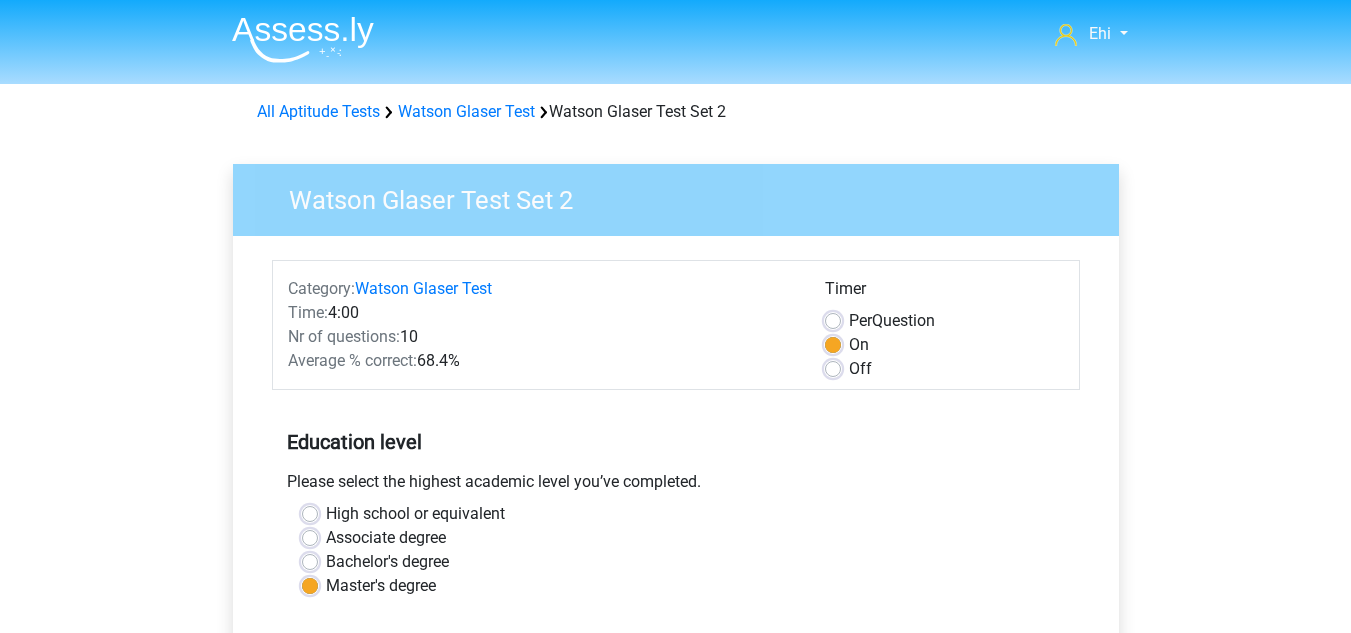 scroll, scrollTop: 463, scrollLeft: 0, axis: vertical 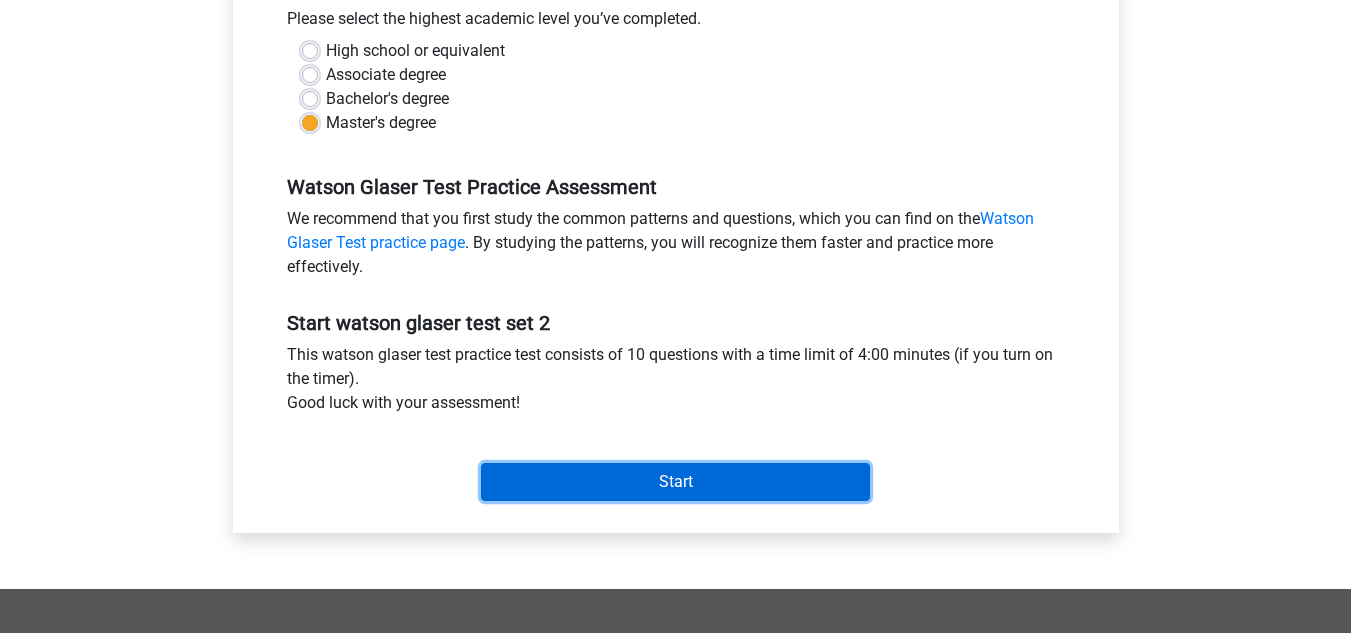 click on "Start" at bounding box center (675, 482) 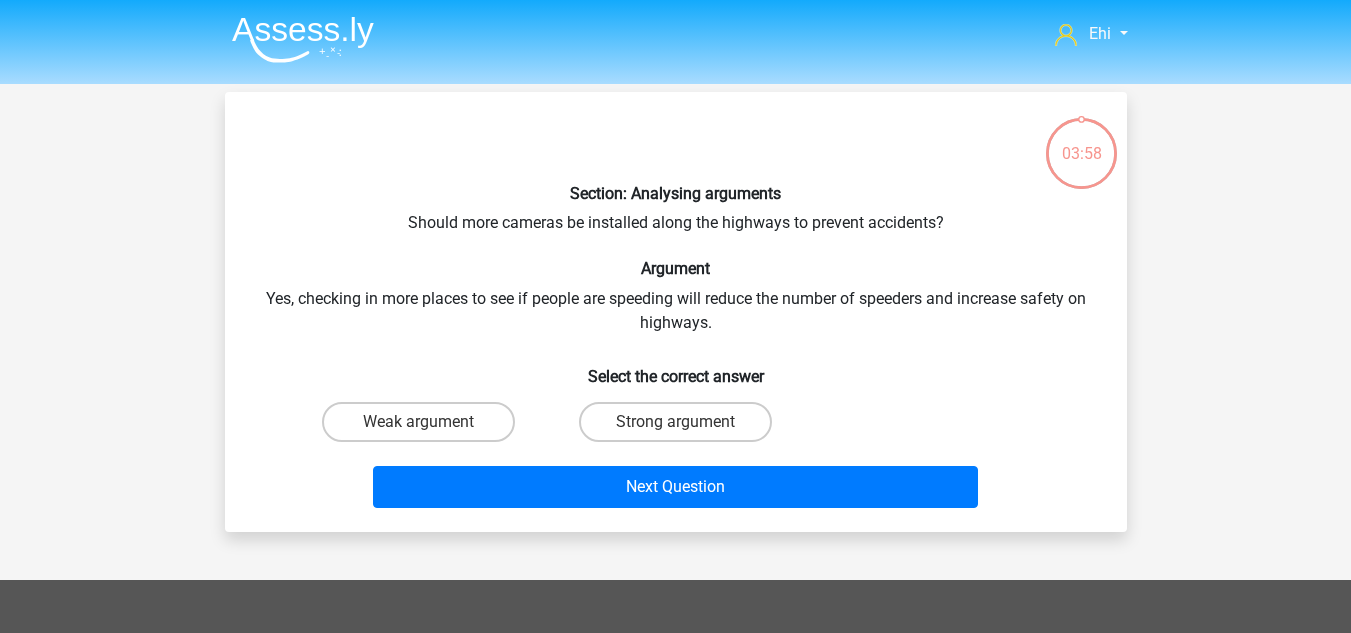 scroll, scrollTop: 0, scrollLeft: 0, axis: both 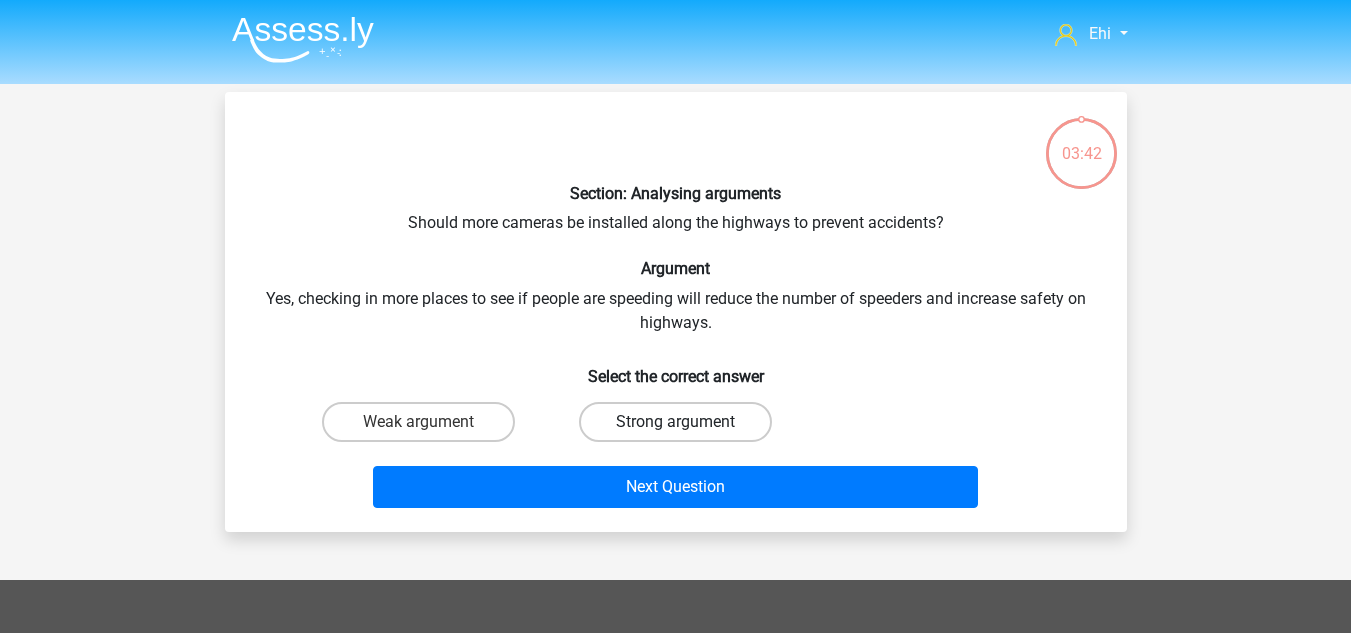 click on "Strong argument" at bounding box center [675, 422] 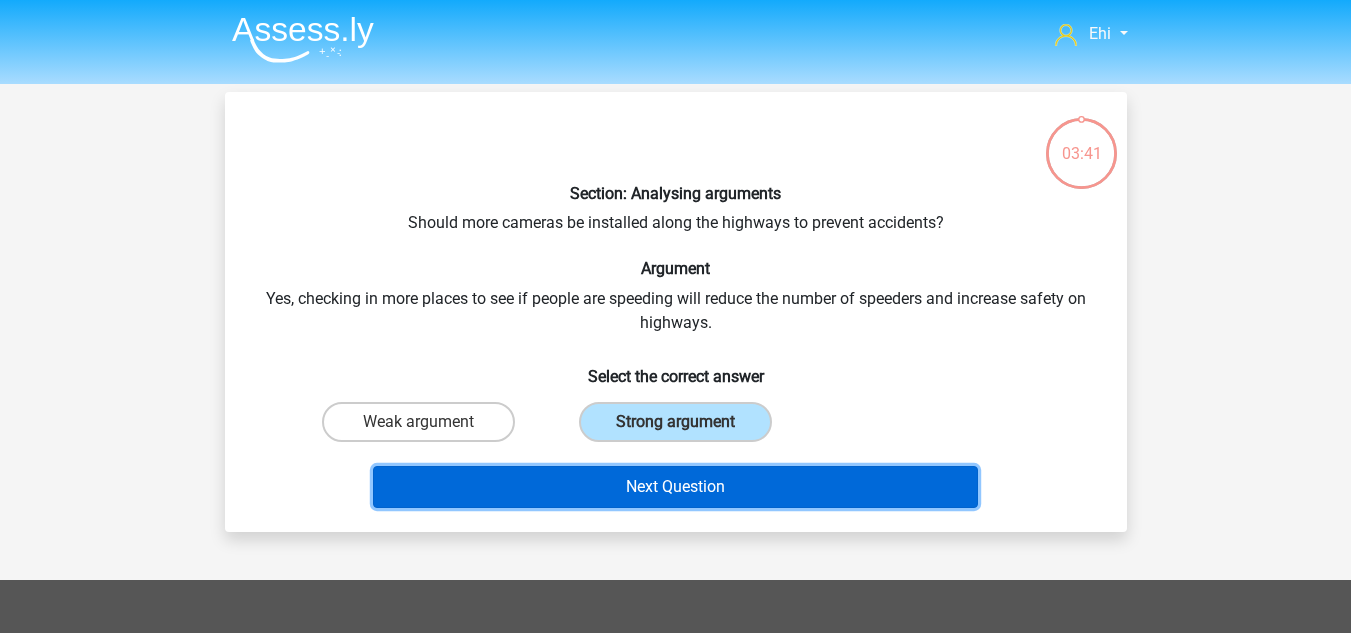 click on "Next Question" at bounding box center [675, 487] 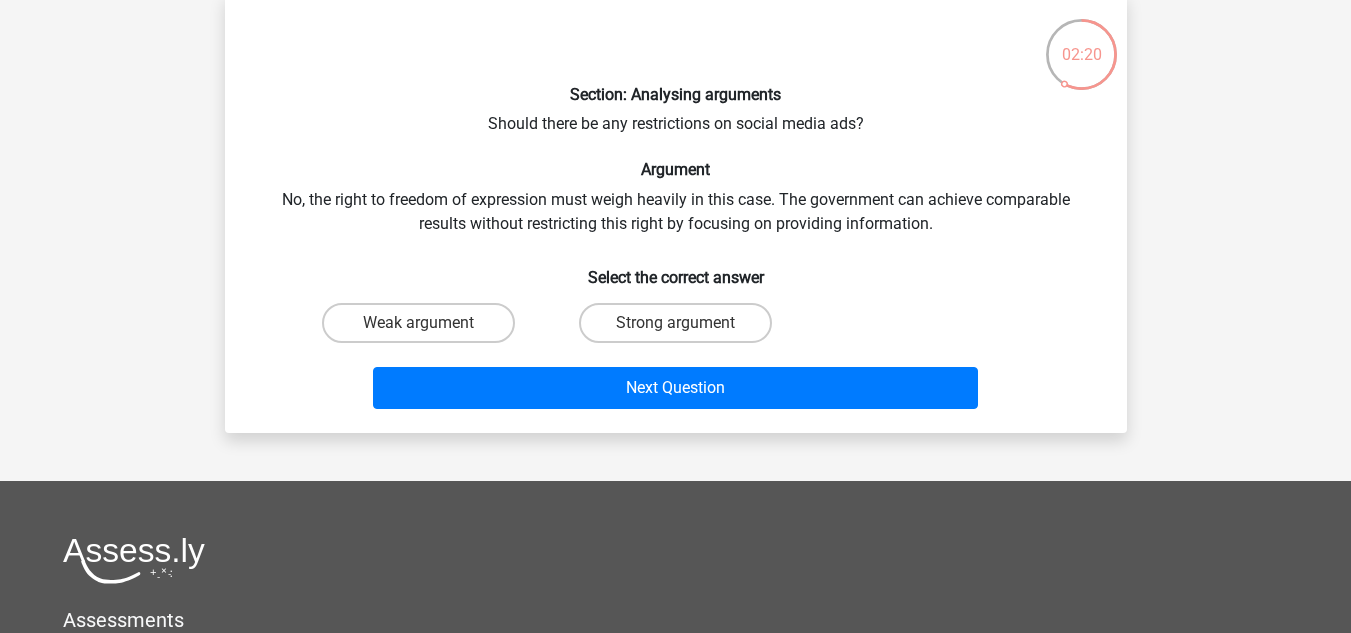 scroll, scrollTop: 78, scrollLeft: 0, axis: vertical 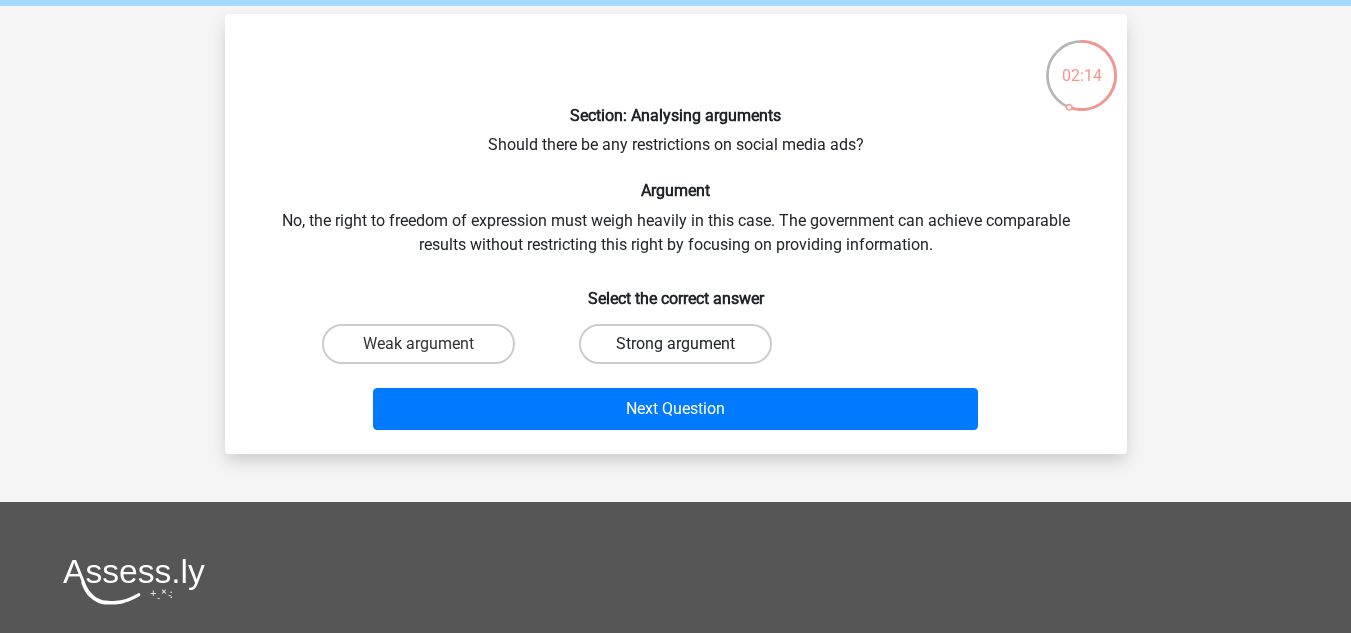 click on "Strong argument" at bounding box center [675, 344] 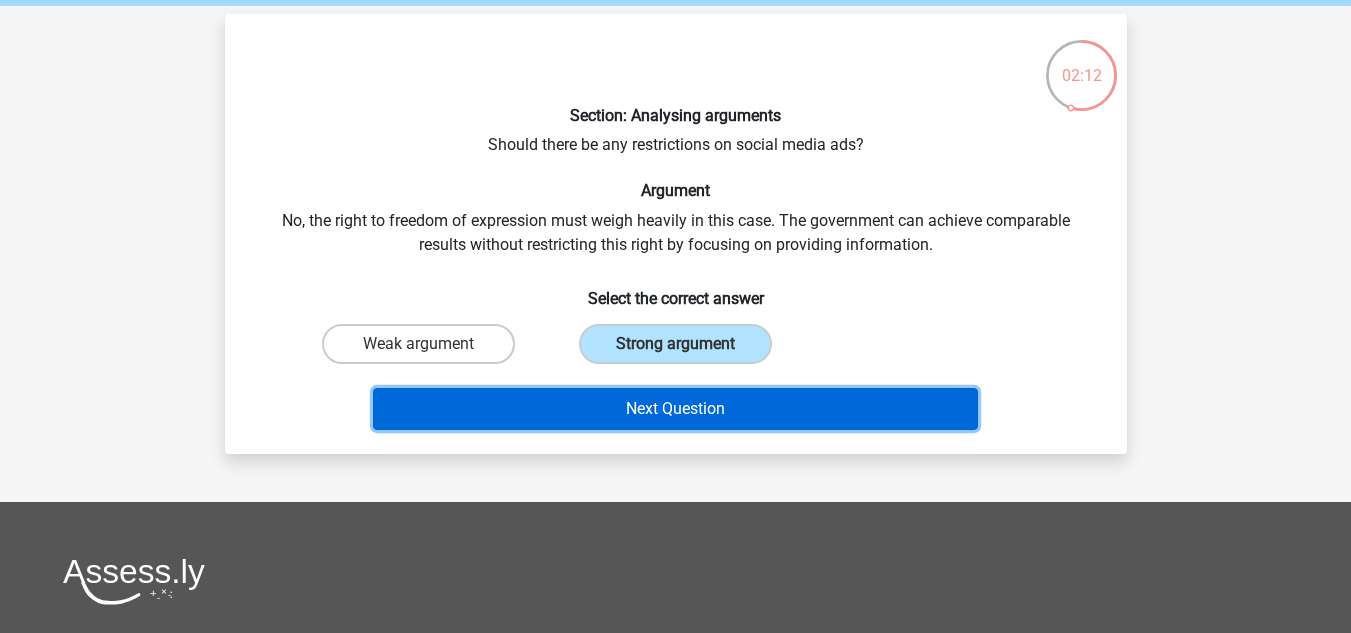 click on "Next Question" at bounding box center (675, 409) 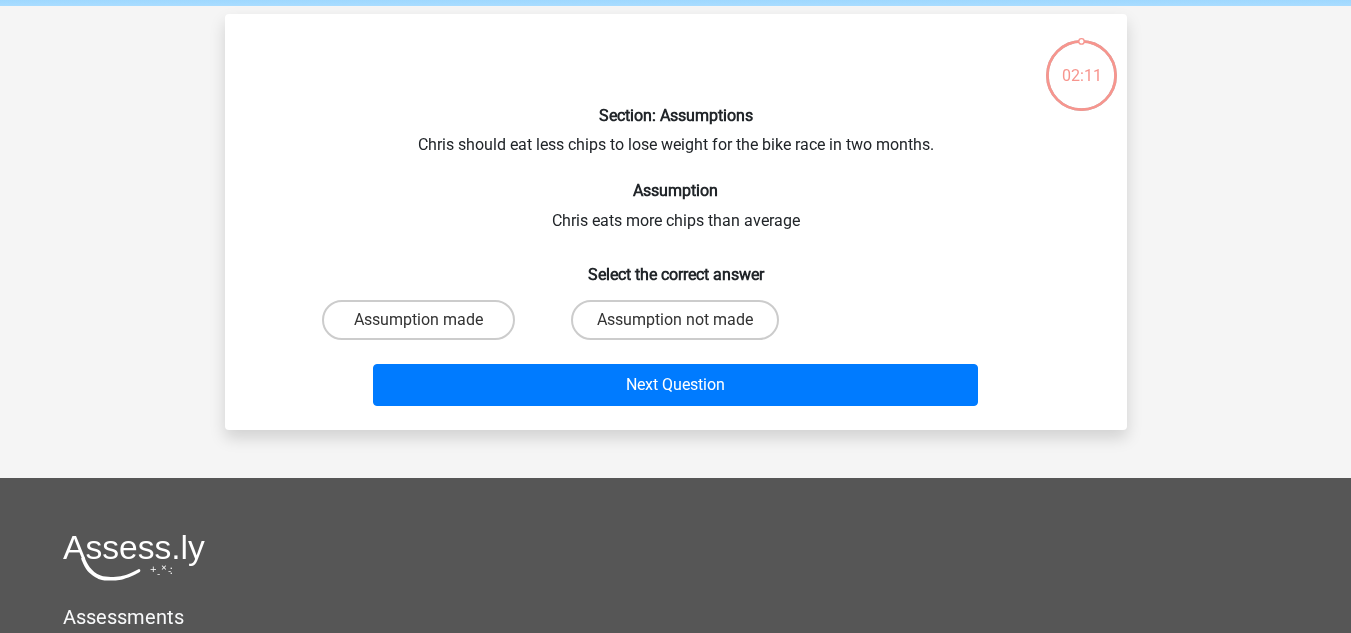 scroll, scrollTop: 92, scrollLeft: 0, axis: vertical 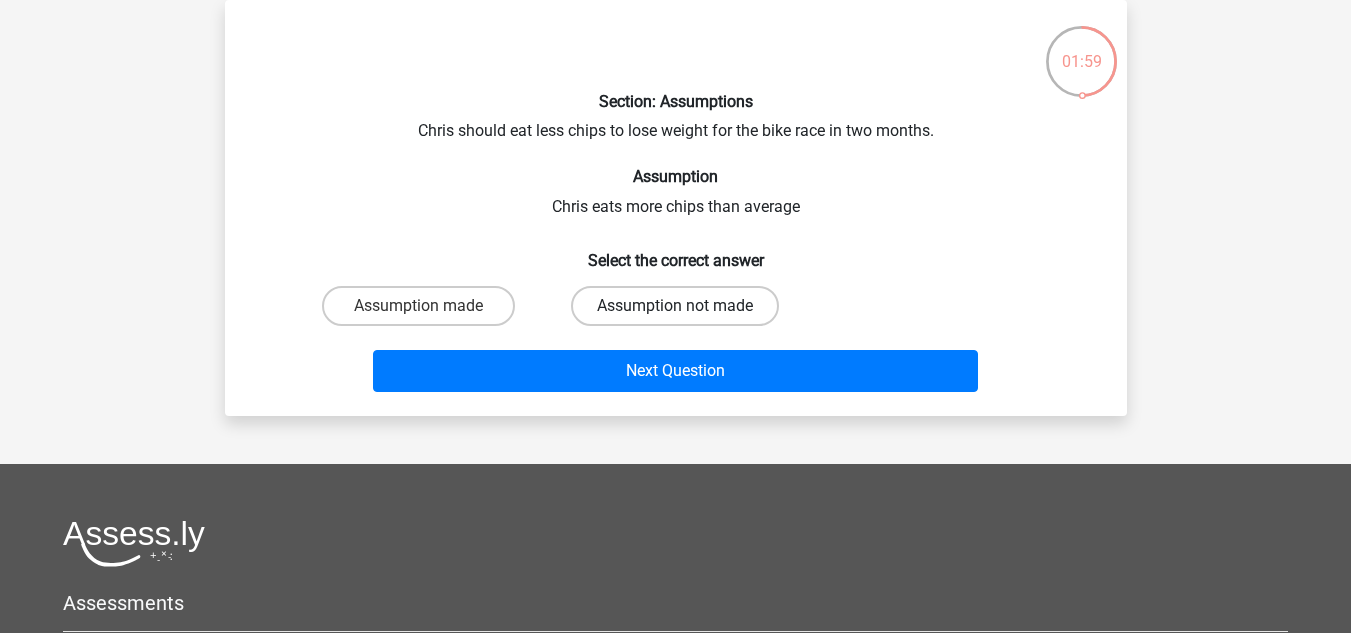 click on "Assumption not made" at bounding box center (675, 306) 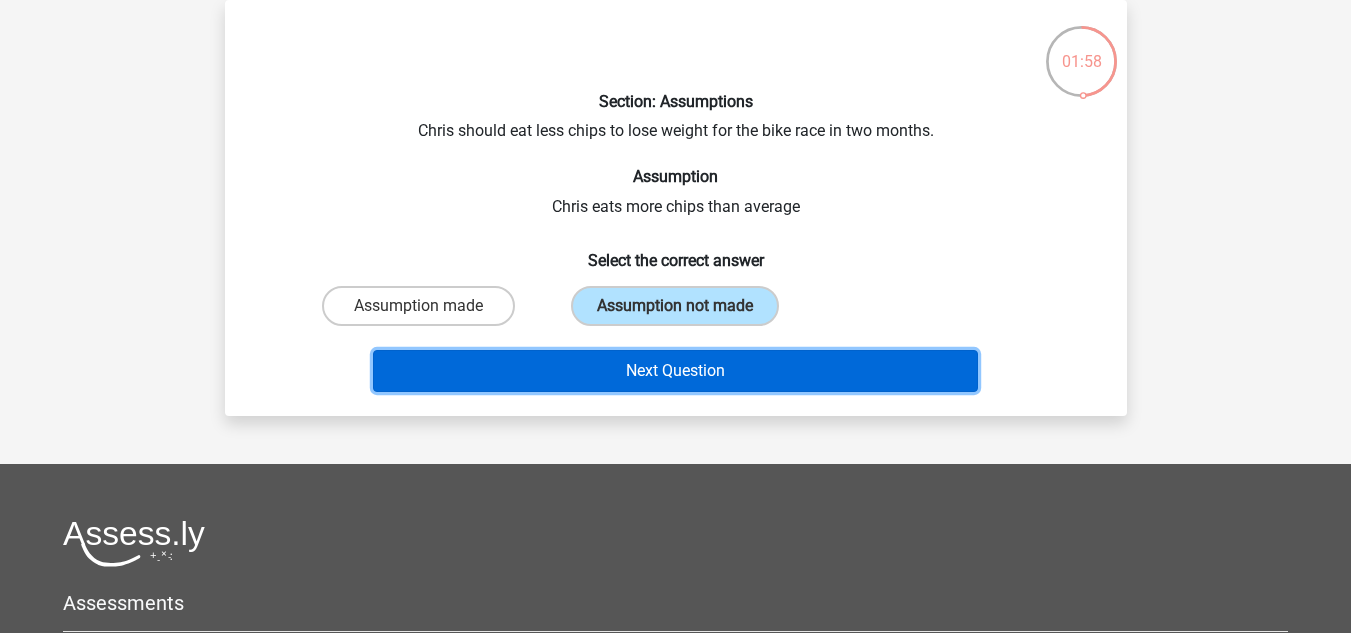 click on "Next Question" at bounding box center (675, 371) 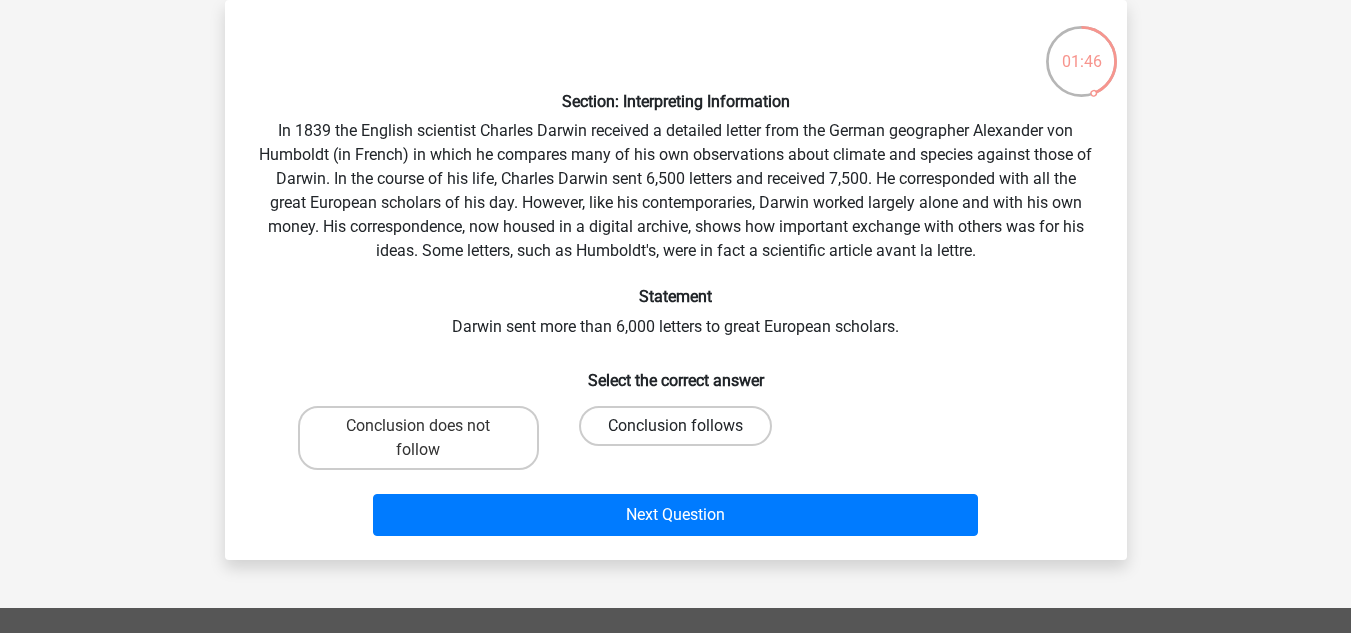 click on "Conclusion follows" at bounding box center [675, 426] 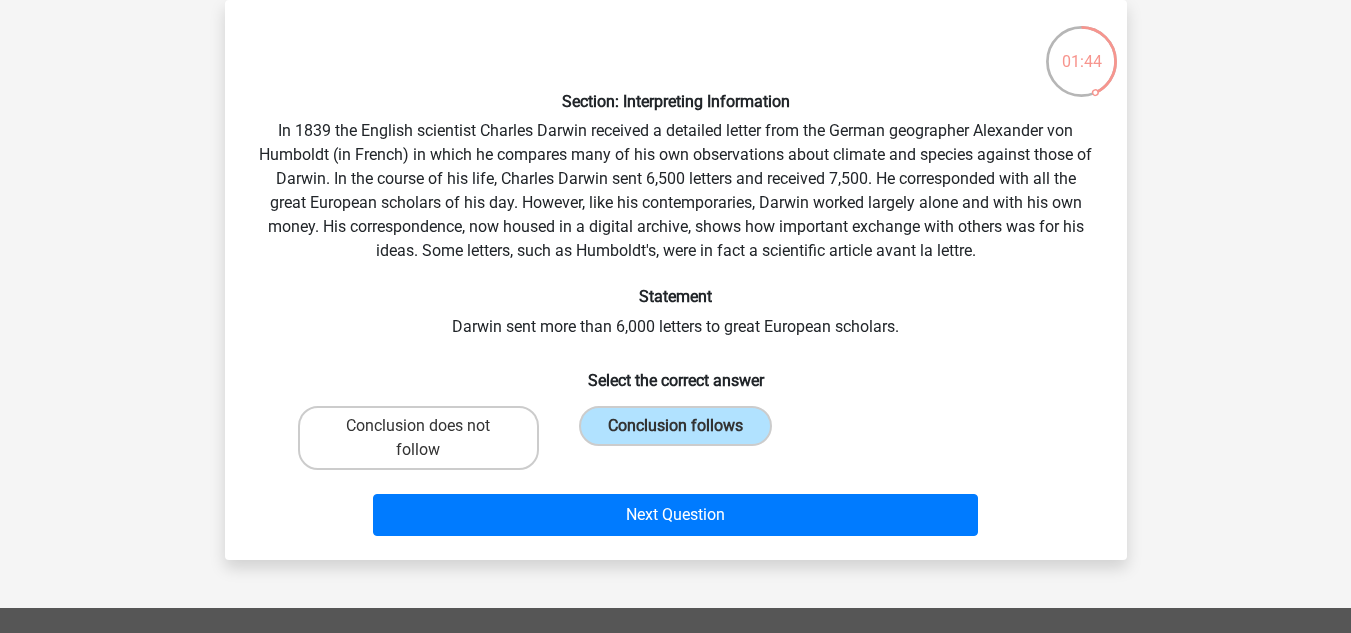 click on "Next Question" at bounding box center [676, 519] 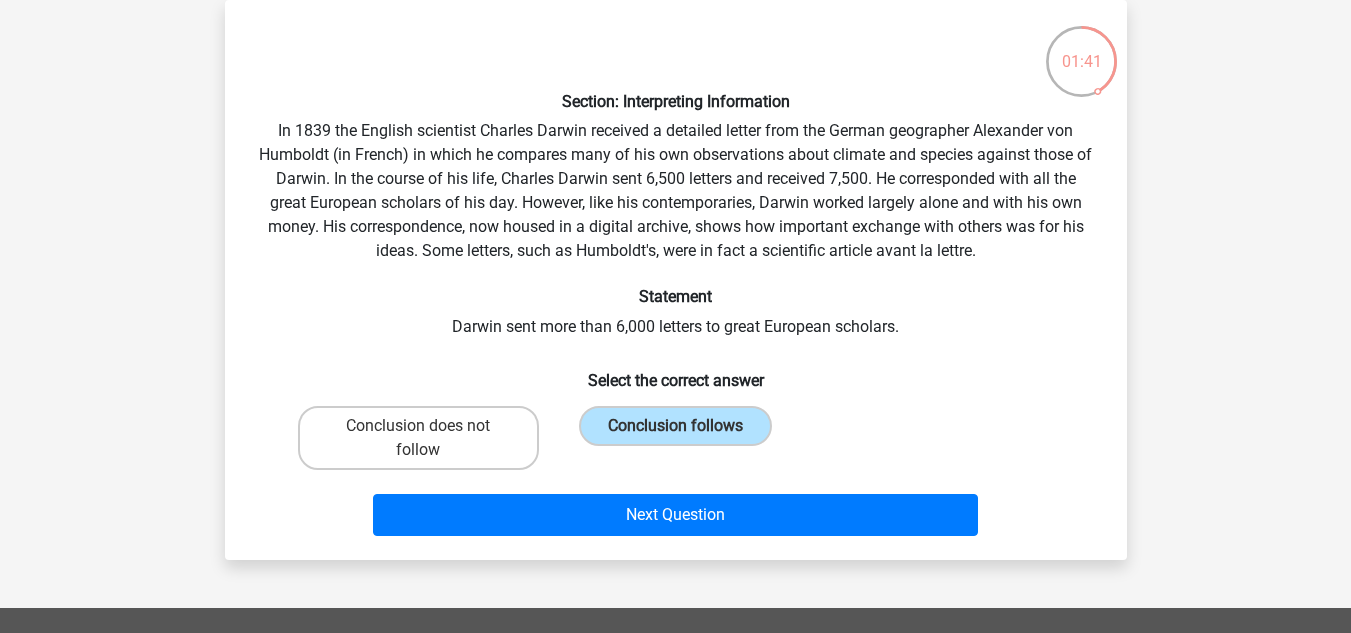 click on "Section: Interpreting Information In 1839 the English scientist Charles Darwin received a detailed letter from the German geographer Alexander von Humboldt (in French) in which he compares many of his own observations about climate and species against those of Darwin. In the course of his life, Charles Darwin sent 6,500 letters and received 7,500. He corresponded with all the great European scholars of his day. However, like his contemporaries, Darwin worked largely alone and with his own money. His correspondence, now housed in a digital archive, shows how important exchange with others was for his ideas. Some letters, such as Humboldt's, were in fact a scientific article avant la lettre. Statement Darwin sent more than 6,000 letters to great European scholars.
Select the correct answer" at bounding box center (676, 280) 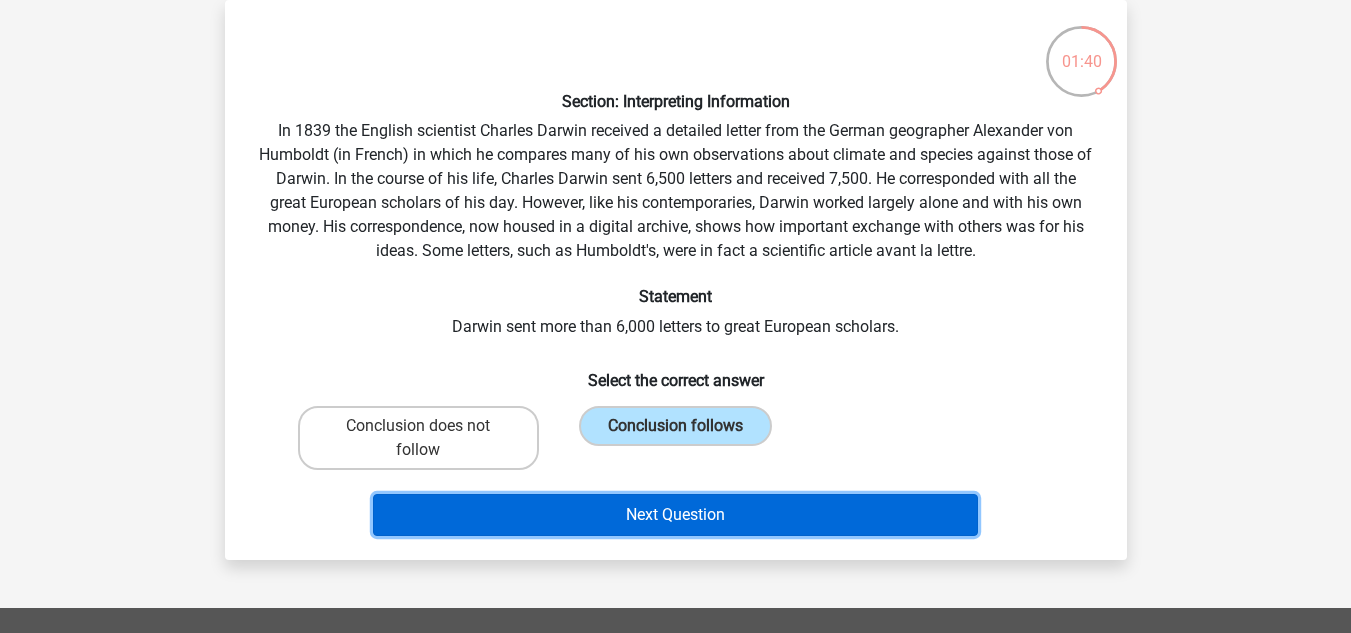 click on "Next Question" at bounding box center (675, 515) 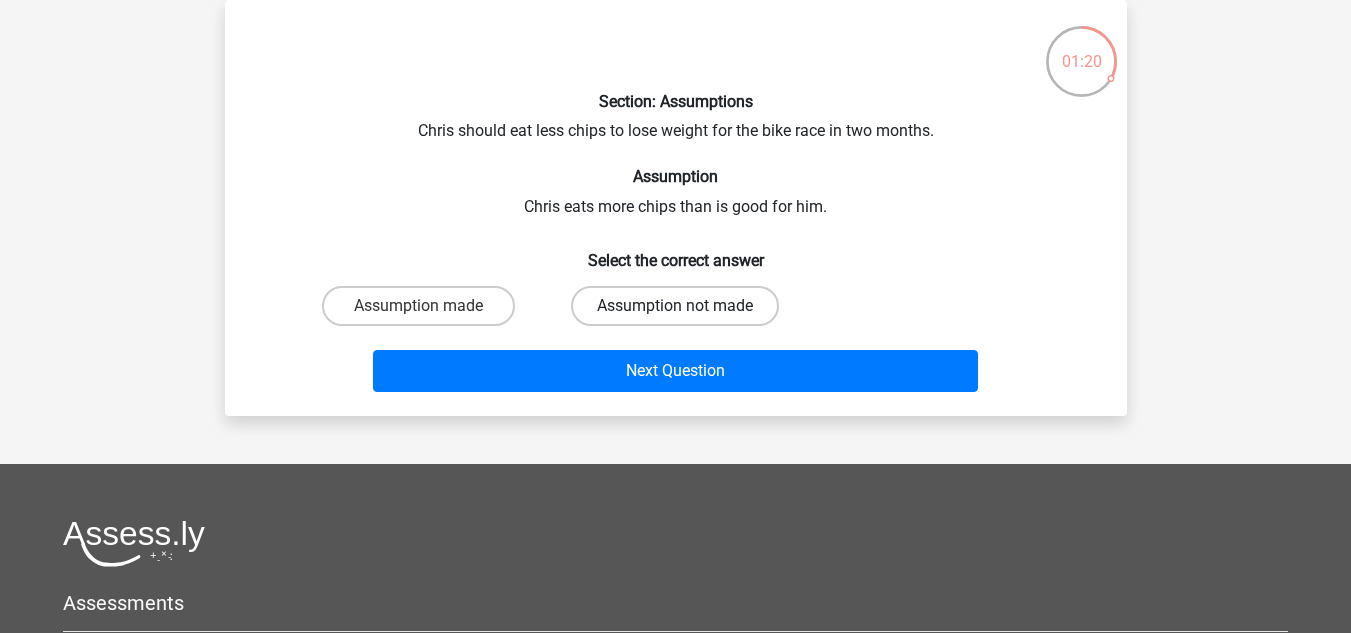 click on "Assumption not made" at bounding box center (675, 306) 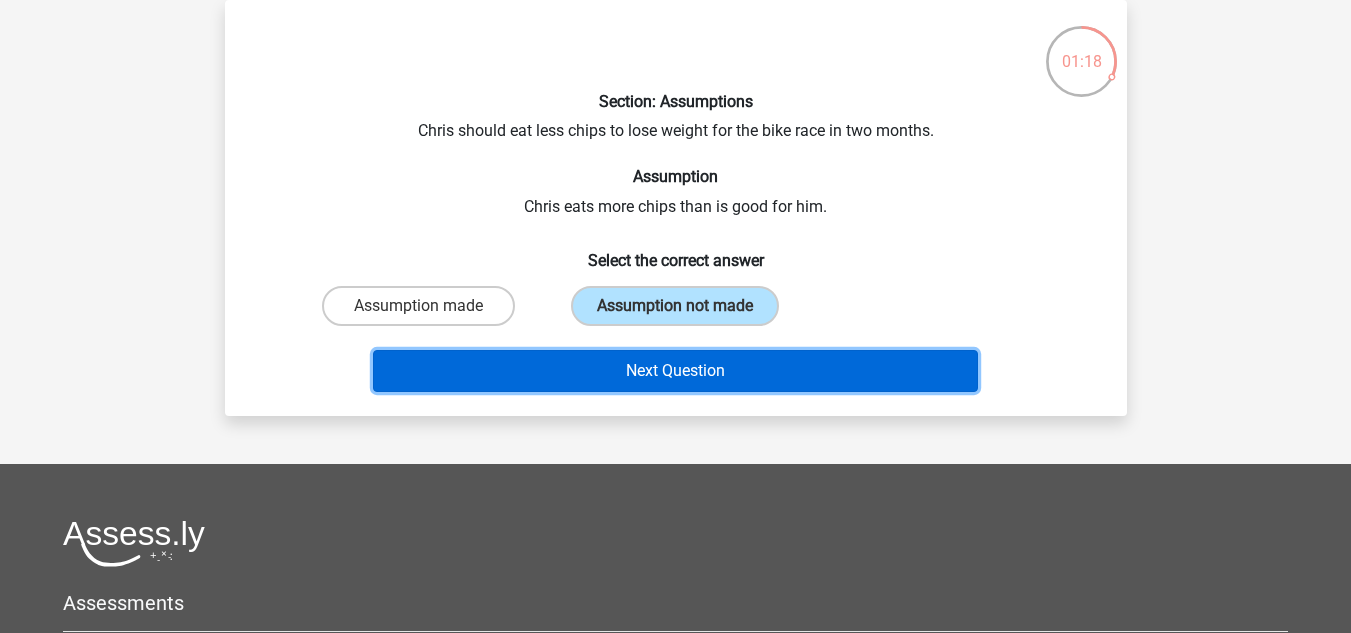 click on "Next Question" at bounding box center [675, 371] 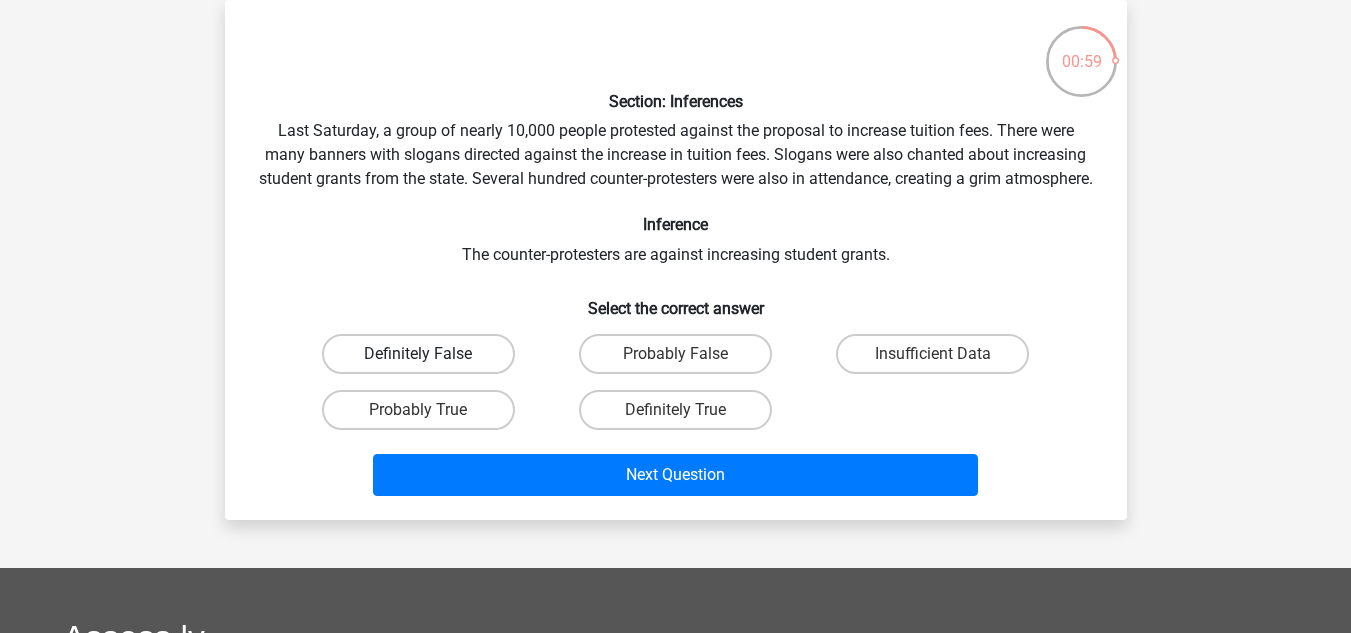 click on "Definitely False" at bounding box center [418, 354] 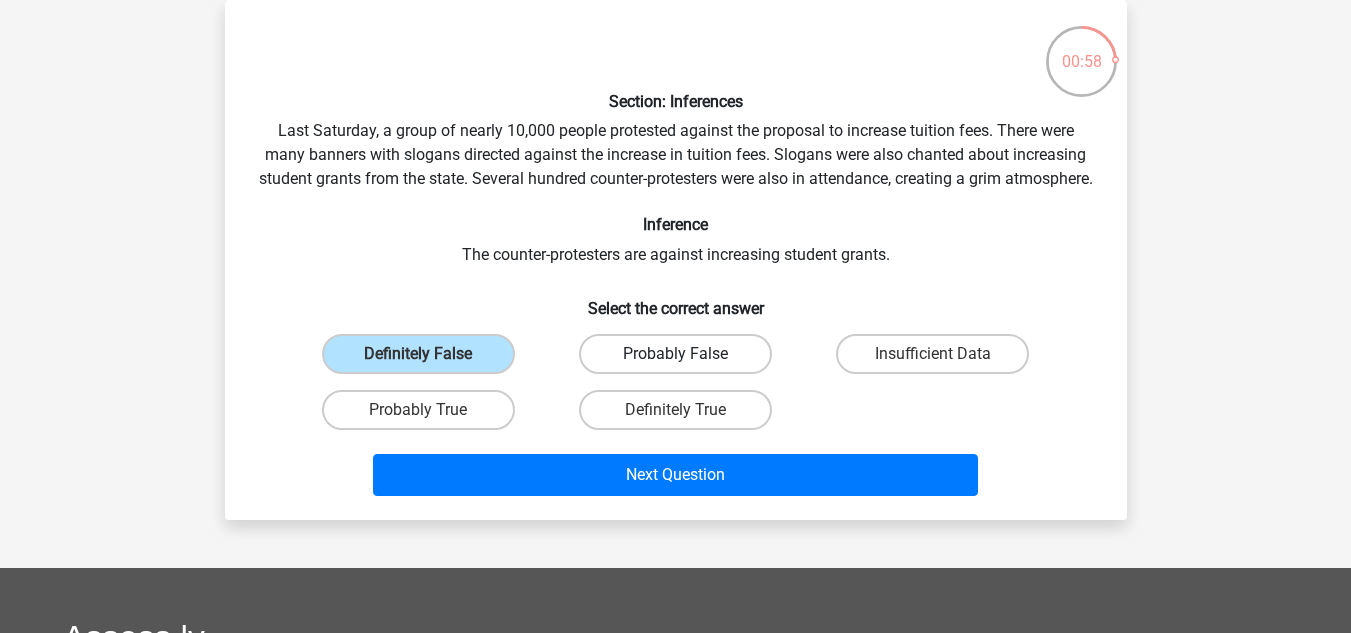 click on "Probably False" at bounding box center (675, 354) 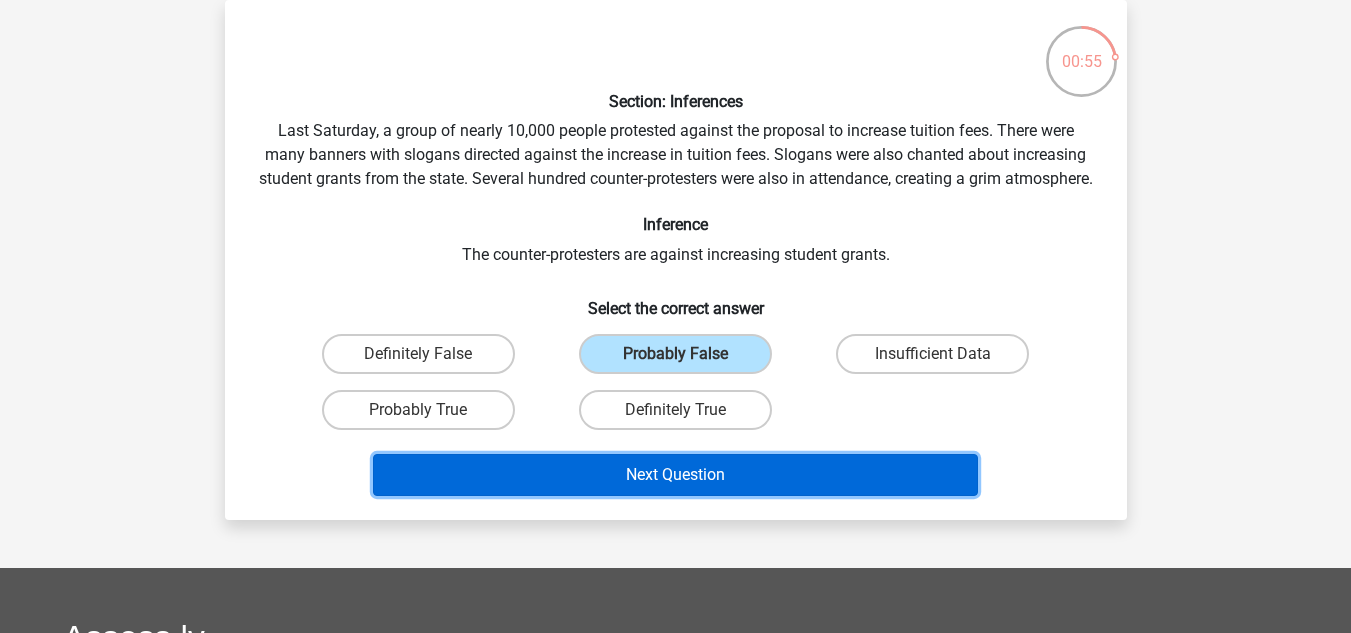 click on "Next Question" at bounding box center (675, 475) 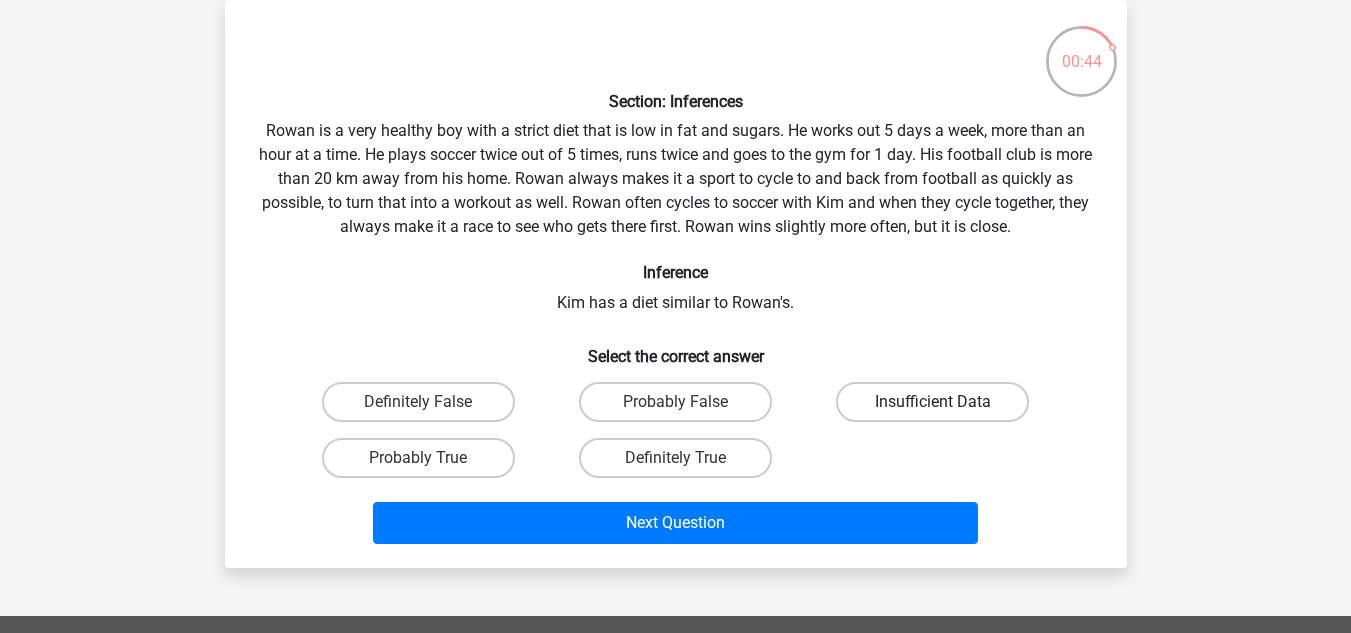 click on "Insufficient Data" at bounding box center (932, 402) 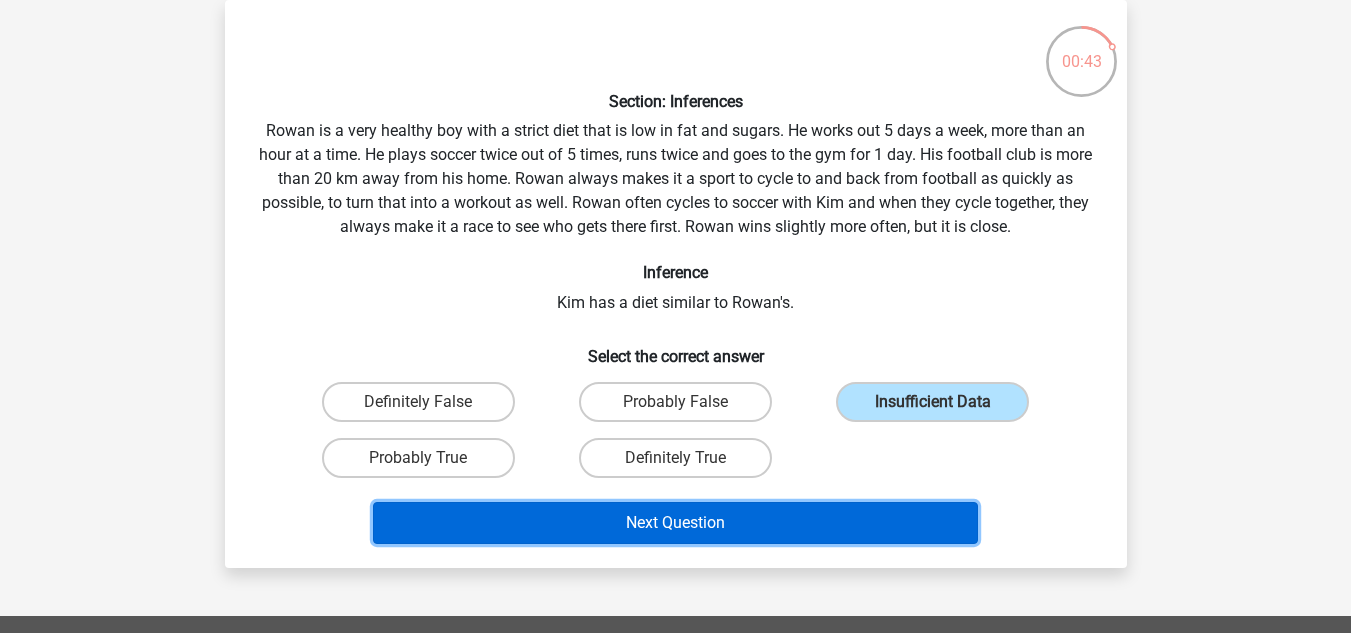 click on "Next Question" at bounding box center (675, 523) 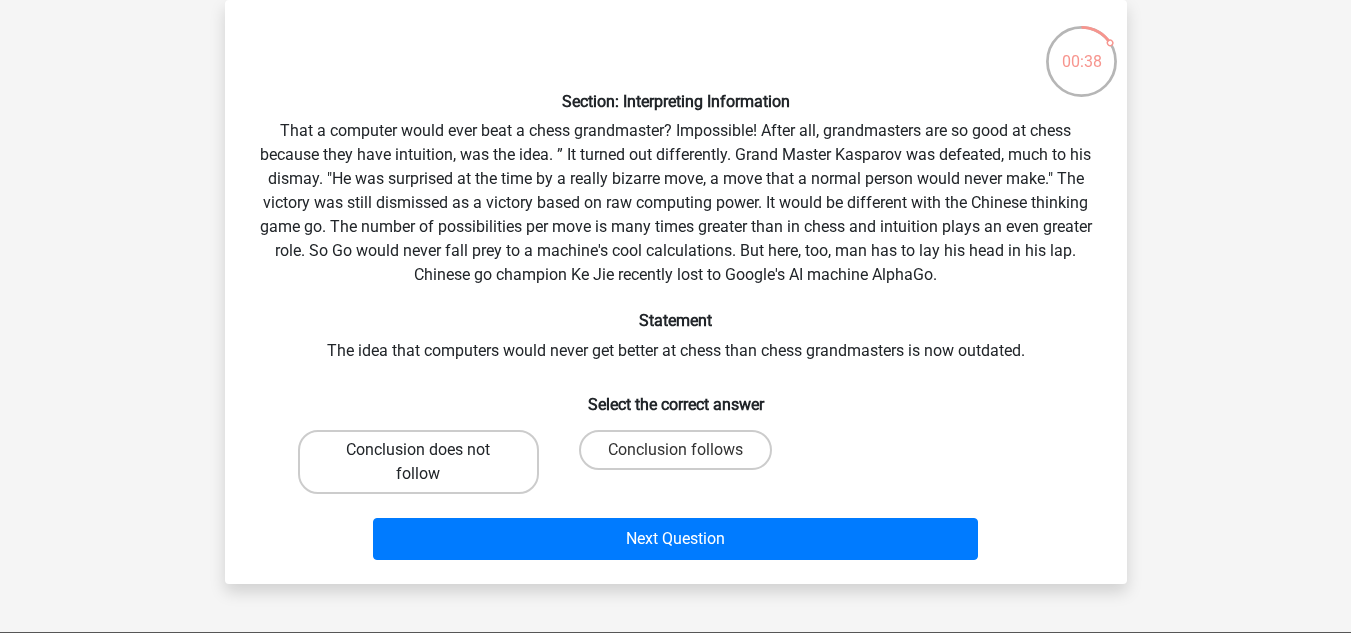 click on "Conclusion does not follow" at bounding box center [418, 462] 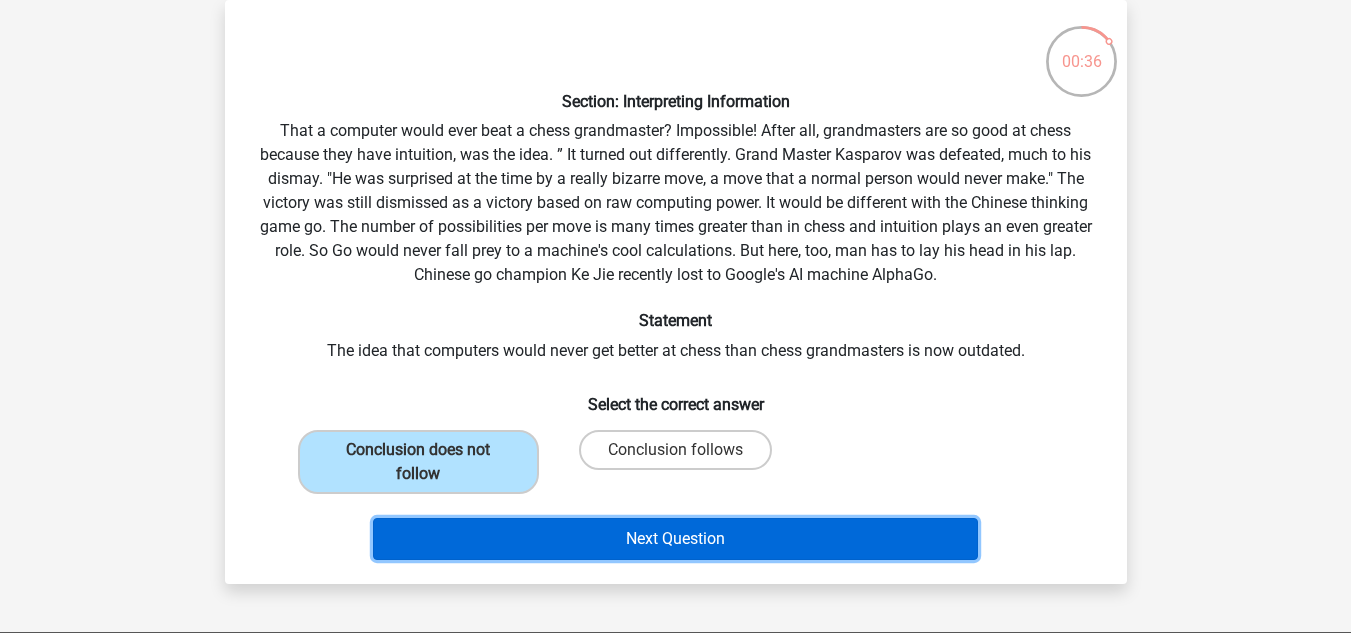 click on "Next Question" at bounding box center [675, 539] 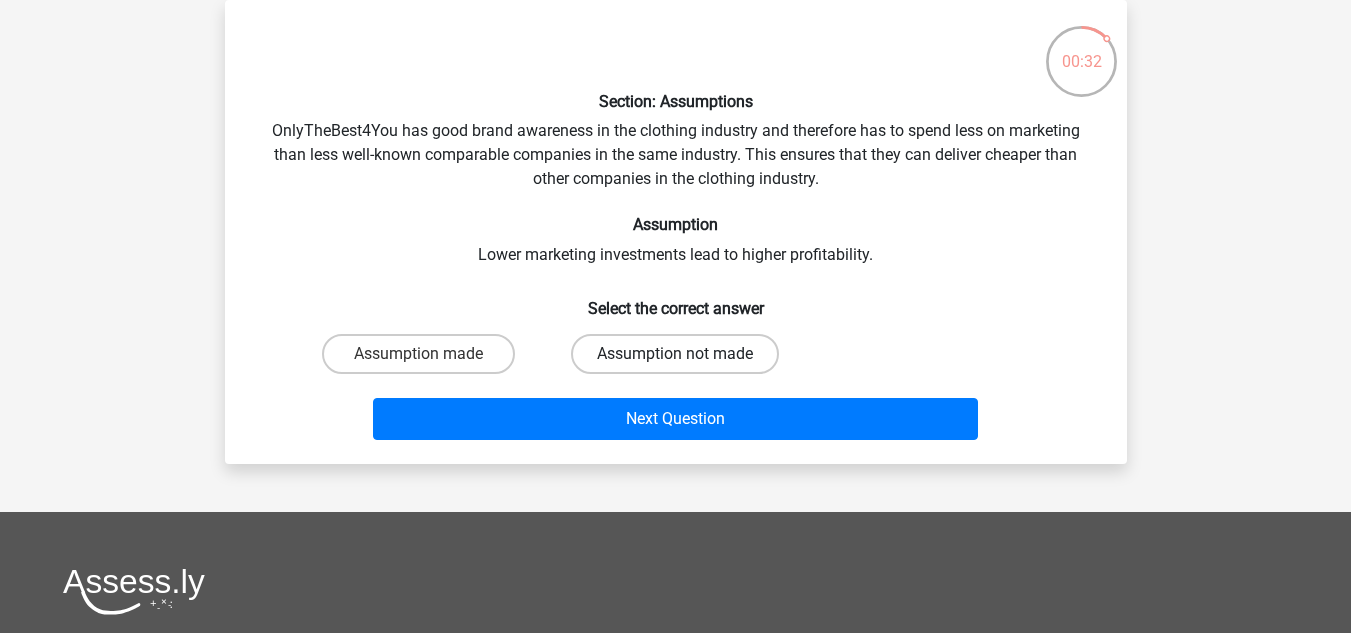 click on "Assumption not made" at bounding box center (675, 354) 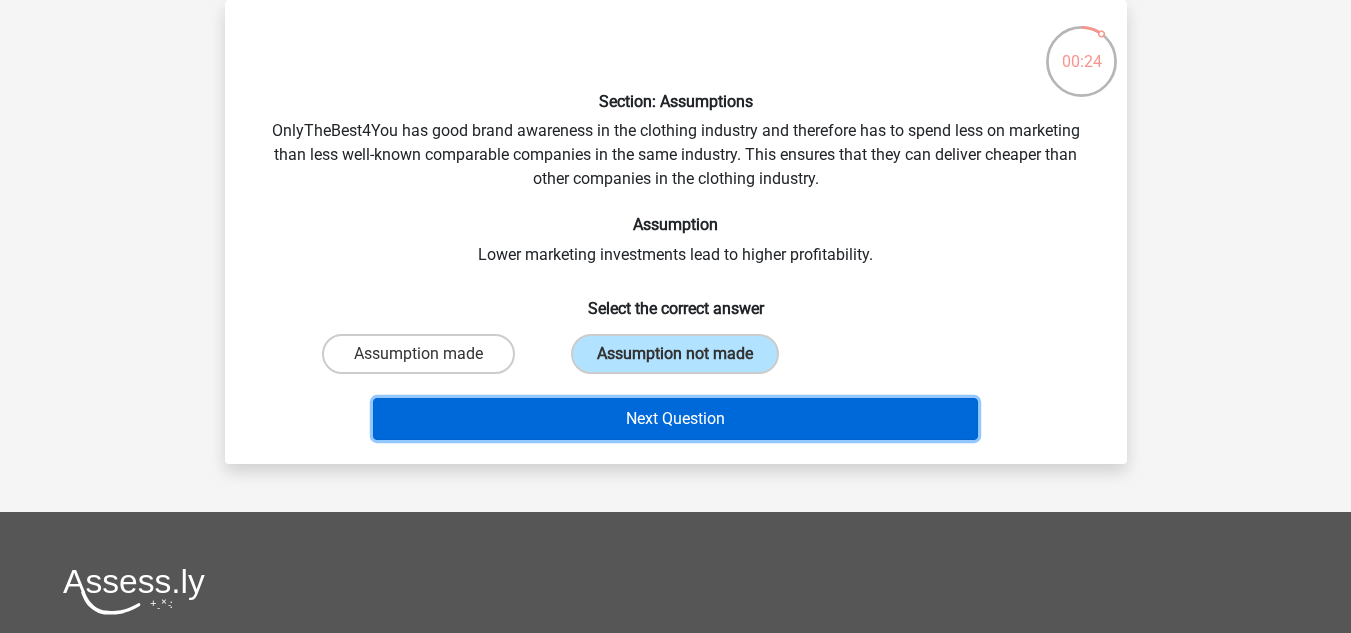 click on "Next Question" at bounding box center (675, 419) 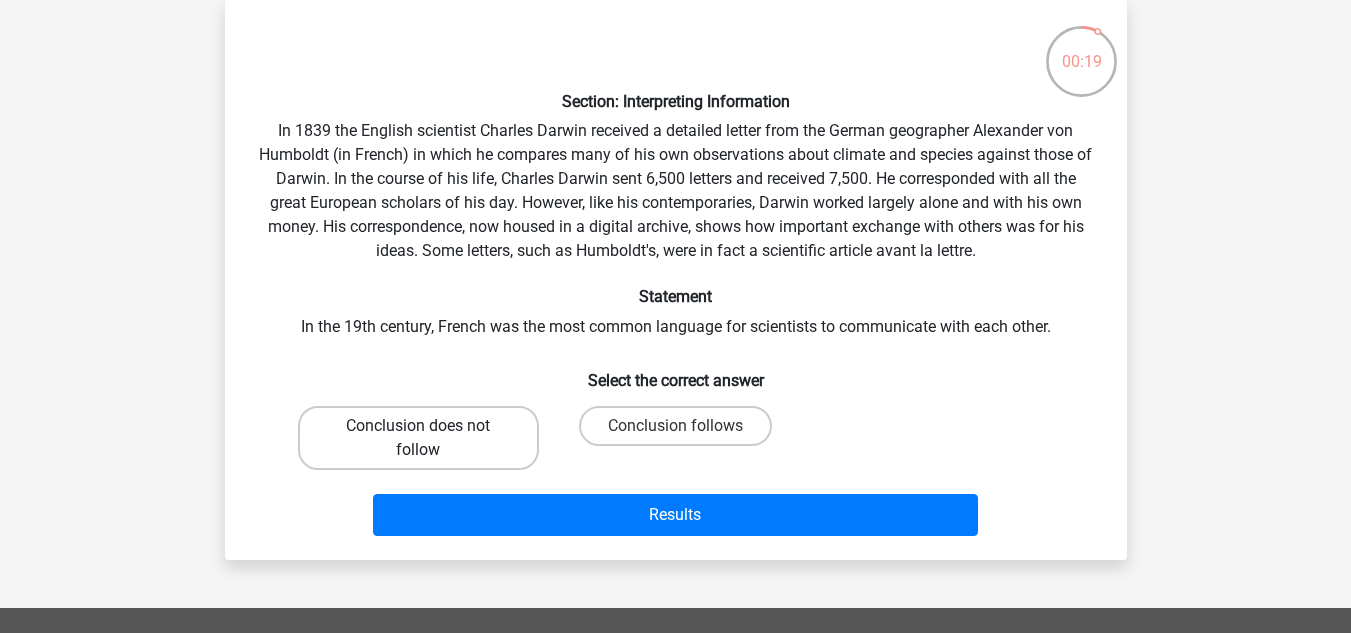 click on "Conclusion does not follow" at bounding box center (418, 438) 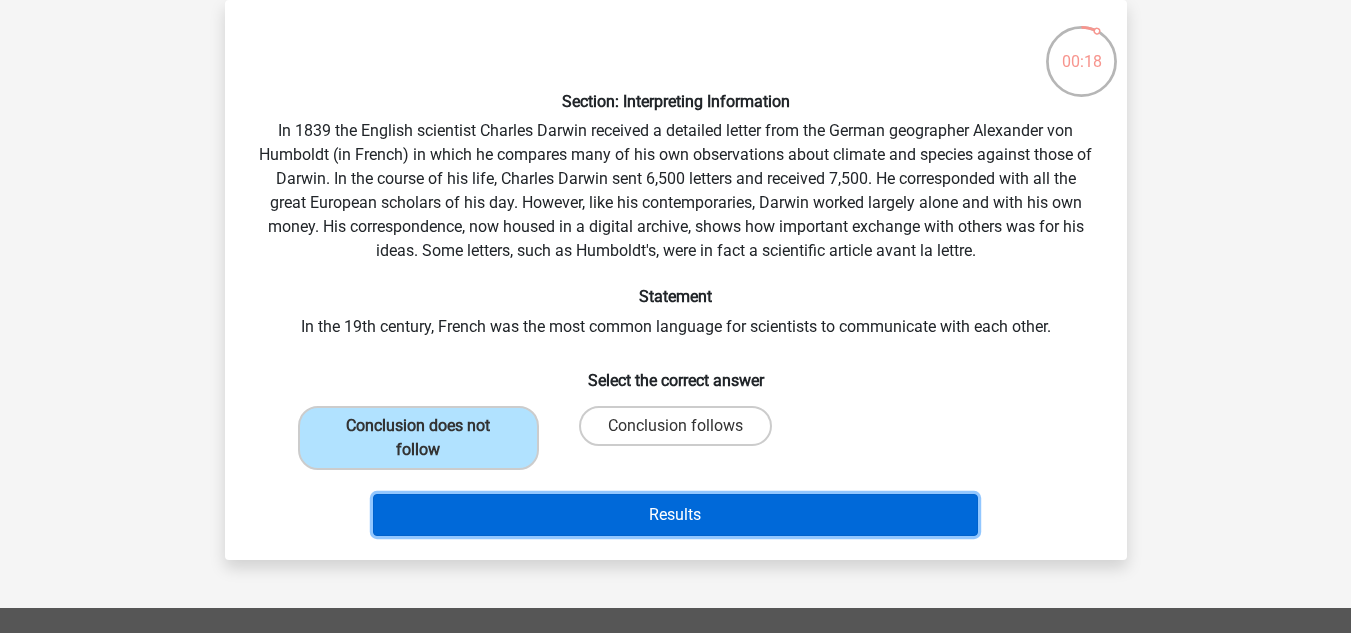 click on "Results" at bounding box center [675, 515] 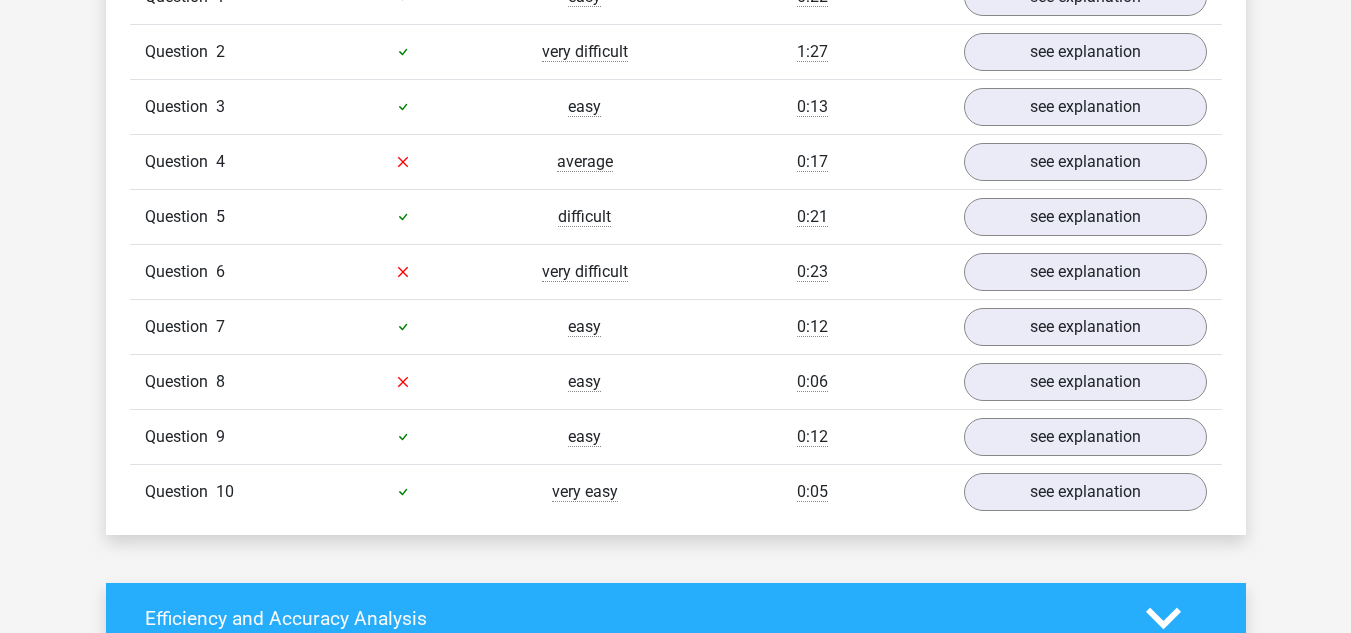 scroll, scrollTop: 1408, scrollLeft: 0, axis: vertical 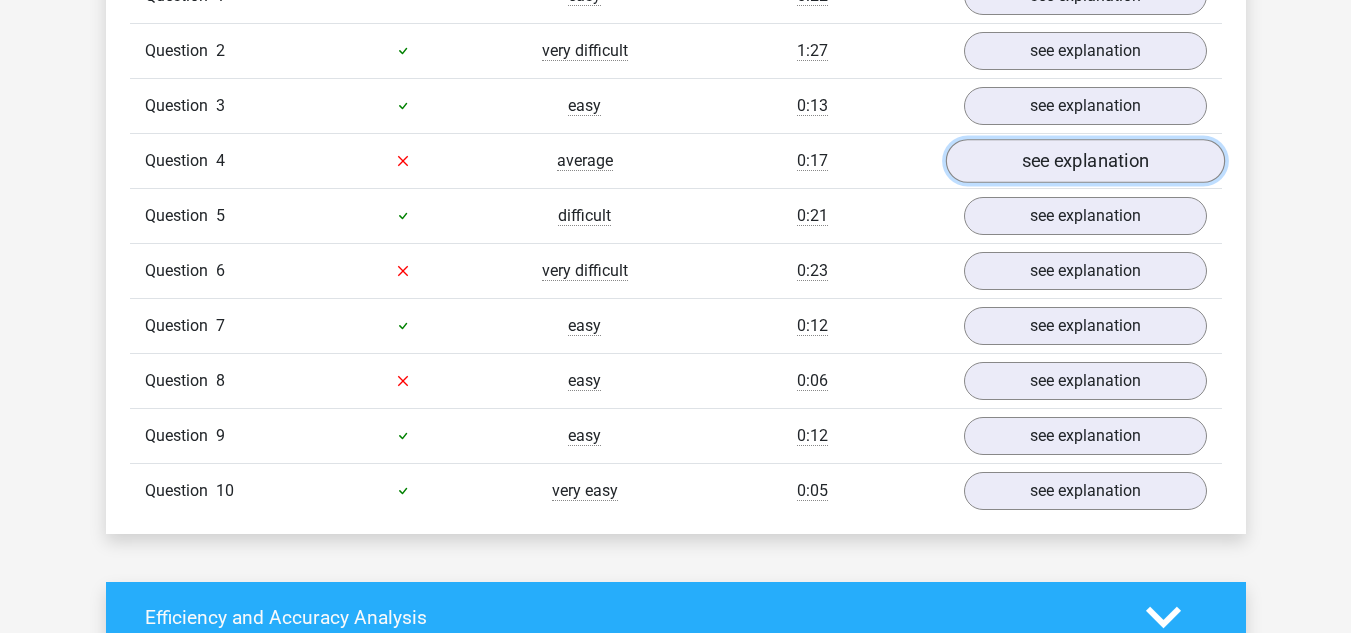 click on "see explanation" at bounding box center [1084, 161] 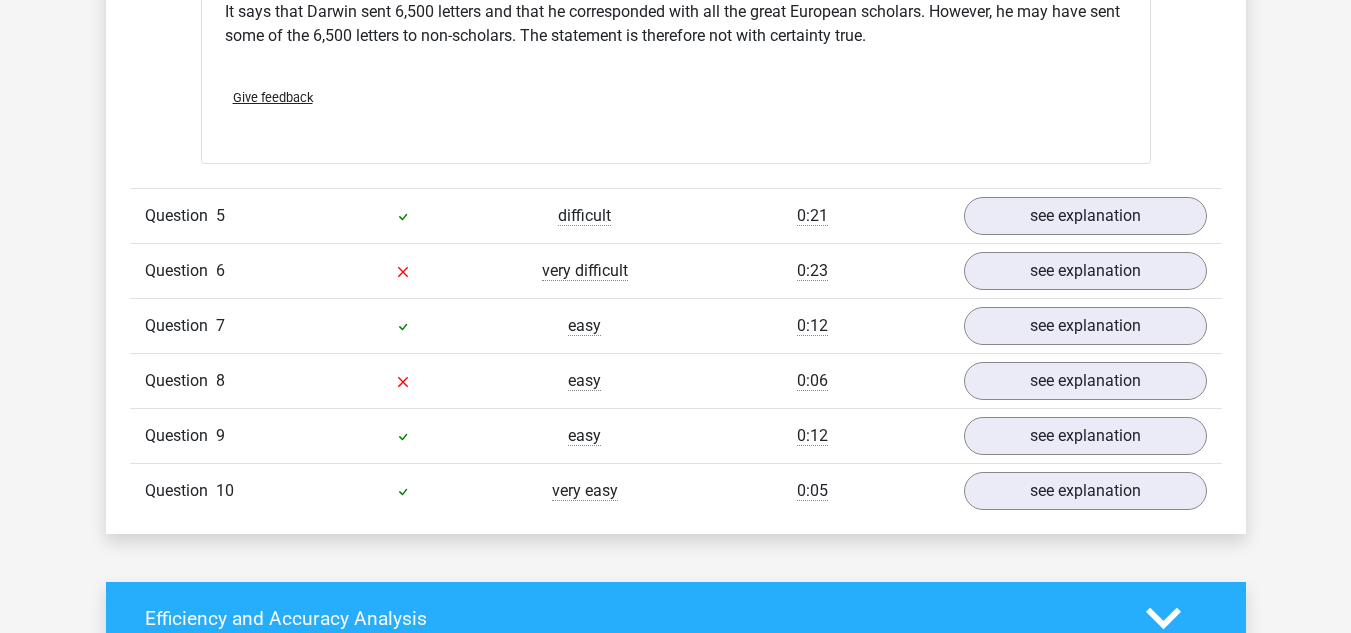 scroll, scrollTop: 2021, scrollLeft: 0, axis: vertical 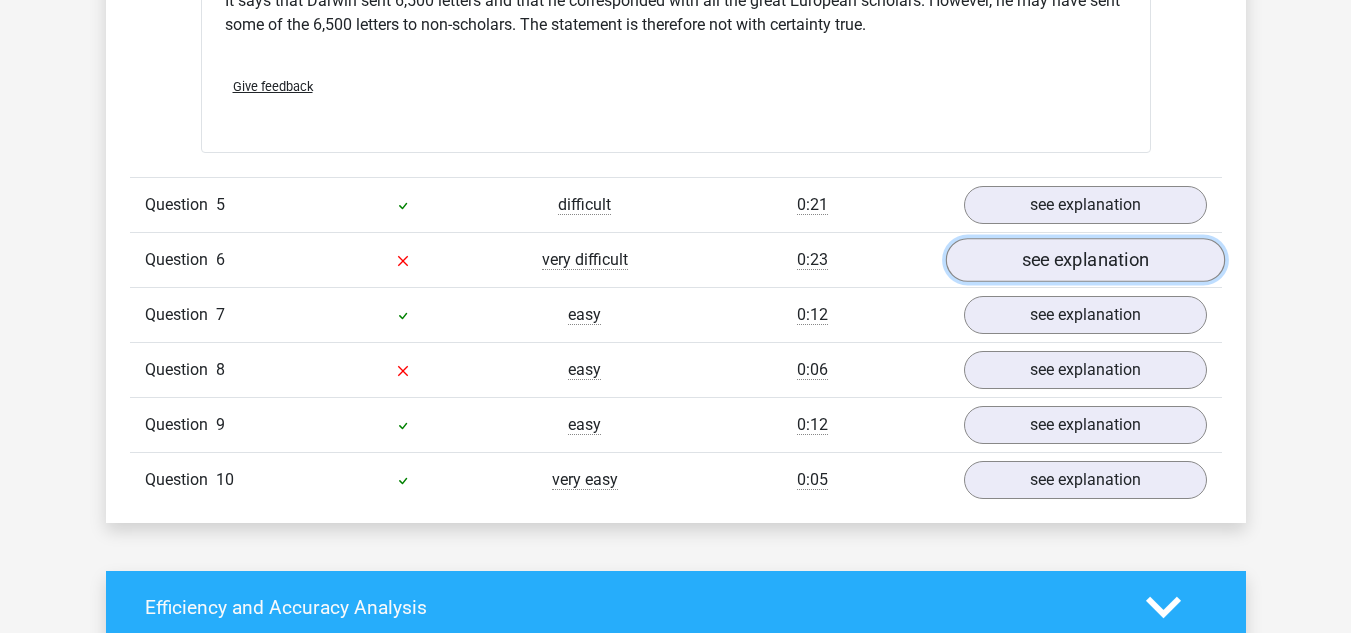 click on "see explanation" at bounding box center (1084, 260) 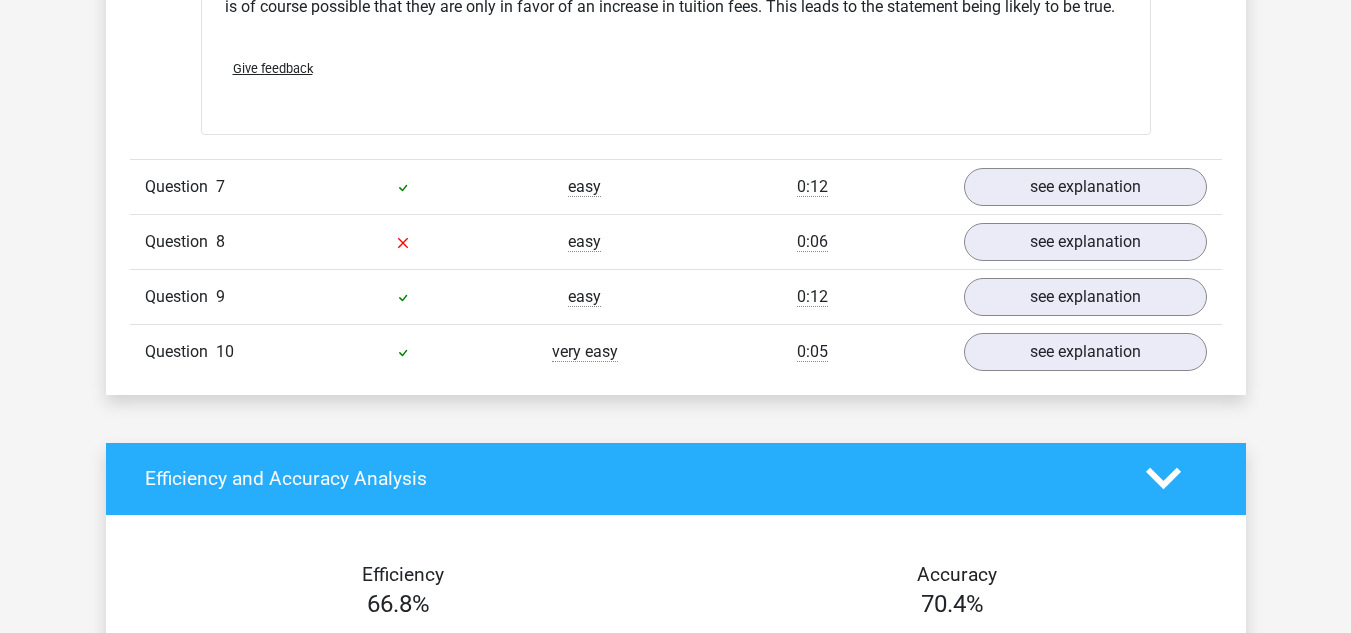 scroll, scrollTop: 2799, scrollLeft: 0, axis: vertical 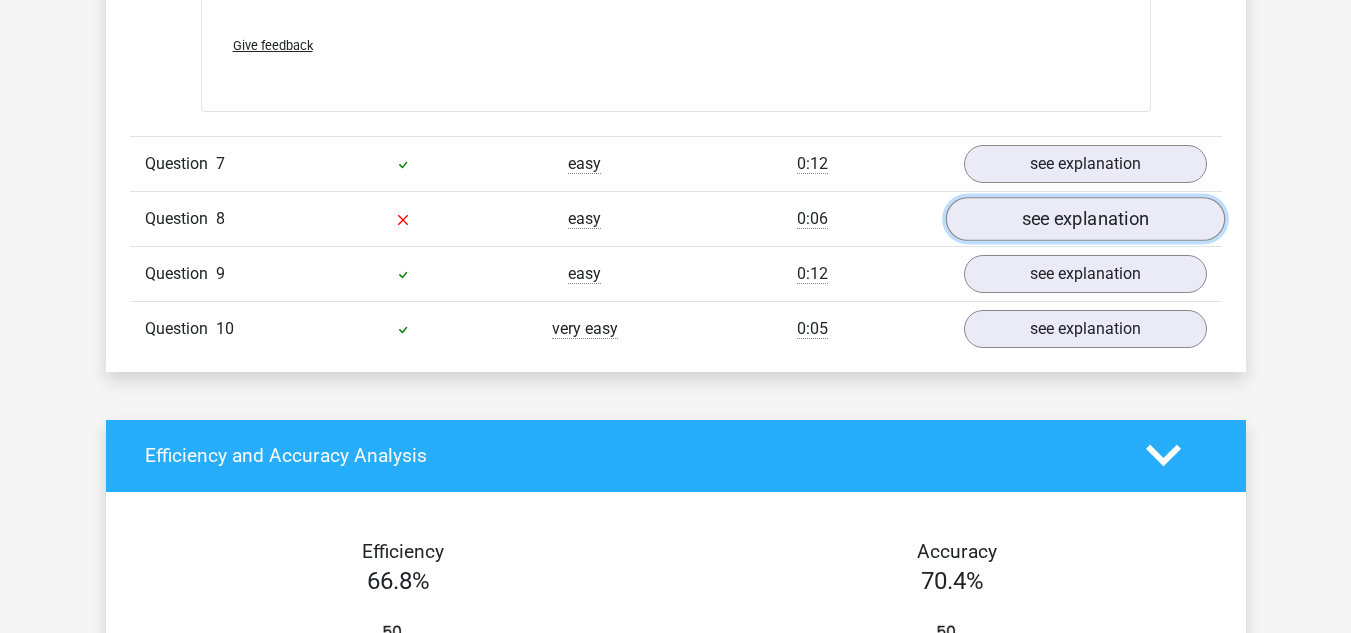 click on "see explanation" at bounding box center [1084, 219] 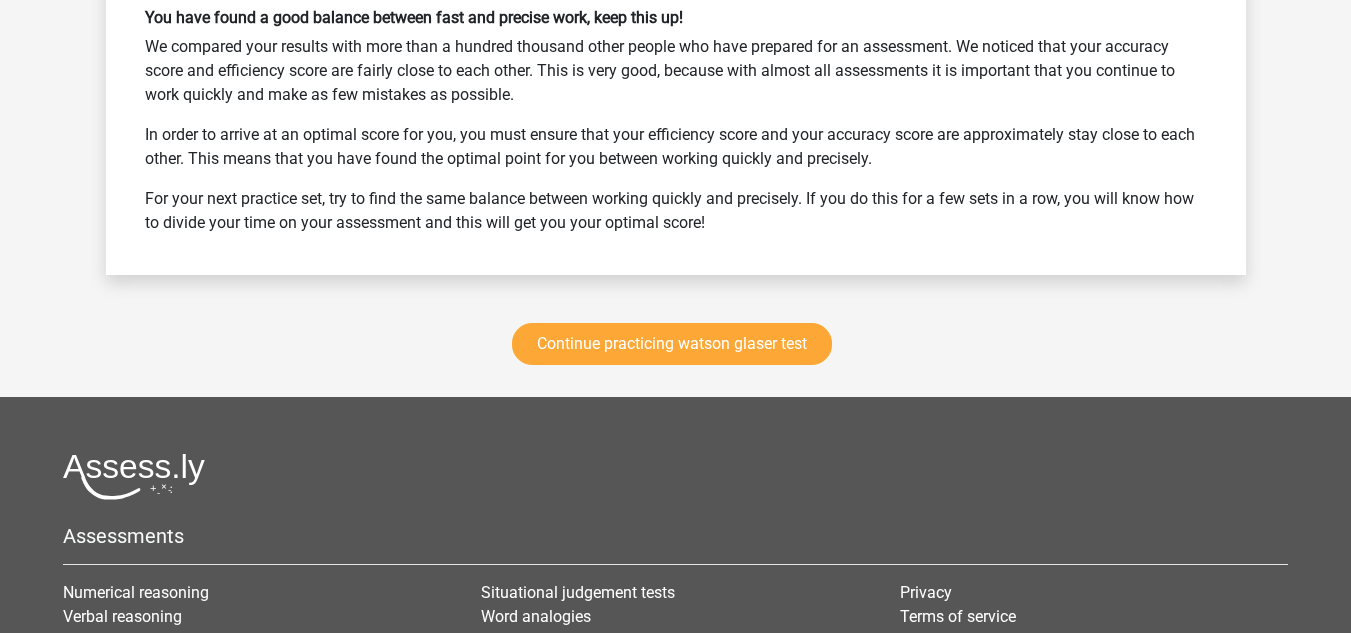 scroll, scrollTop: 4581, scrollLeft: 0, axis: vertical 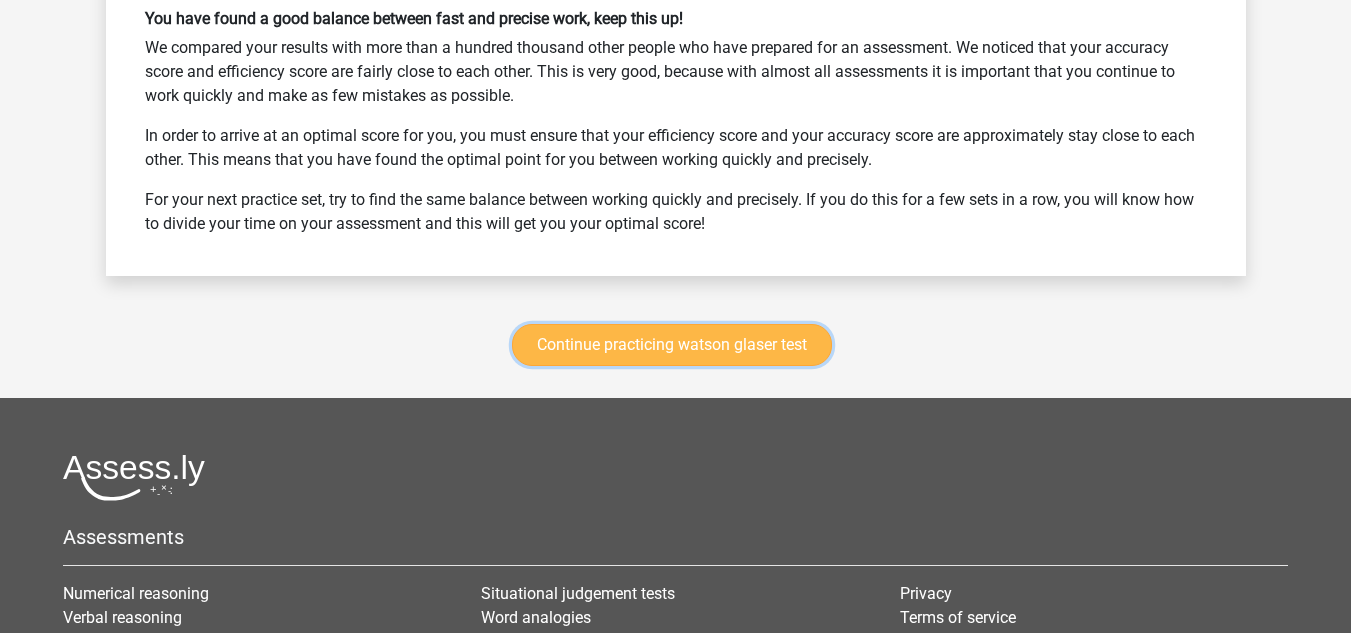click on "Continue practicing watson glaser test" at bounding box center [672, 345] 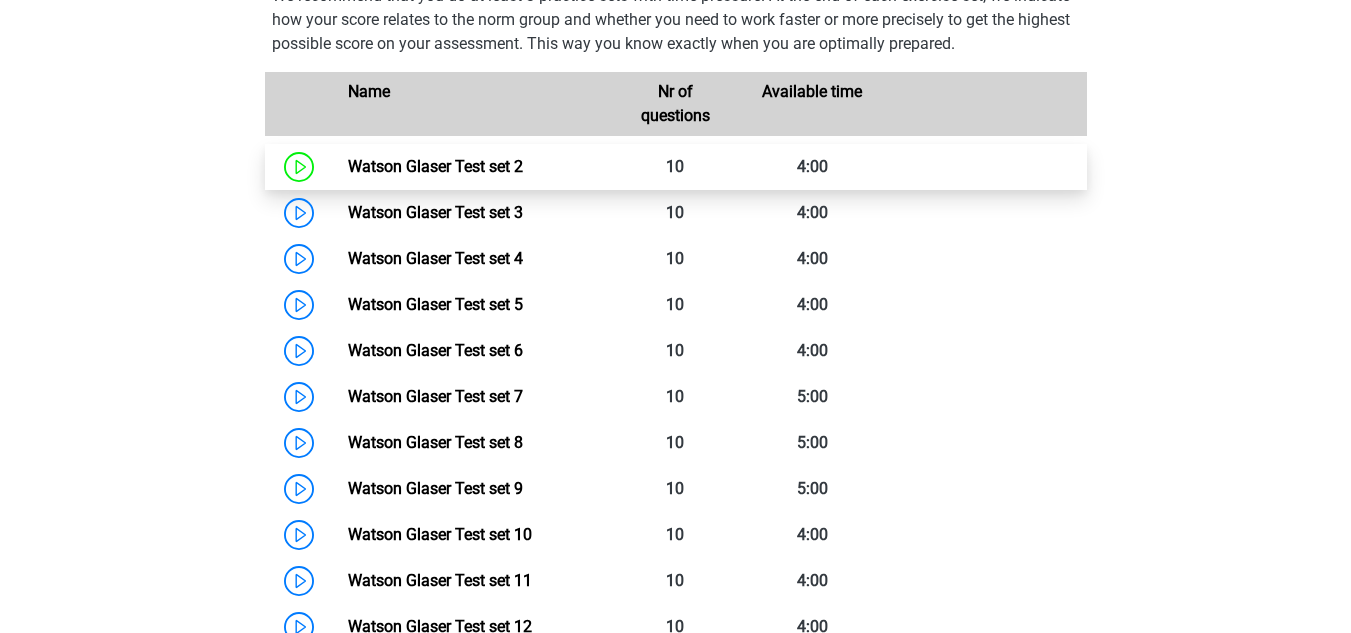 scroll, scrollTop: 925, scrollLeft: 0, axis: vertical 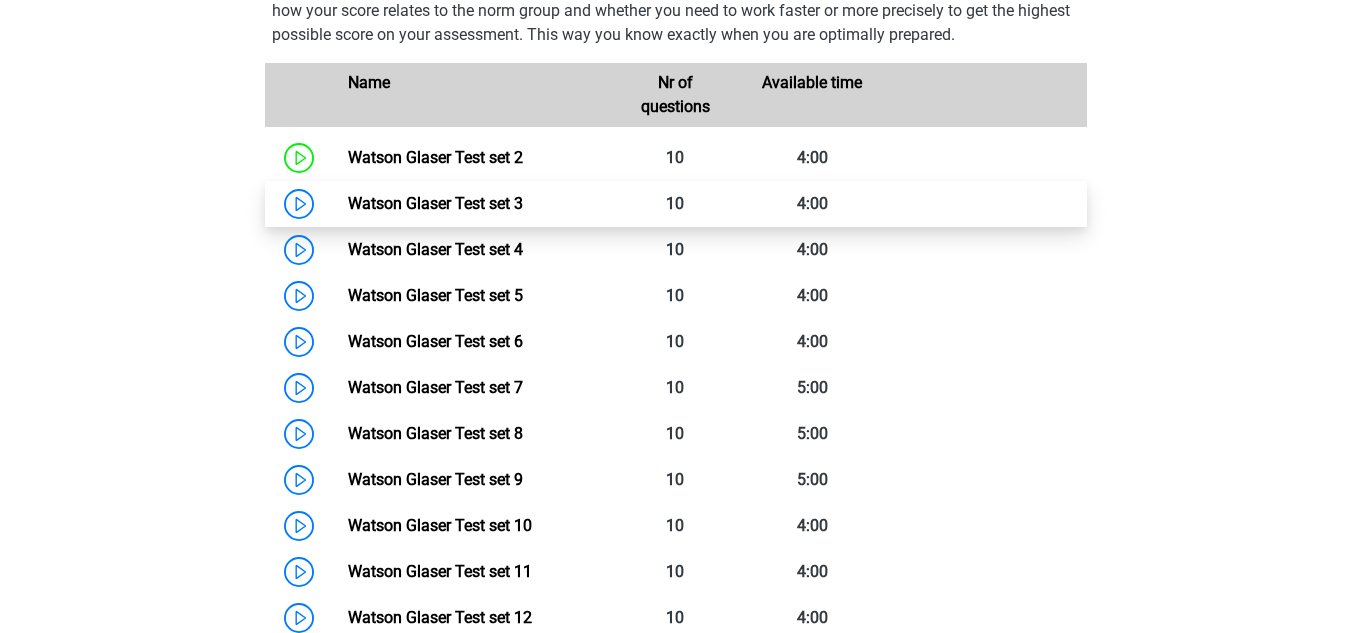 click on "Watson Glaser Test
set 3" at bounding box center [435, 203] 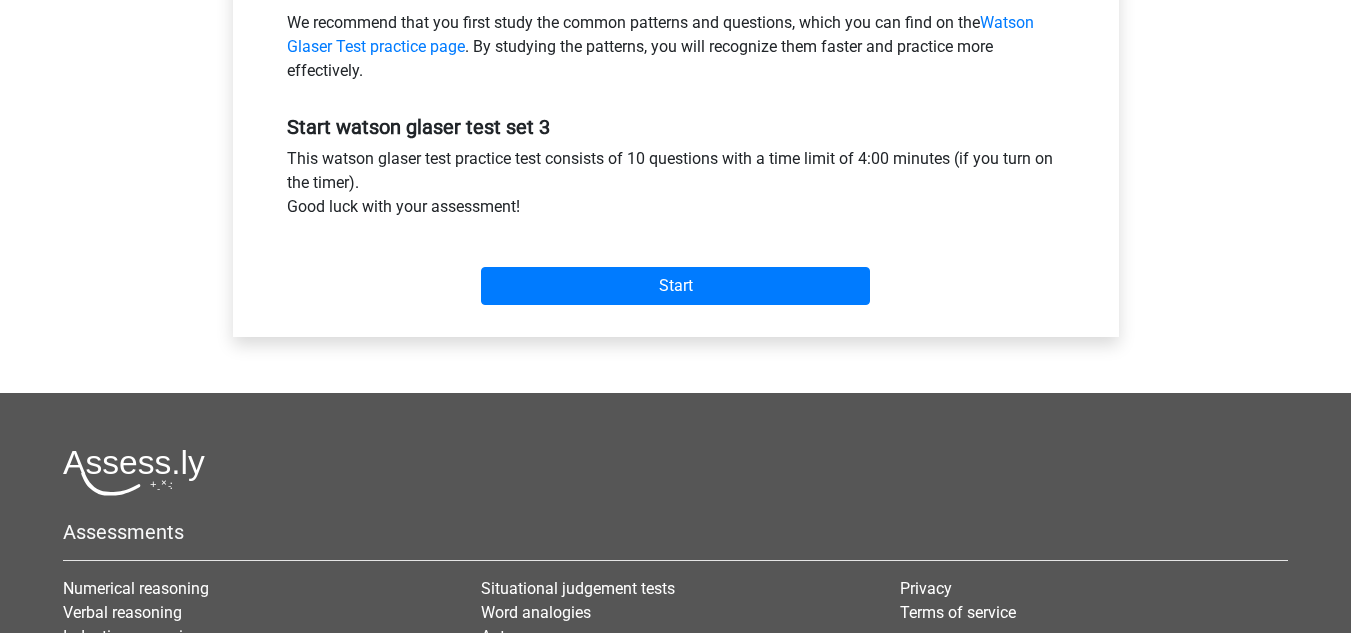 scroll, scrollTop: 663, scrollLeft: 0, axis: vertical 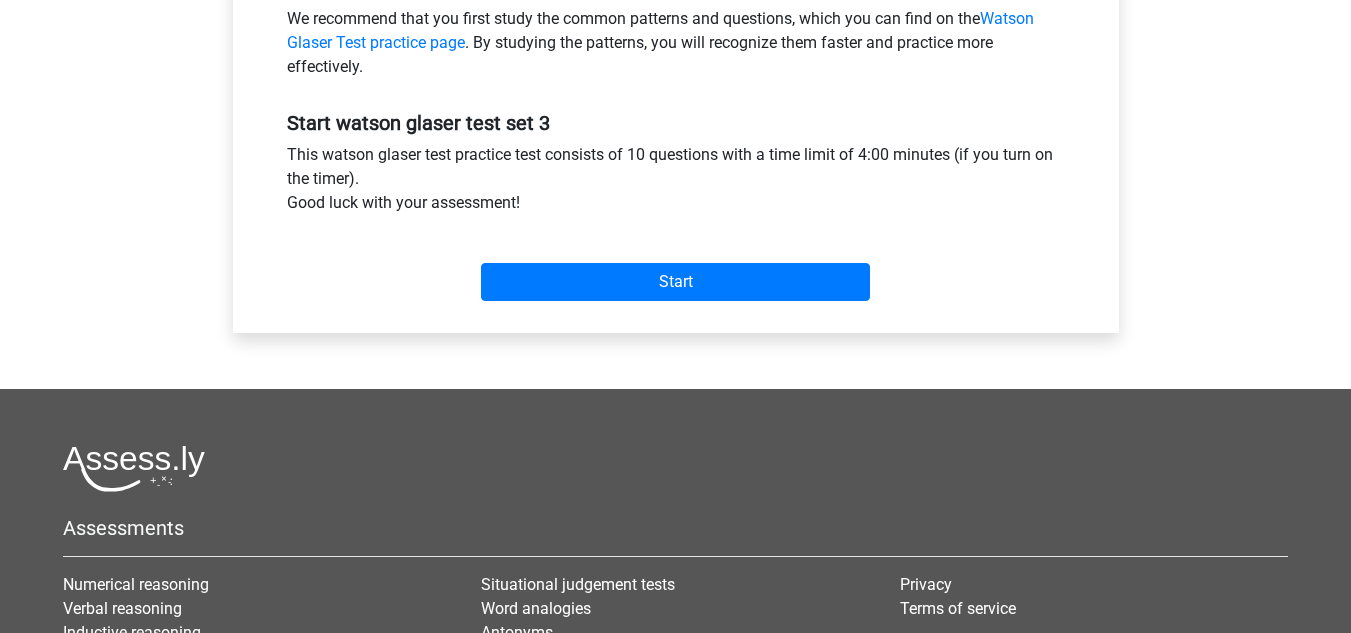 click on "Start" at bounding box center [676, 266] 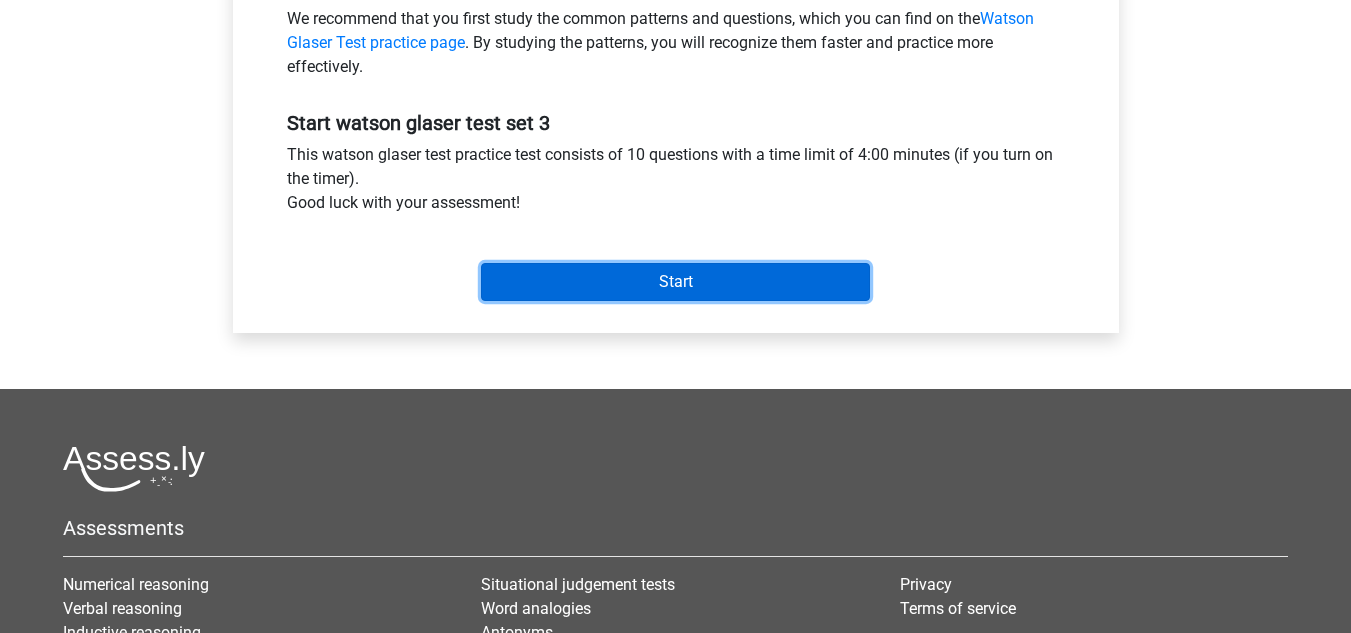 click on "Start" at bounding box center [675, 282] 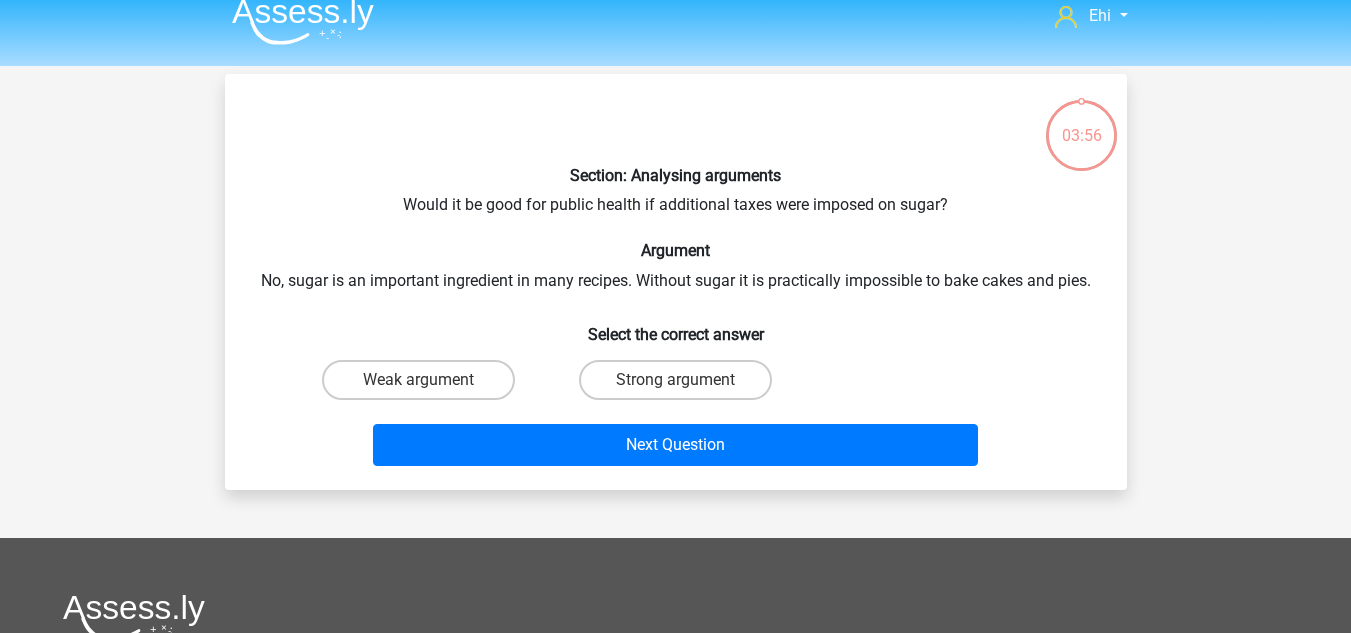 scroll, scrollTop: 20, scrollLeft: 0, axis: vertical 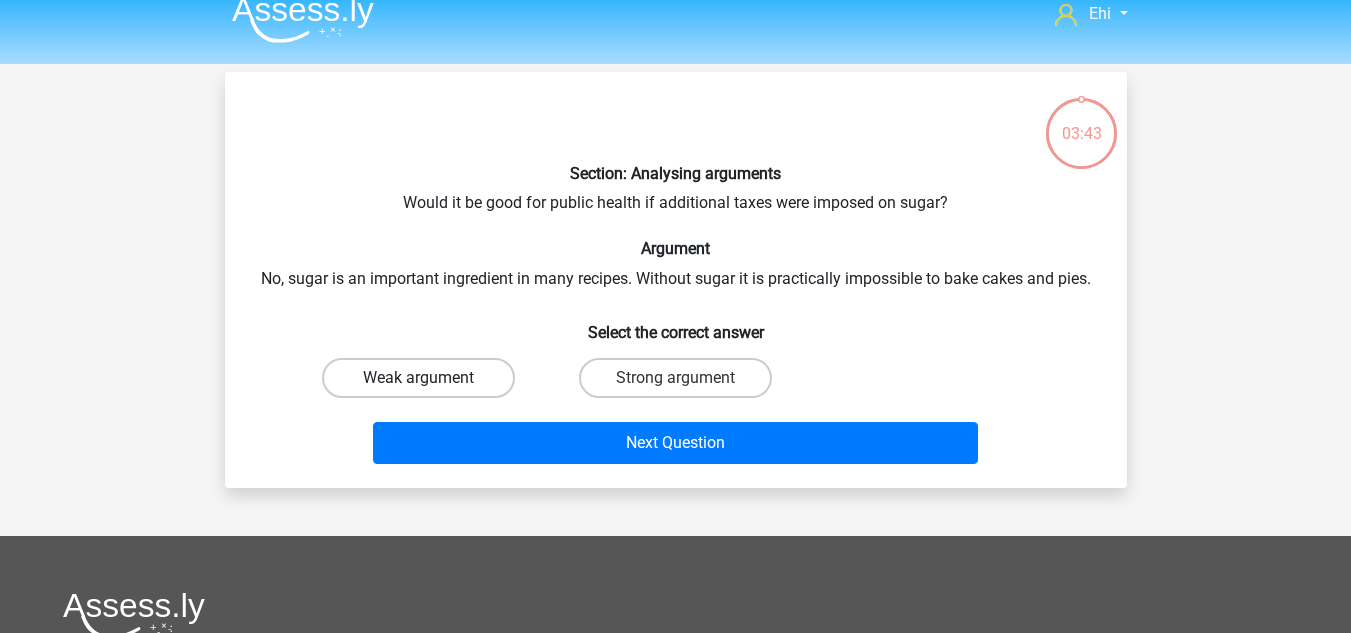 click on "Weak argument" at bounding box center (418, 378) 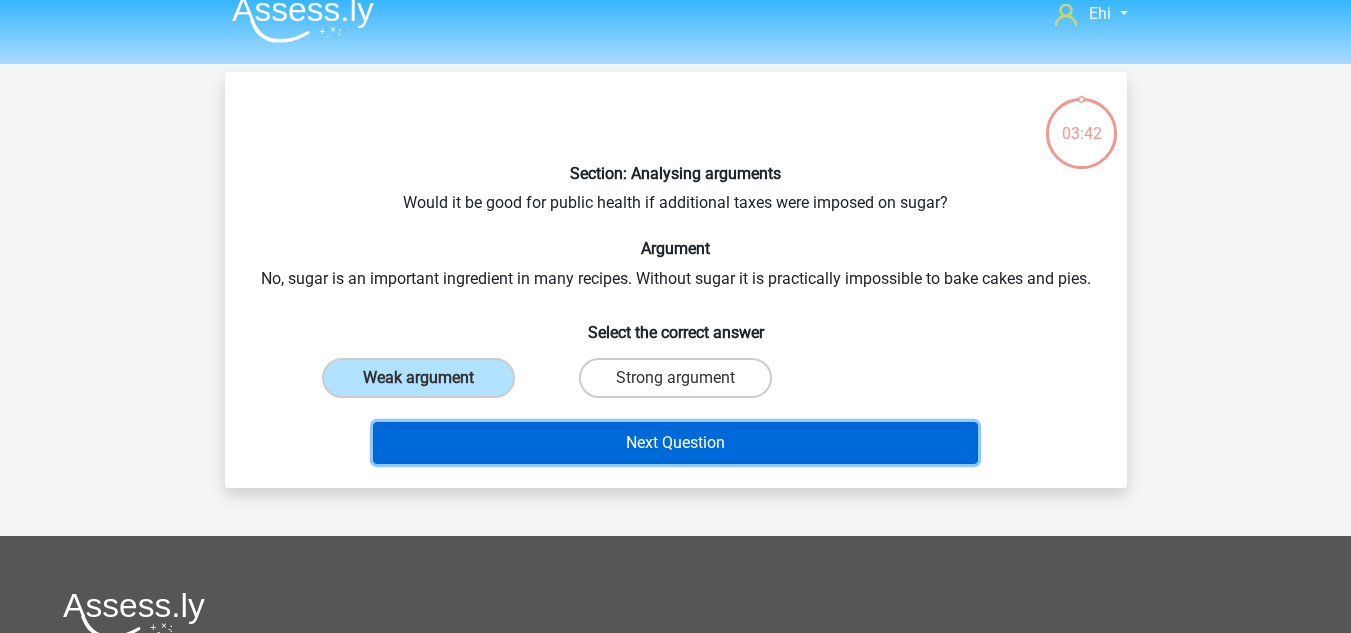 click on "Next Question" at bounding box center [675, 443] 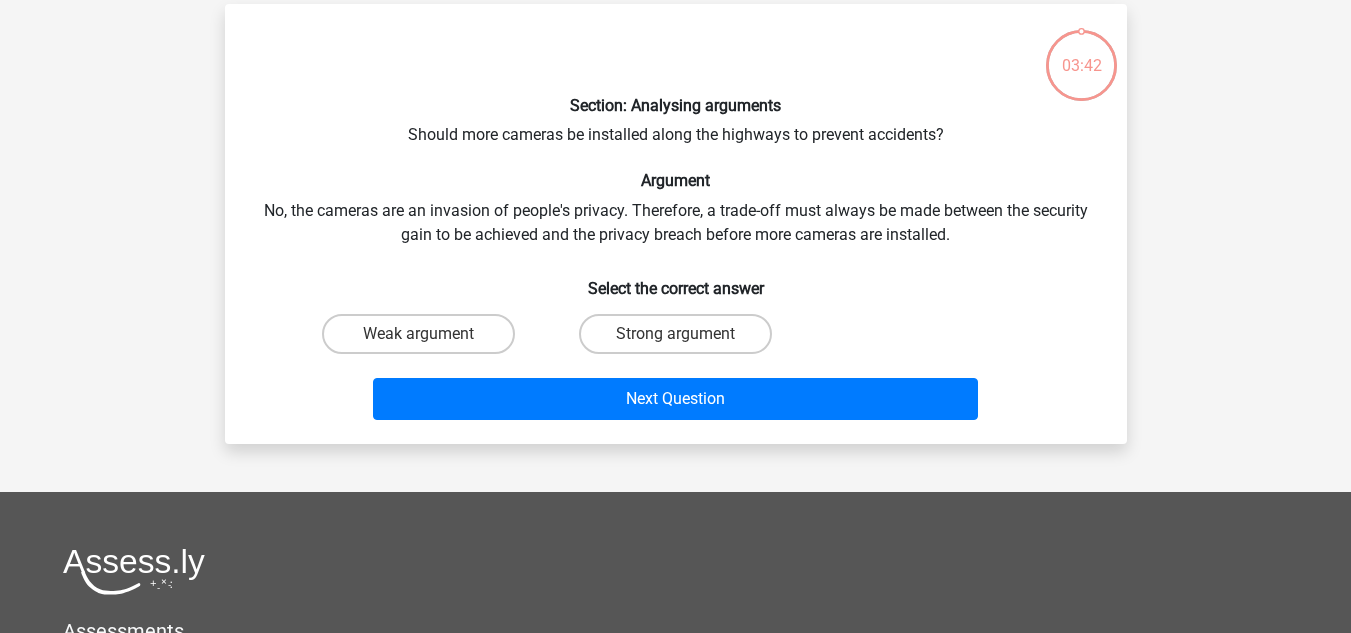 scroll, scrollTop: 92, scrollLeft: 0, axis: vertical 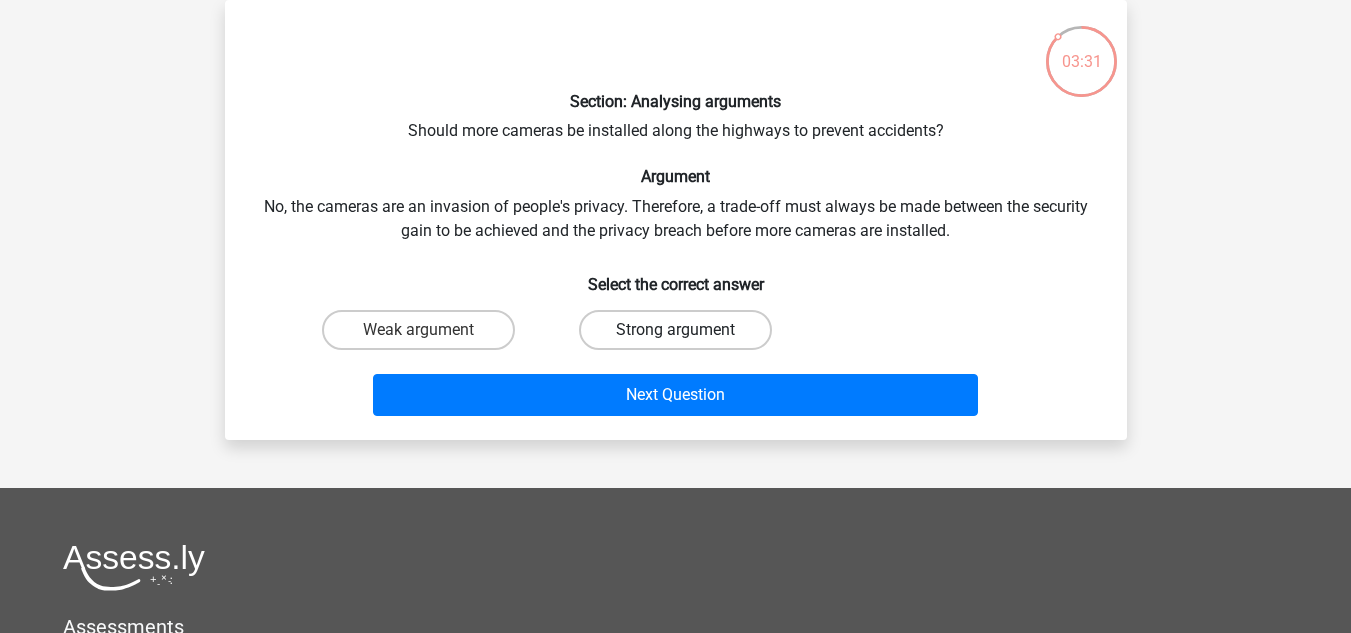 click on "Strong argument" at bounding box center [675, 330] 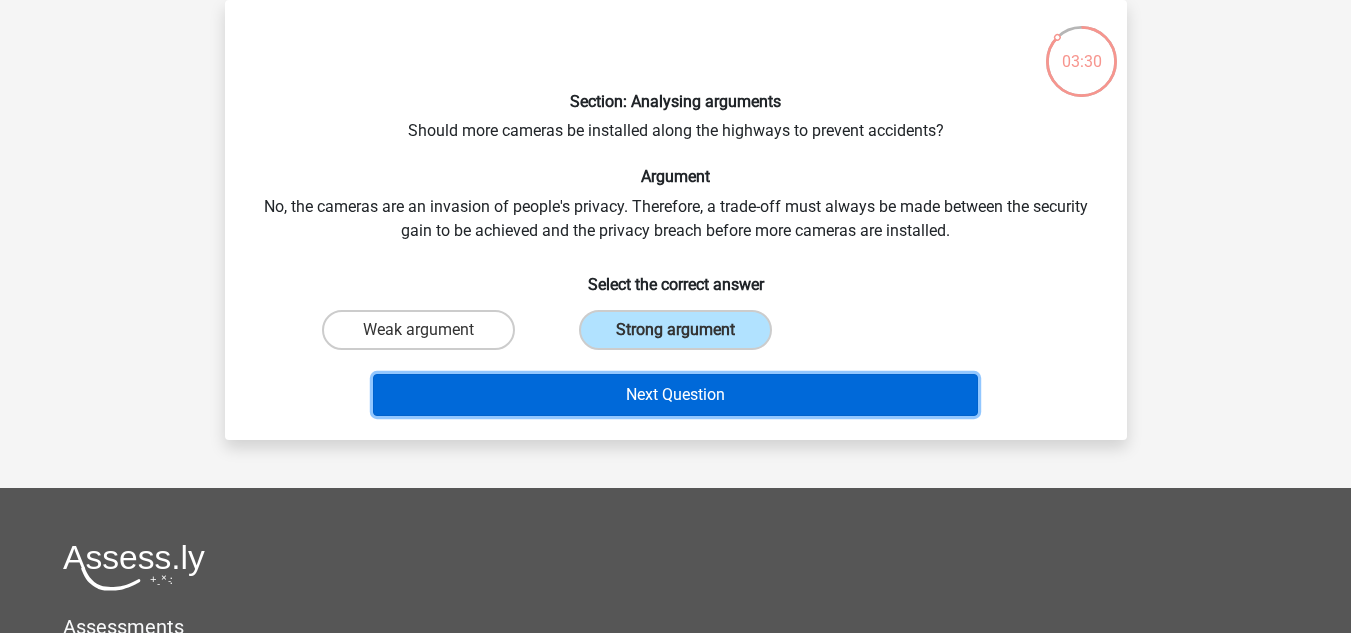 click on "Next Question" at bounding box center (675, 395) 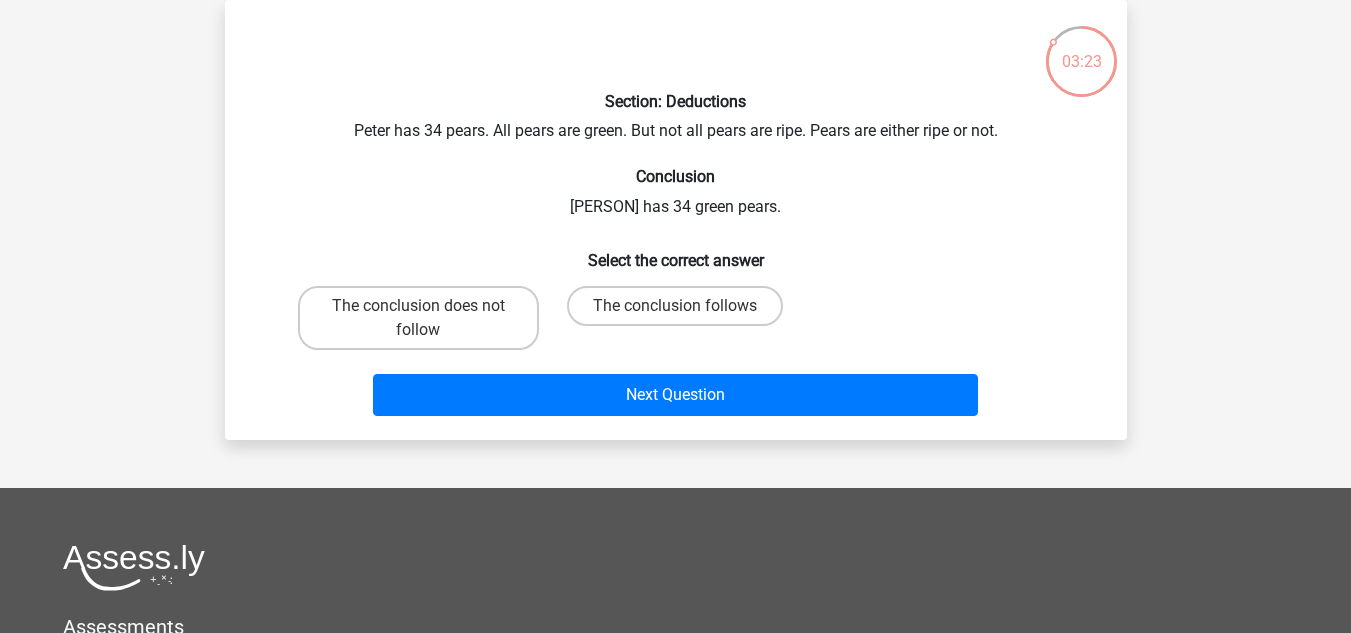 scroll, scrollTop: 91, scrollLeft: 0, axis: vertical 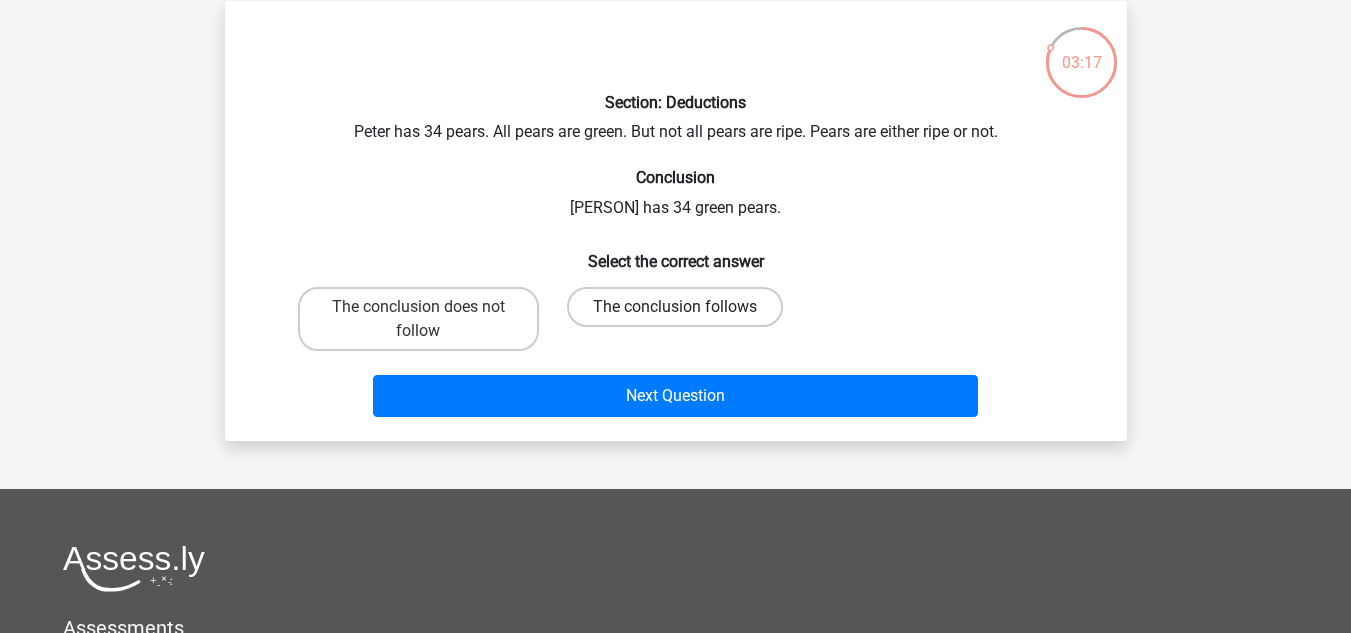 click on "The conclusion follows" at bounding box center (675, 307) 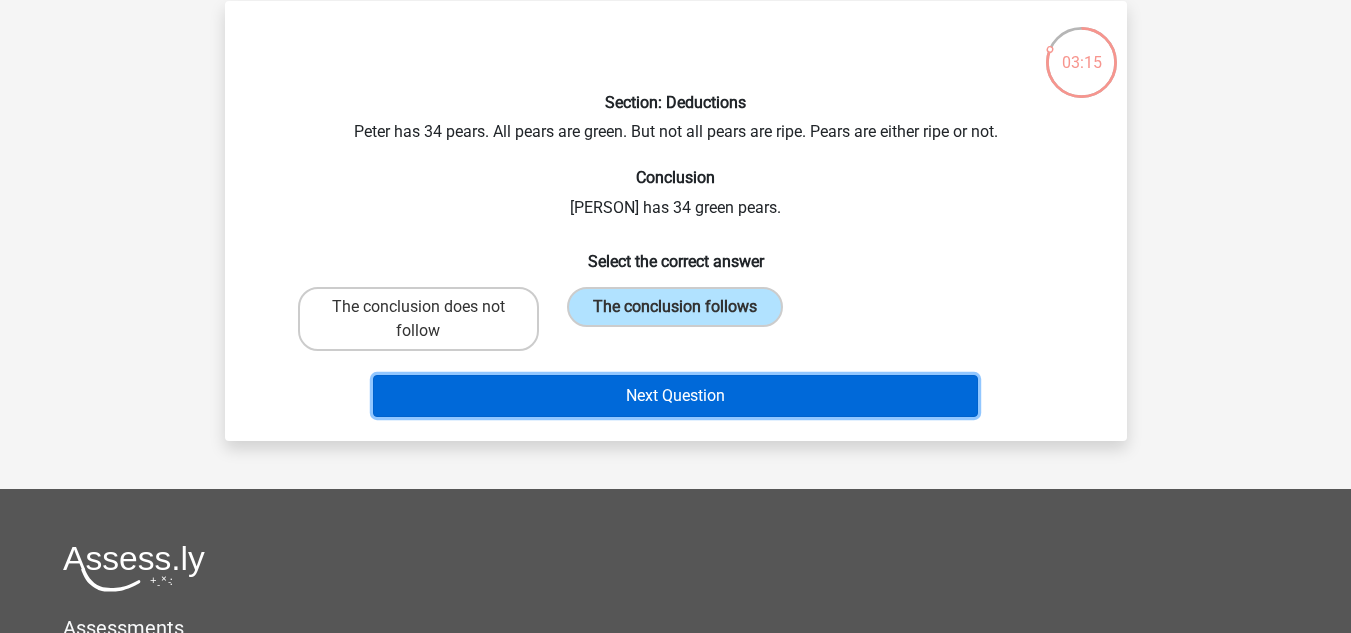 click on "Next Question" at bounding box center (675, 396) 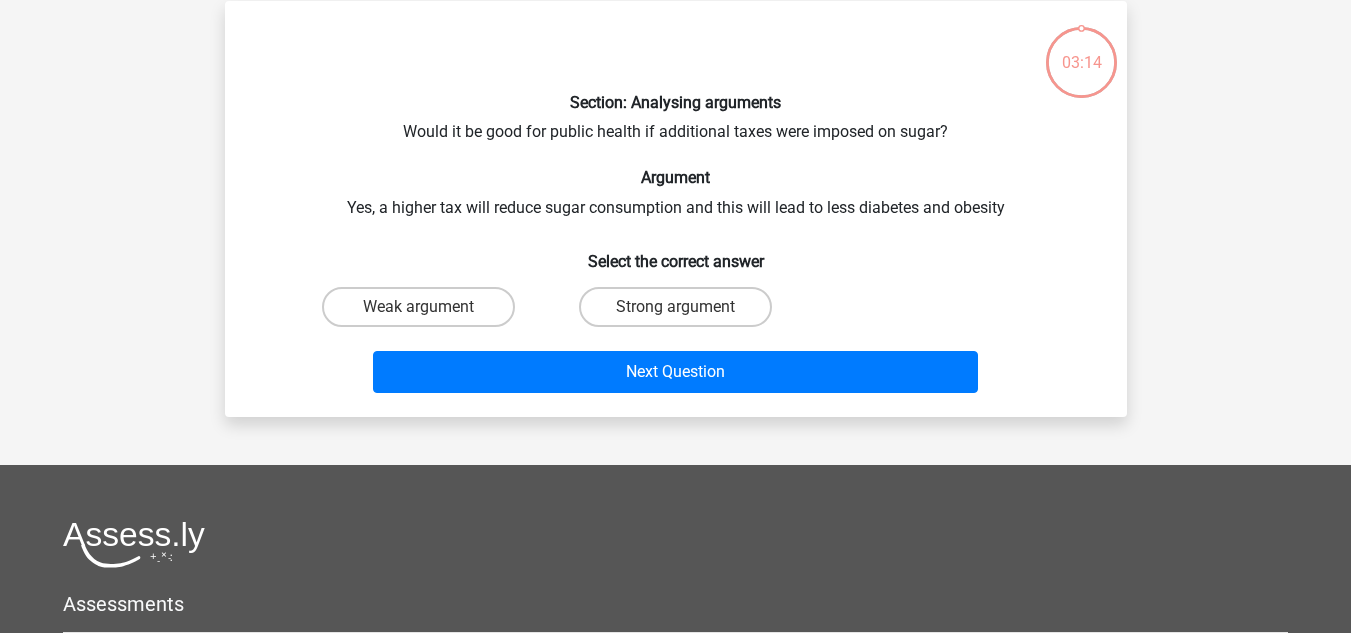 scroll, scrollTop: 92, scrollLeft: 0, axis: vertical 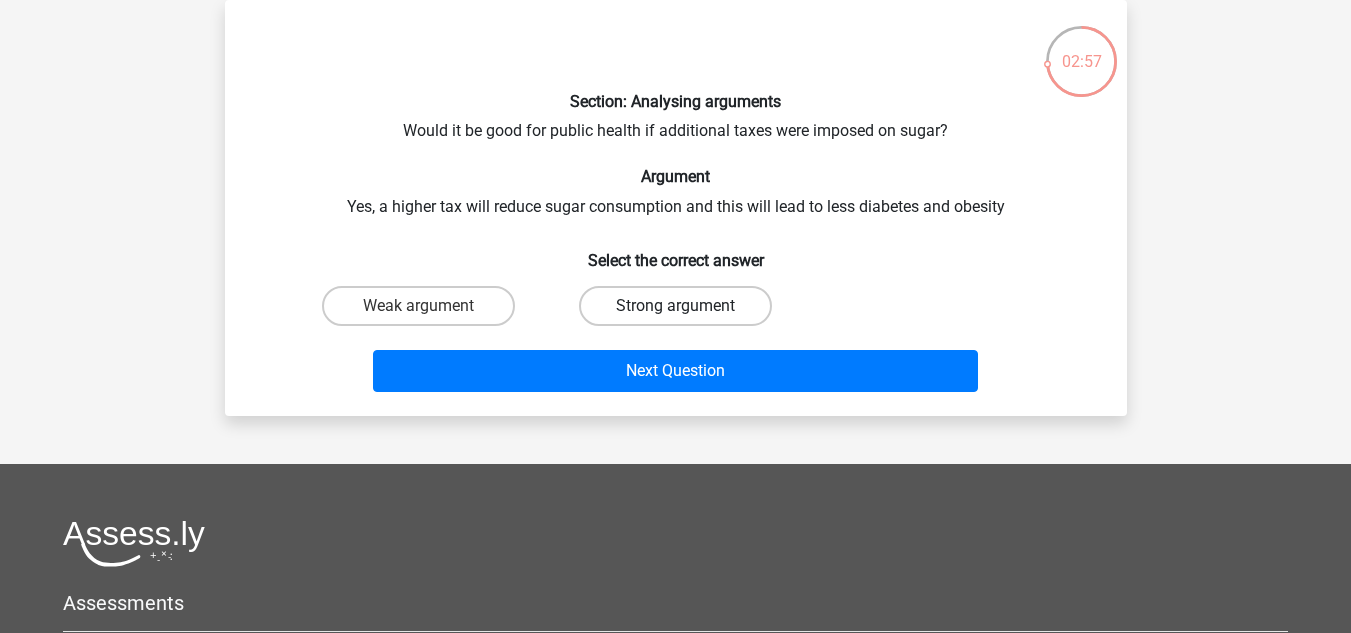 click on "Strong argument" at bounding box center [675, 306] 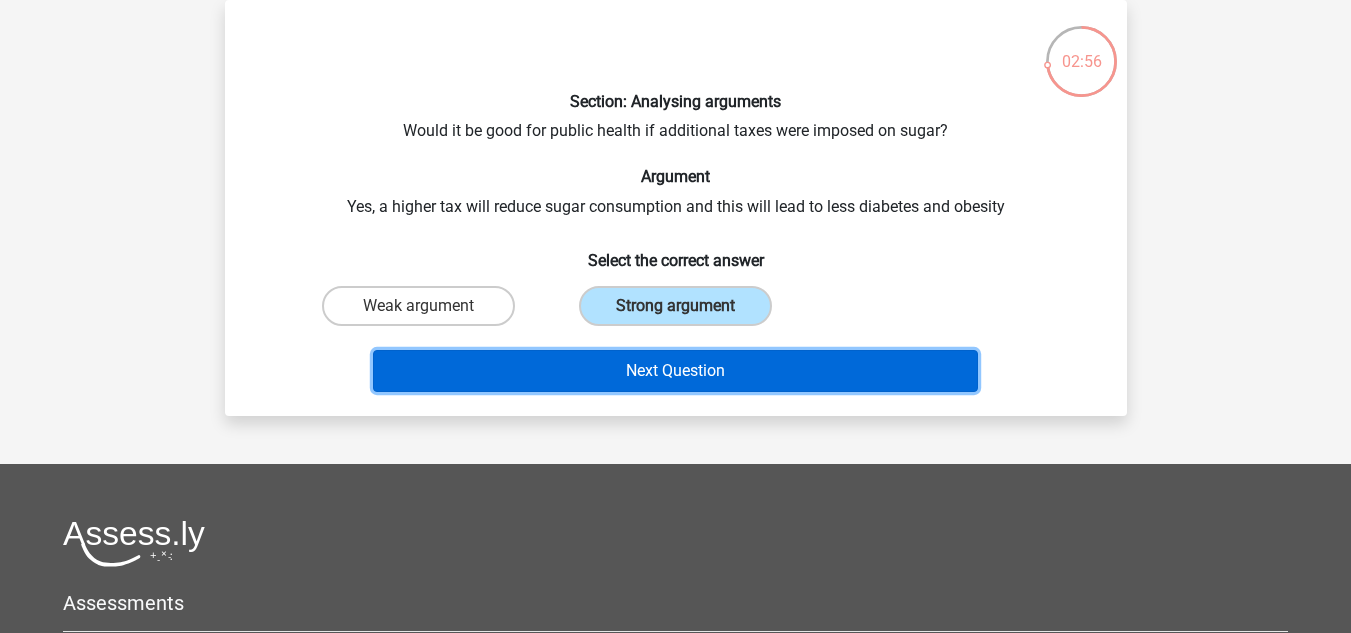 click on "Next Question" at bounding box center (675, 371) 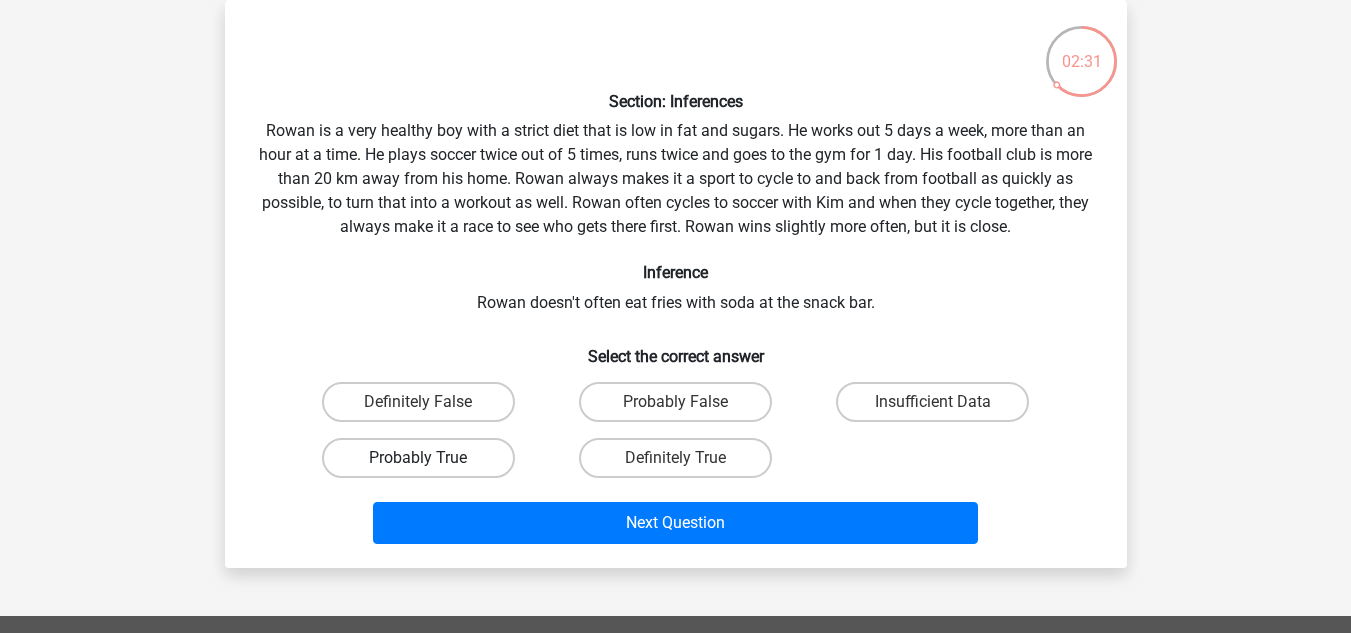 click on "Probably True" at bounding box center (418, 458) 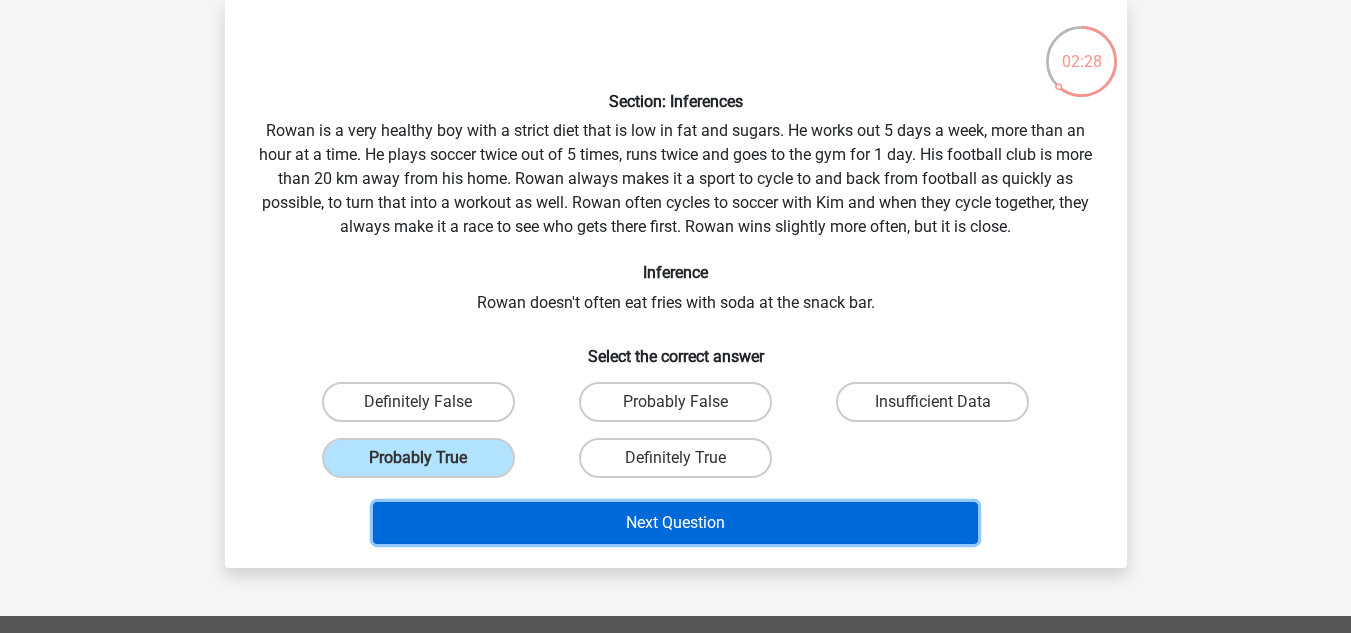 click on "Next Question" at bounding box center (675, 523) 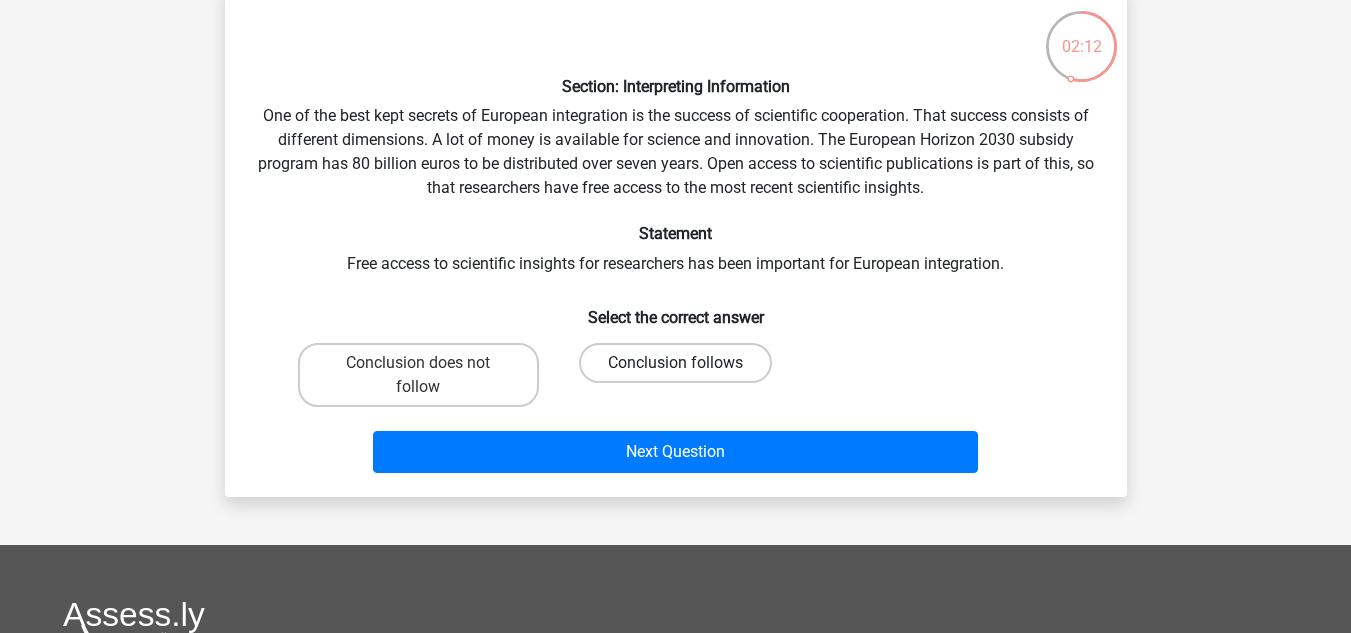 scroll, scrollTop: 109, scrollLeft: 0, axis: vertical 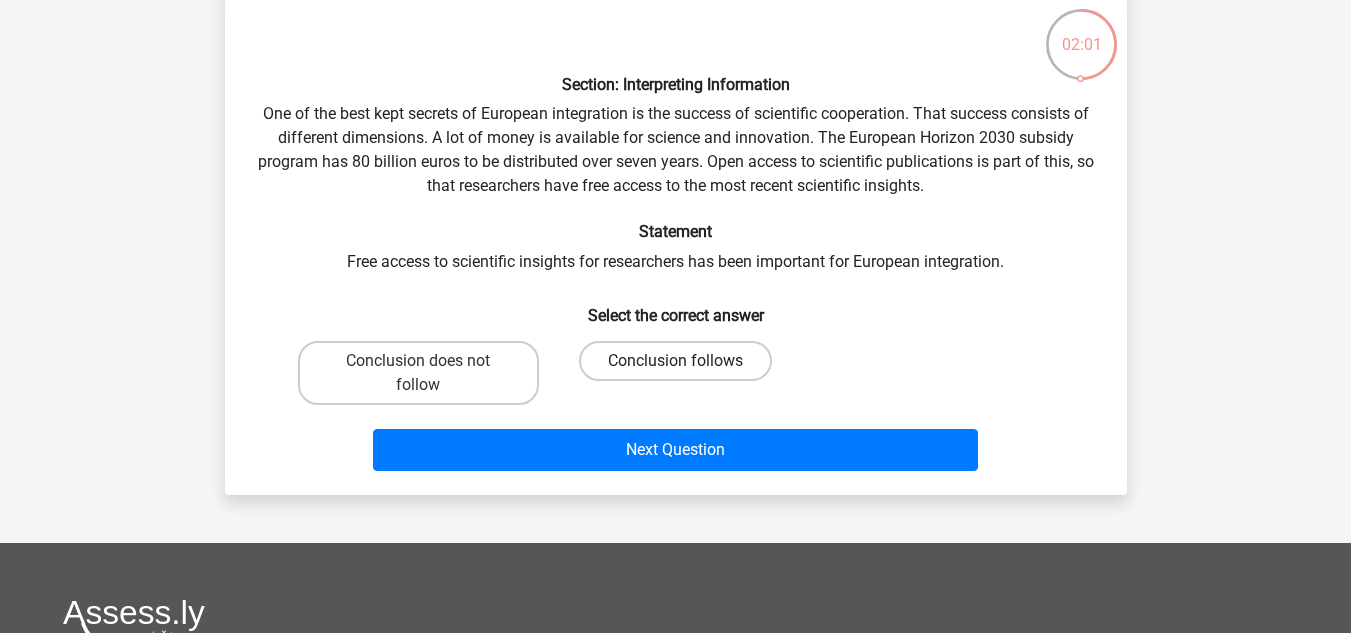 click on "Conclusion follows" at bounding box center (675, 361) 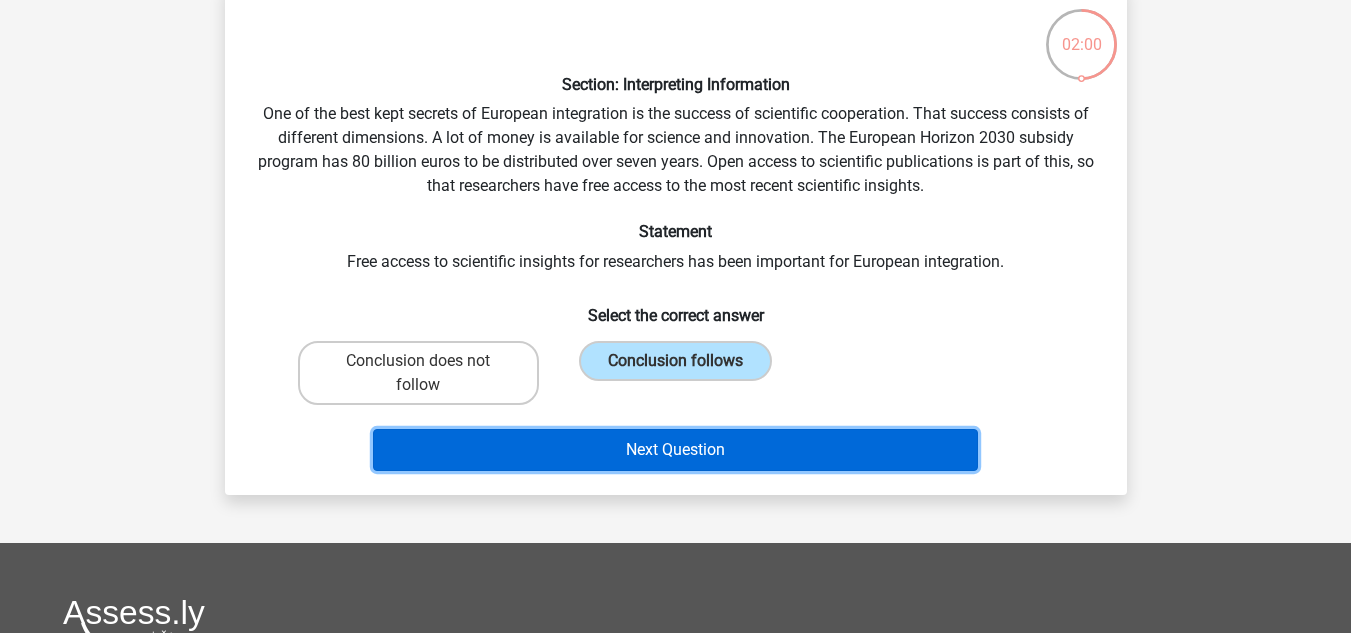click on "Next Question" at bounding box center [675, 450] 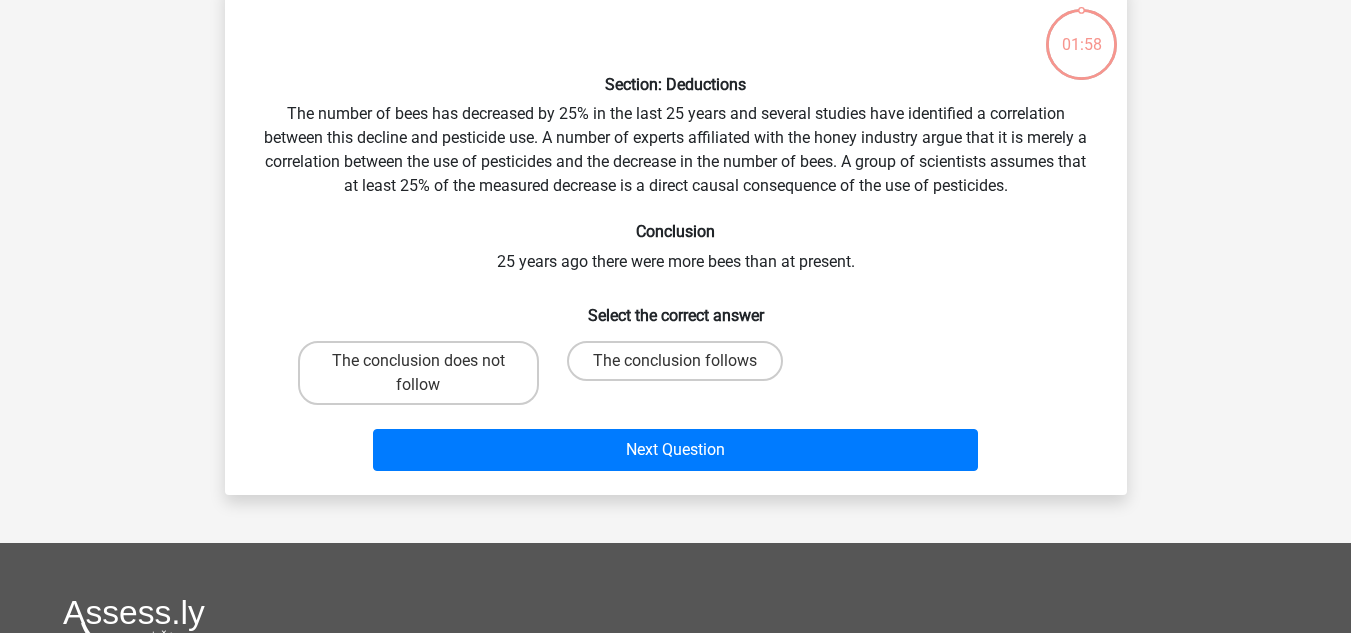 scroll, scrollTop: 92, scrollLeft: 0, axis: vertical 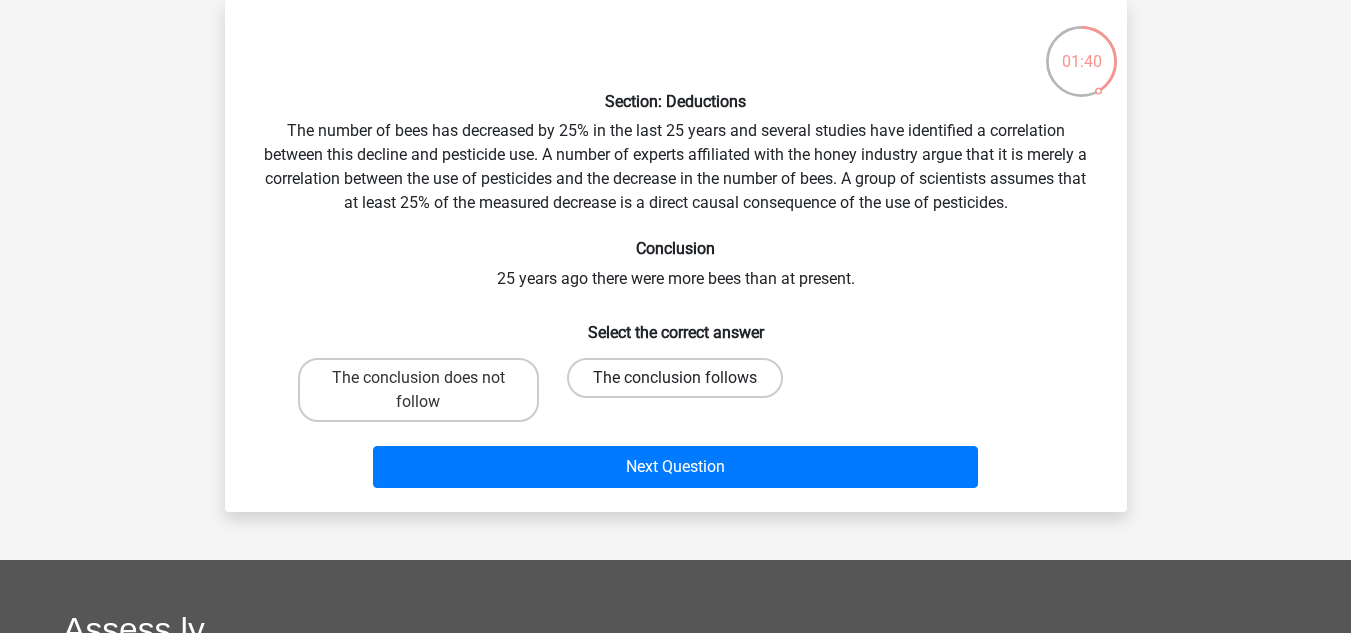 click on "The conclusion follows" at bounding box center (675, 378) 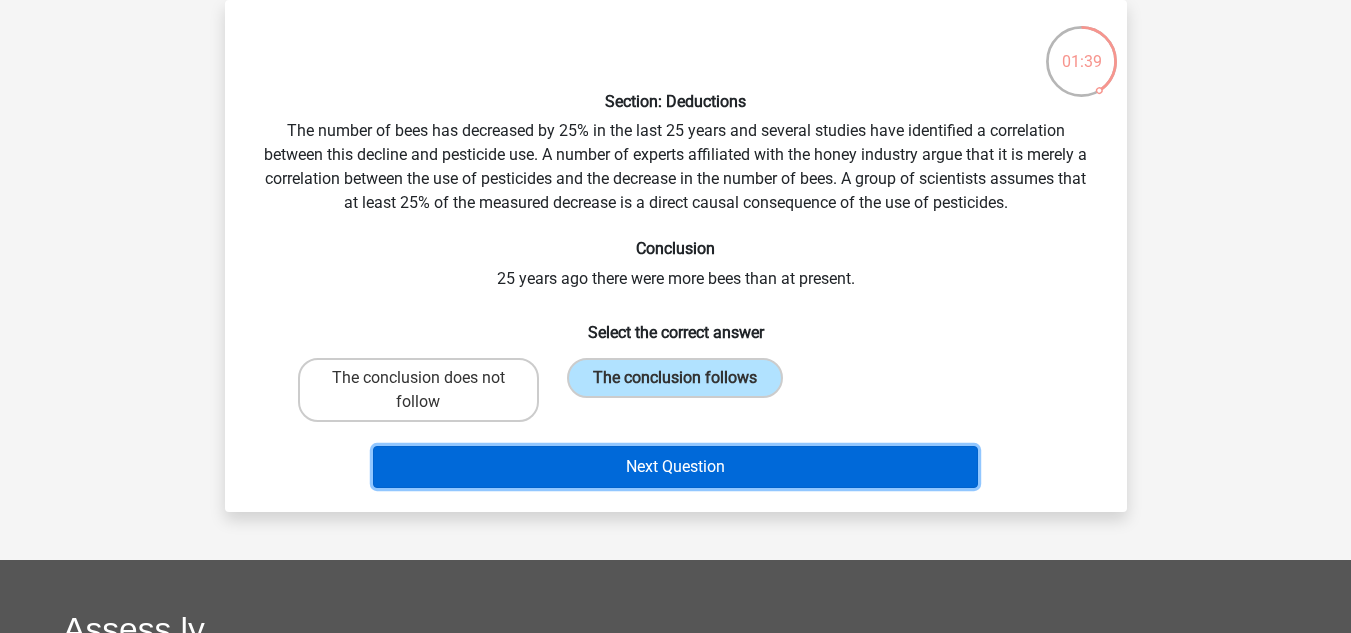 click on "Next Question" at bounding box center [675, 467] 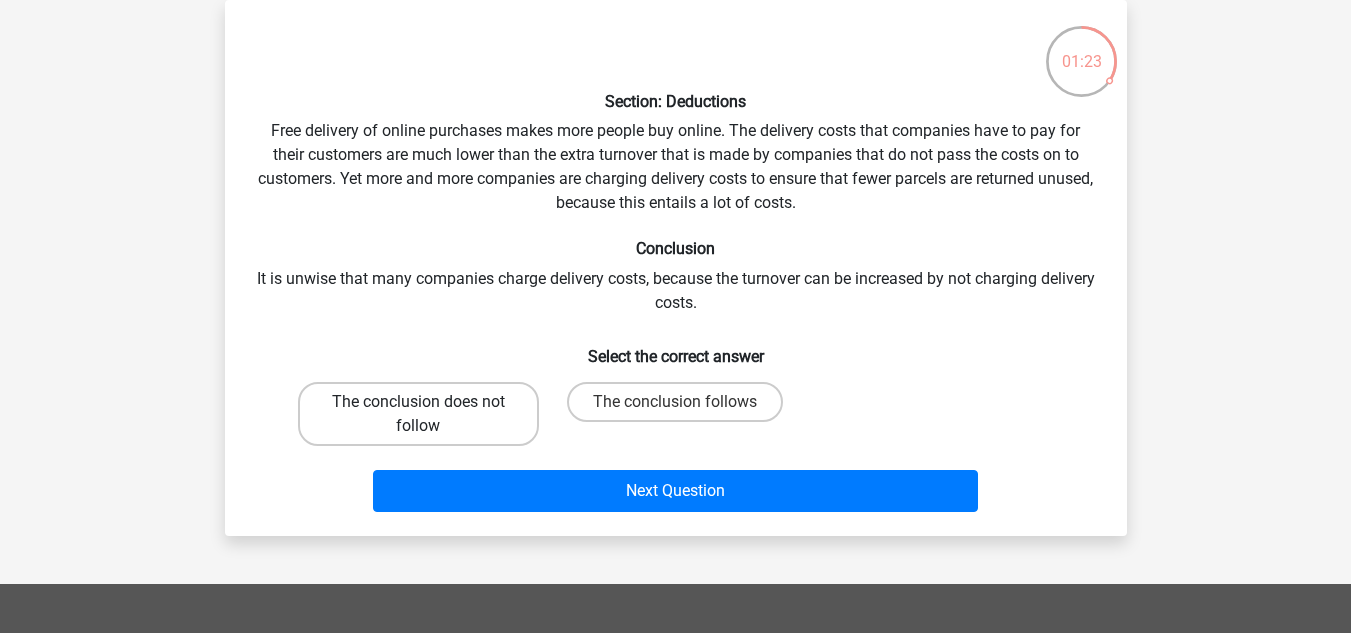click on "The conclusion does not follow" at bounding box center [418, 414] 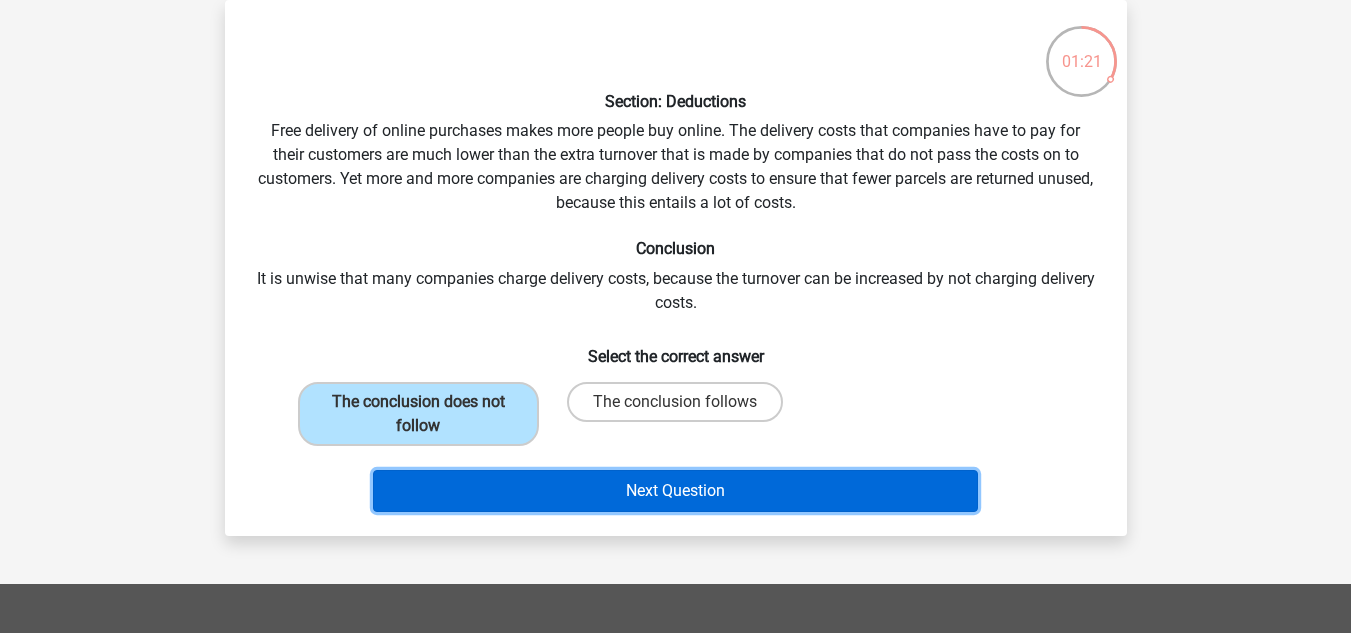 click on "Next Question" at bounding box center (675, 491) 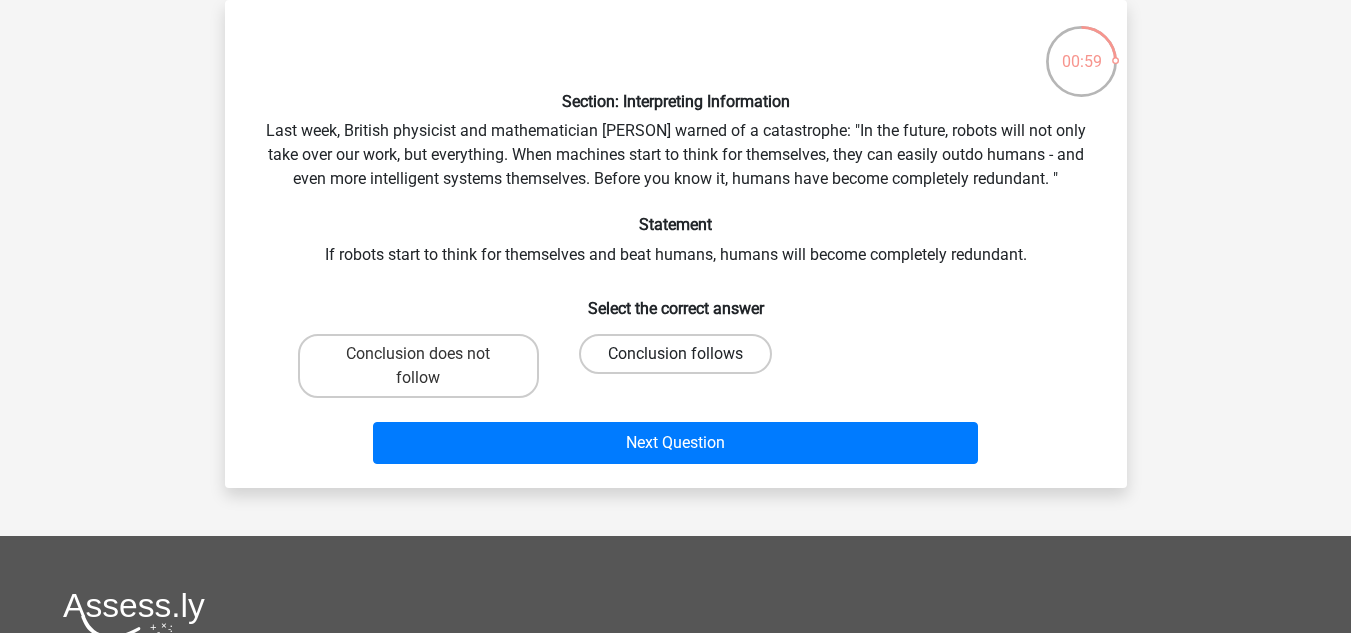 click on "Conclusion follows" at bounding box center (675, 354) 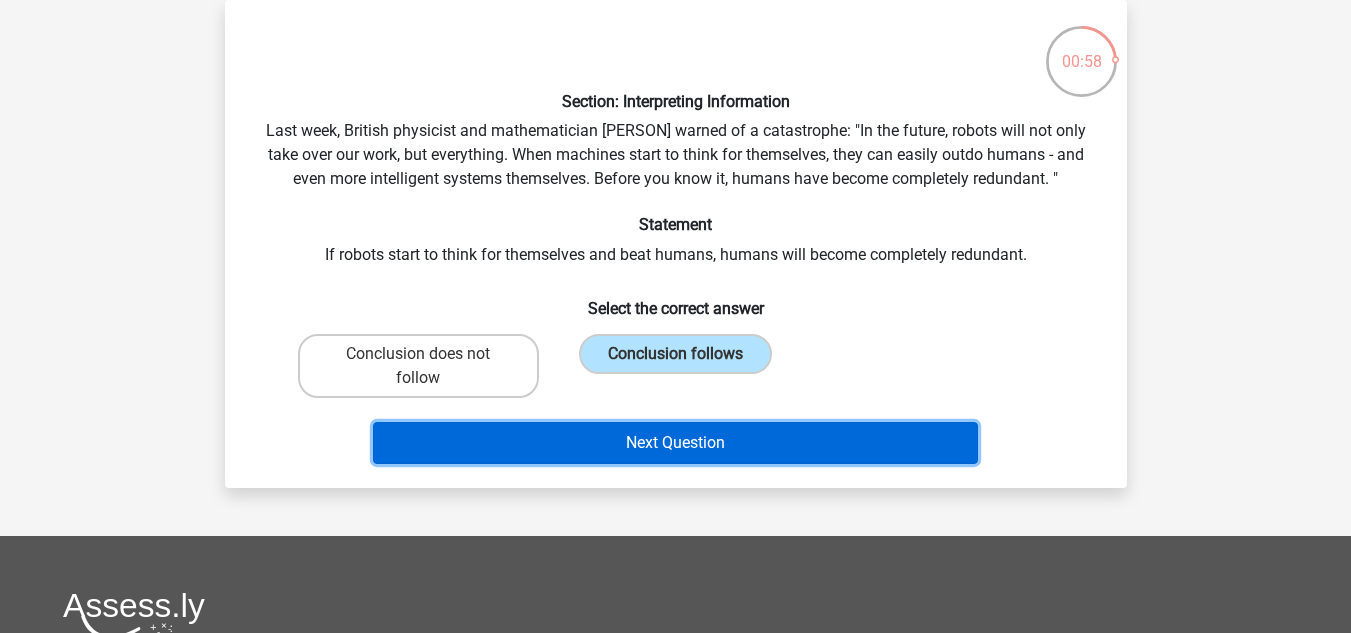 click on "Next Question" at bounding box center [675, 443] 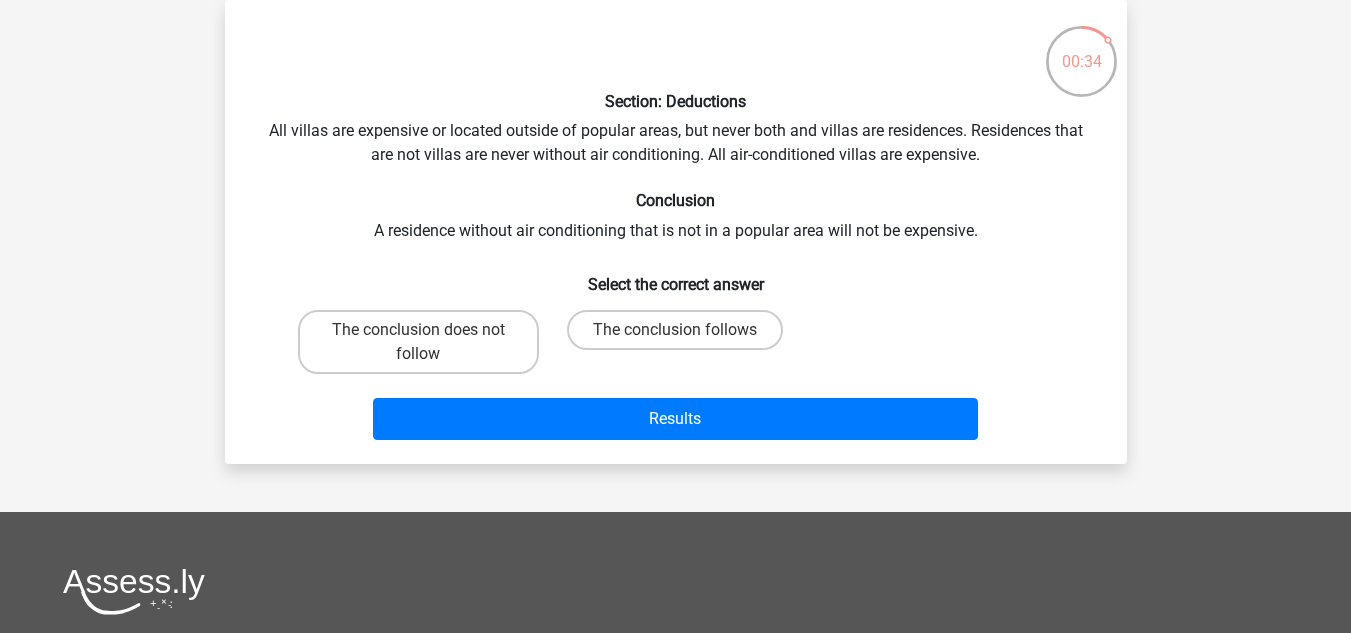 click on "The conclusion does not follow" at bounding box center [418, 342] 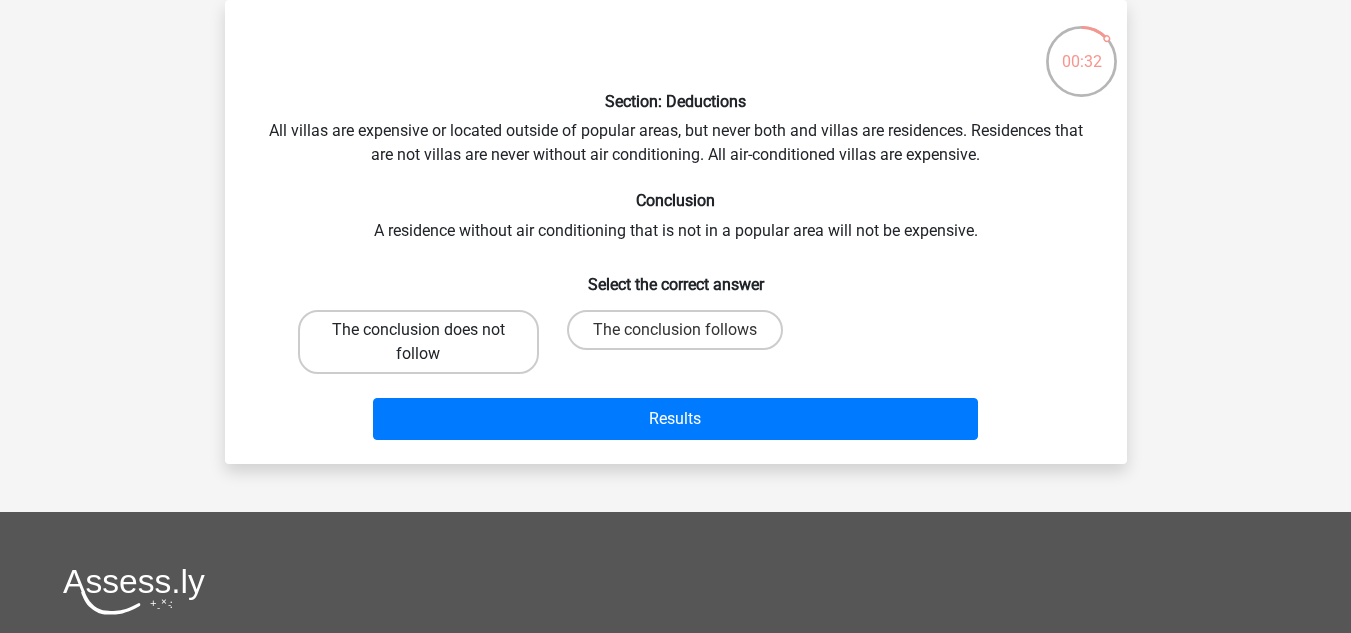 click on "The conclusion does not follow" at bounding box center [418, 342] 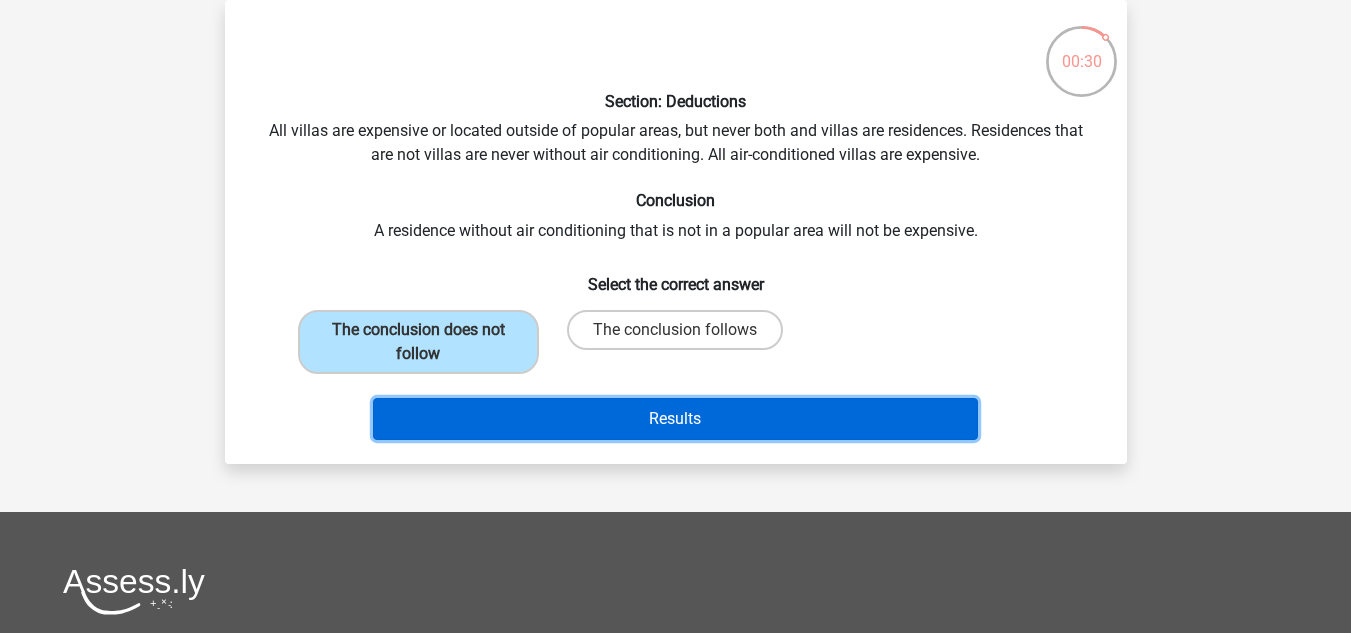 click on "Results" at bounding box center [675, 419] 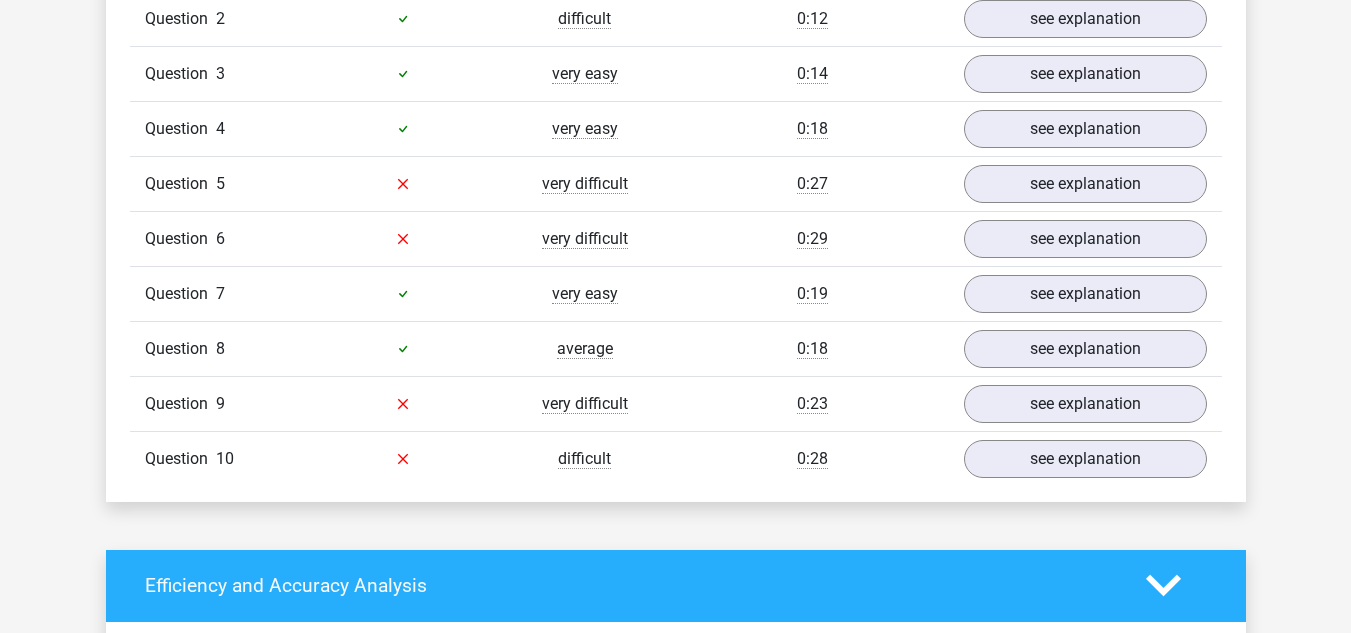 scroll, scrollTop: 1416, scrollLeft: 0, axis: vertical 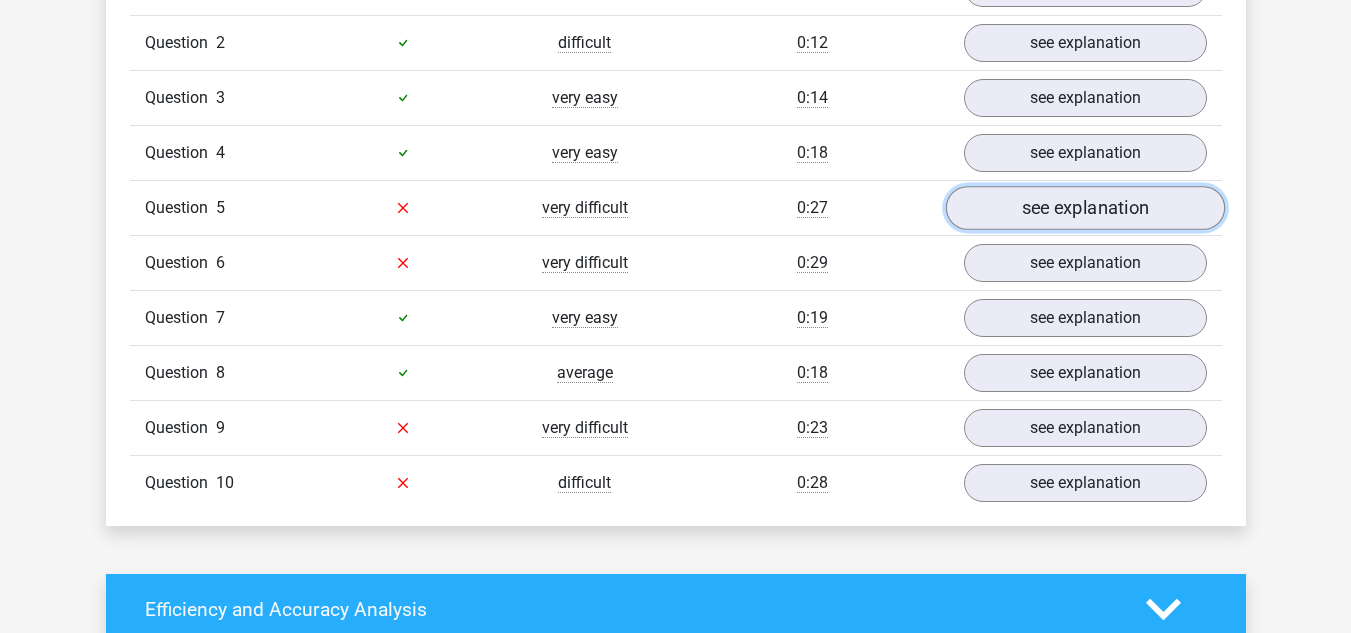 click on "see explanation" at bounding box center [1084, 208] 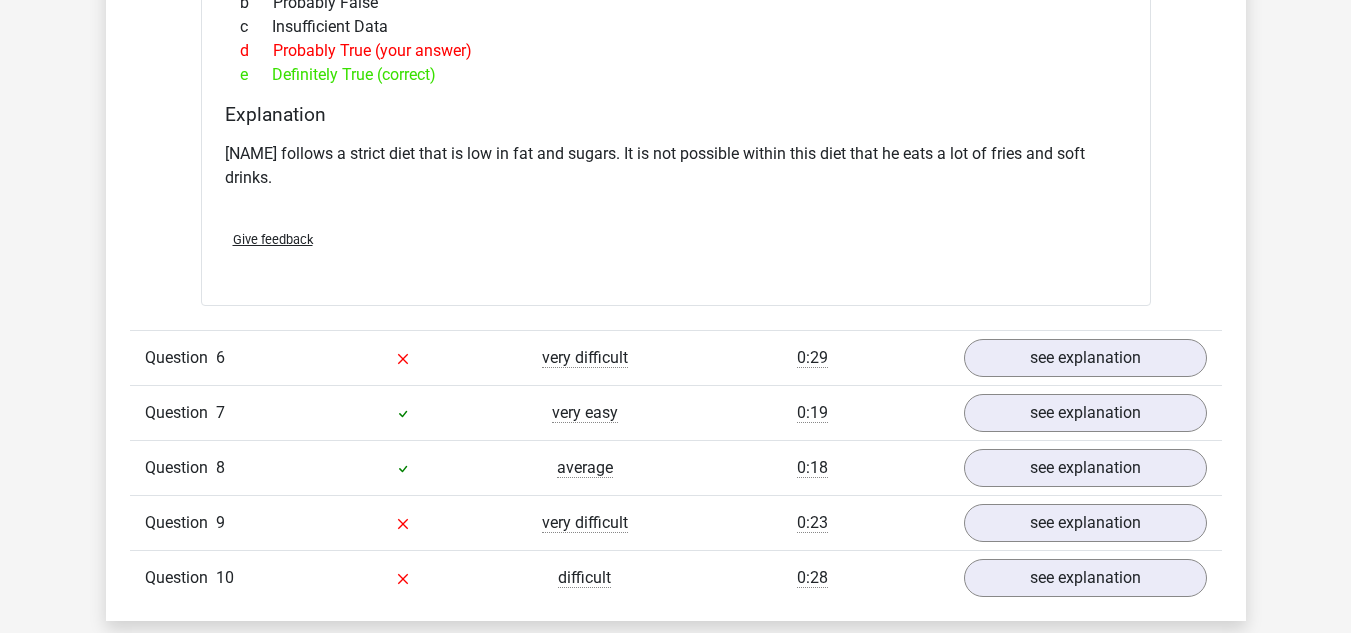 scroll, scrollTop: 2008, scrollLeft: 0, axis: vertical 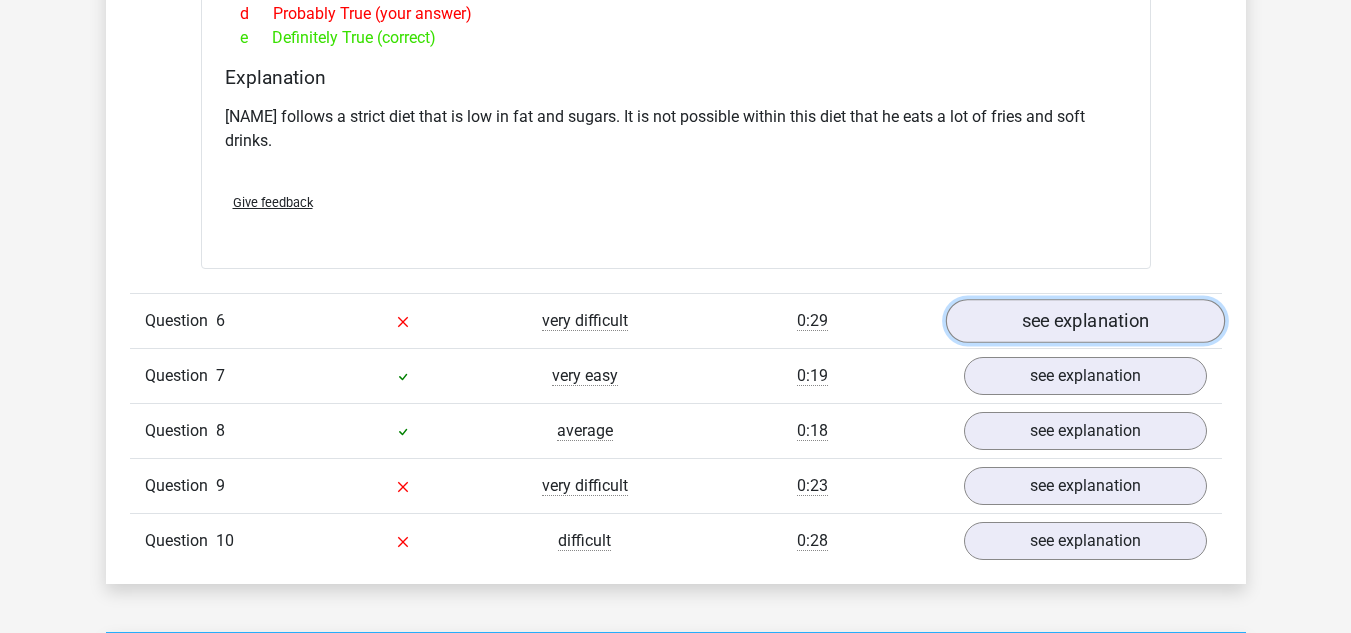click on "see explanation" at bounding box center (1084, 321) 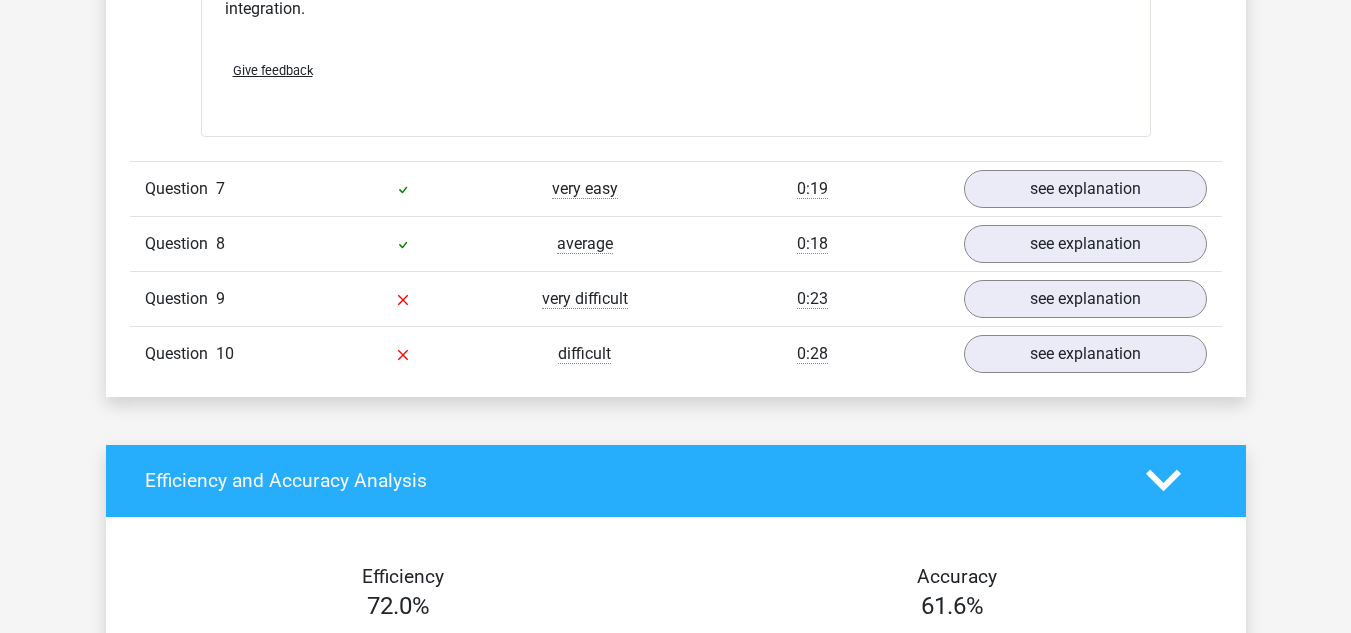 scroll, scrollTop: 2752, scrollLeft: 0, axis: vertical 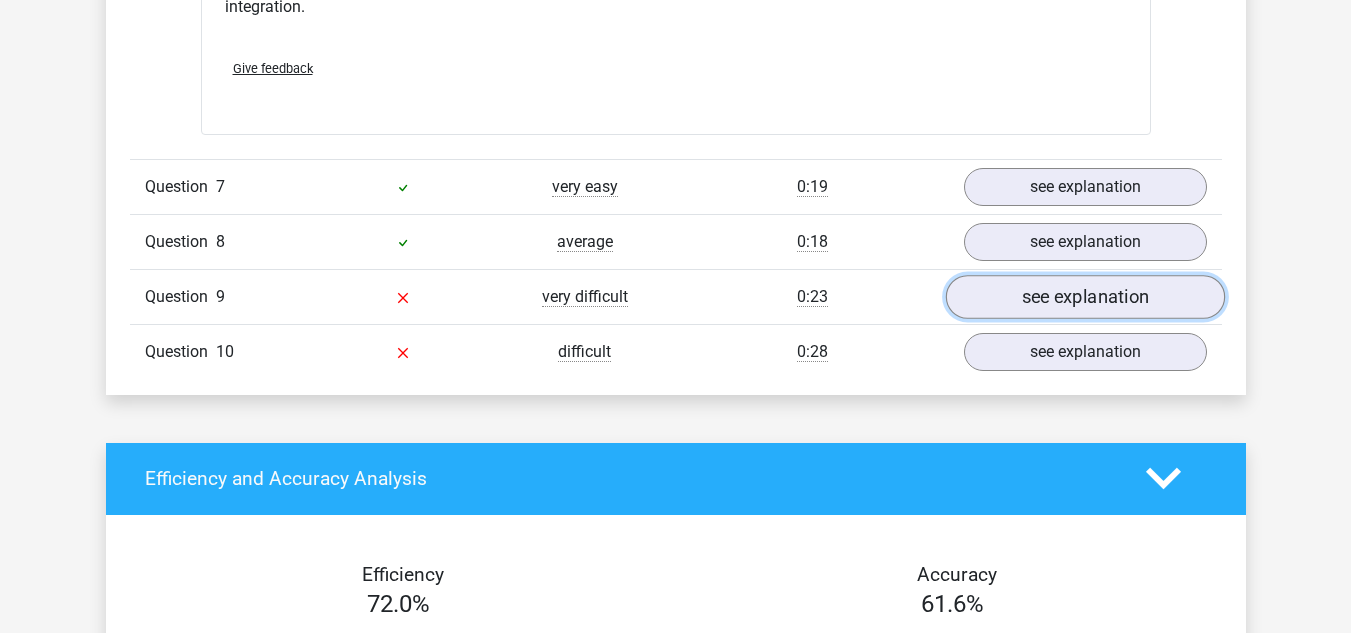 click on "see explanation" at bounding box center [1084, 297] 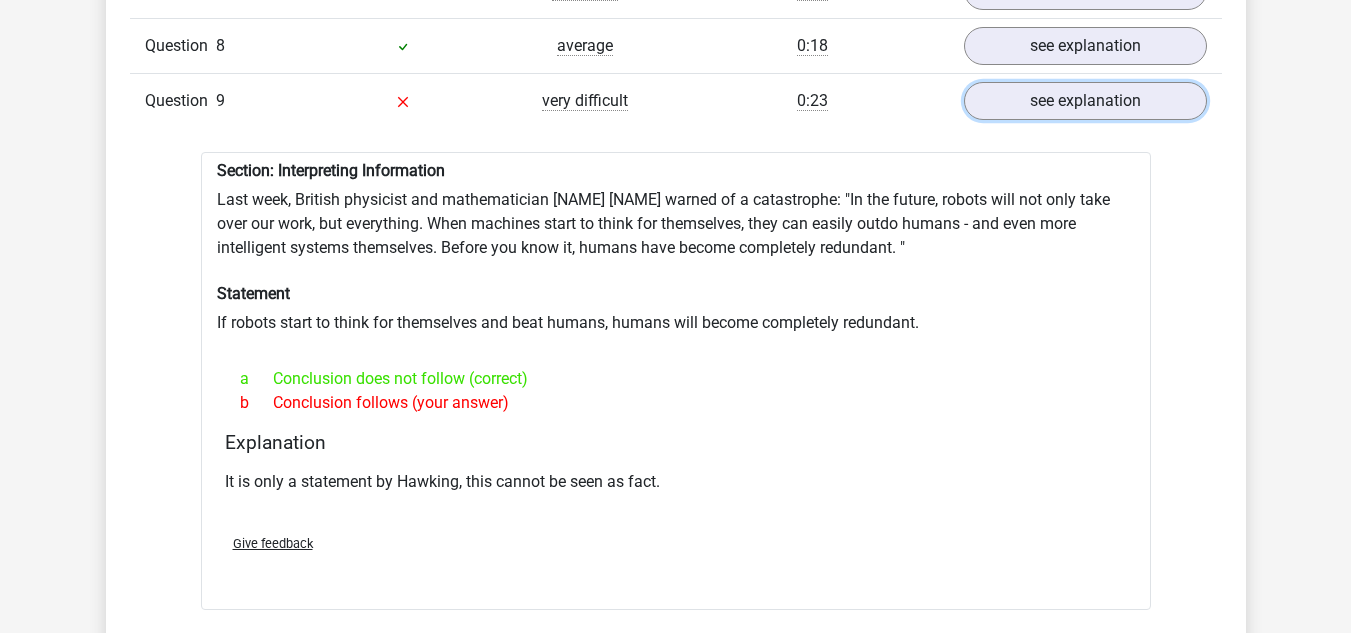 scroll, scrollTop: 2950, scrollLeft: 0, axis: vertical 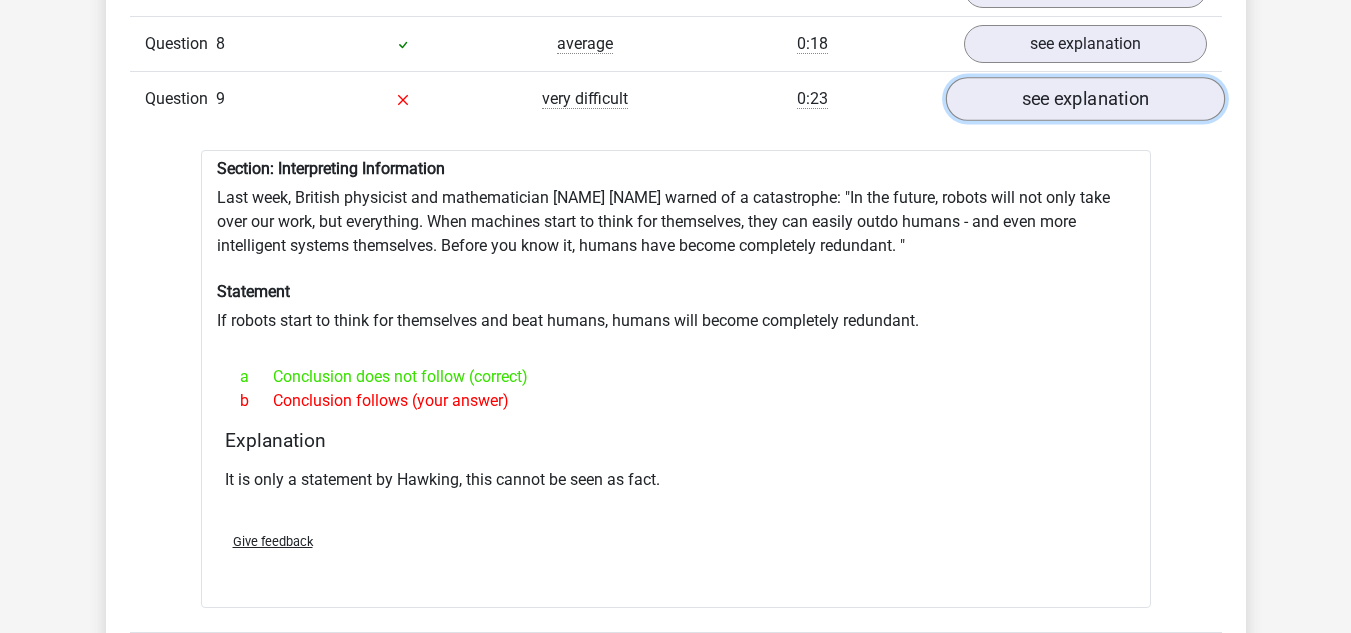 click on "see explanation" at bounding box center (1084, 99) 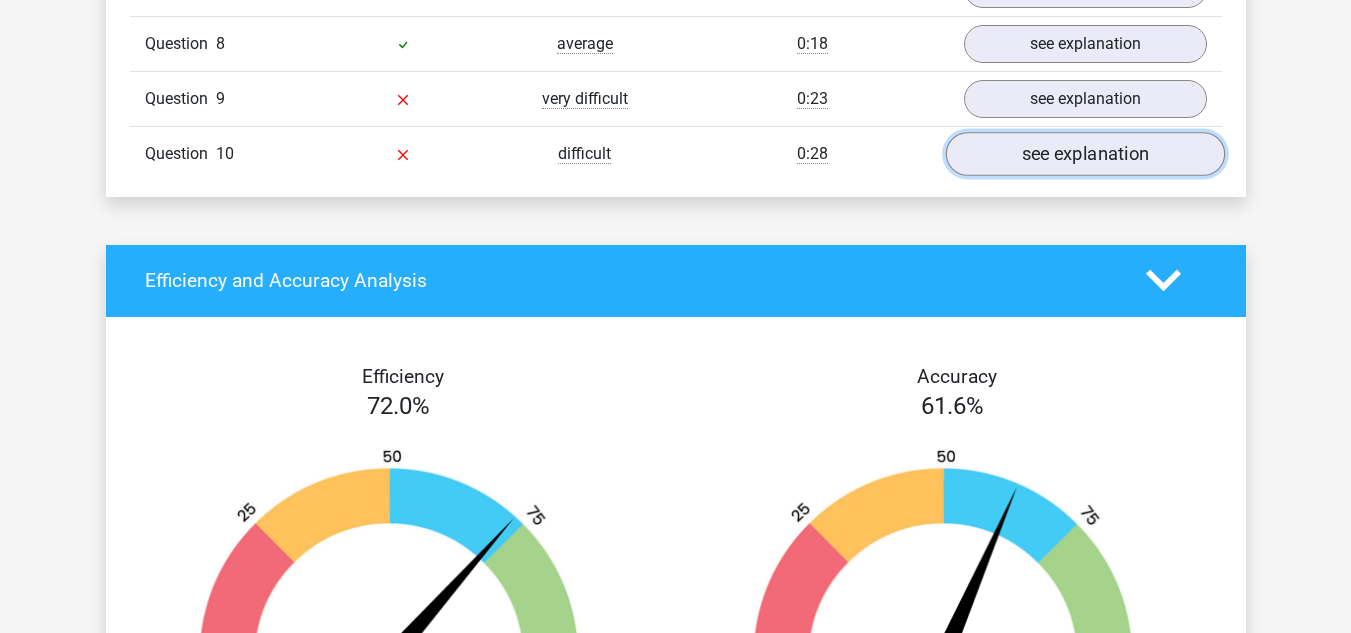 click on "see explanation" at bounding box center [1084, 154] 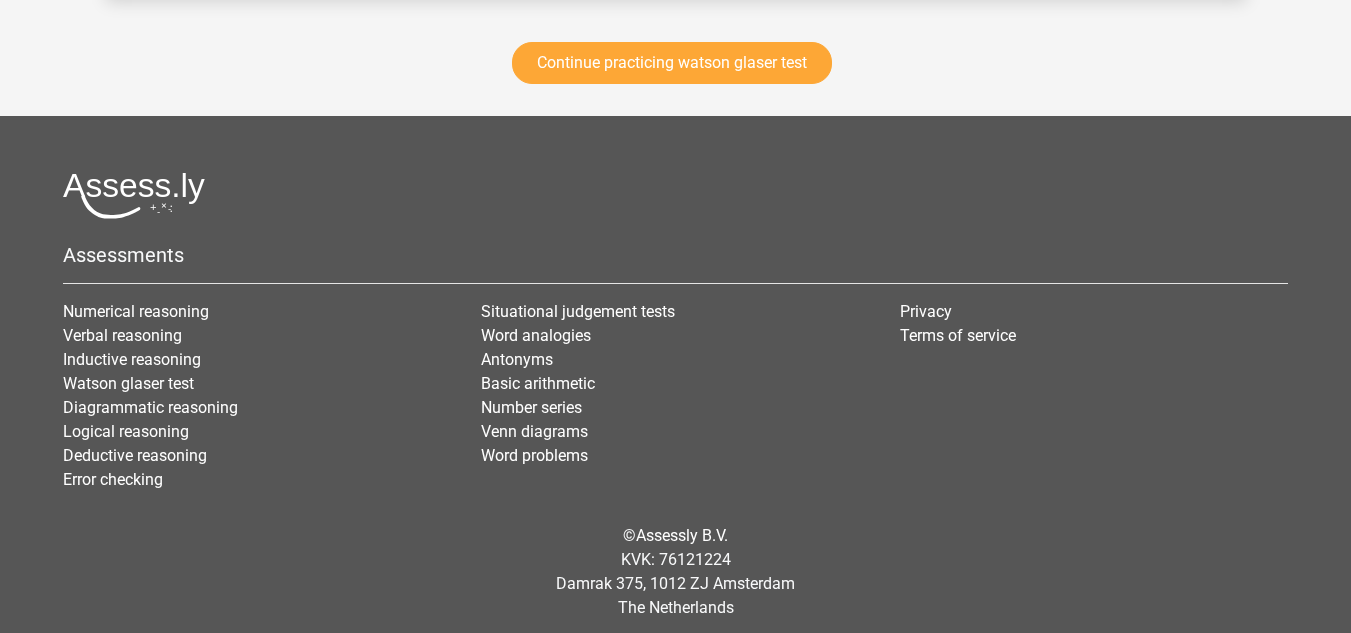 scroll, scrollTop: 4842, scrollLeft: 0, axis: vertical 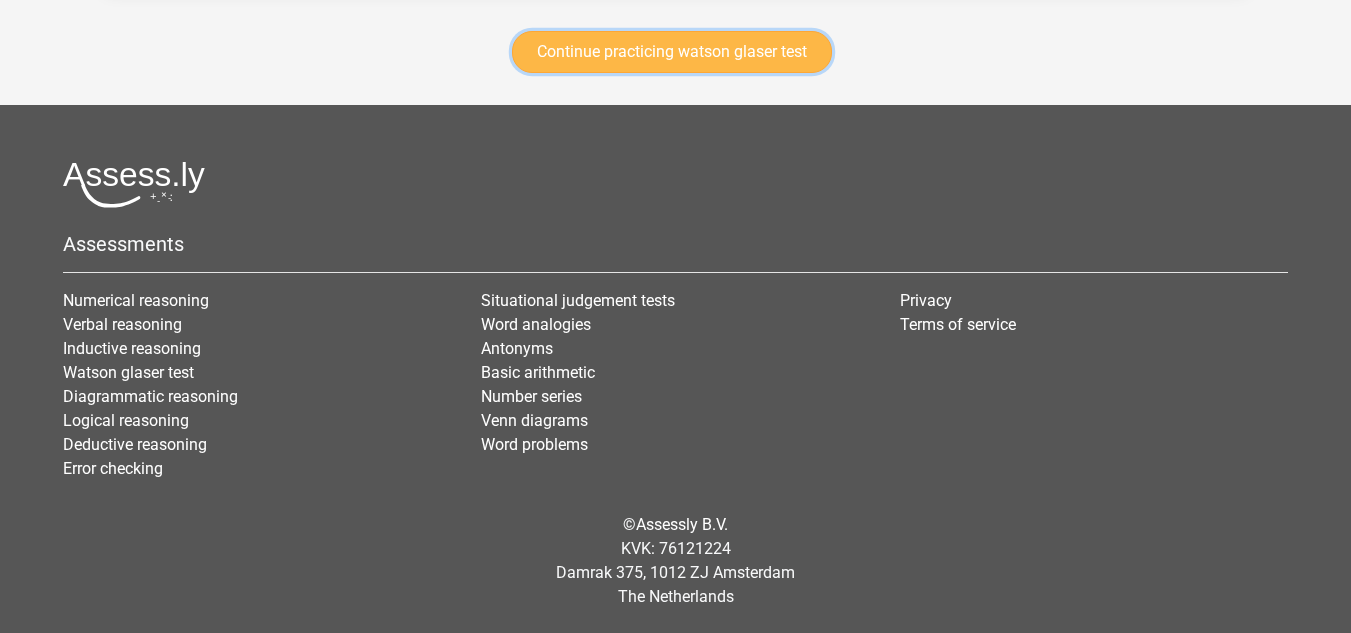 click on "Continue practicing watson glaser test" at bounding box center (672, 52) 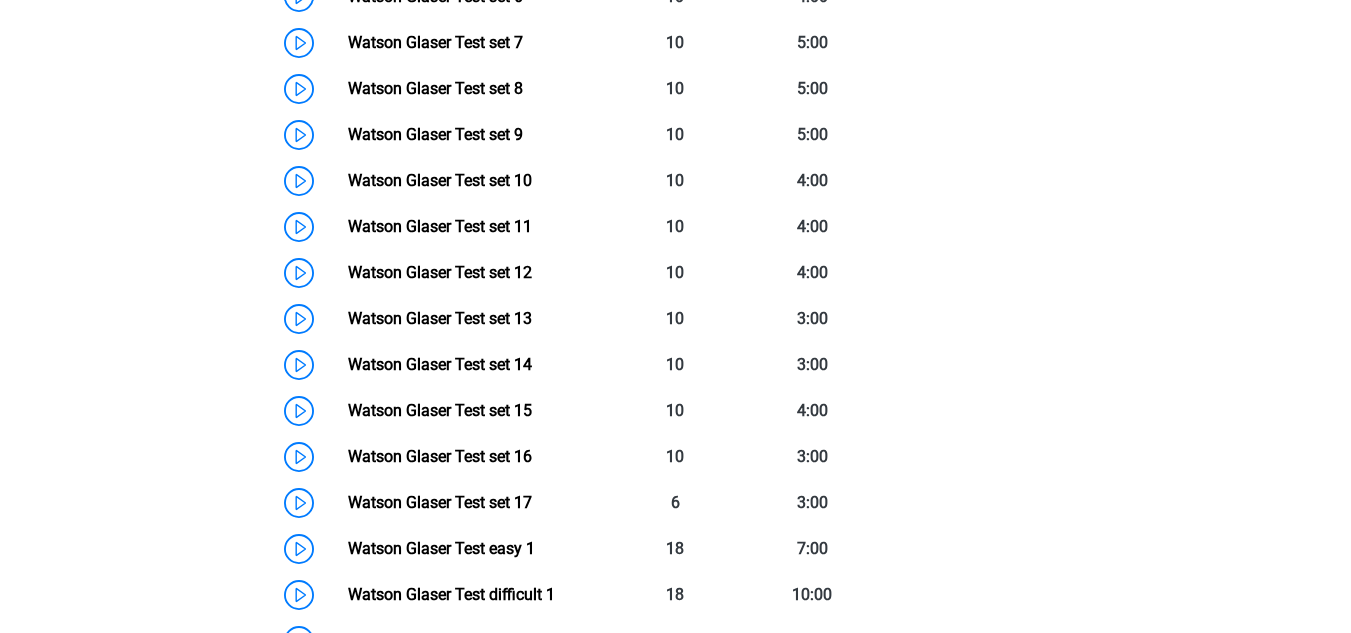 scroll, scrollTop: 1268, scrollLeft: 0, axis: vertical 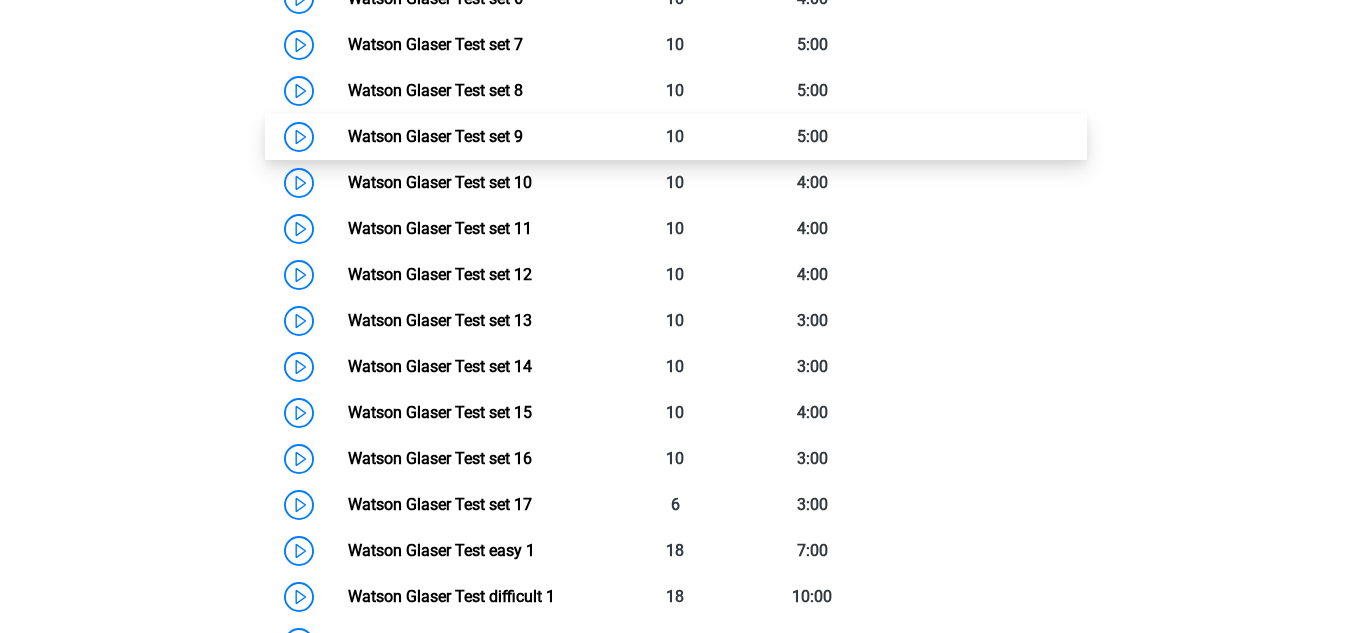 click on "Watson Glaser Test
set 9" at bounding box center (435, 136) 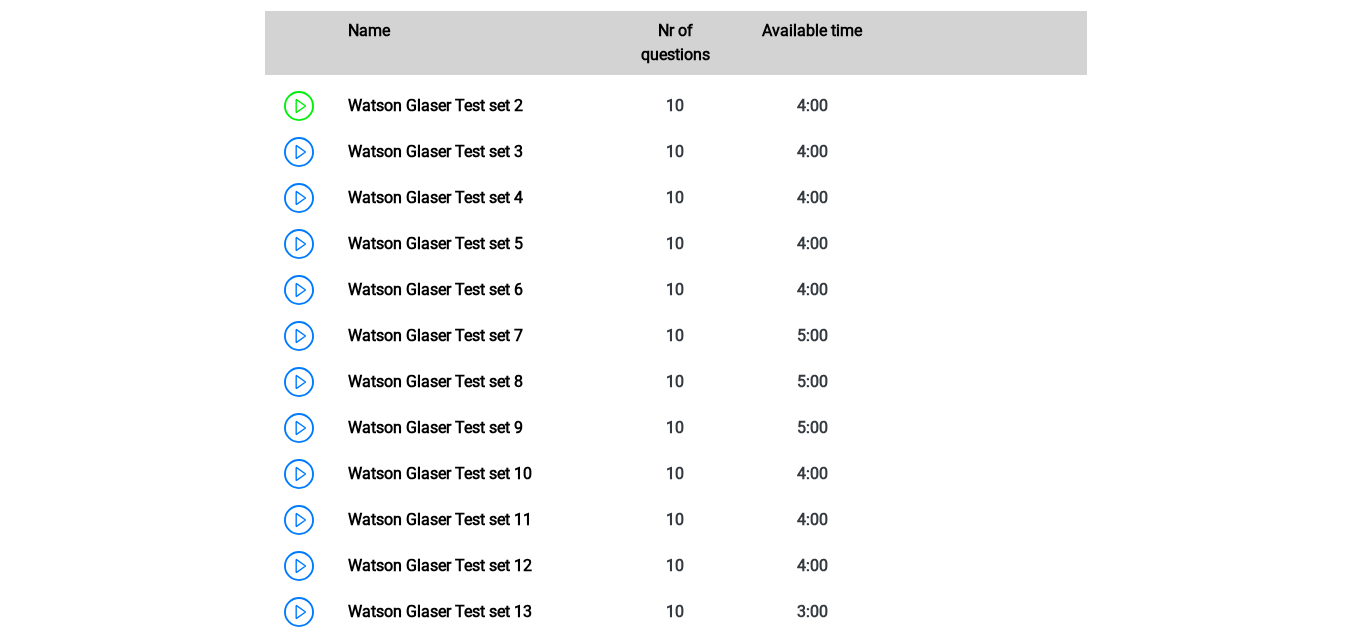 scroll, scrollTop: 978, scrollLeft: 0, axis: vertical 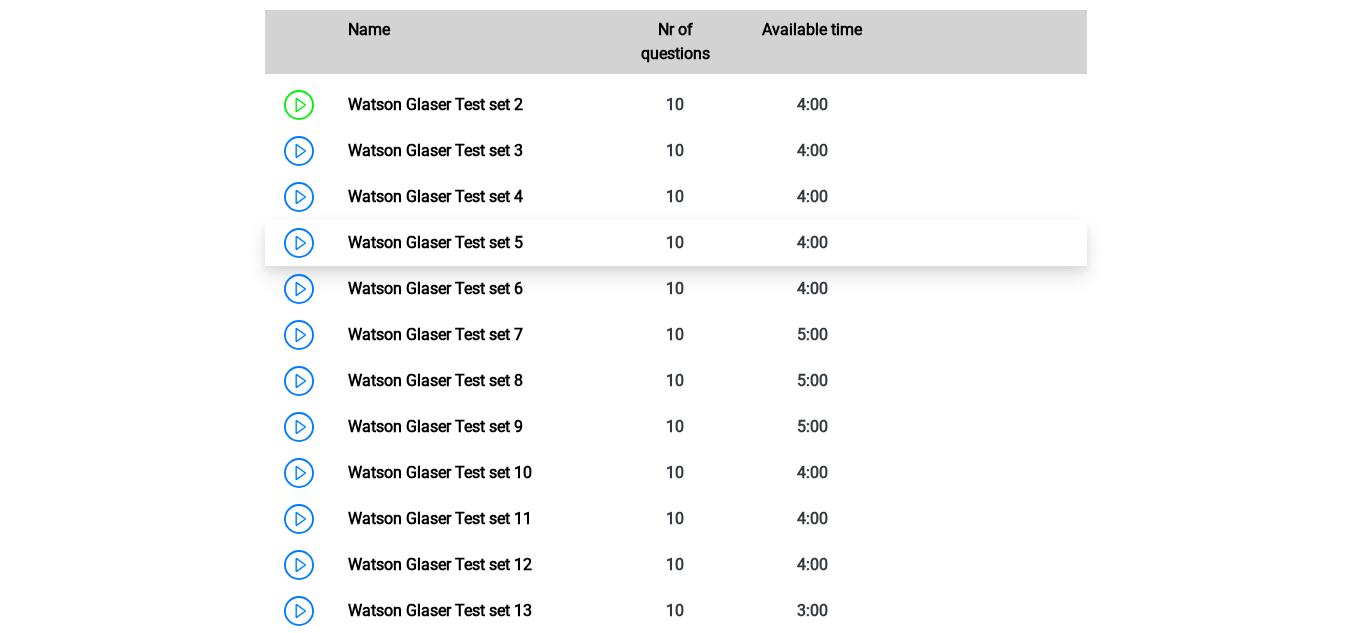 click on "Watson Glaser Test
set 5" at bounding box center (435, 242) 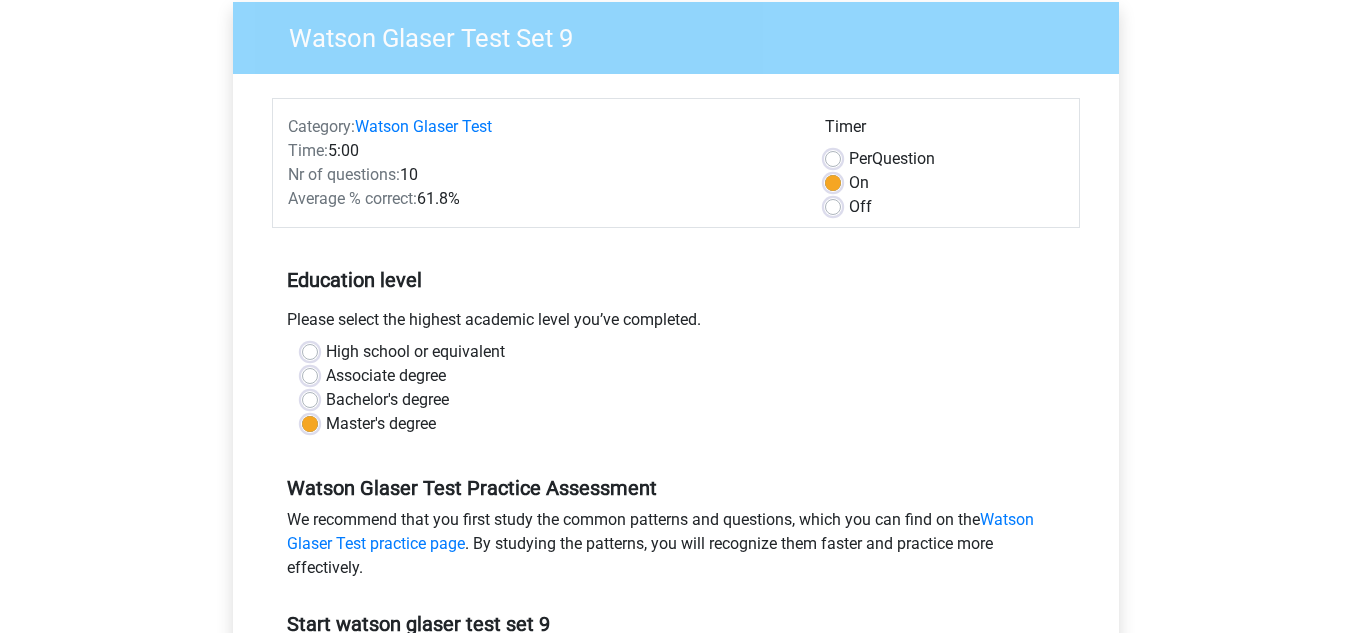 scroll, scrollTop: 148, scrollLeft: 0, axis: vertical 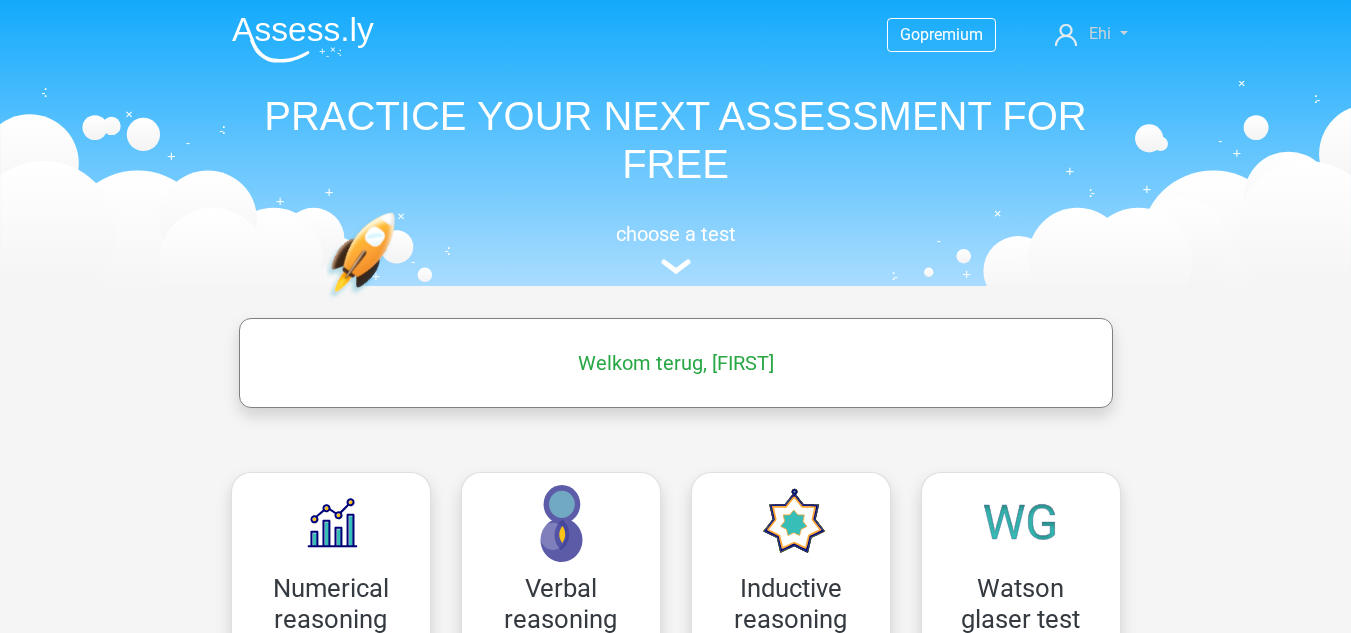 click on "Ehi" at bounding box center [1100, 33] 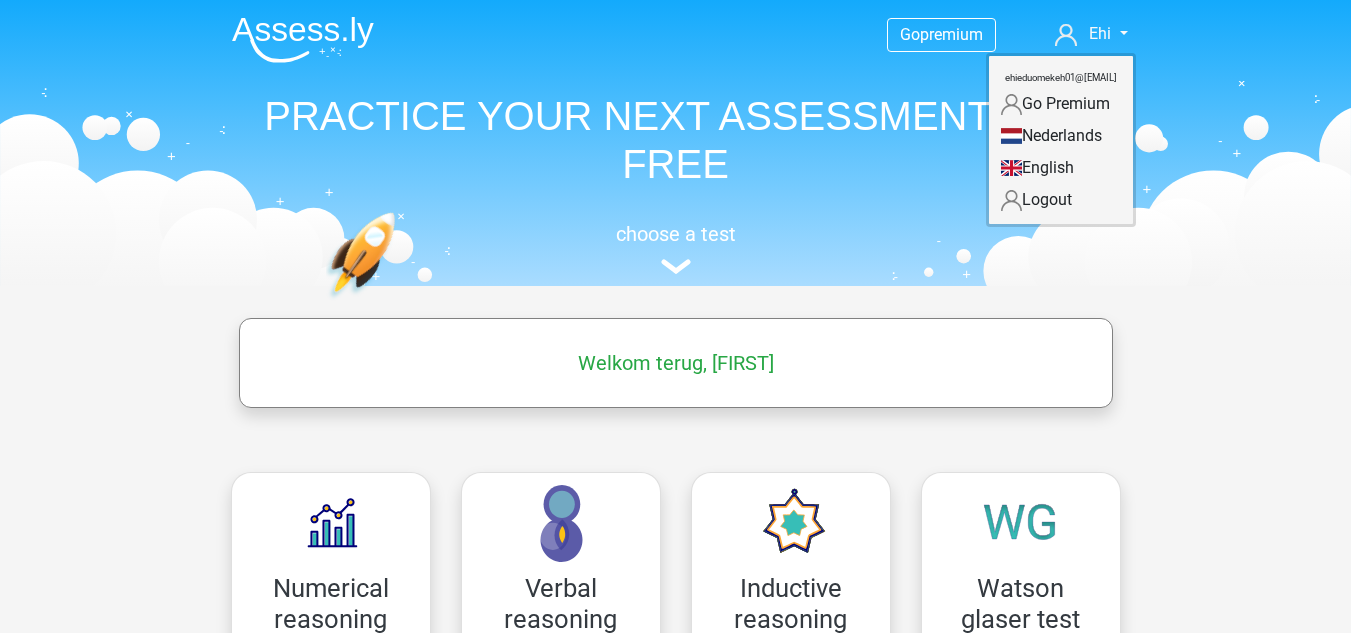 click on "English" at bounding box center (1061, 168) 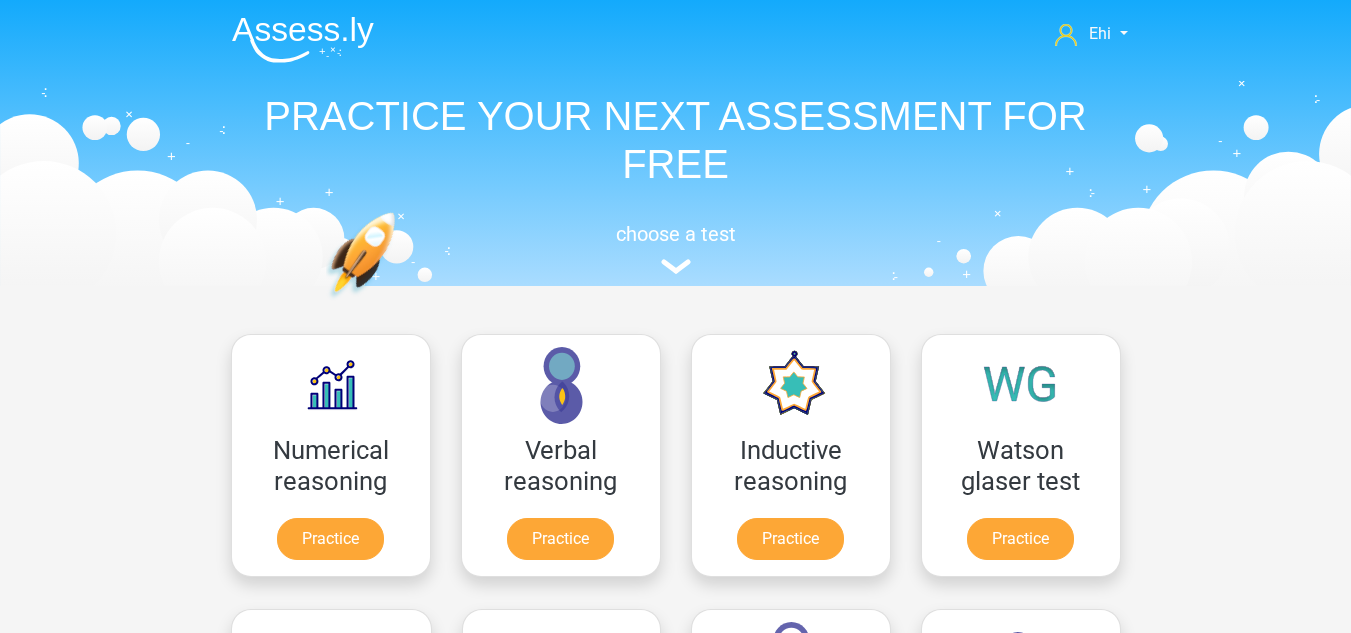 scroll, scrollTop: 0, scrollLeft: 0, axis: both 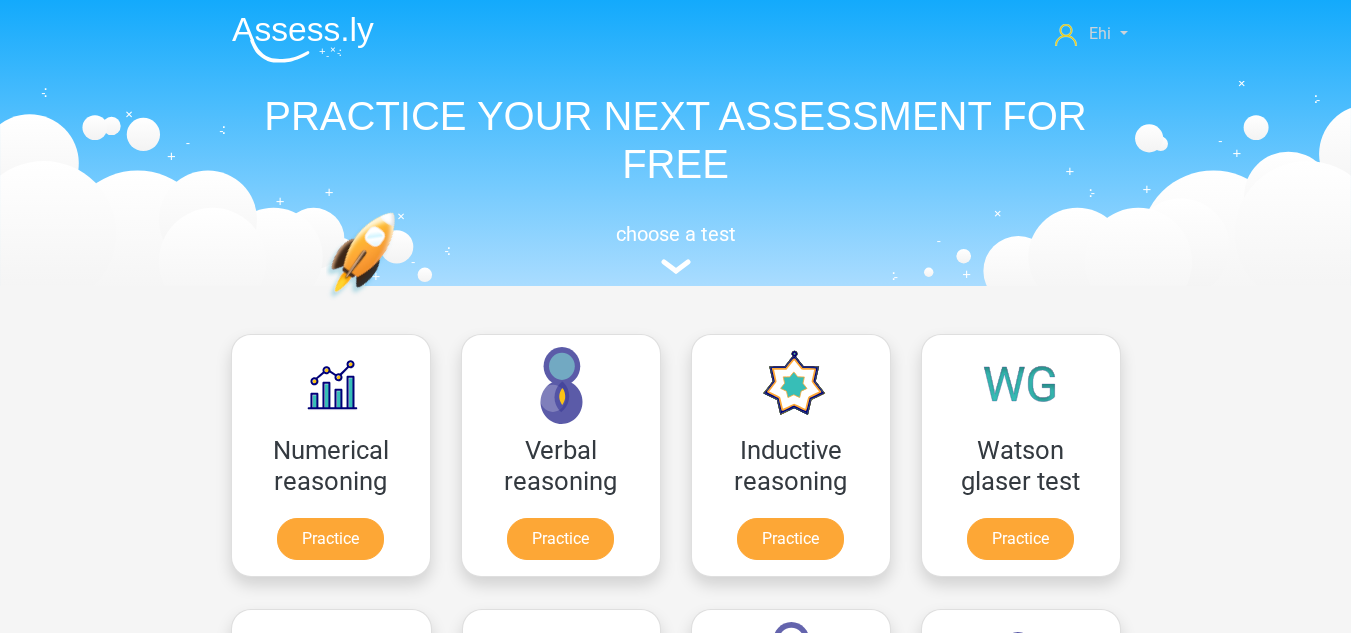 click 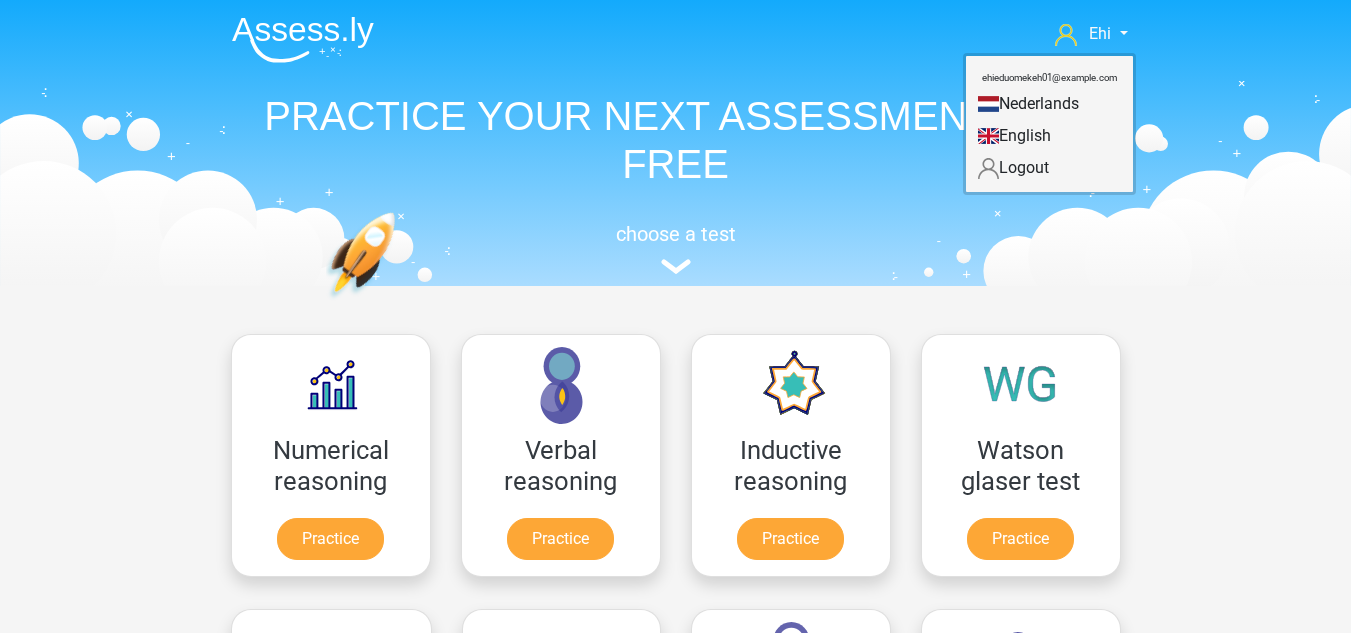 click on "Ehi
ehieduomekeh01@example.com
[COUNTRY]
English" at bounding box center (676, 35) 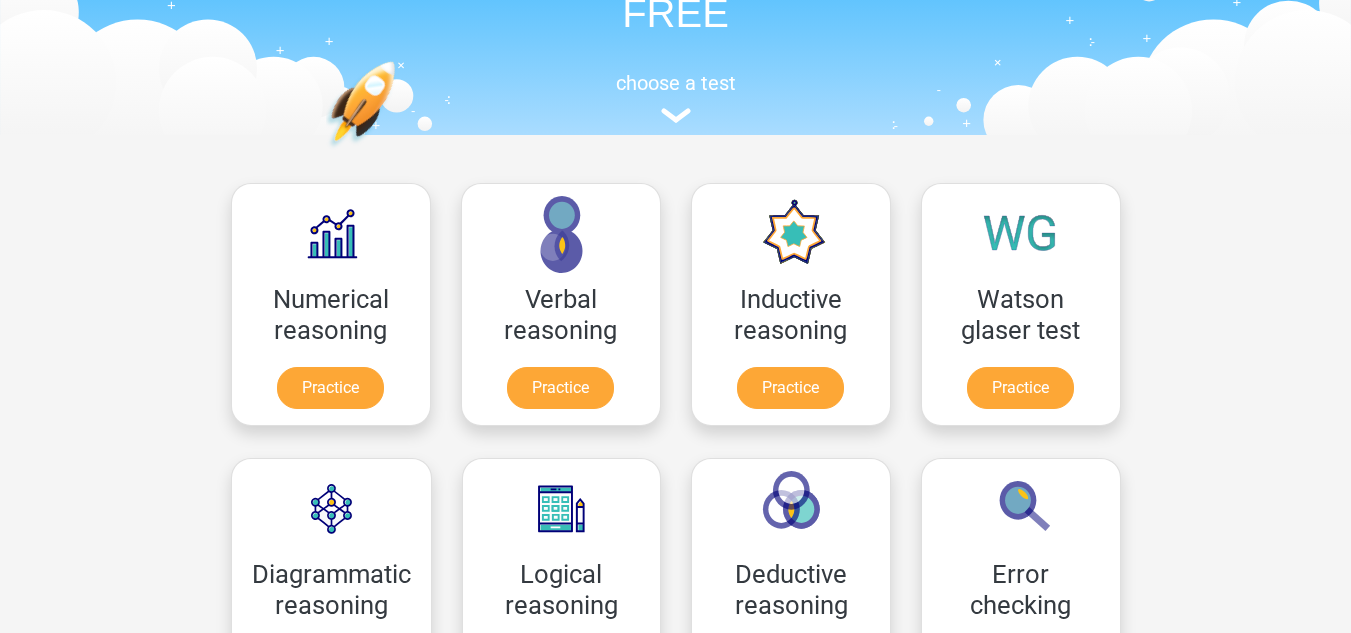 scroll, scrollTop: 149, scrollLeft: 0, axis: vertical 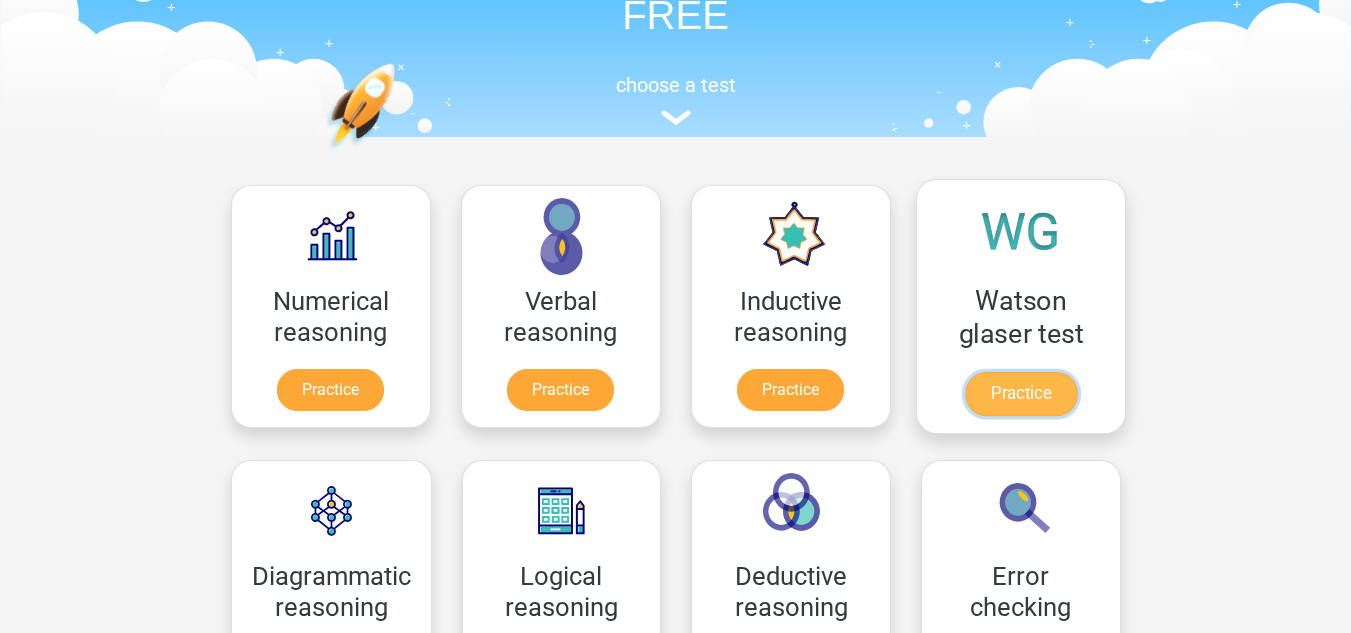 click on "Practice" at bounding box center (1020, 394) 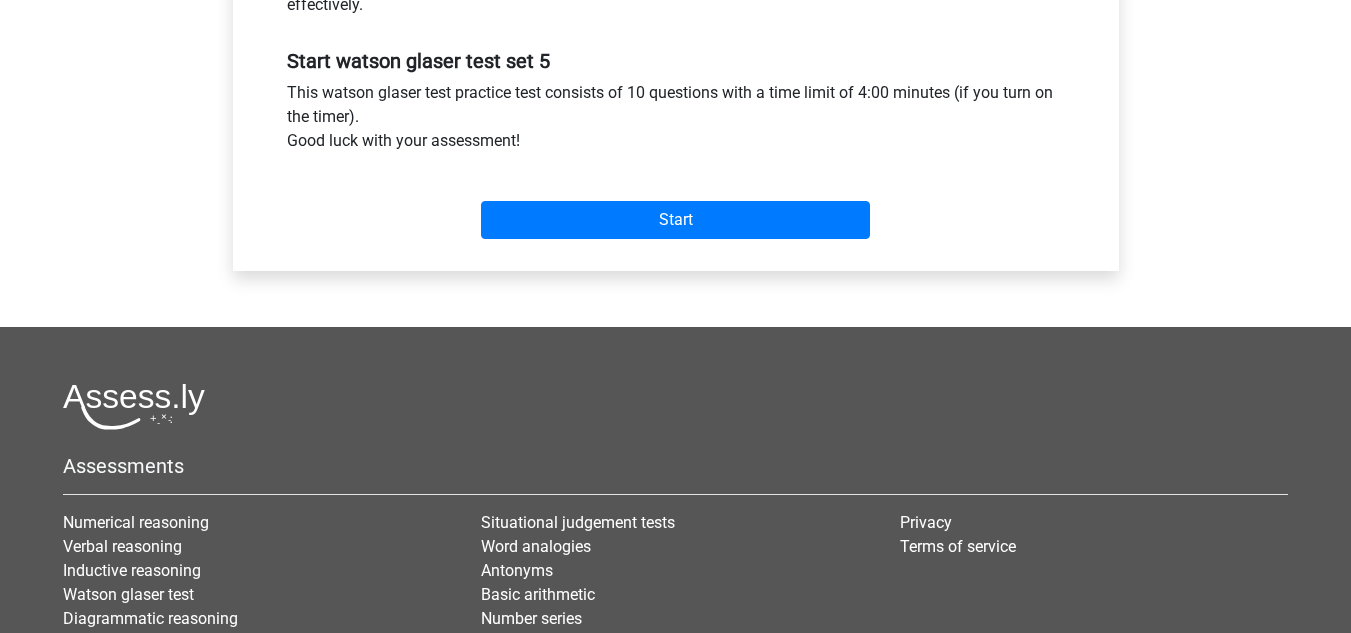 scroll, scrollTop: 752, scrollLeft: 0, axis: vertical 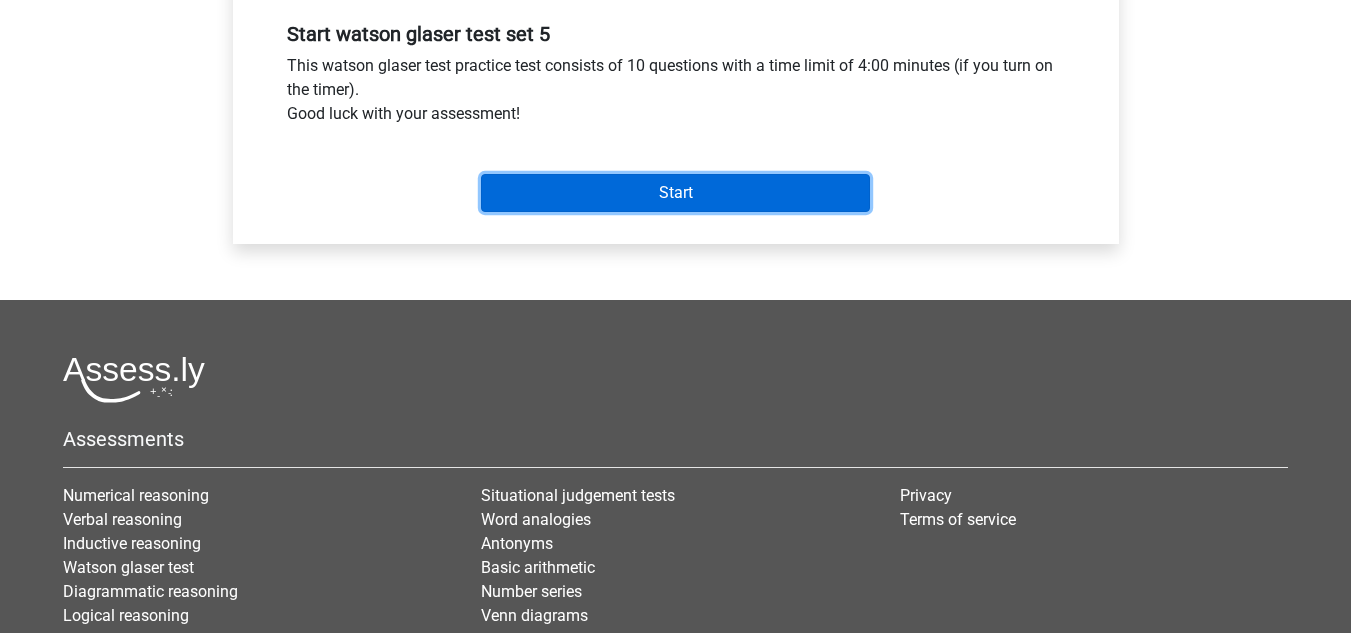 click on "Start" at bounding box center (675, 193) 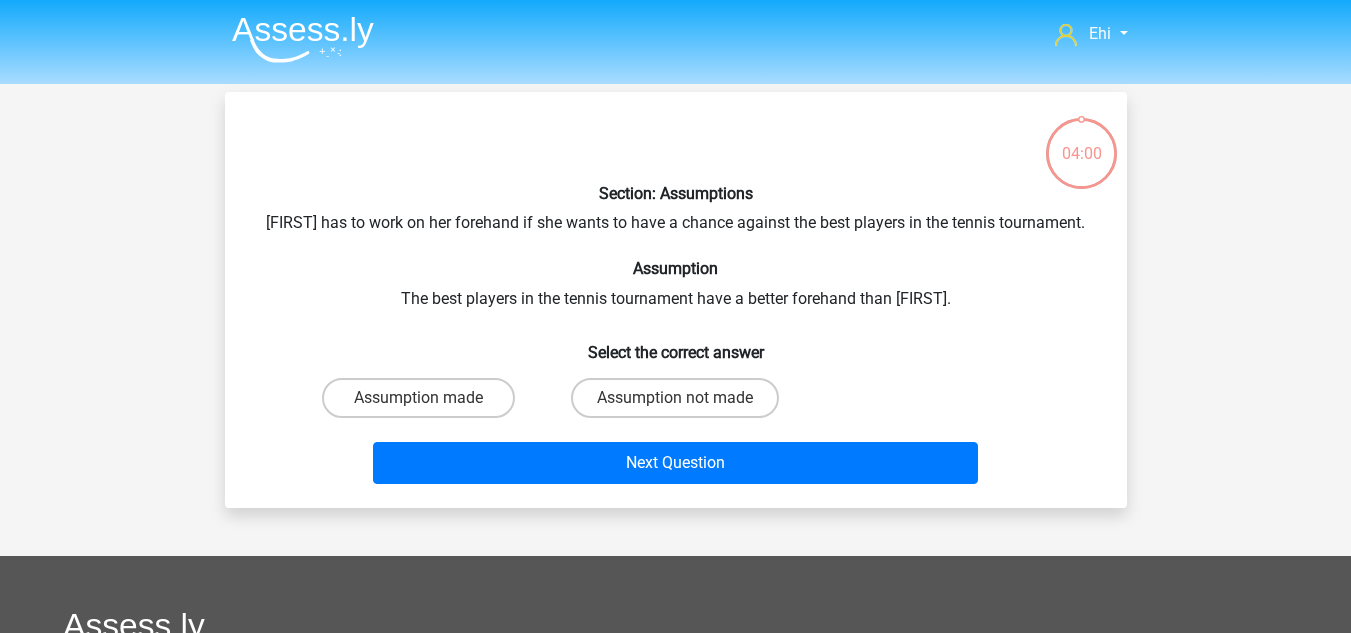scroll, scrollTop: 0, scrollLeft: 0, axis: both 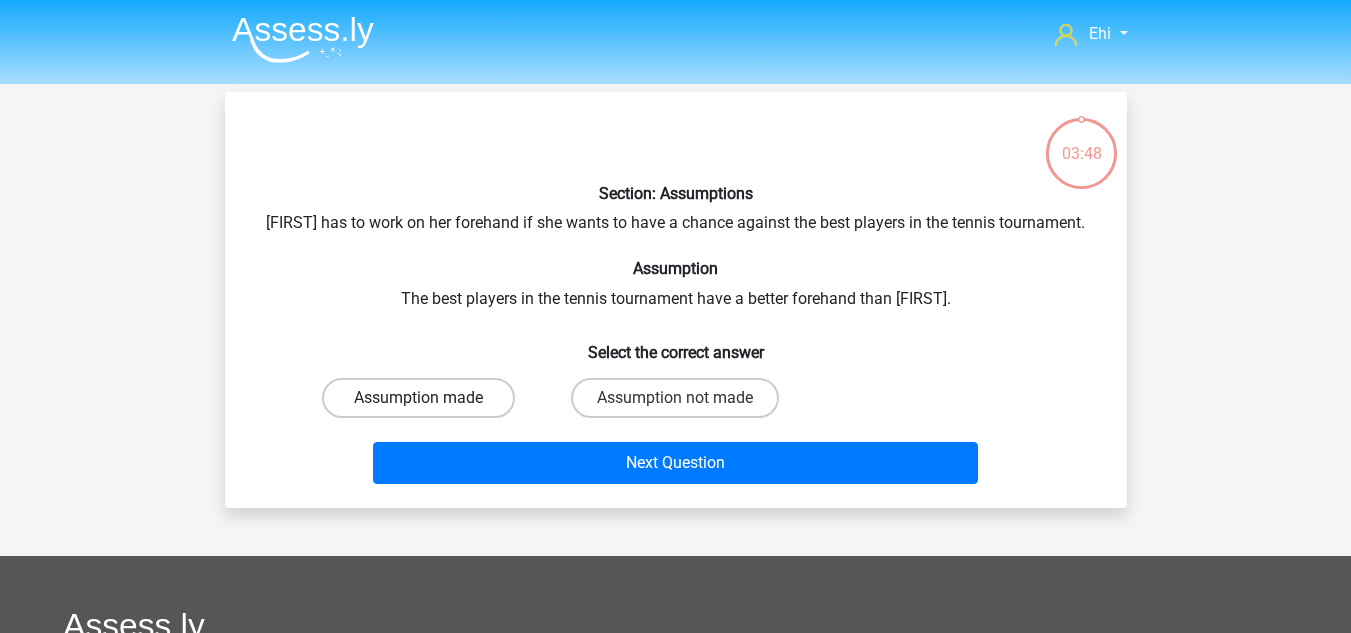 click on "Assumption made" at bounding box center (418, 398) 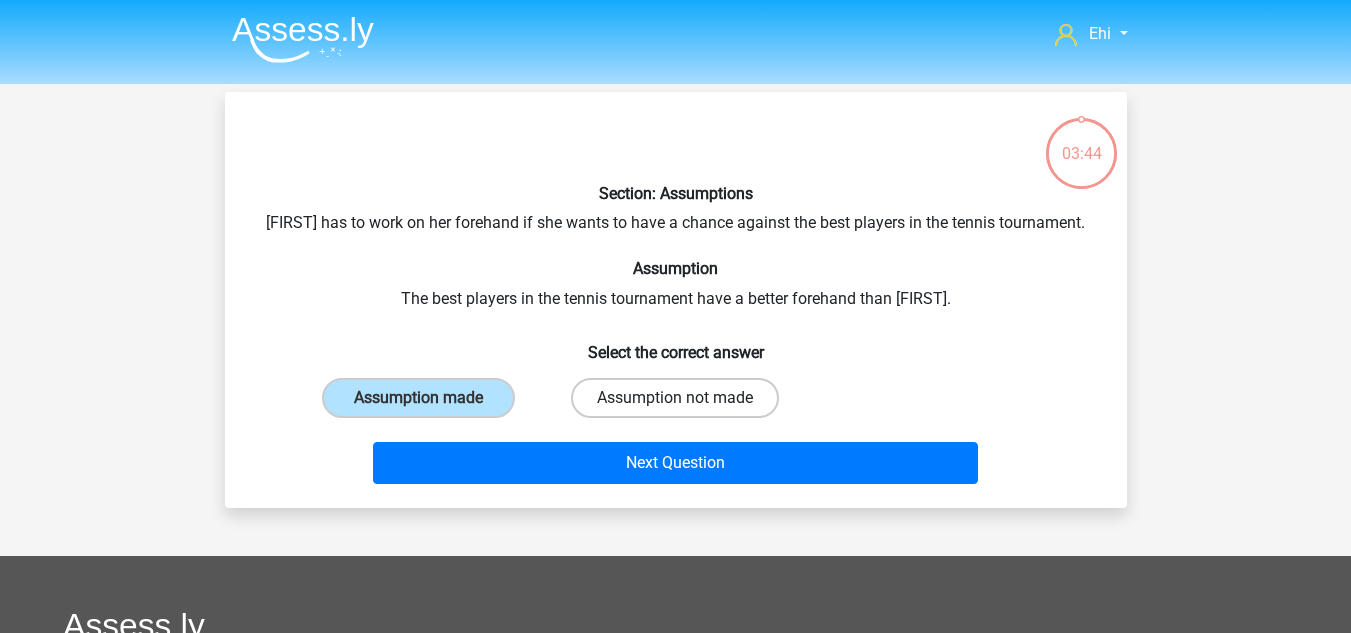 click on "Assumption not made" at bounding box center [675, 398] 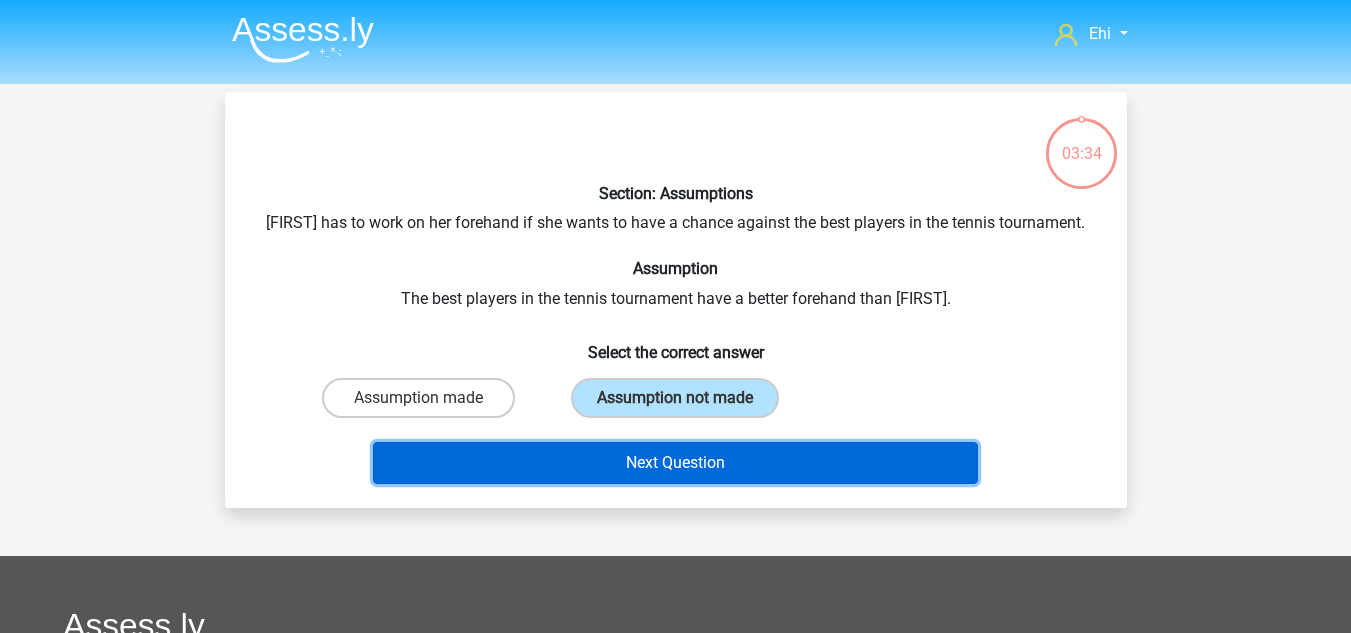click on "Next Question" at bounding box center [675, 463] 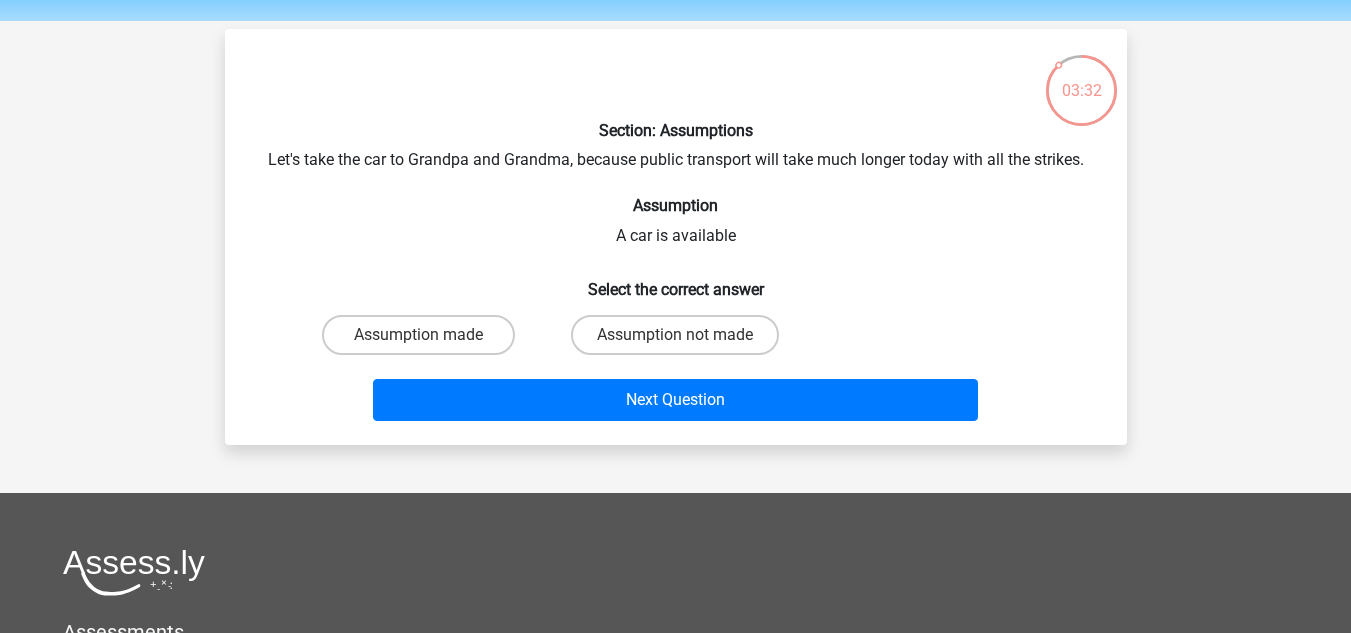 scroll, scrollTop: 52, scrollLeft: 0, axis: vertical 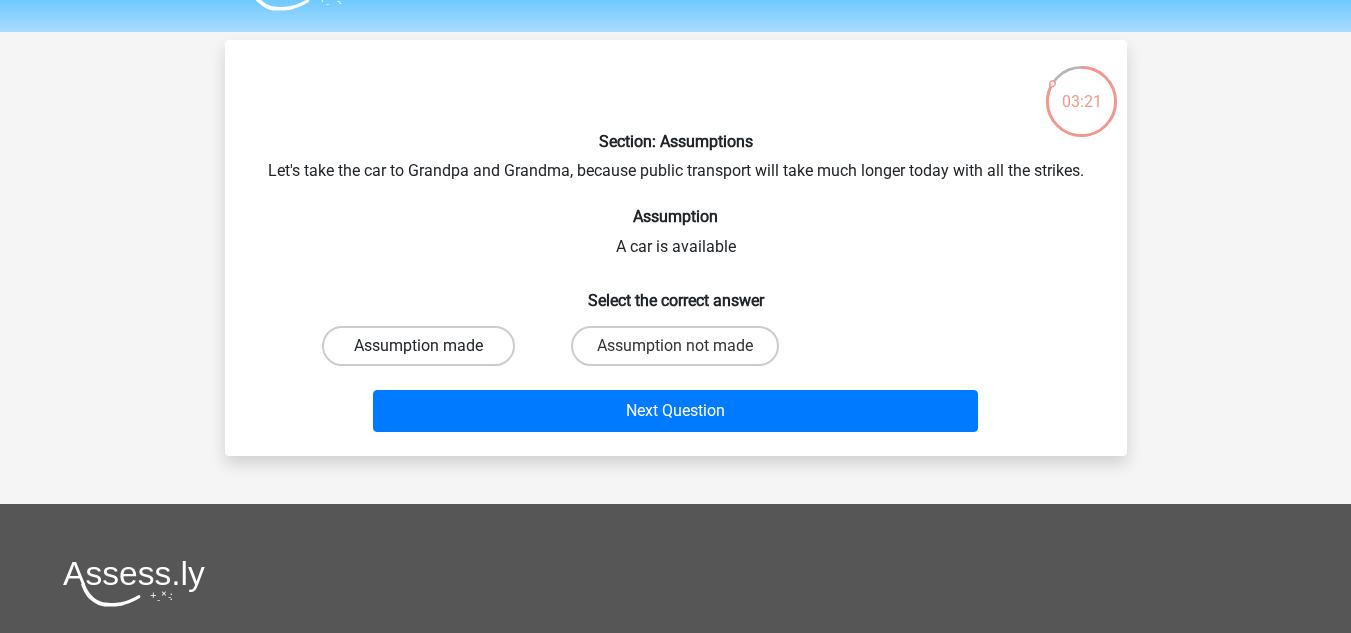 click on "Assumption made" at bounding box center [418, 346] 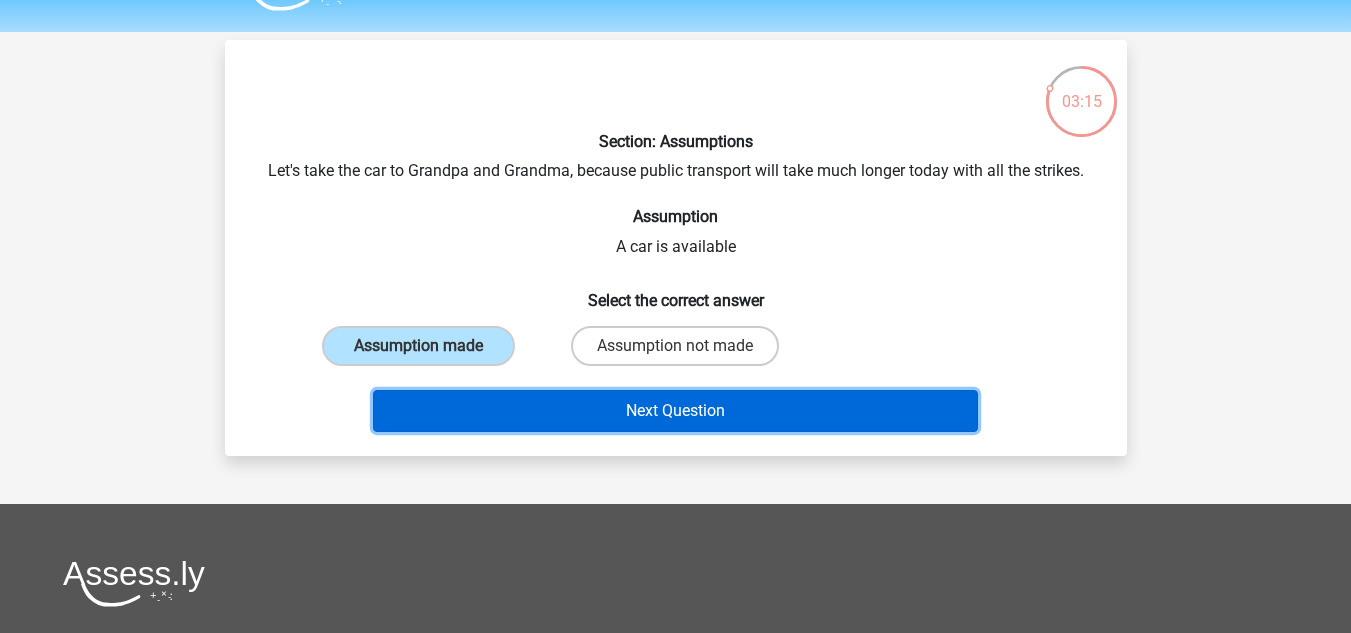click on "Next Question" at bounding box center [675, 411] 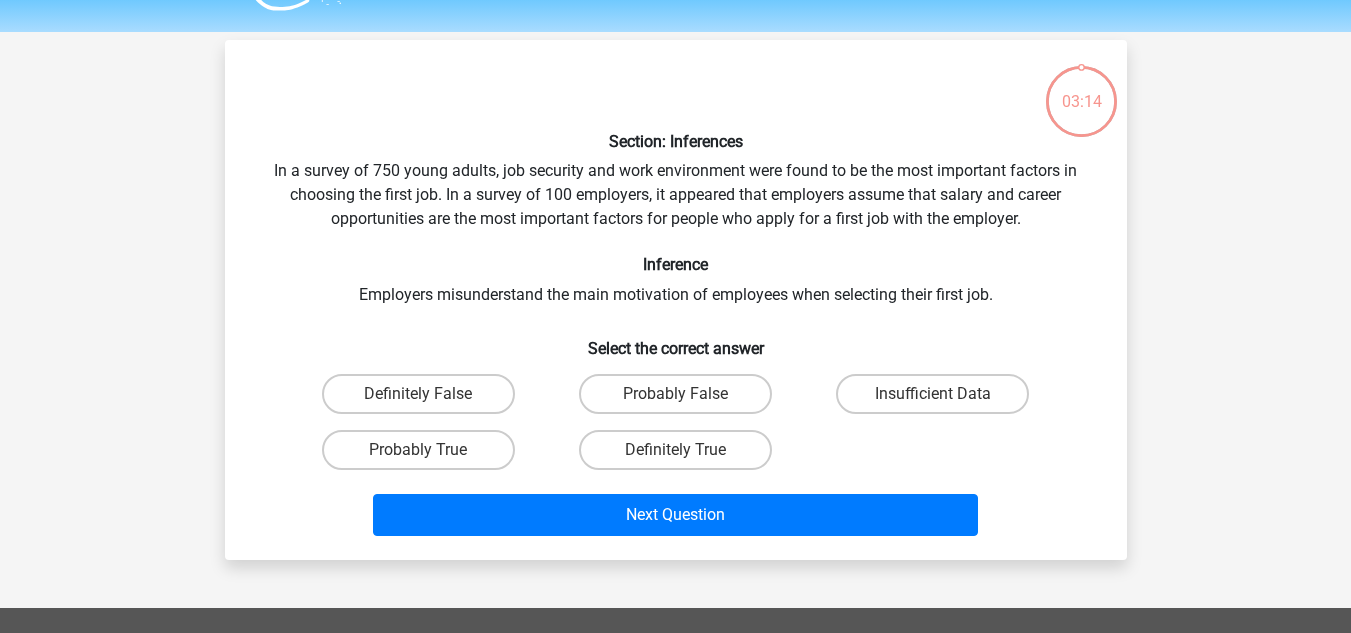scroll, scrollTop: 92, scrollLeft: 0, axis: vertical 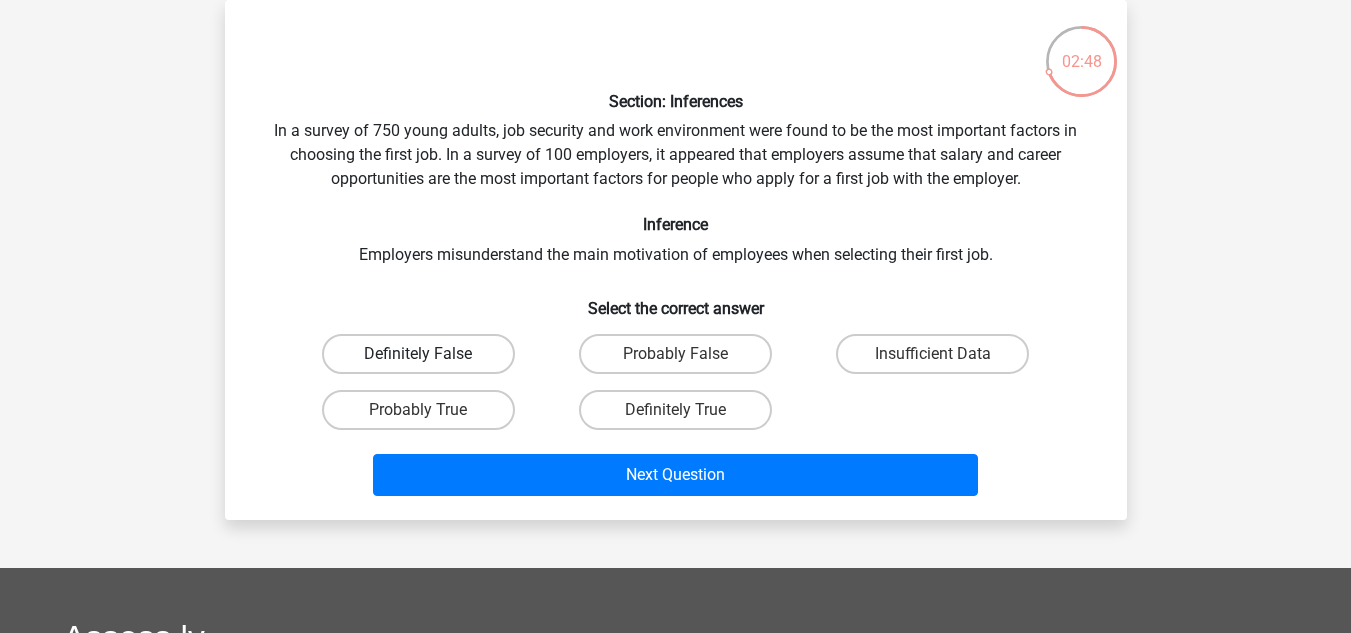 click on "Definitely False" at bounding box center [418, 354] 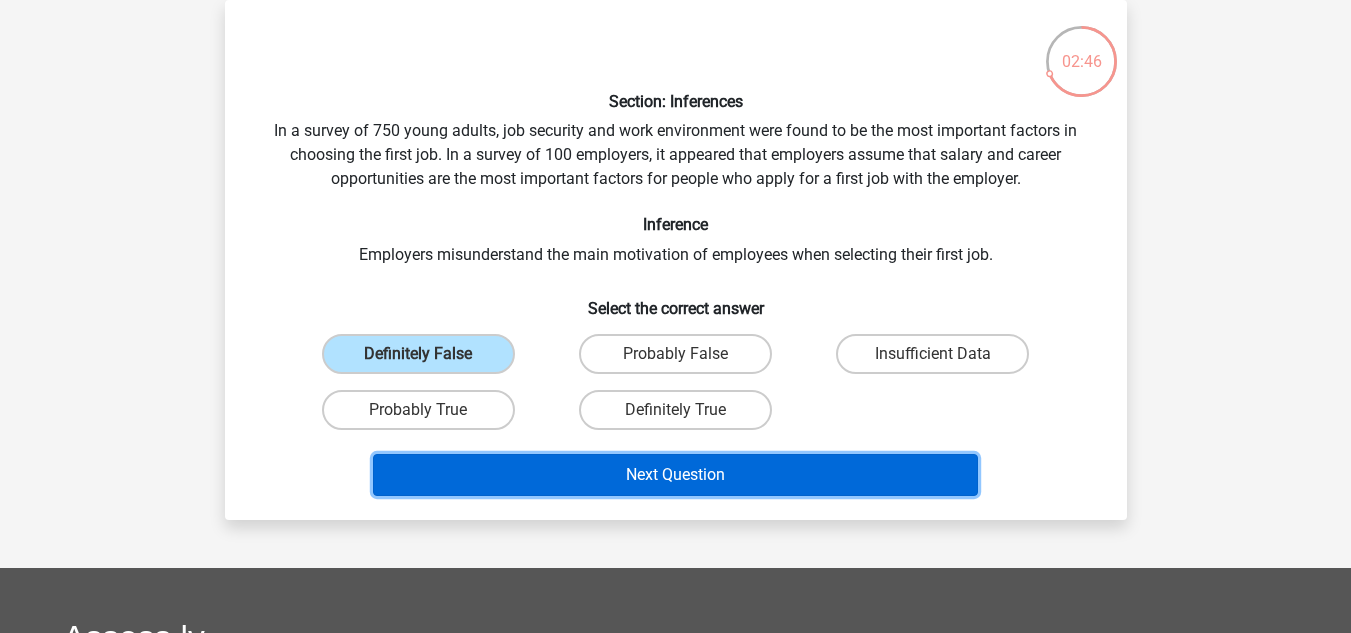 click on "Next Question" at bounding box center [675, 475] 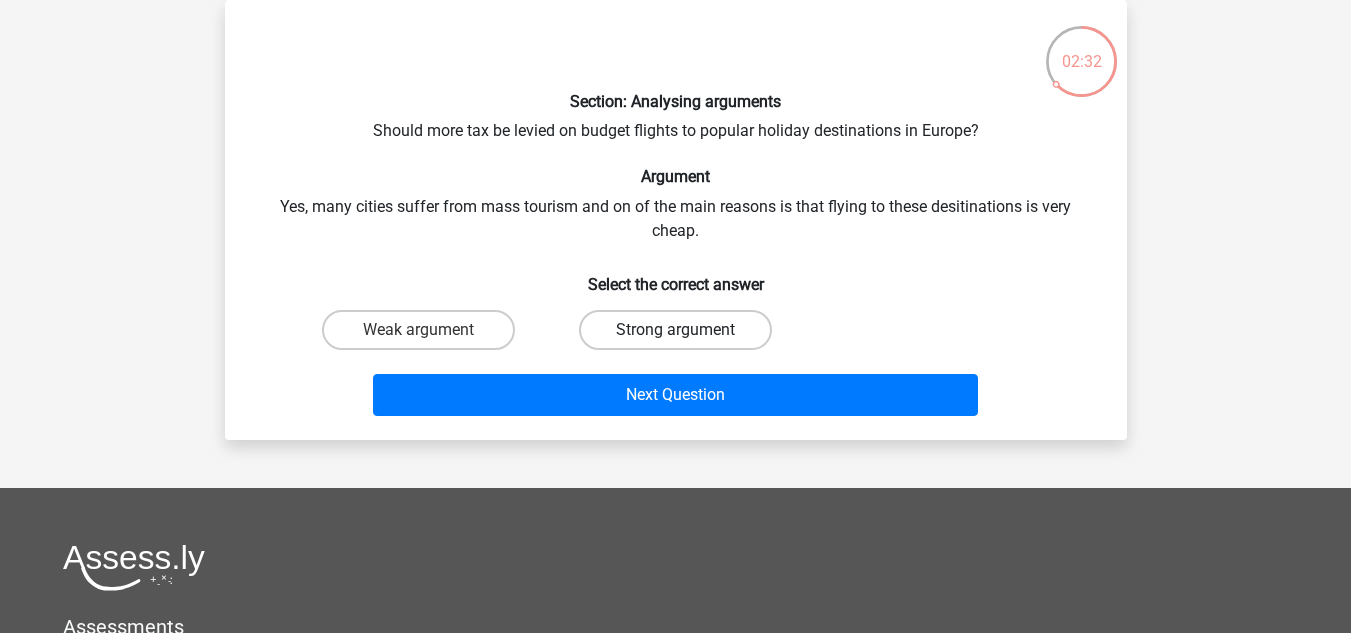 click on "Strong argument" at bounding box center [675, 330] 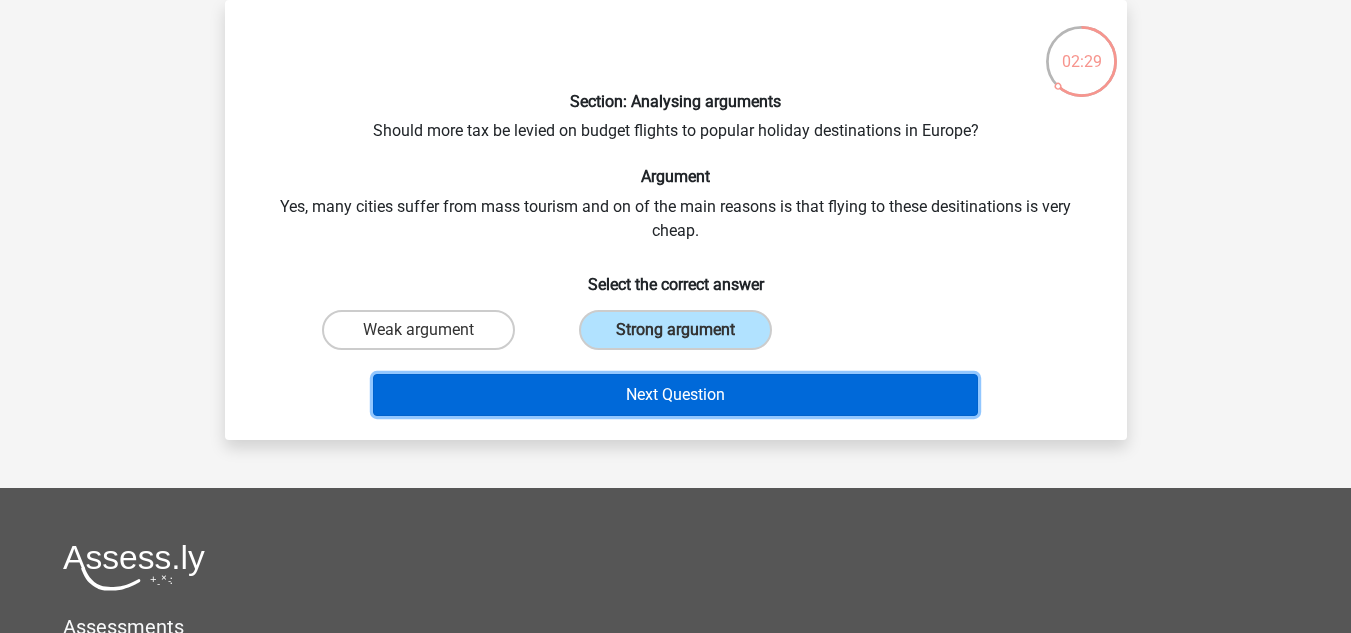 click on "Next Question" at bounding box center [675, 395] 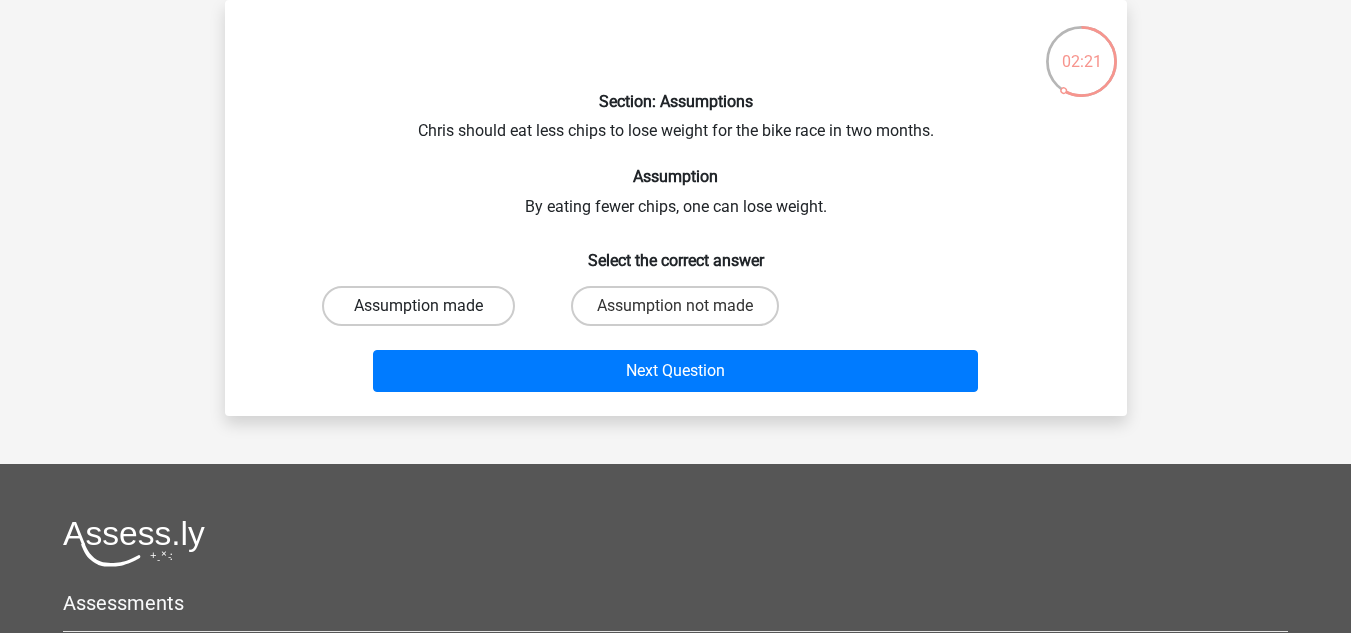 click on "Assumption made" at bounding box center (418, 306) 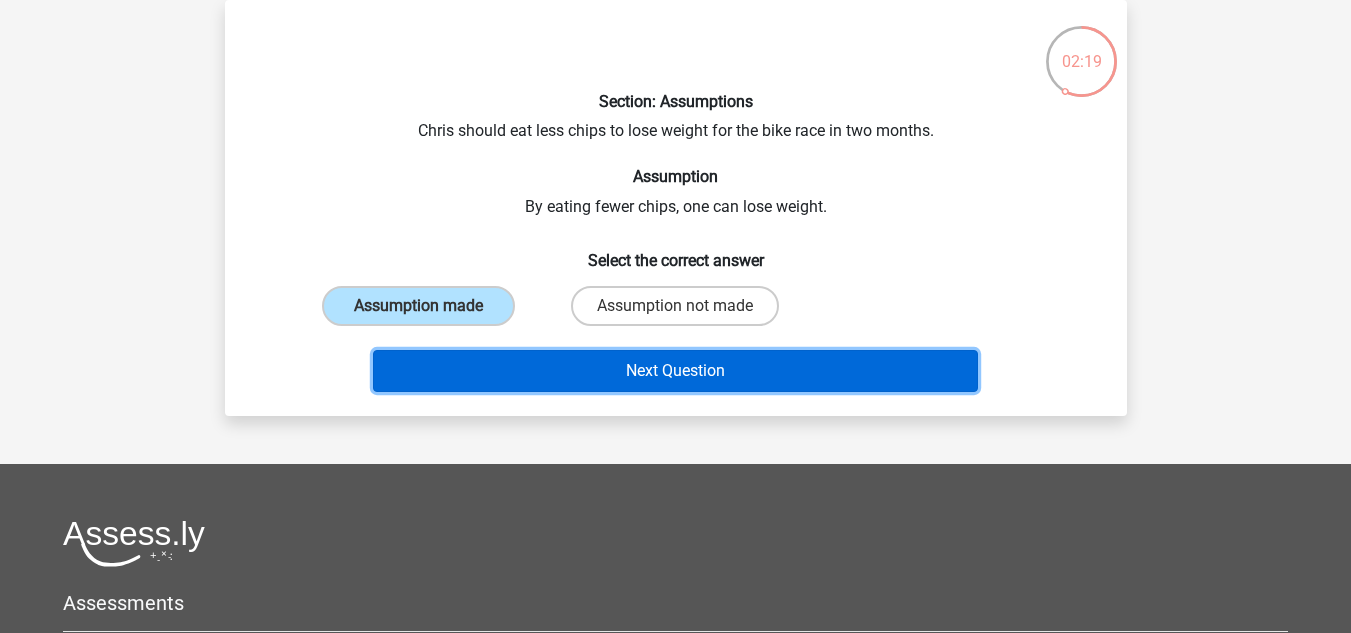 click on "Next Question" at bounding box center [675, 371] 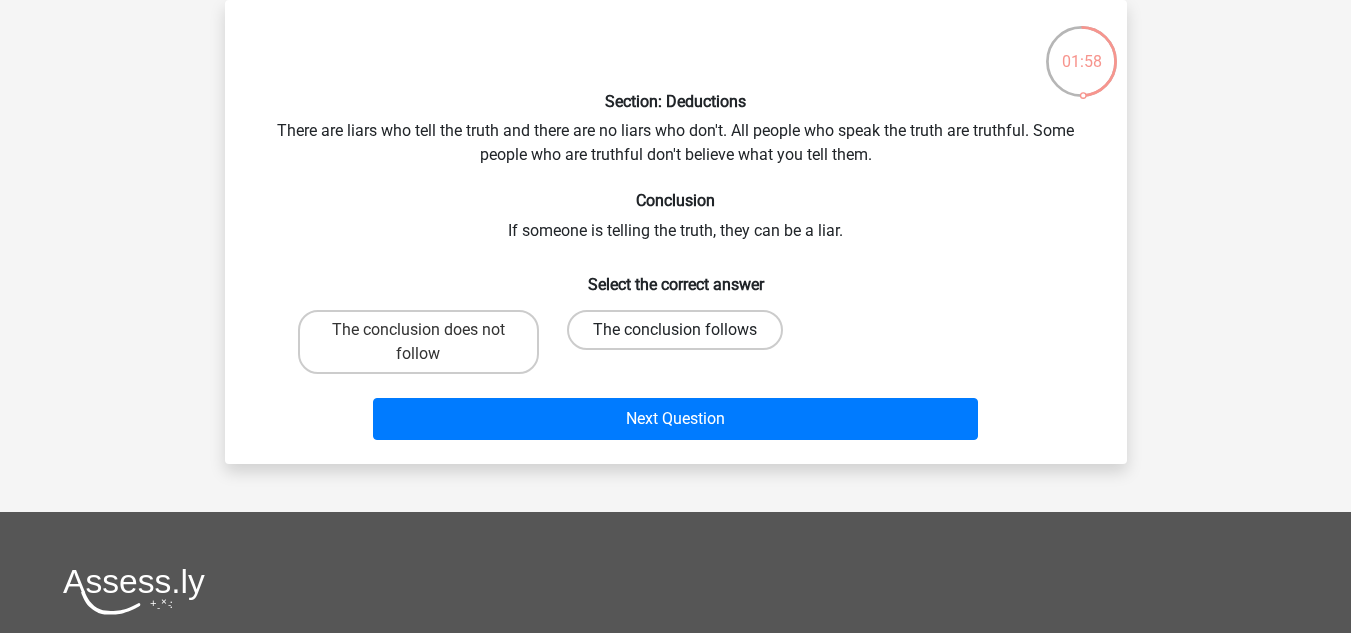 click on "The conclusion follows" at bounding box center (675, 330) 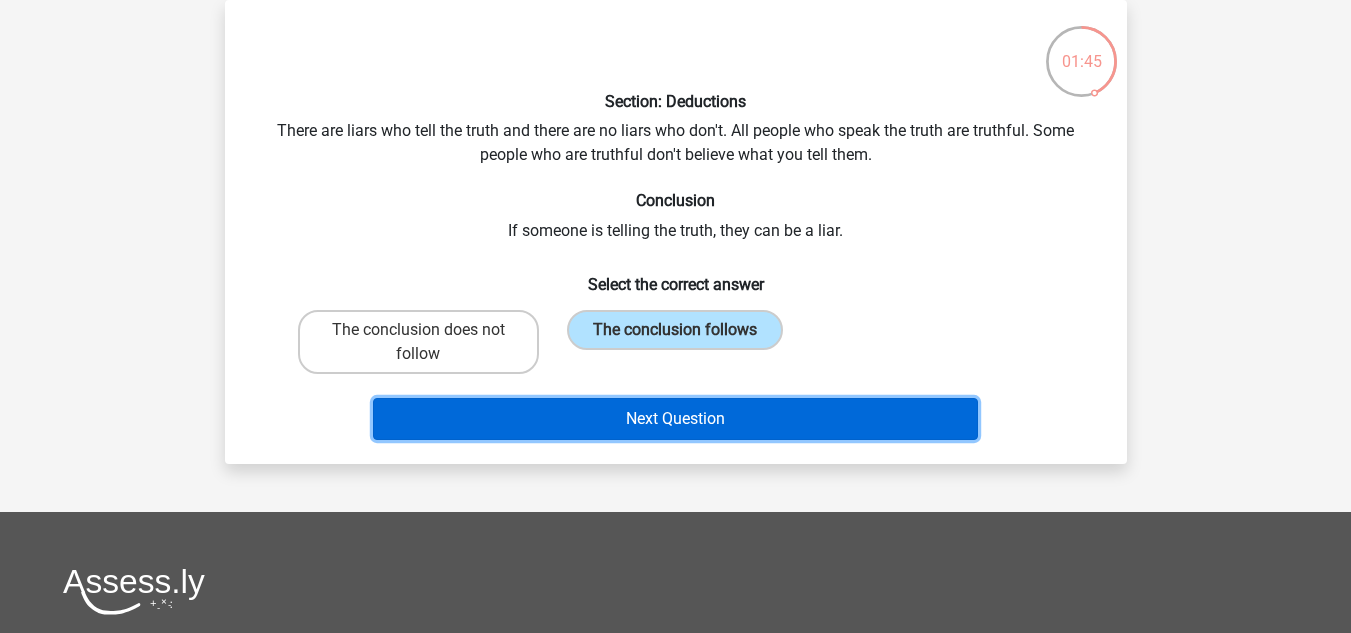 click on "Next Question" at bounding box center [675, 419] 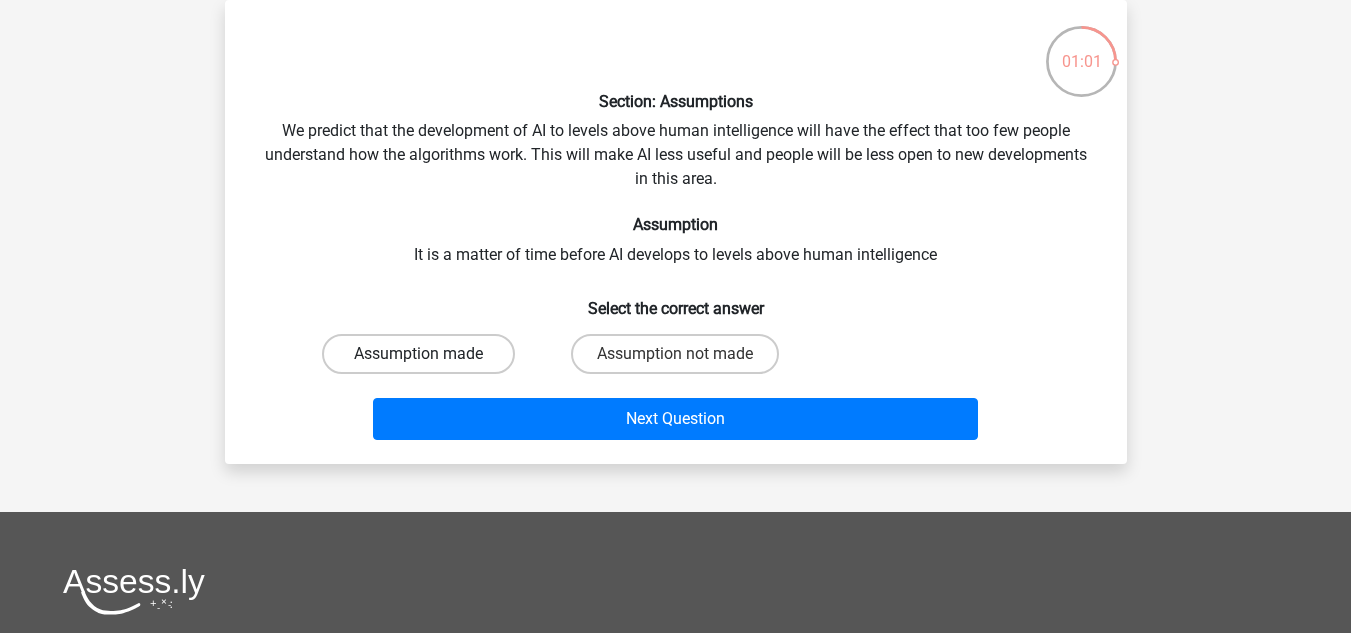 click on "Assumption made" at bounding box center (418, 354) 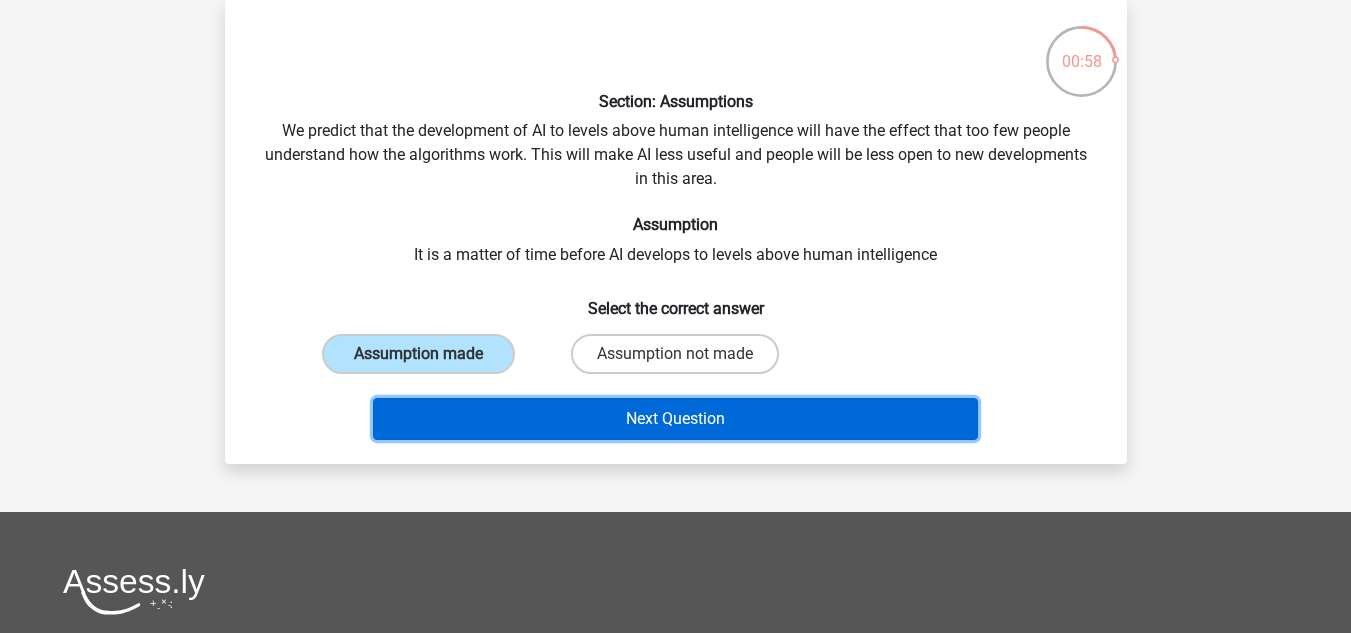 click on "Next Question" at bounding box center [675, 419] 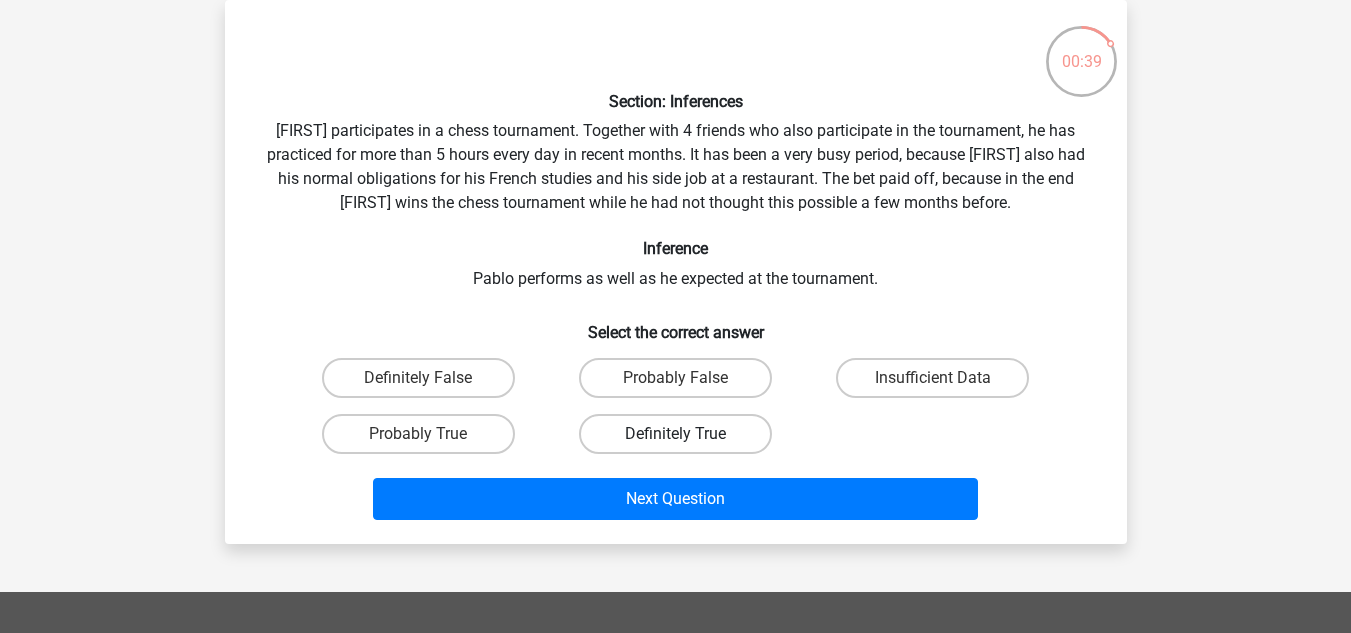 click on "Definitely True" at bounding box center [675, 434] 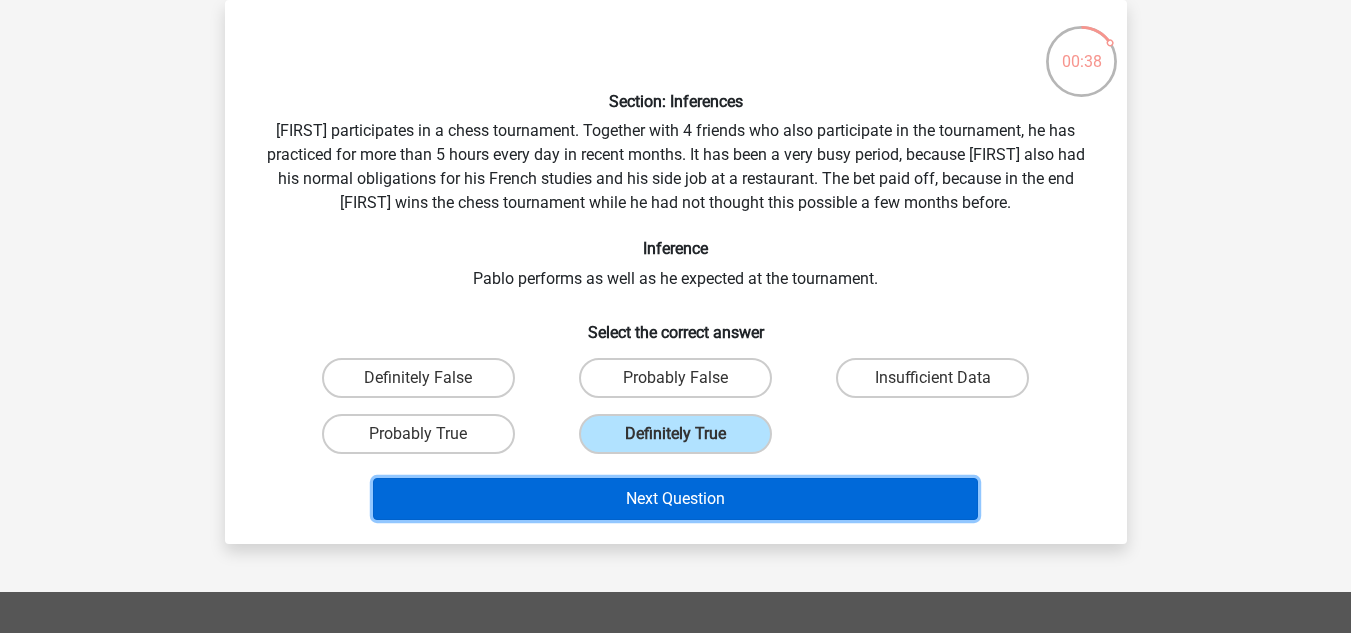 click on "Next Question" at bounding box center [675, 499] 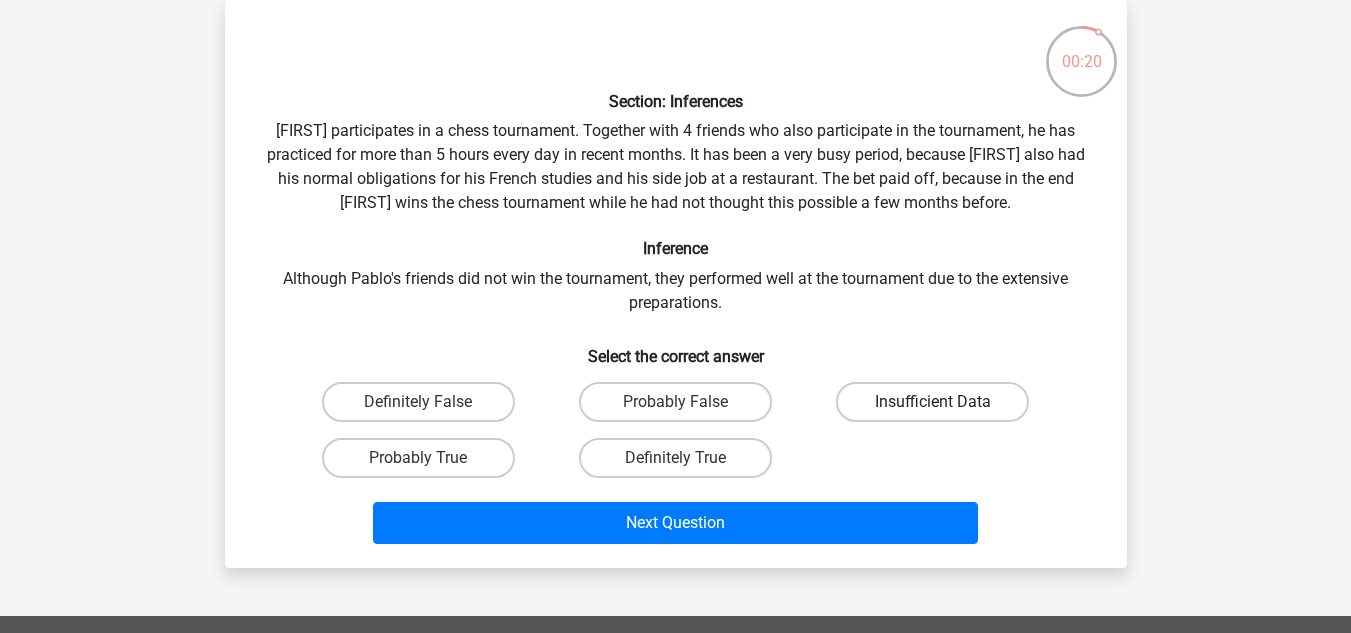 click on "Insufficient Data" at bounding box center [932, 402] 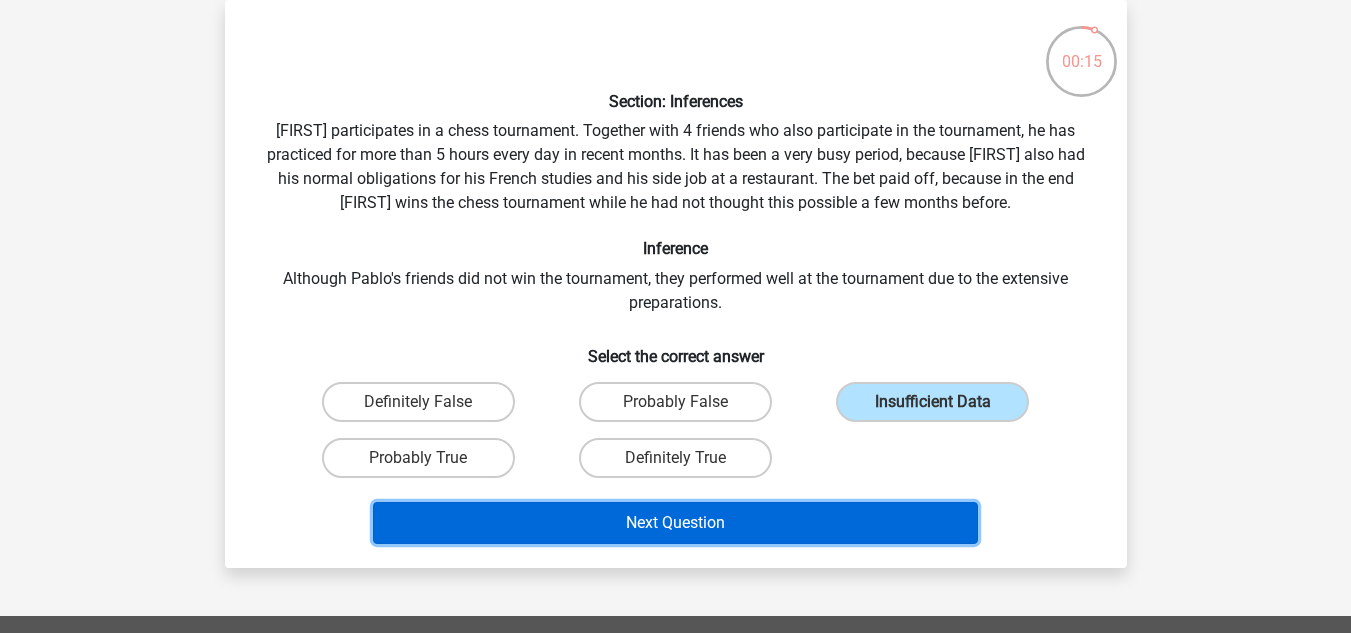 click on "Next Question" at bounding box center (675, 523) 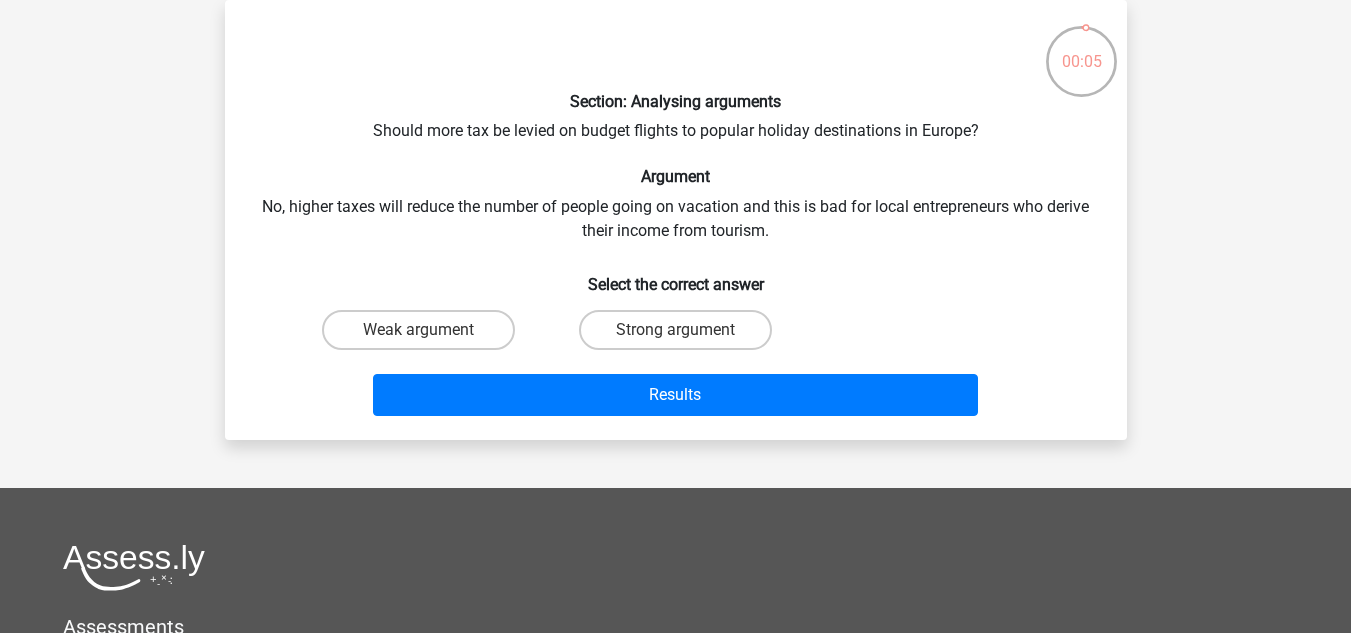 click on "Strong argument" at bounding box center (681, 336) 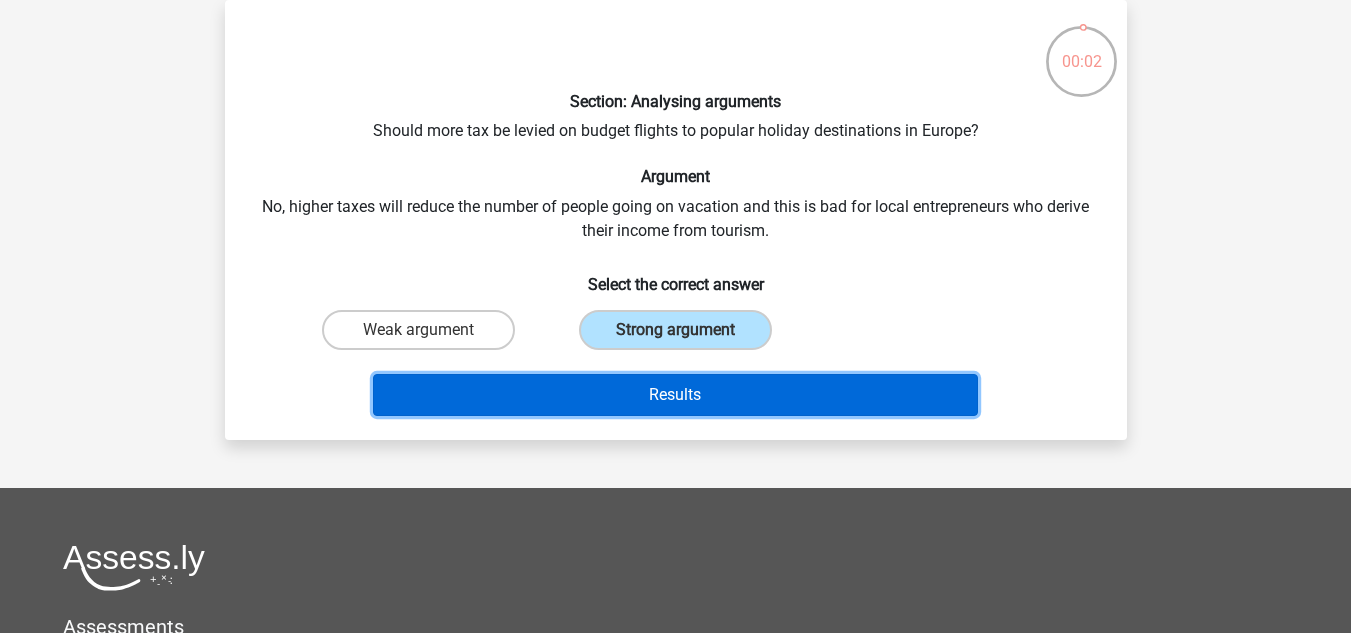 click on "Results" at bounding box center (675, 395) 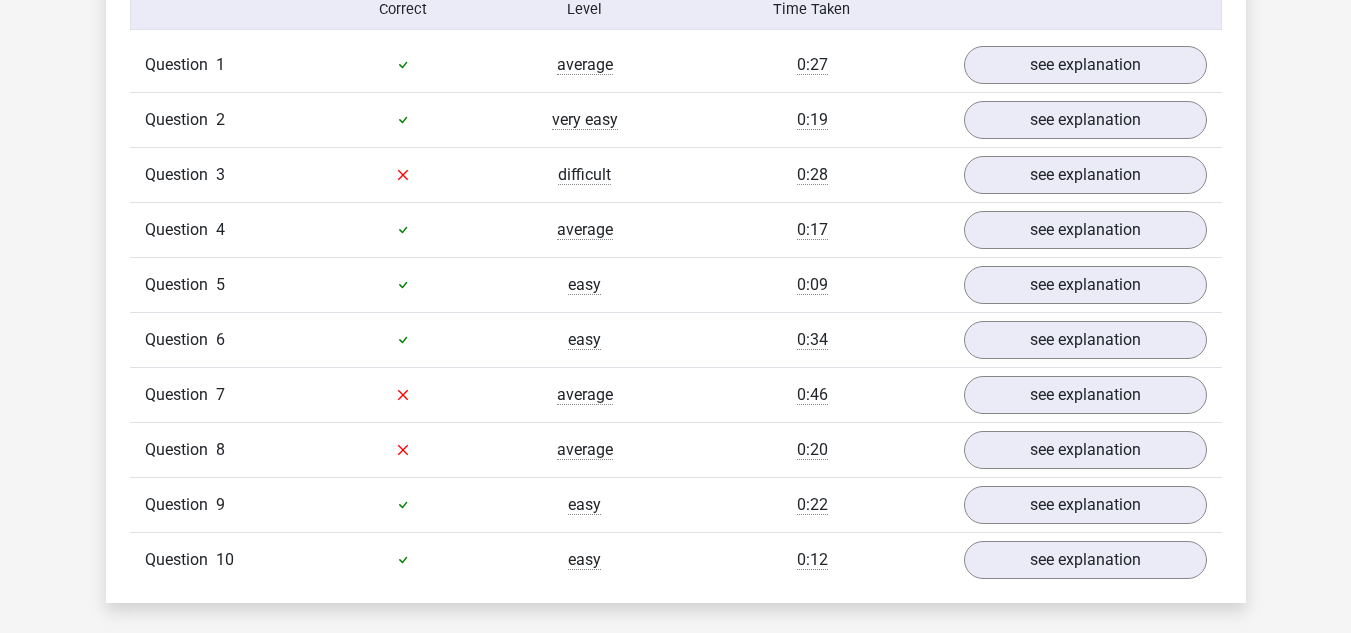 scroll, scrollTop: 1329, scrollLeft: 0, axis: vertical 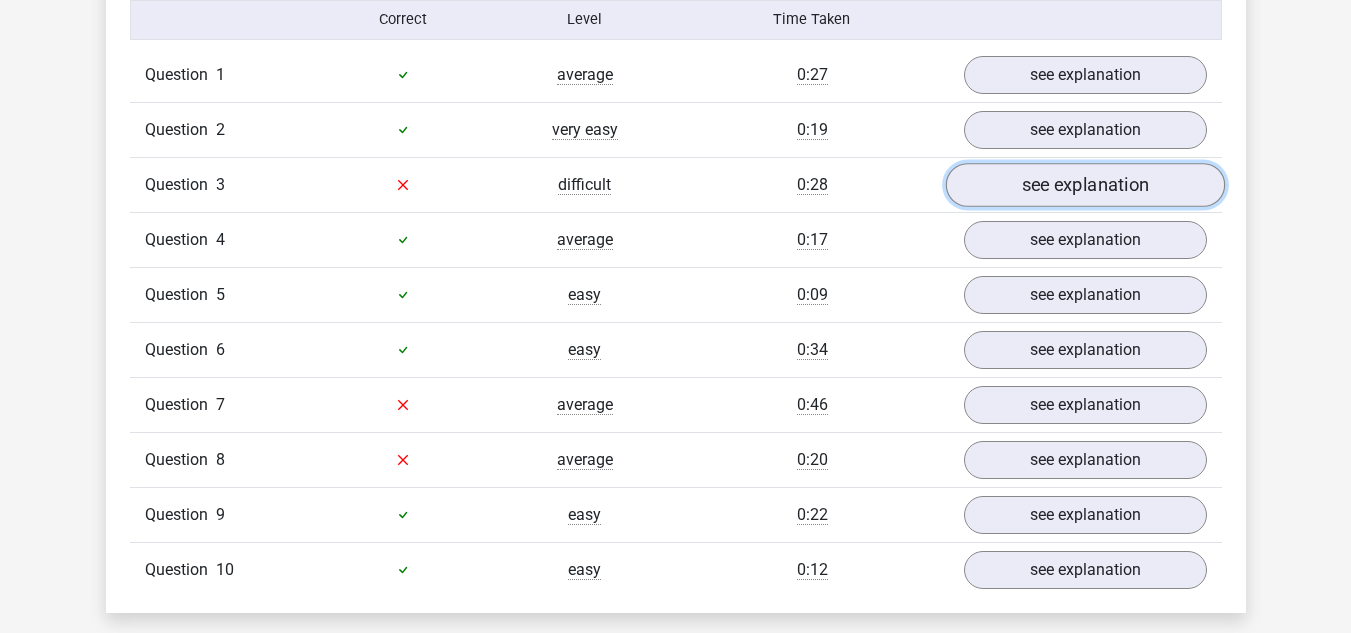 click on "see explanation" at bounding box center (1084, 185) 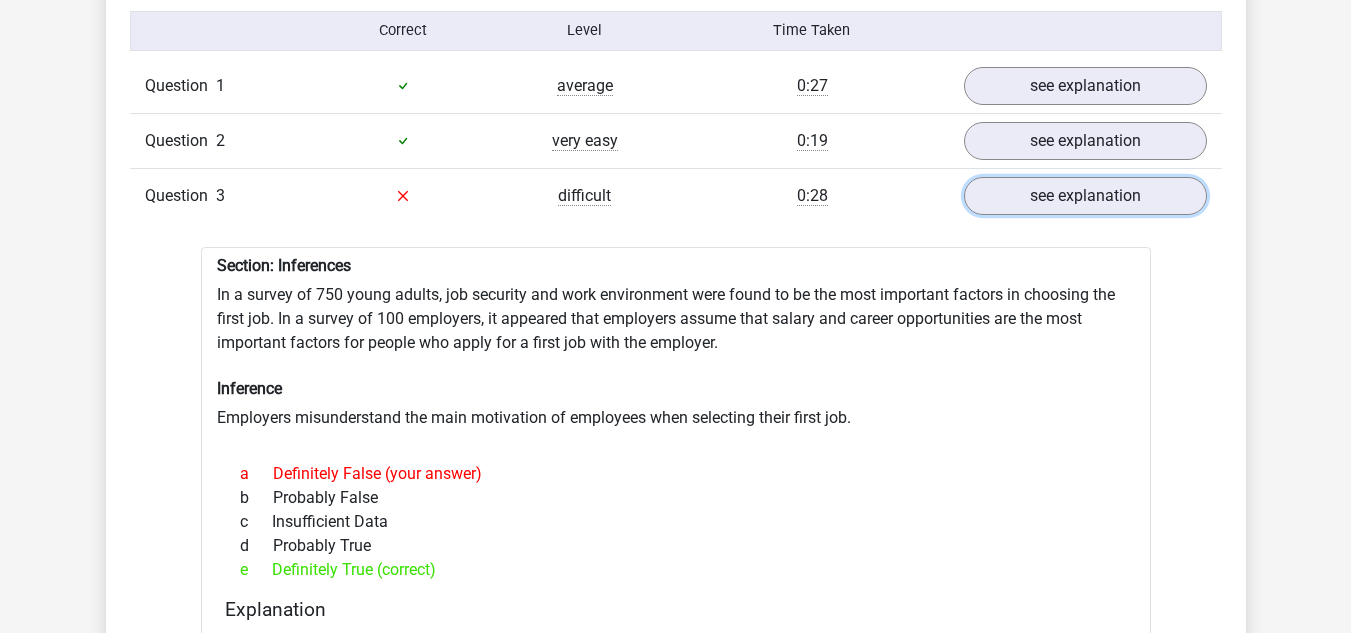 scroll, scrollTop: 1321, scrollLeft: 0, axis: vertical 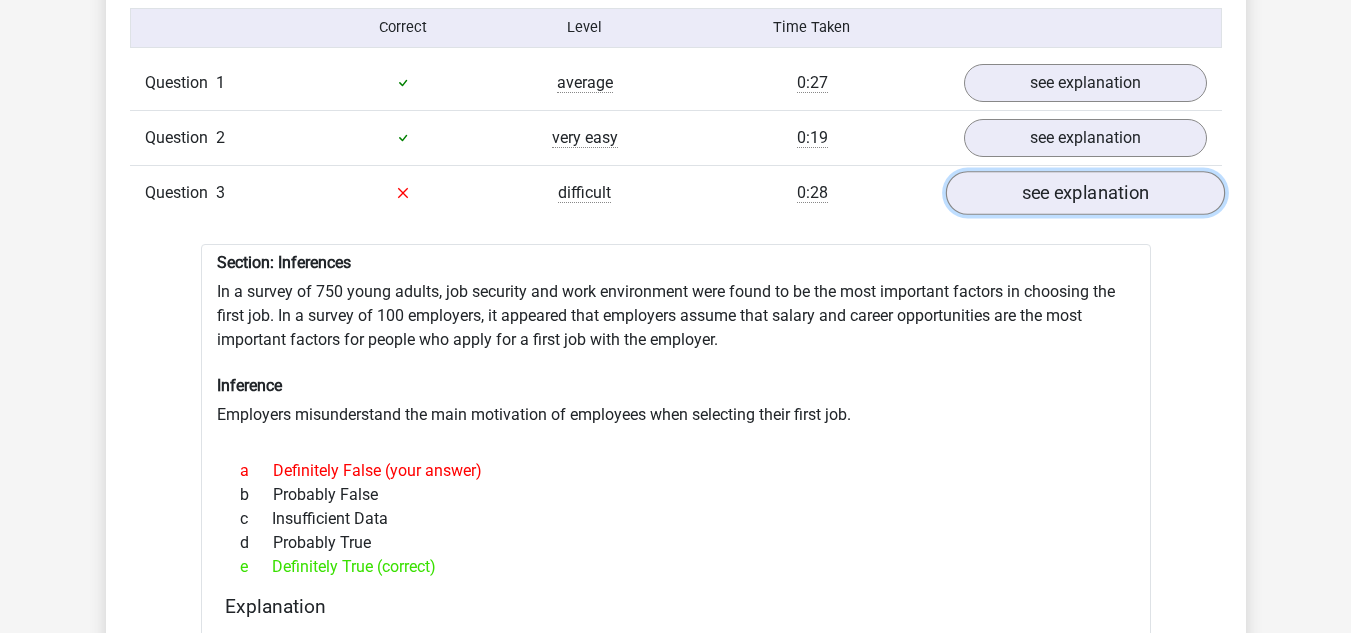 click on "see explanation" at bounding box center (1084, 193) 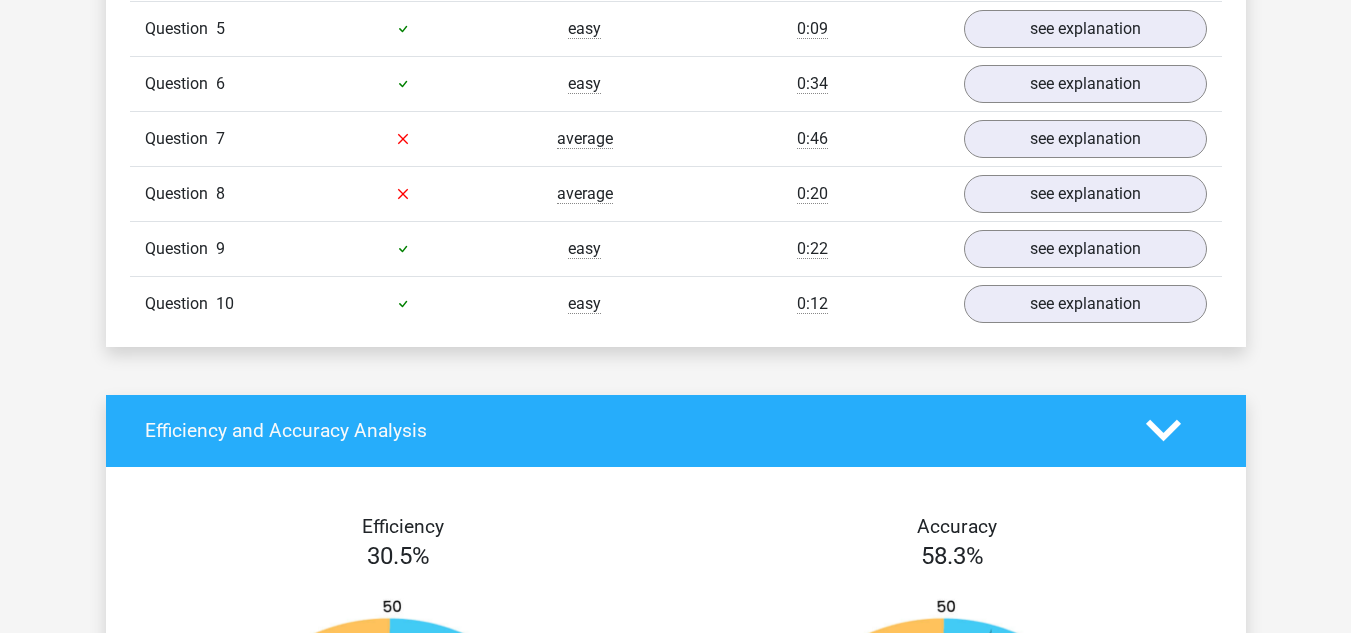 scroll, scrollTop: 1597, scrollLeft: 0, axis: vertical 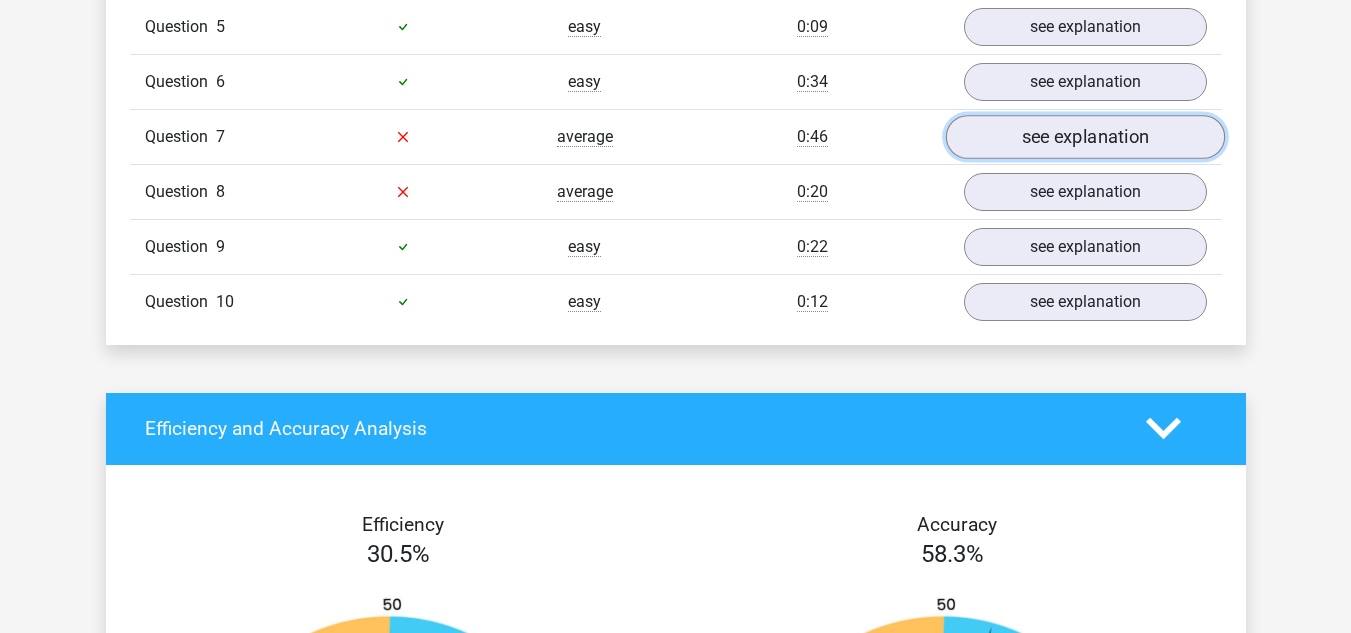 click on "see explanation" at bounding box center [1084, 137] 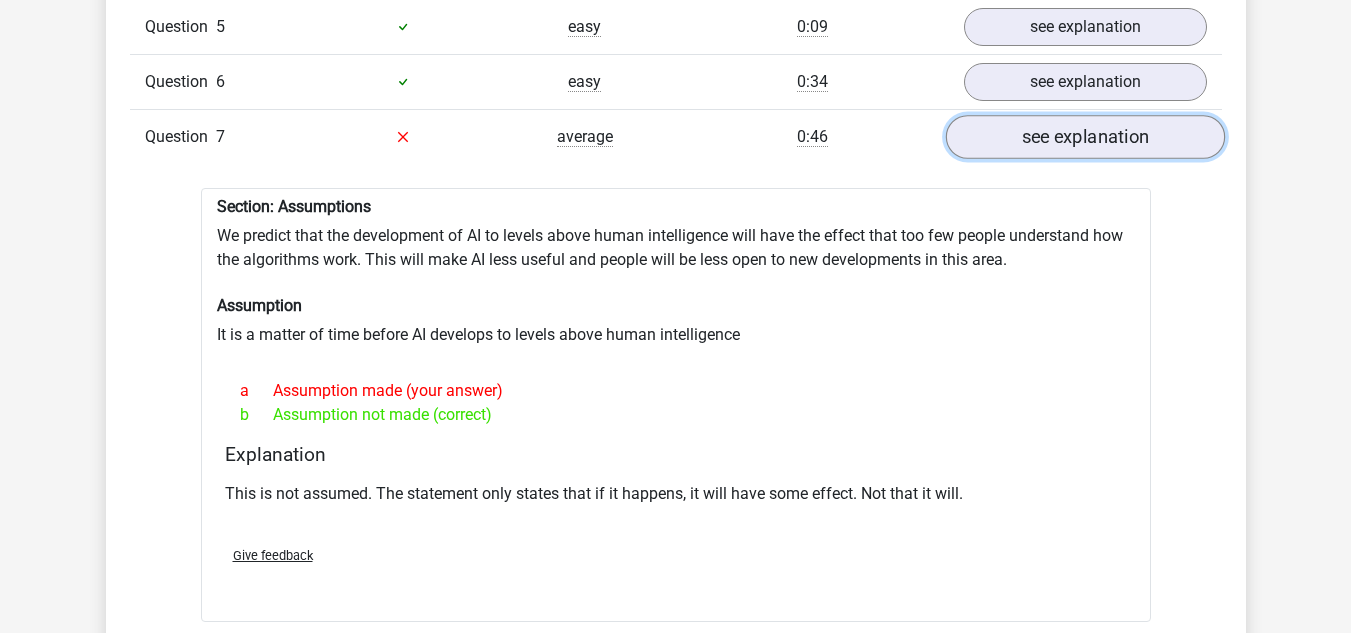 click on "see explanation" at bounding box center (1084, 137) 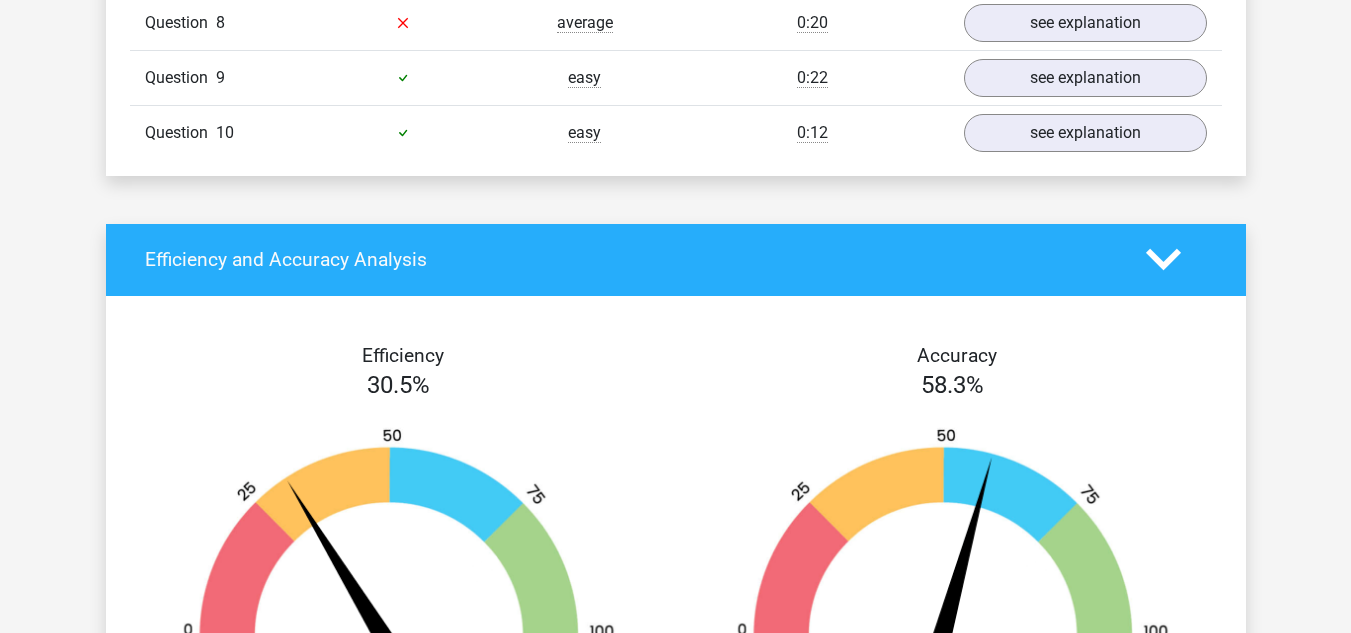 scroll, scrollTop: 1704, scrollLeft: 0, axis: vertical 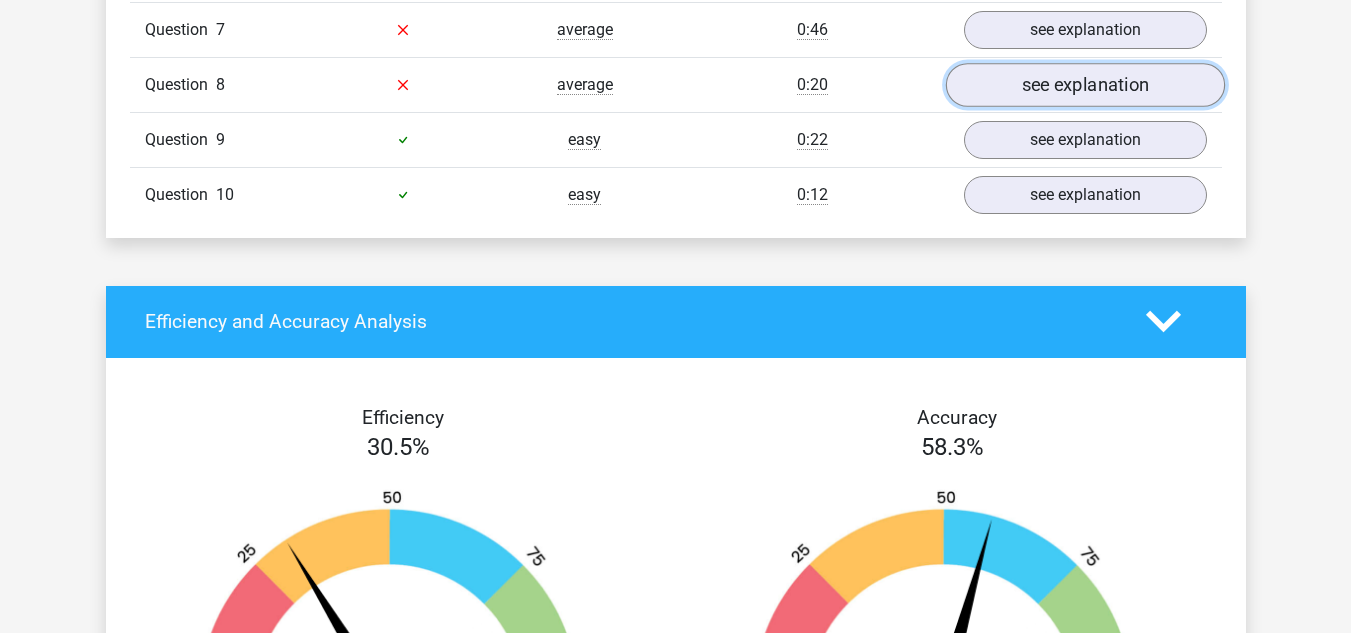 click on "see explanation" at bounding box center (1084, 85) 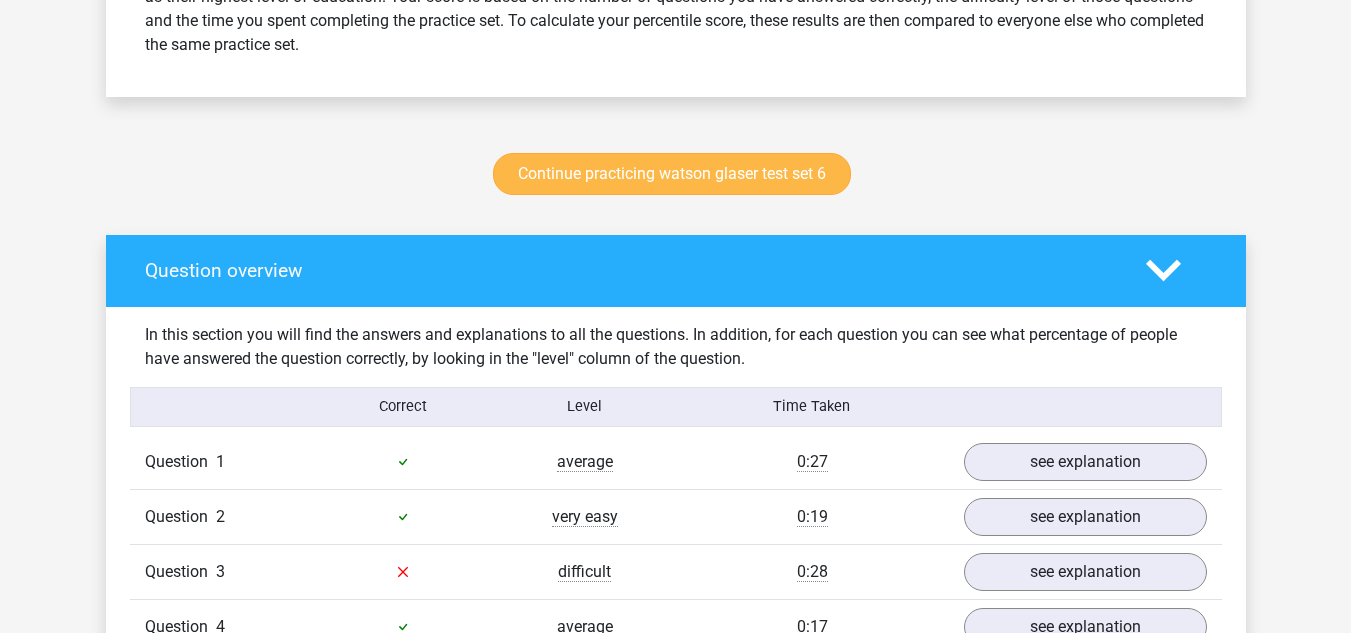 scroll, scrollTop: 936, scrollLeft: 0, axis: vertical 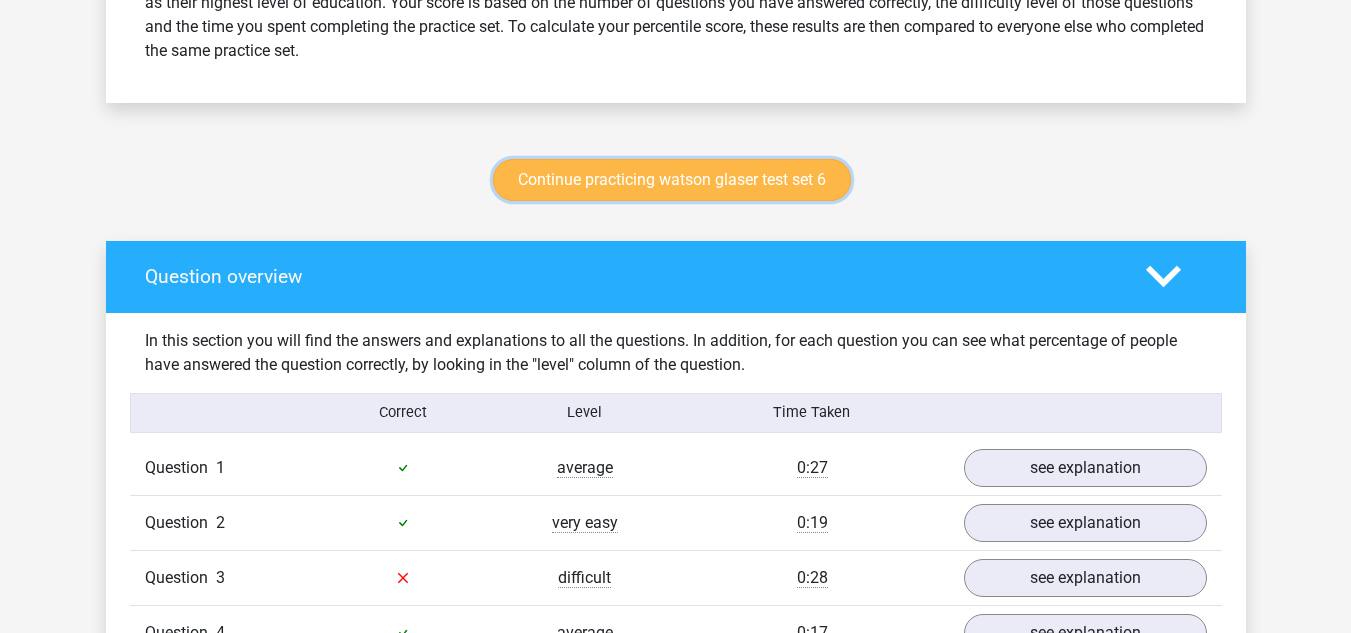 click on "Continue practicing watson glaser test set 6" at bounding box center [672, 180] 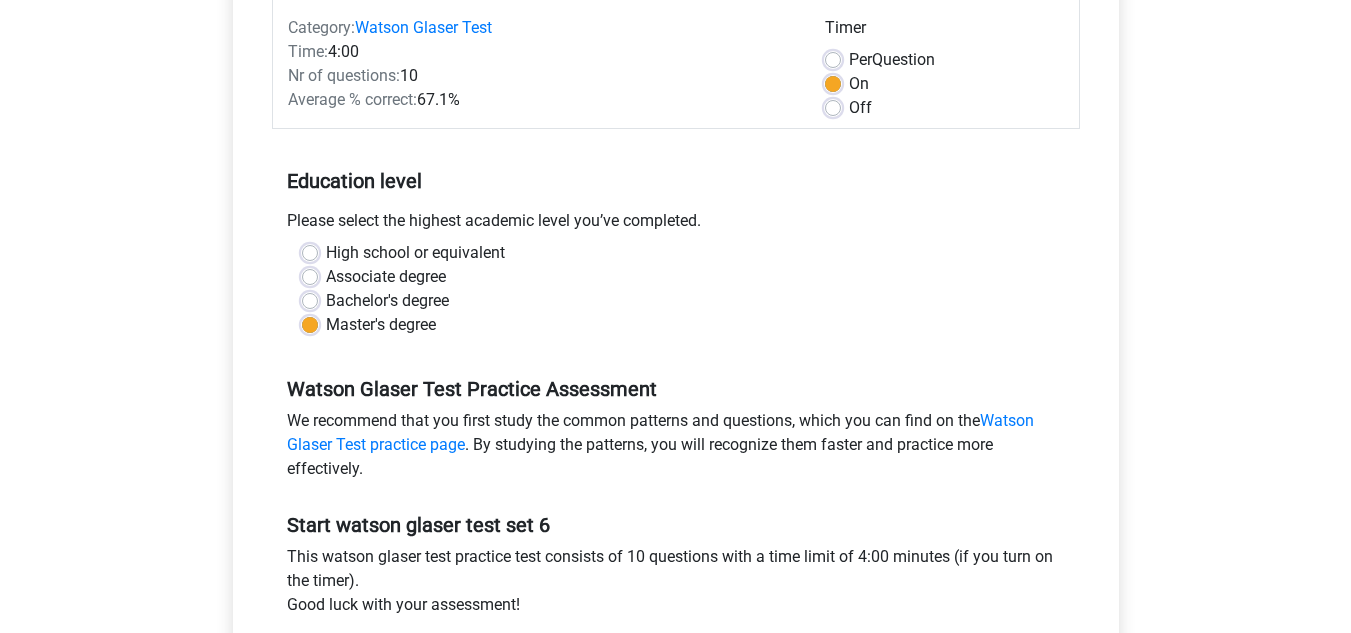 scroll, scrollTop: 260, scrollLeft: 0, axis: vertical 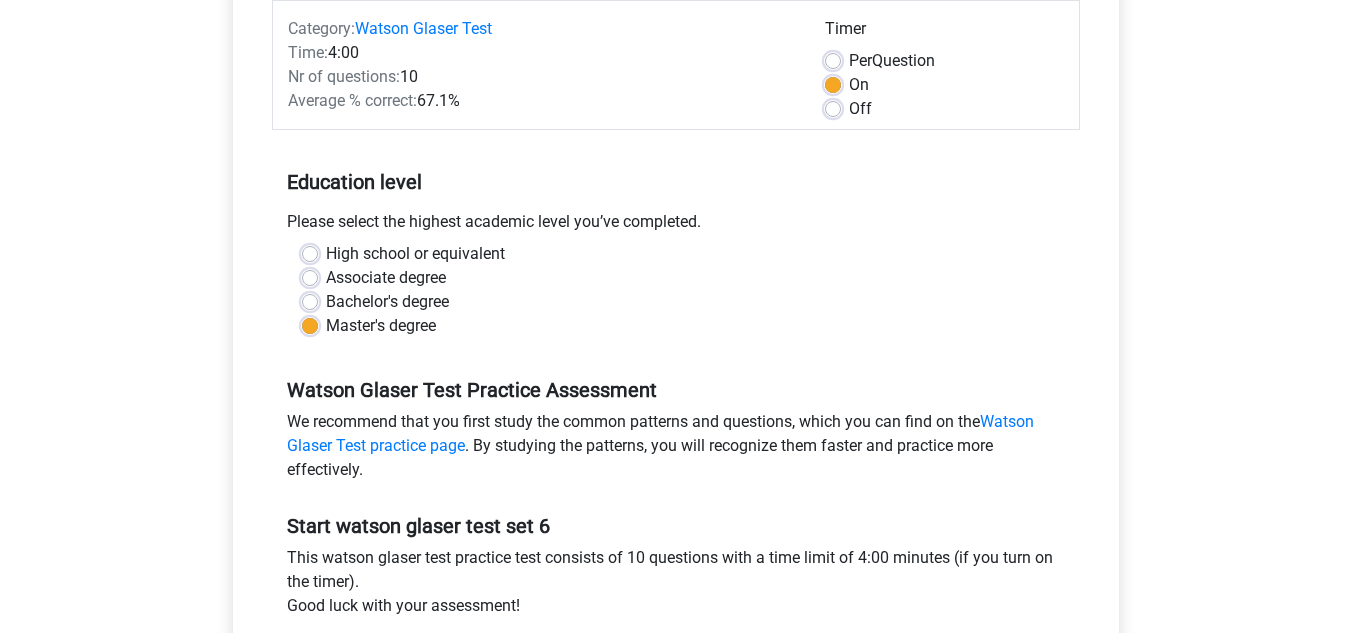 click on "Per  Question" at bounding box center [892, 61] 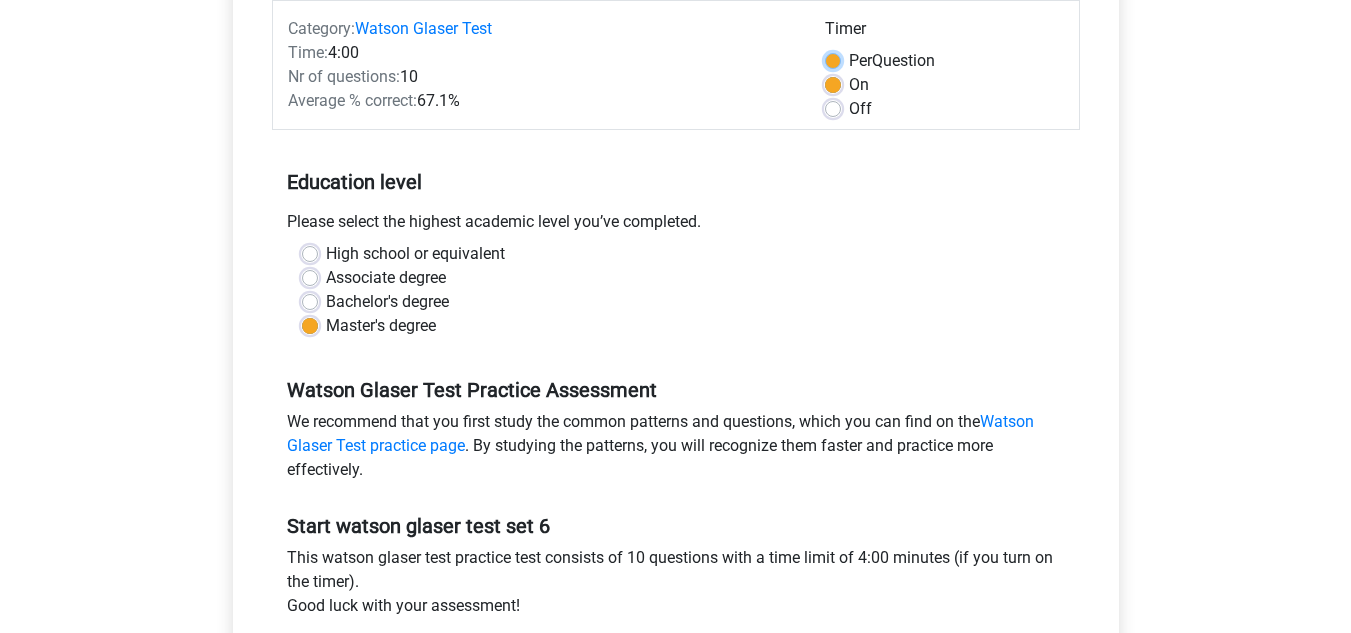 click on "Per  Question" at bounding box center (833, 59) 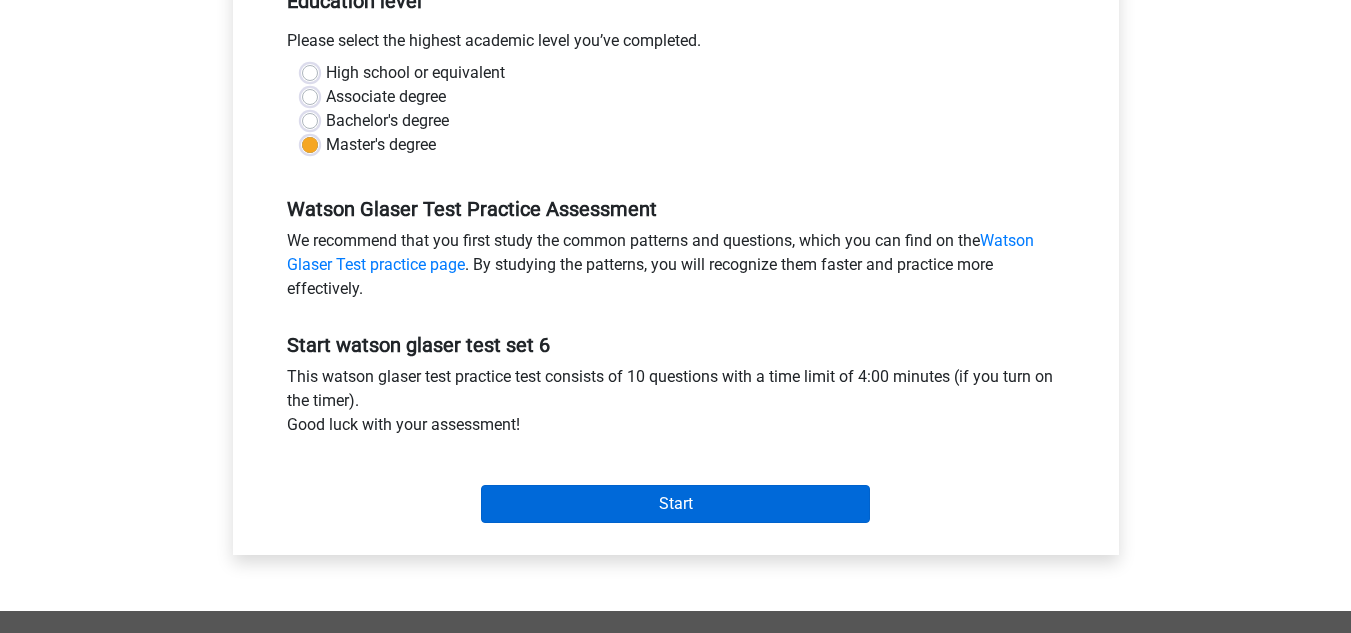 scroll, scrollTop: 433, scrollLeft: 0, axis: vertical 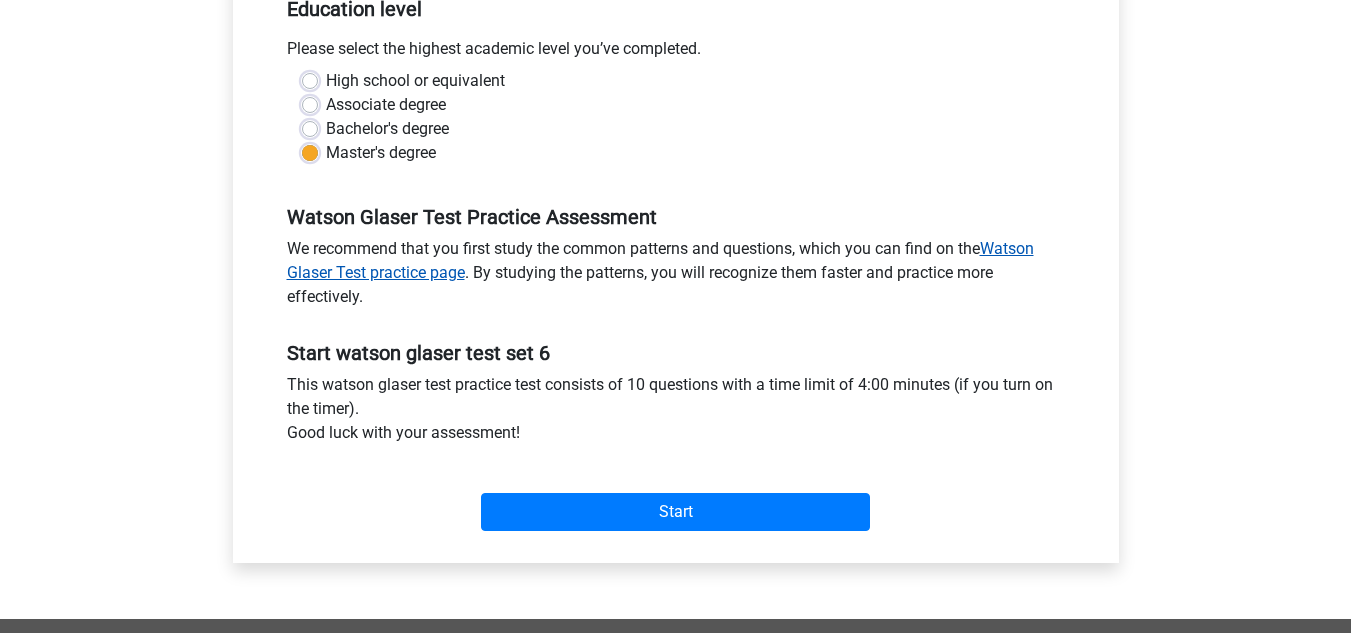 click on "Watson Glaser Test
practice page" at bounding box center [660, 260] 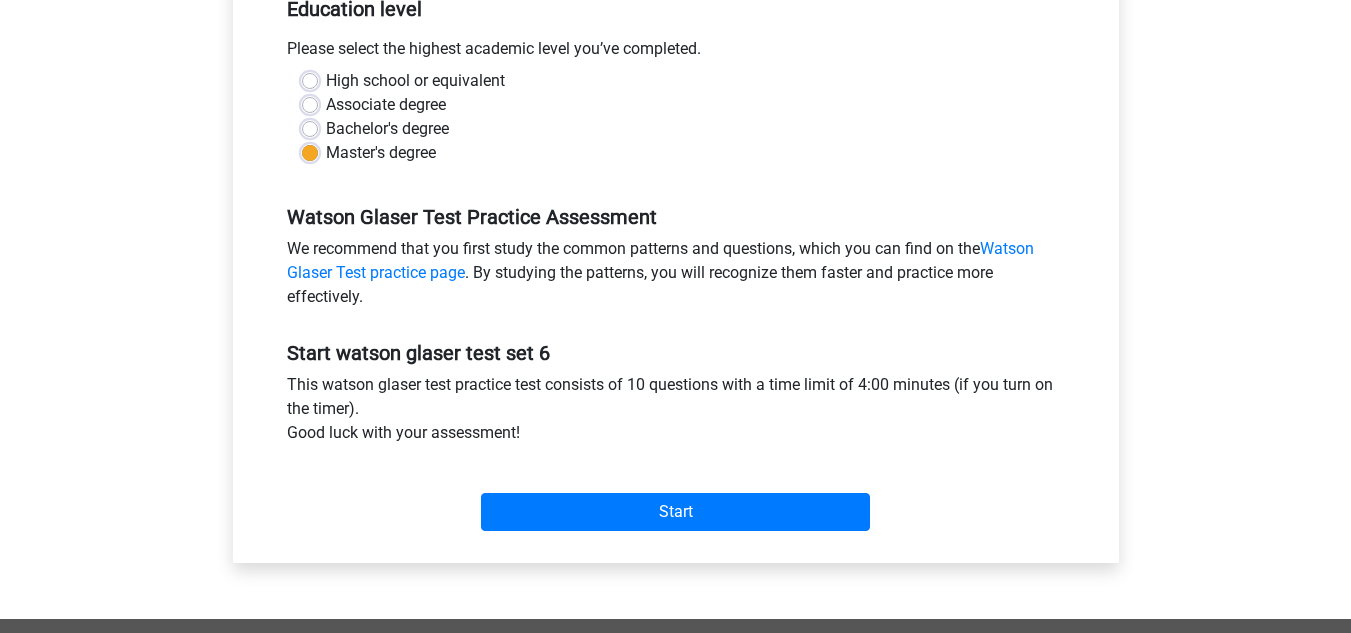 scroll, scrollTop: 0, scrollLeft: 0, axis: both 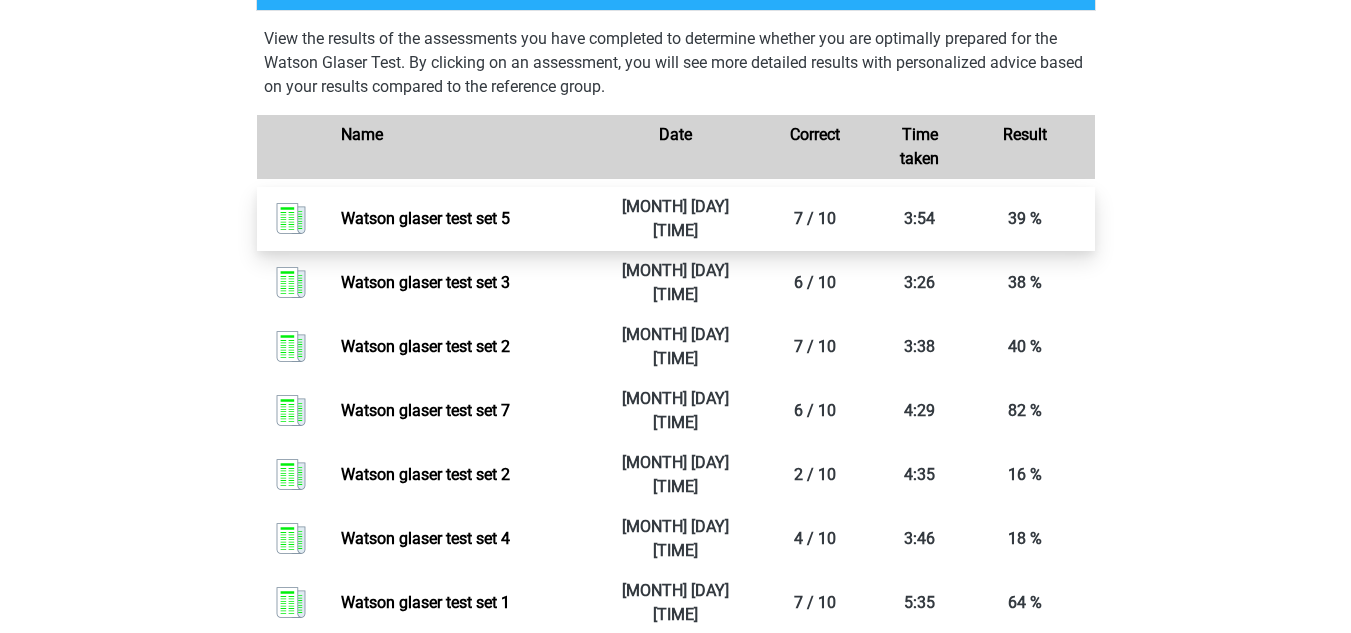 click on "Watson glaser test set 5" at bounding box center (425, 218) 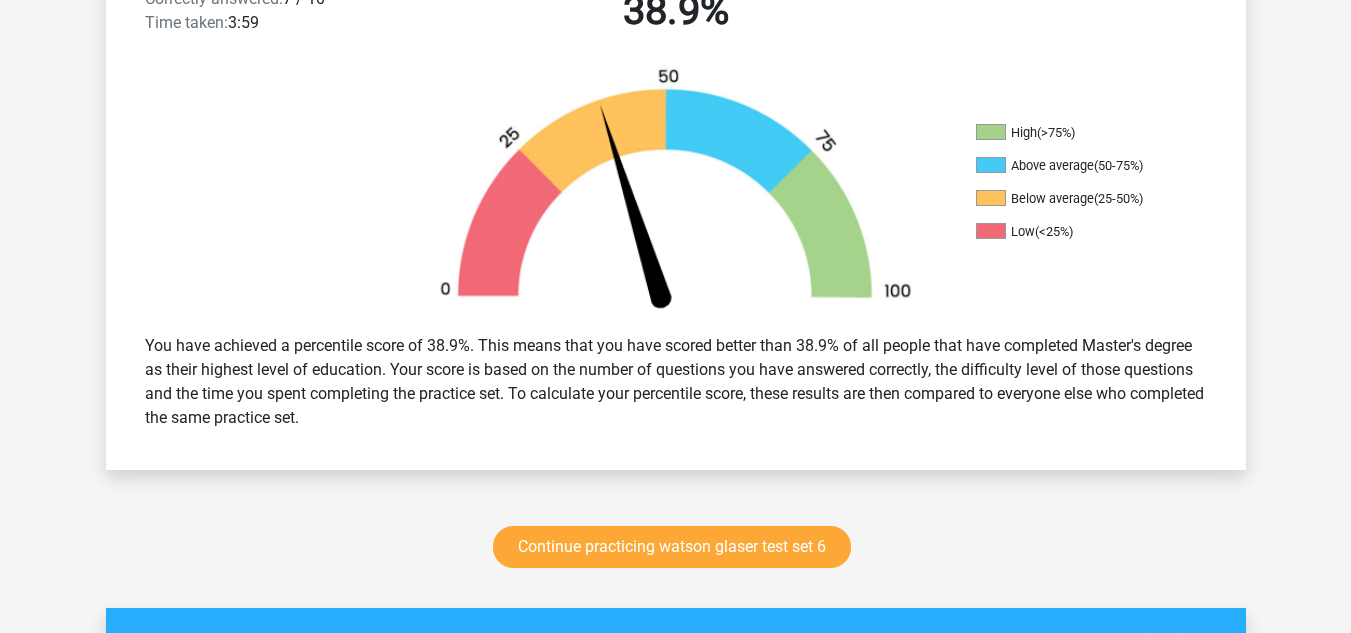 scroll, scrollTop: 570, scrollLeft: 0, axis: vertical 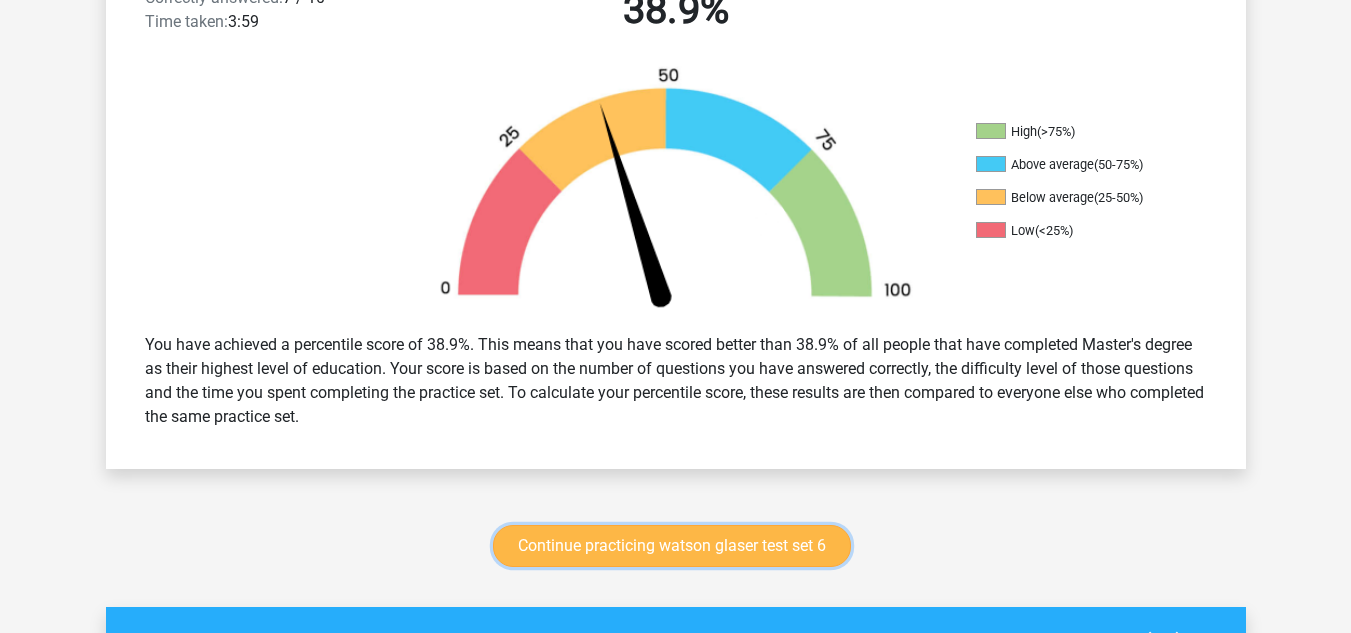 click on "Continue practicing watson glaser test set 6" at bounding box center [672, 546] 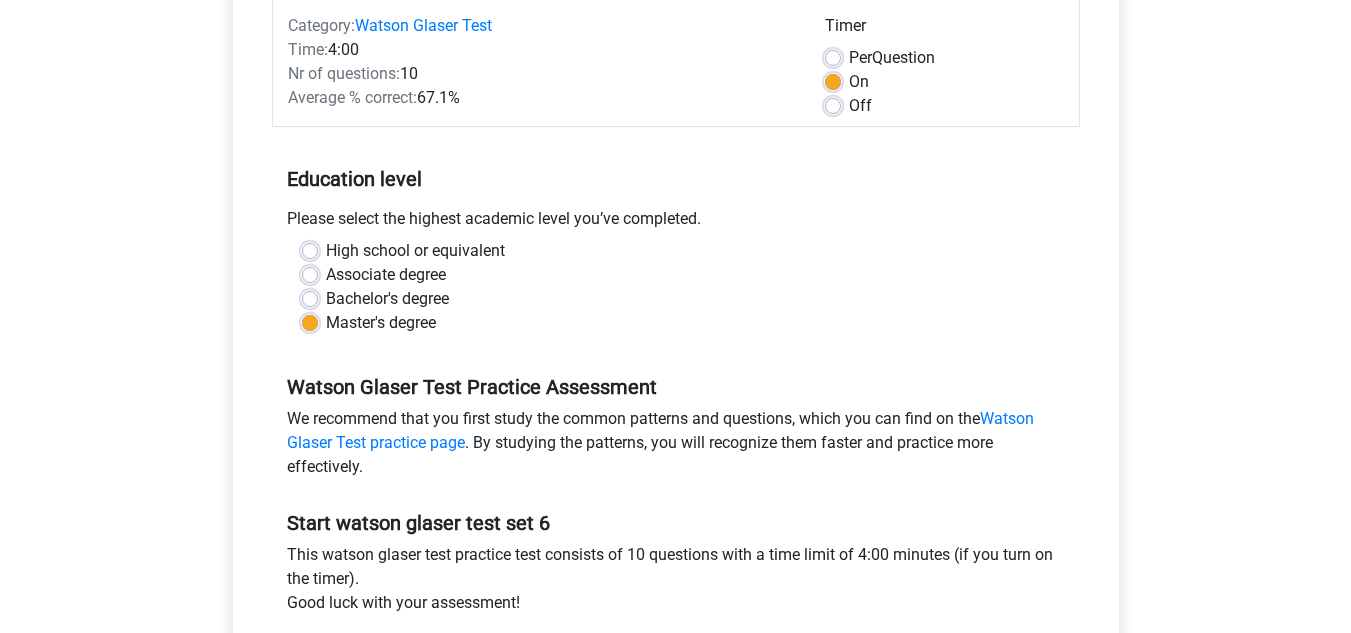 scroll, scrollTop: 267, scrollLeft: 0, axis: vertical 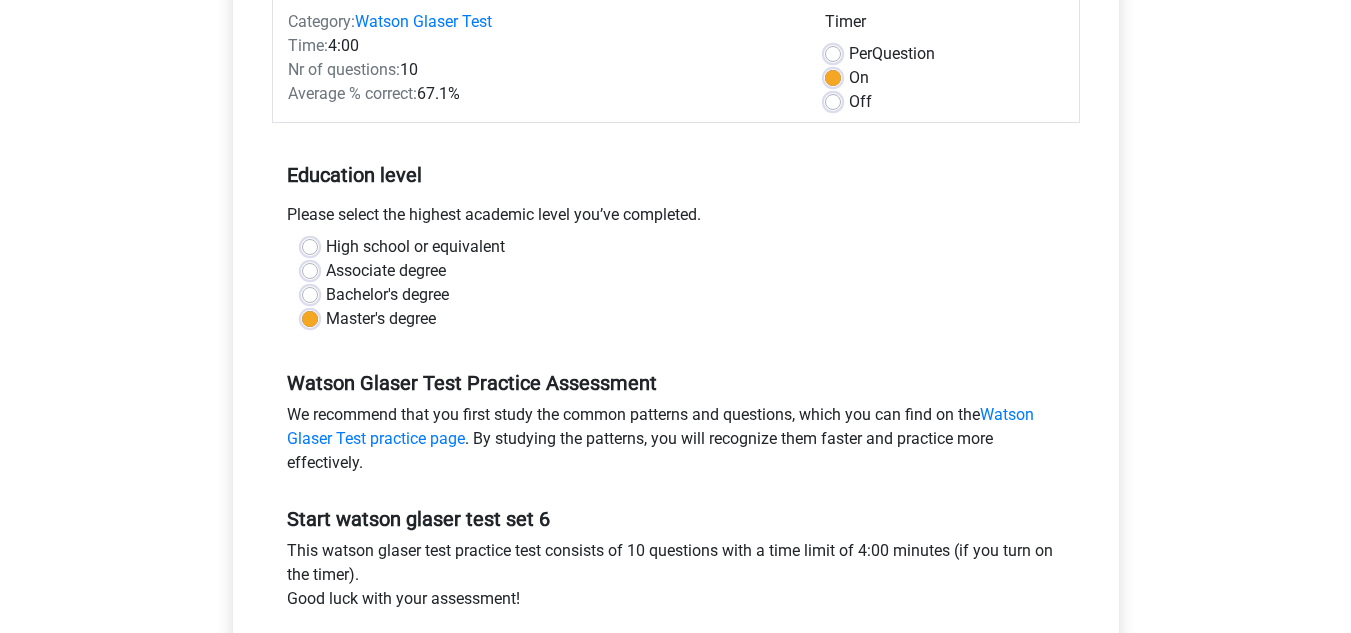 click on "Per  Question" at bounding box center (892, 54) 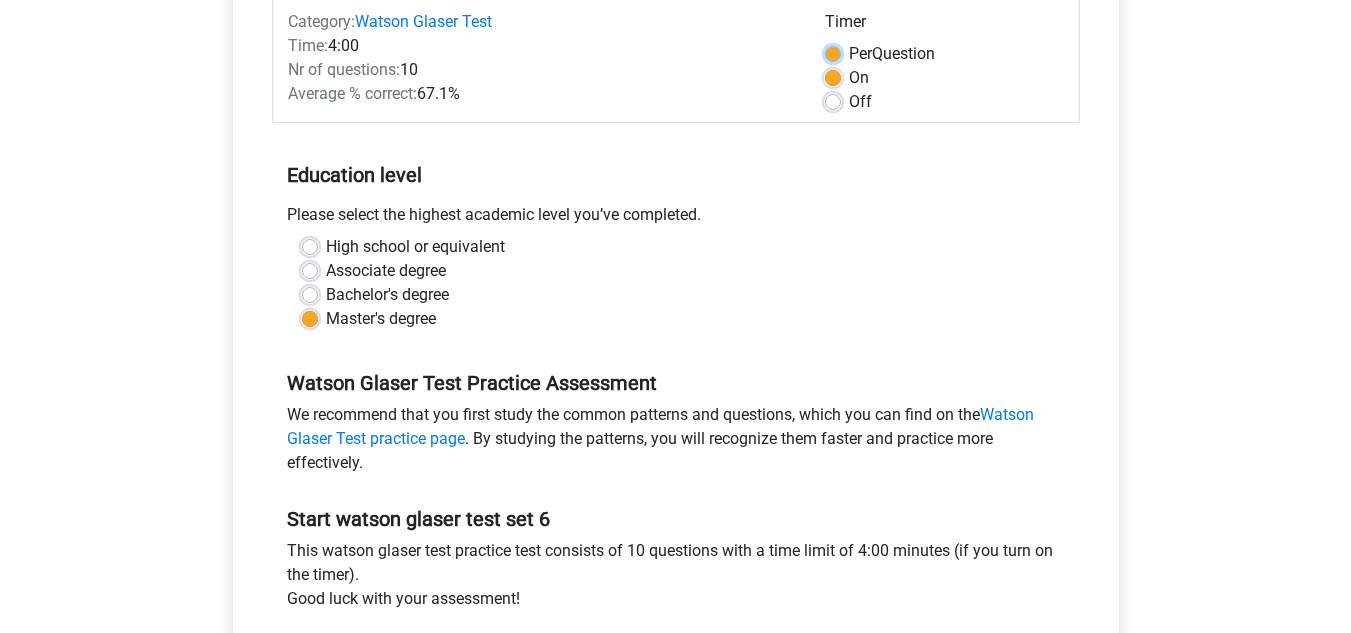 click on "Per  Question" at bounding box center [833, 52] 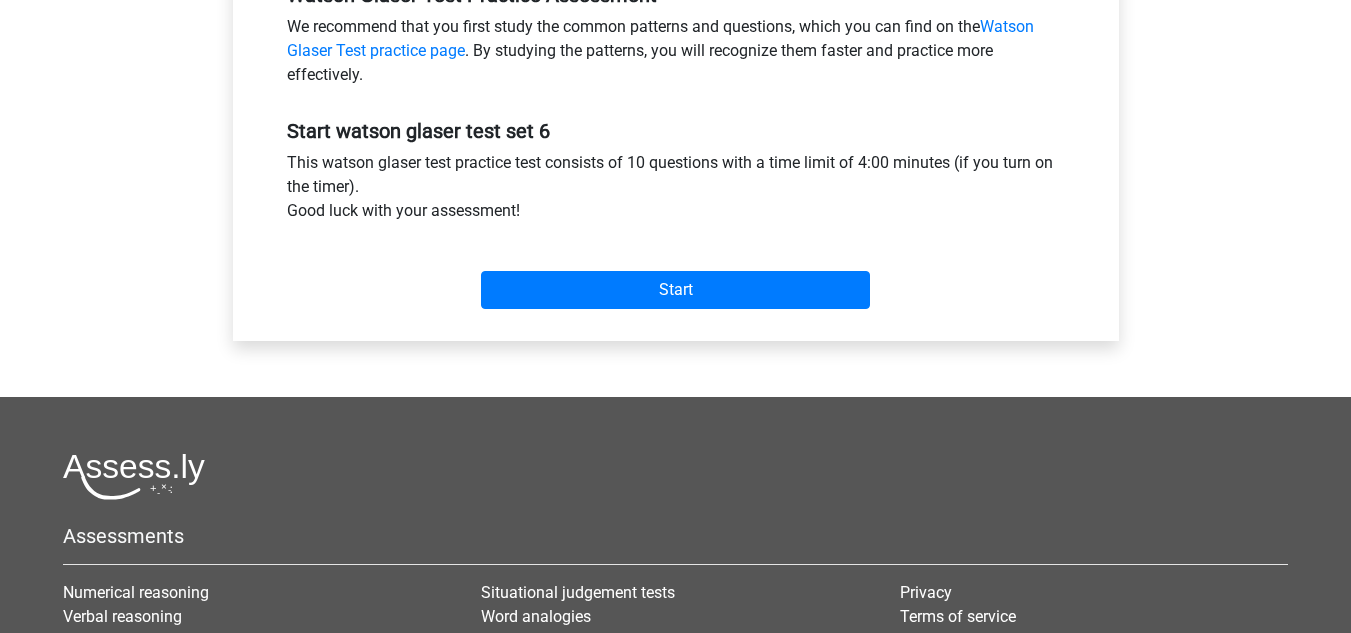 scroll, scrollTop: 657, scrollLeft: 0, axis: vertical 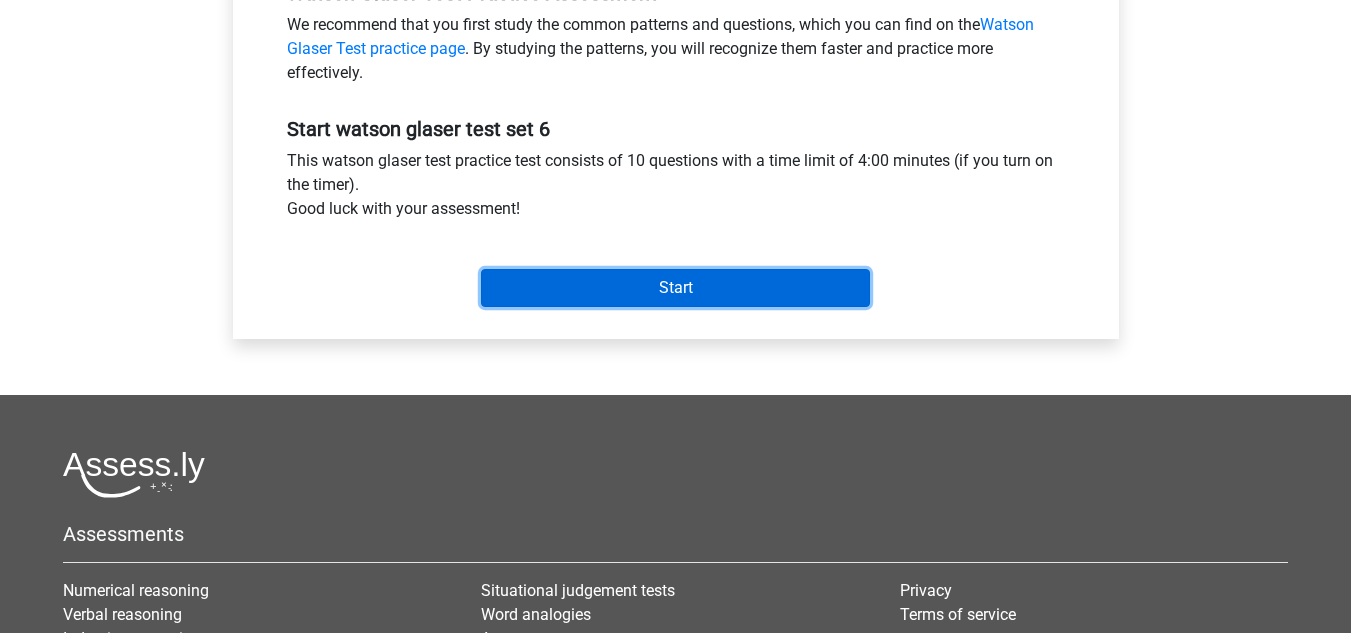 click on "Start" at bounding box center (675, 288) 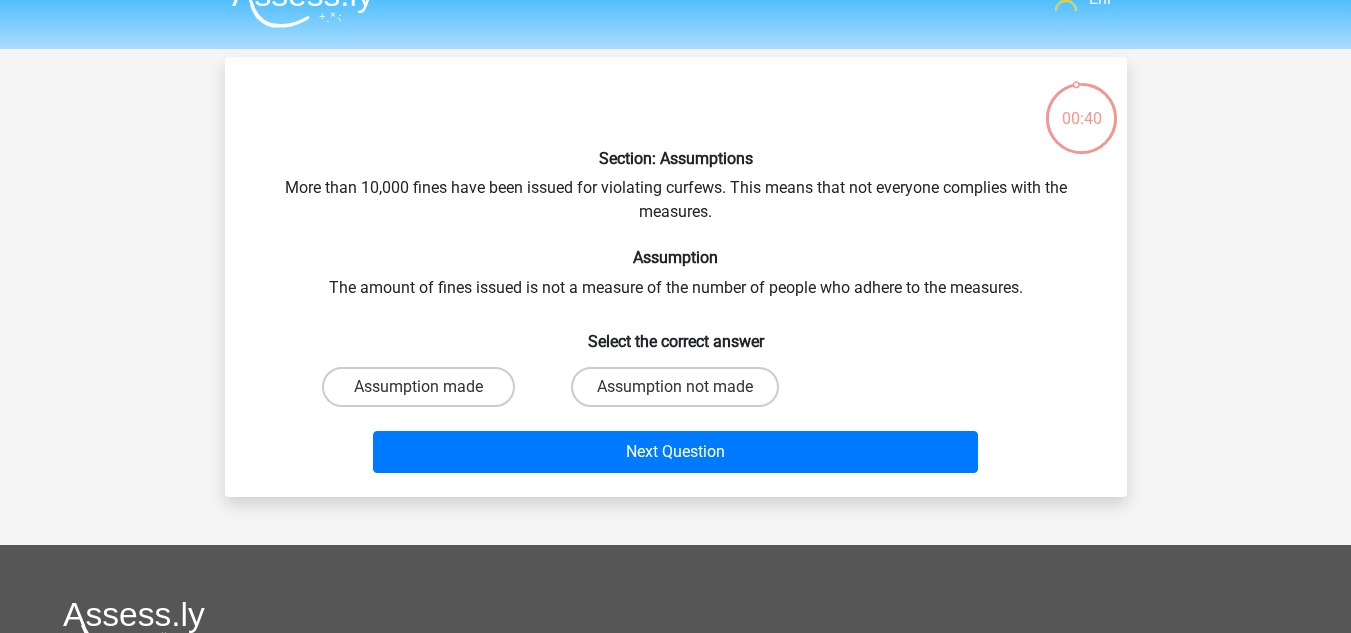 scroll, scrollTop: 55, scrollLeft: 0, axis: vertical 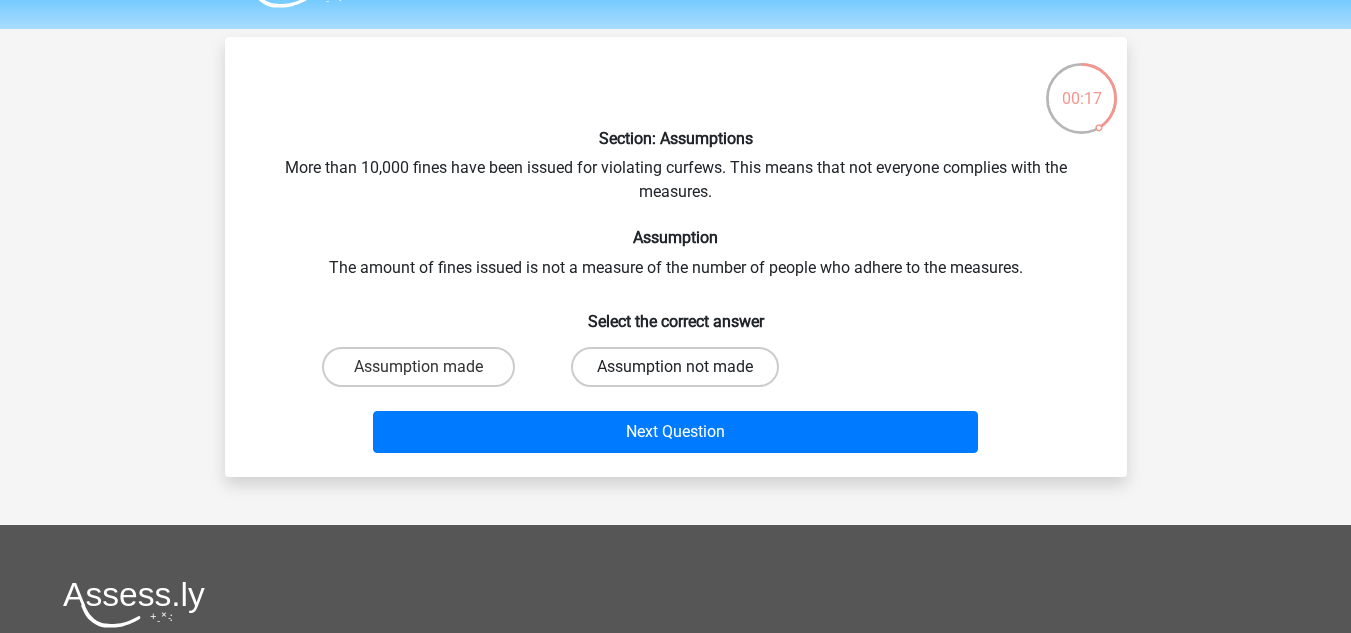 click on "Assumption not made" at bounding box center [675, 367] 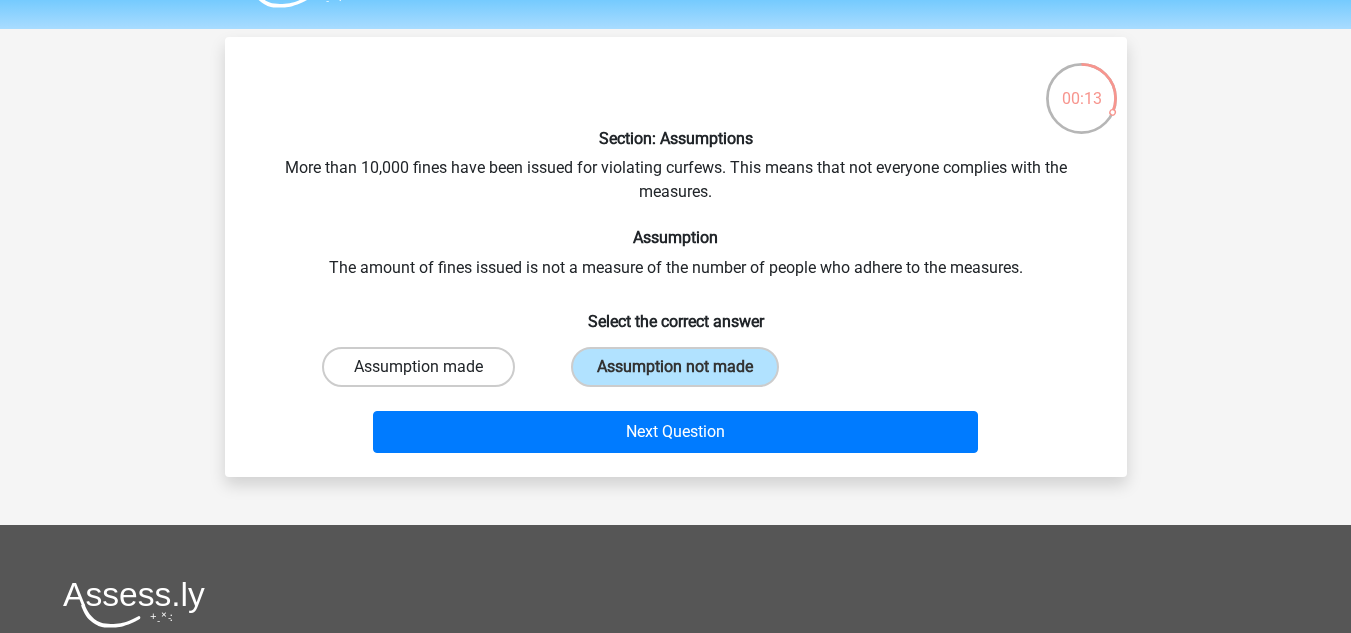click on "Assumption made" at bounding box center [418, 367] 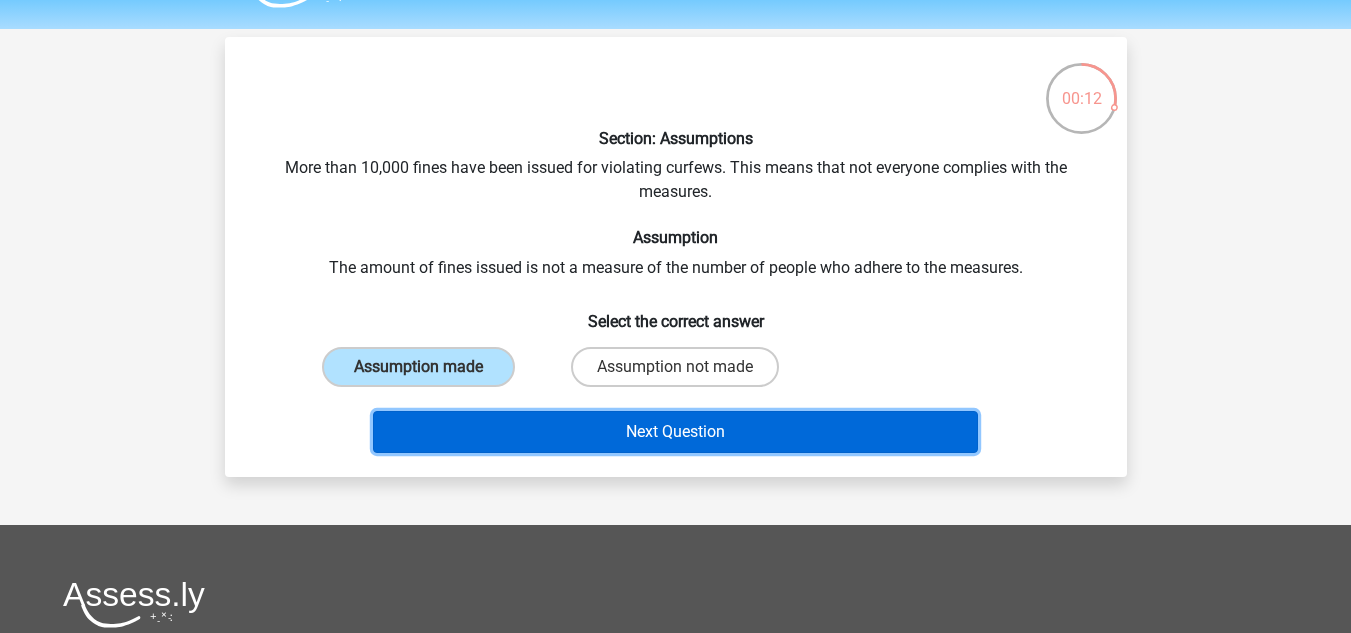 click on "Next Question" at bounding box center [675, 432] 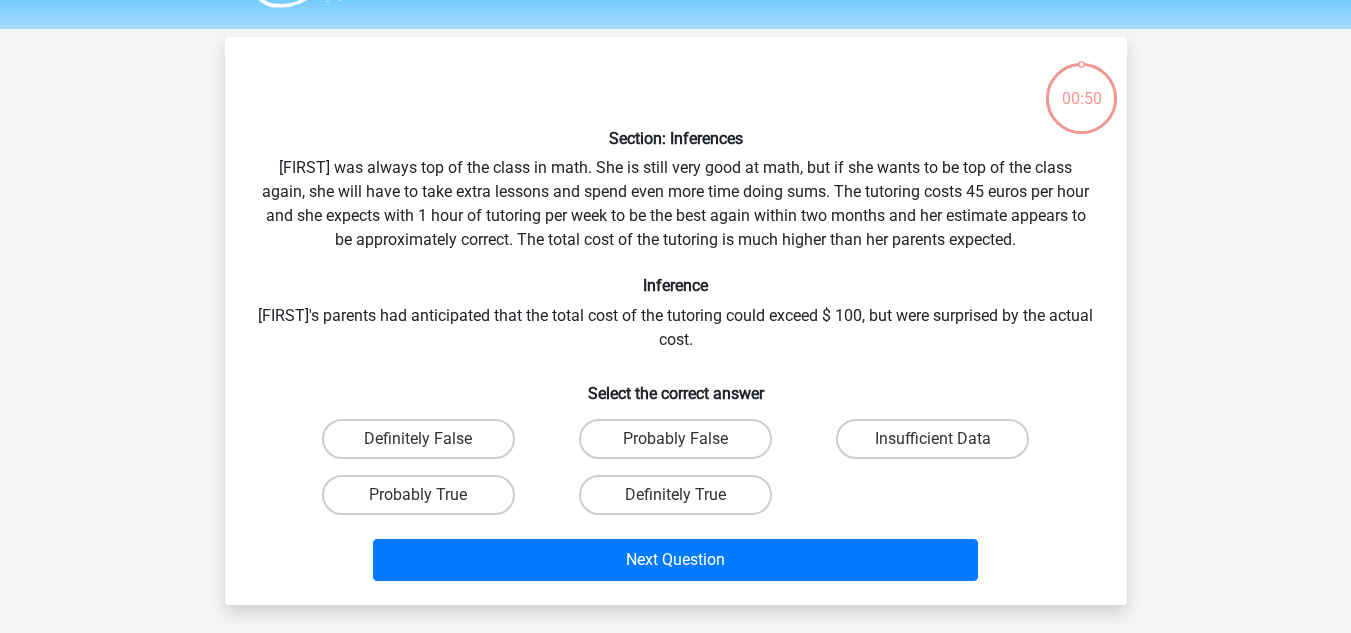 scroll, scrollTop: 92, scrollLeft: 0, axis: vertical 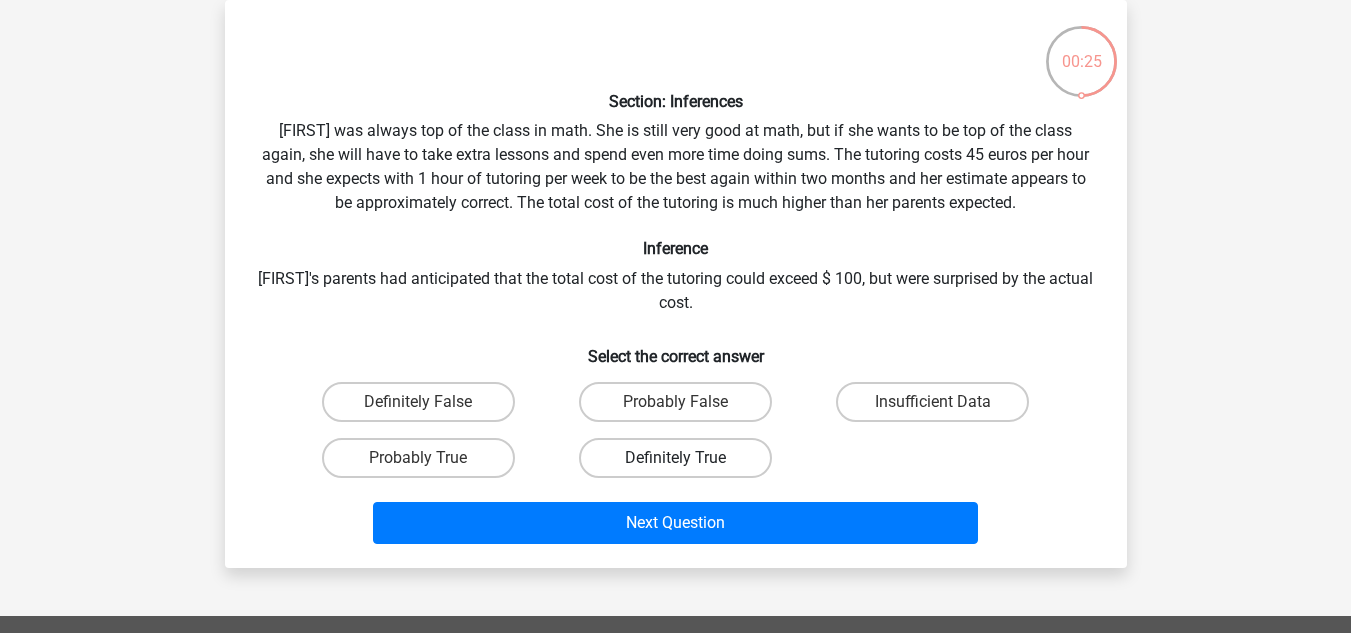 click on "Definitely True" at bounding box center [675, 458] 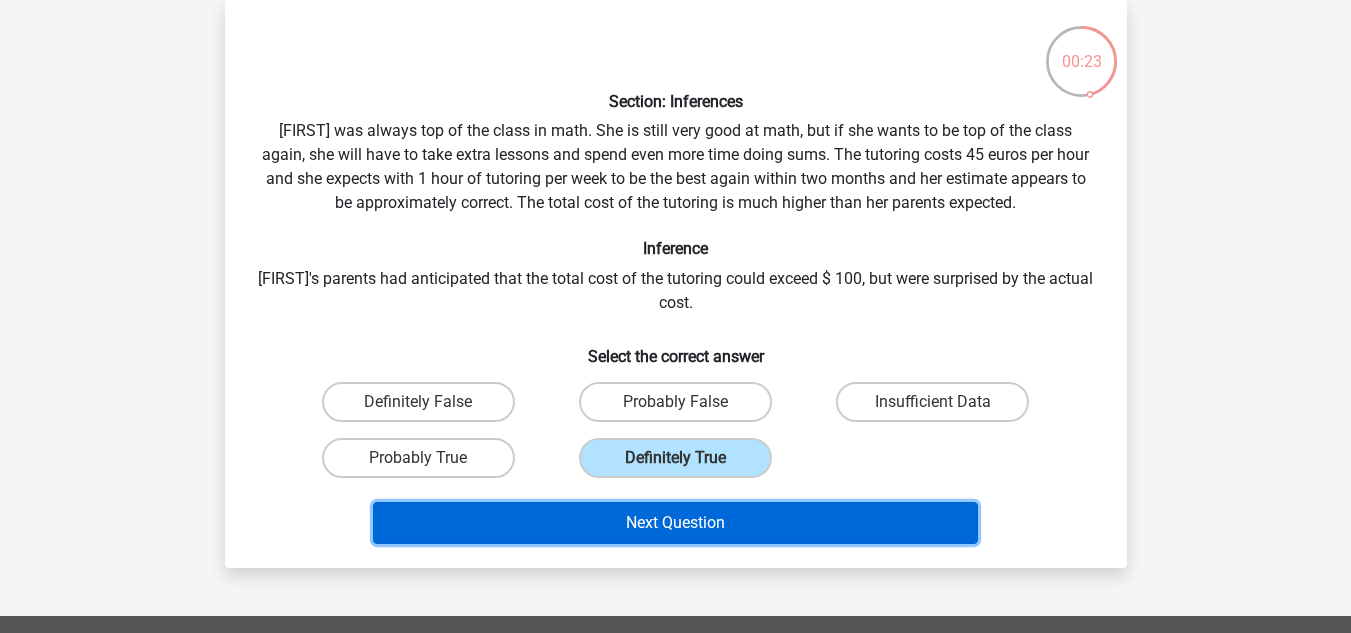 click on "Next Question" at bounding box center (675, 523) 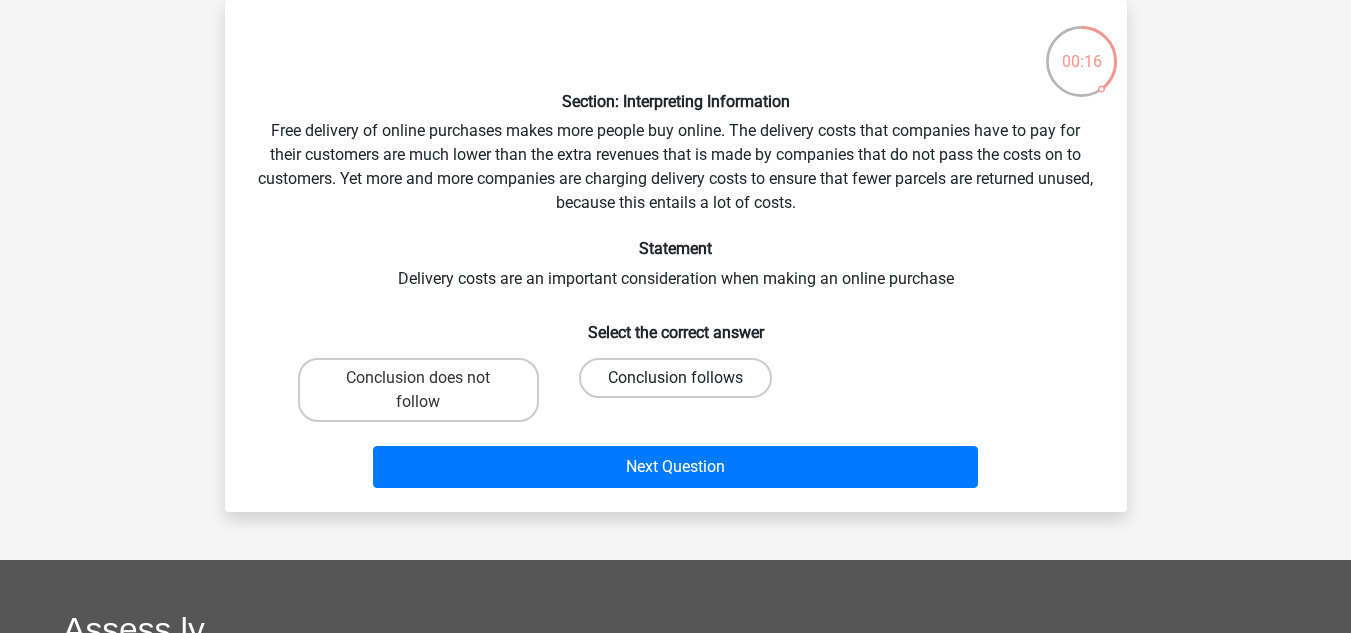 click on "Conclusion follows" at bounding box center (675, 378) 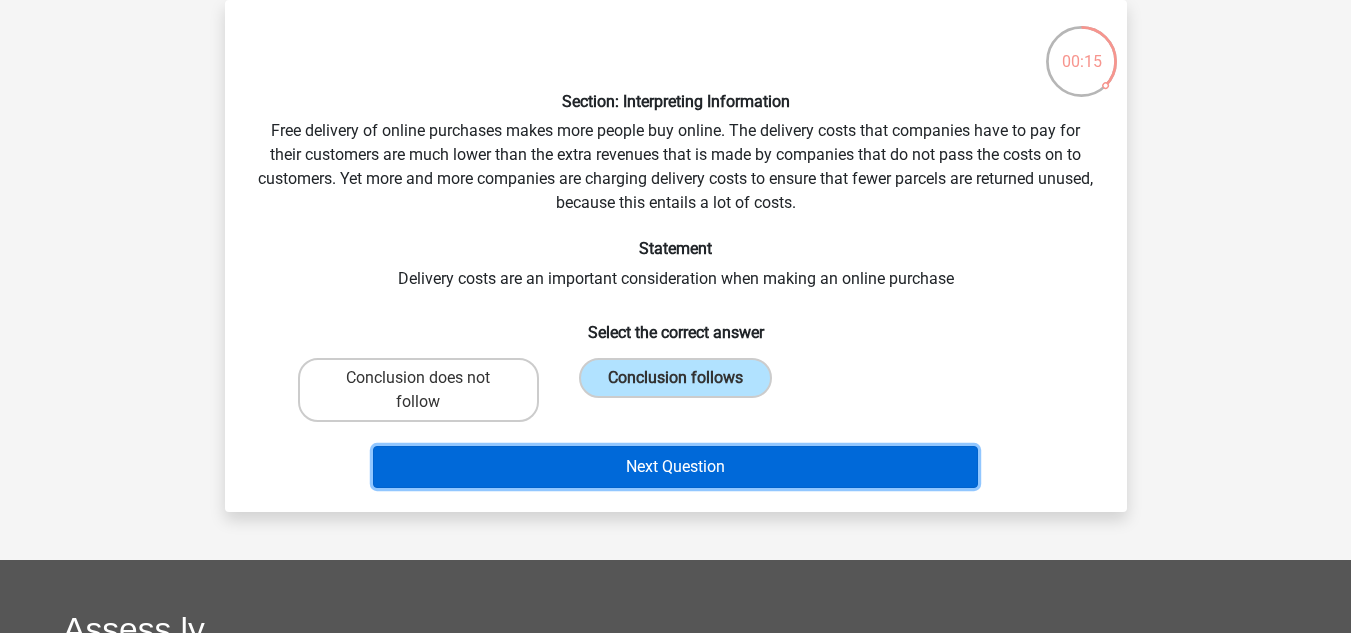 click on "Next Question" at bounding box center (675, 467) 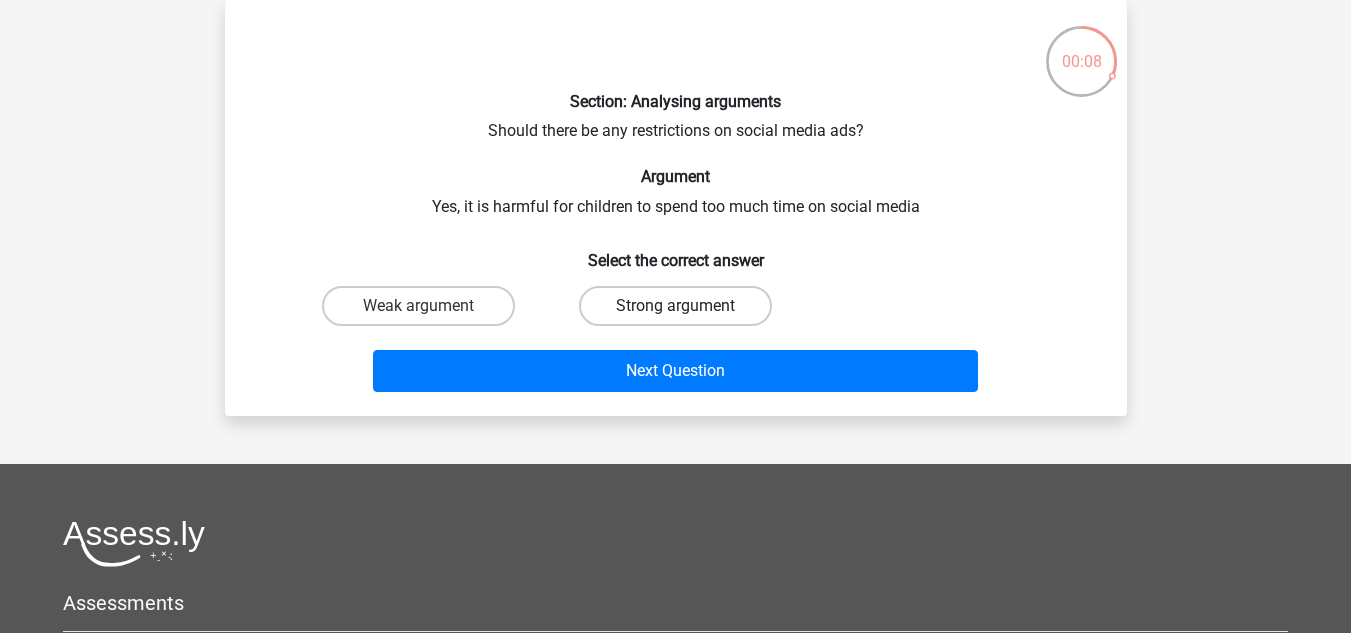 click on "Strong argument" at bounding box center [675, 306] 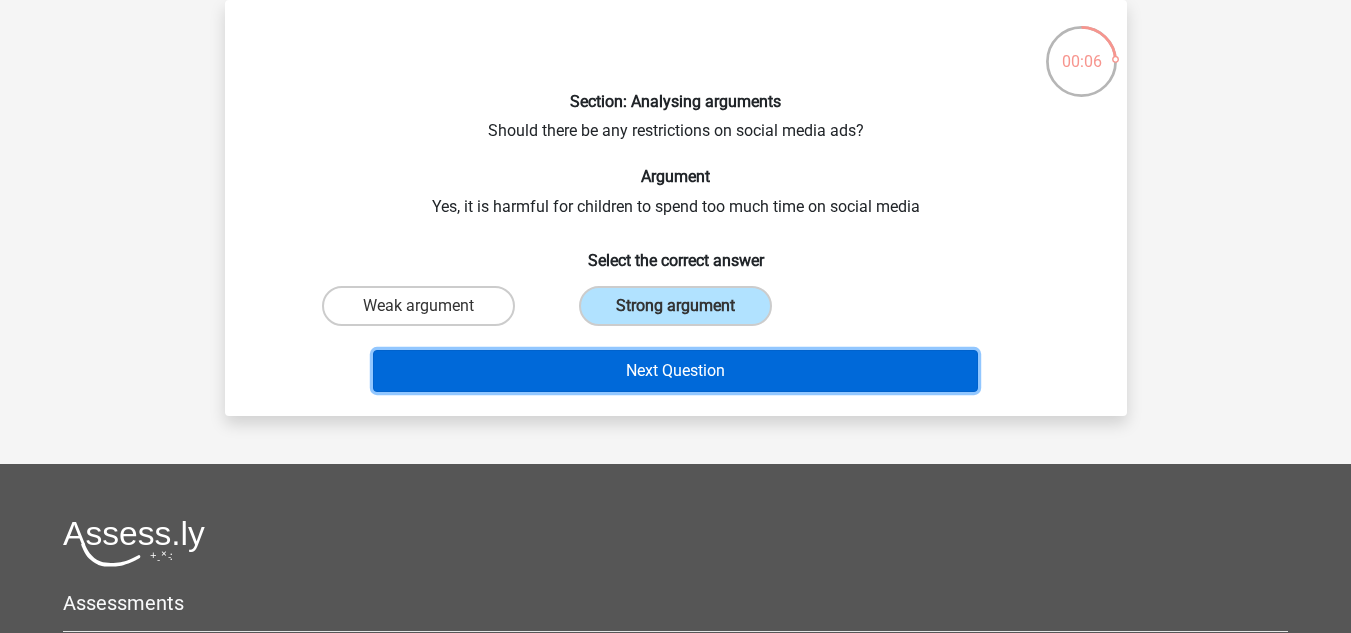 click on "Next Question" at bounding box center [675, 371] 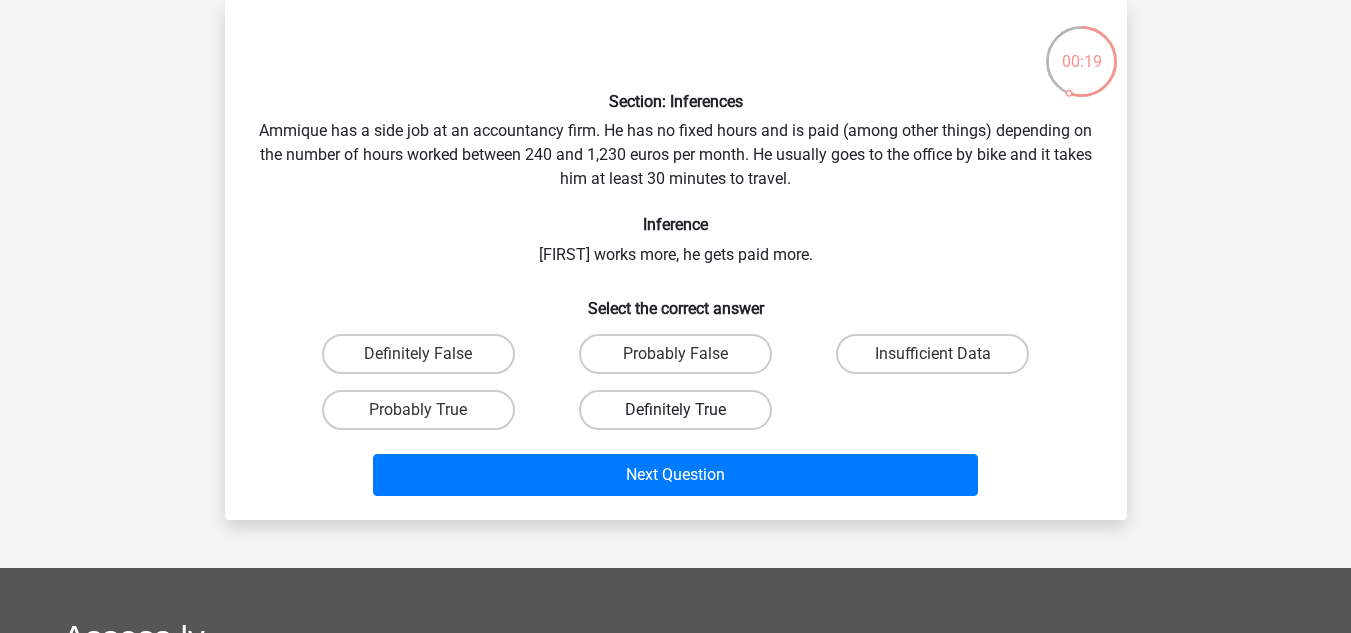 click on "Definitely True" at bounding box center (675, 410) 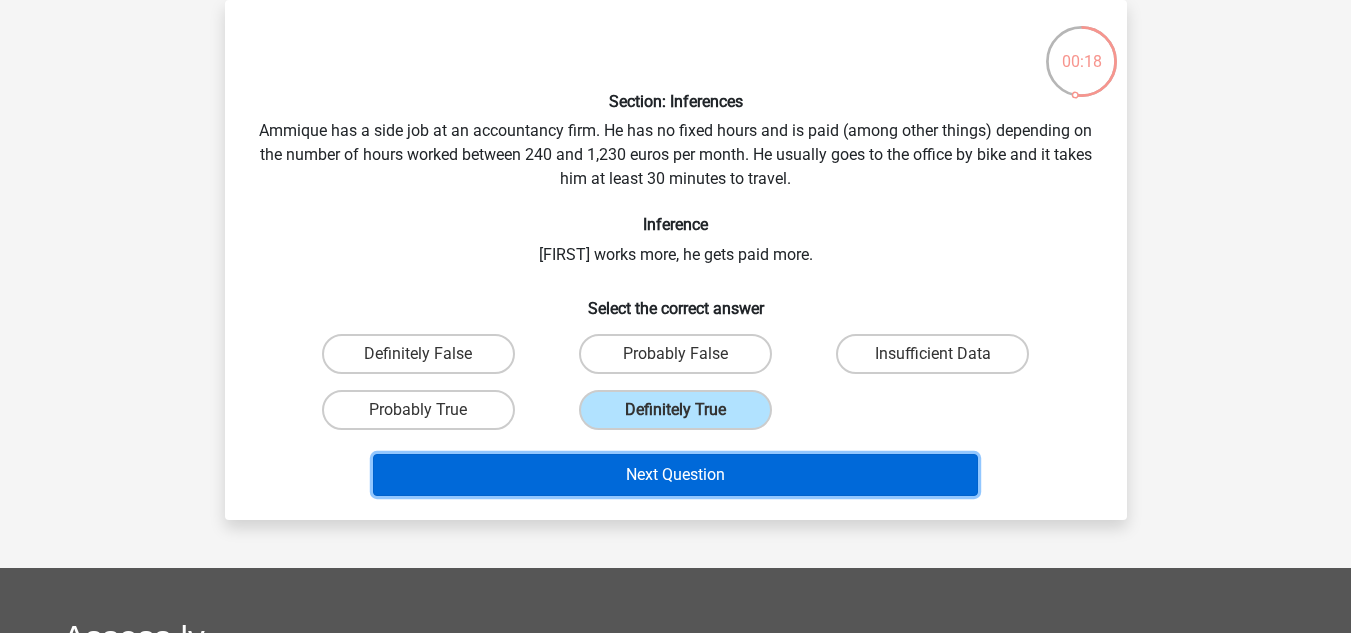 click on "Next Question" at bounding box center [675, 475] 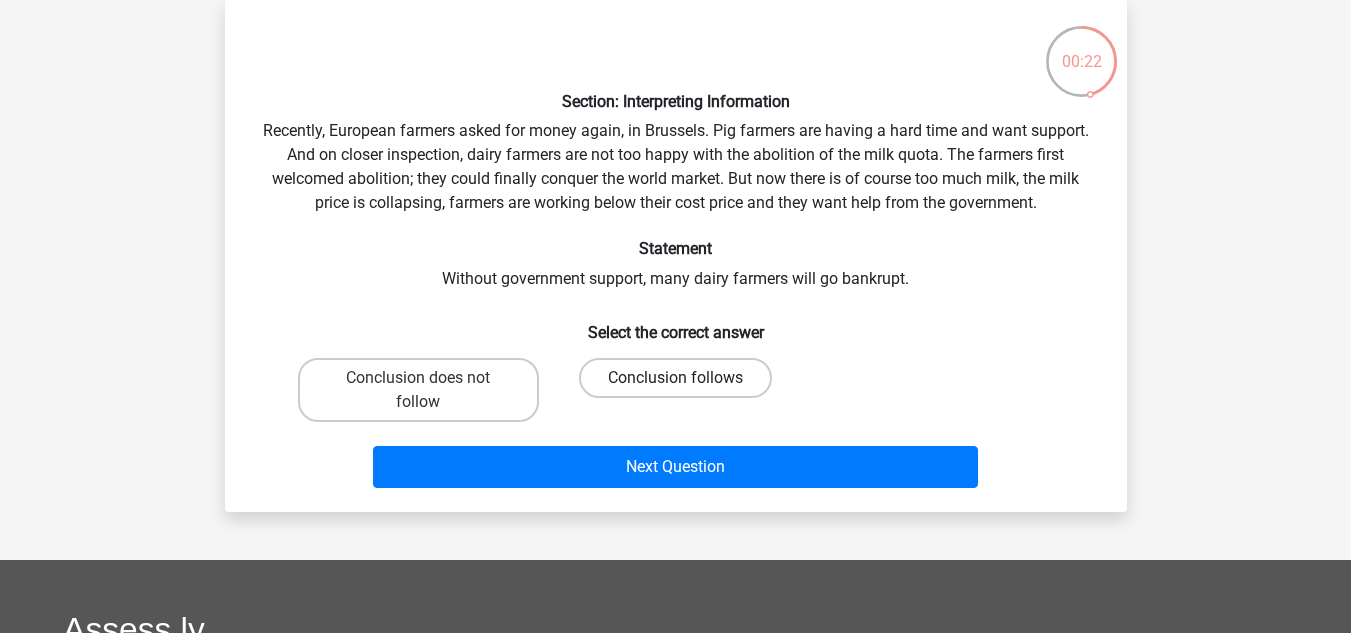 click on "Conclusion follows" at bounding box center (675, 378) 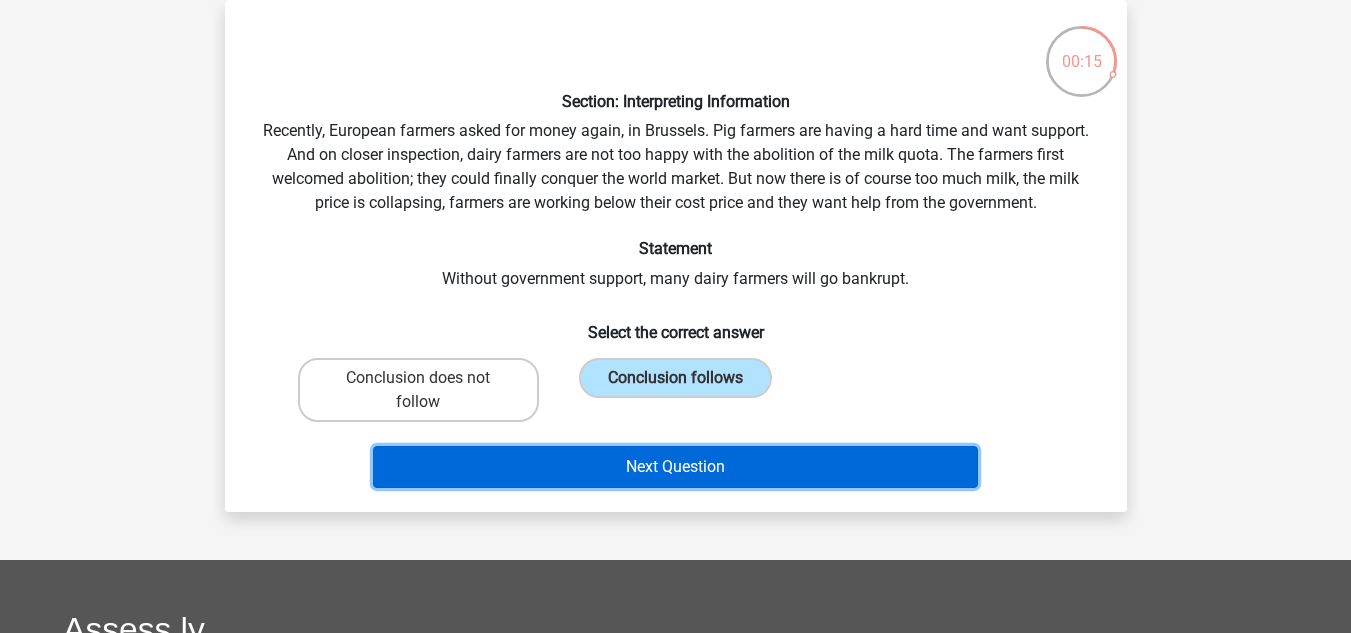 click on "Next Question" at bounding box center (675, 467) 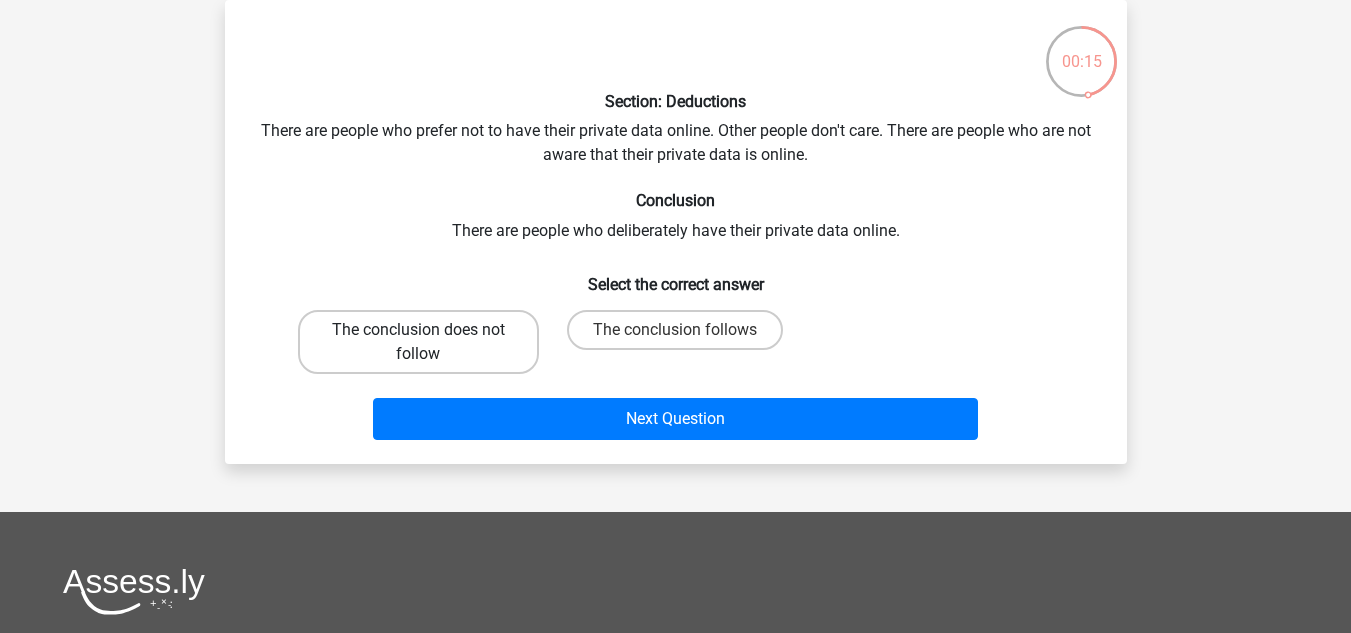 click on "The conclusion does not follow" at bounding box center (418, 342) 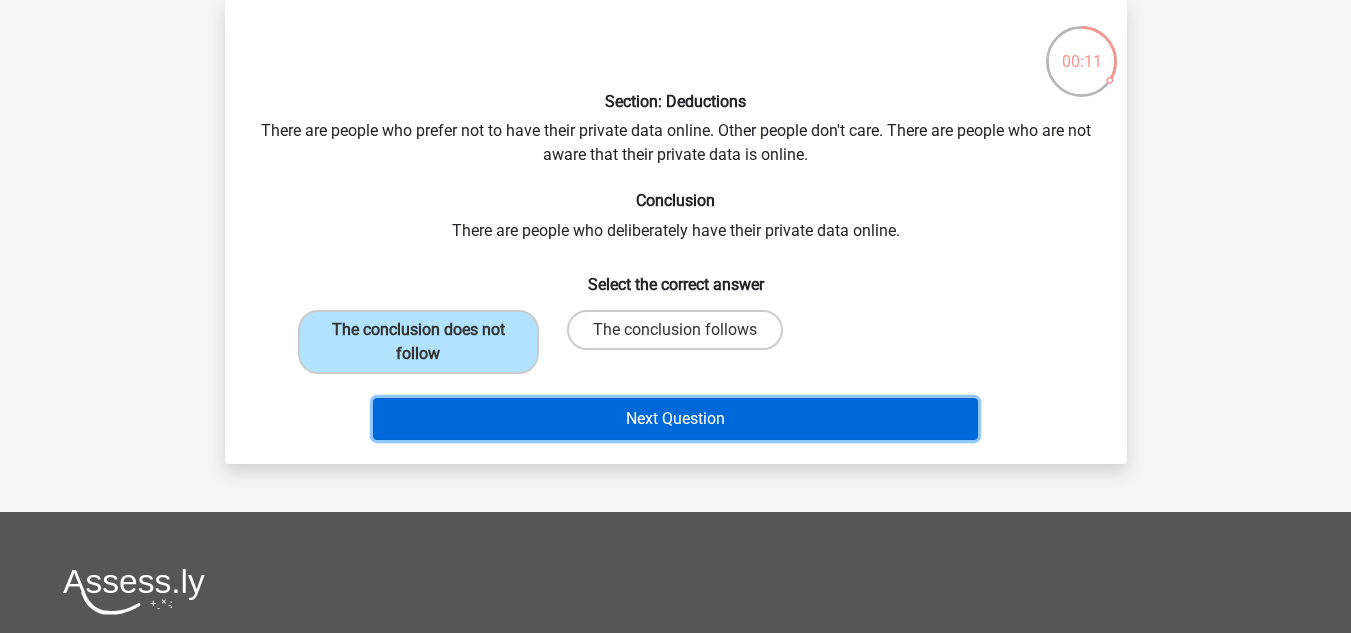 click on "Next Question" at bounding box center [675, 419] 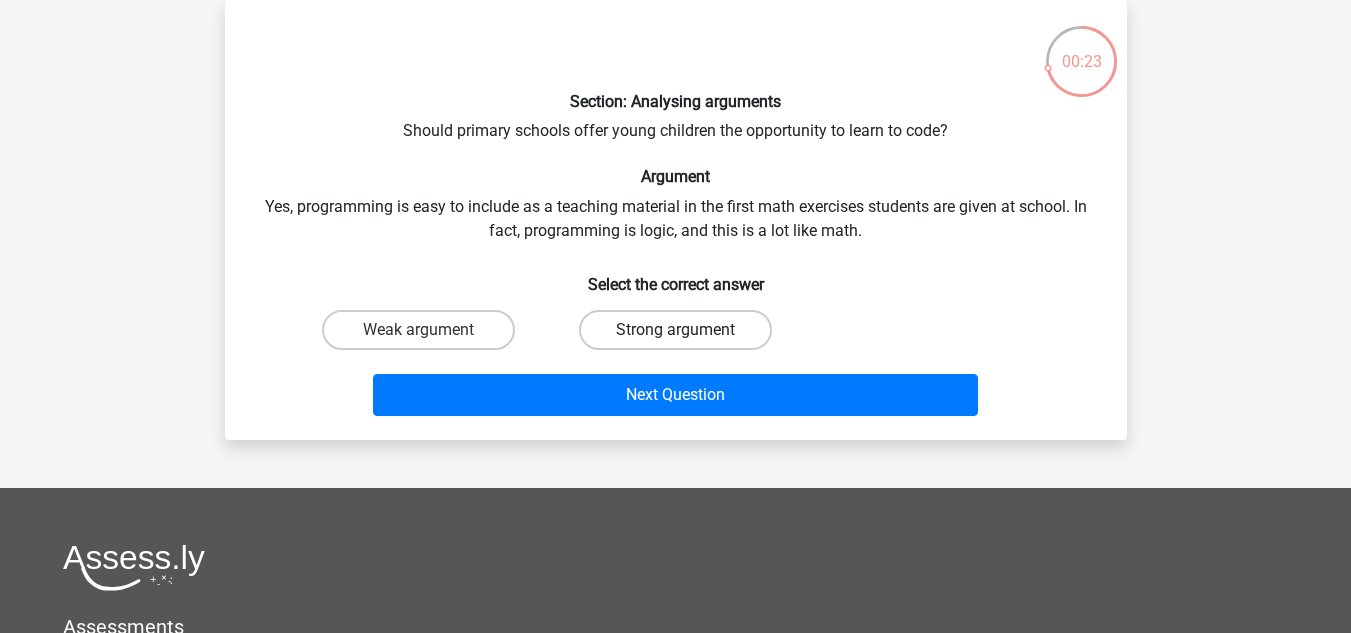 click on "Strong argument" at bounding box center (675, 330) 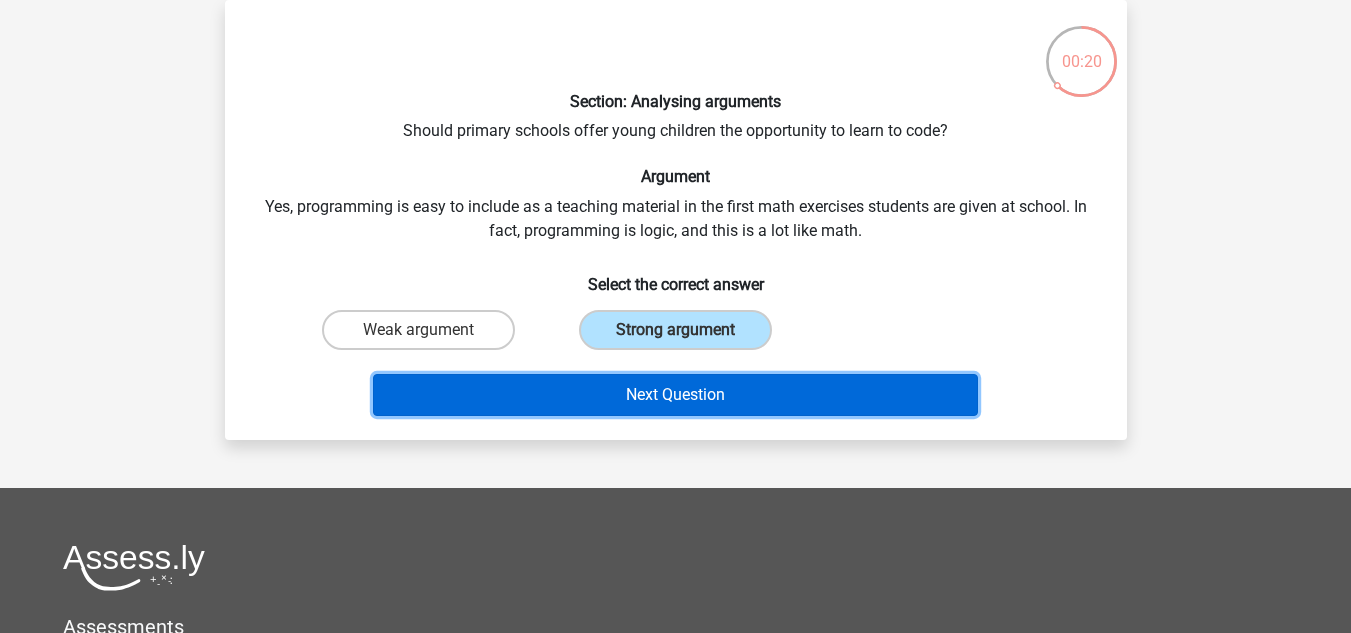 click on "Next Question" at bounding box center [675, 395] 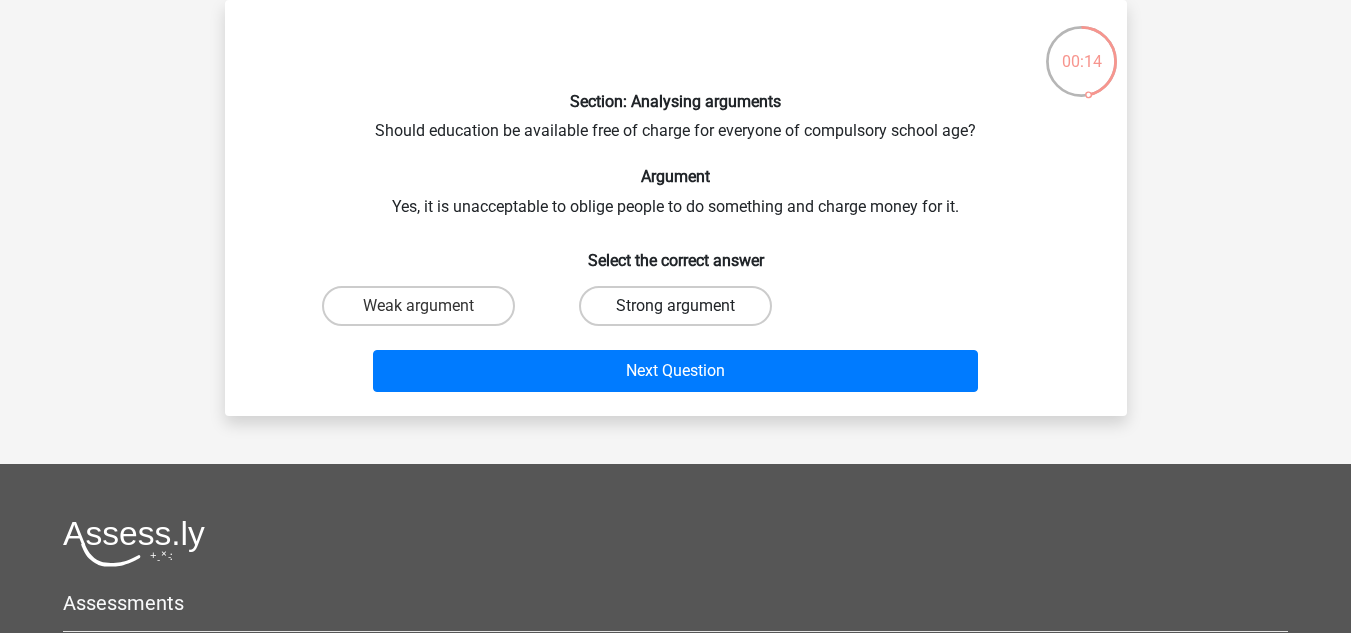 click on "Strong argument" at bounding box center [675, 306] 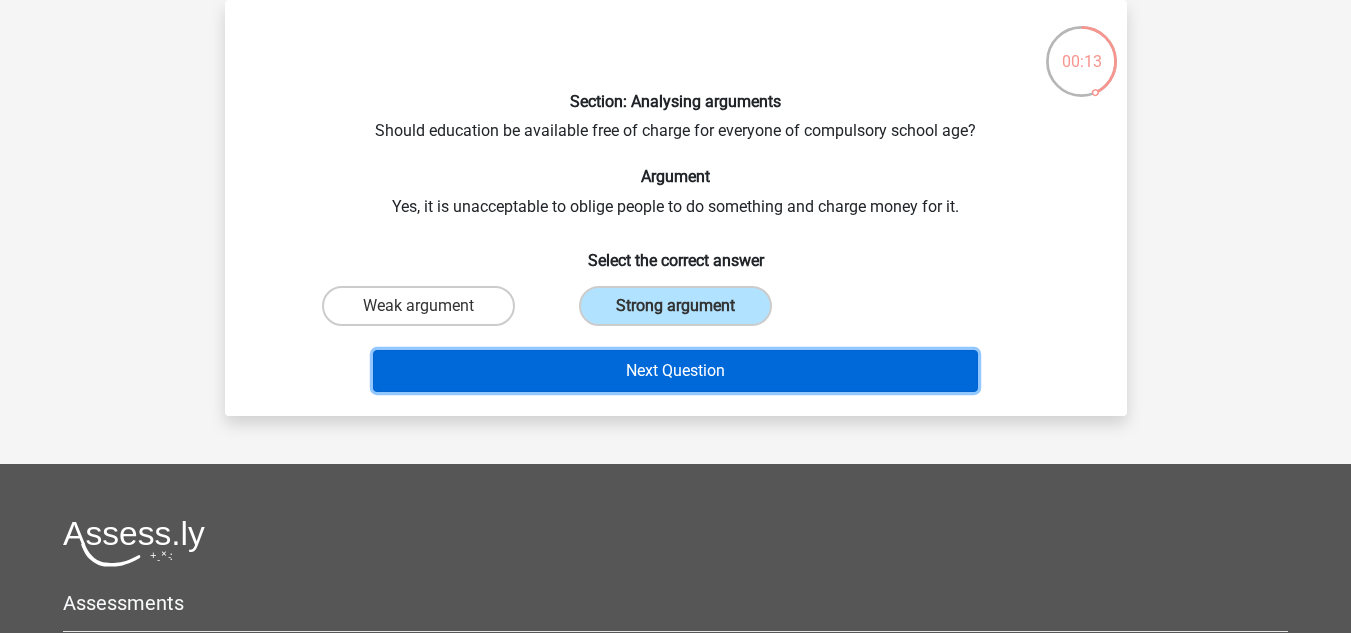 click on "Next Question" at bounding box center [675, 371] 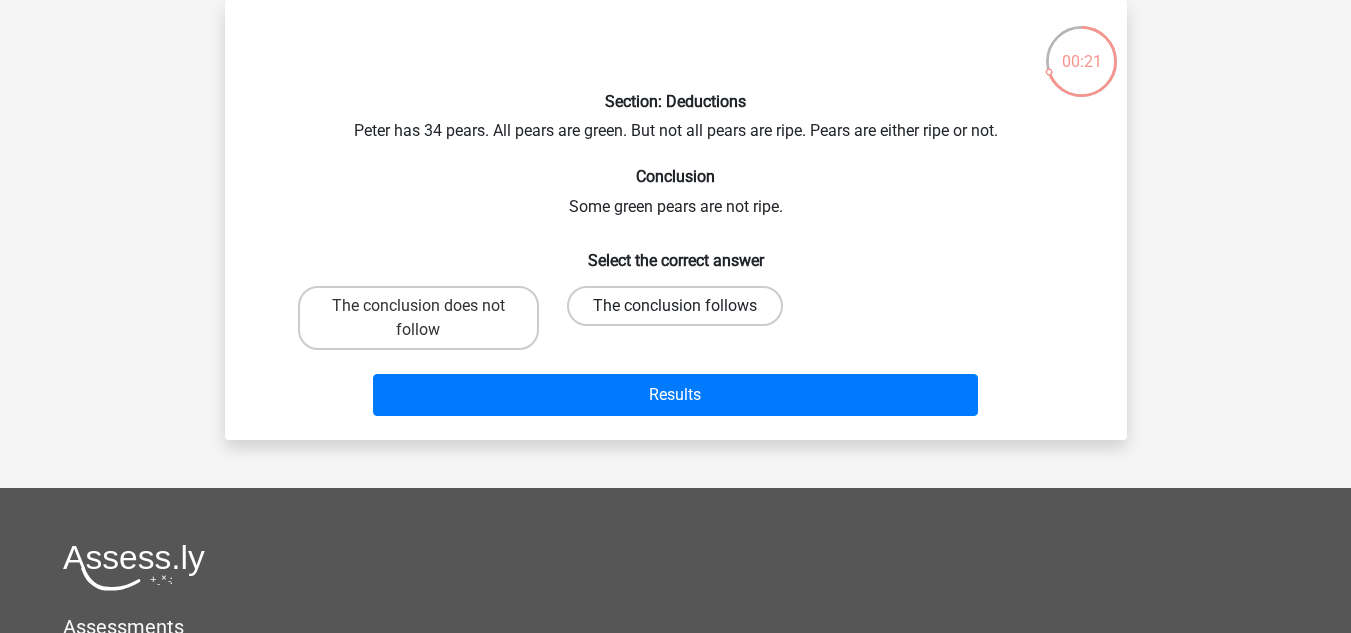 click on "The conclusion follows" at bounding box center (675, 306) 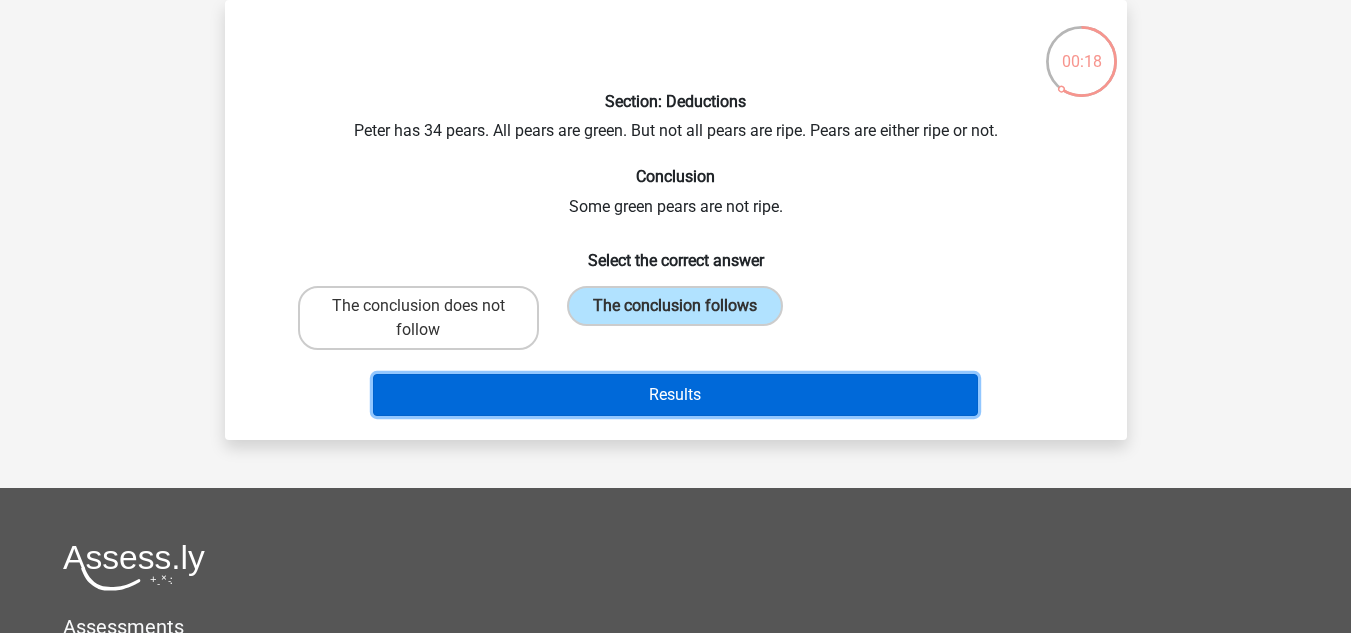 click on "Results" at bounding box center [675, 395] 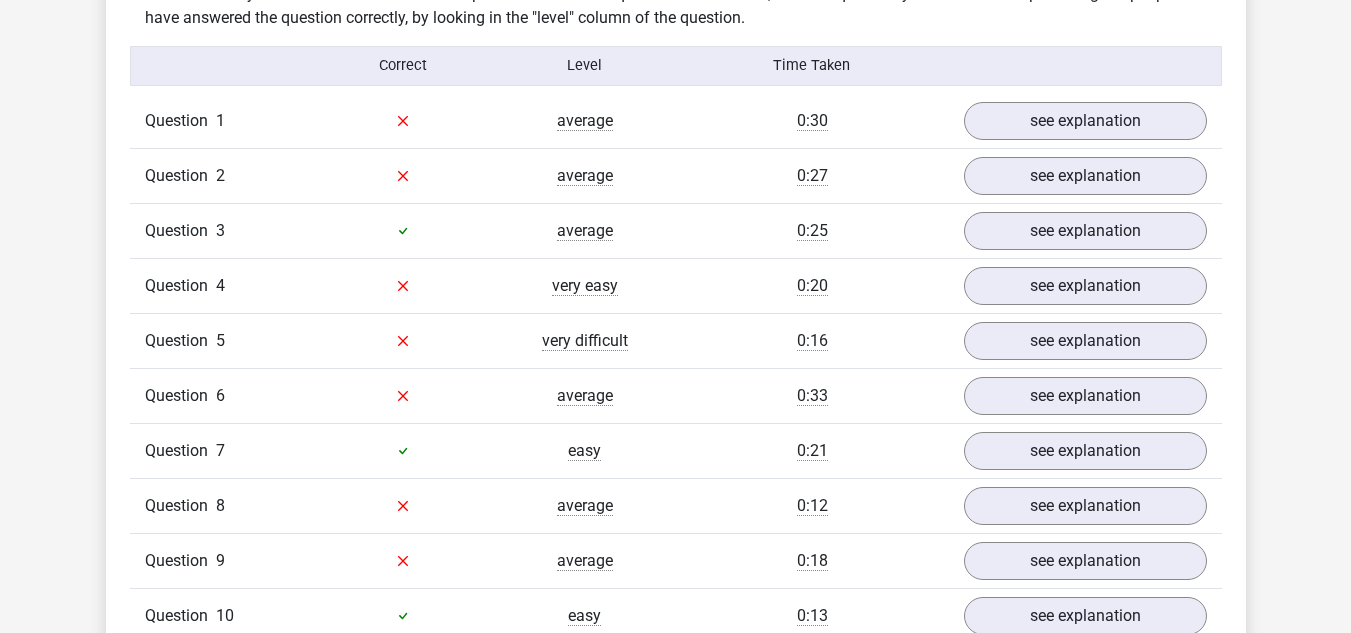 scroll, scrollTop: 1149, scrollLeft: 0, axis: vertical 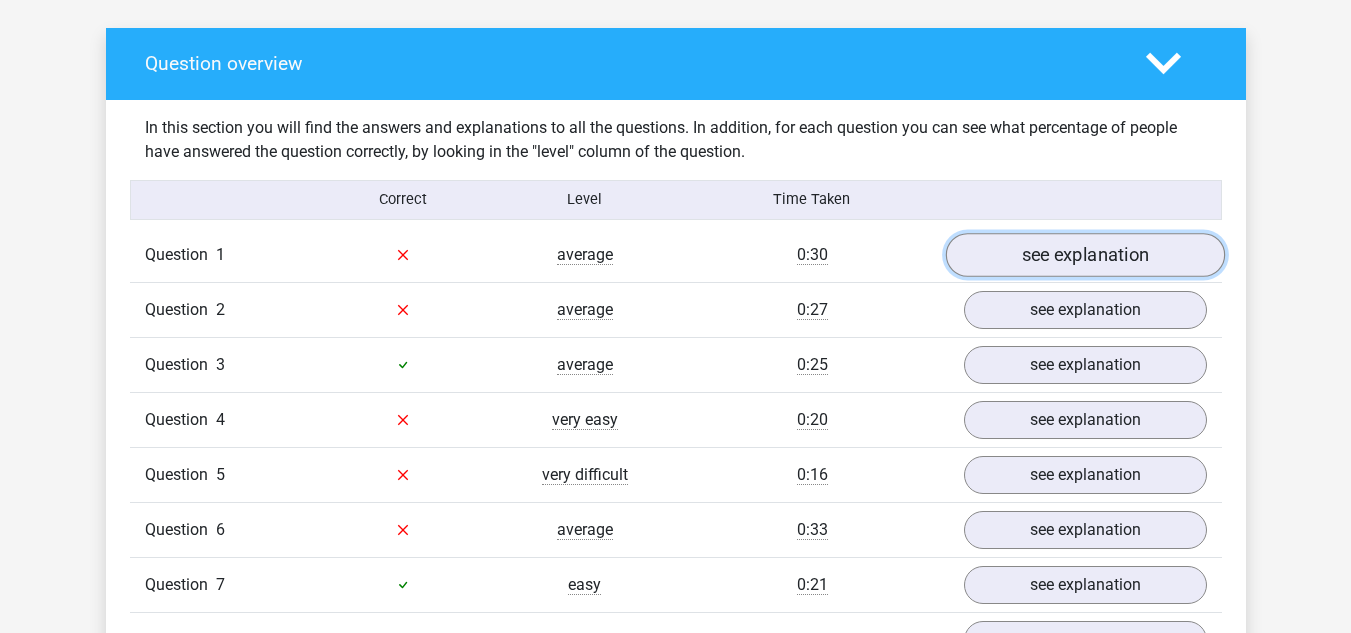 click on "see explanation" at bounding box center [1084, 255] 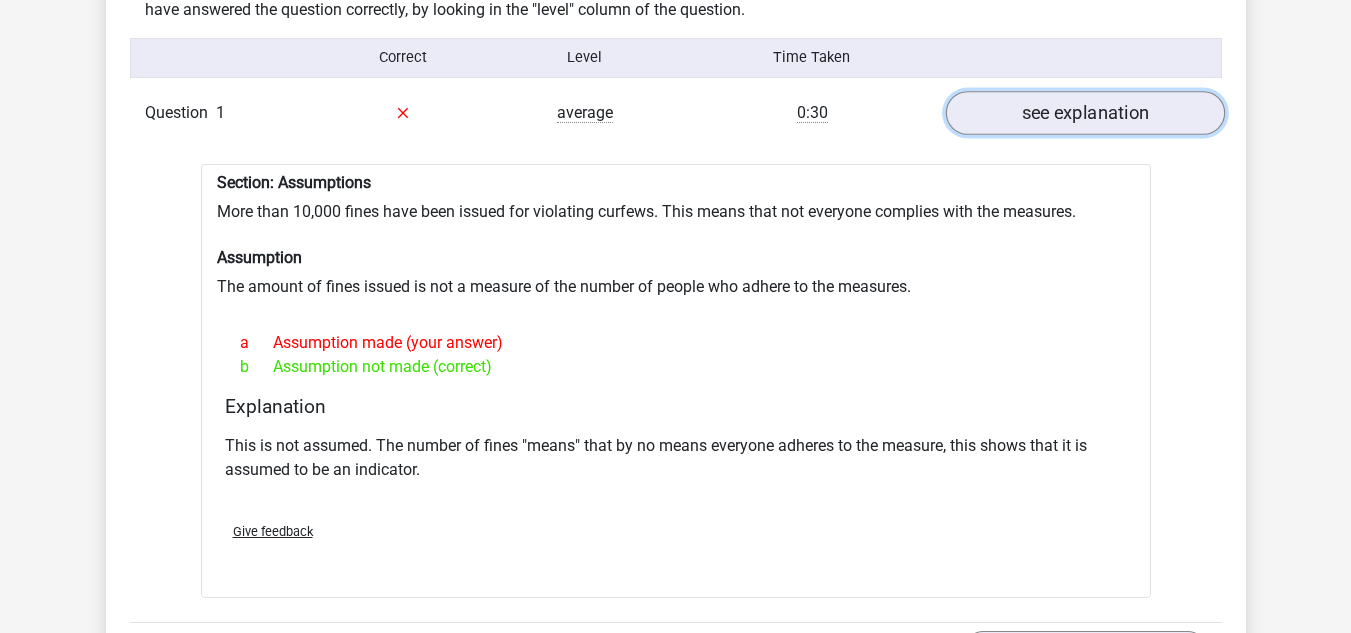 scroll, scrollTop: 1301, scrollLeft: 0, axis: vertical 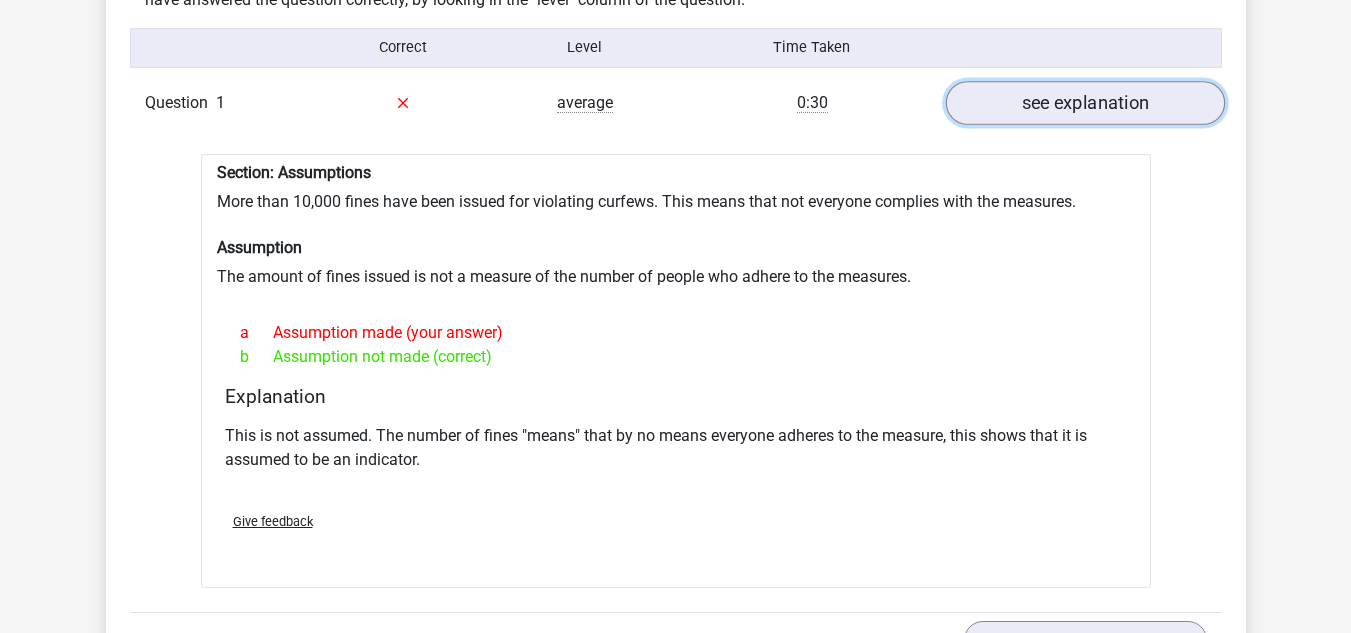 click on "see explanation" at bounding box center [1084, 103] 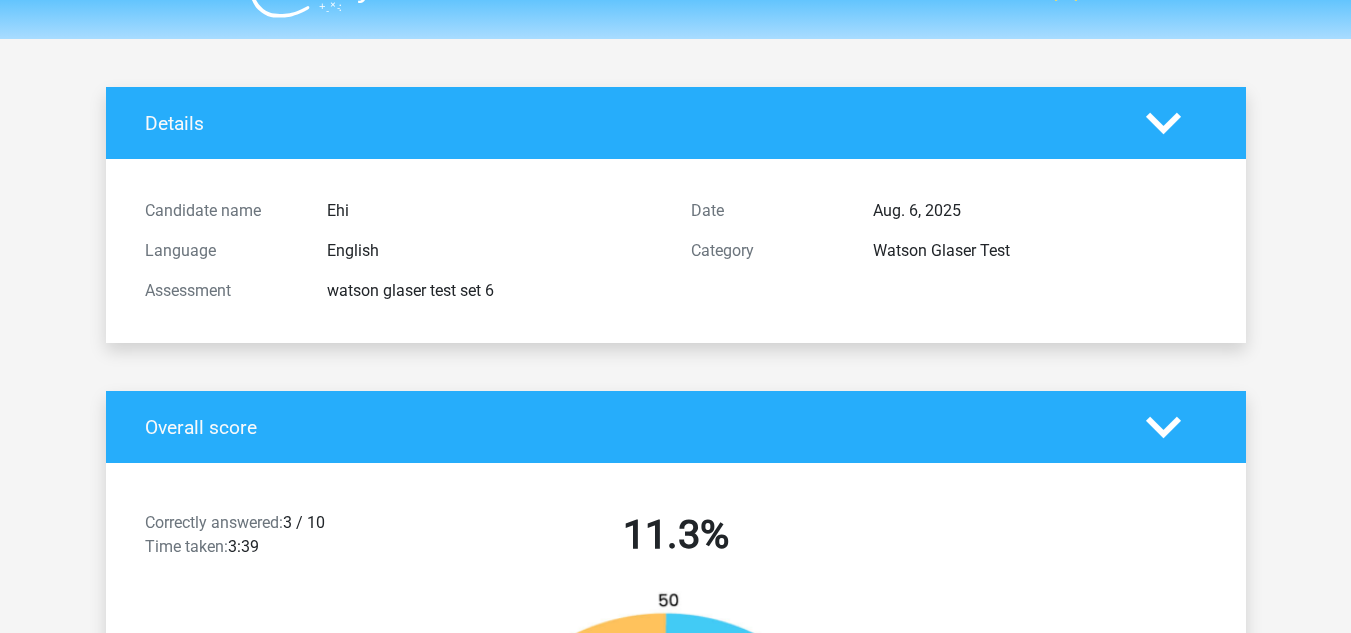 scroll, scrollTop: 0, scrollLeft: 0, axis: both 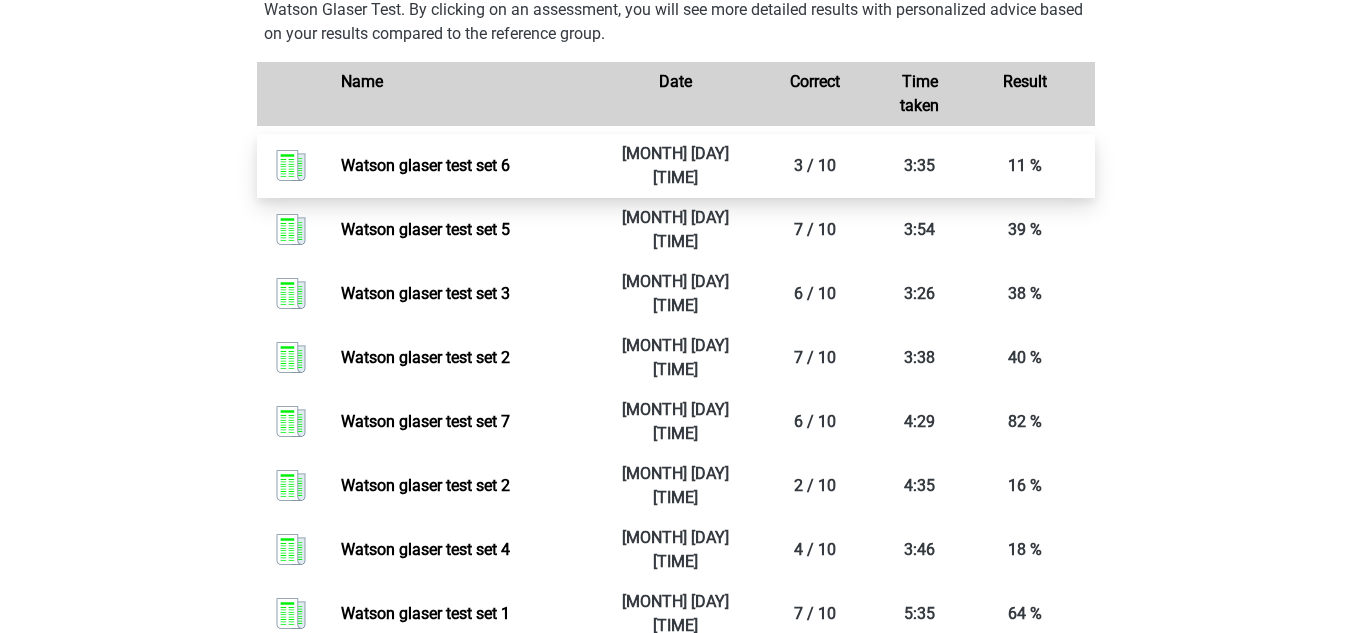 click on "Watson glaser test set 6" at bounding box center [425, 165] 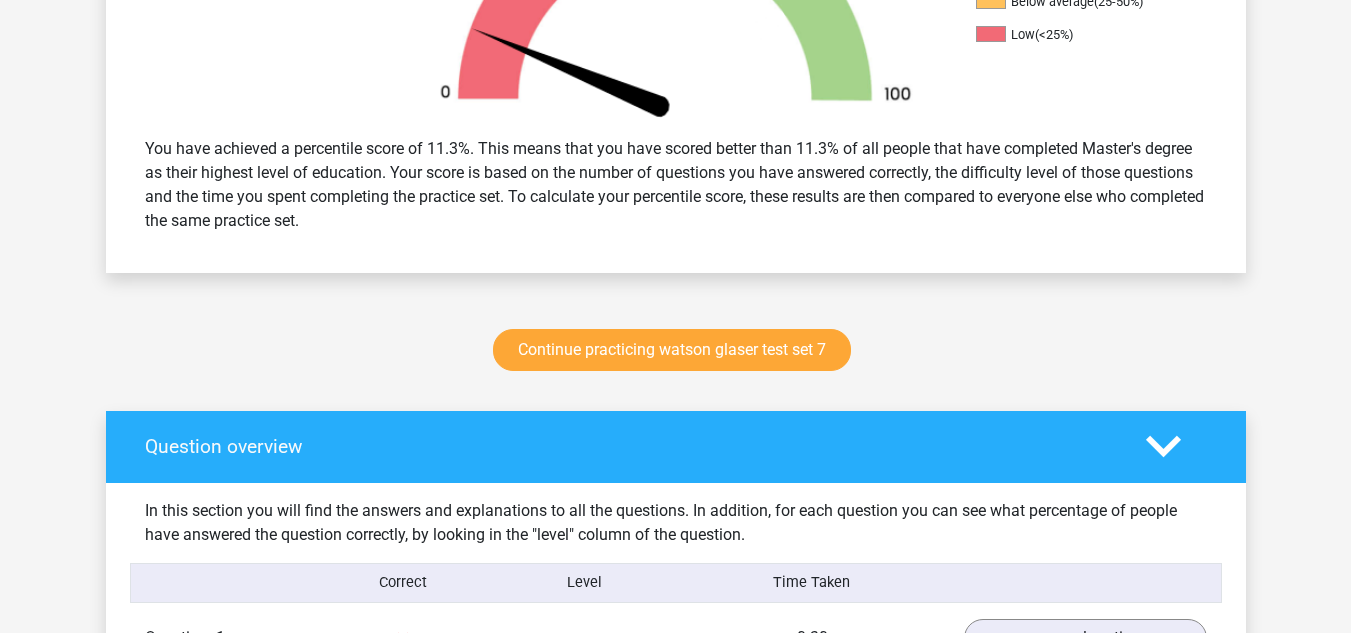 scroll, scrollTop: 767, scrollLeft: 0, axis: vertical 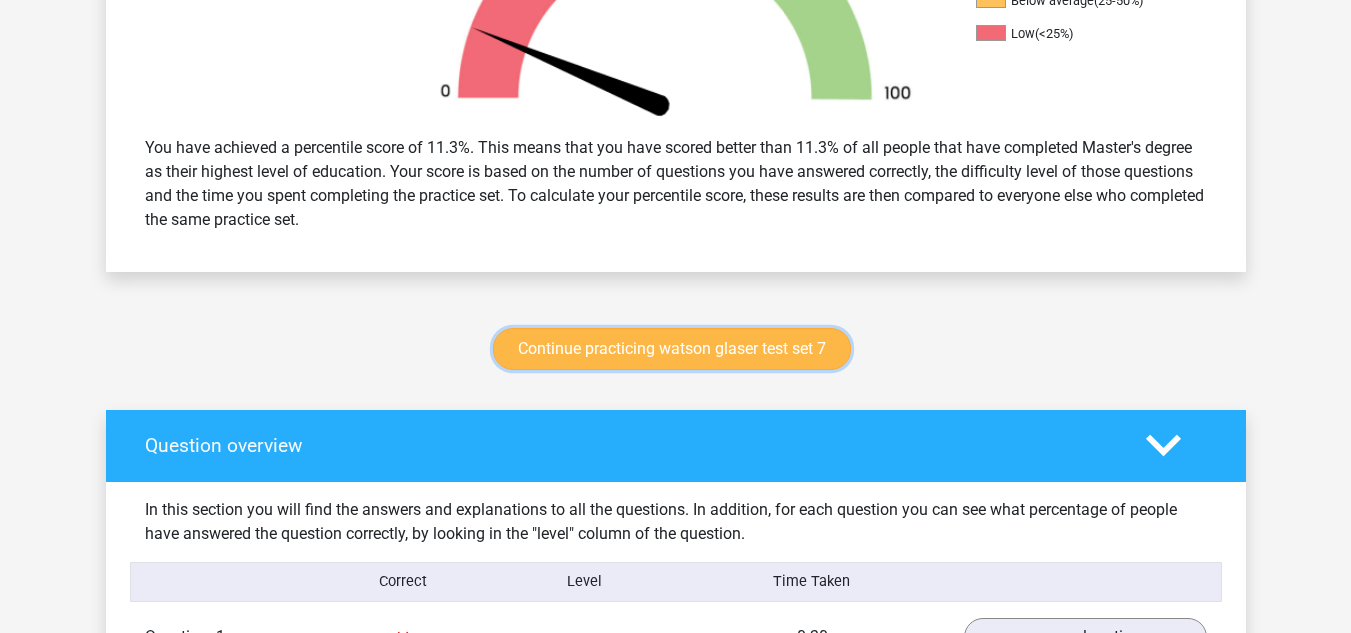 click on "Continue practicing watson glaser test set 7" at bounding box center (672, 349) 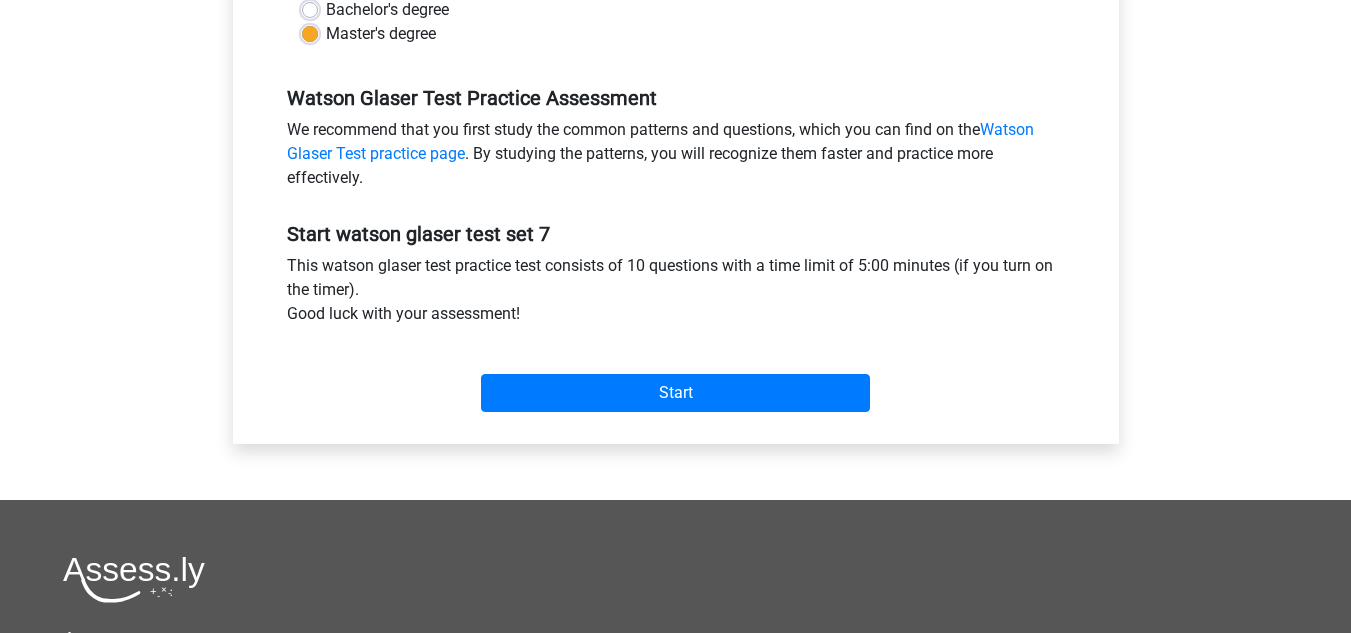 scroll, scrollTop: 562, scrollLeft: 0, axis: vertical 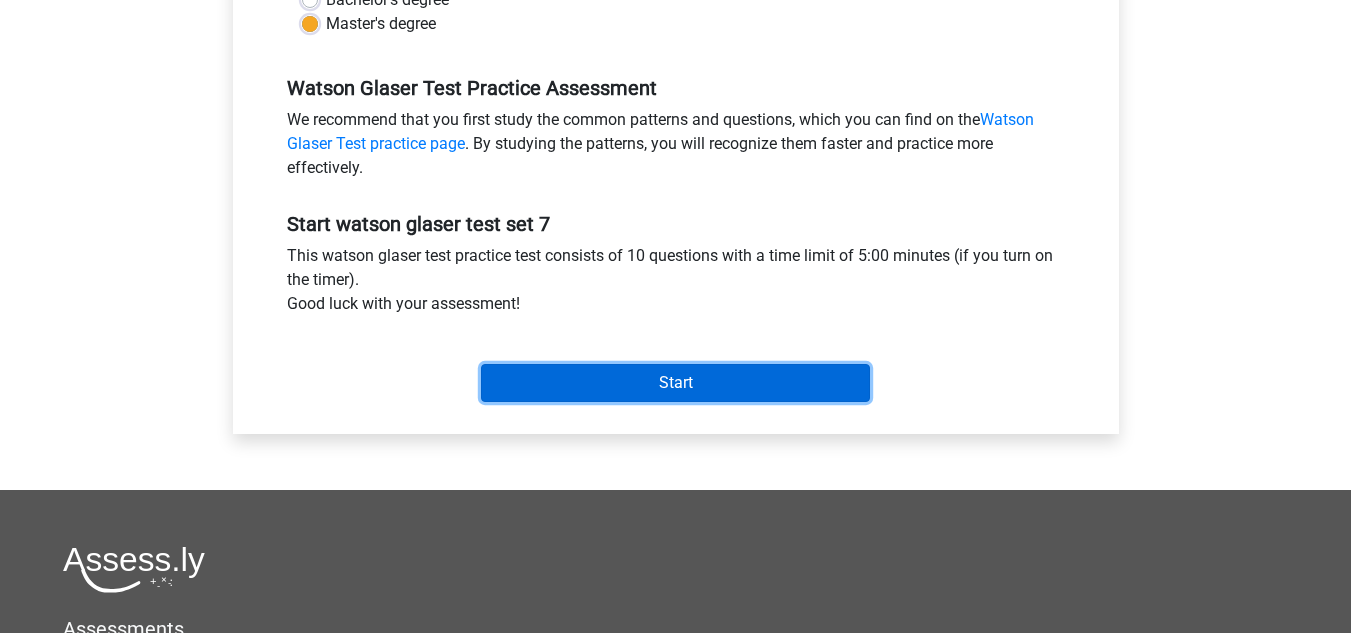 click on "Start" at bounding box center (675, 383) 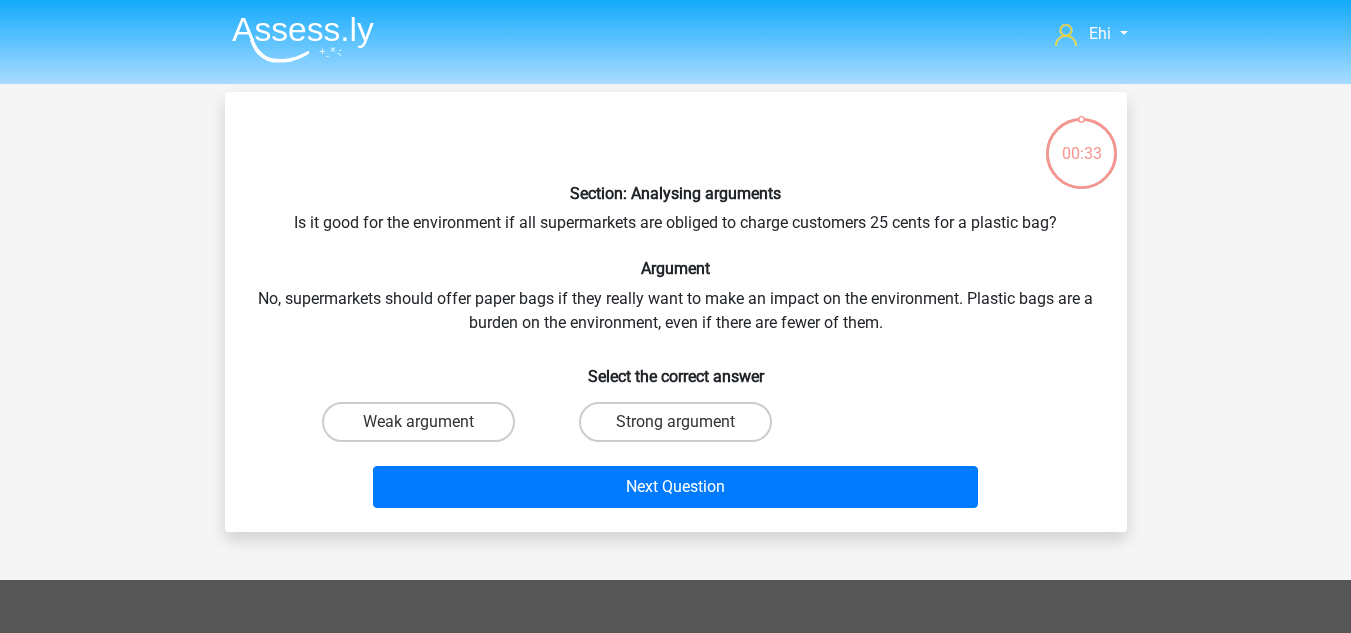 scroll, scrollTop: 0, scrollLeft: 0, axis: both 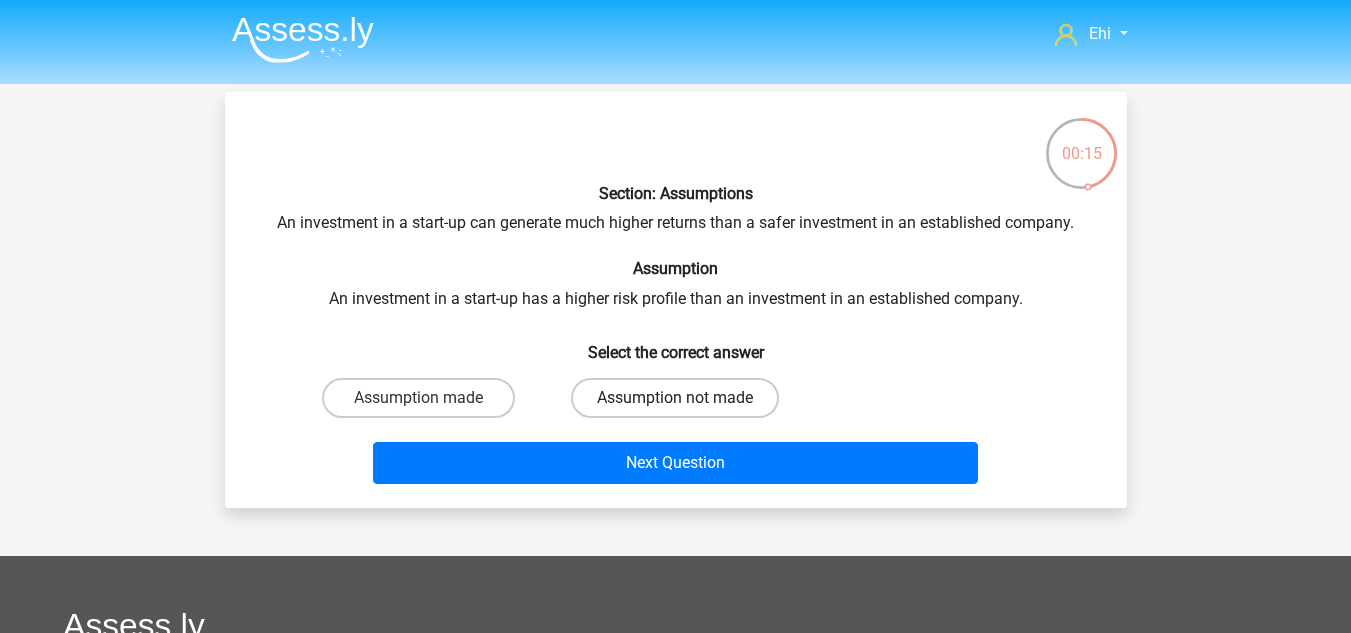 click on "Assumption not made" at bounding box center [675, 398] 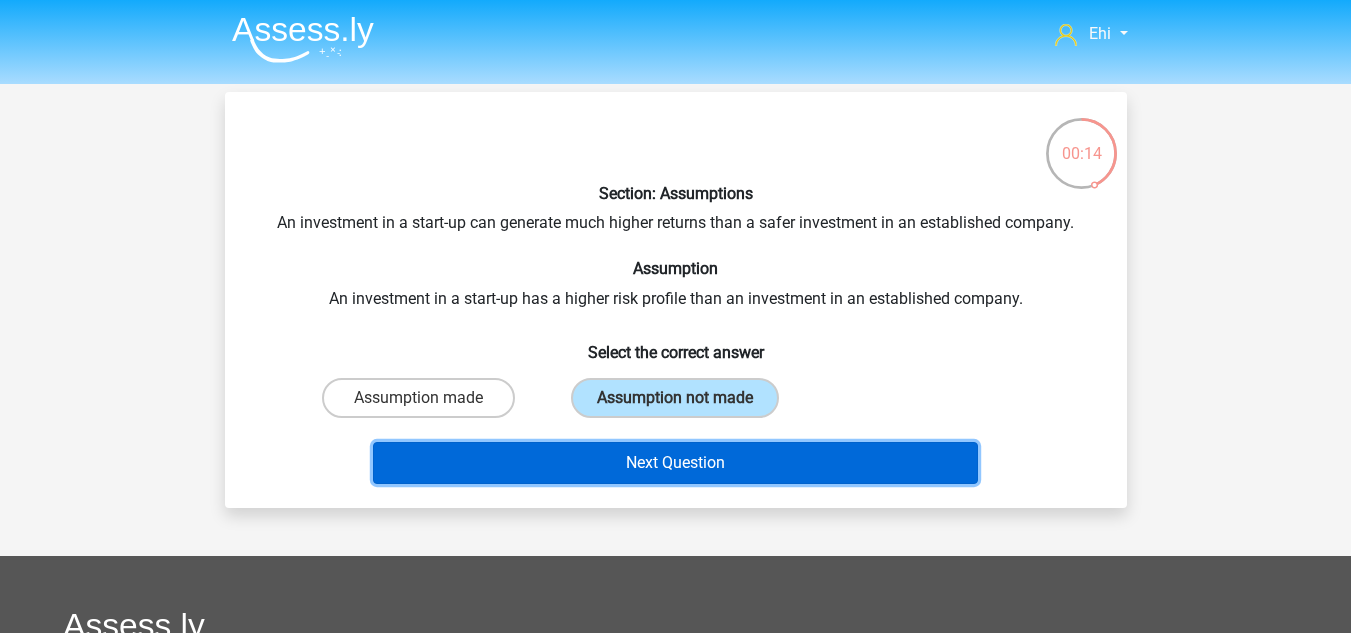 click on "Next Question" at bounding box center [675, 463] 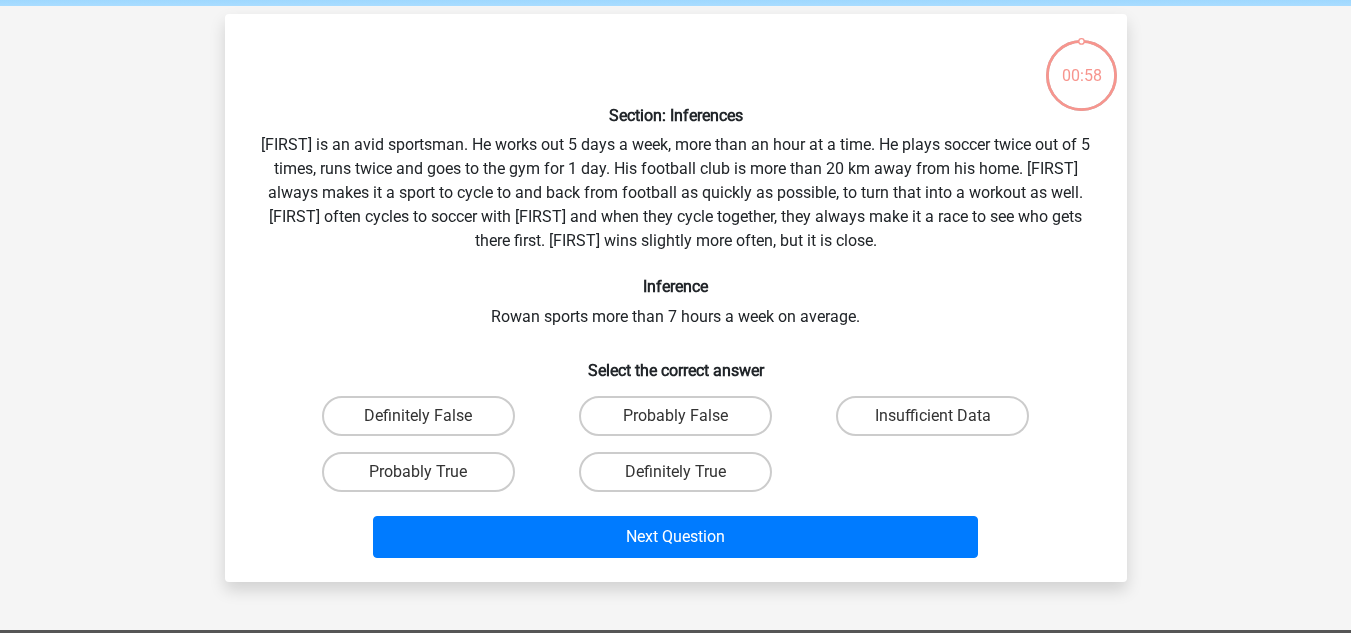 scroll, scrollTop: 92, scrollLeft: 0, axis: vertical 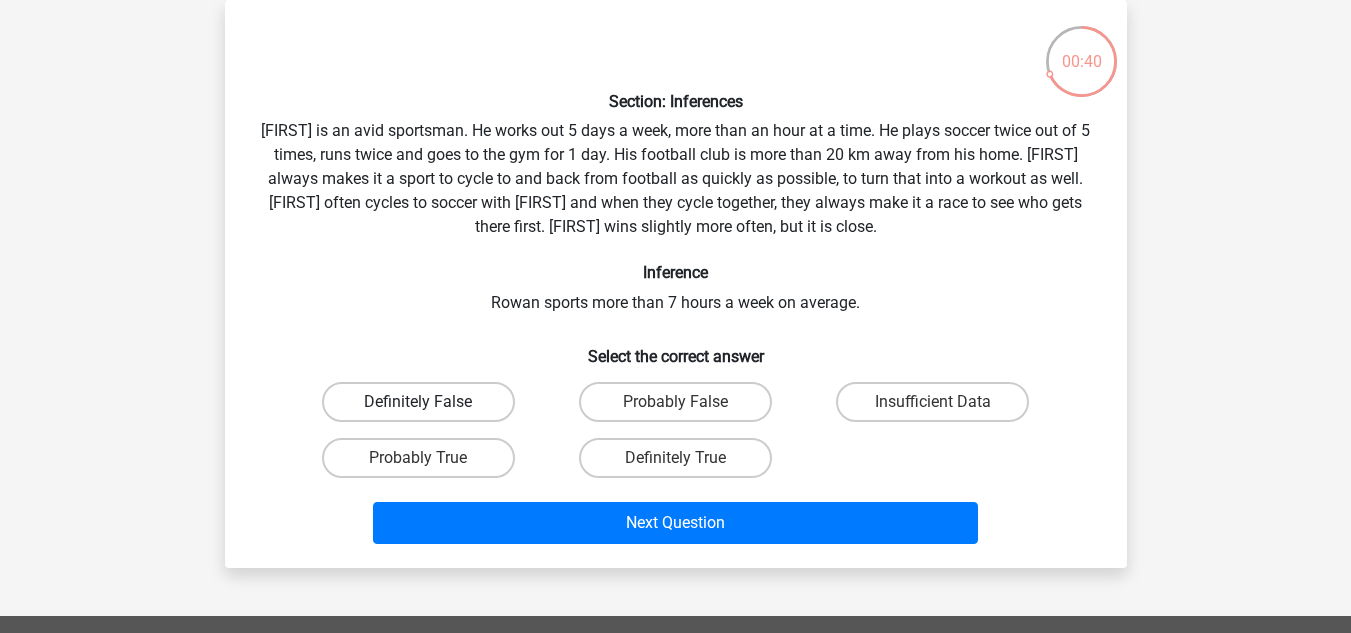 click on "Definitely False" at bounding box center (418, 402) 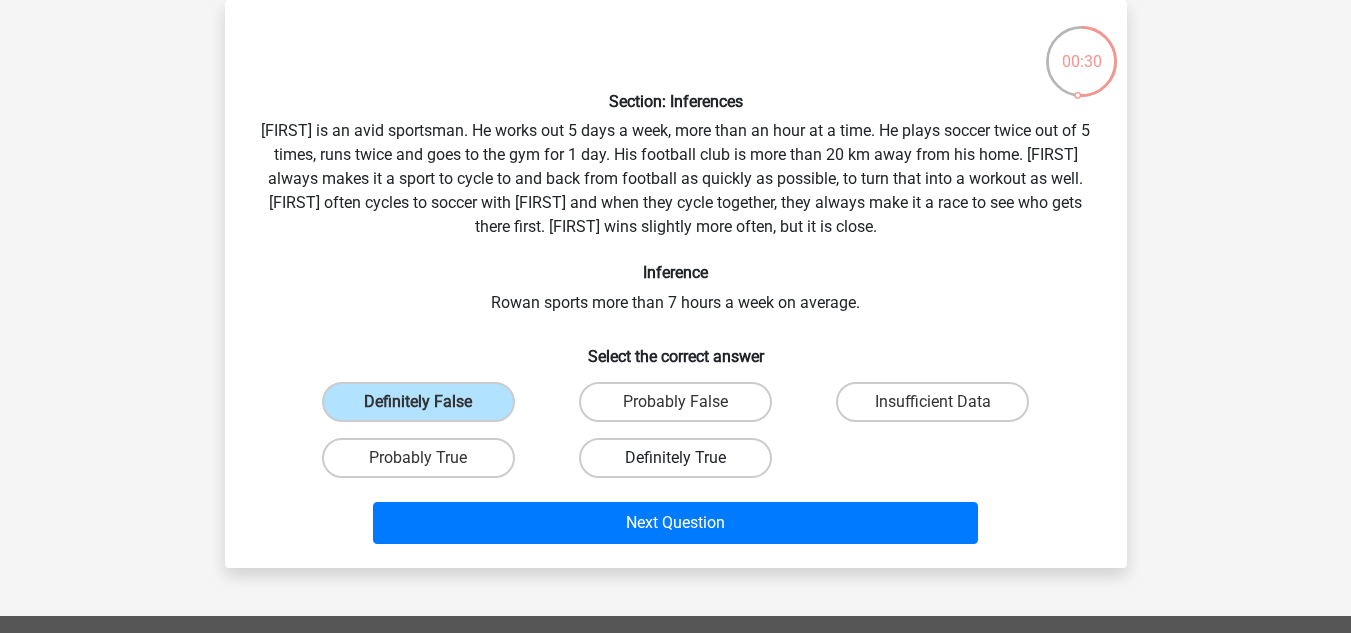 click on "Definitely True" at bounding box center (675, 458) 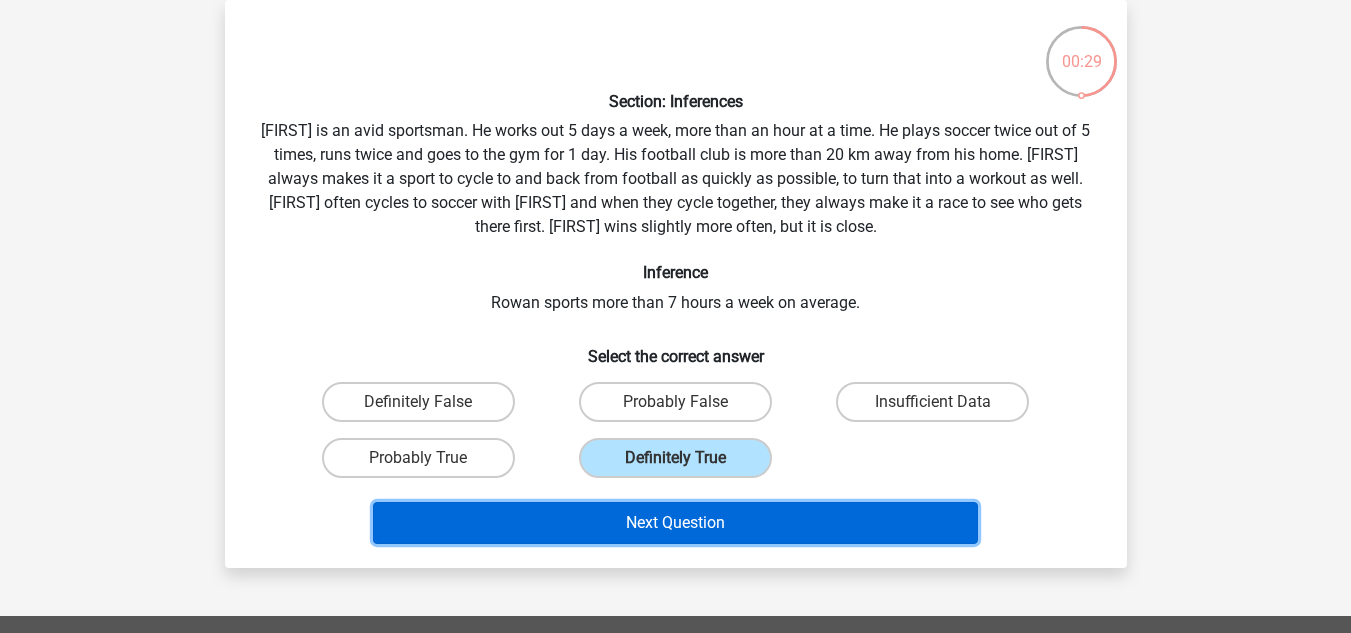 click on "Next Question" at bounding box center (675, 523) 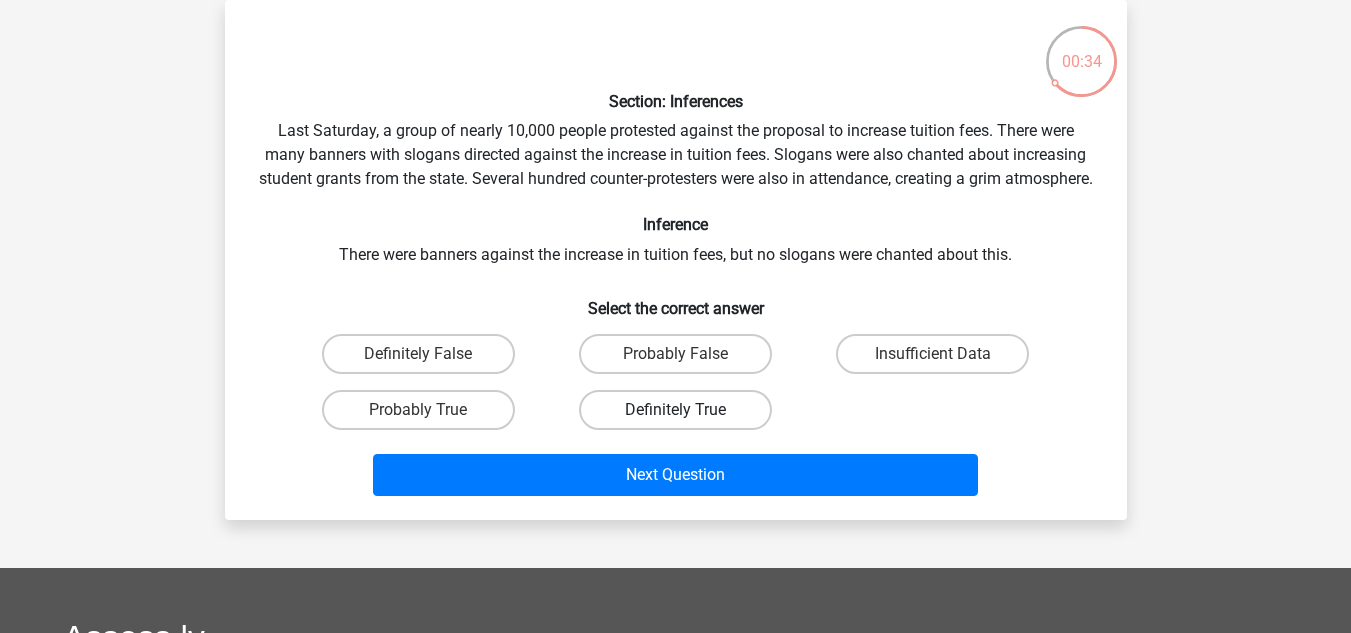 click on "Definitely True" at bounding box center [675, 410] 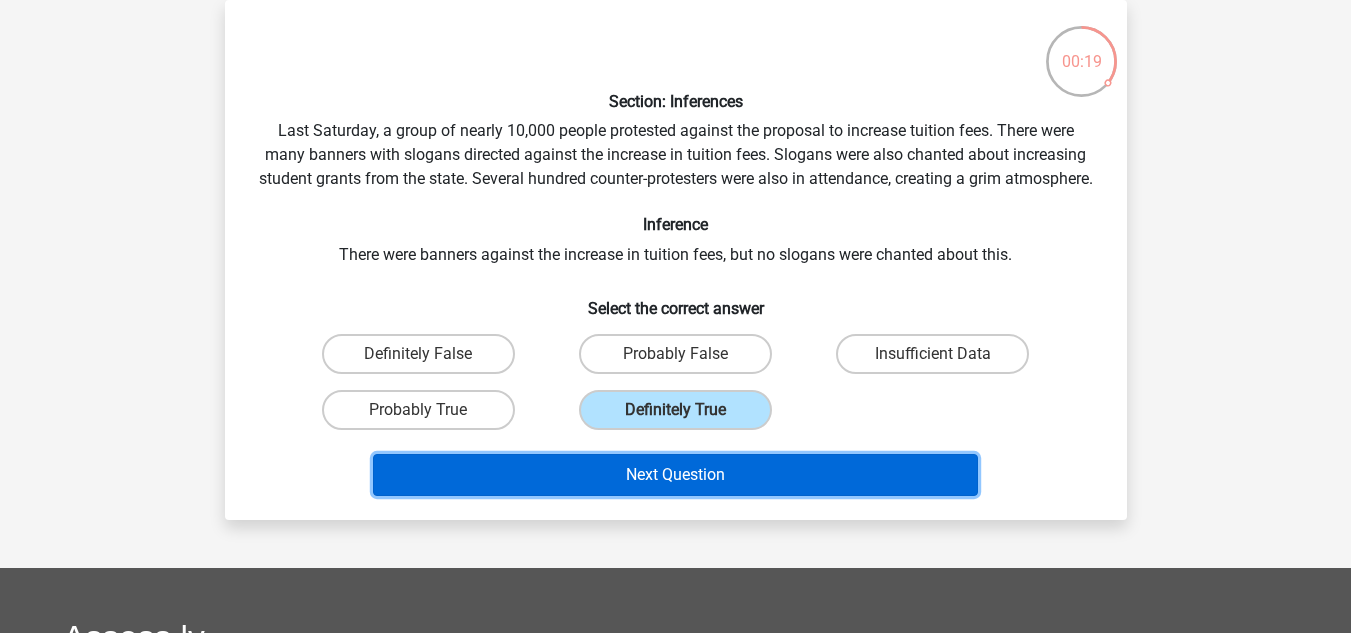 click on "Next Question" at bounding box center [675, 475] 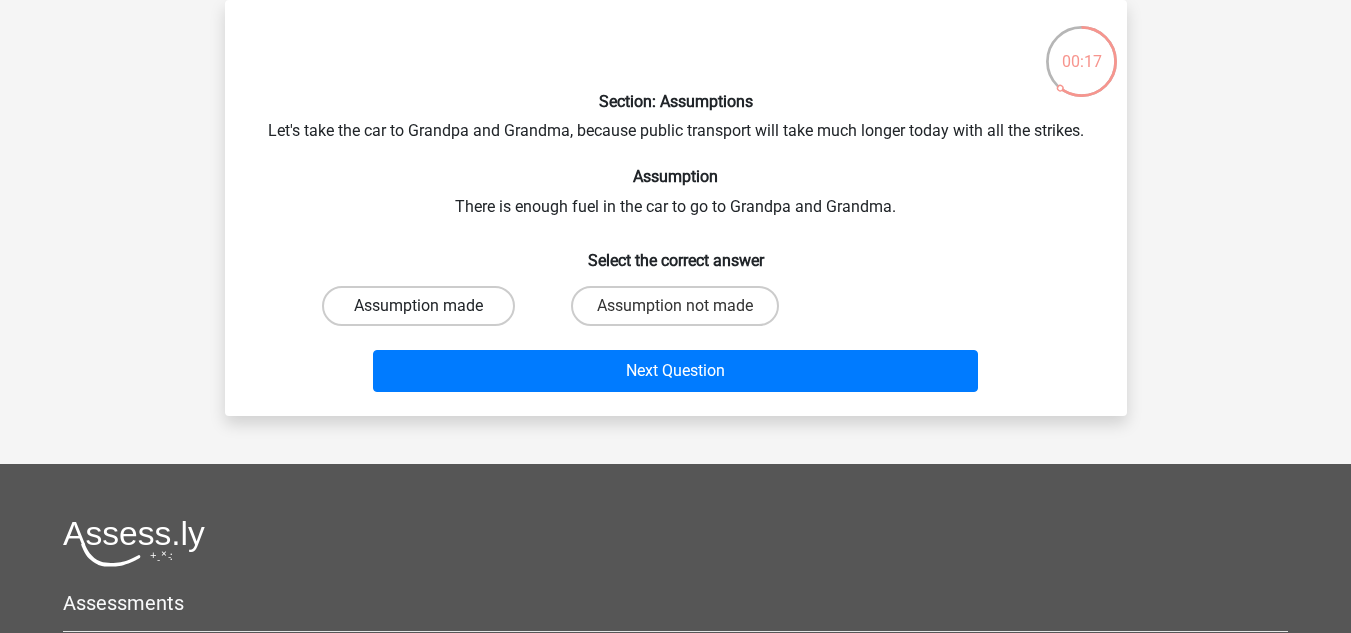 click on "Assumption made" at bounding box center [418, 306] 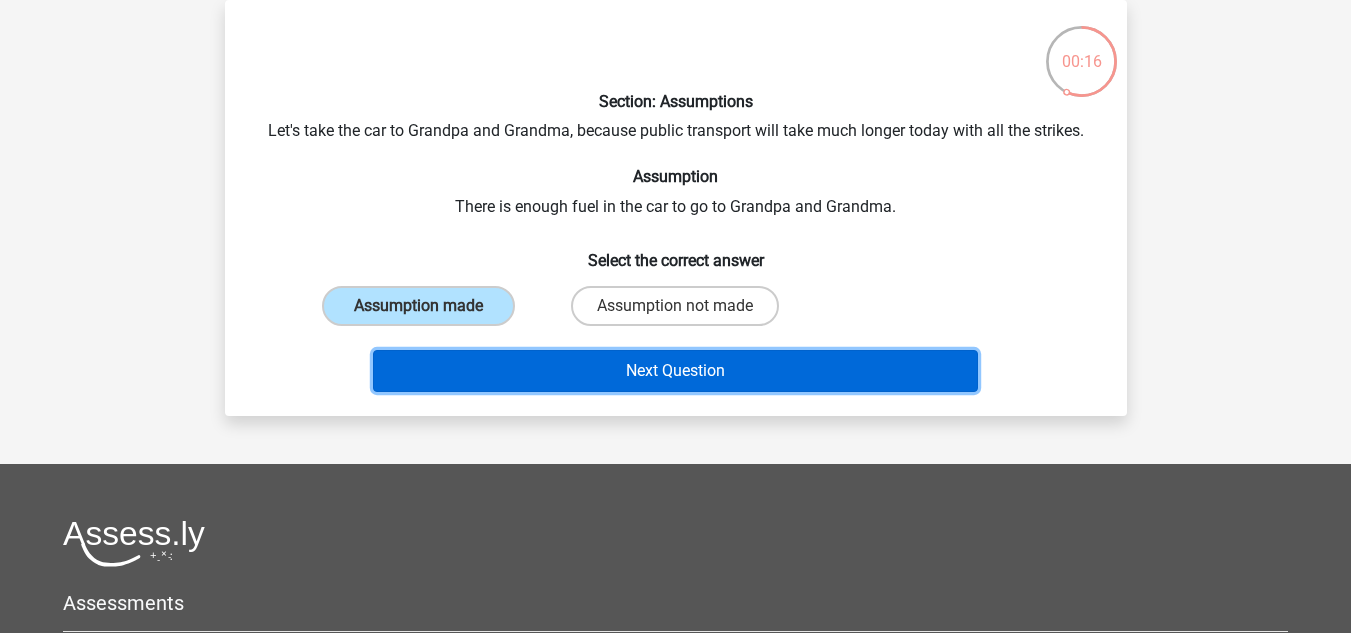 click on "Next Question" at bounding box center (675, 371) 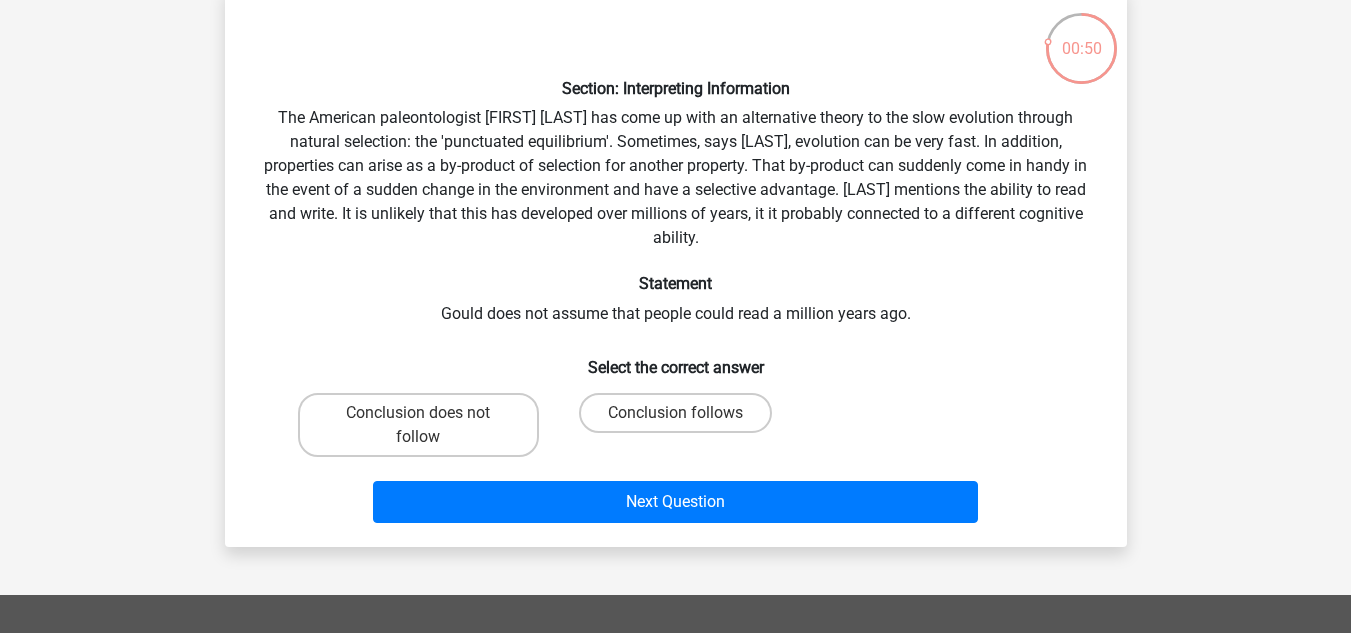 scroll, scrollTop: 106, scrollLeft: 0, axis: vertical 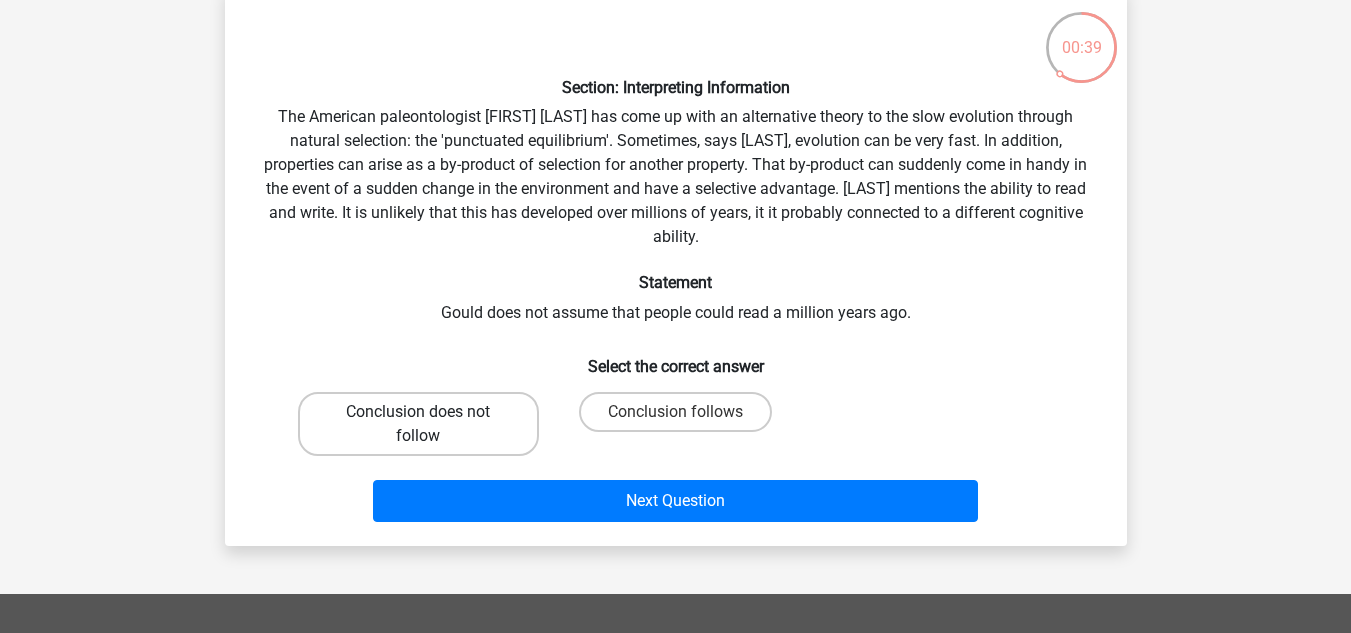 click on "Conclusion does not follow" at bounding box center [418, 424] 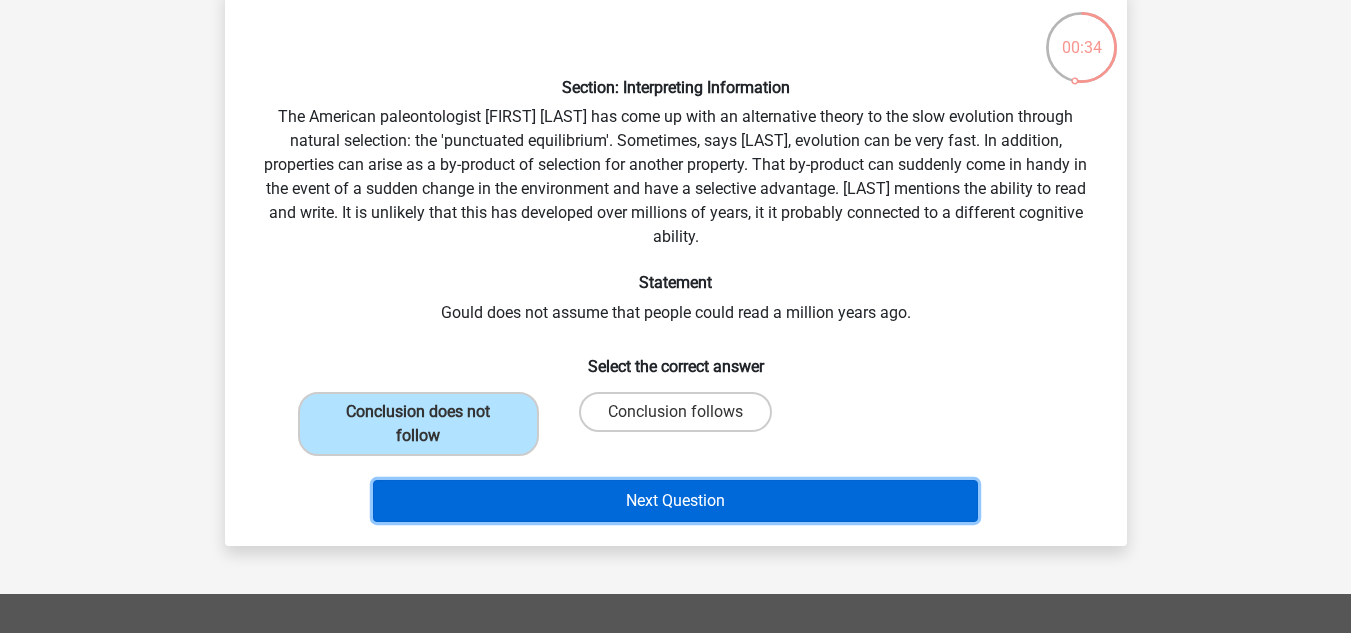 click on "Next Question" at bounding box center [675, 501] 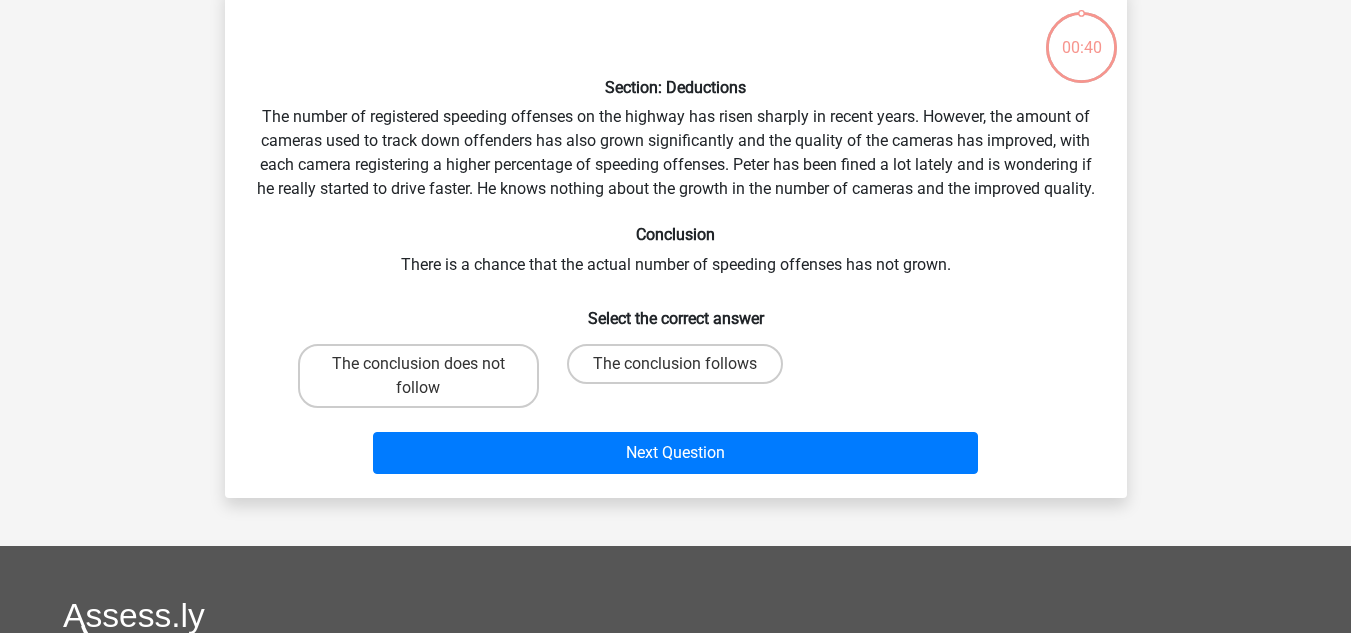 scroll, scrollTop: 92, scrollLeft: 0, axis: vertical 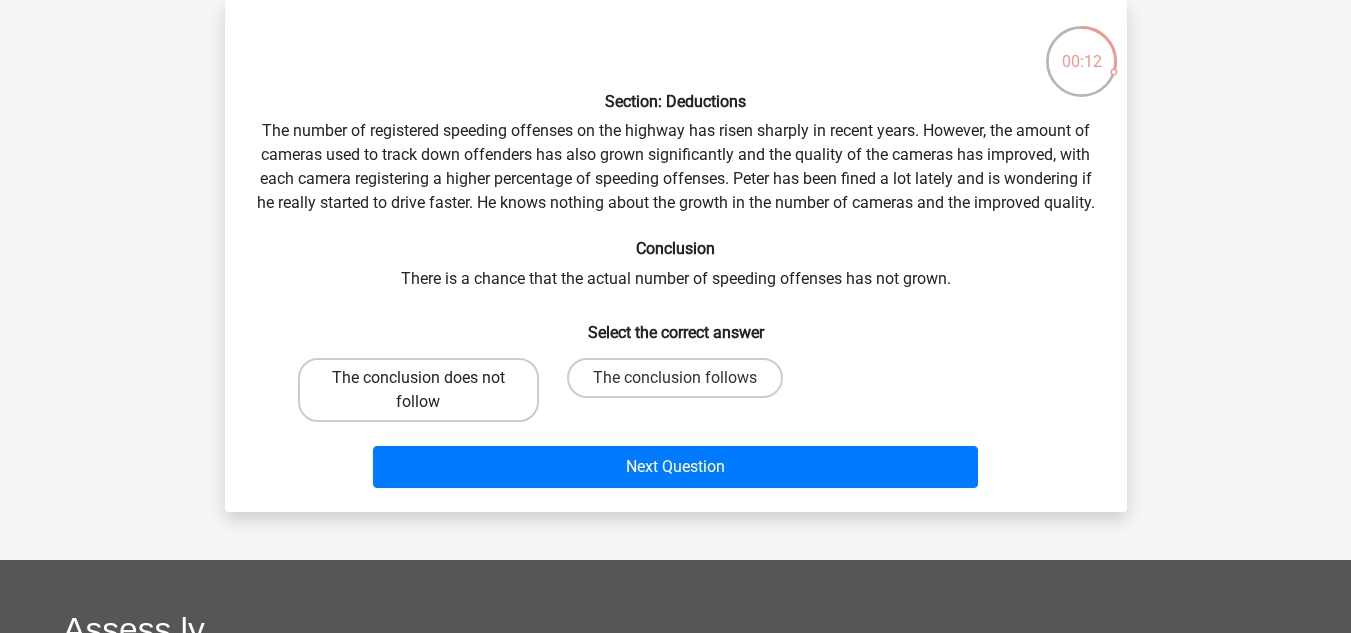 click on "The conclusion does not follow" at bounding box center [418, 390] 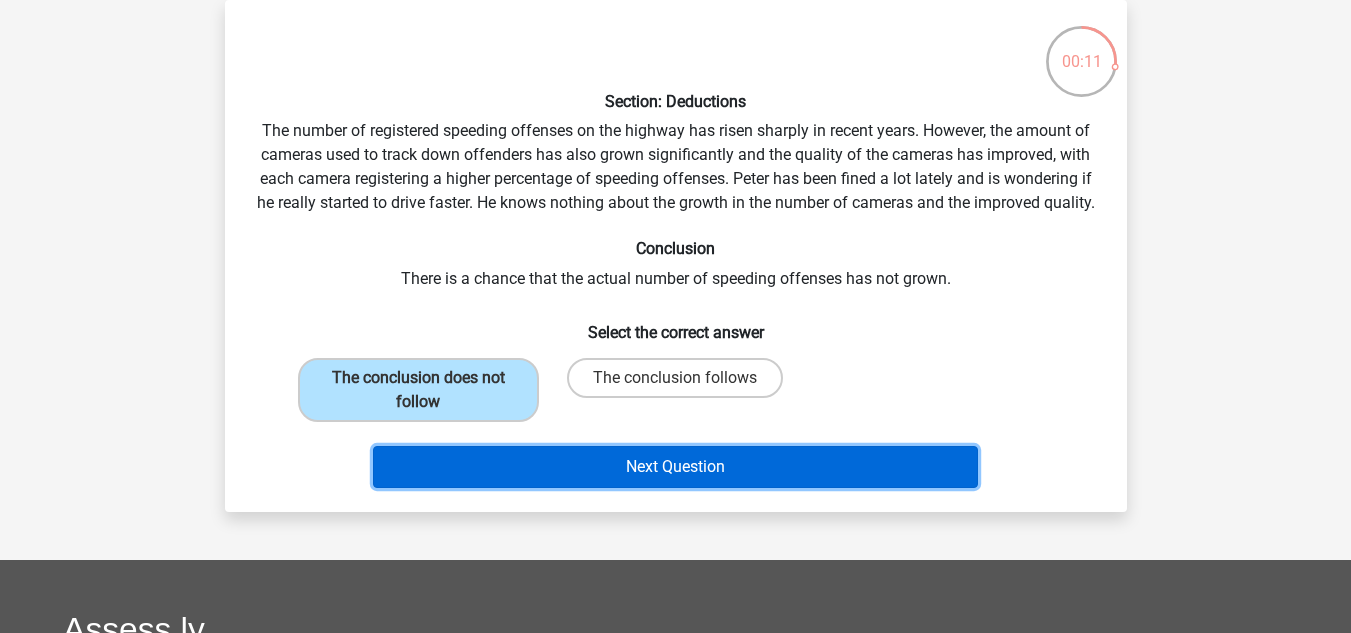 click on "Next Question" at bounding box center [675, 467] 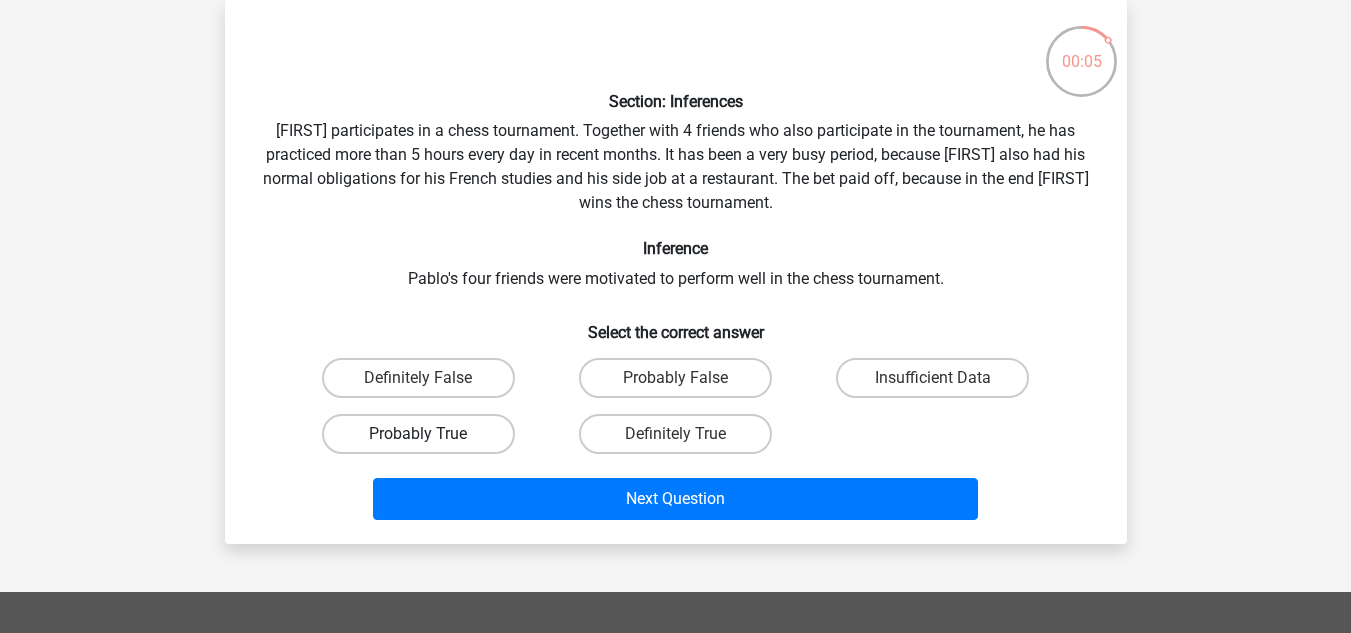 click on "Probably True" at bounding box center [418, 434] 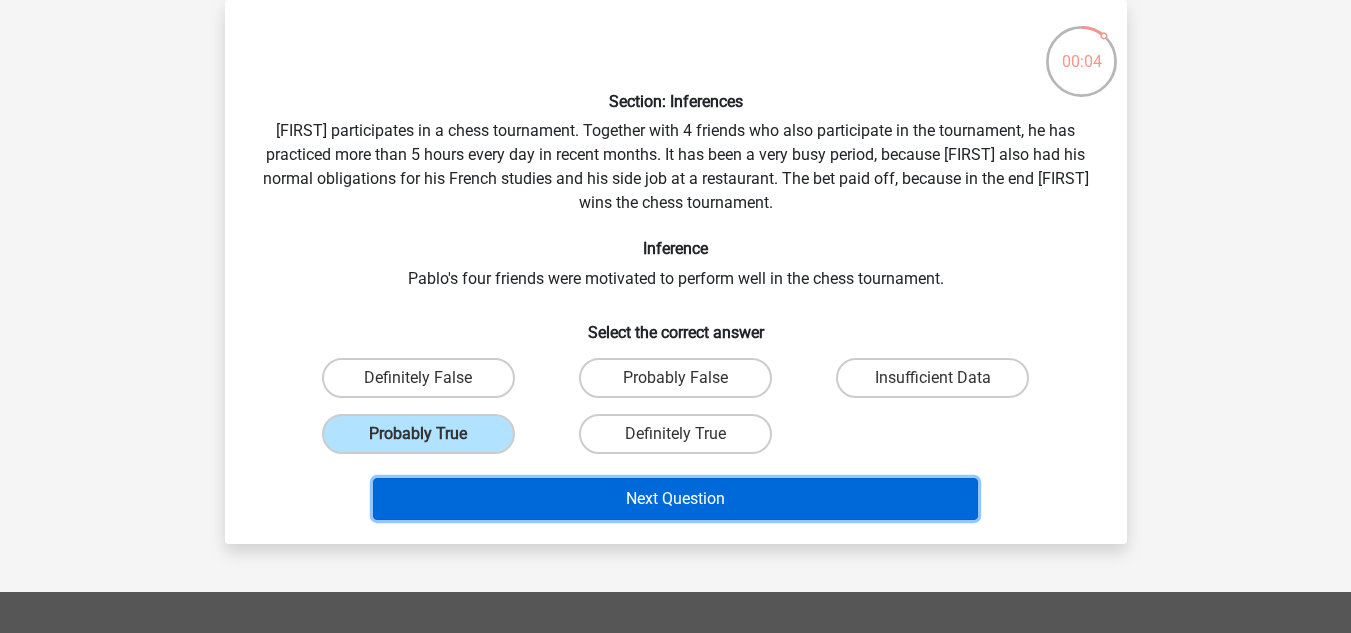 click on "Next Question" at bounding box center (675, 499) 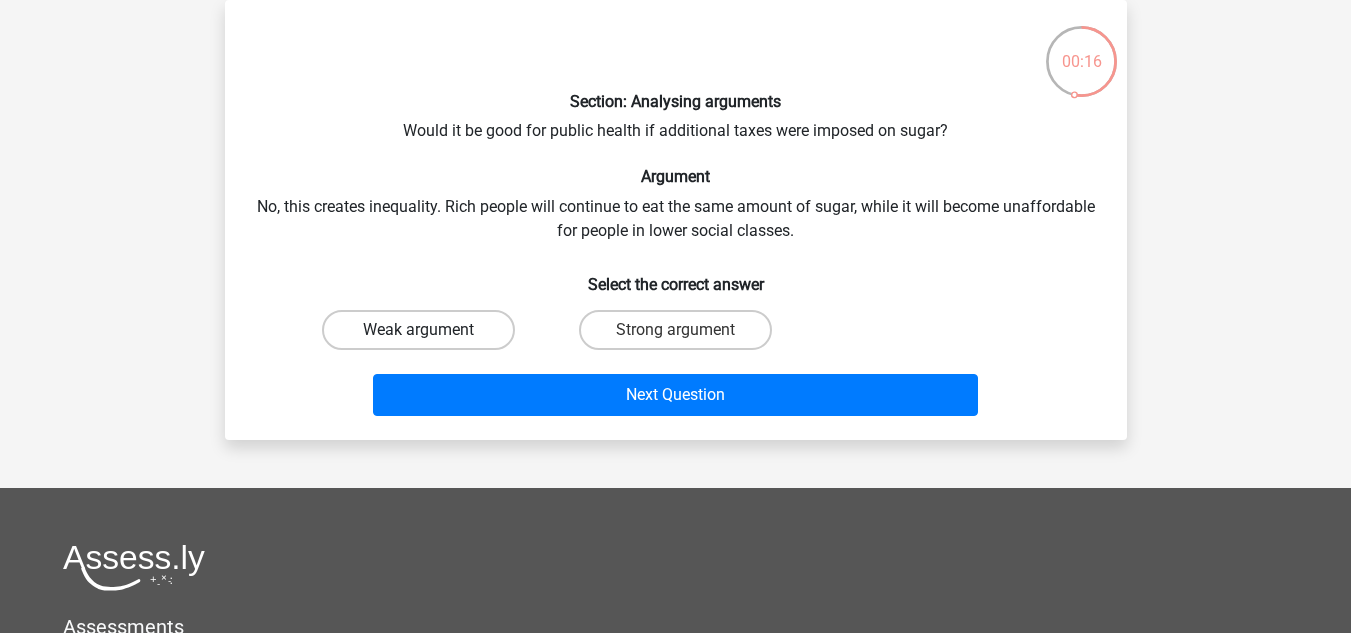 click on "Weak argument" at bounding box center [418, 330] 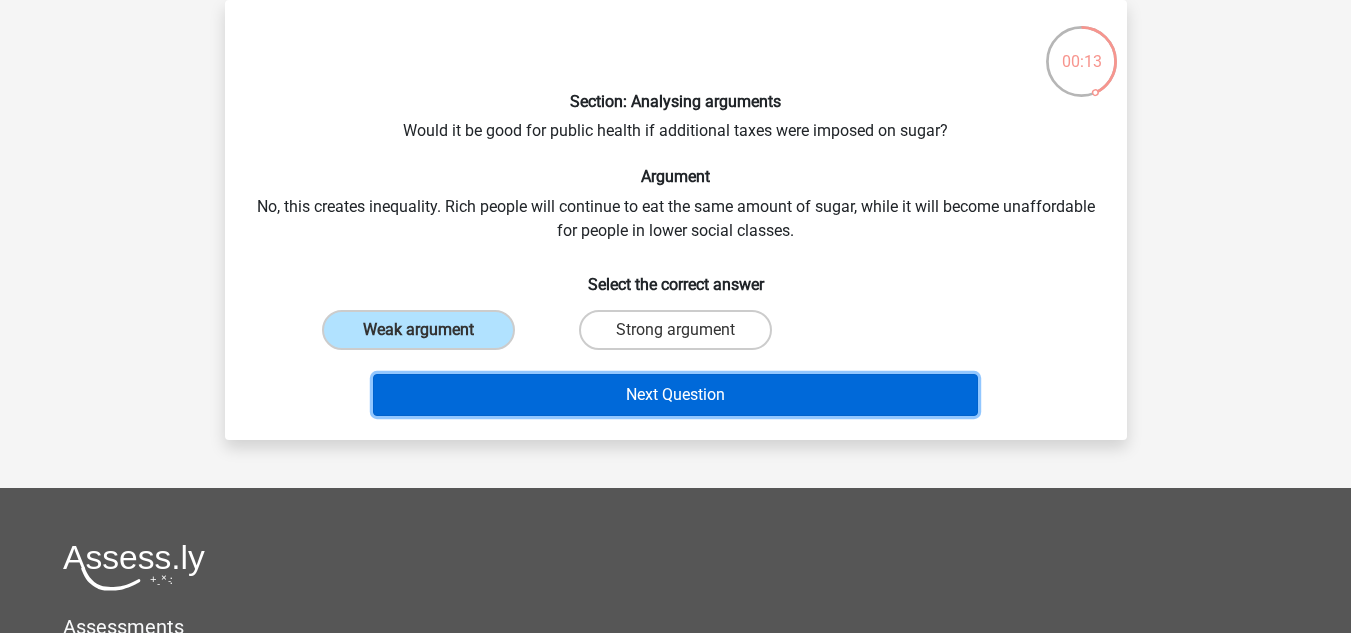 click on "Next Question" at bounding box center [675, 395] 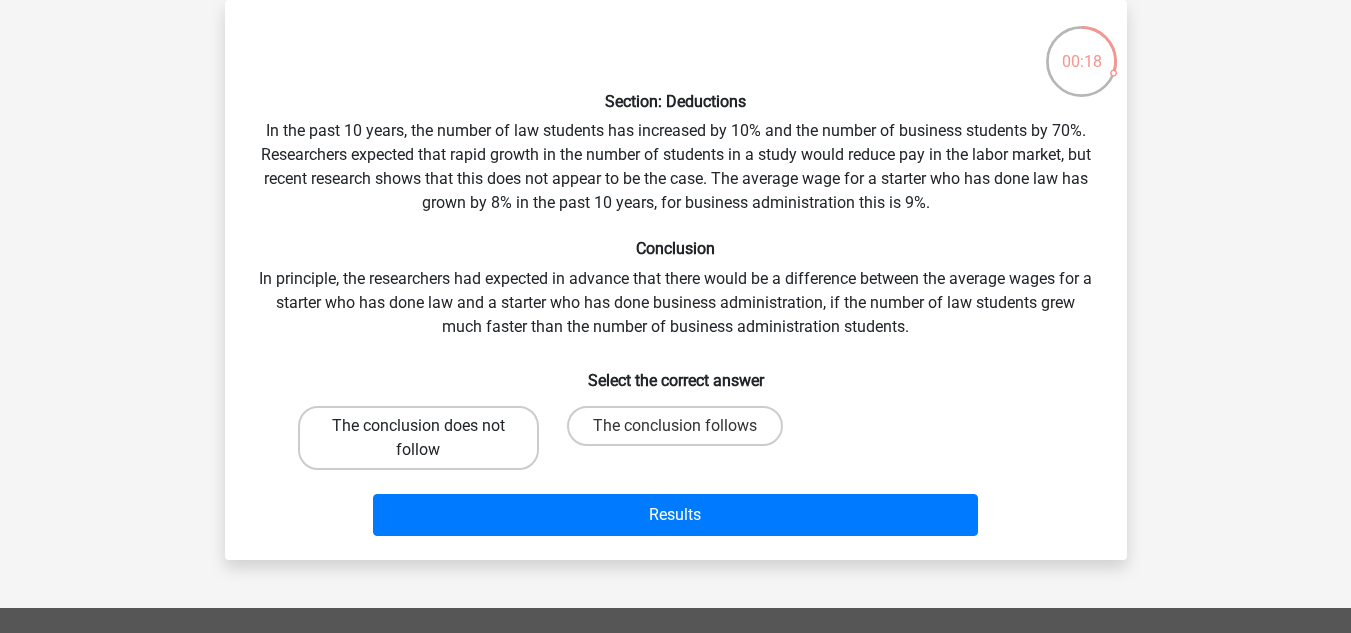 click on "The conclusion does not follow" at bounding box center [418, 438] 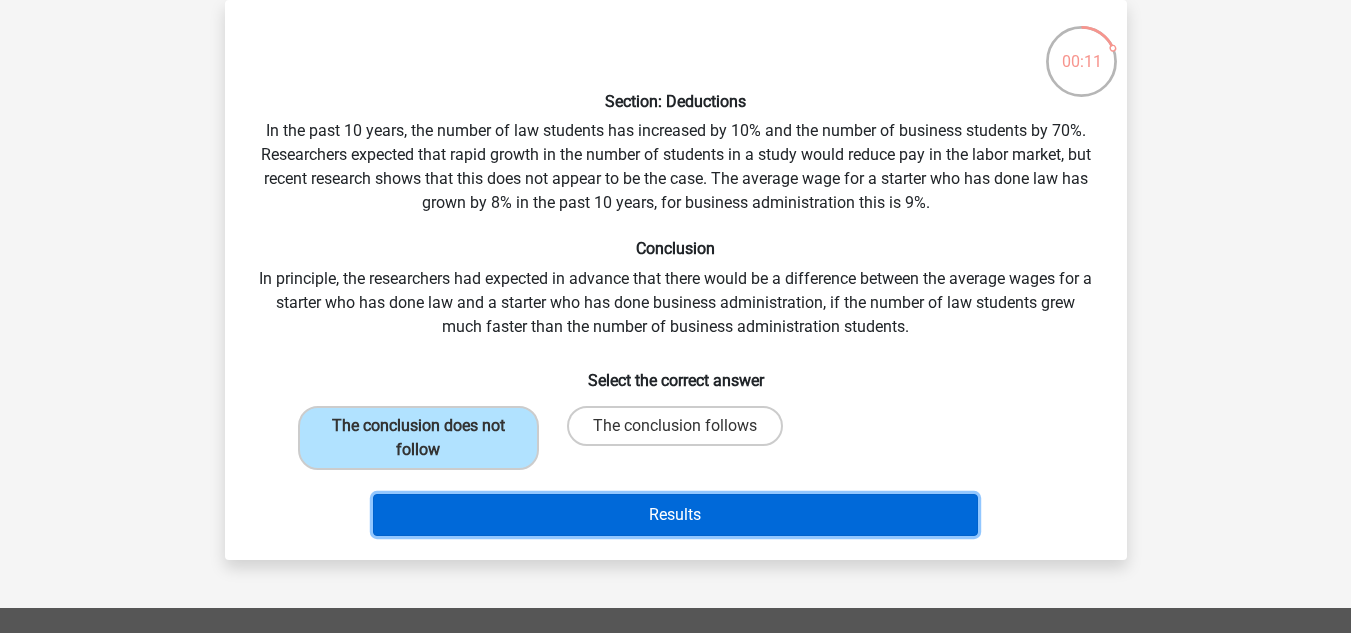 click on "Results" at bounding box center [675, 515] 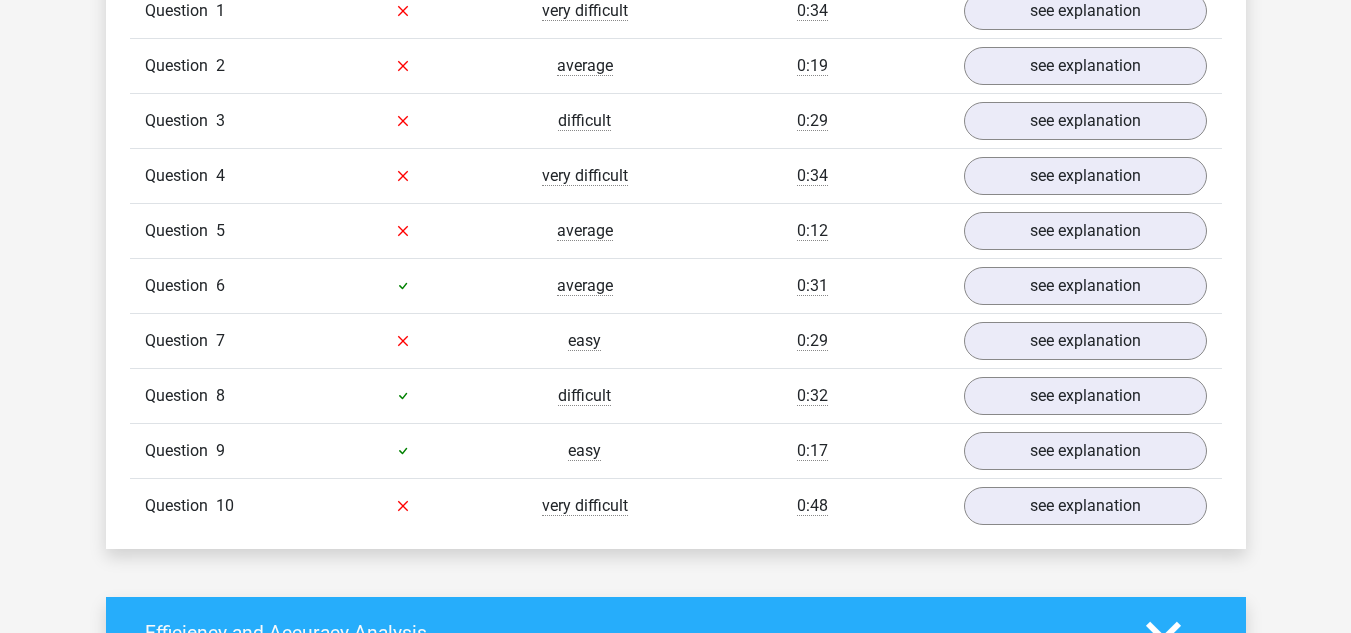 scroll, scrollTop: 1387, scrollLeft: 0, axis: vertical 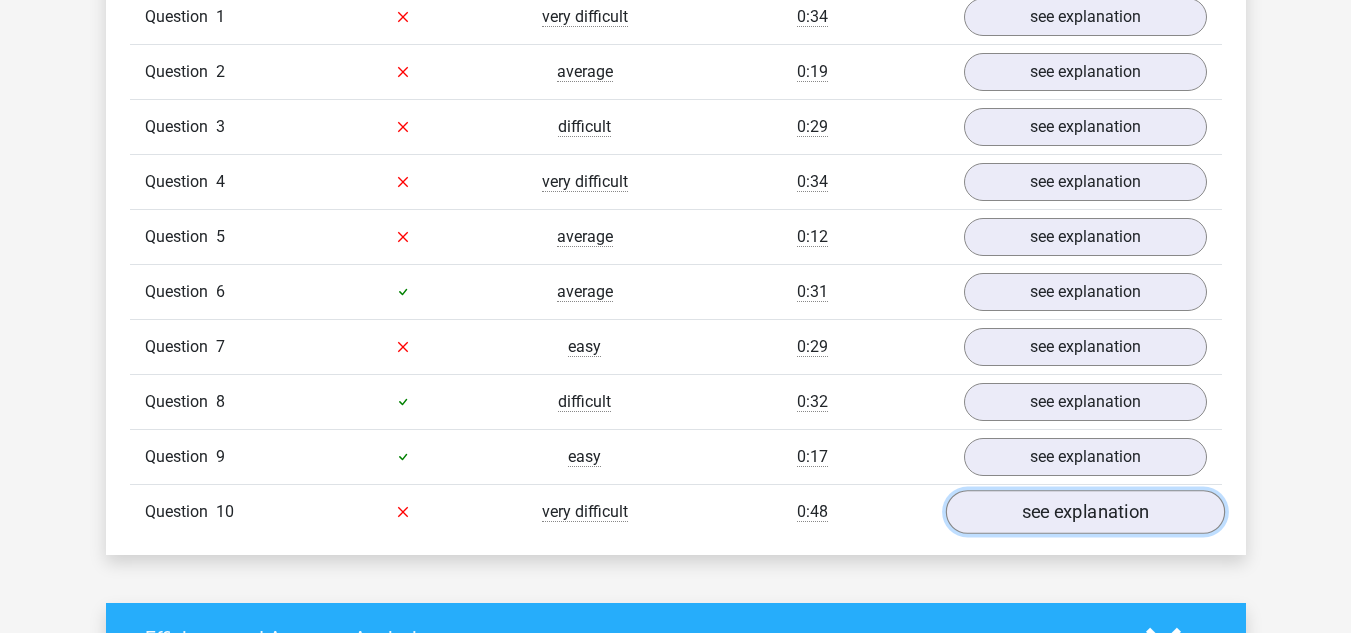 click on "see explanation" at bounding box center (1084, 512) 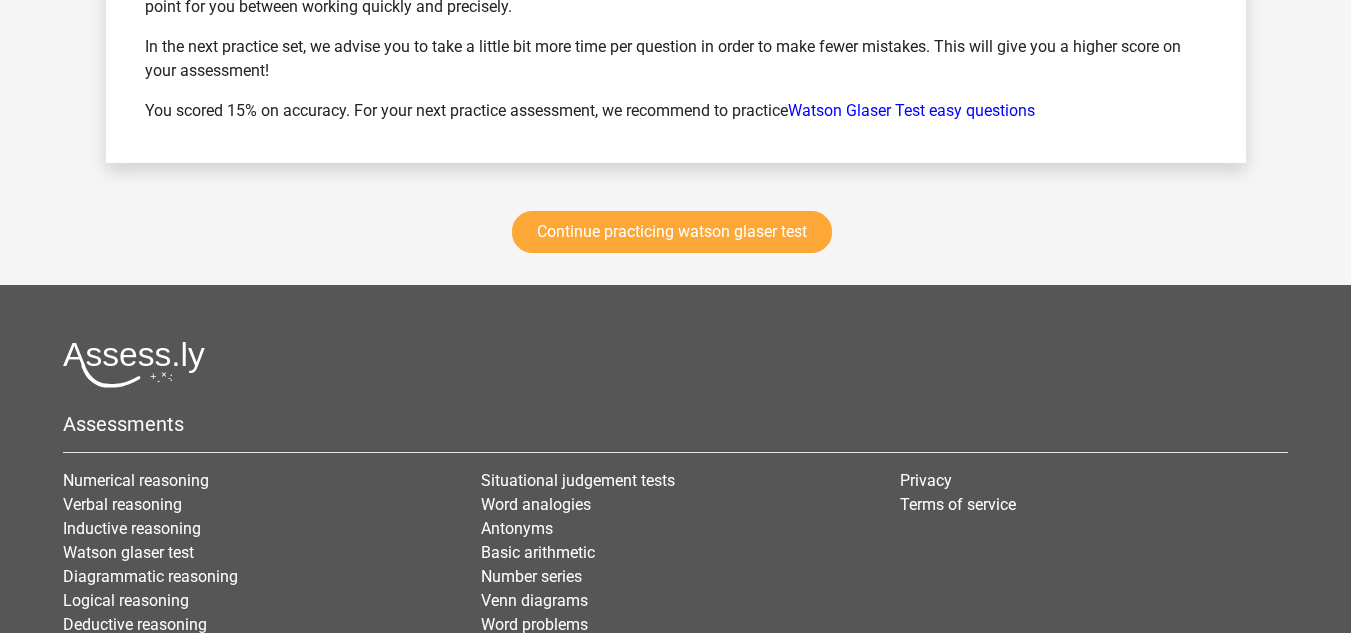 scroll, scrollTop: 3517, scrollLeft: 0, axis: vertical 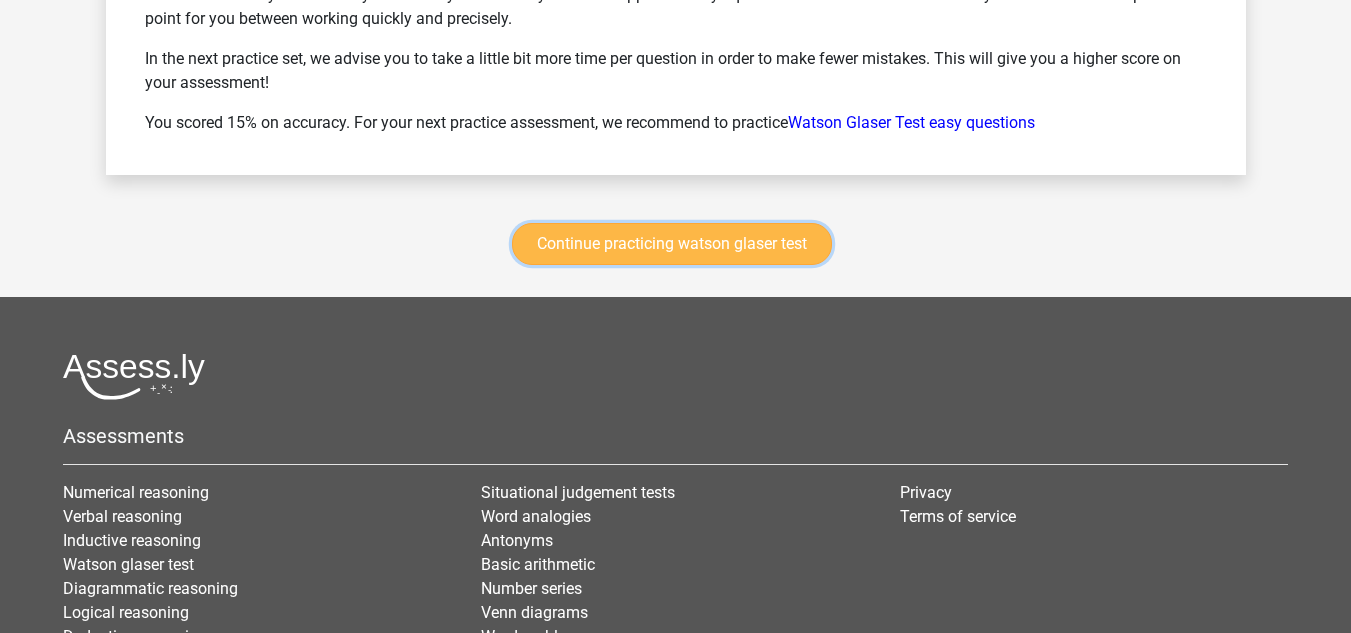 click on "Continue practicing watson glaser test" at bounding box center (672, 244) 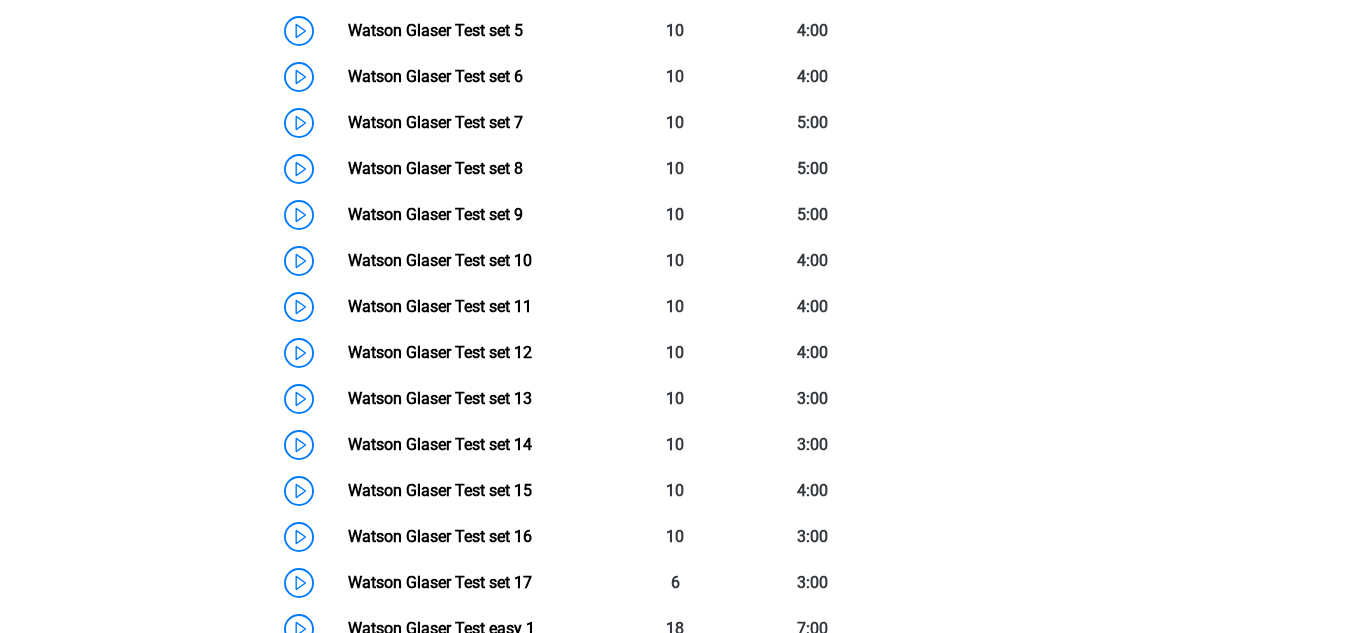 scroll, scrollTop: 1259, scrollLeft: 0, axis: vertical 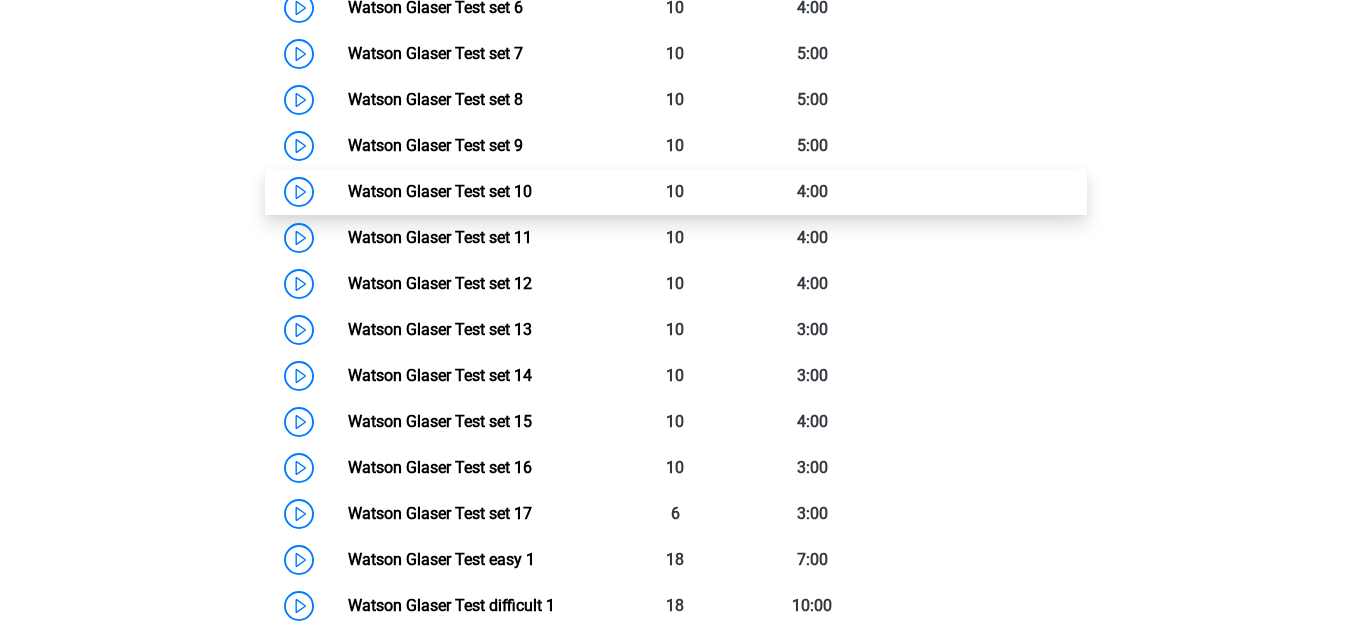 click on "Watson Glaser Test
set 10" at bounding box center [440, 191] 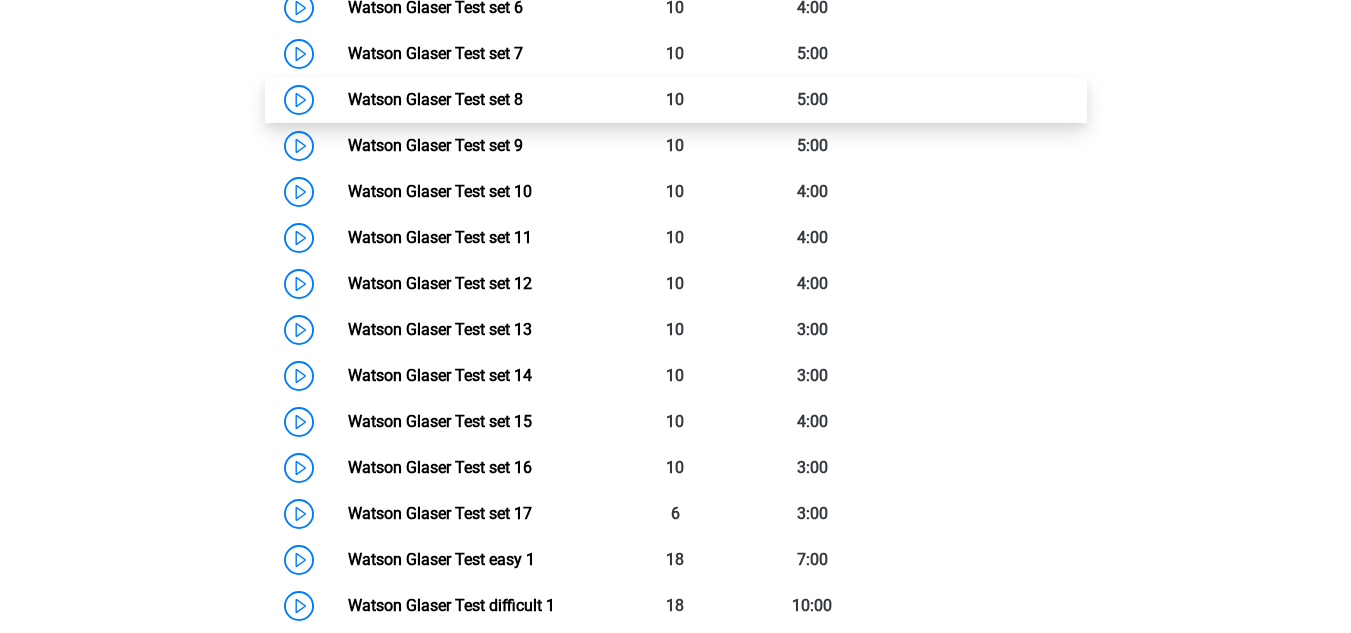 click on "Watson Glaser Test
set 8" at bounding box center [435, 99] 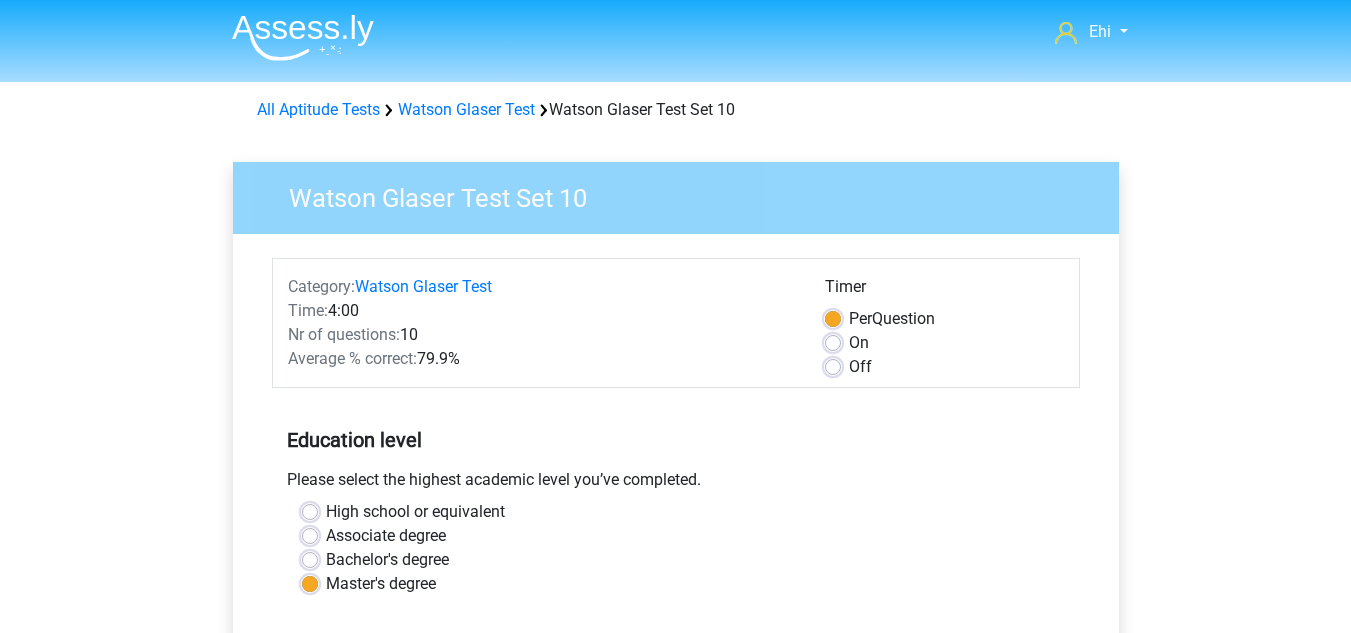 scroll, scrollTop: 0, scrollLeft: 0, axis: both 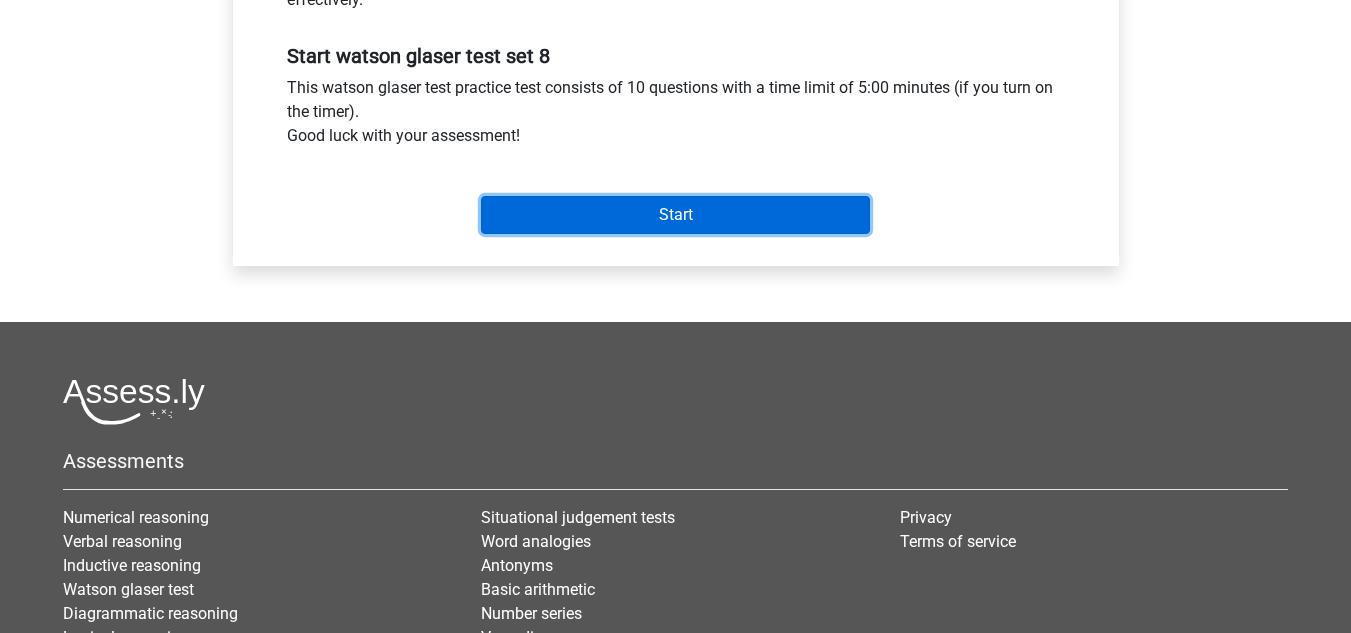 click on "Start" at bounding box center (675, 215) 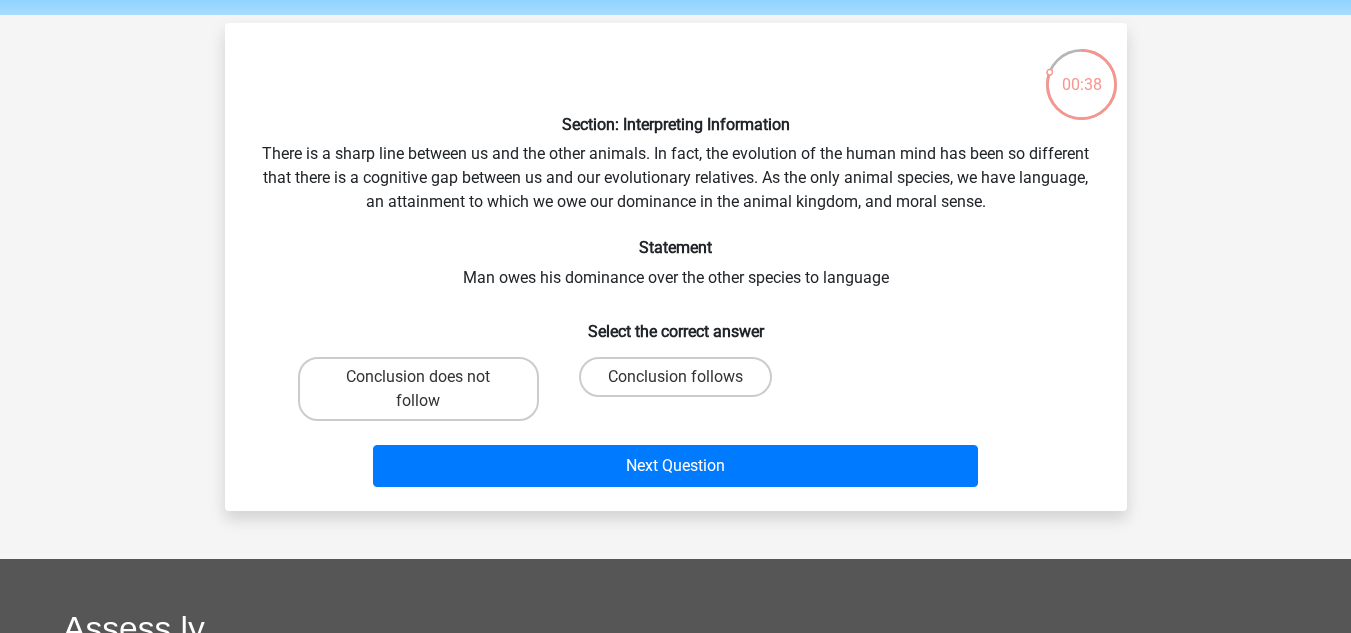 scroll, scrollTop: 72, scrollLeft: 0, axis: vertical 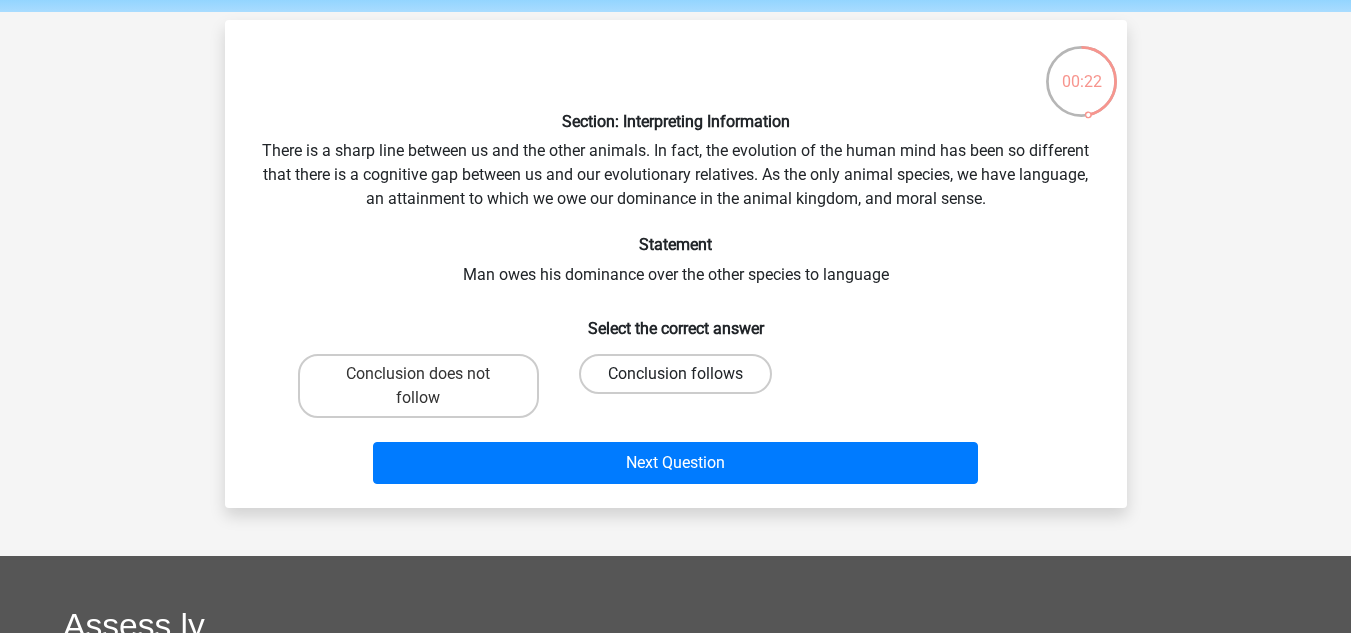 click on "Conclusion follows" at bounding box center (675, 374) 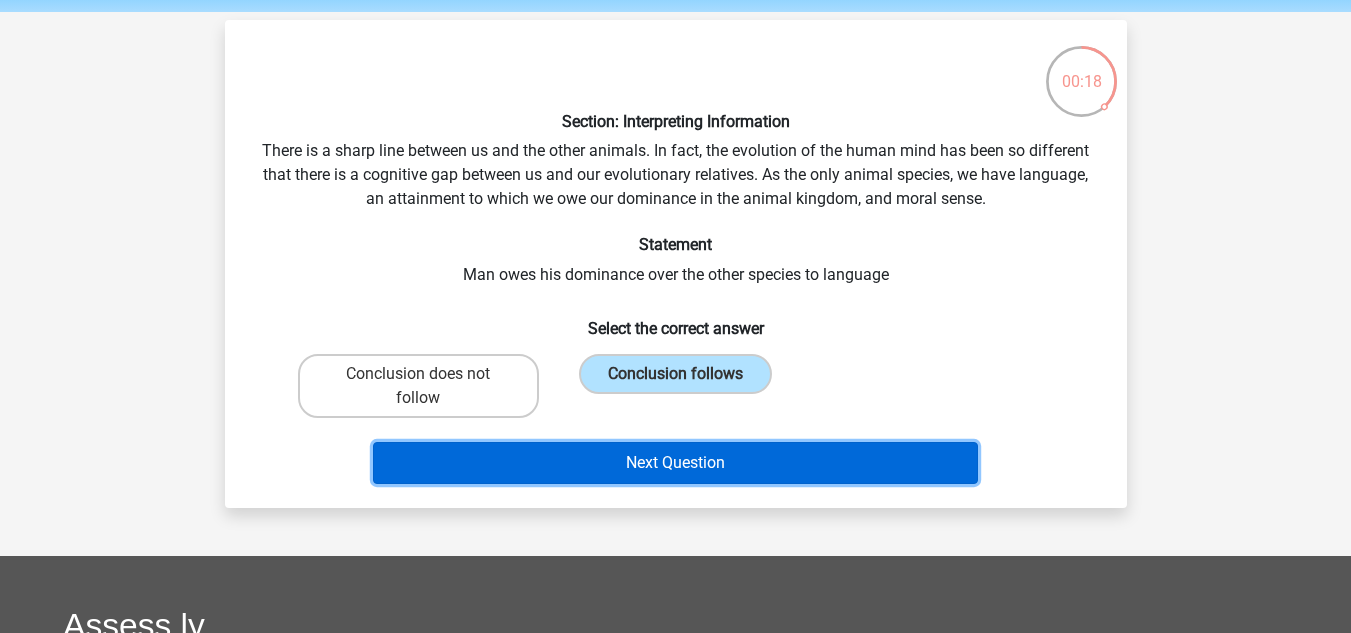 click on "Next Question" at bounding box center [675, 463] 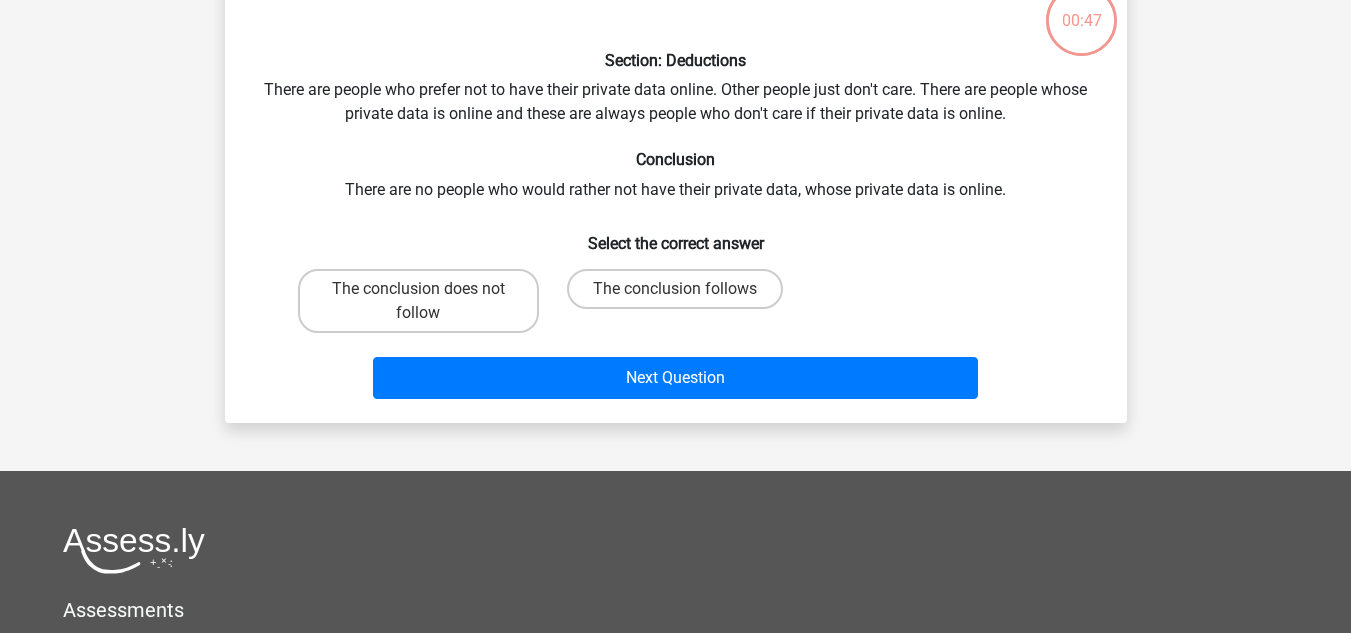 scroll, scrollTop: 134, scrollLeft: 0, axis: vertical 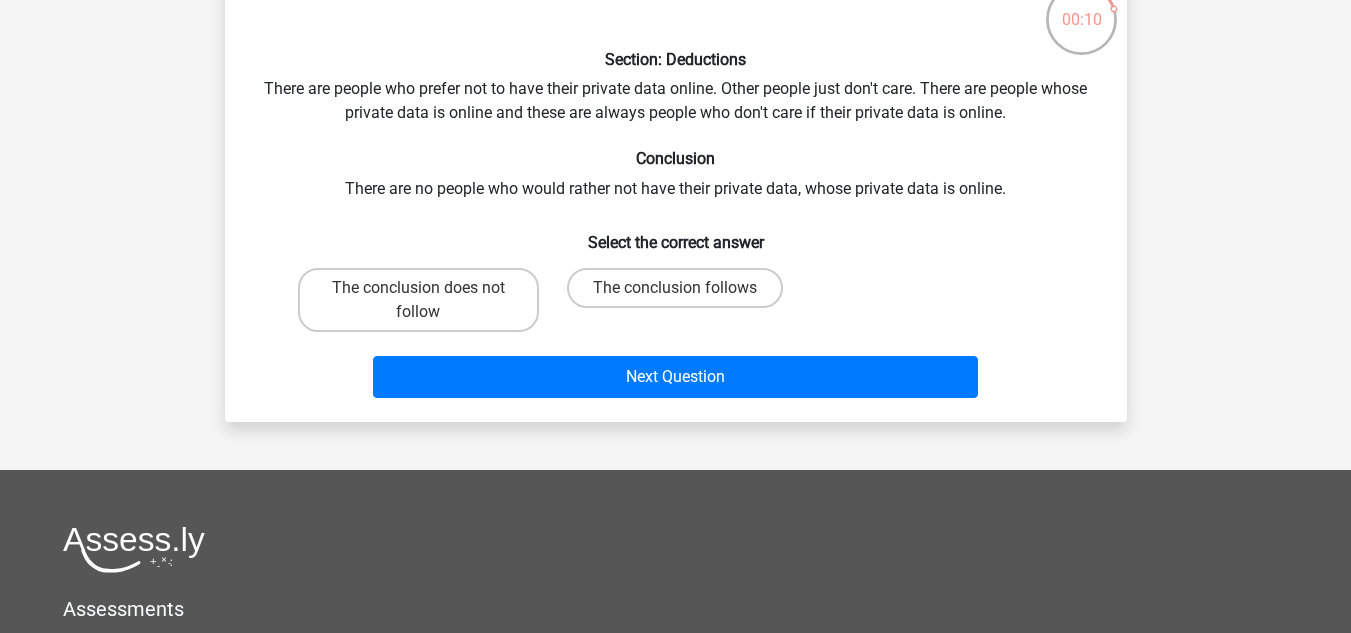 click on "The conclusion follows" at bounding box center (675, 288) 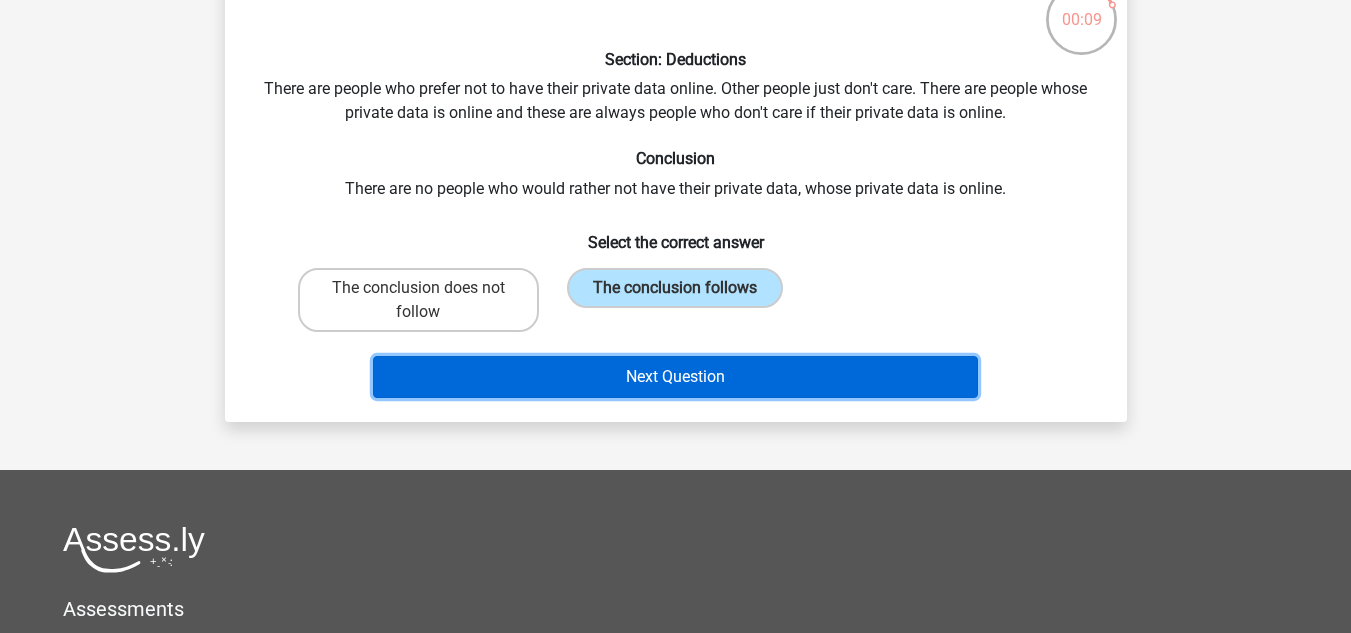 click on "Next Question" at bounding box center [675, 377] 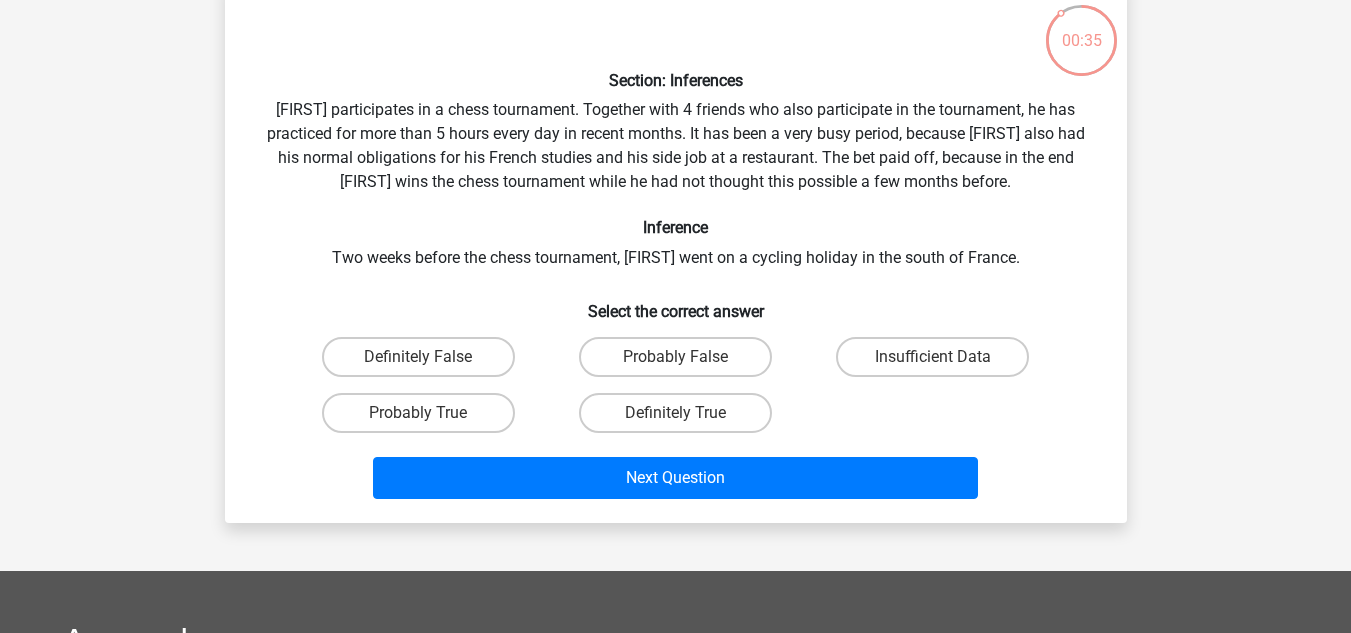 scroll, scrollTop: 112, scrollLeft: 0, axis: vertical 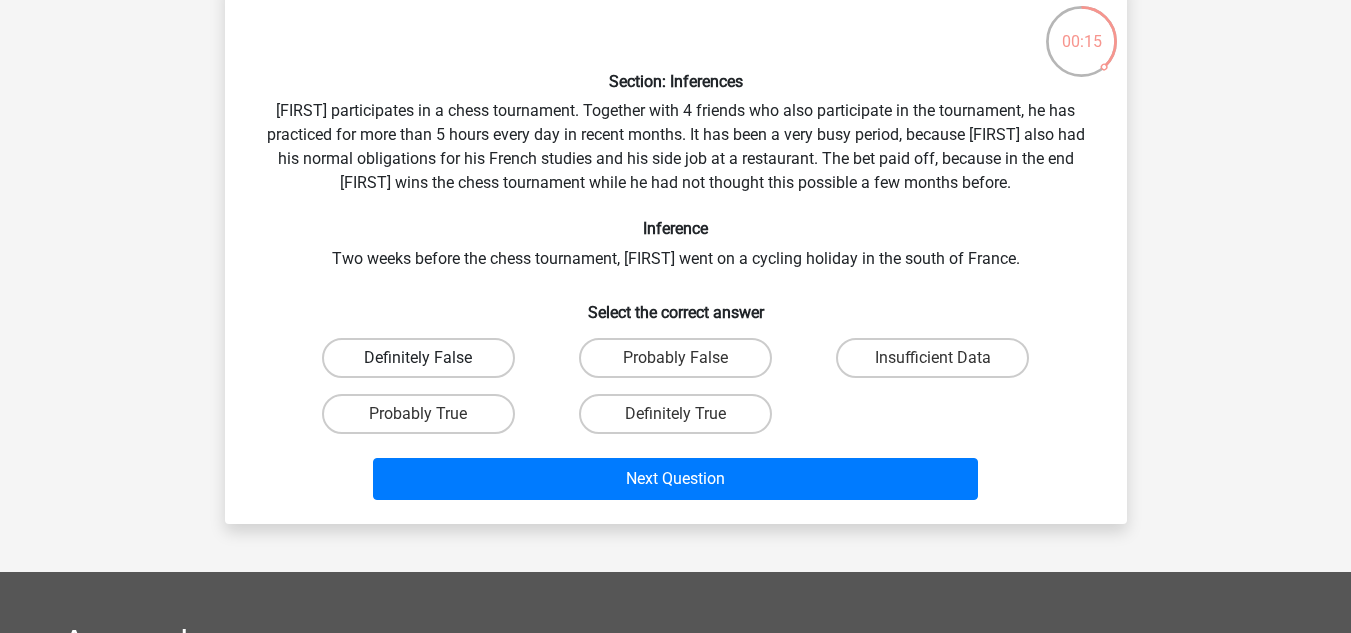 click on "Definitely False" at bounding box center [418, 358] 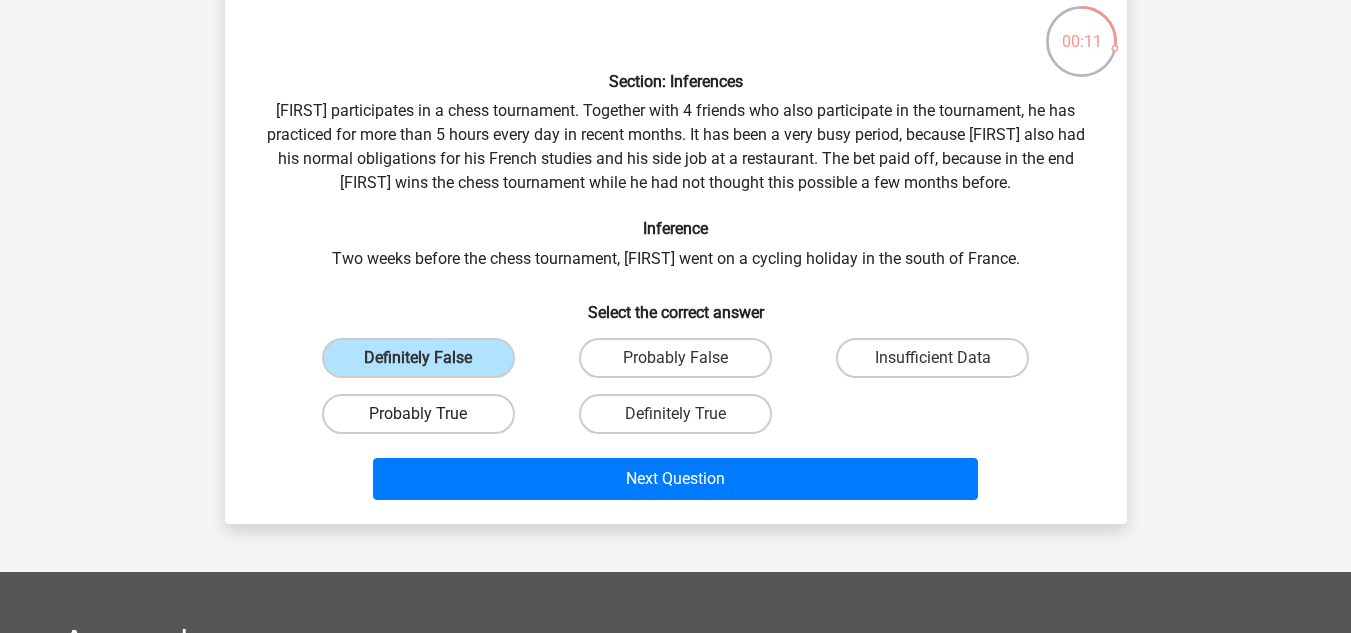 click on "Probably True" at bounding box center (418, 414) 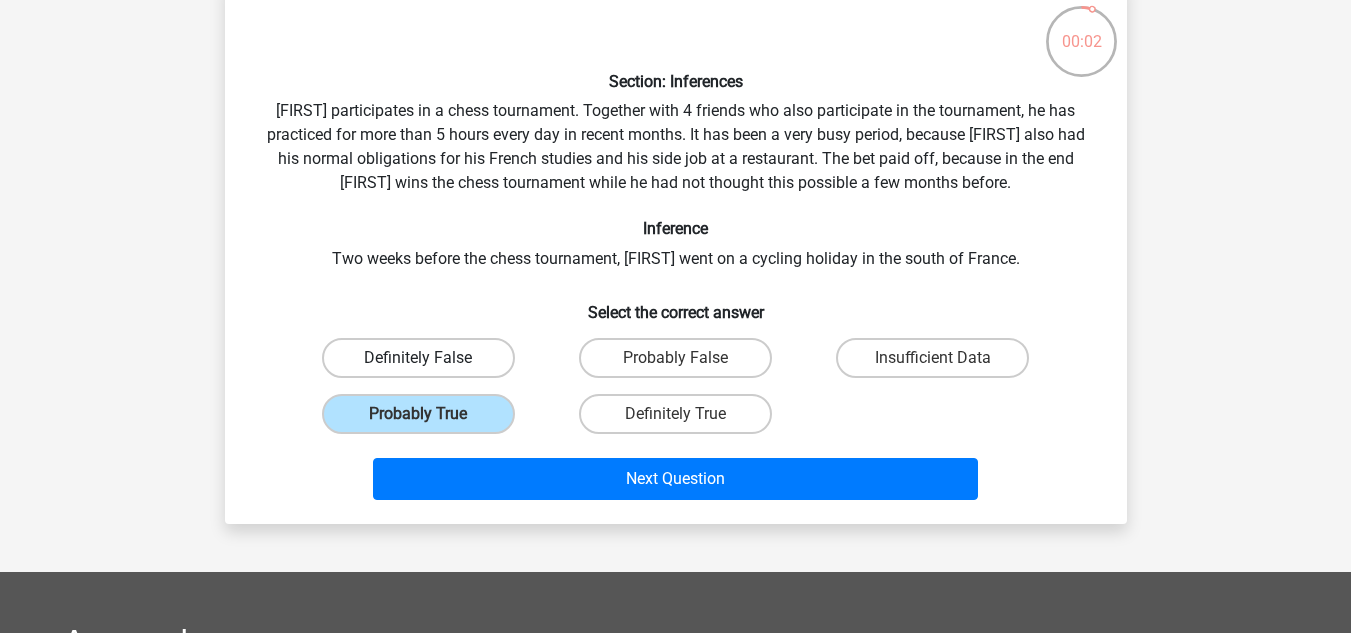click on "Definitely False" at bounding box center (418, 358) 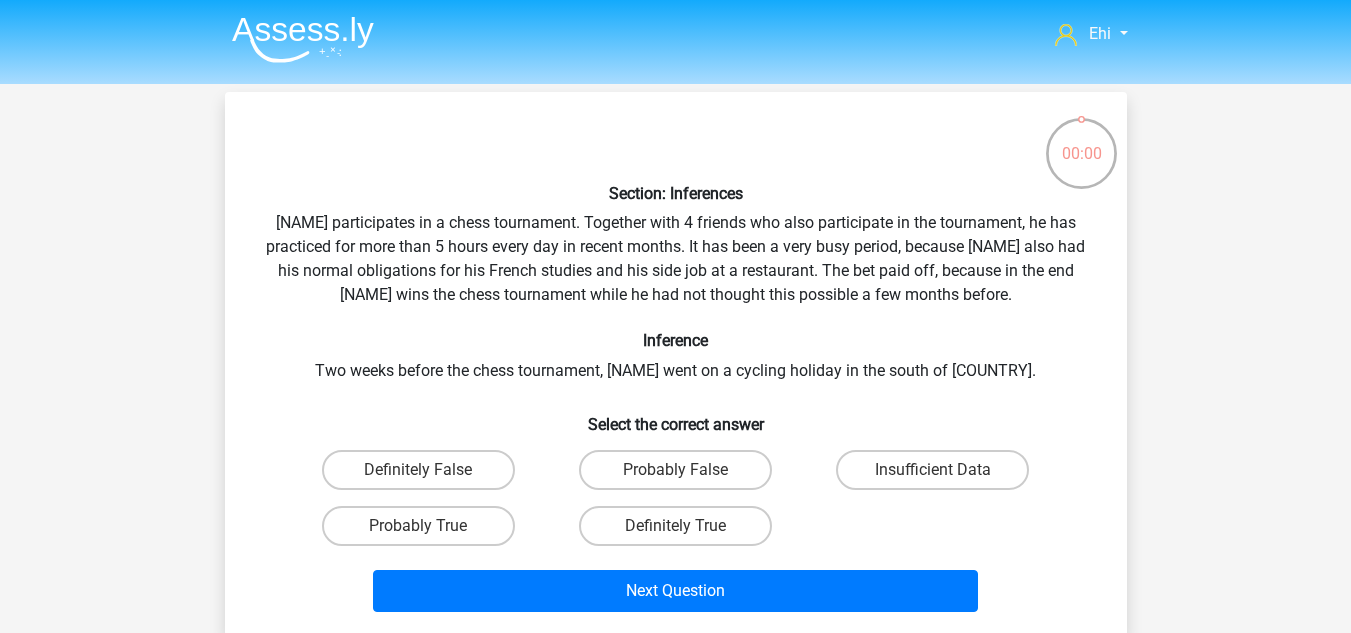 scroll, scrollTop: 112, scrollLeft: 0, axis: vertical 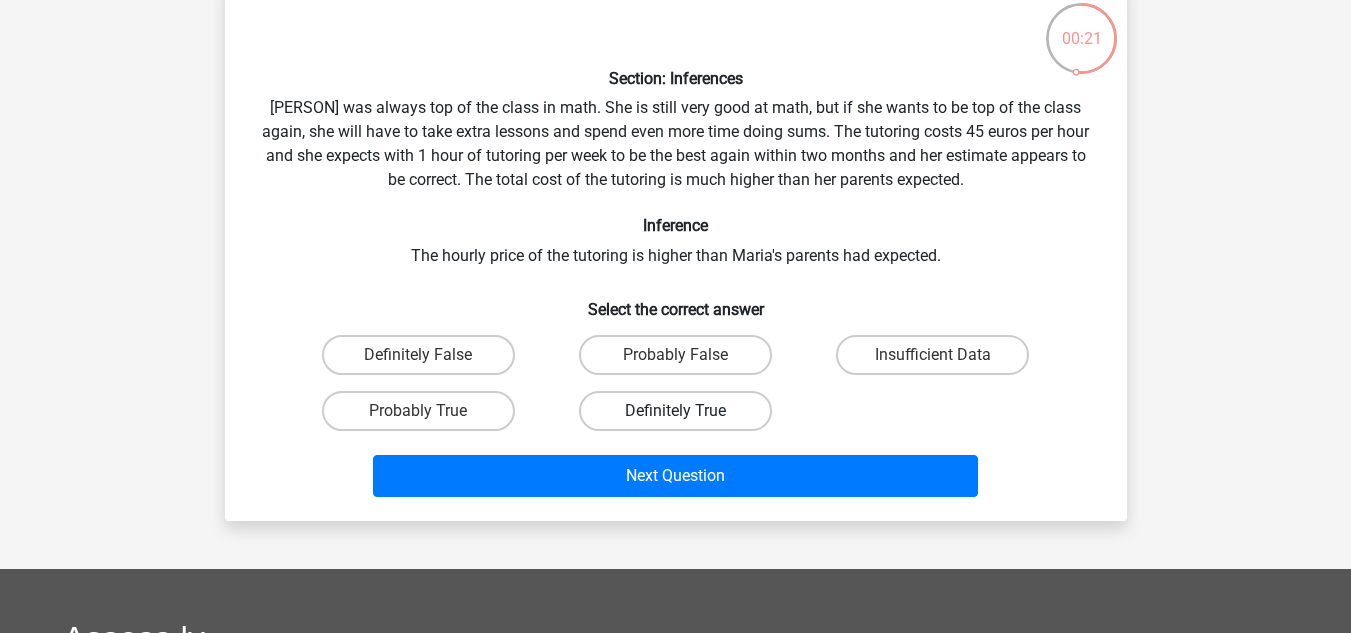 click on "Definitely True" at bounding box center [675, 411] 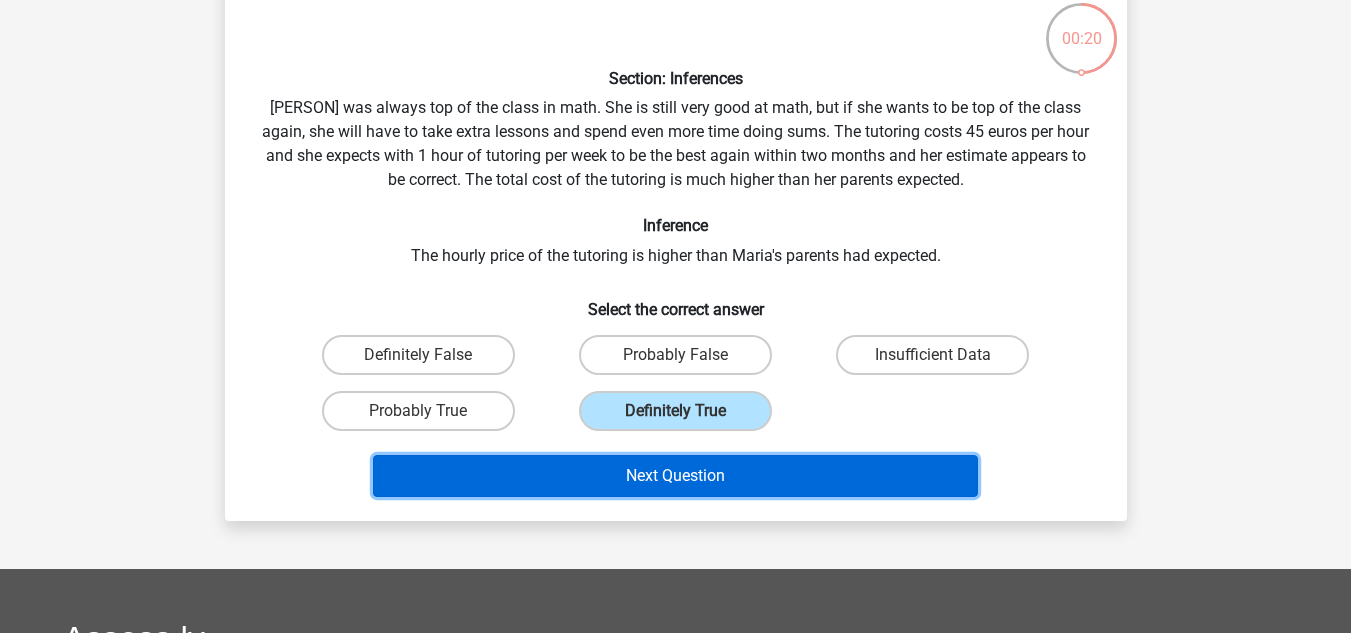 click on "Next Question" at bounding box center [675, 476] 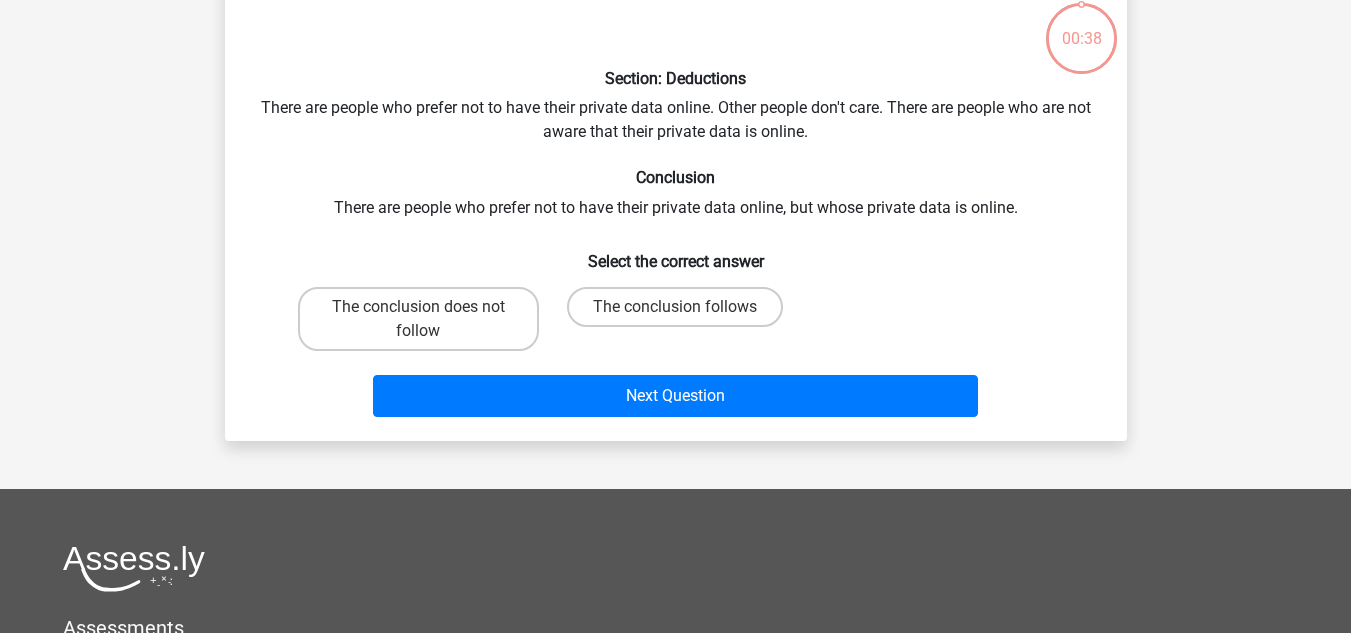 scroll, scrollTop: 92, scrollLeft: 0, axis: vertical 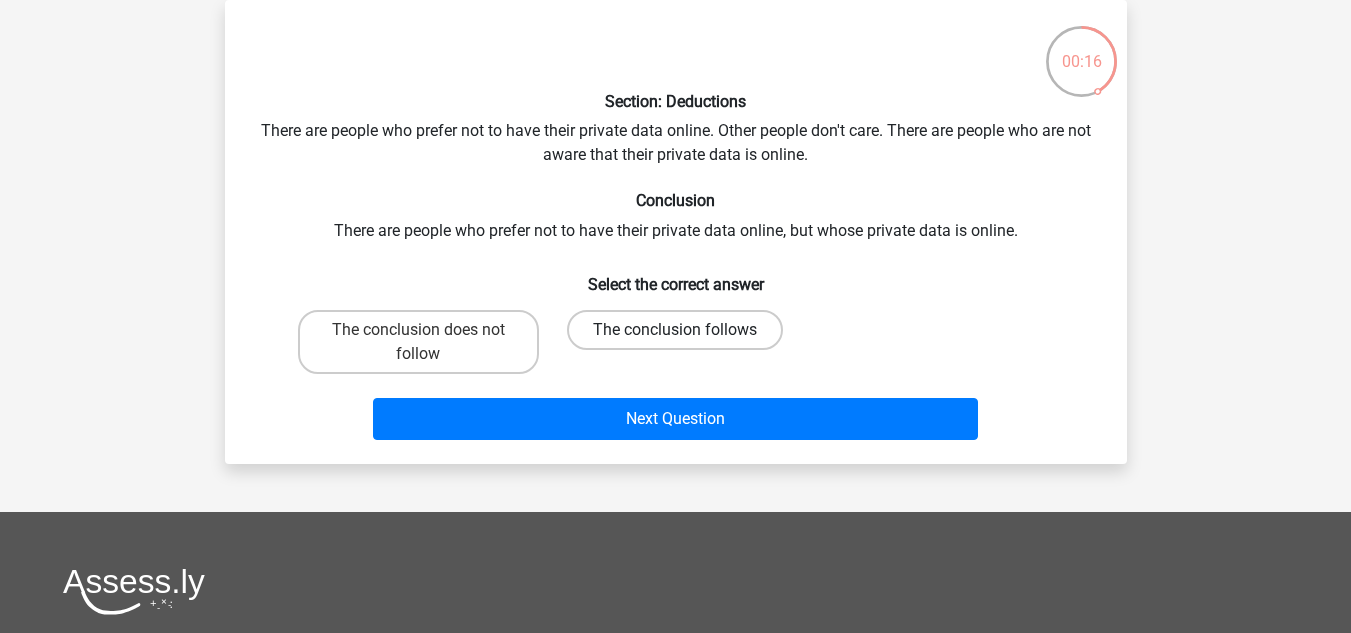 click on "The conclusion follows" at bounding box center (675, 330) 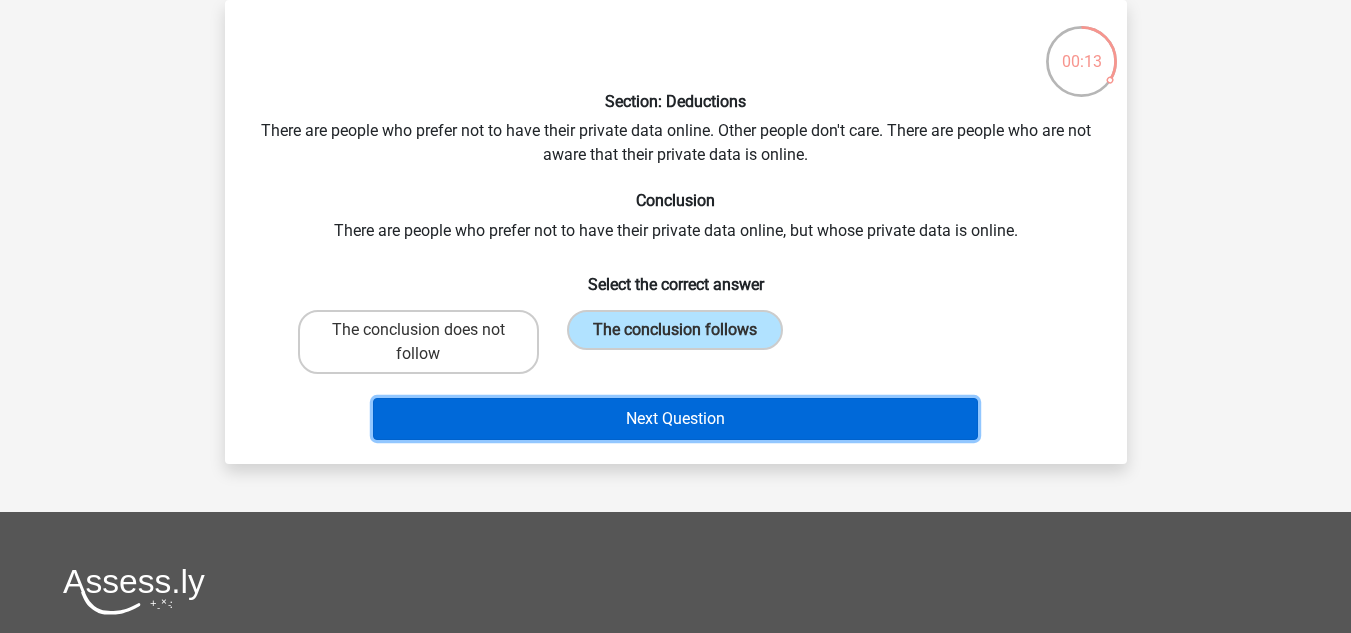 click on "Next Question" at bounding box center (675, 419) 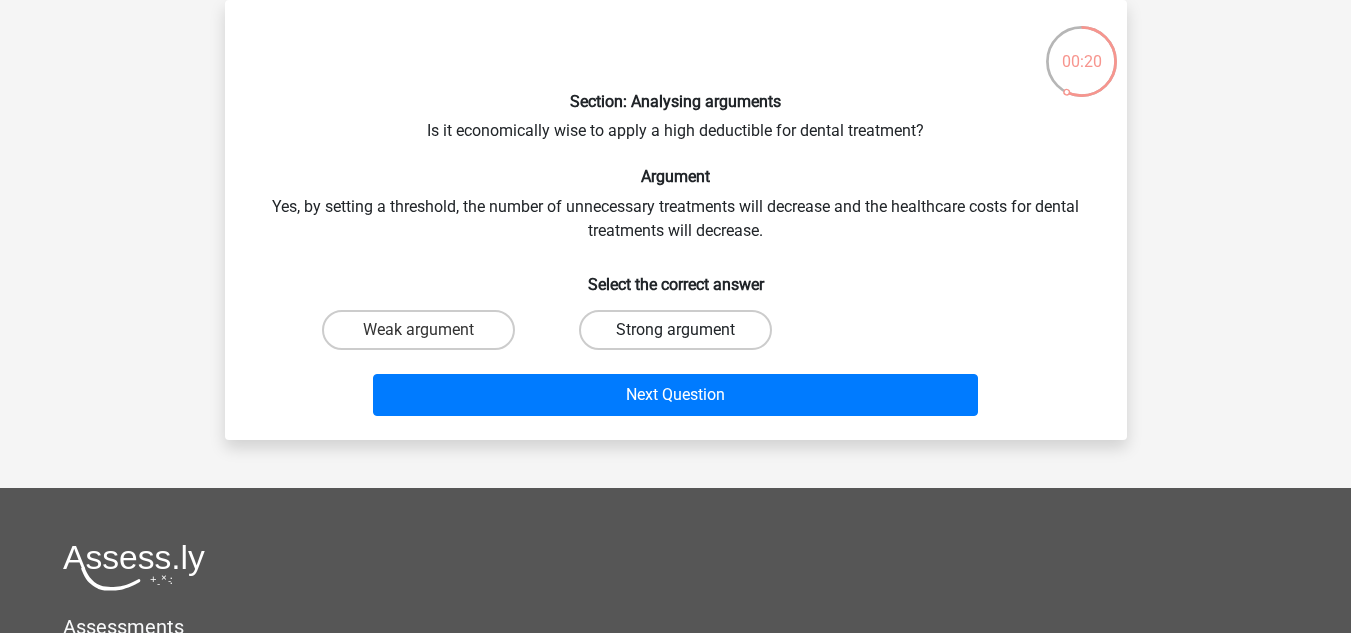 click on "Strong argument" at bounding box center [675, 330] 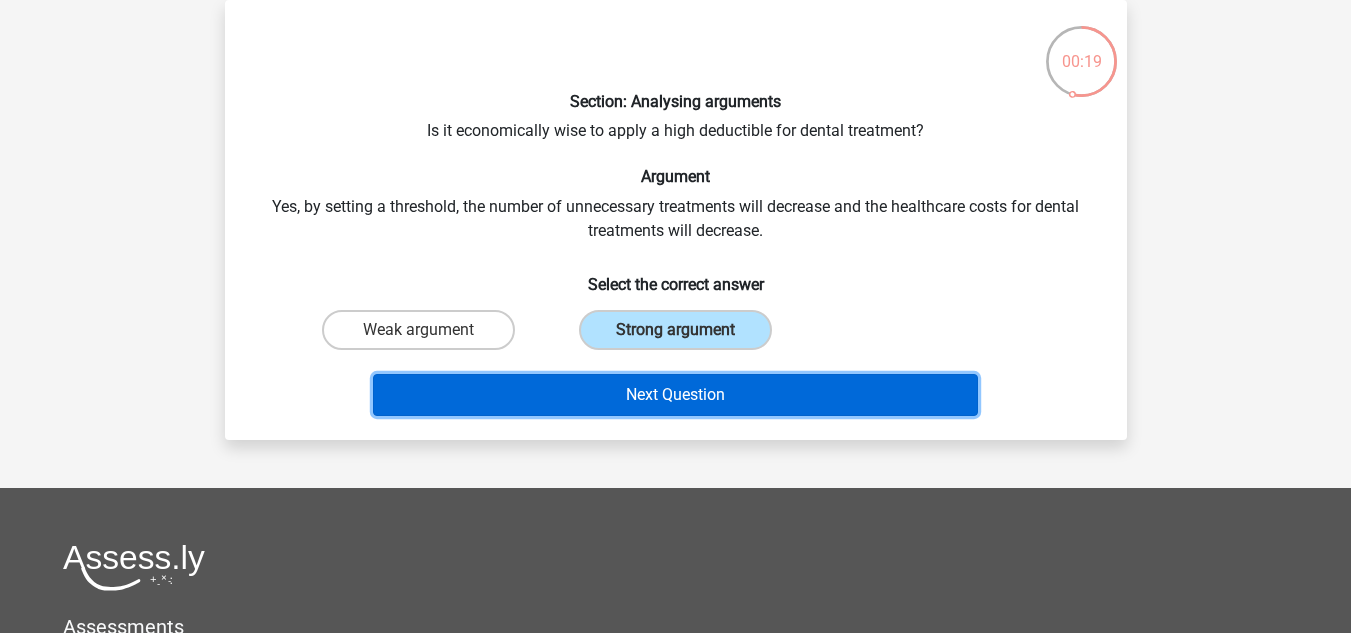 click on "Next Question" at bounding box center [675, 395] 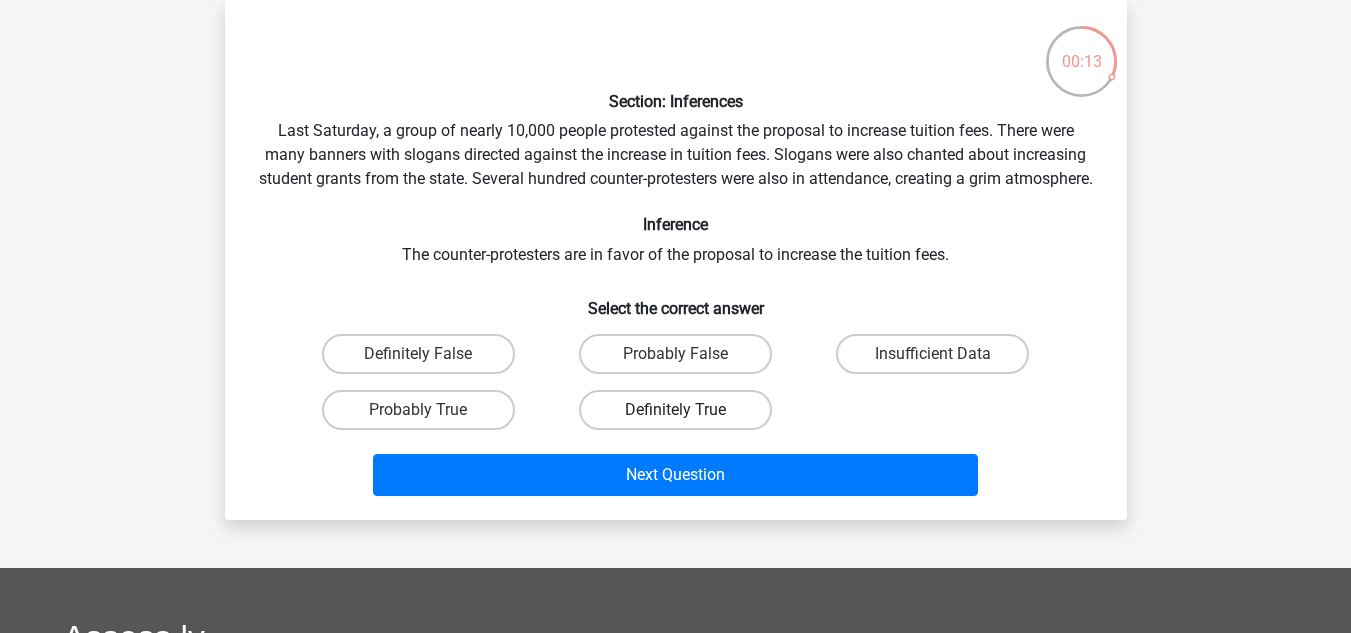 click on "Definitely True" at bounding box center (675, 410) 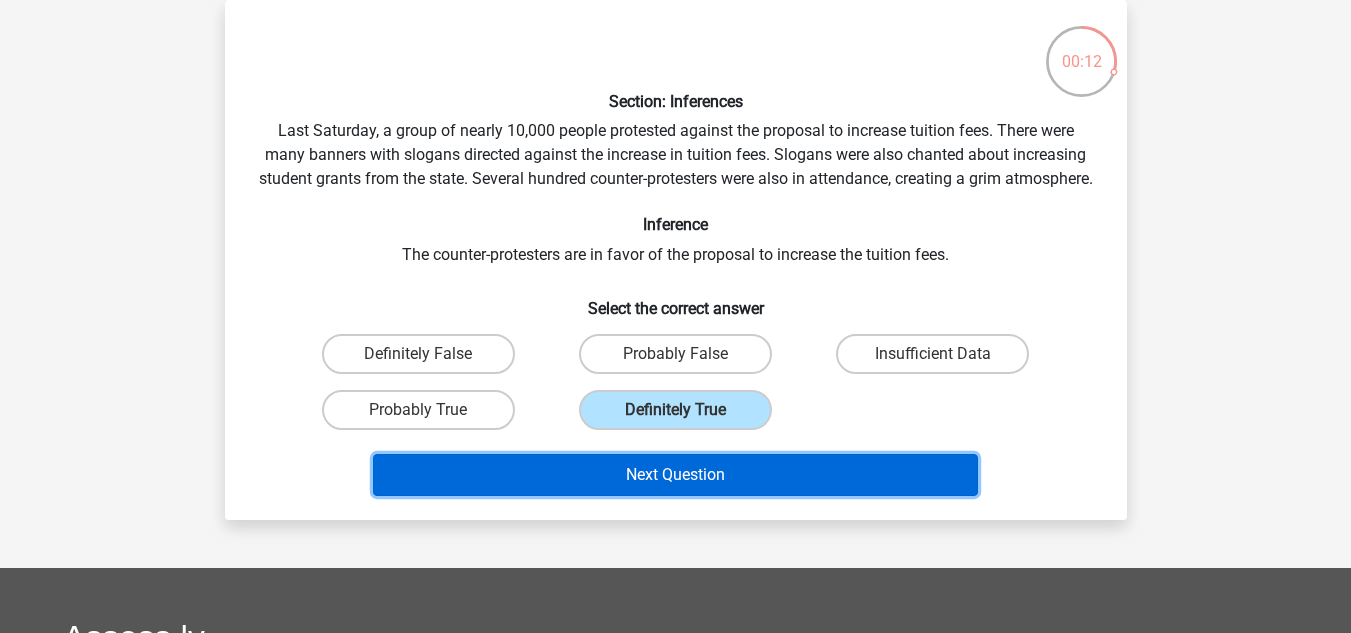 click on "Next Question" at bounding box center (675, 475) 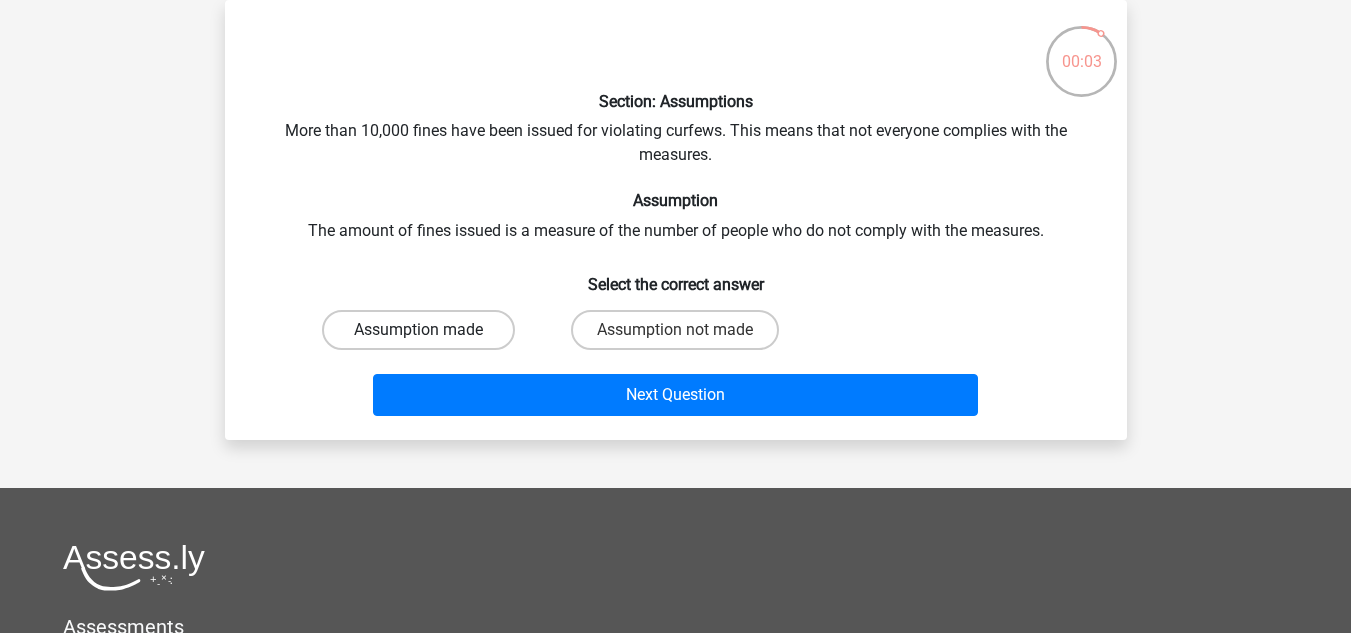 click on "Assumption made" at bounding box center [418, 330] 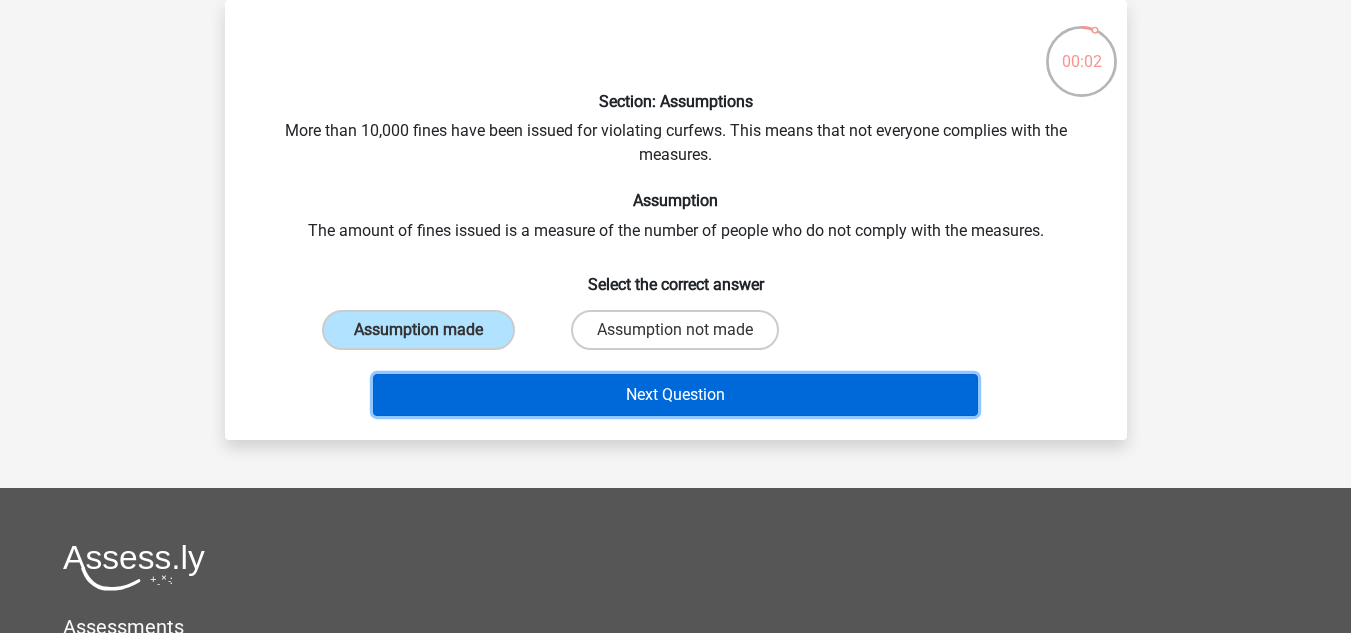 click on "Next Question" at bounding box center [675, 395] 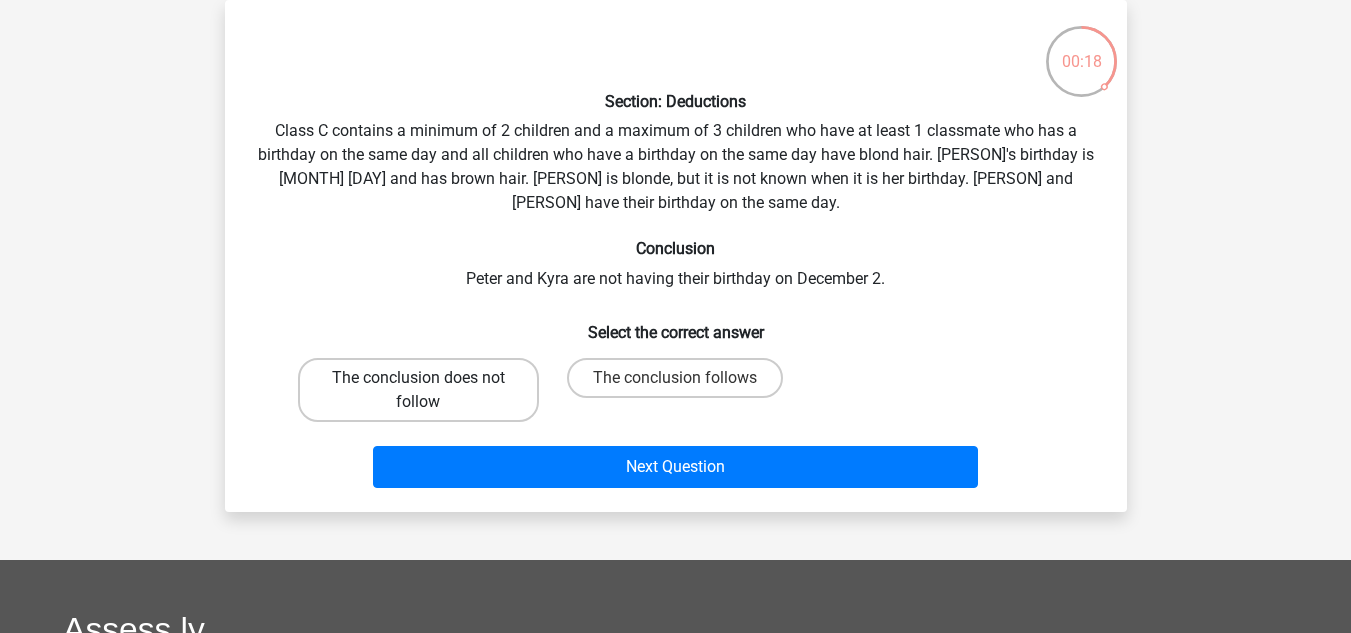 click on "The conclusion does not follow" at bounding box center [418, 390] 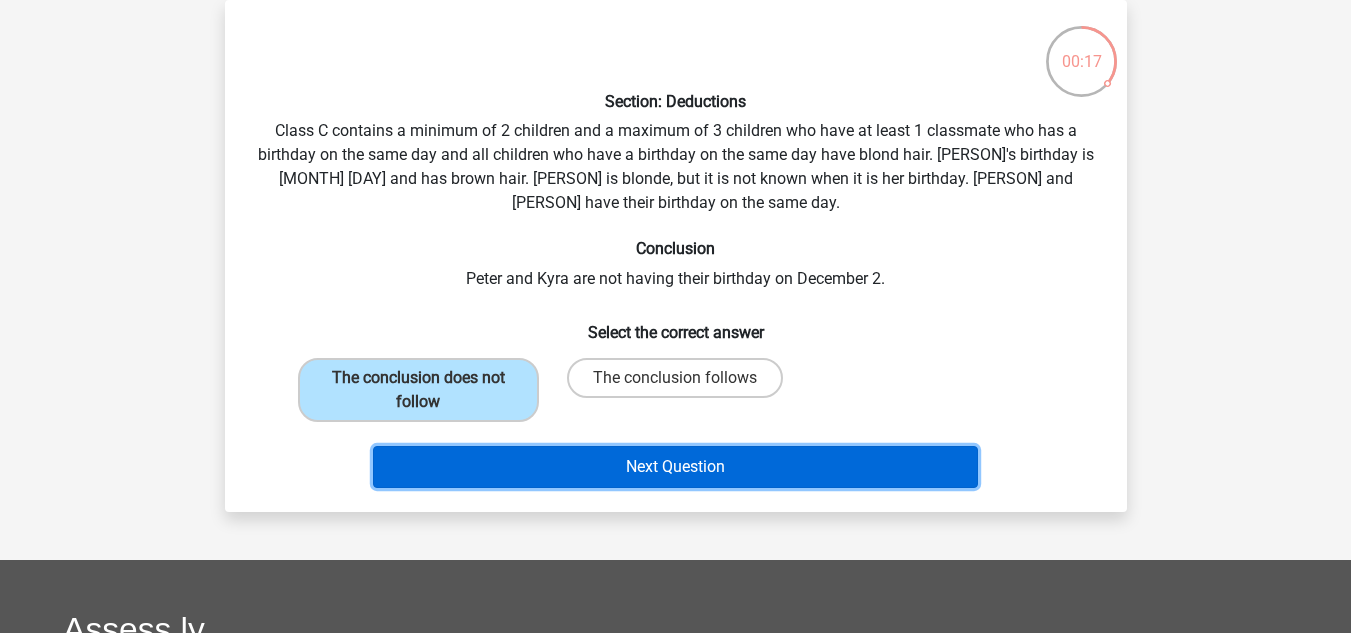 click on "Next Question" at bounding box center (675, 467) 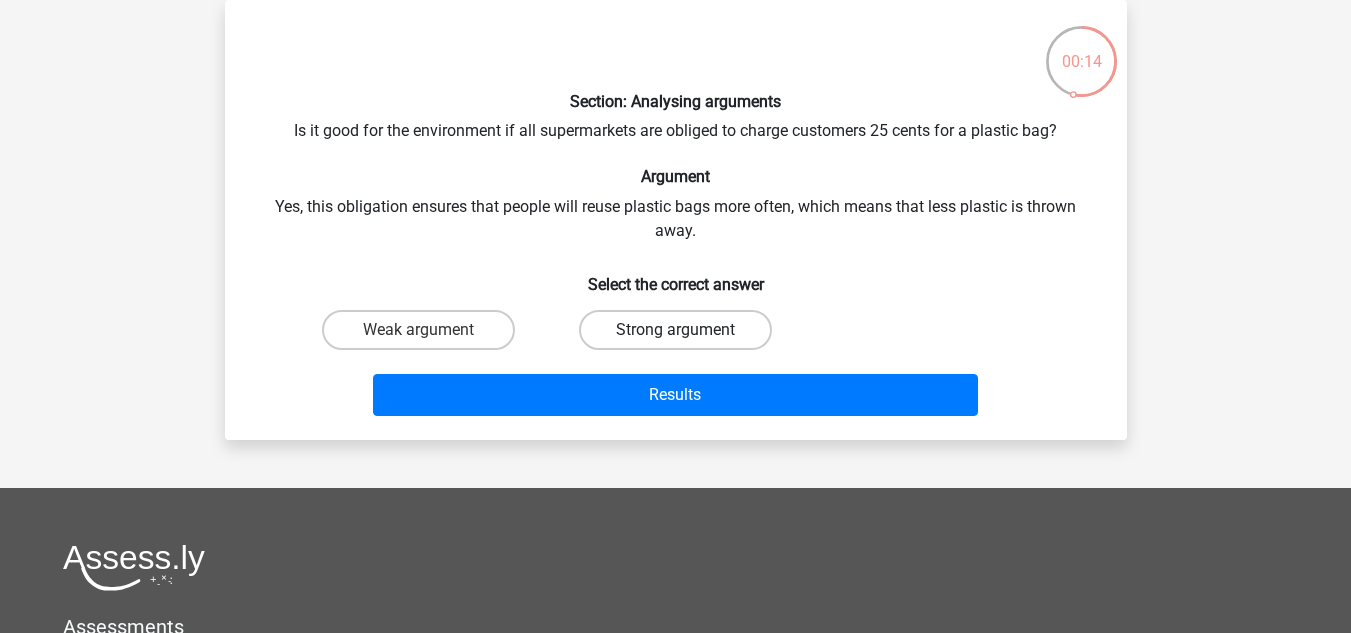 click on "Strong argument" at bounding box center (675, 330) 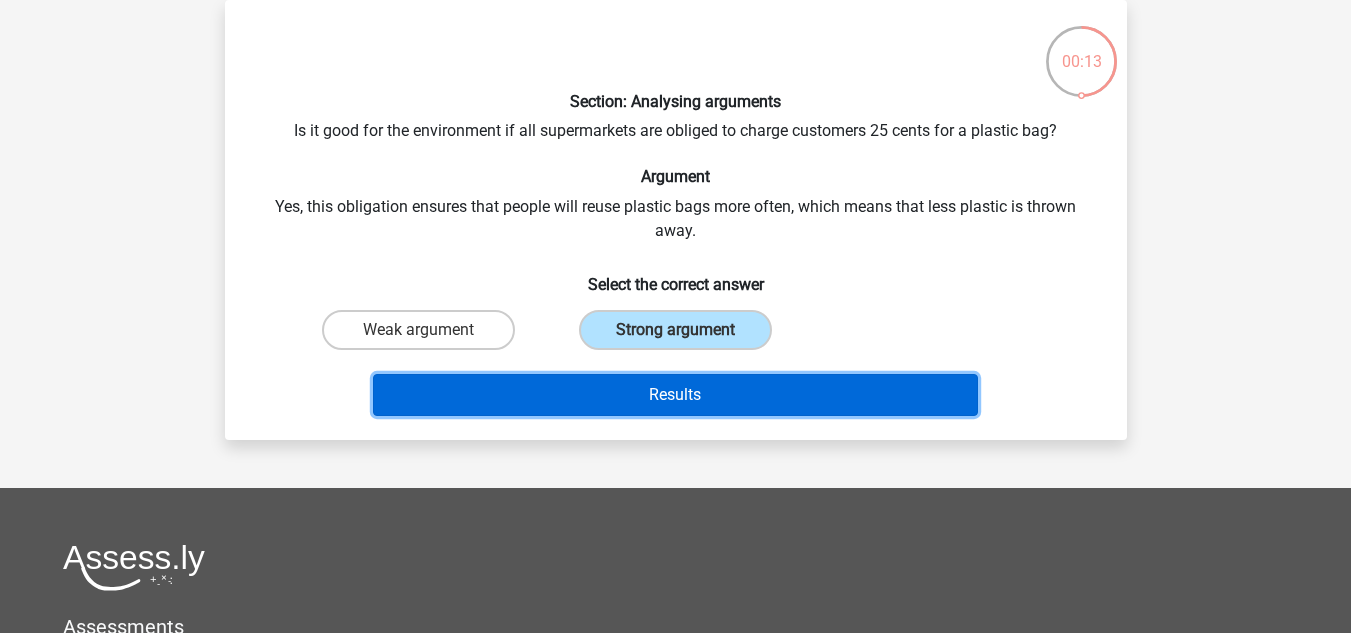 click on "Results" at bounding box center (675, 395) 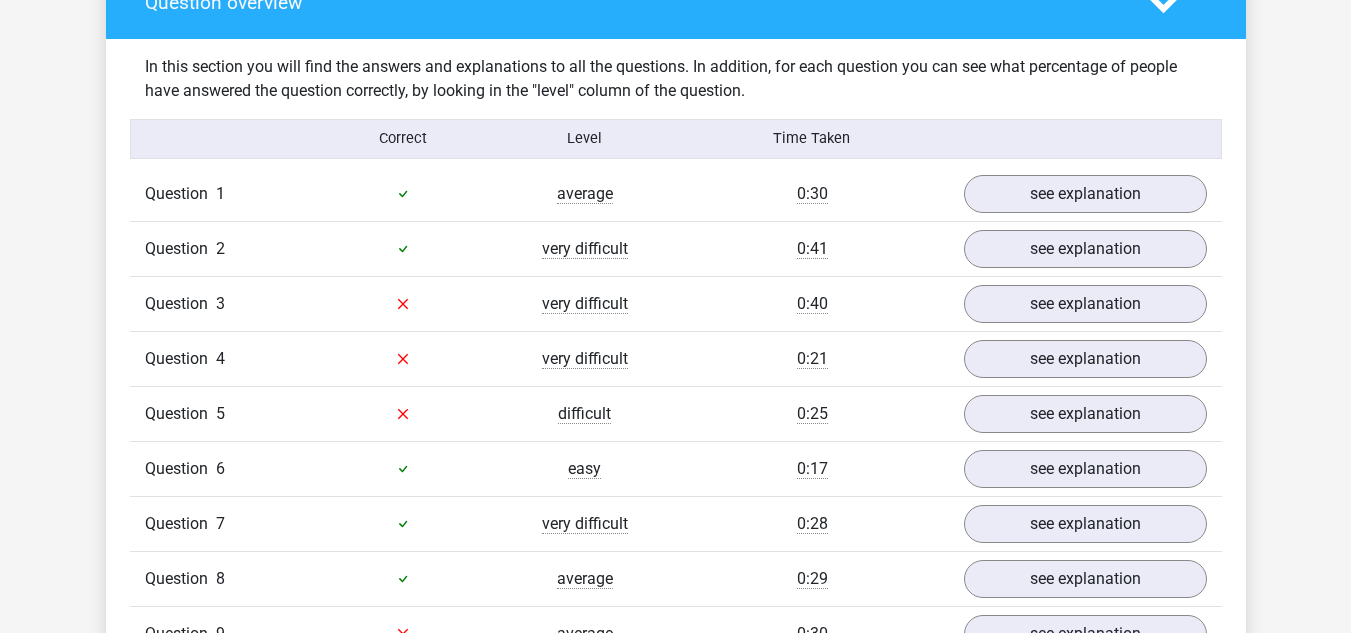 scroll, scrollTop: 1191, scrollLeft: 0, axis: vertical 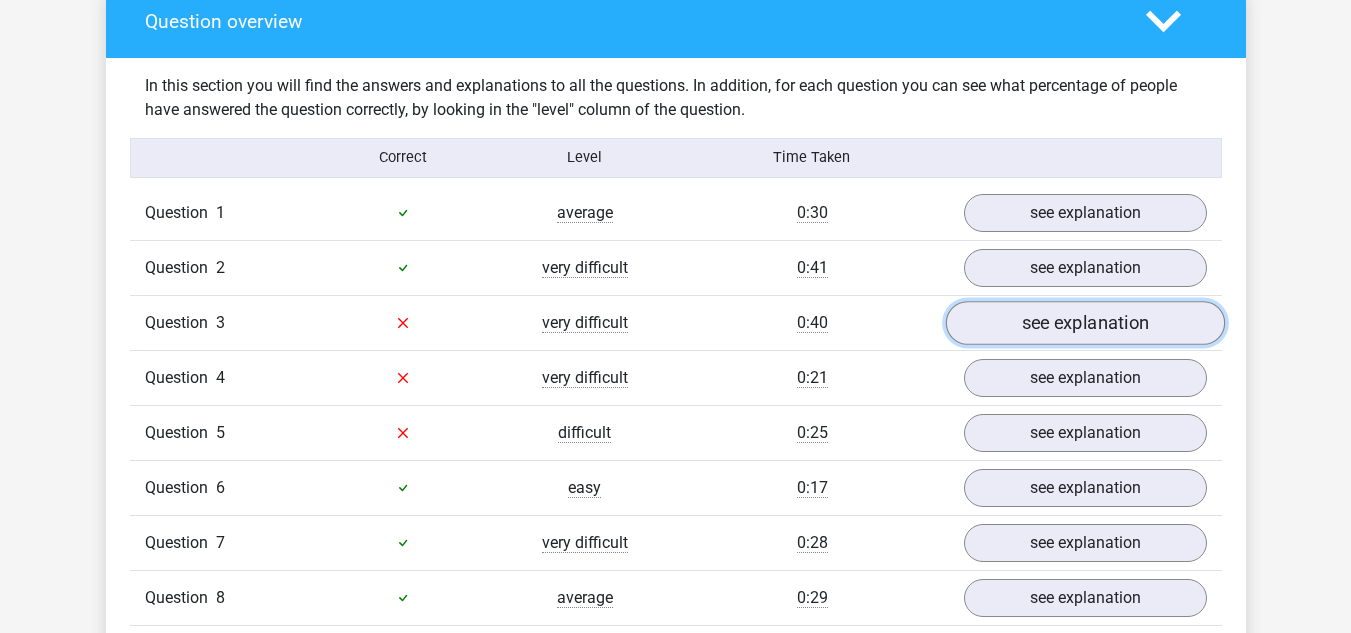 click on "see explanation" at bounding box center [1084, 323] 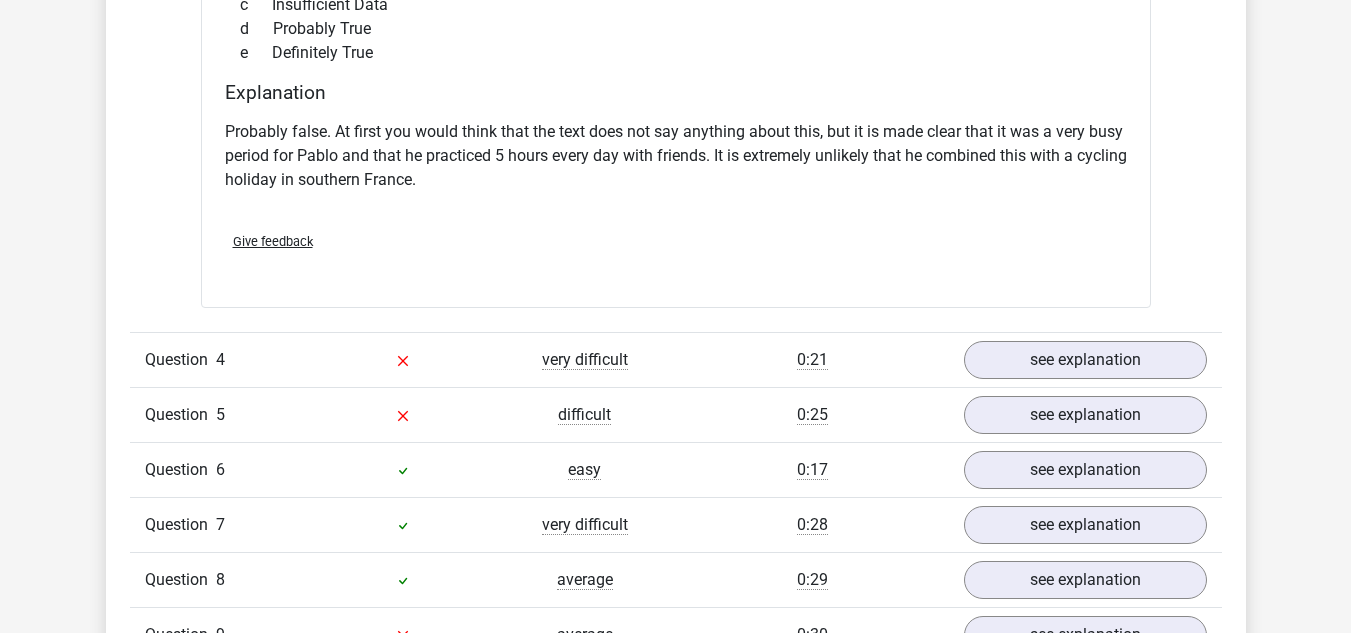 scroll, scrollTop: 1864, scrollLeft: 0, axis: vertical 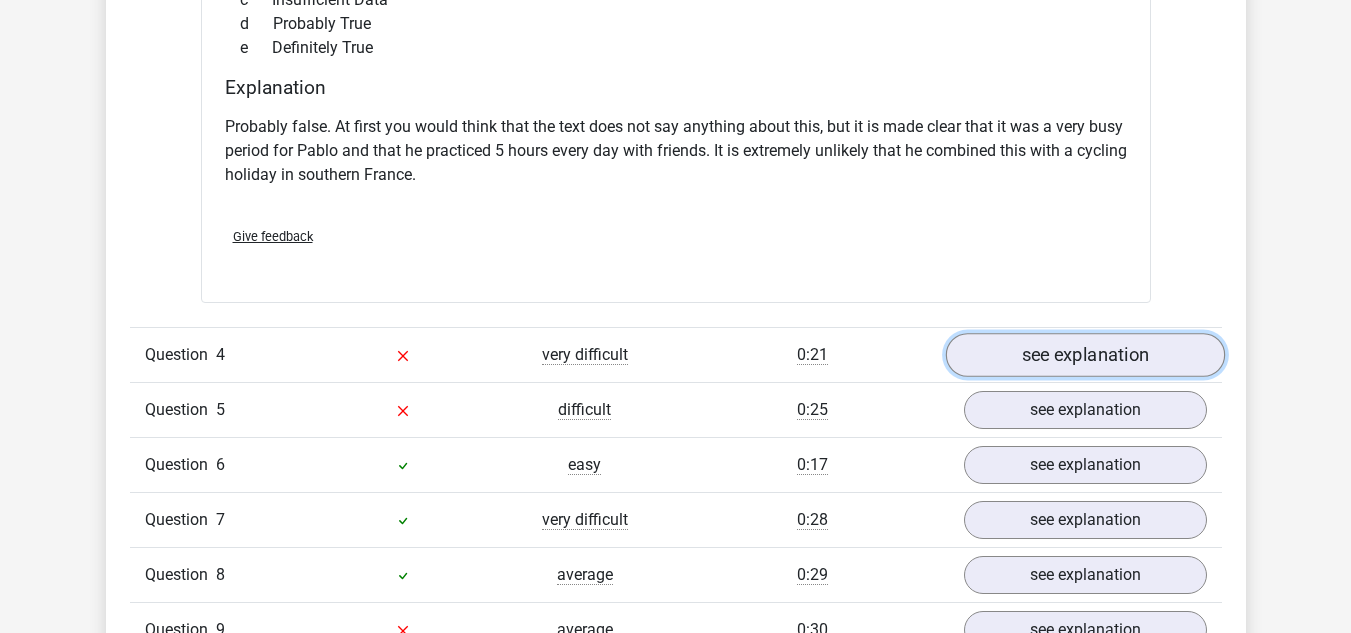click on "see explanation" at bounding box center (1084, 355) 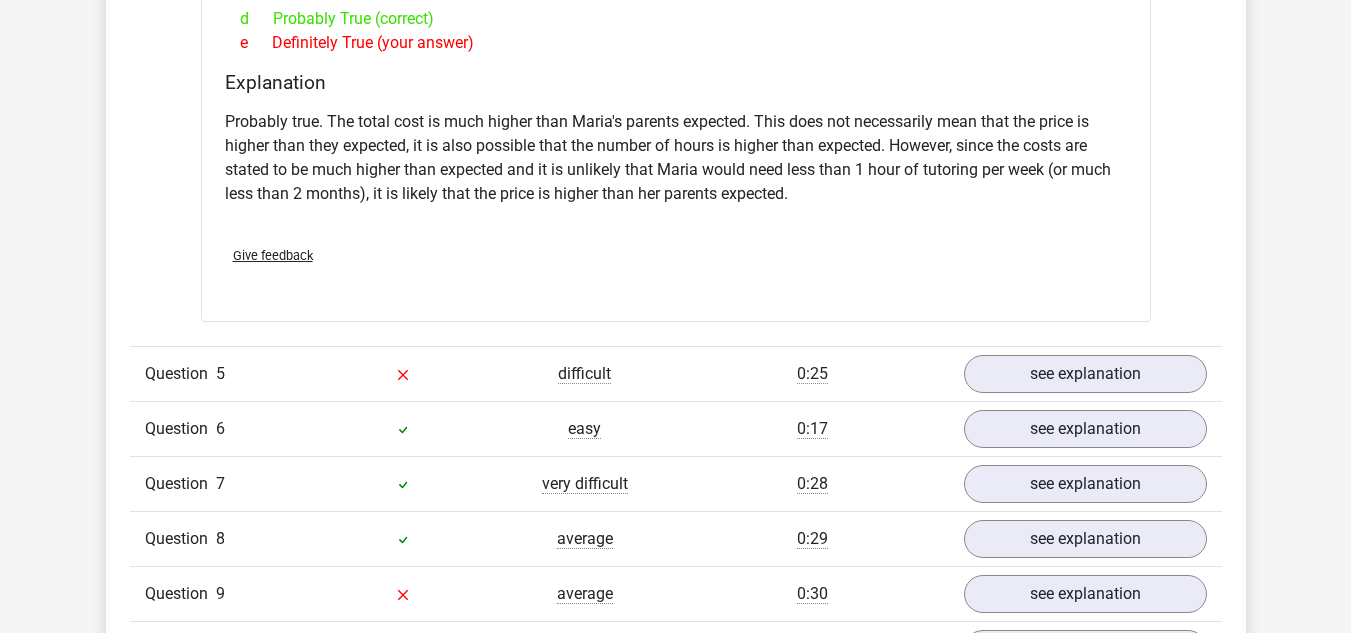 scroll, scrollTop: 2576, scrollLeft: 0, axis: vertical 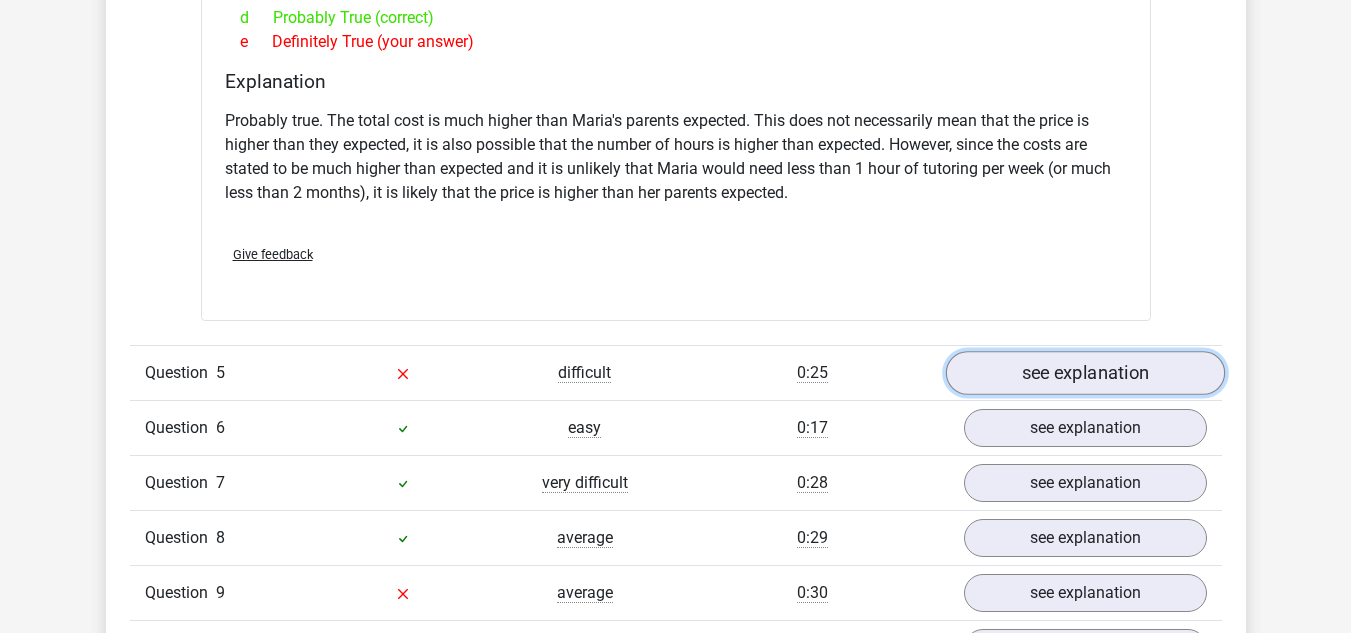 click on "see explanation" at bounding box center [1084, 373] 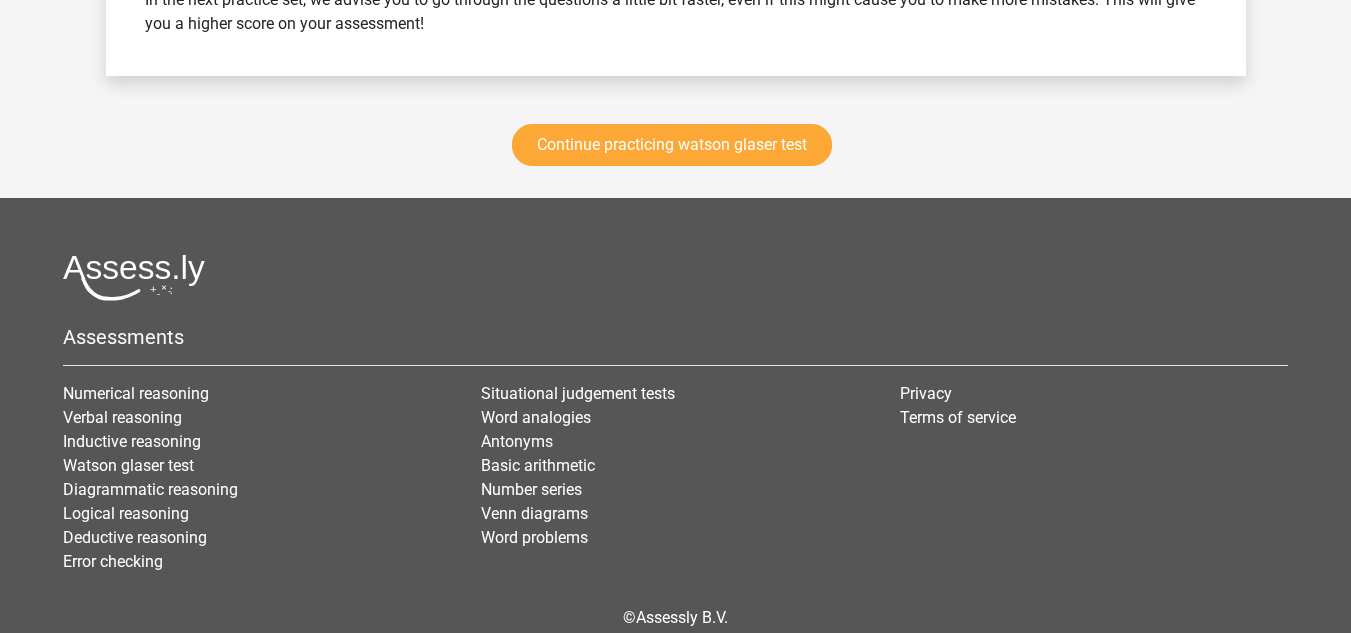 scroll, scrollTop: 4783, scrollLeft: 0, axis: vertical 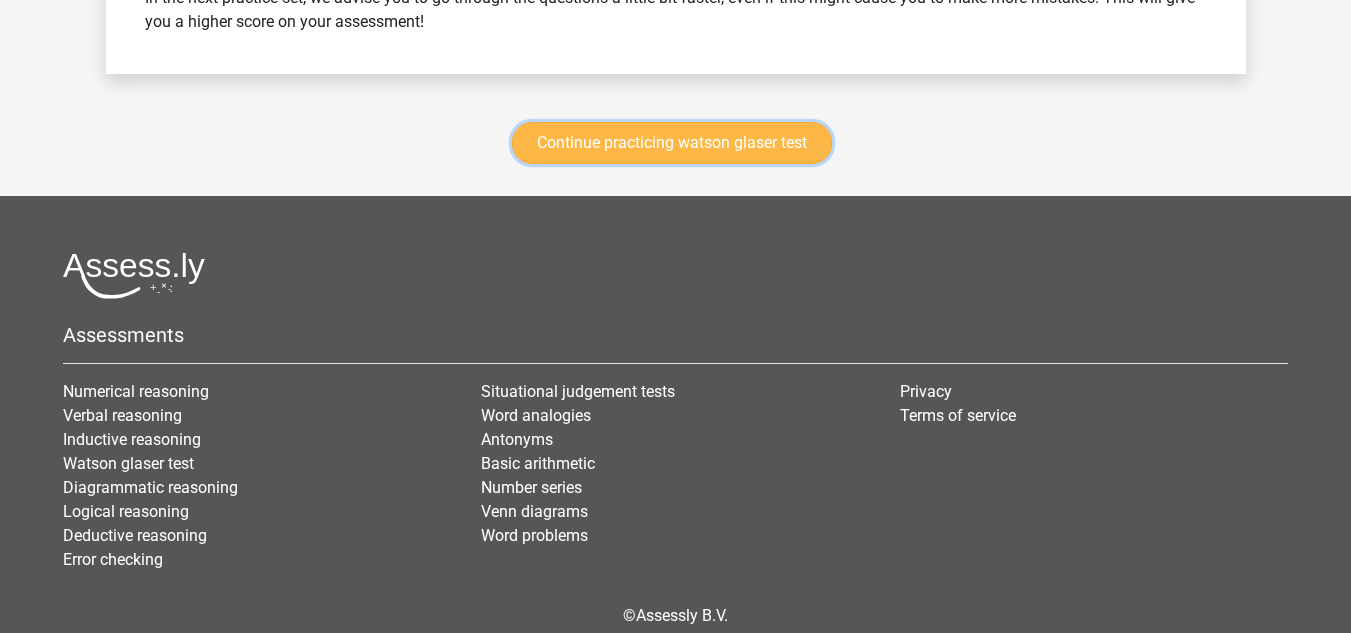 click on "Continue practicing watson glaser test" at bounding box center (672, 143) 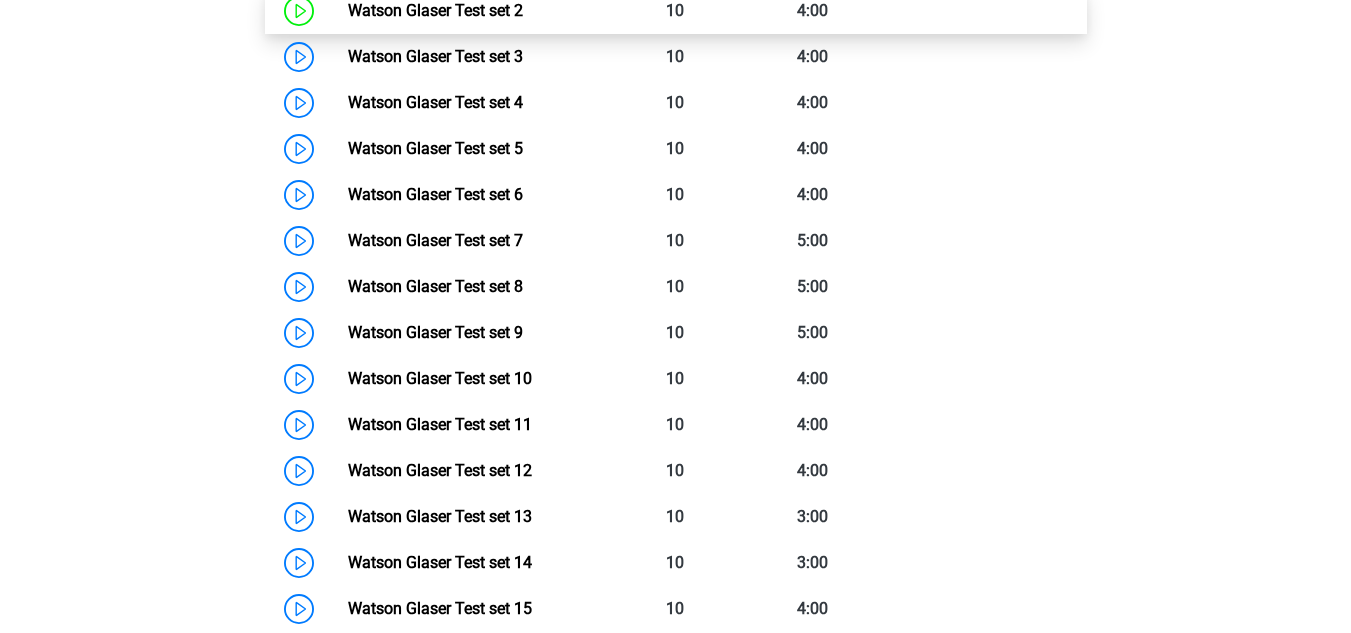 scroll, scrollTop: 1087, scrollLeft: 0, axis: vertical 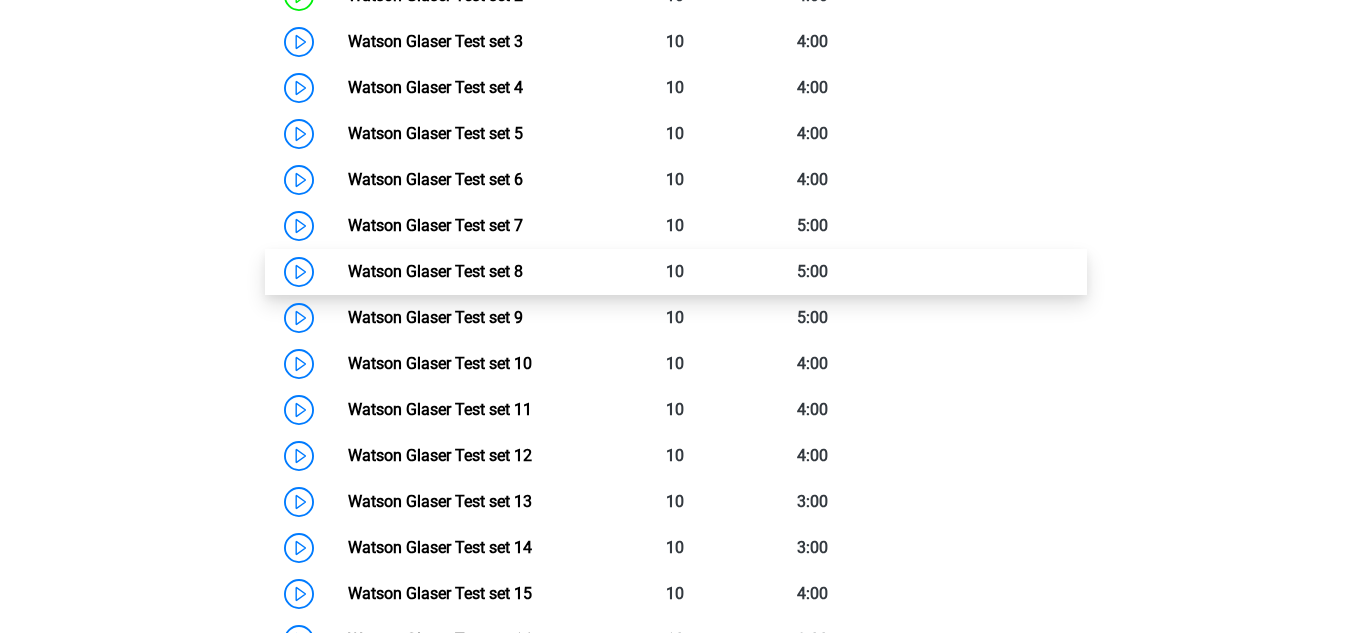 click on "Watson Glaser Test
set 8" at bounding box center (435, 271) 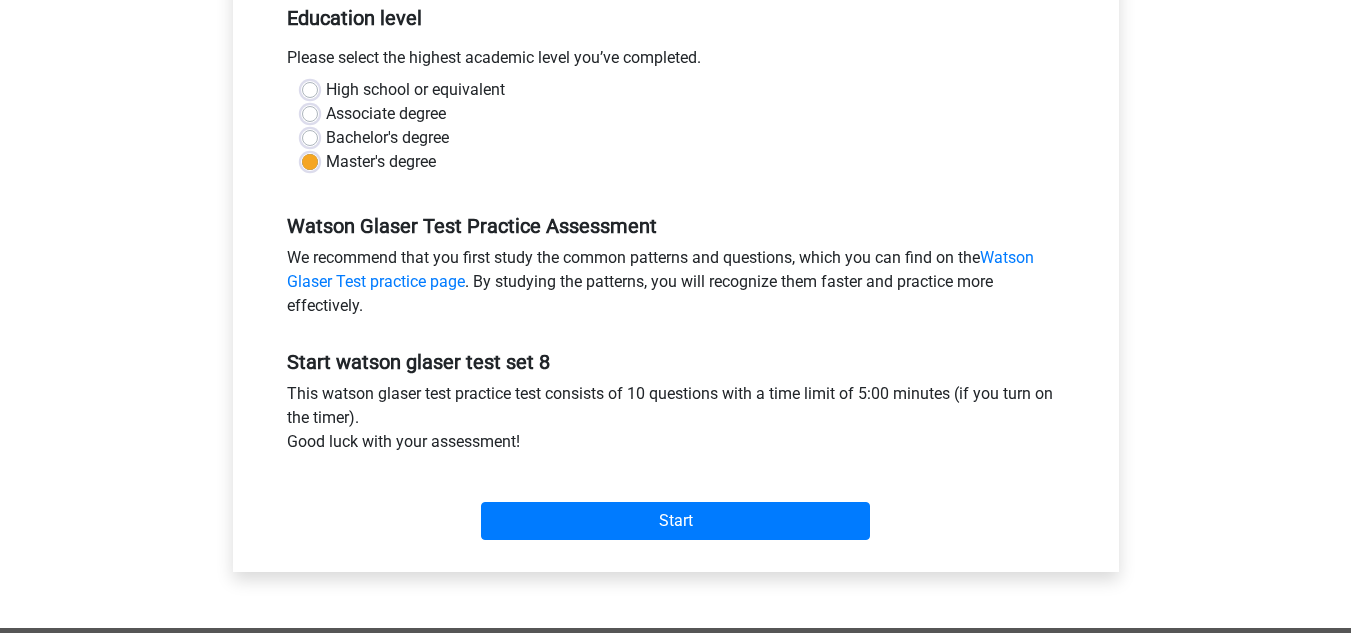 scroll, scrollTop: 427, scrollLeft: 0, axis: vertical 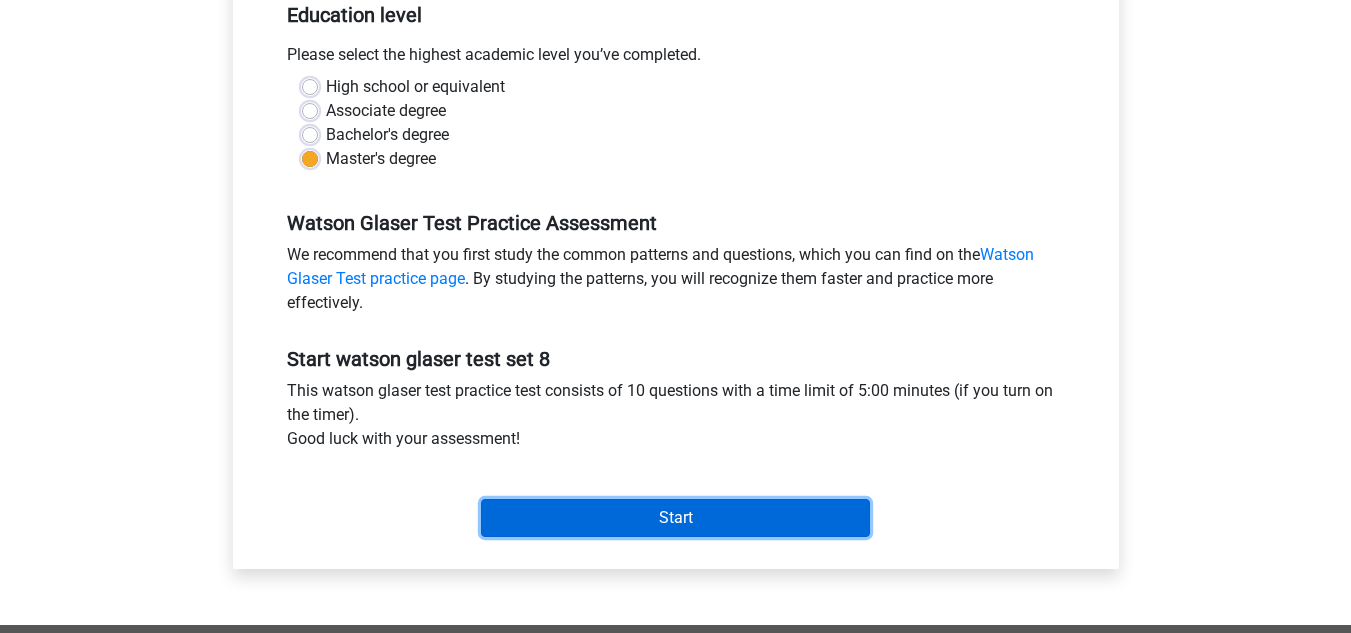 click on "Start" at bounding box center (675, 518) 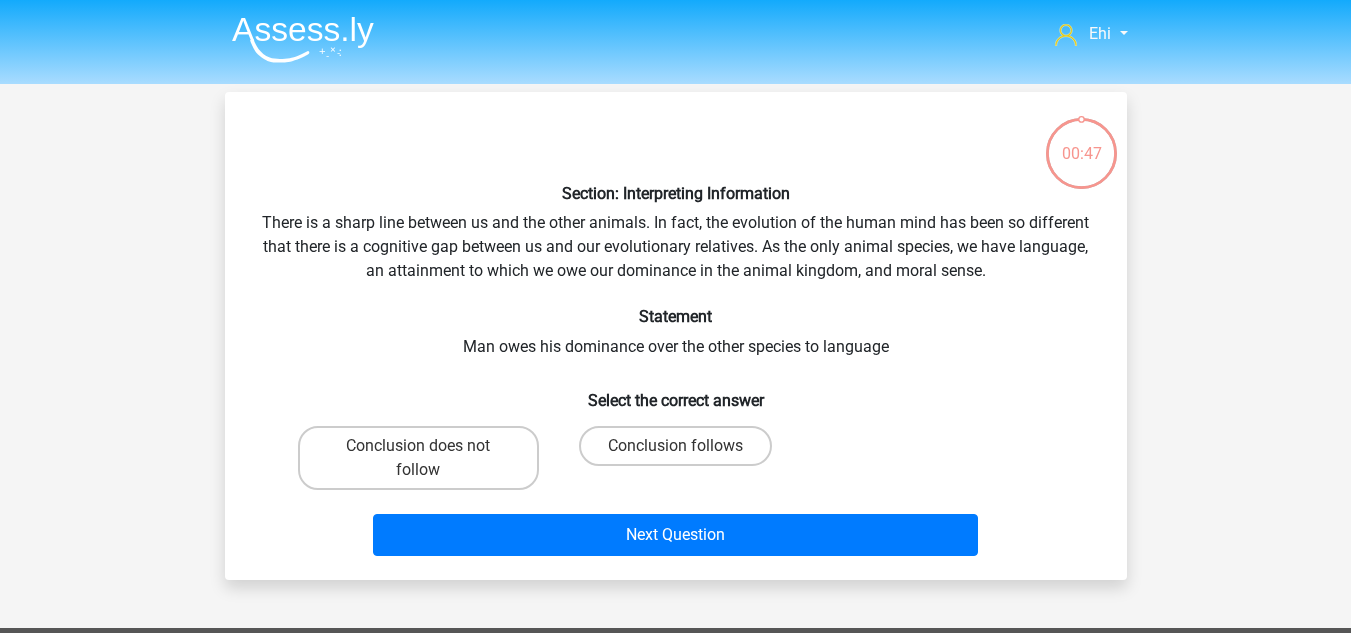 scroll, scrollTop: 0, scrollLeft: 0, axis: both 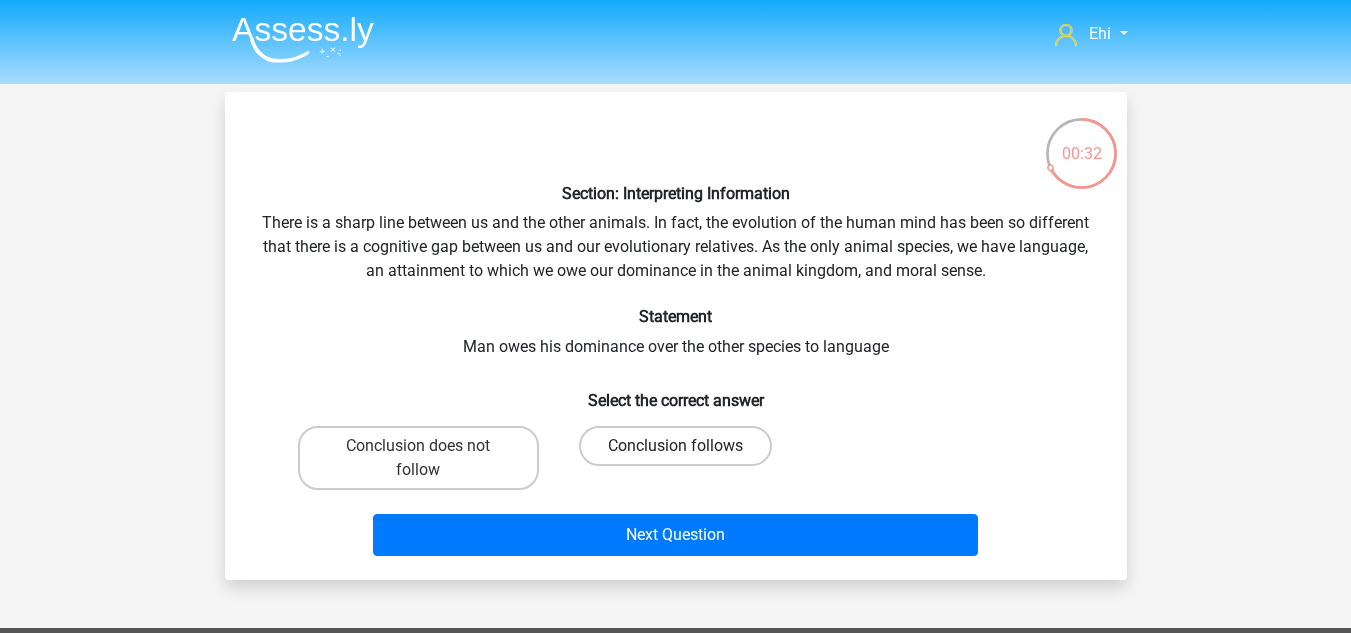 click on "Conclusion follows" at bounding box center [675, 446] 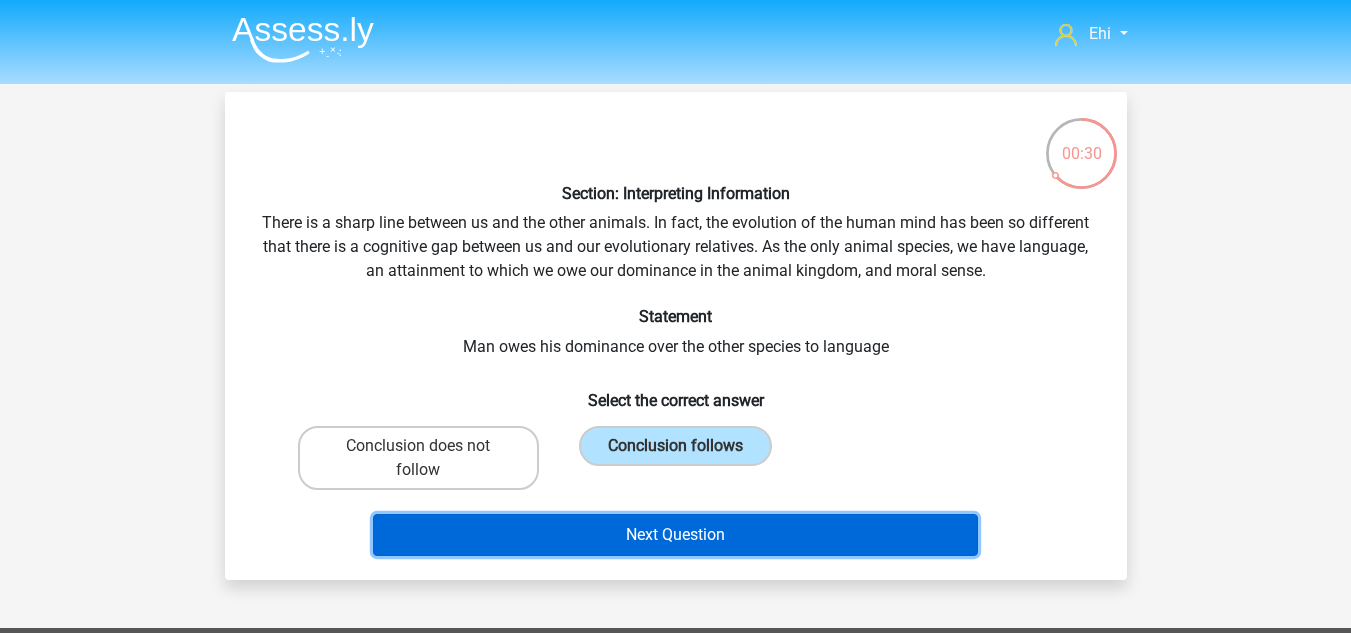 click on "Next Question" at bounding box center (675, 535) 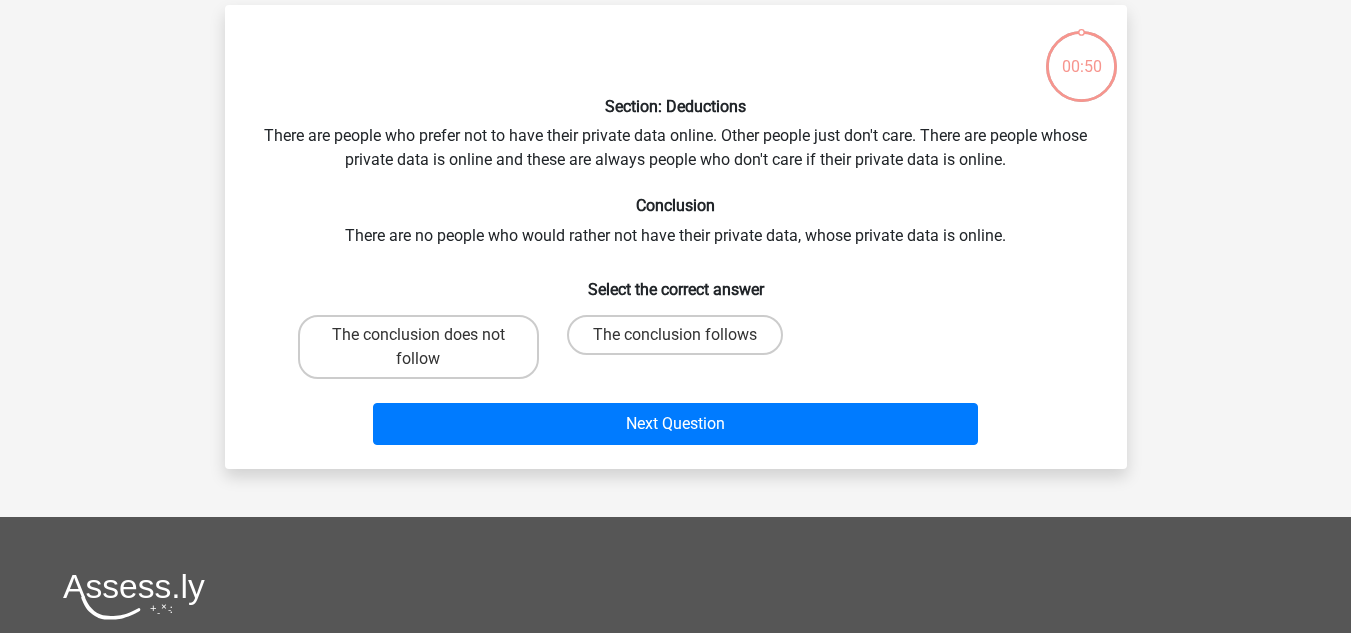 scroll, scrollTop: 92, scrollLeft: 0, axis: vertical 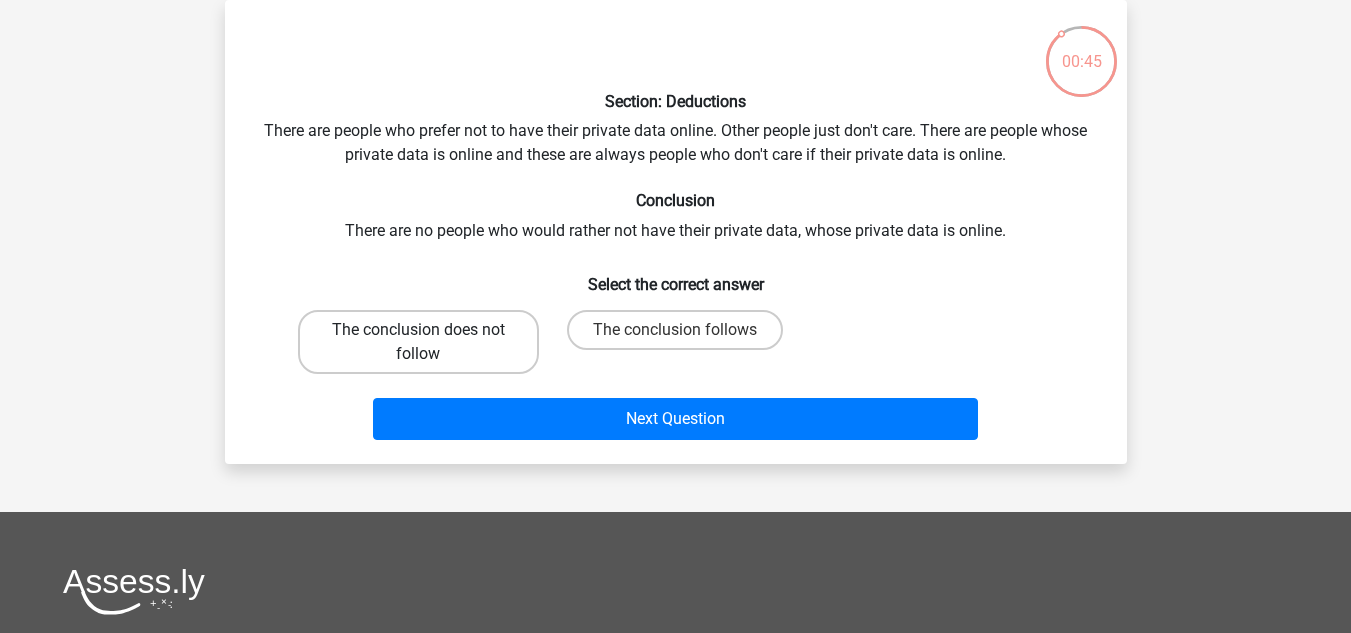 click on "The conclusion does not follow" at bounding box center (418, 342) 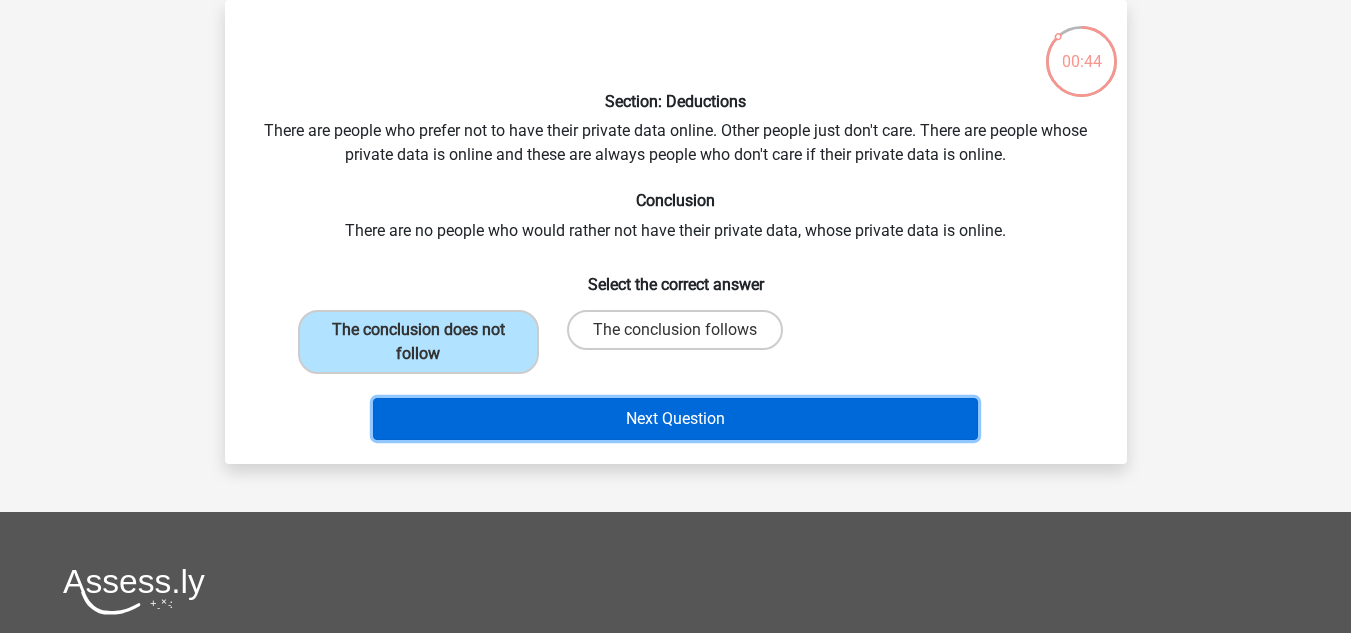 click on "Next Question" at bounding box center [675, 419] 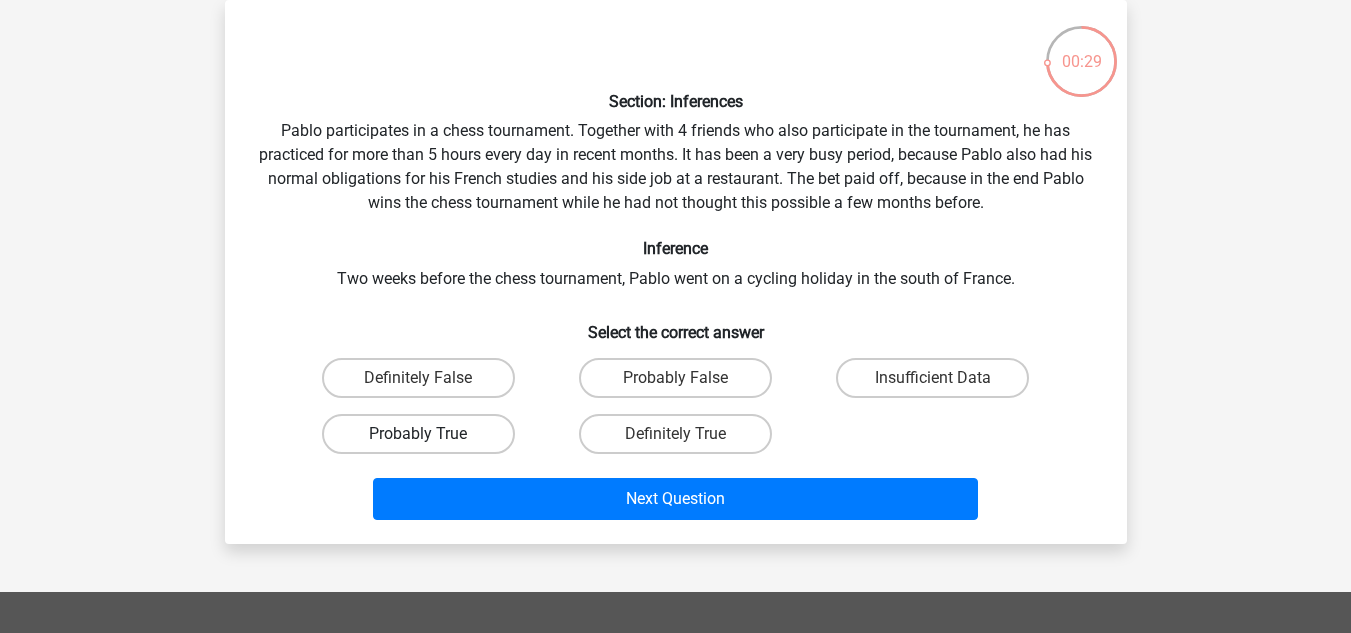 click on "Probably True" at bounding box center (418, 434) 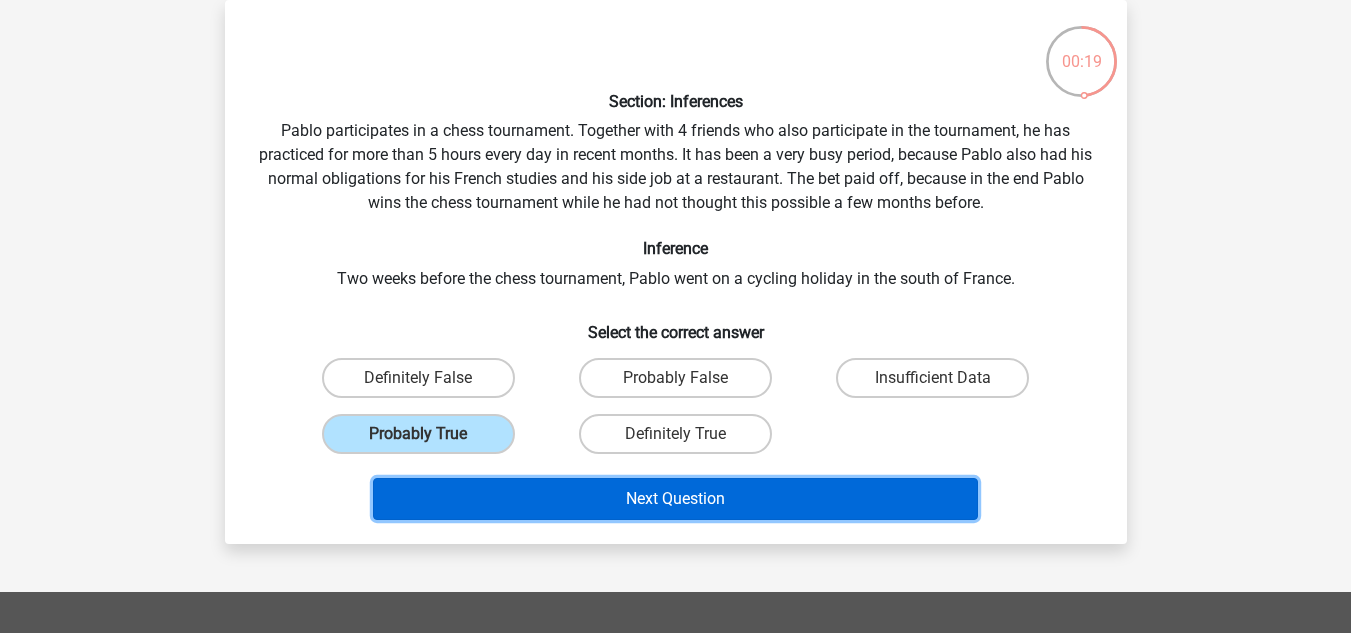 click on "Next Question" at bounding box center [675, 499] 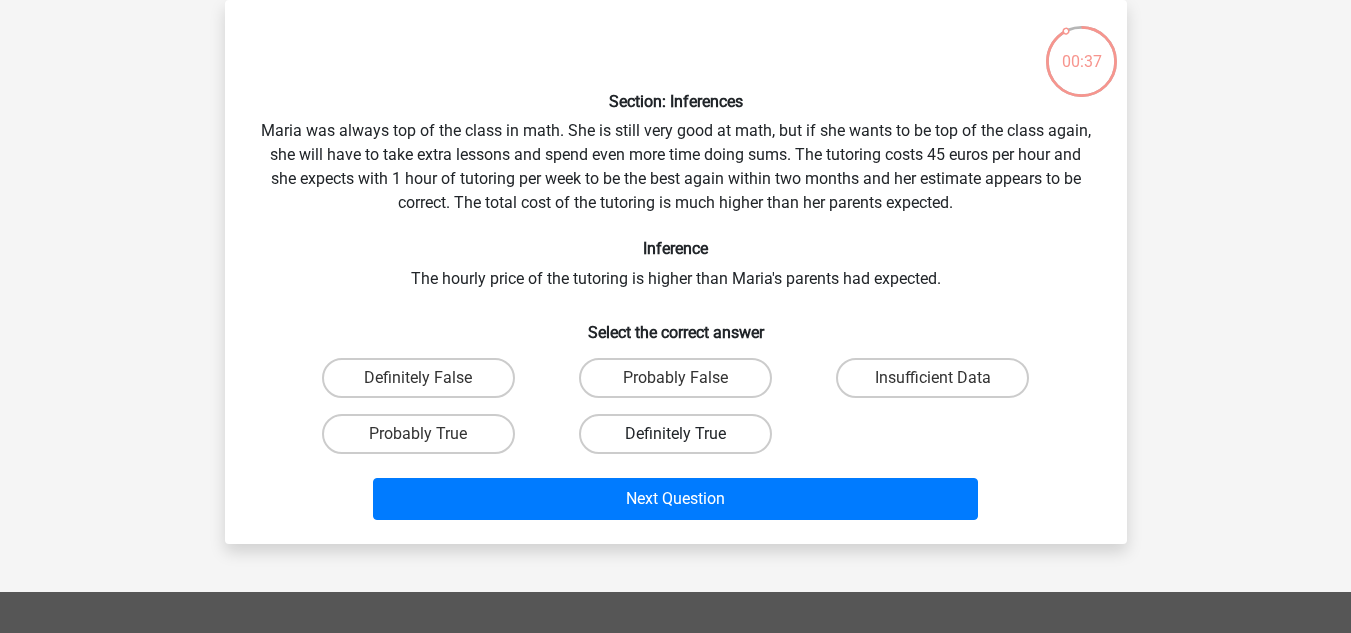 click on "Definitely True" at bounding box center (675, 434) 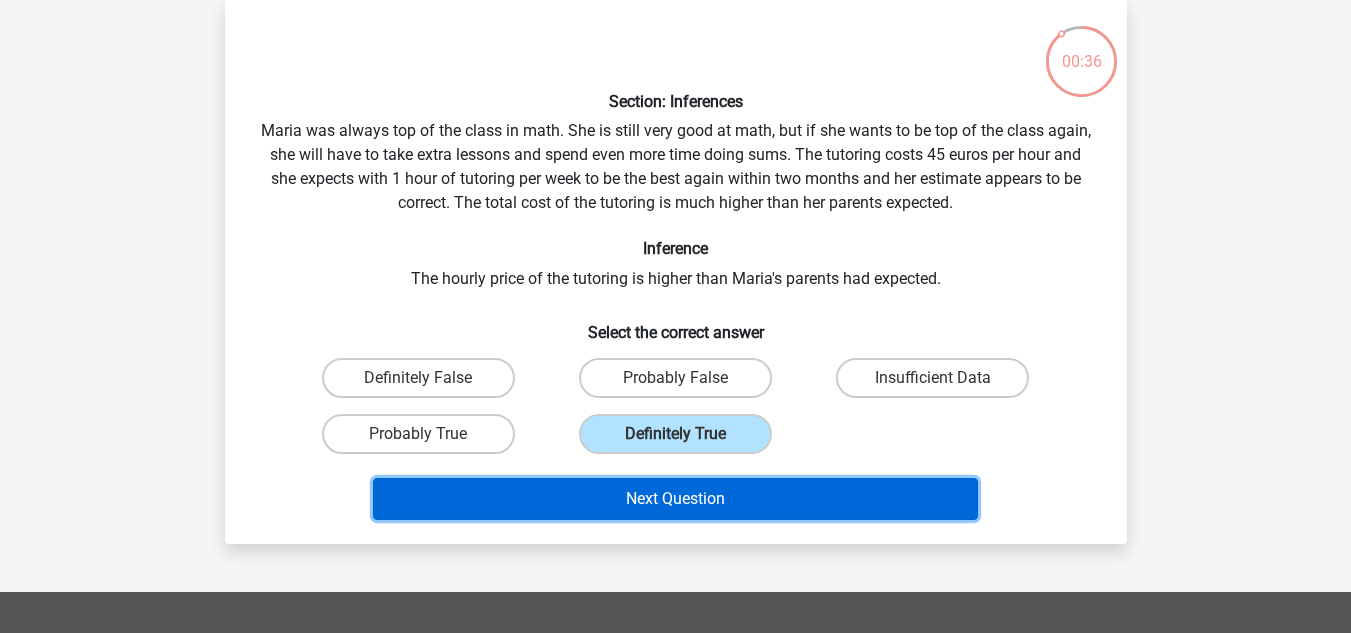 click on "Next Question" at bounding box center [675, 499] 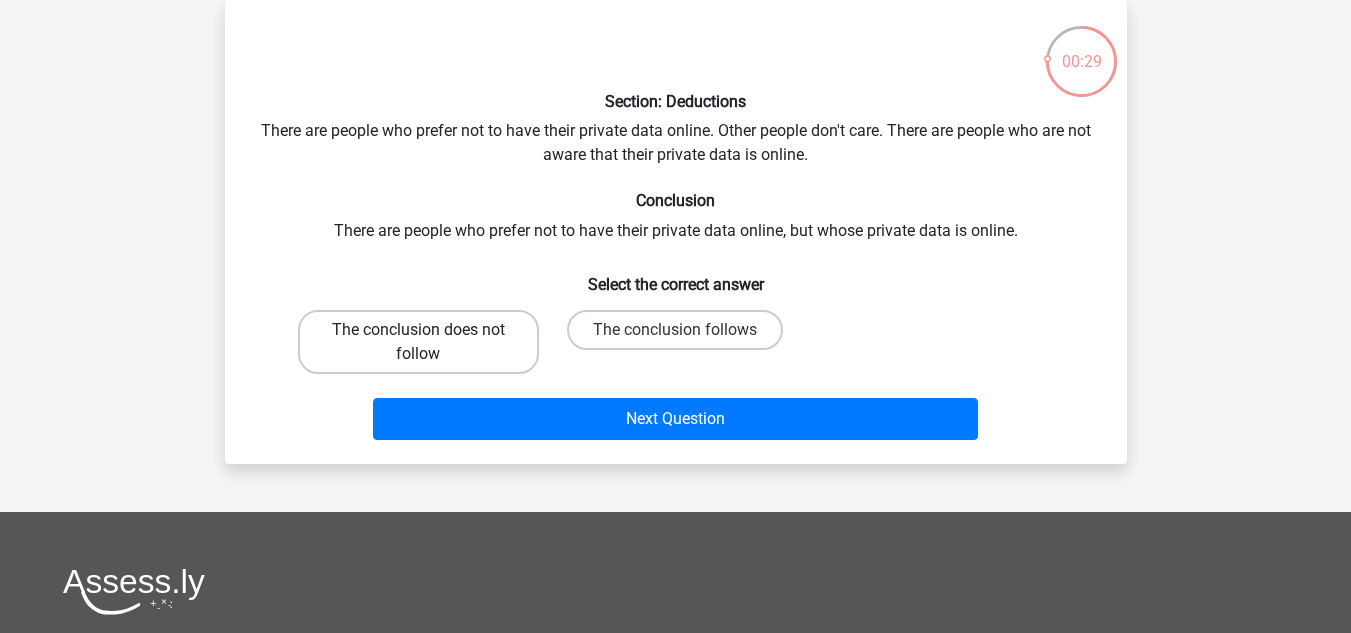 click on "The conclusion does not follow" at bounding box center (418, 342) 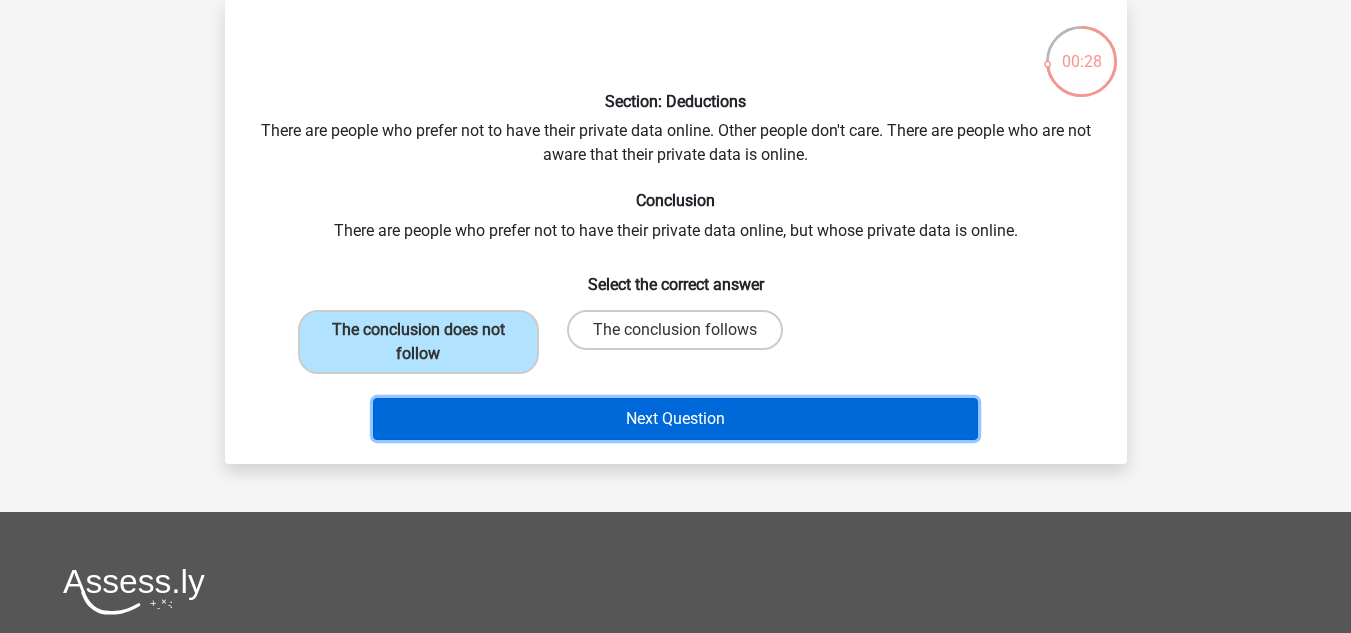 click on "Next Question" at bounding box center [675, 419] 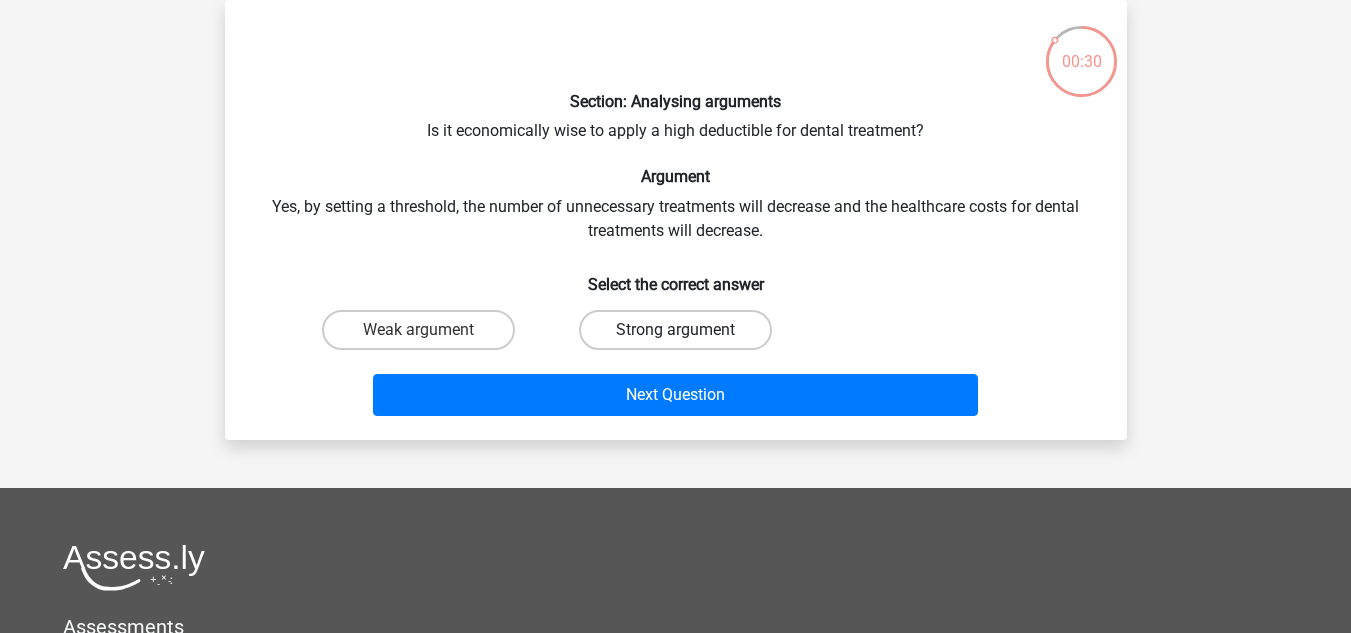 click on "Strong argument" at bounding box center (675, 330) 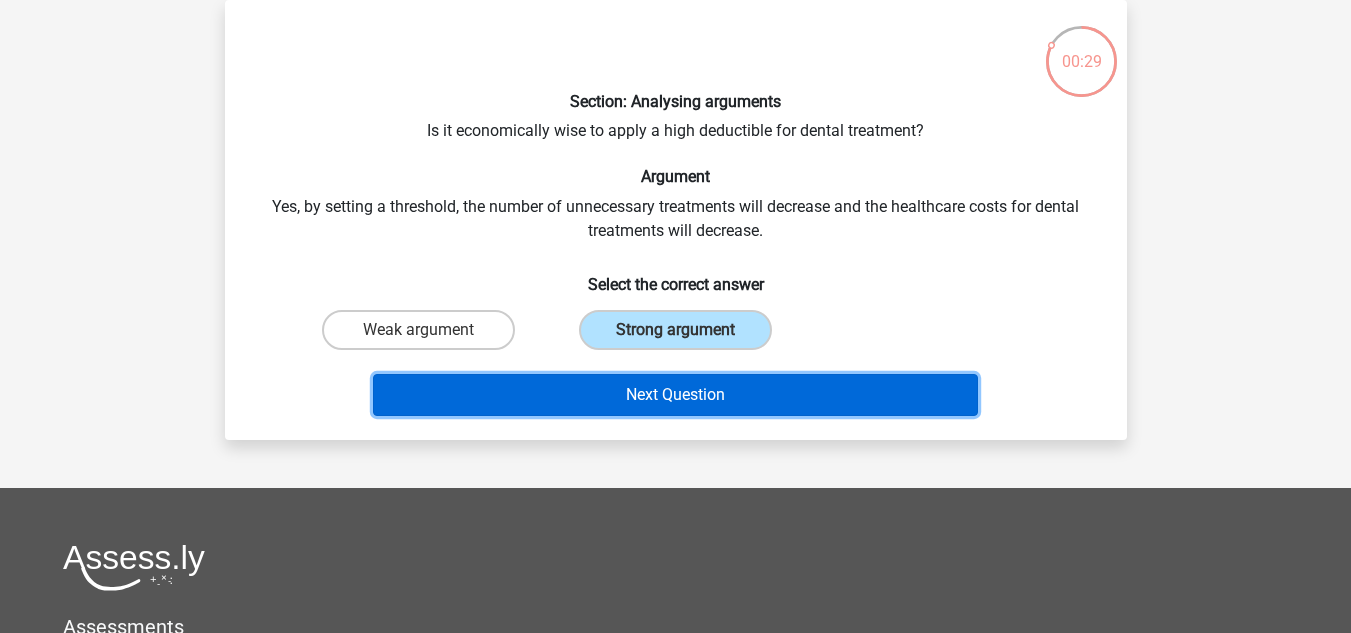 click on "Next Question" at bounding box center [675, 395] 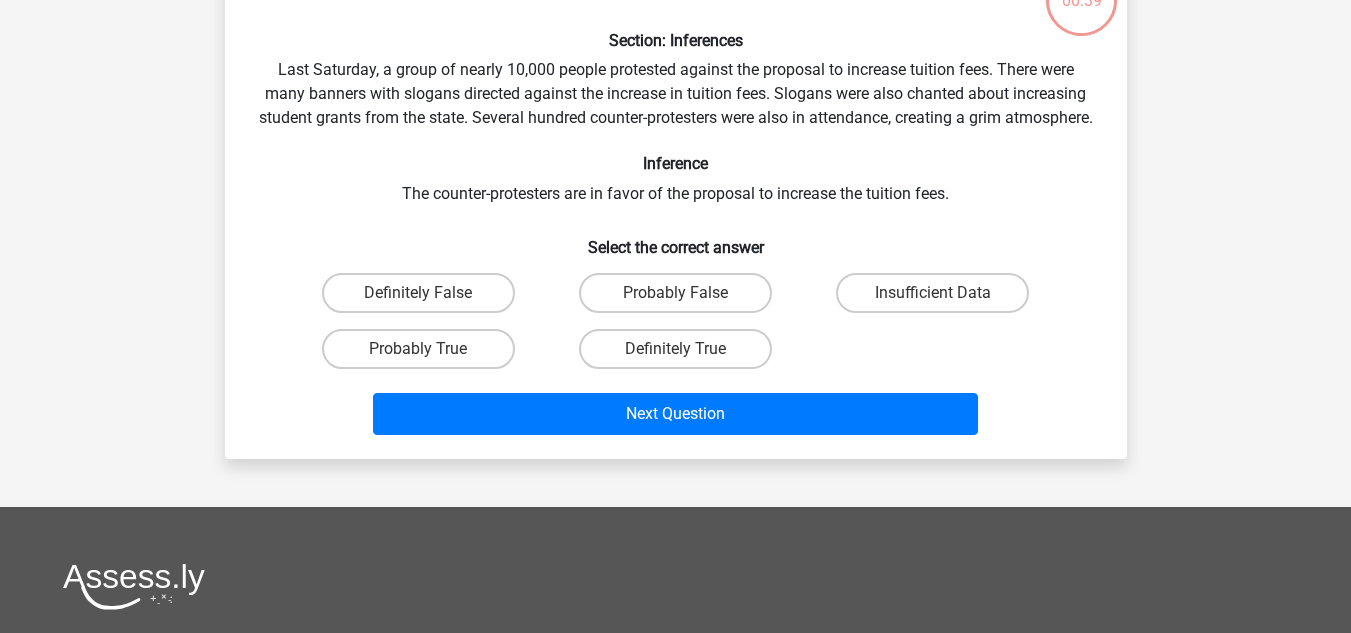 scroll, scrollTop: 154, scrollLeft: 0, axis: vertical 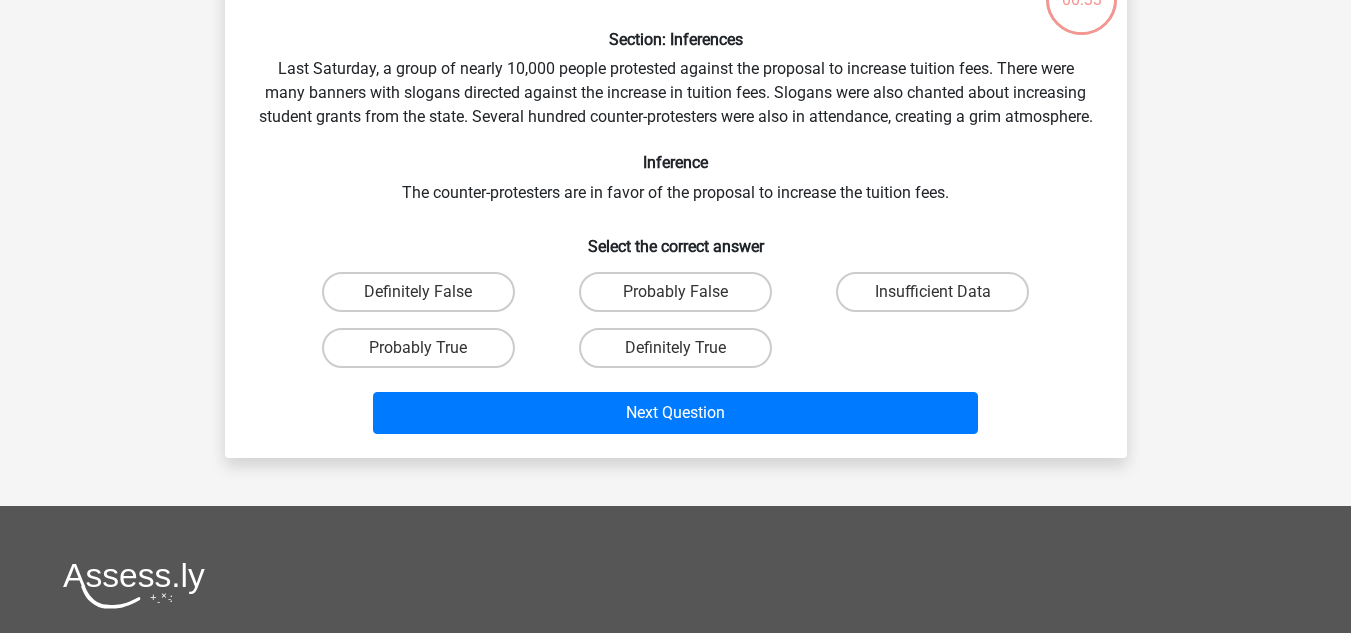 click on "Definitely True" at bounding box center [675, 348] 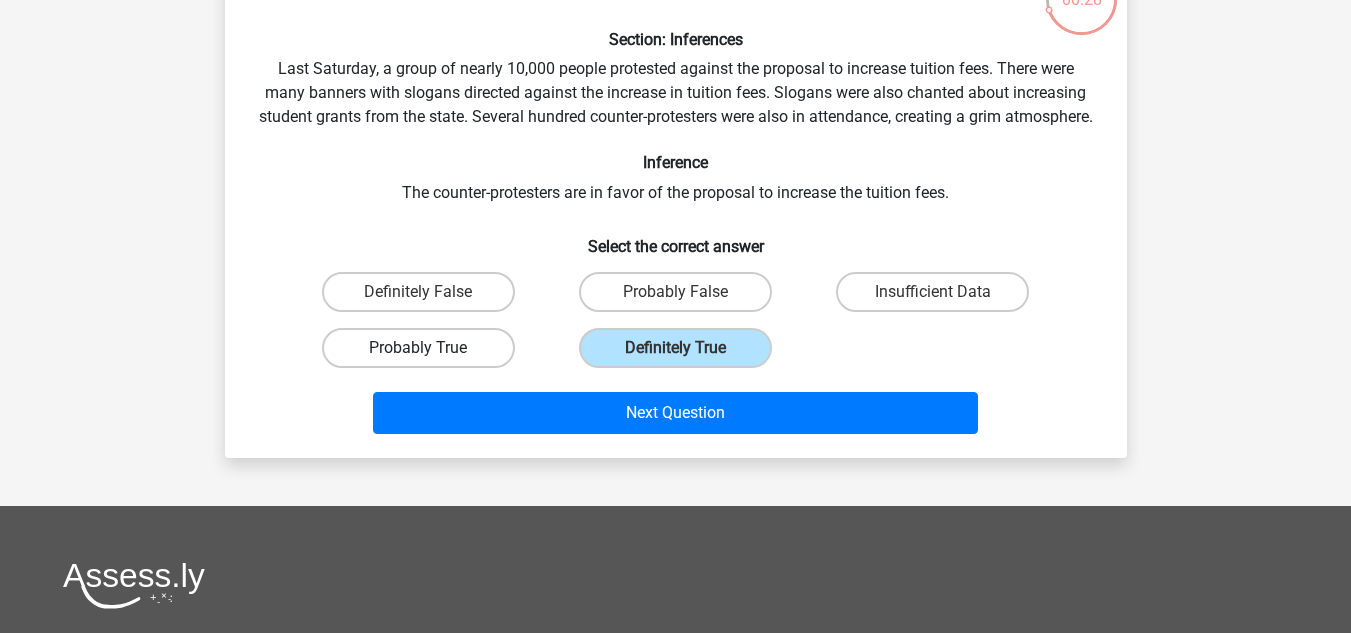 click on "Probably True" at bounding box center (418, 348) 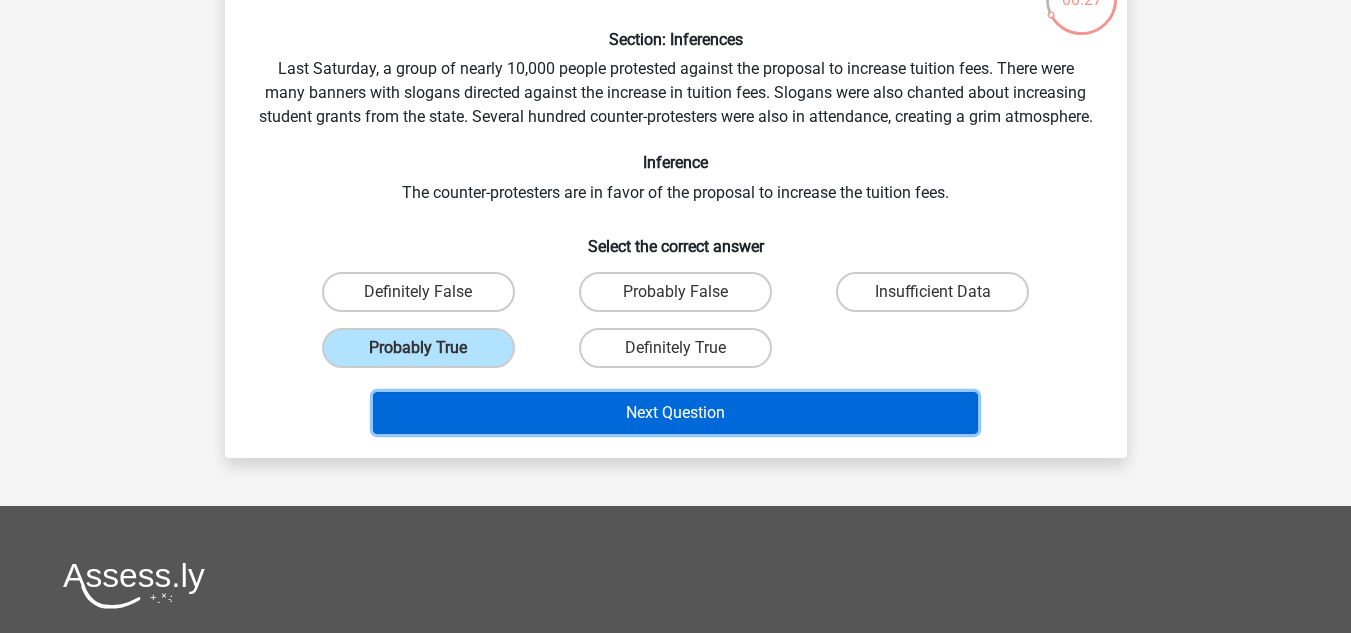 click on "Next Question" at bounding box center [675, 413] 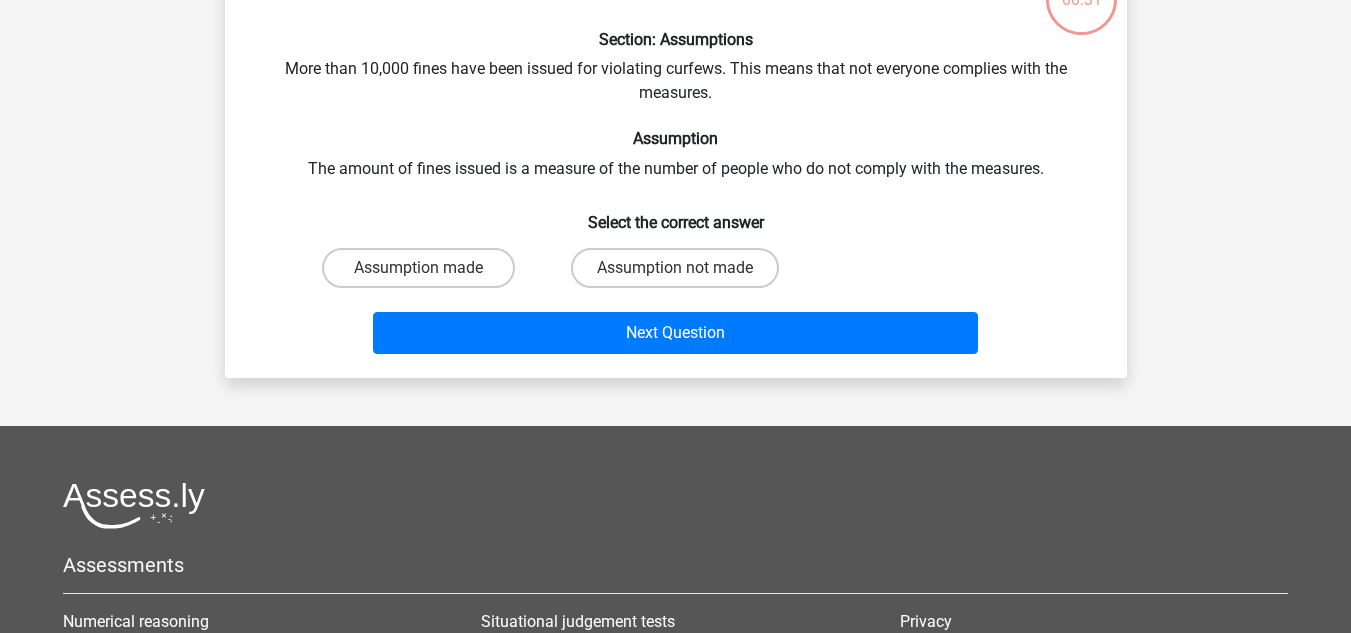 scroll, scrollTop: 92, scrollLeft: 0, axis: vertical 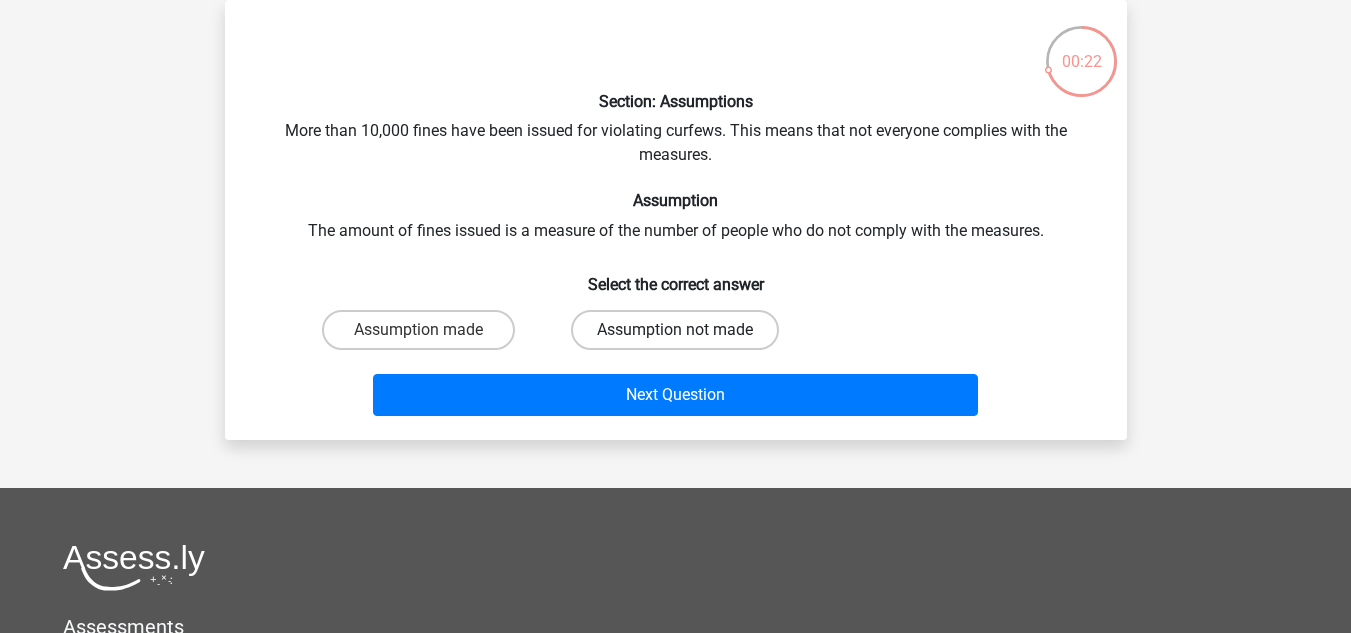 click on "Assumption not made" at bounding box center [675, 330] 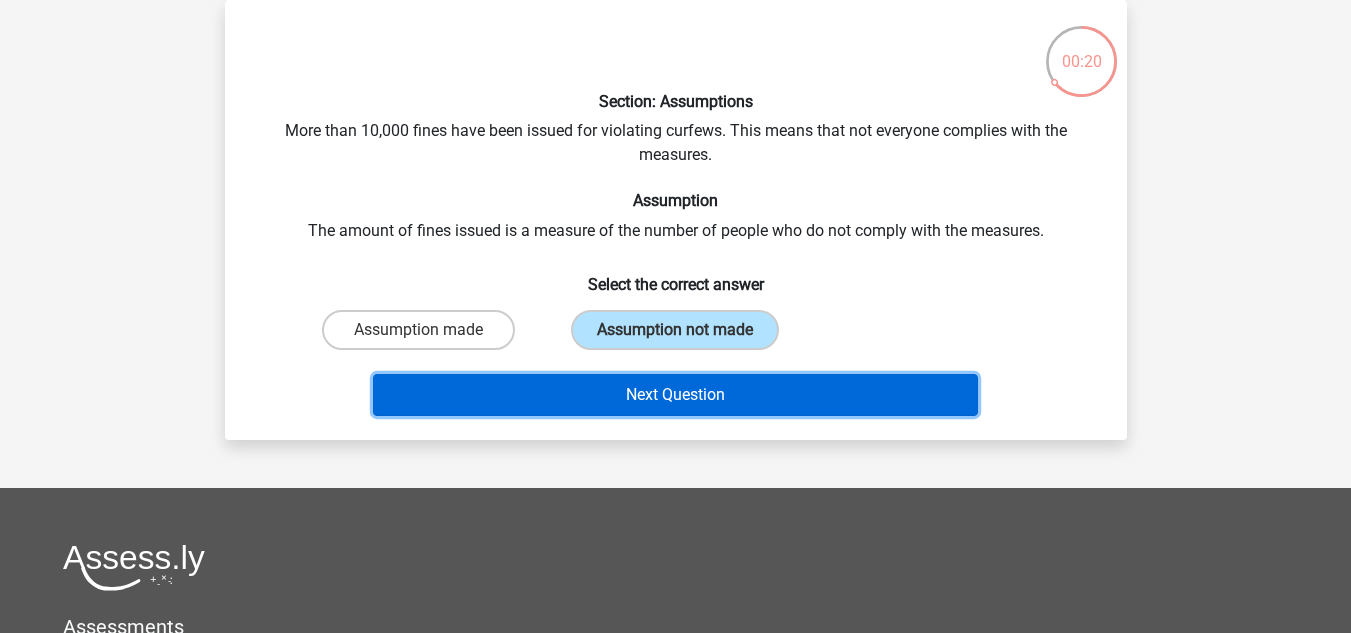 click on "Next Question" at bounding box center [675, 395] 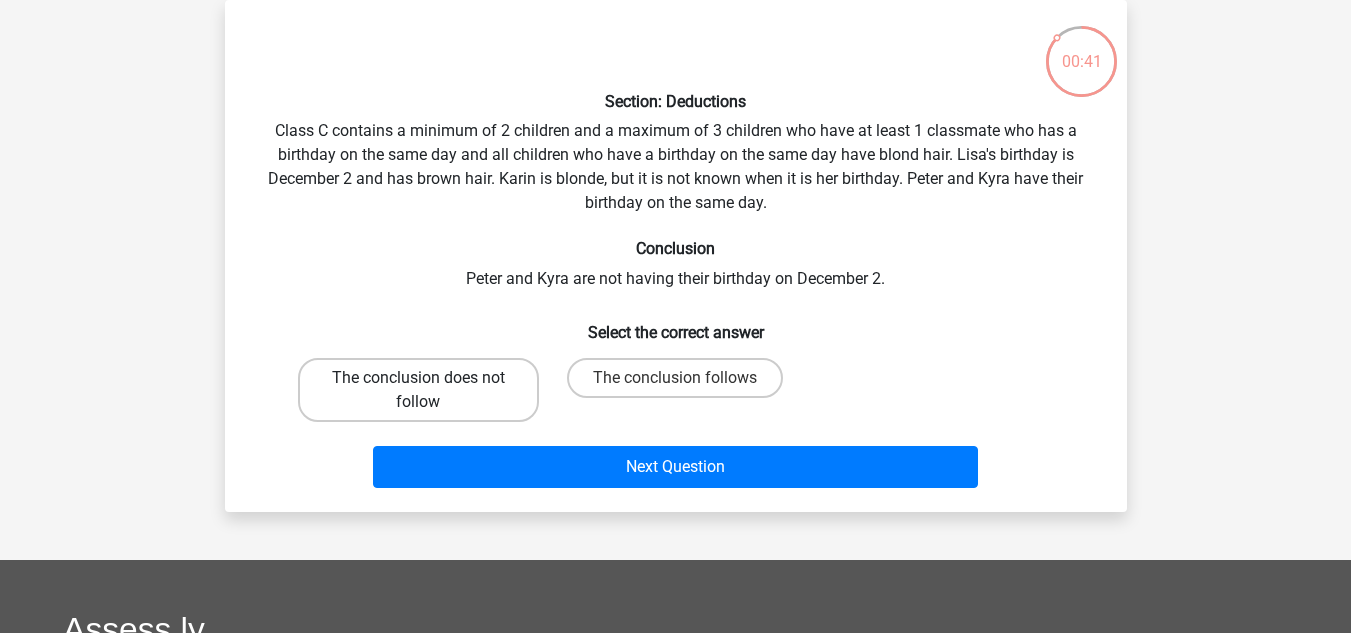 click on "The conclusion does not follow" at bounding box center (418, 390) 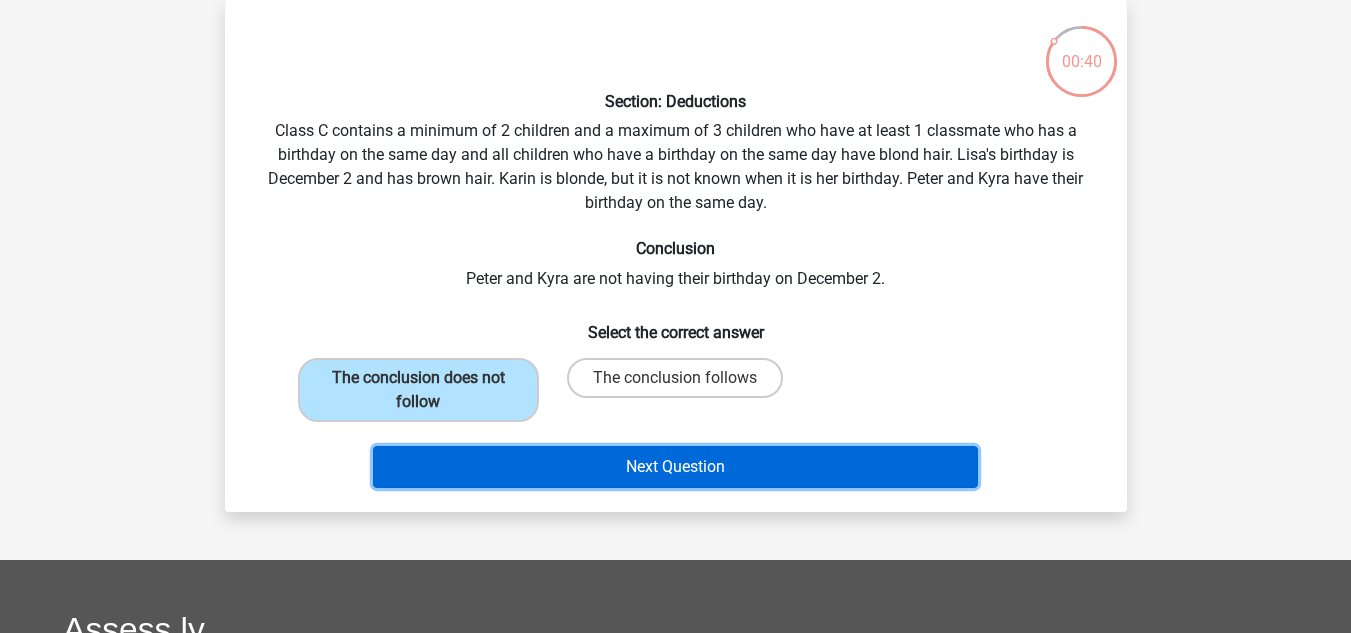 click on "Next Question" at bounding box center (675, 467) 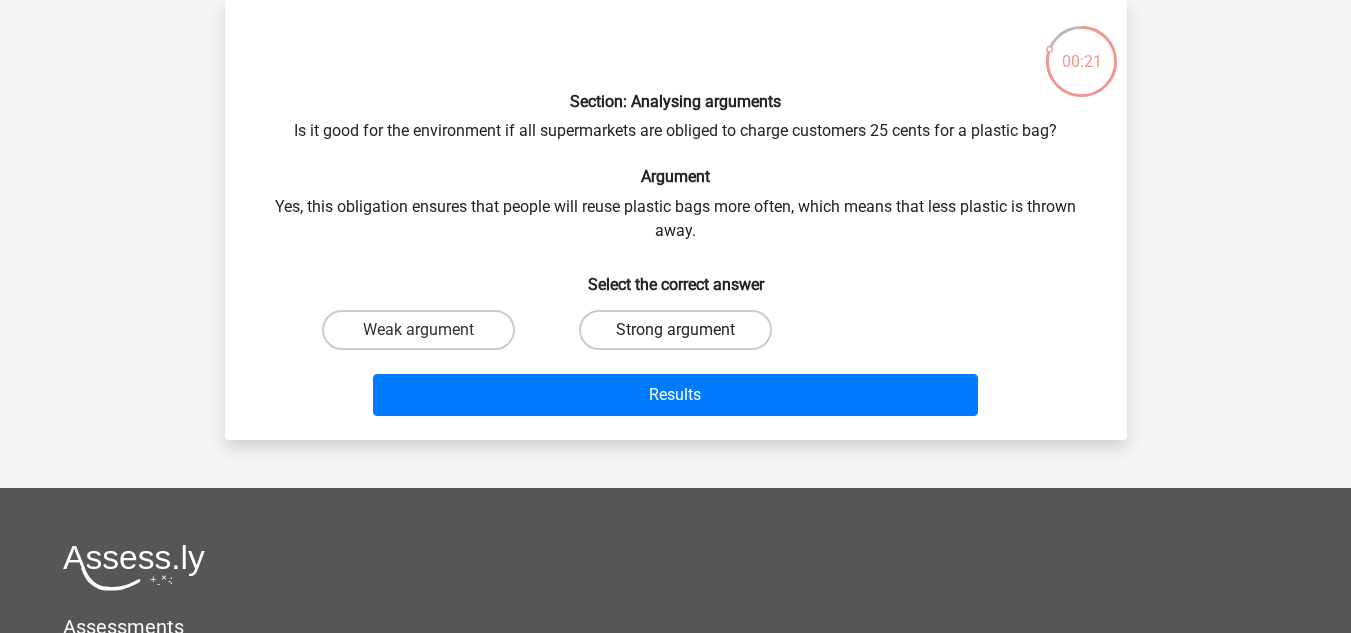 click on "Strong argument" at bounding box center (675, 330) 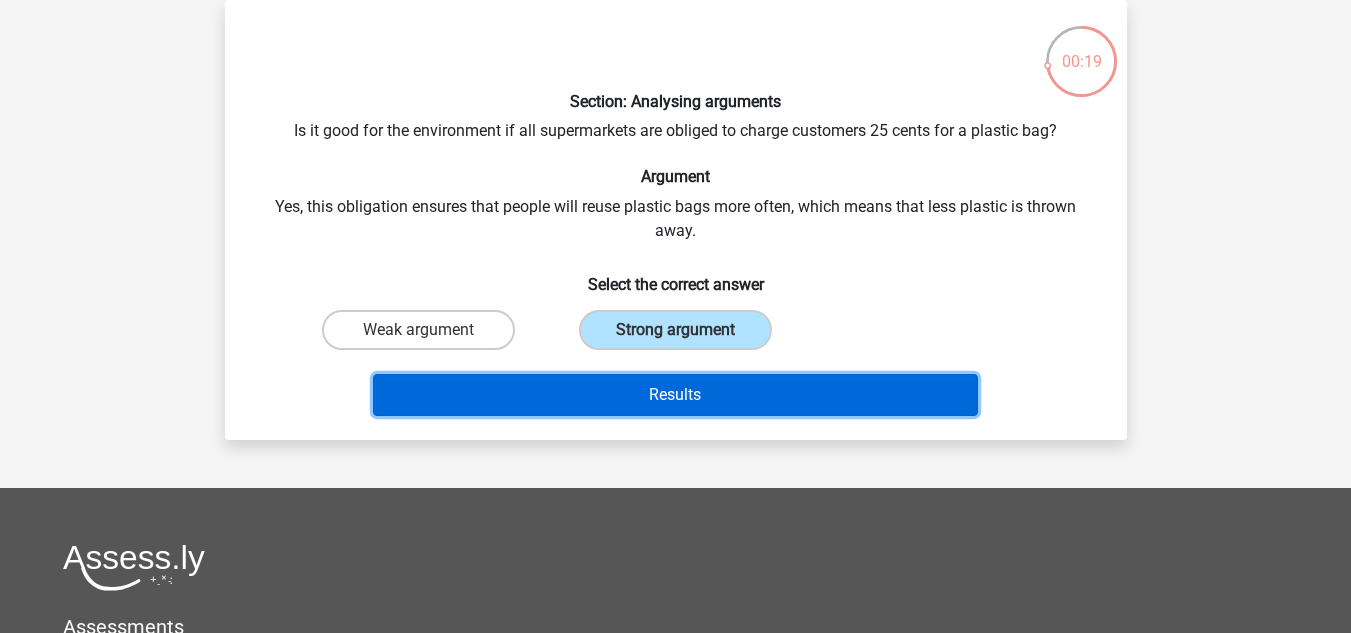 click on "Results" at bounding box center (675, 395) 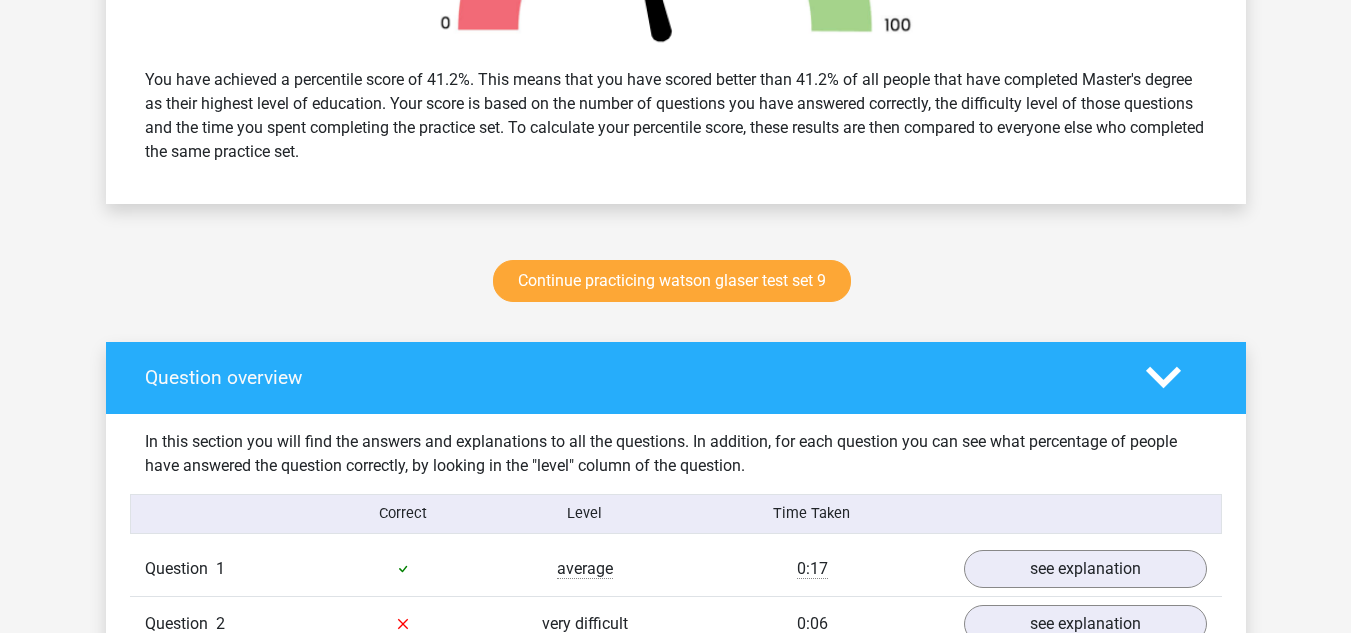 scroll, scrollTop: 868, scrollLeft: 0, axis: vertical 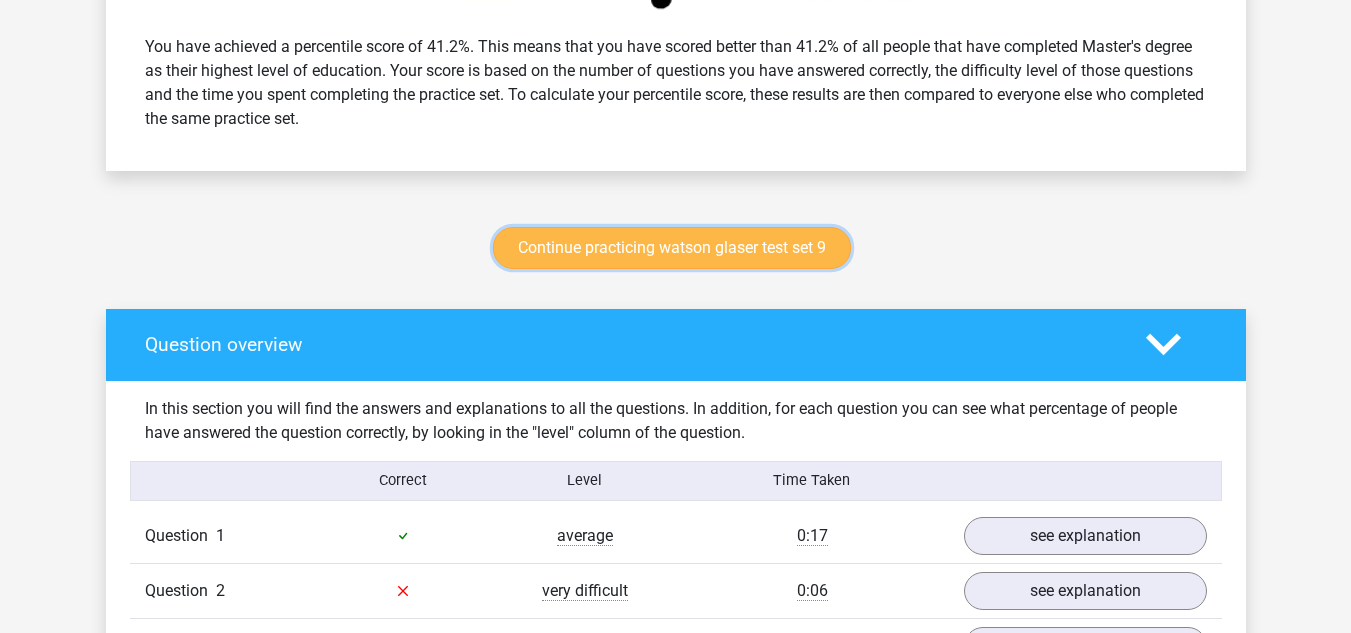 click on "Continue practicing watson glaser test set 9" at bounding box center [672, 248] 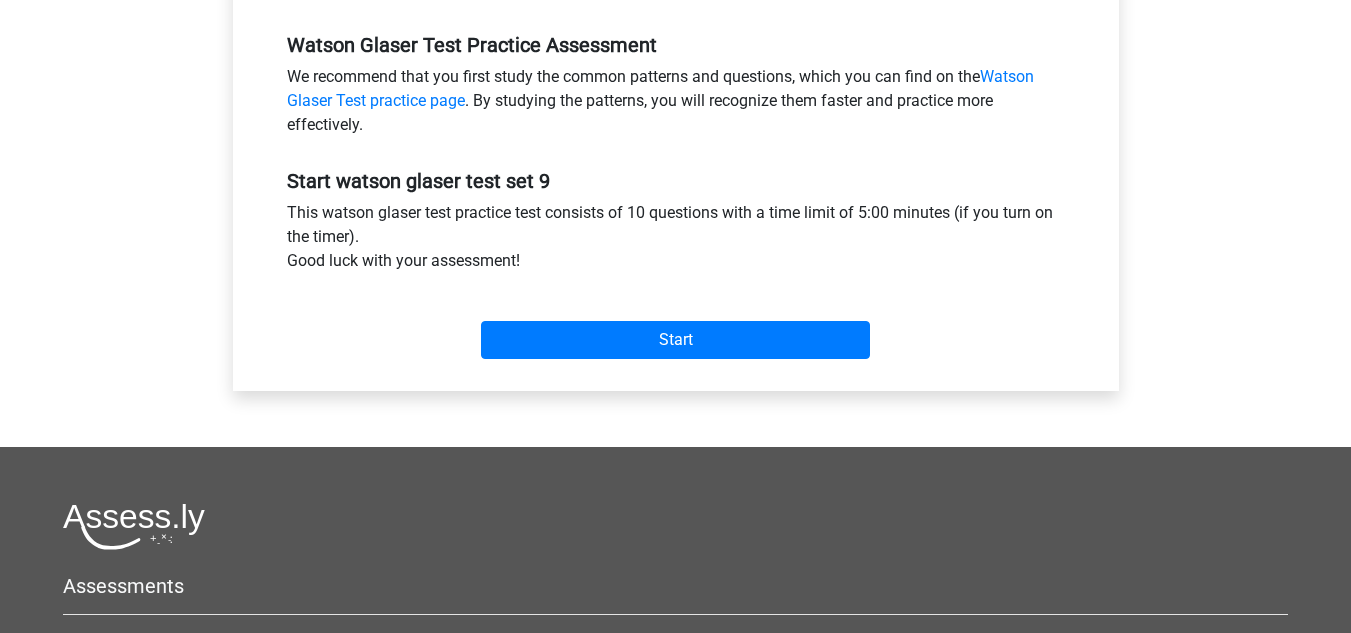 scroll, scrollTop: 615, scrollLeft: 0, axis: vertical 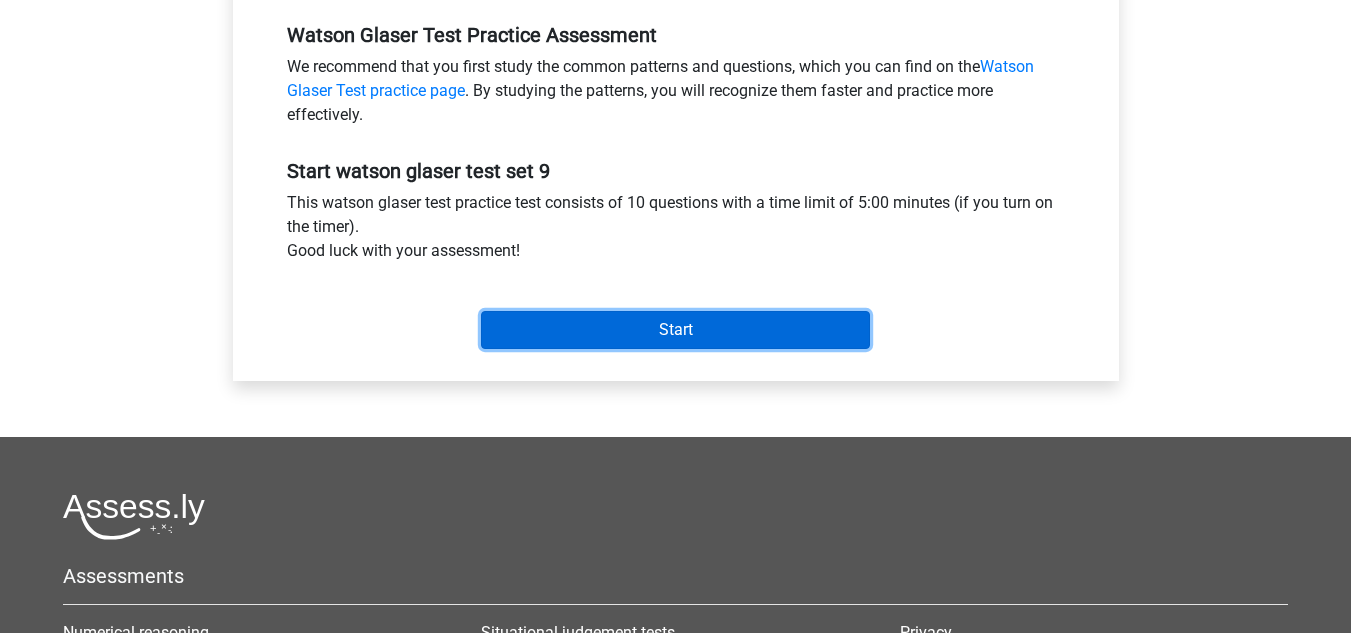 click on "Start" at bounding box center (675, 330) 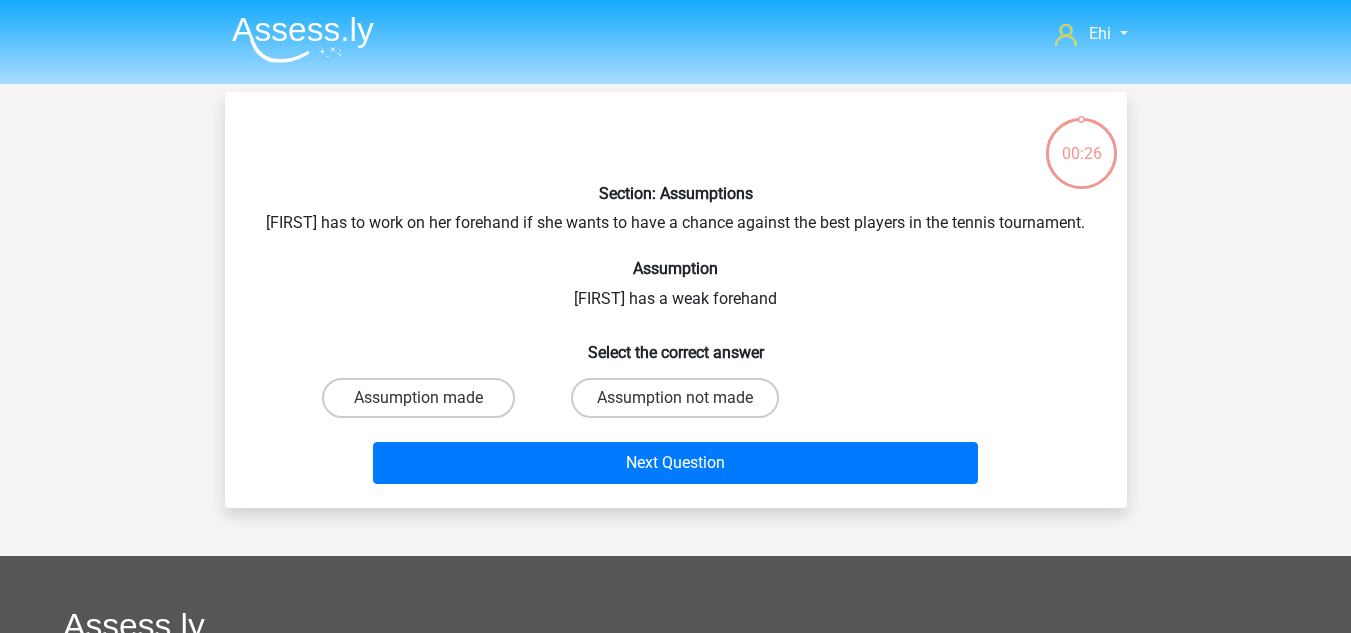 scroll, scrollTop: 0, scrollLeft: 0, axis: both 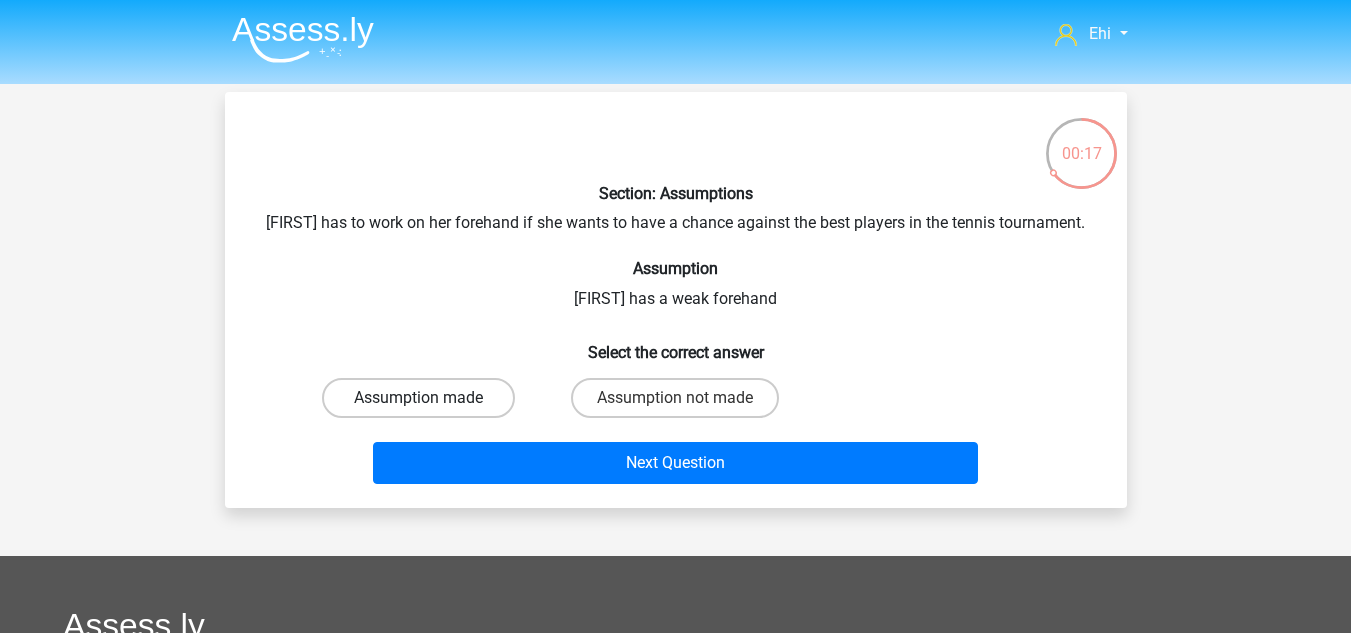 click on "Assumption made" at bounding box center [418, 398] 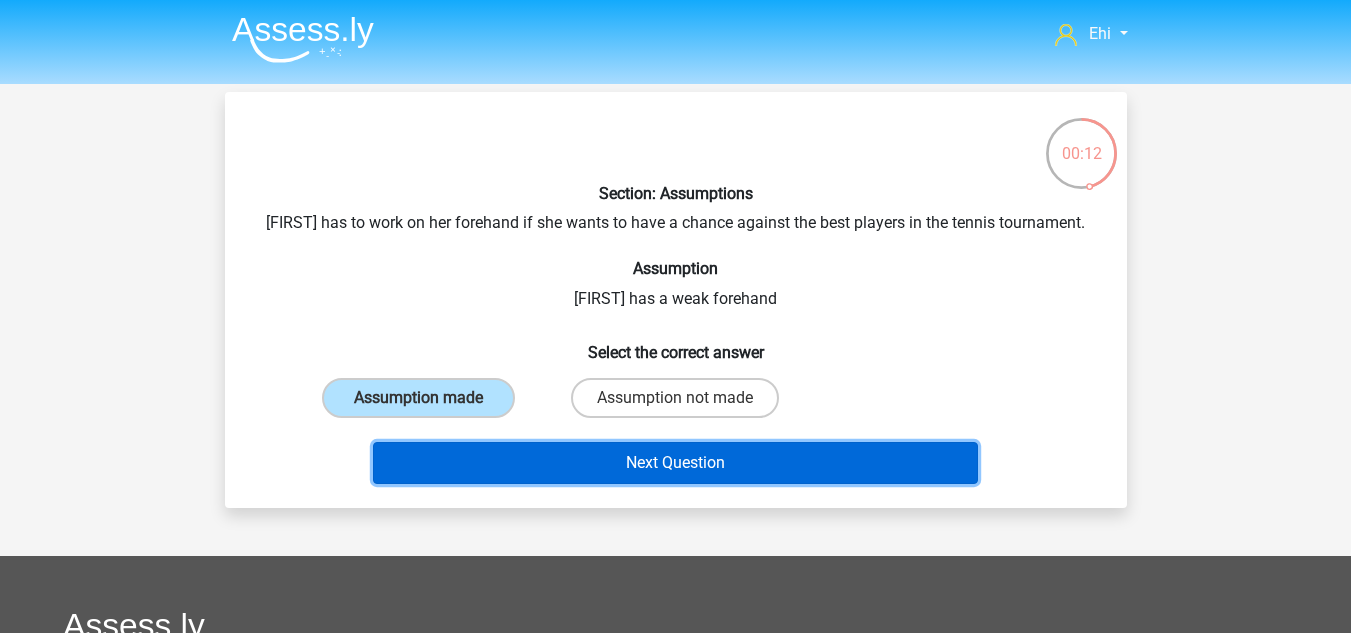 click on "Next Question" at bounding box center (675, 463) 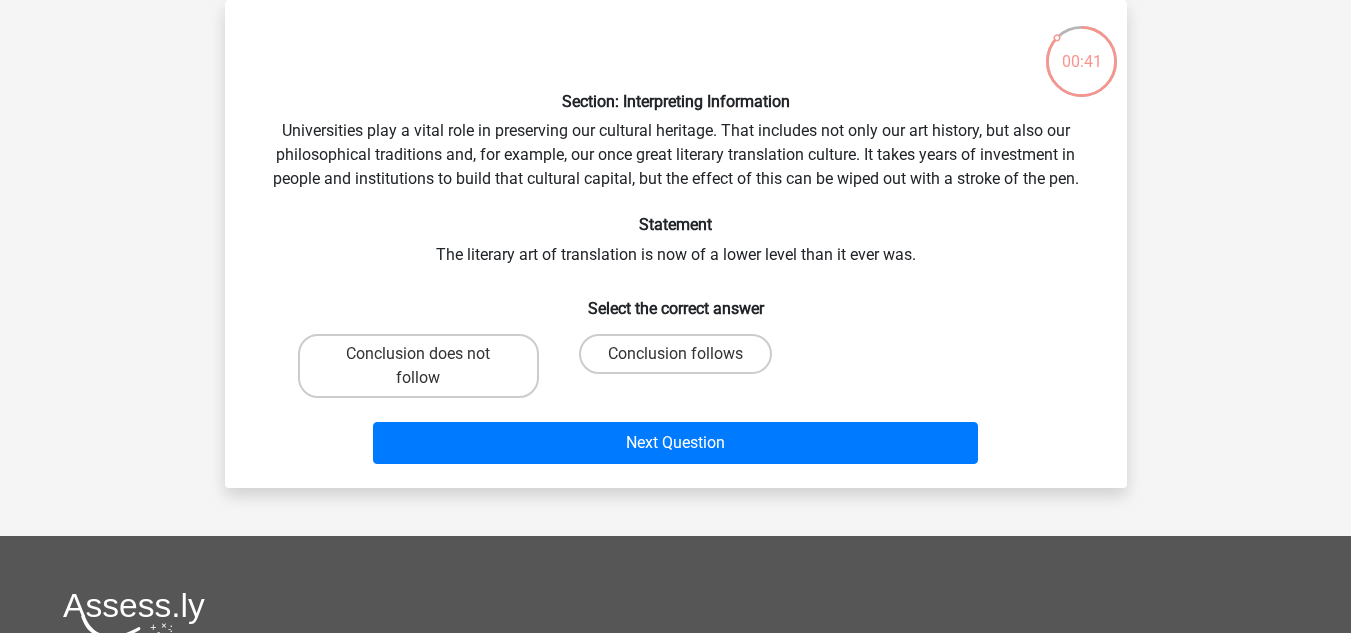 scroll, scrollTop: 91, scrollLeft: 0, axis: vertical 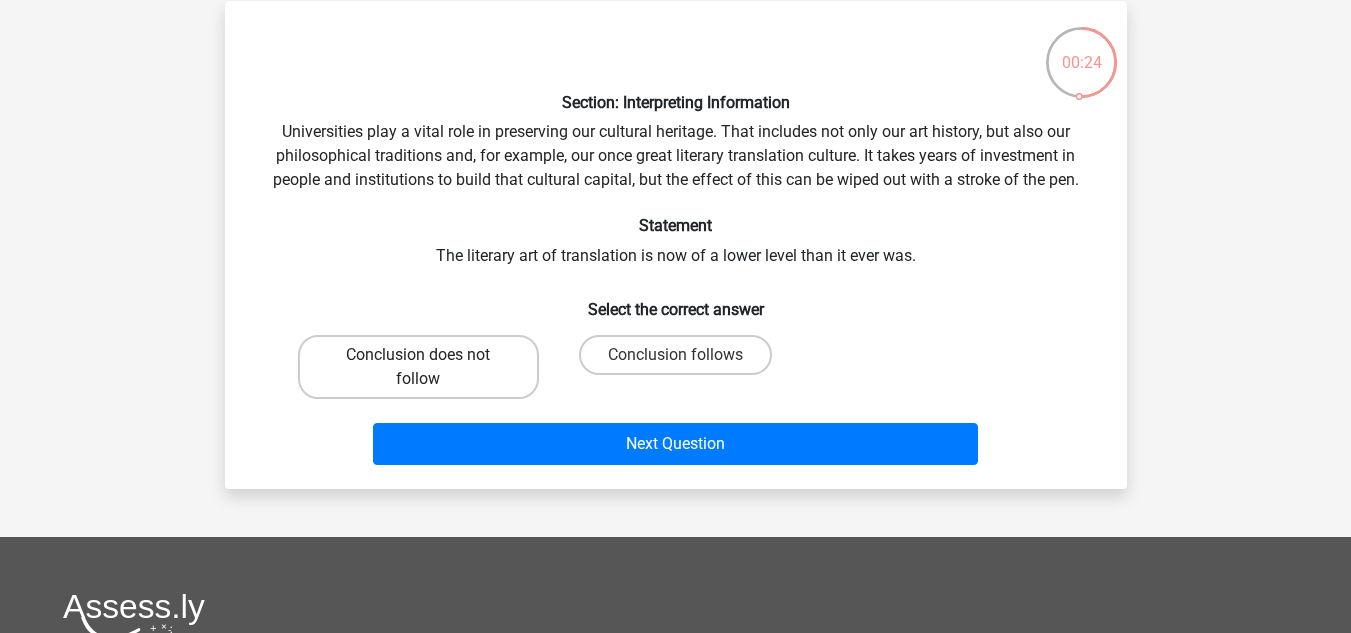 click on "Conclusion does not follow" at bounding box center (418, 367) 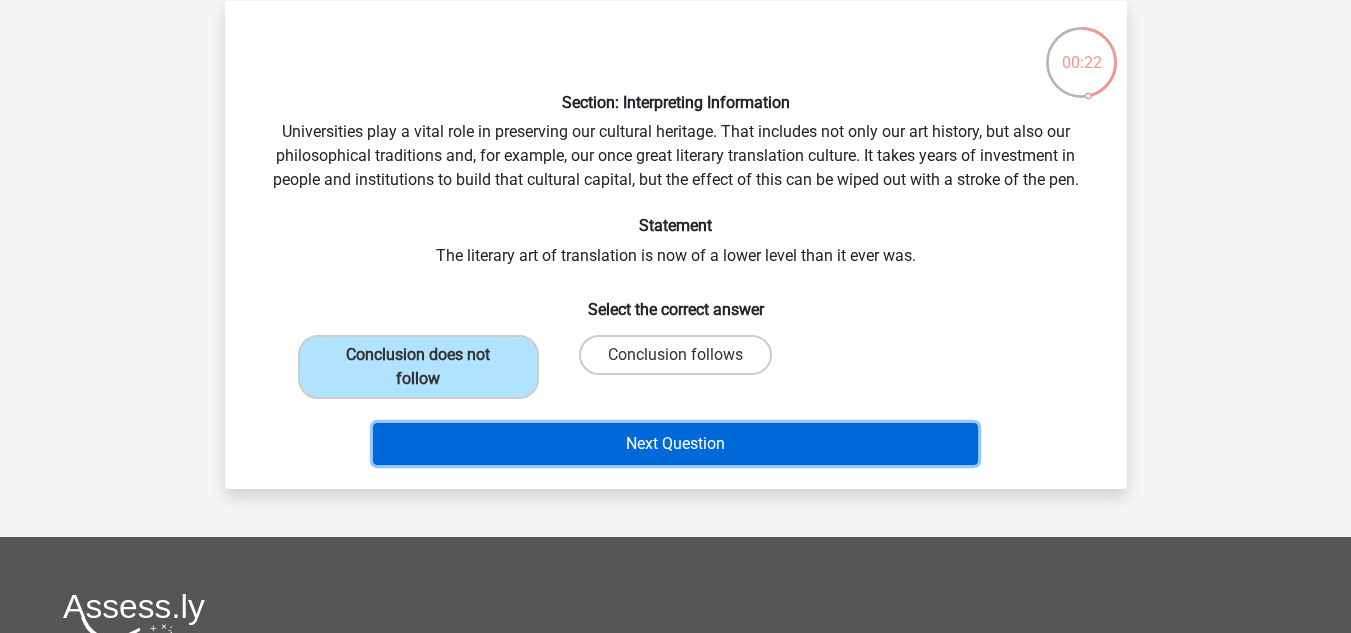 click on "Next Question" at bounding box center (675, 444) 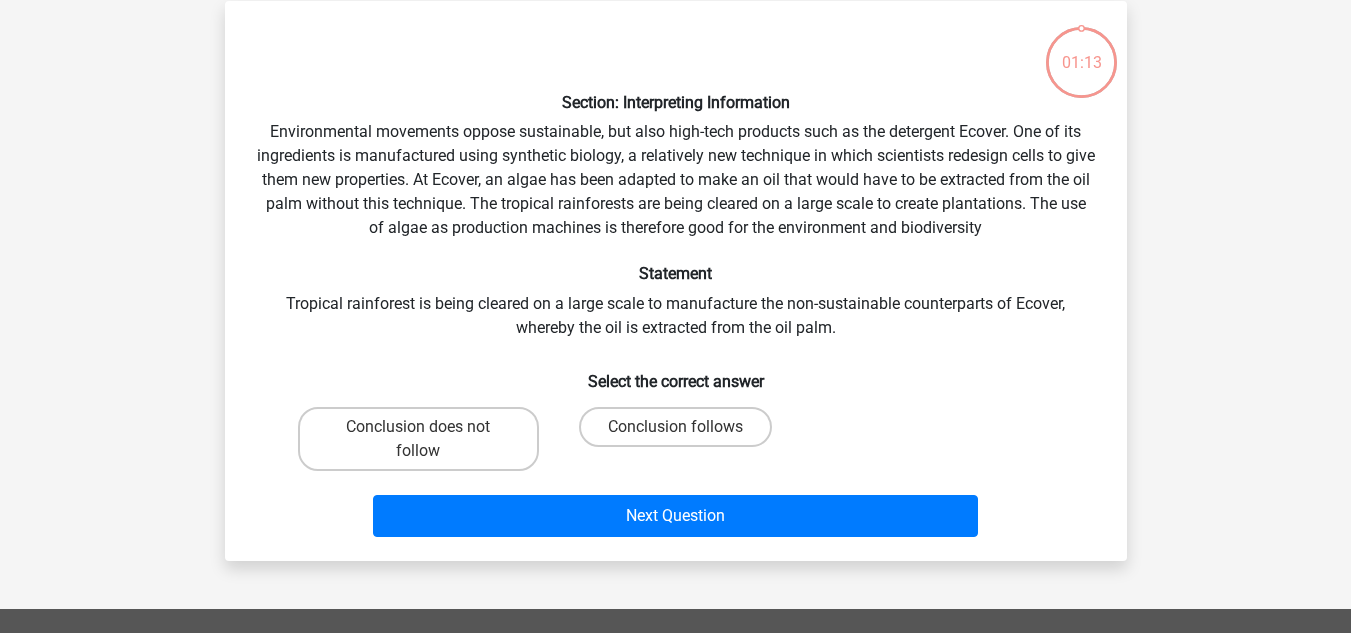 scroll, scrollTop: 92, scrollLeft: 0, axis: vertical 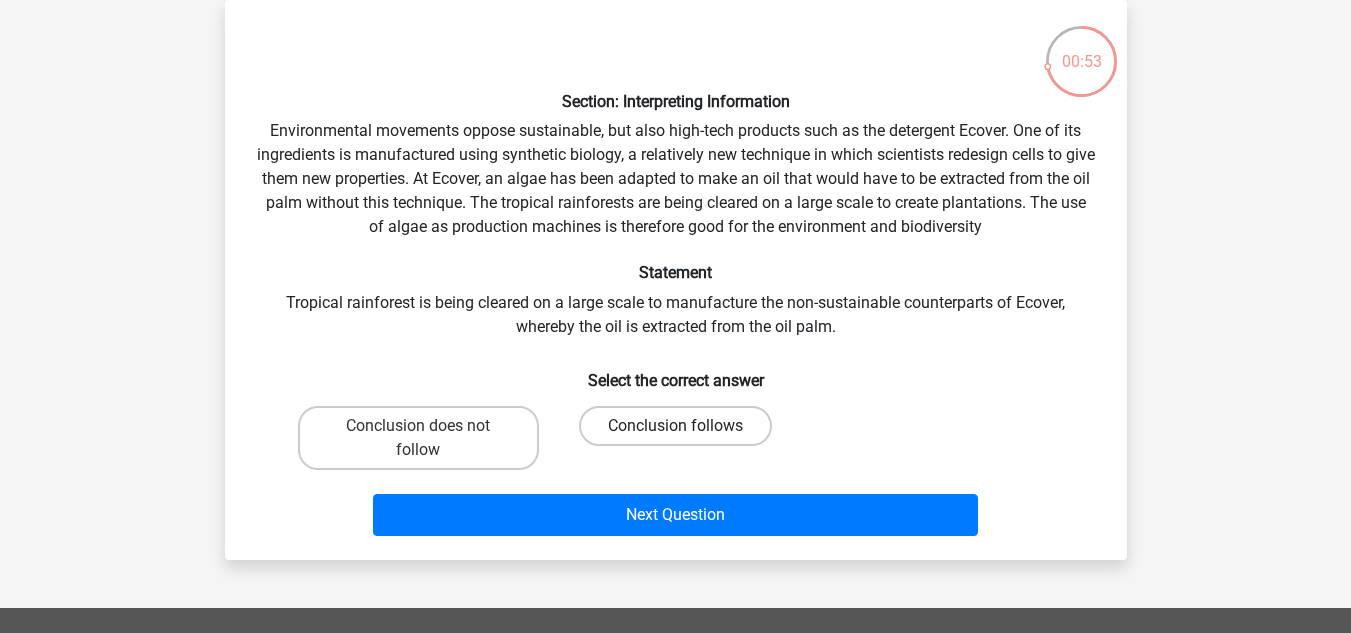 click on "Conclusion follows" at bounding box center (675, 426) 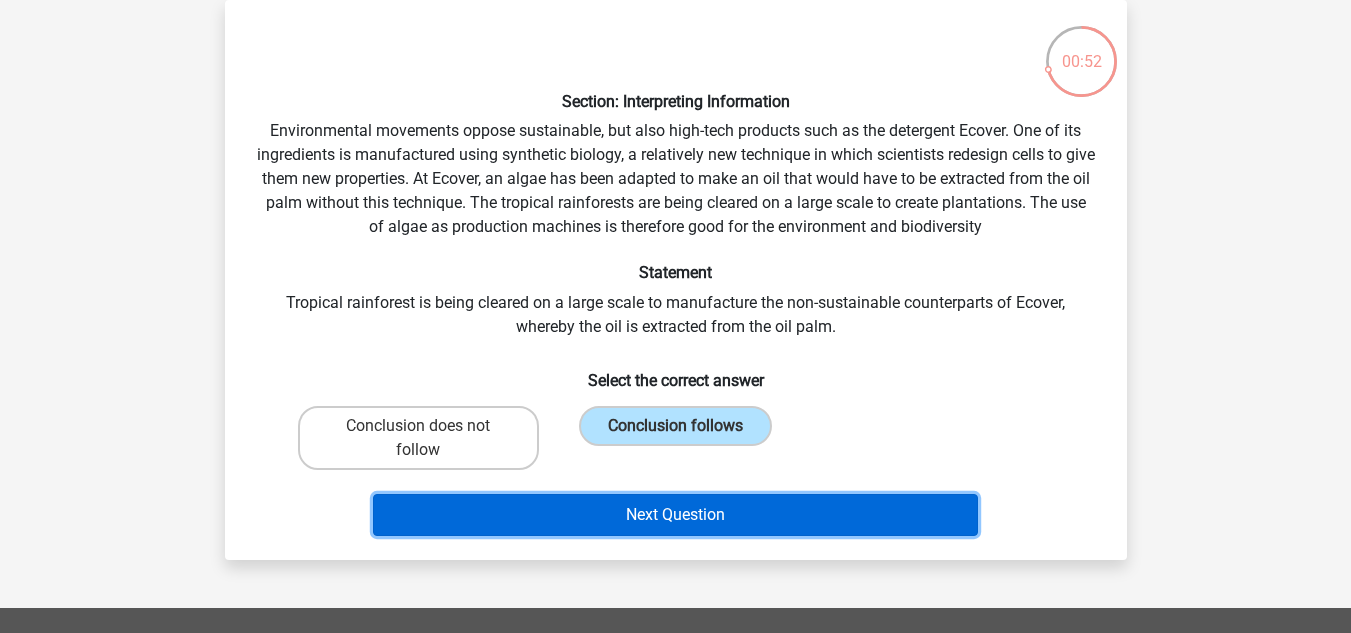 click on "Next Question" at bounding box center (675, 515) 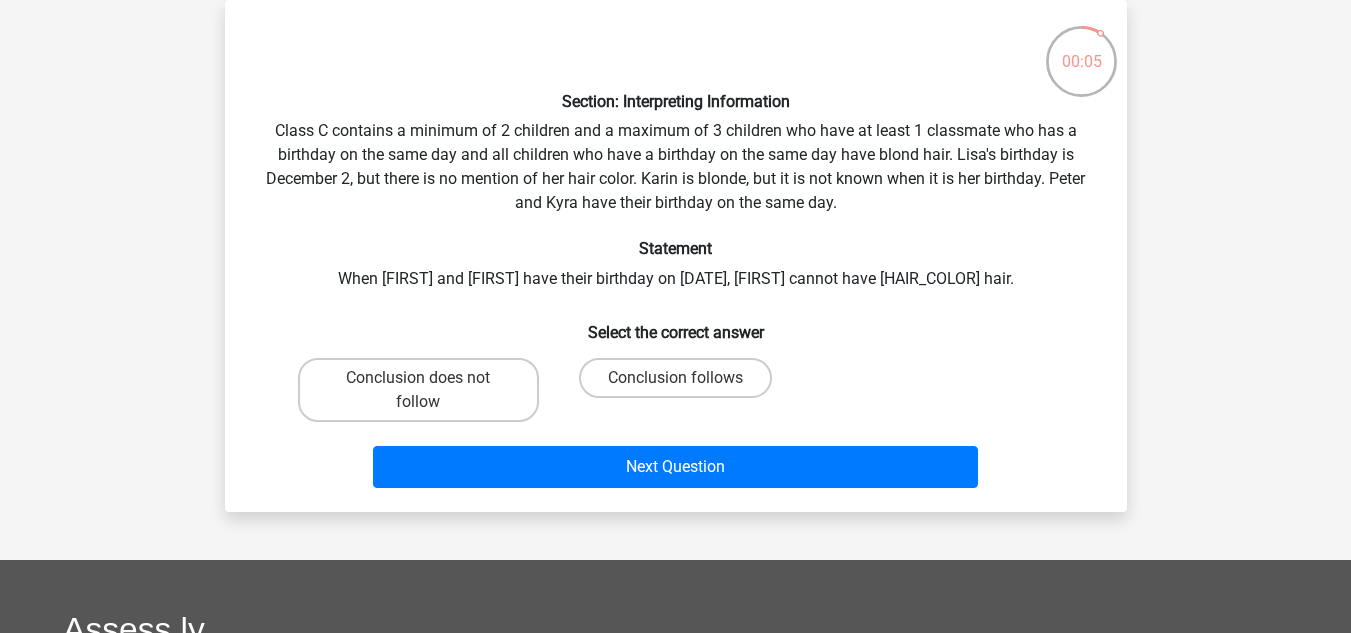 click on "Conclusion follows" at bounding box center (681, 384) 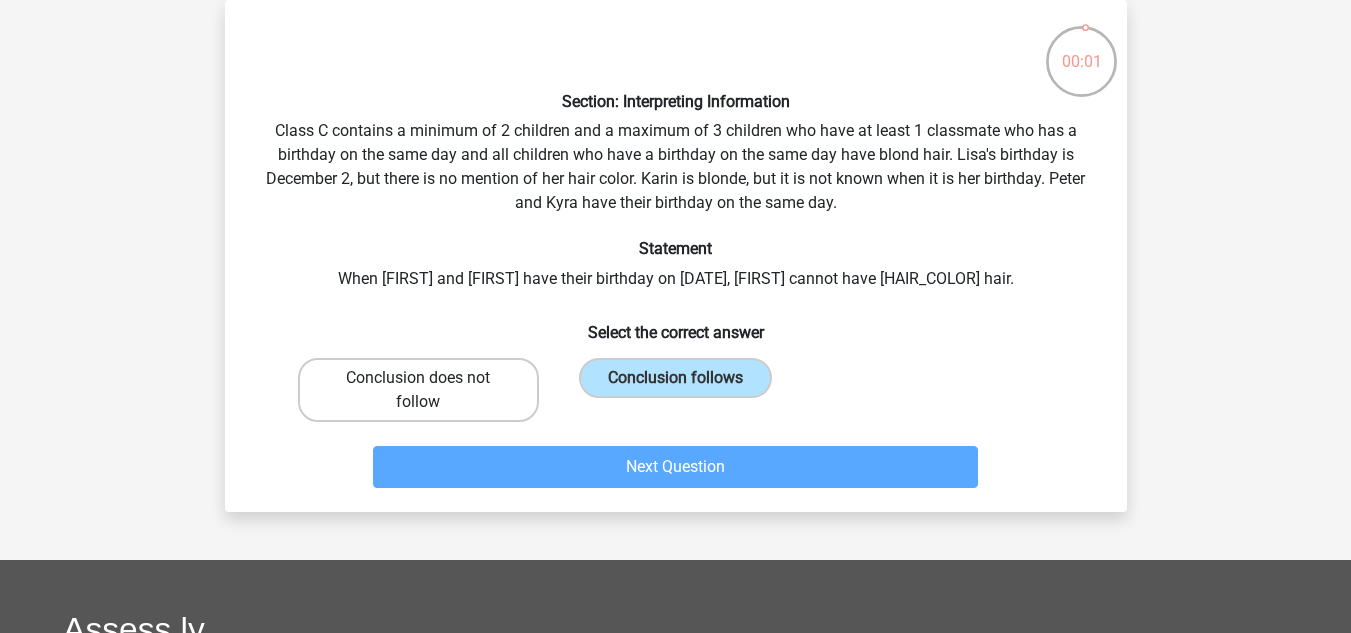 click on "Conclusion does not follow" at bounding box center (418, 390) 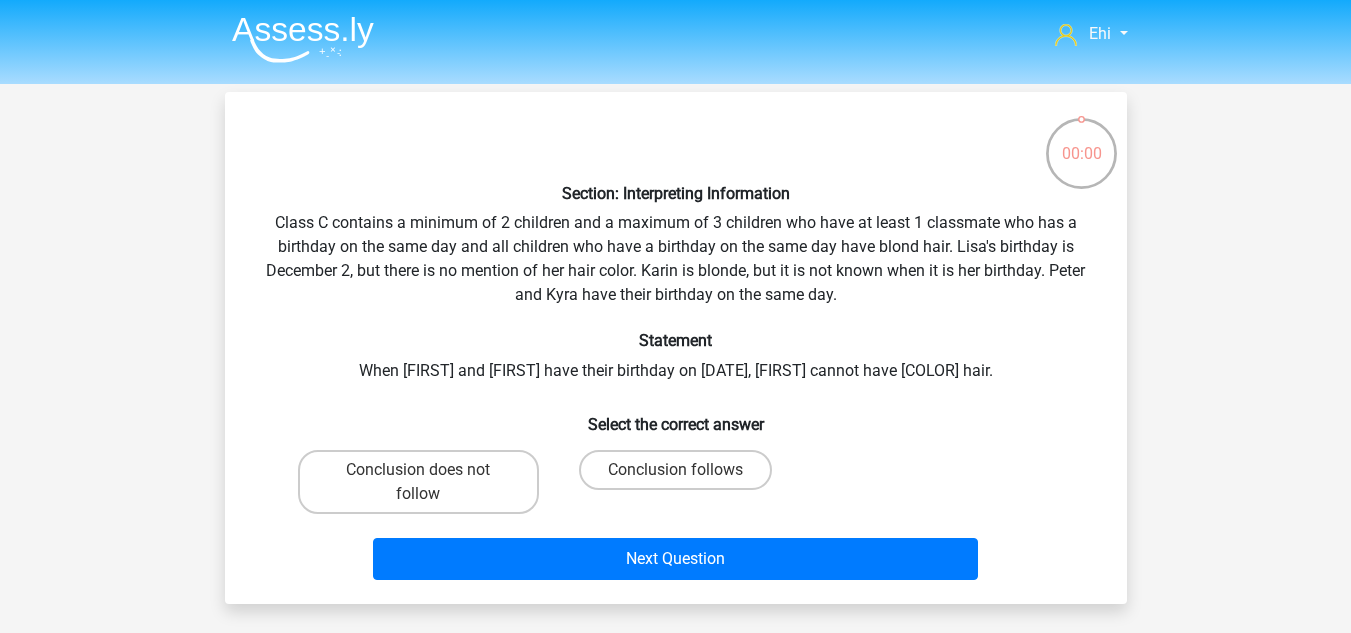 scroll, scrollTop: 92, scrollLeft: 0, axis: vertical 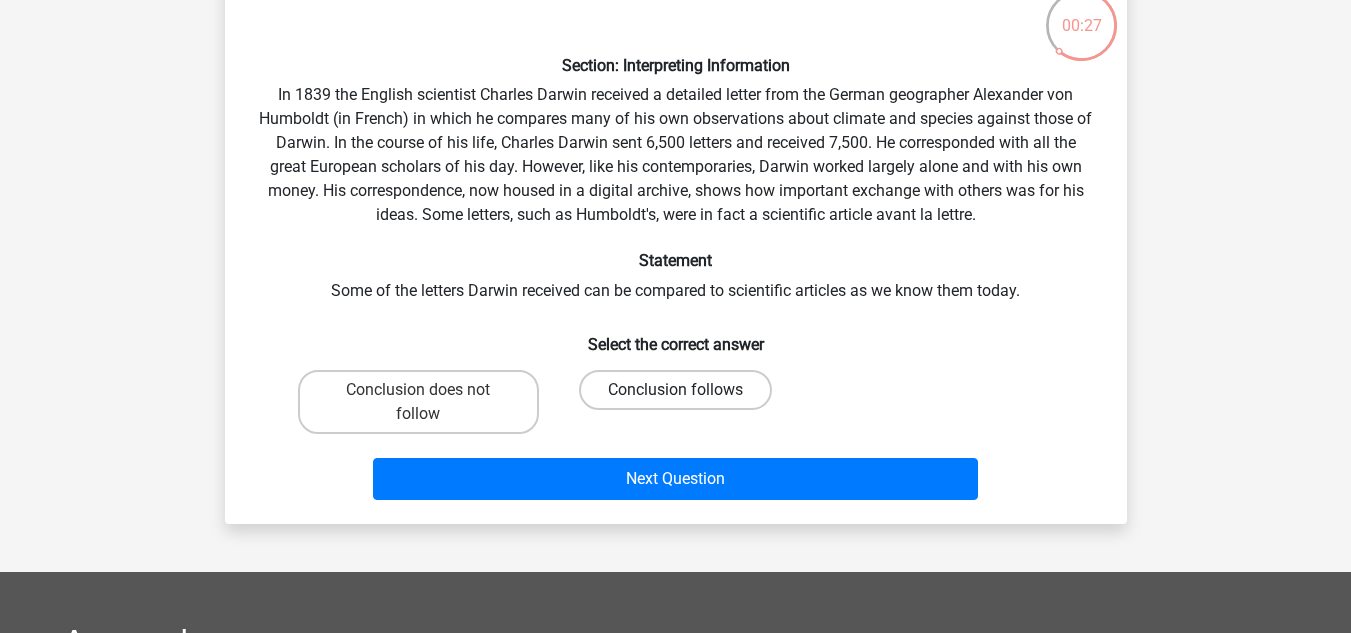 click on "Conclusion follows" at bounding box center [675, 390] 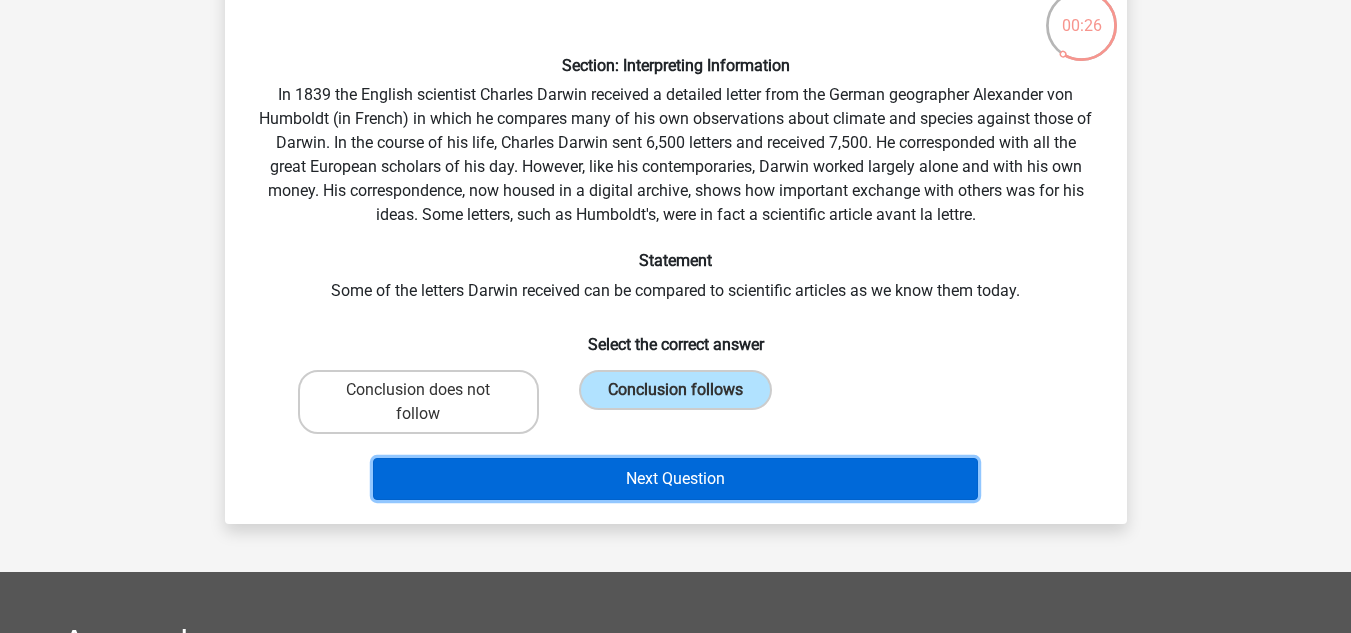 click on "Next Question" at bounding box center [675, 479] 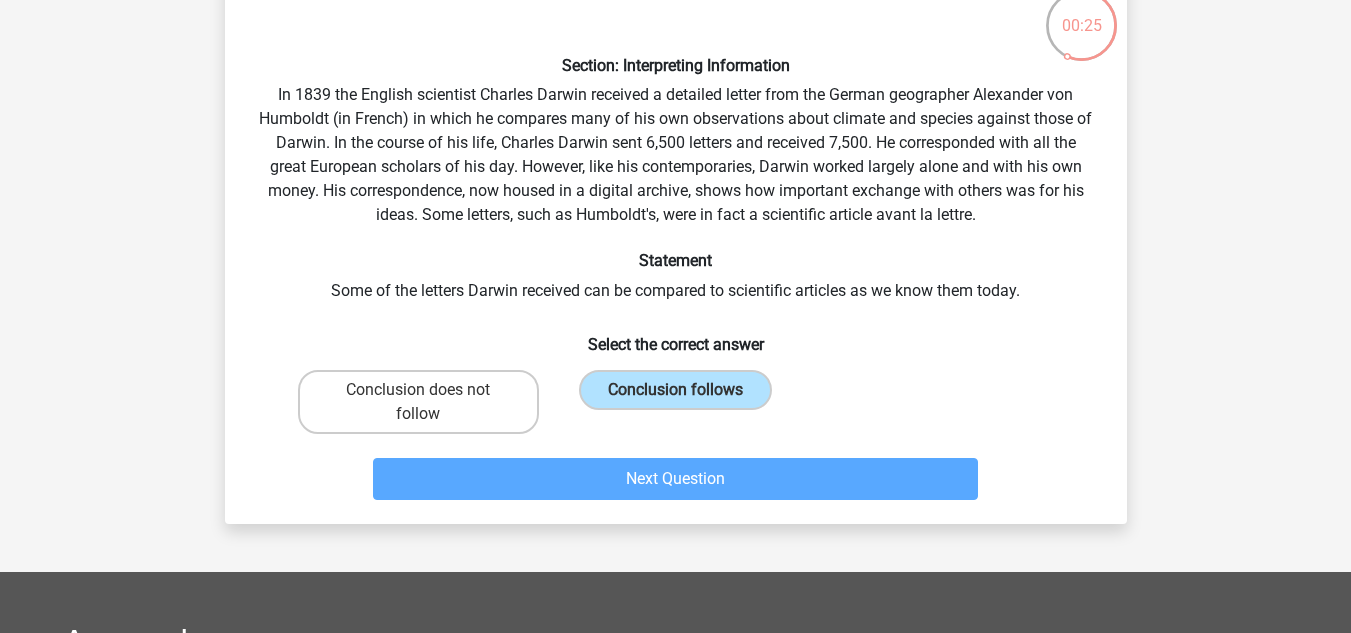 scroll, scrollTop: 92, scrollLeft: 0, axis: vertical 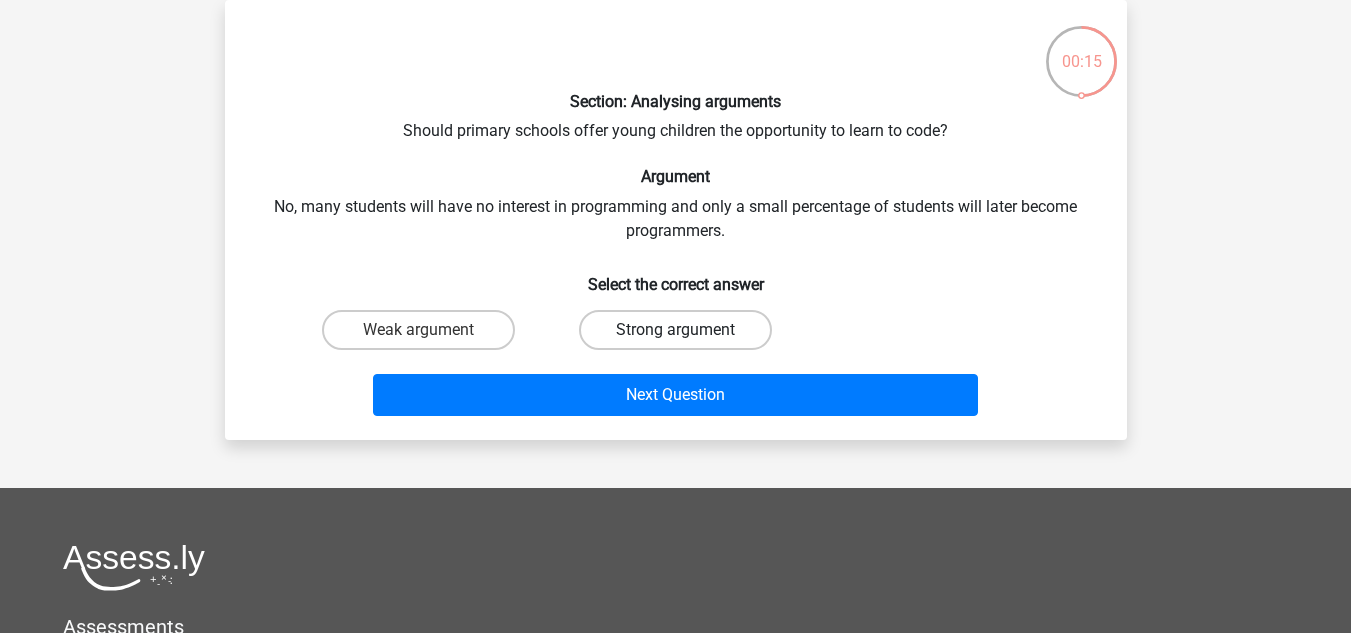 click on "Strong argument" at bounding box center (675, 330) 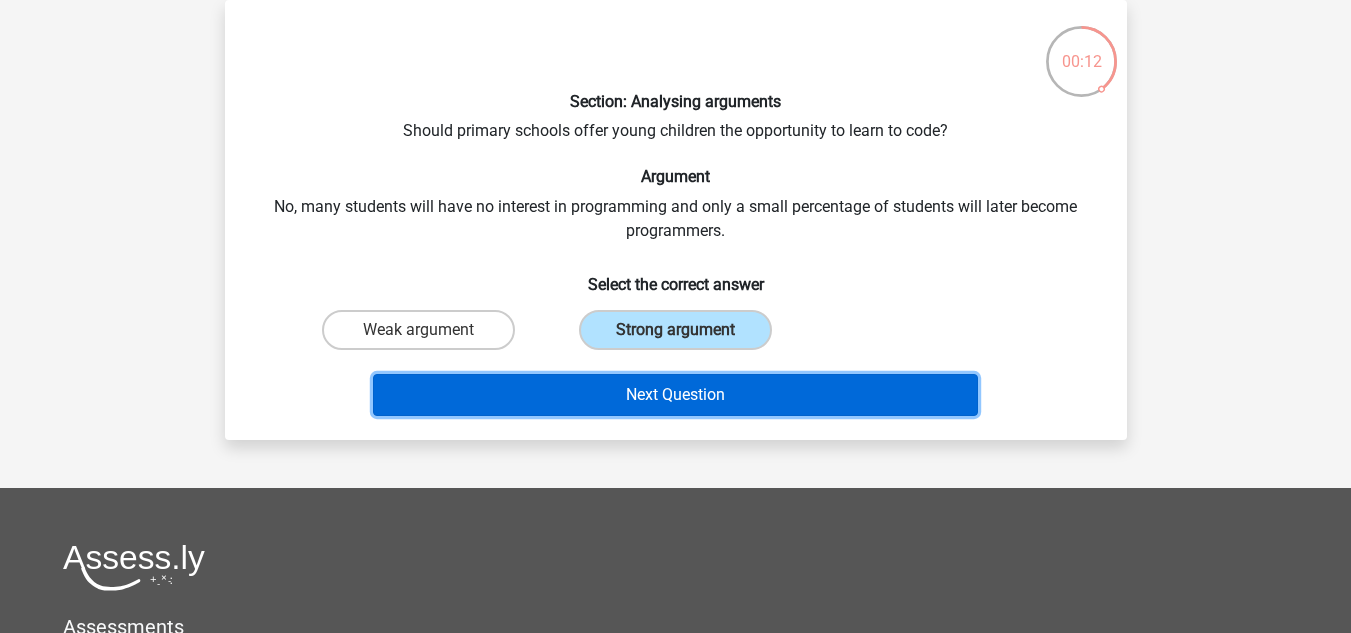 click on "Next Question" at bounding box center (675, 395) 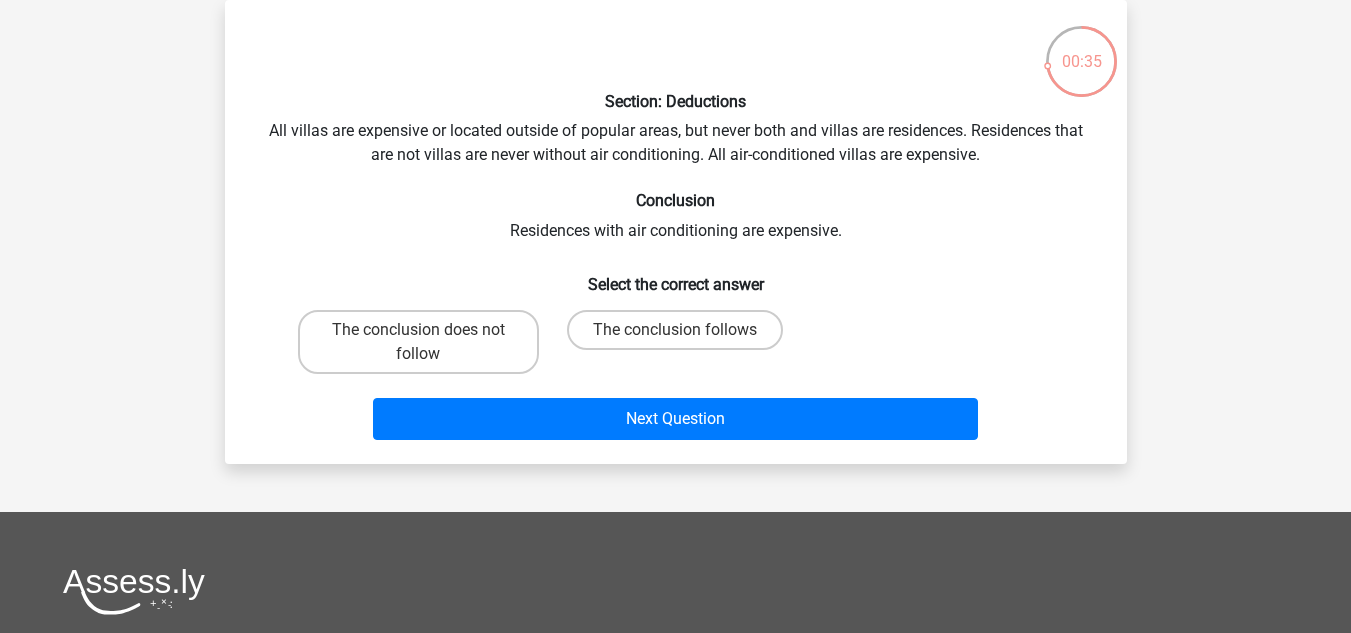 click on "The conclusion follows" at bounding box center (418, 342) 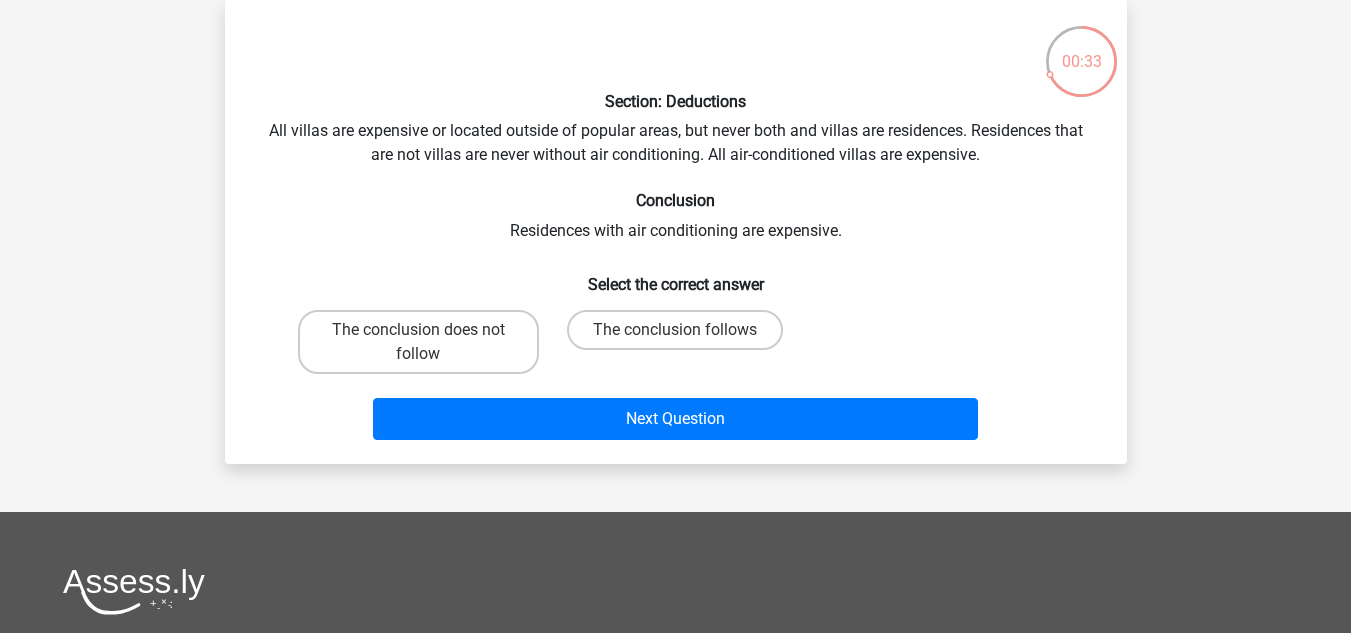 click on "The conclusion follows" at bounding box center (681, 336) 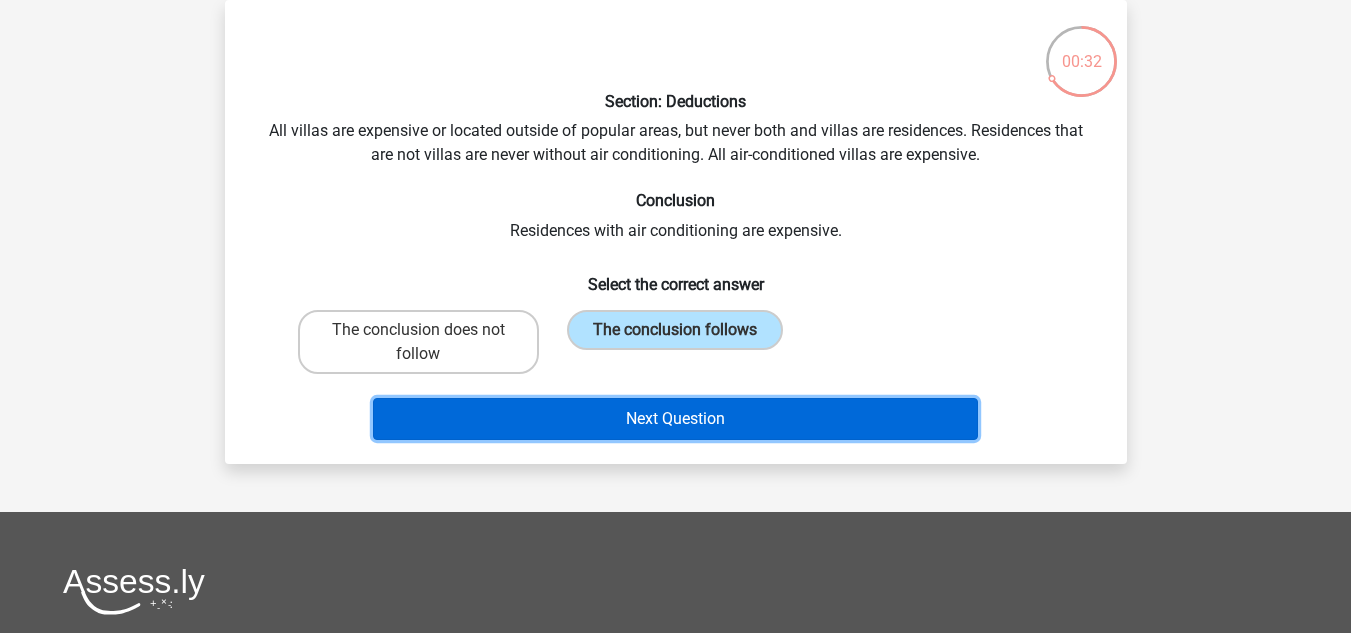 click on "Next Question" at bounding box center (675, 419) 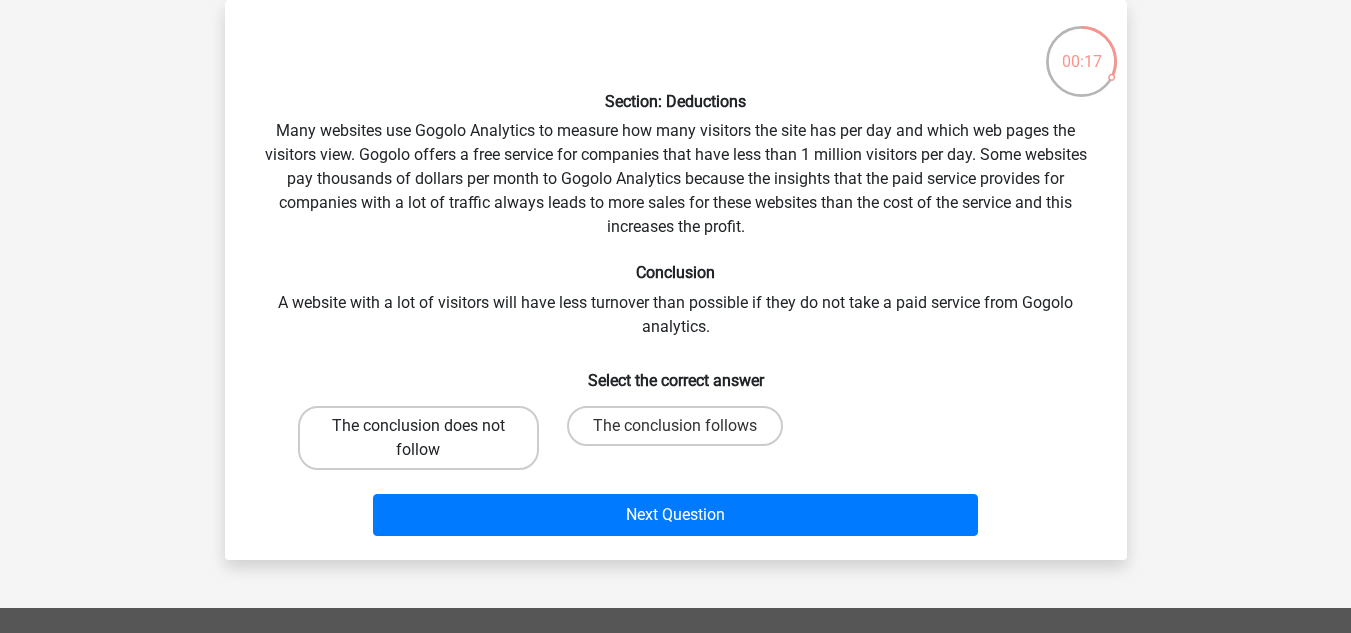 click on "The conclusion does not follow" at bounding box center [418, 438] 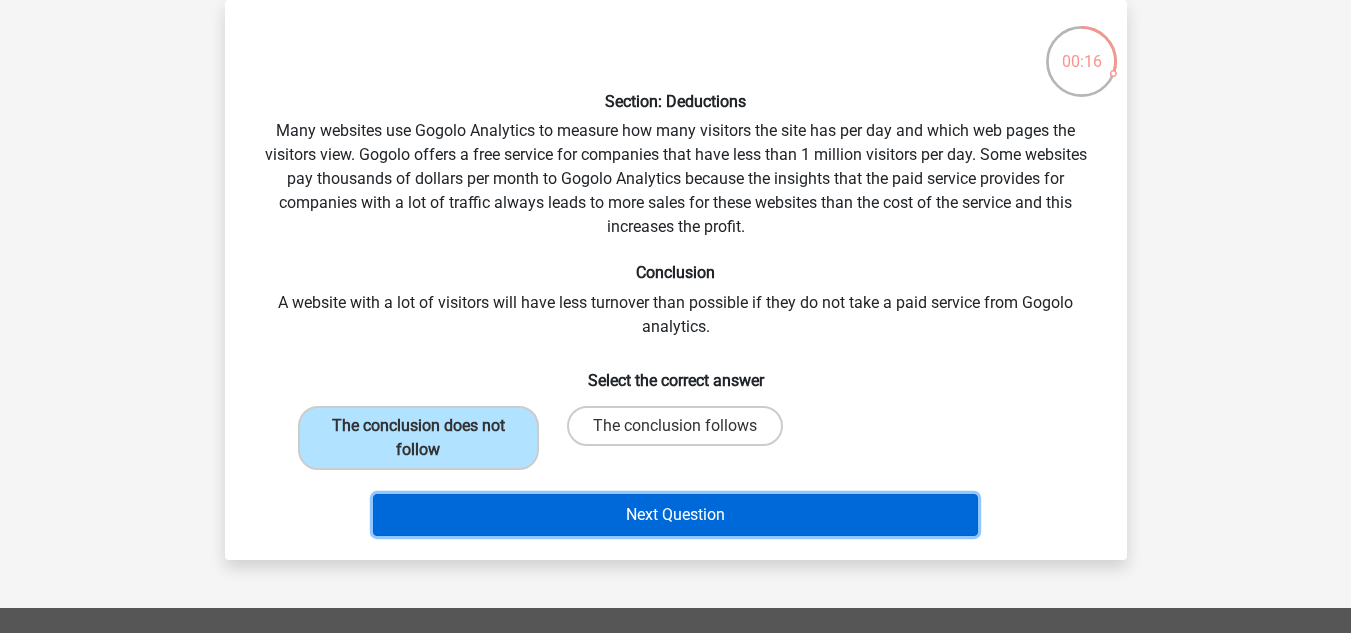 click on "Next Question" at bounding box center (675, 515) 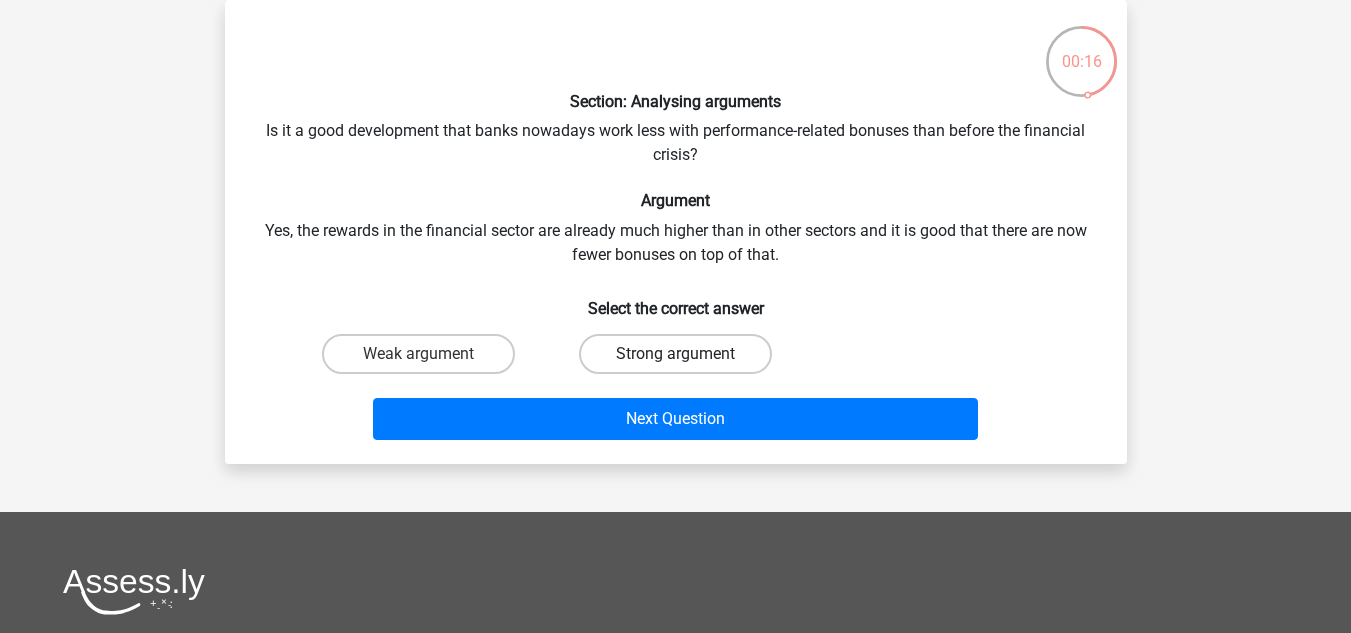 click on "Strong argument" at bounding box center (675, 354) 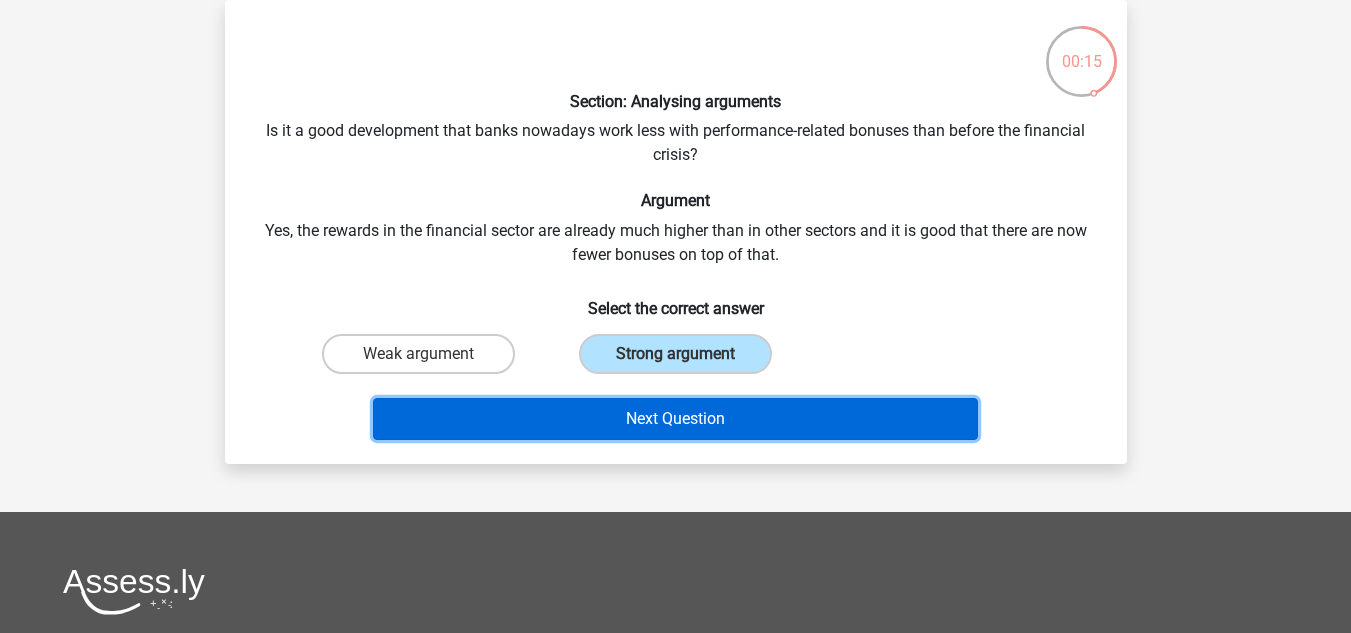click on "Next Question" at bounding box center (675, 419) 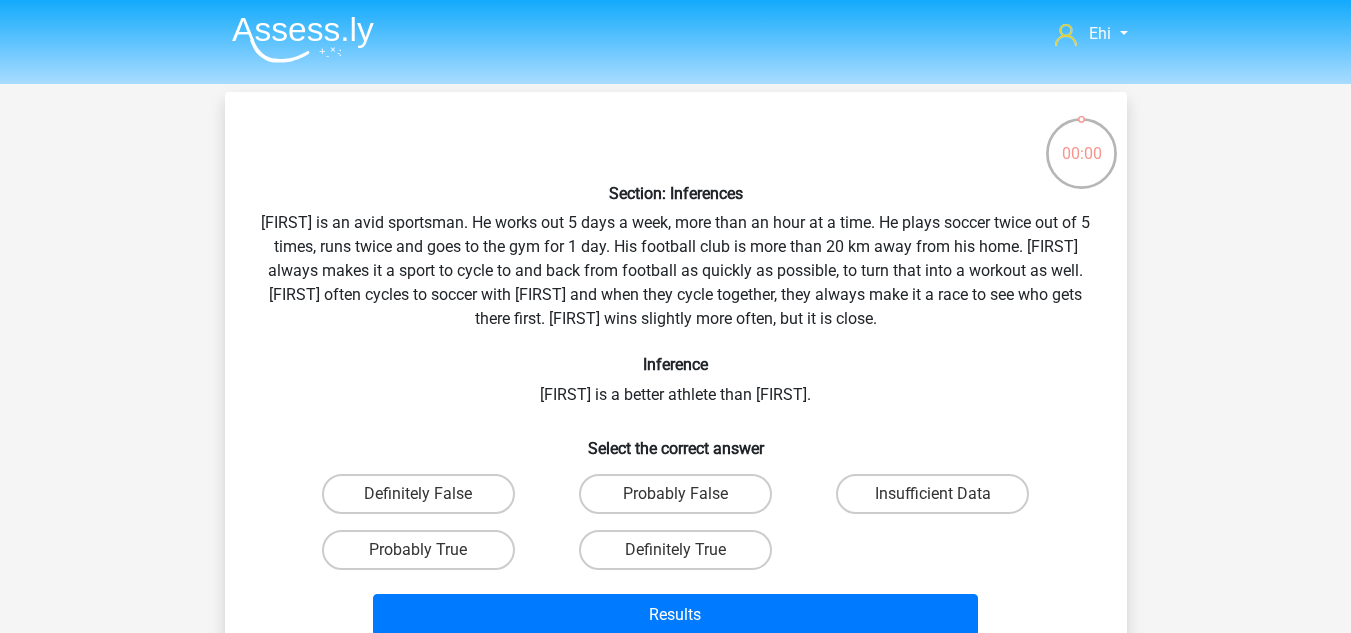 scroll, scrollTop: 92, scrollLeft: 0, axis: vertical 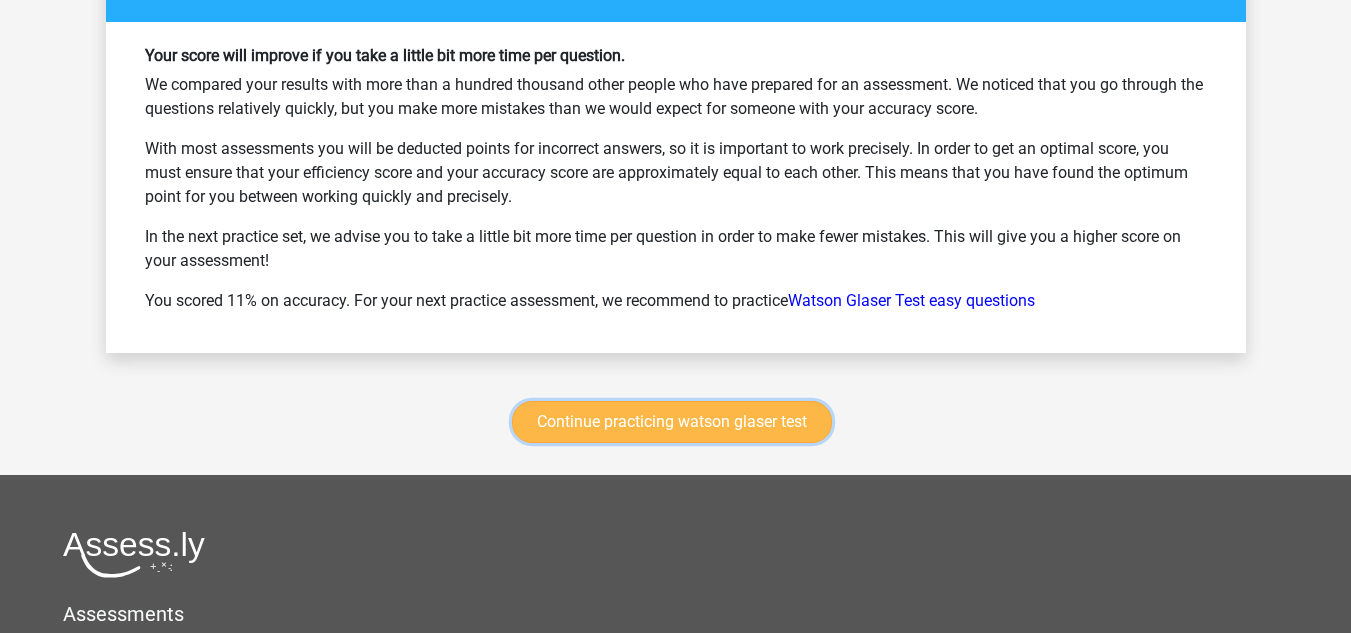 click on "Continue practicing watson glaser test" at bounding box center [672, 422] 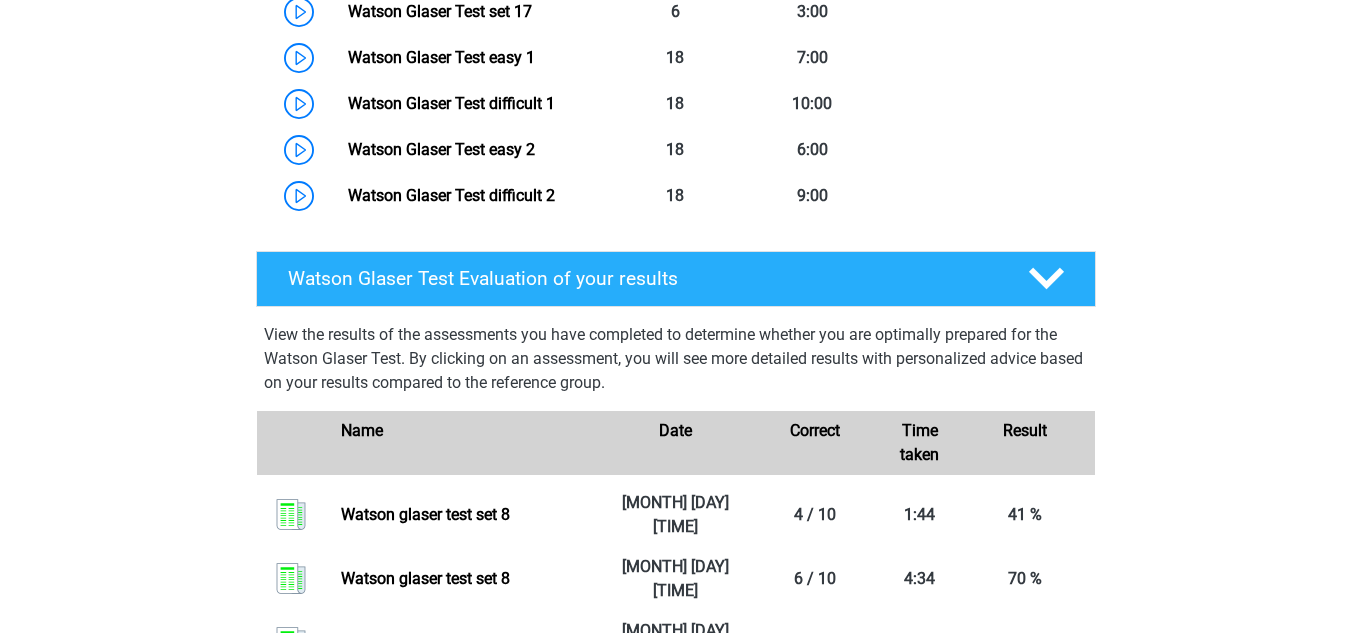scroll, scrollTop: 1759, scrollLeft: 0, axis: vertical 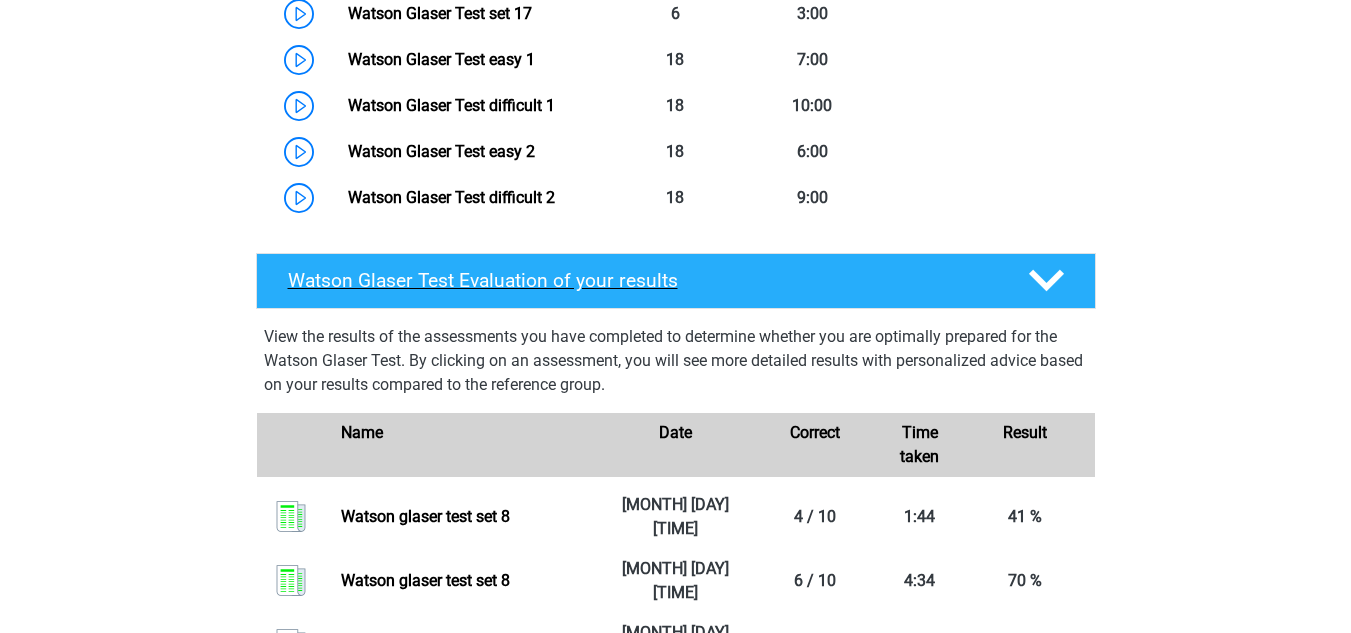 click on "Watson Glaser Test
Evaluation of your results" at bounding box center [642, 280] 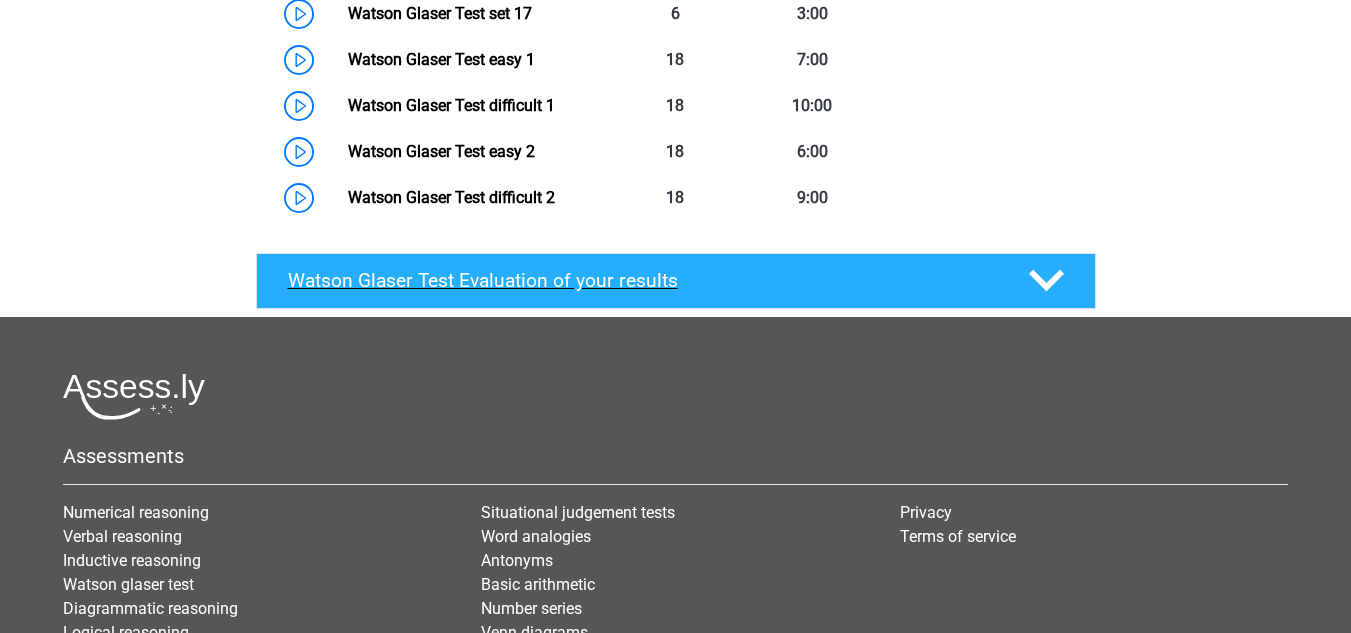 click on "Watson Glaser Test
Evaluation of your results" at bounding box center [642, 280] 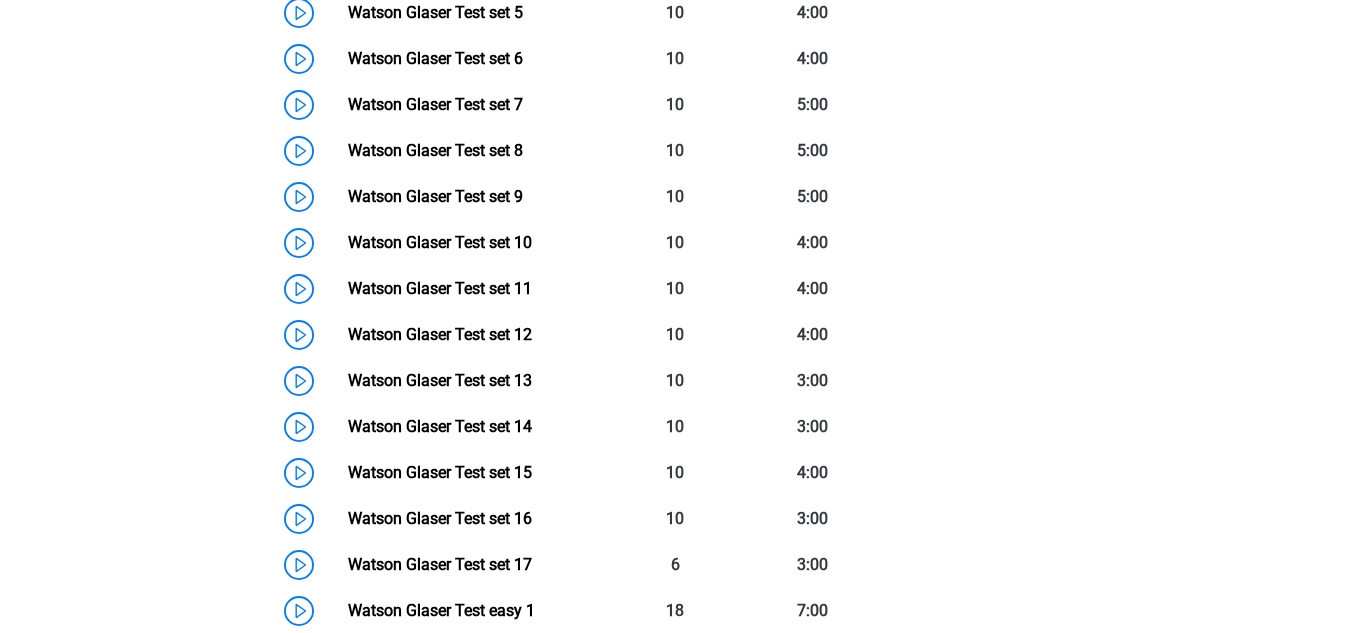scroll, scrollTop: 1202, scrollLeft: 0, axis: vertical 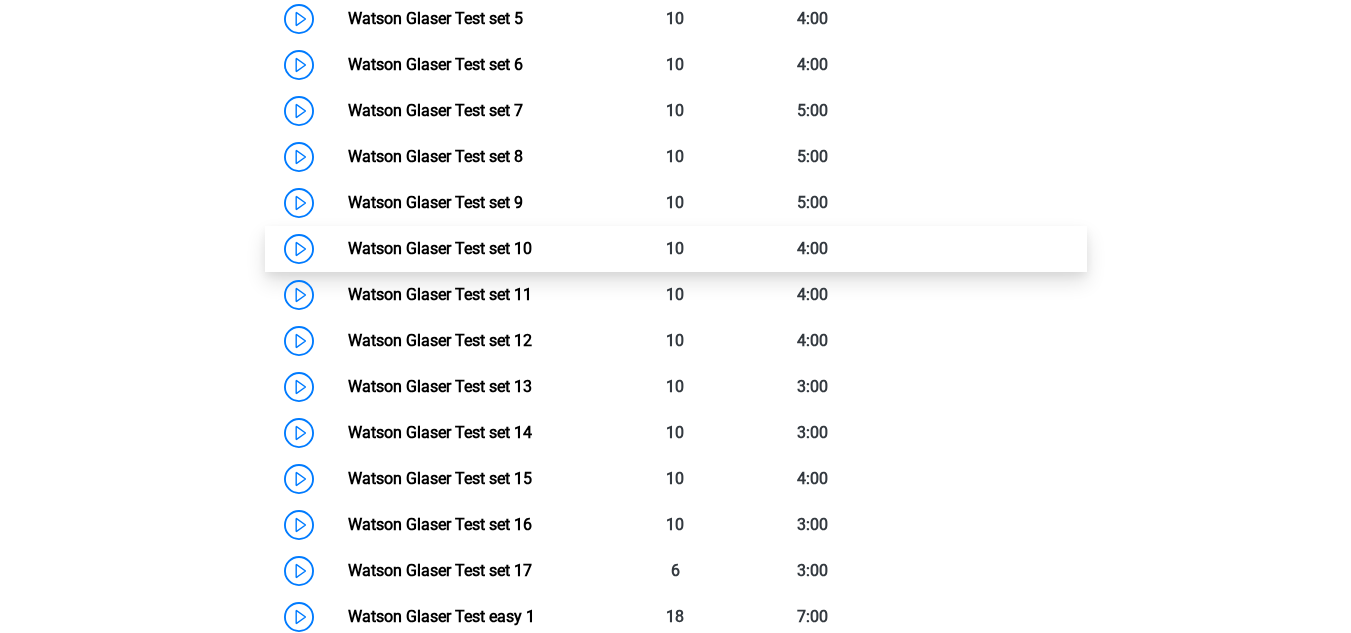 click on "Watson Glaser Test
set 10" at bounding box center [440, 248] 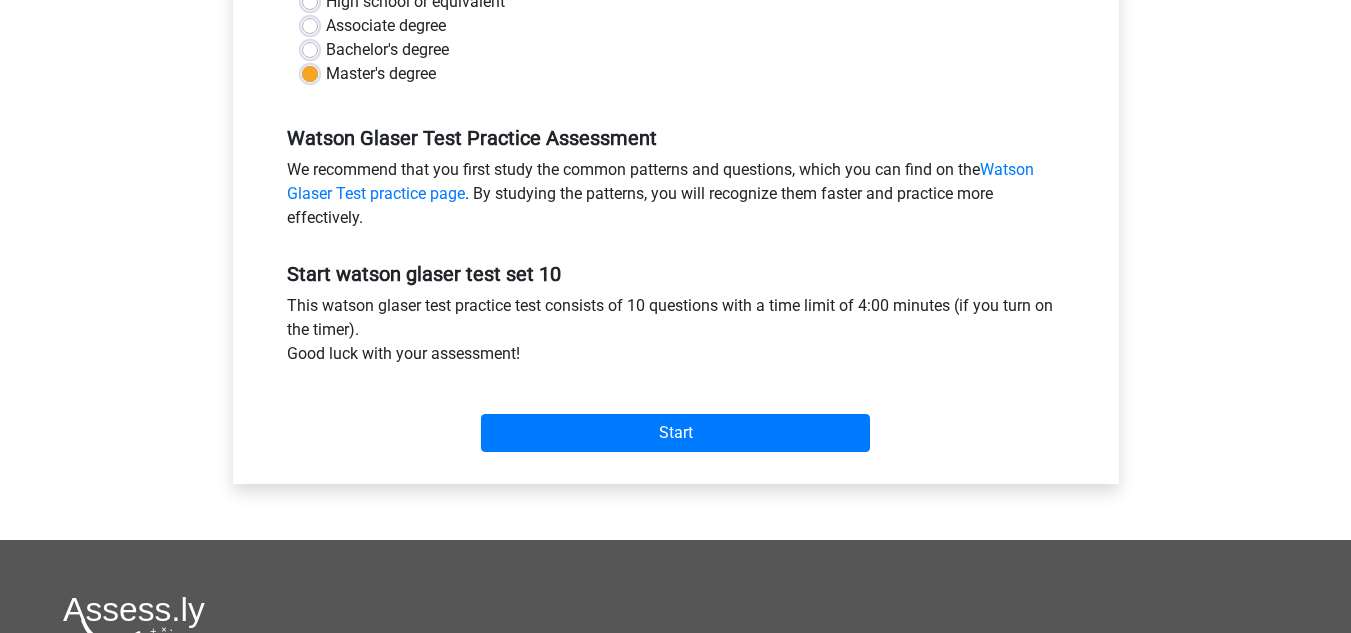 scroll, scrollTop: 513, scrollLeft: 0, axis: vertical 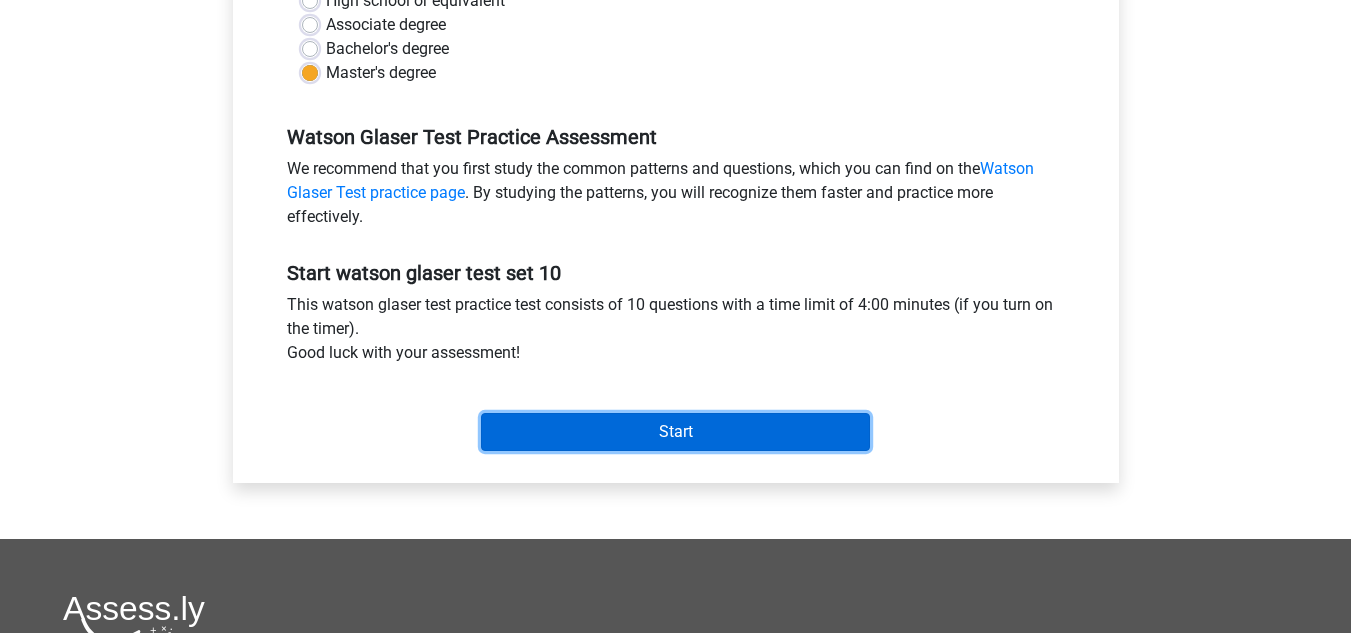 click on "Start" at bounding box center [675, 432] 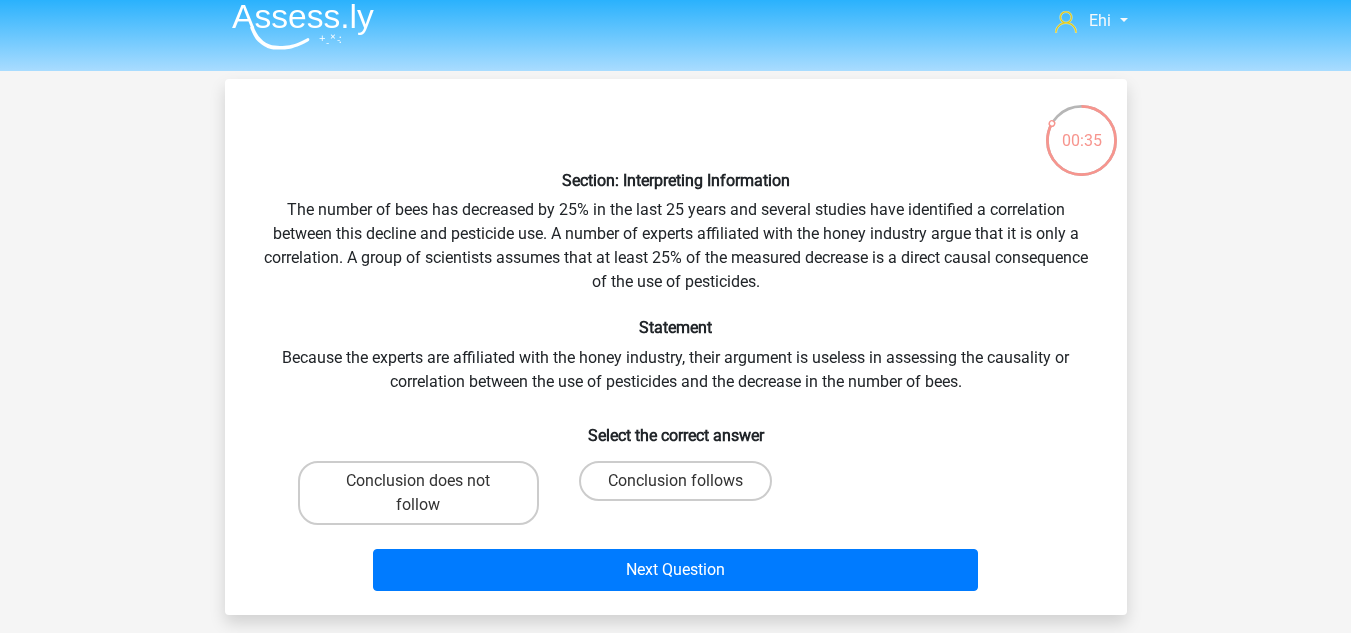 scroll, scrollTop: 15, scrollLeft: 0, axis: vertical 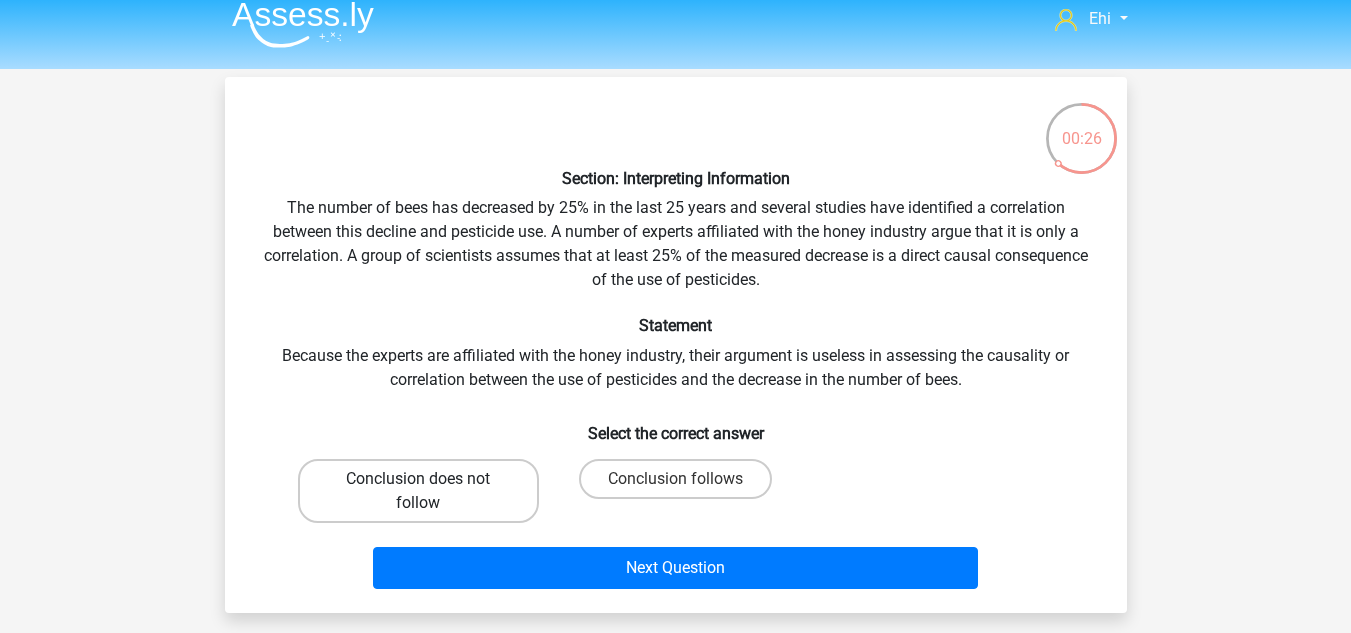 click on "Conclusion does not follow" at bounding box center (418, 491) 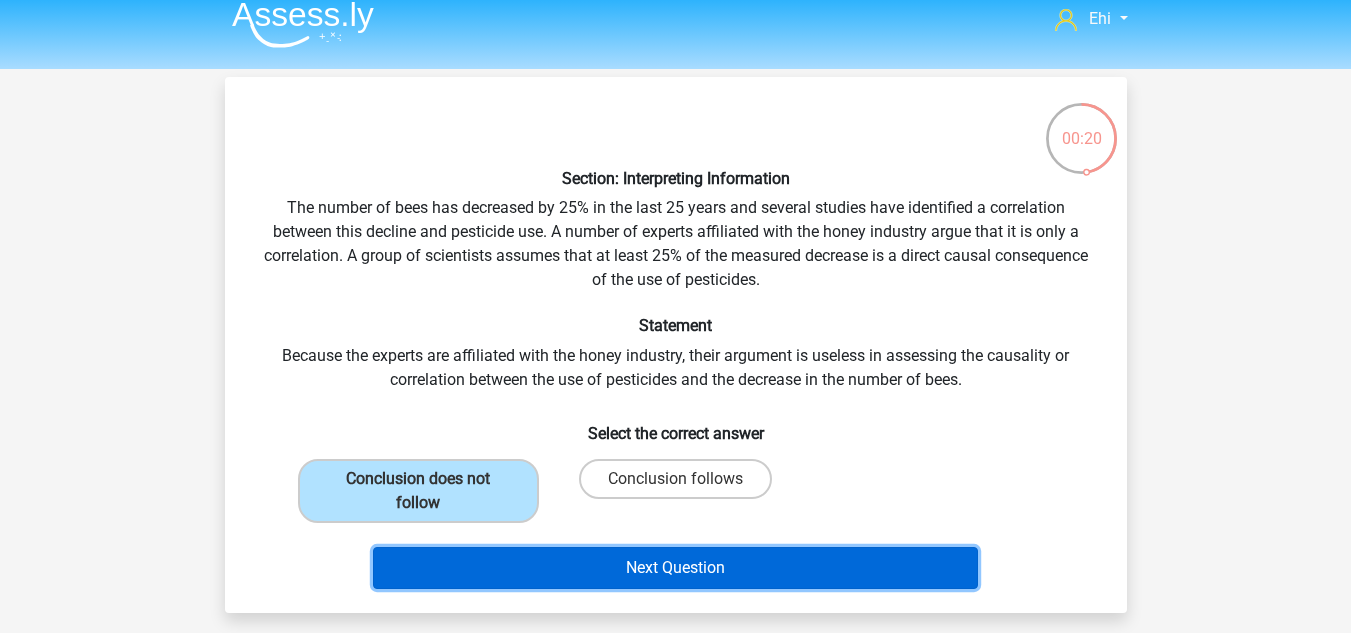 click on "Next Question" at bounding box center (675, 568) 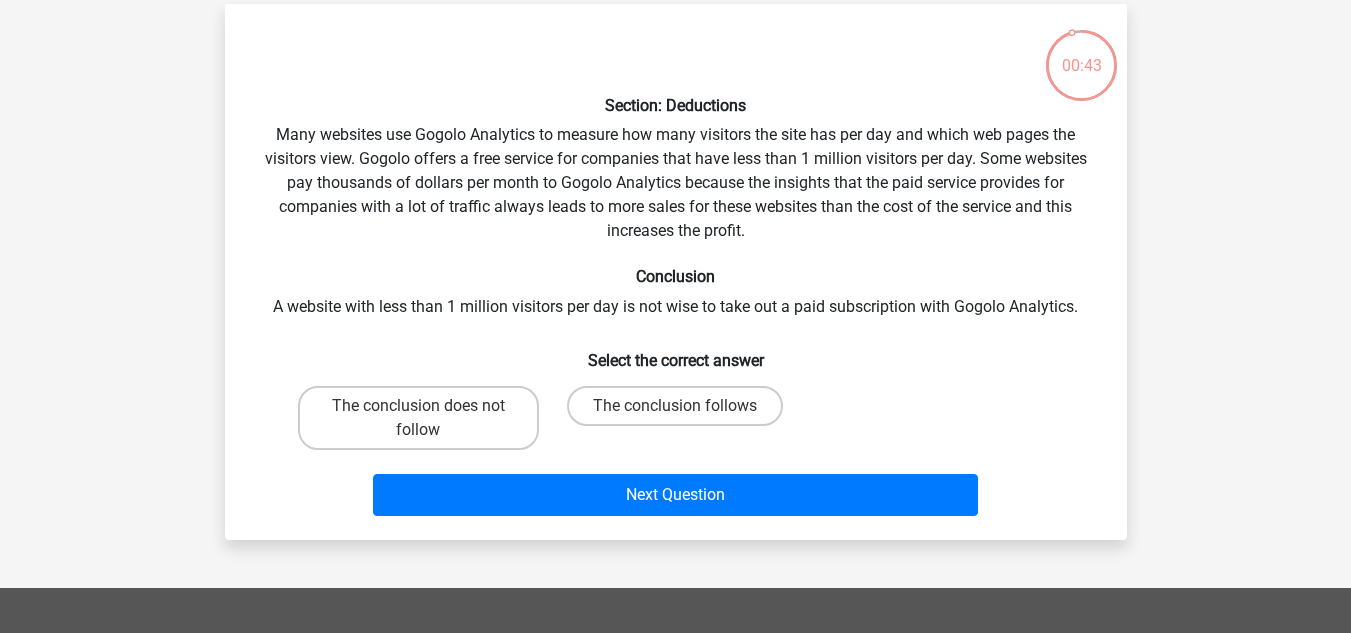 scroll, scrollTop: 87, scrollLeft: 0, axis: vertical 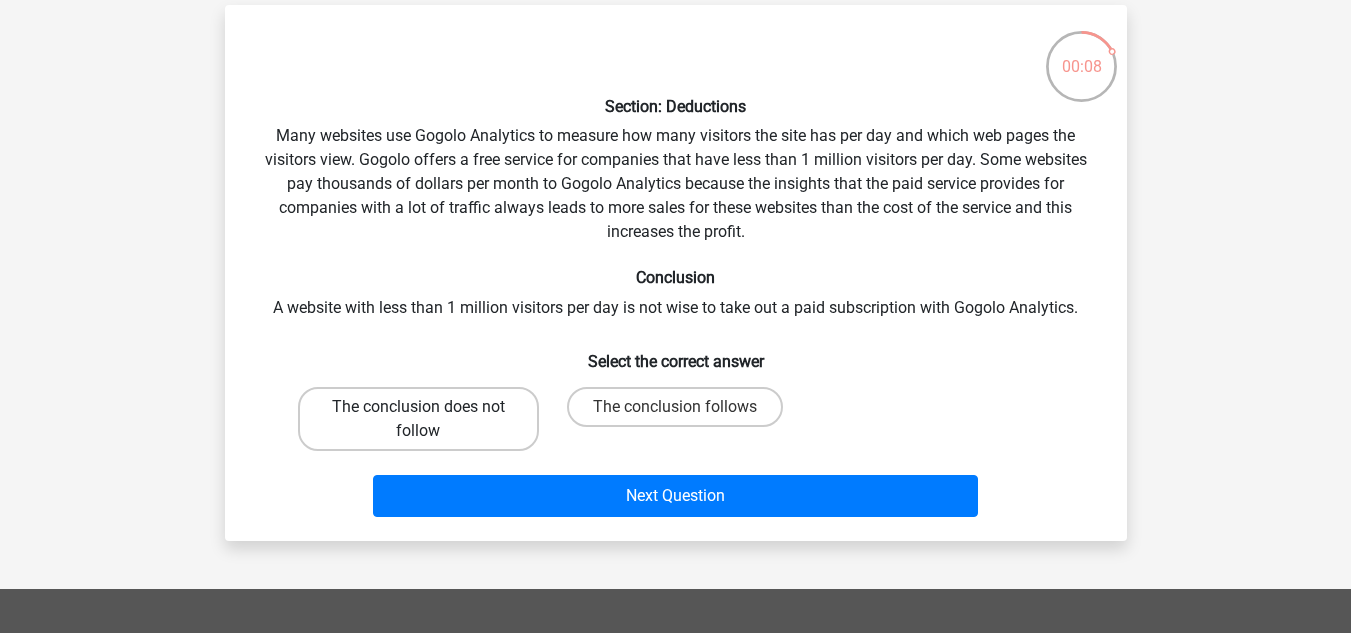 click on "The conclusion does not follow" at bounding box center [418, 419] 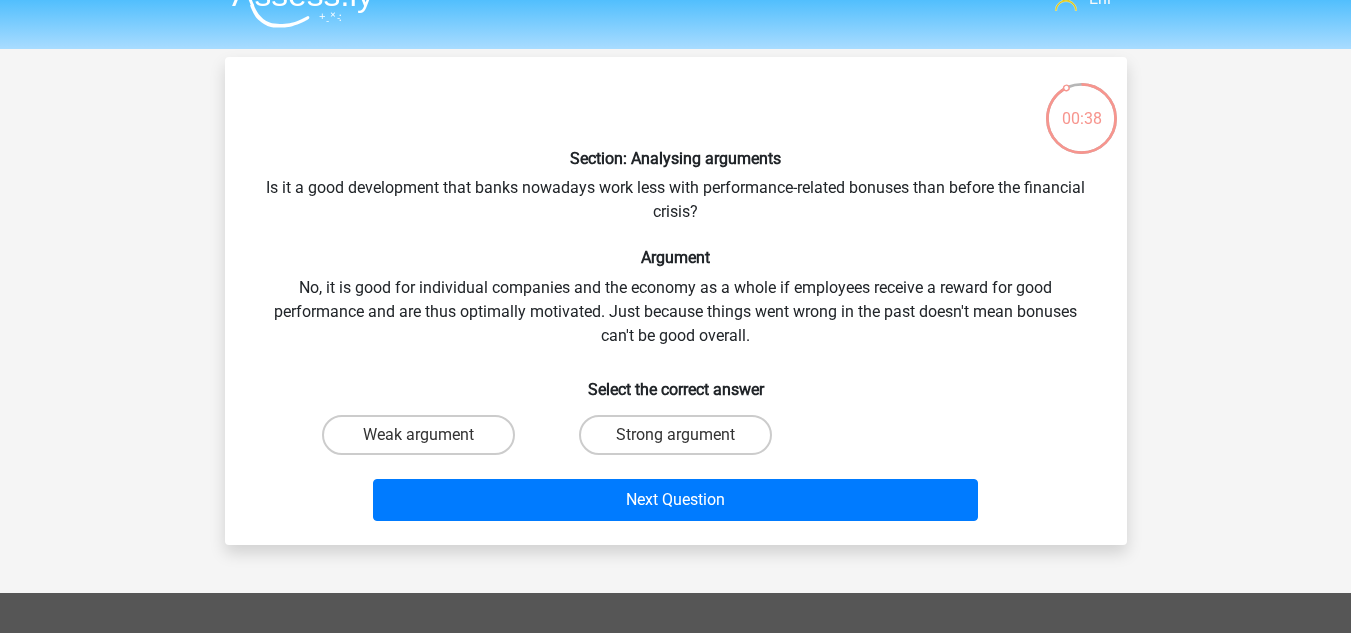 scroll, scrollTop: 37, scrollLeft: 0, axis: vertical 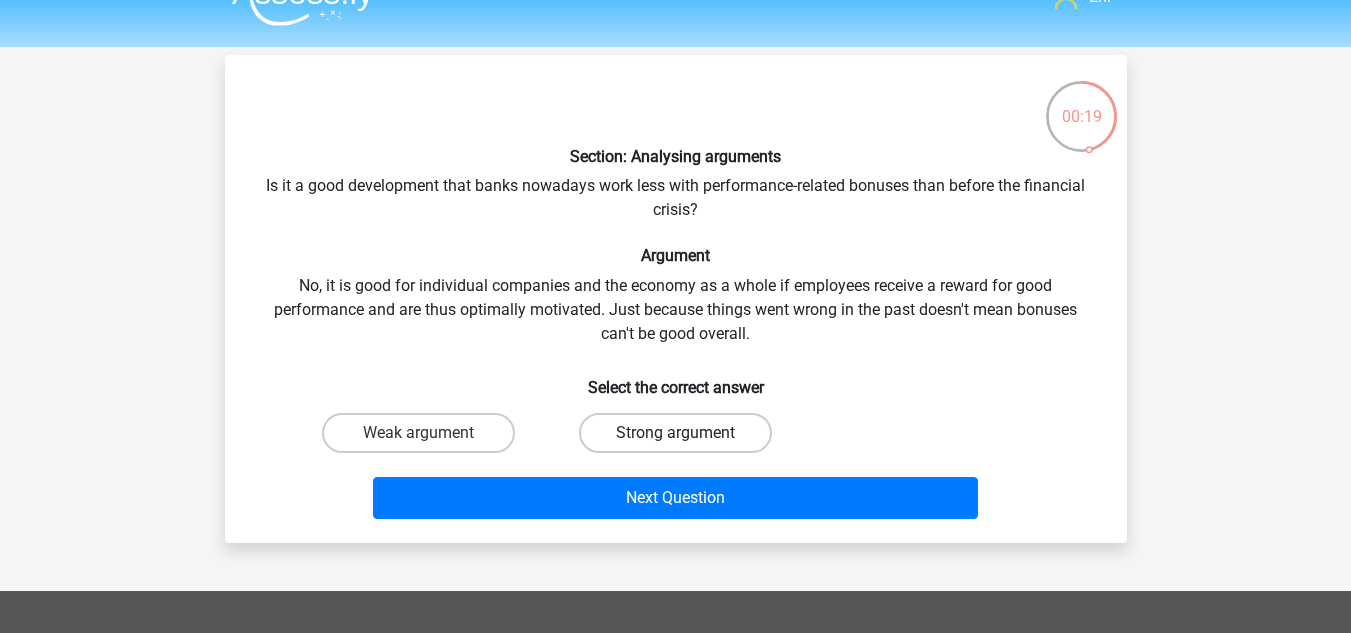 click on "Strong argument" at bounding box center (675, 433) 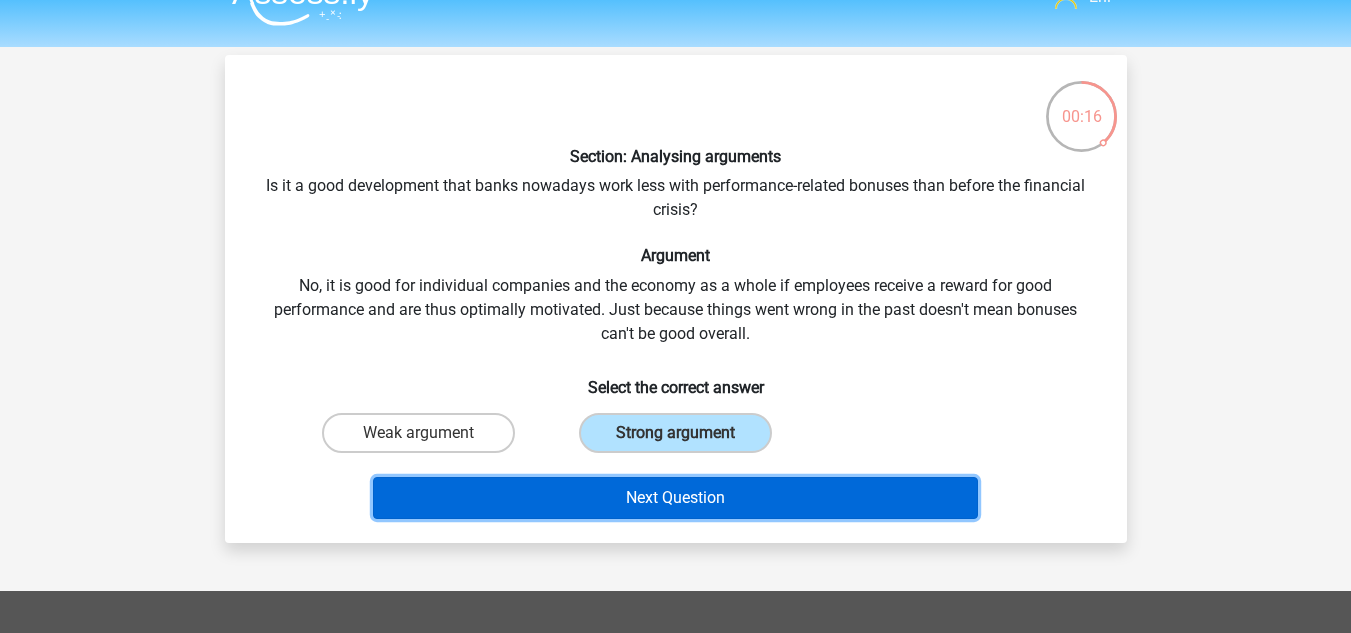 click on "Next Question" at bounding box center [675, 498] 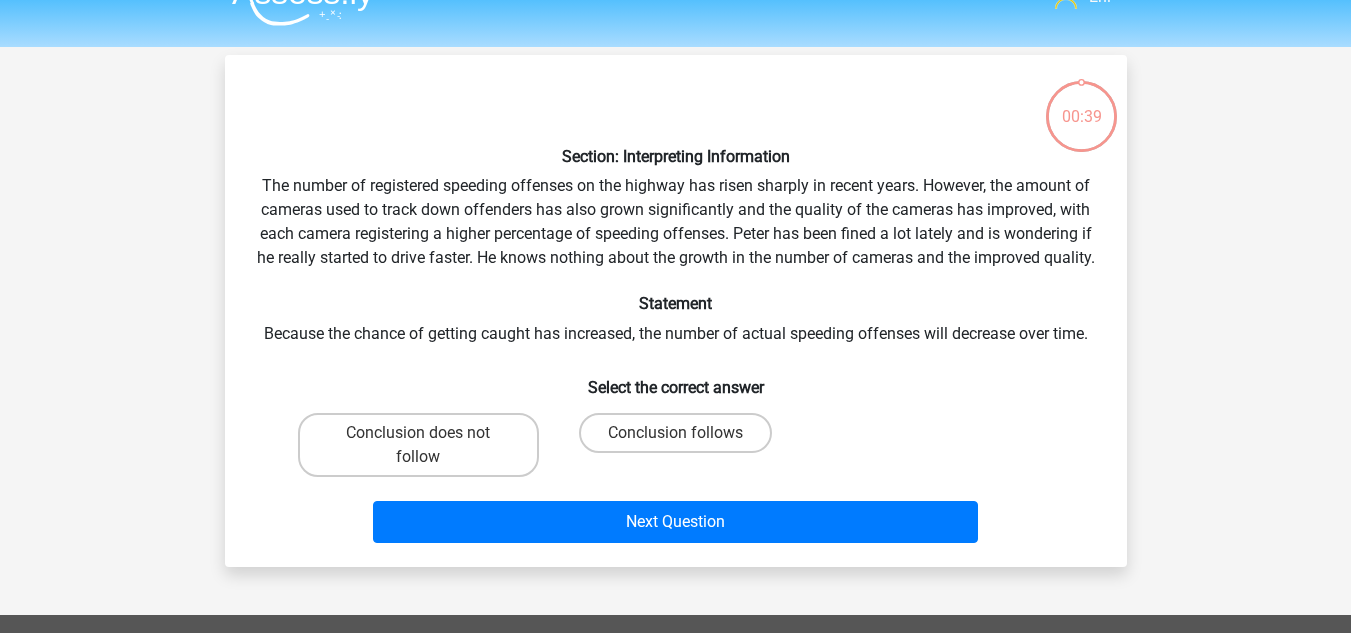 scroll, scrollTop: 92, scrollLeft: 0, axis: vertical 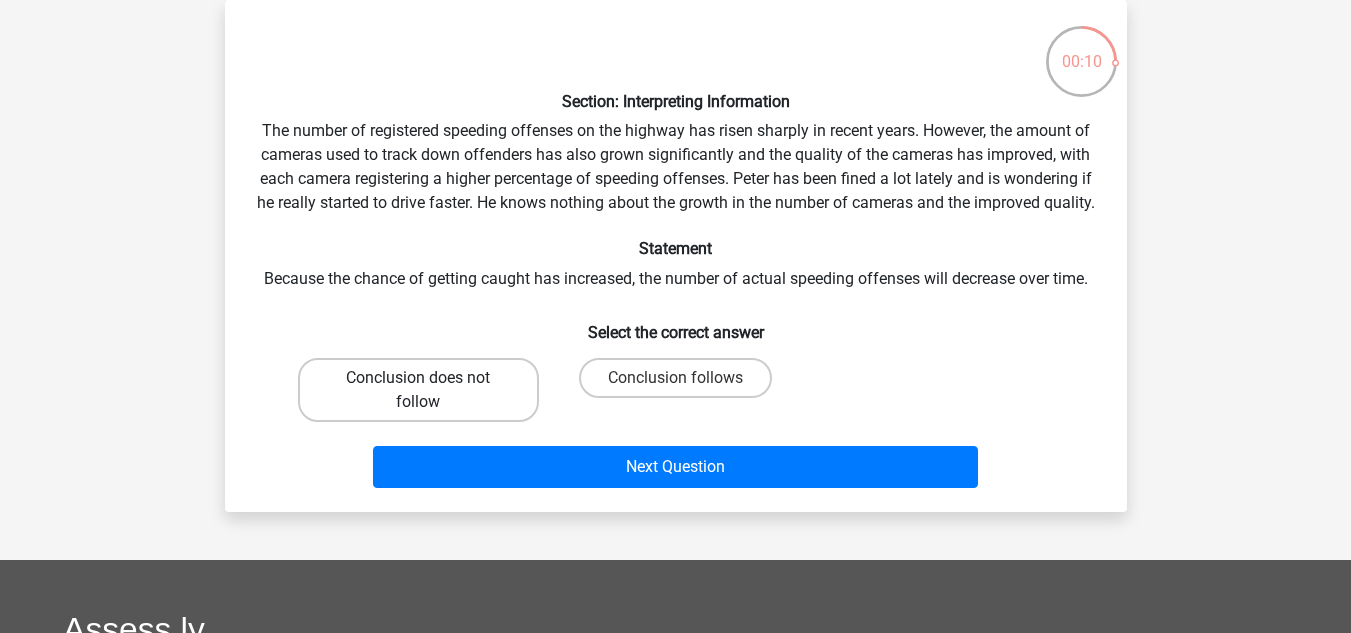 click on "Conclusion does not follow" at bounding box center (418, 390) 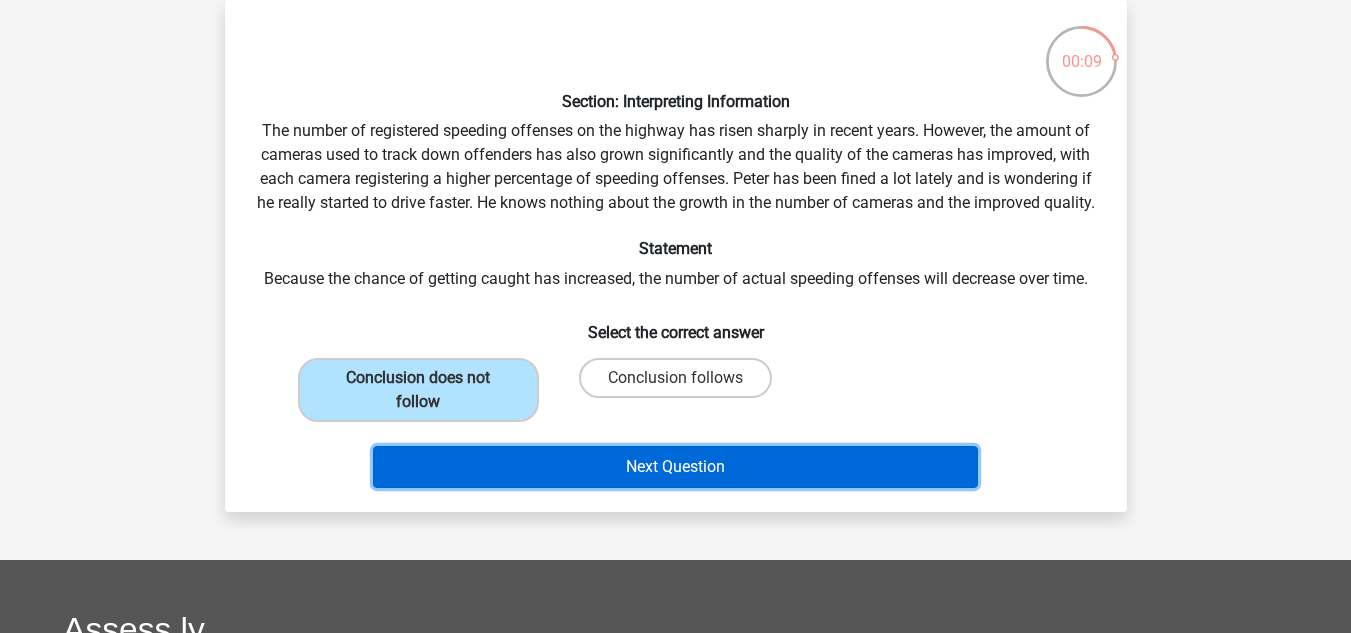 click on "Next Question" at bounding box center (675, 467) 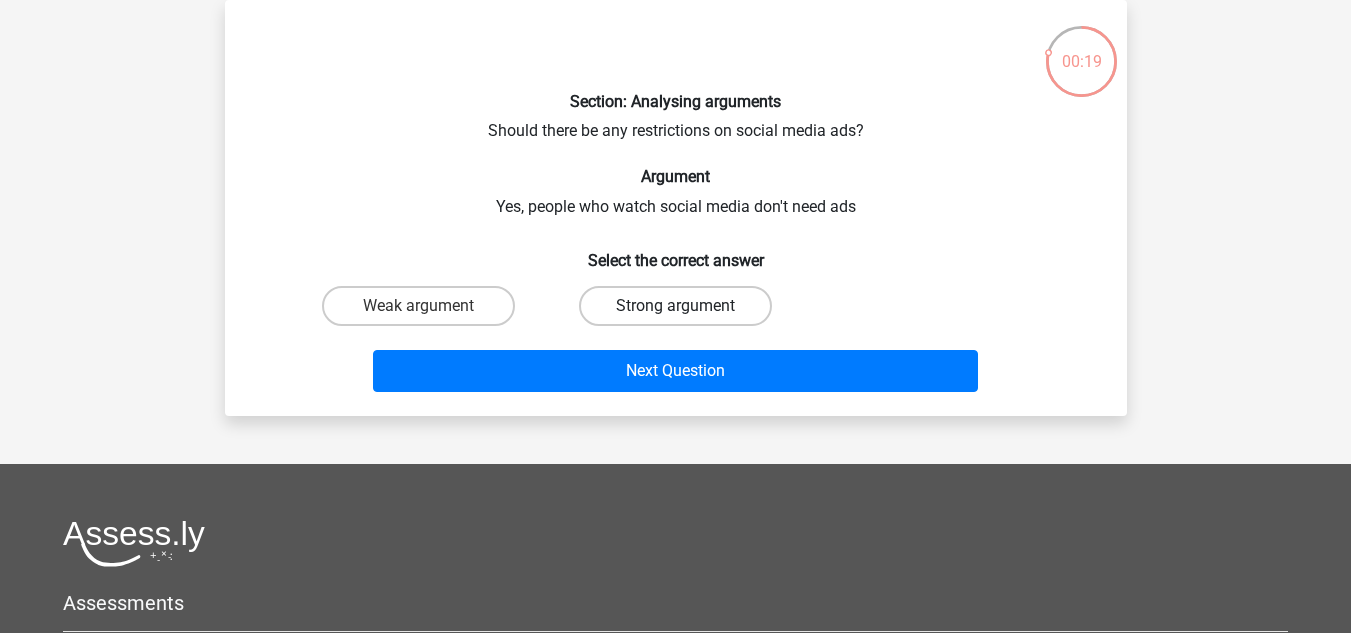 click on "Strong argument" at bounding box center (675, 306) 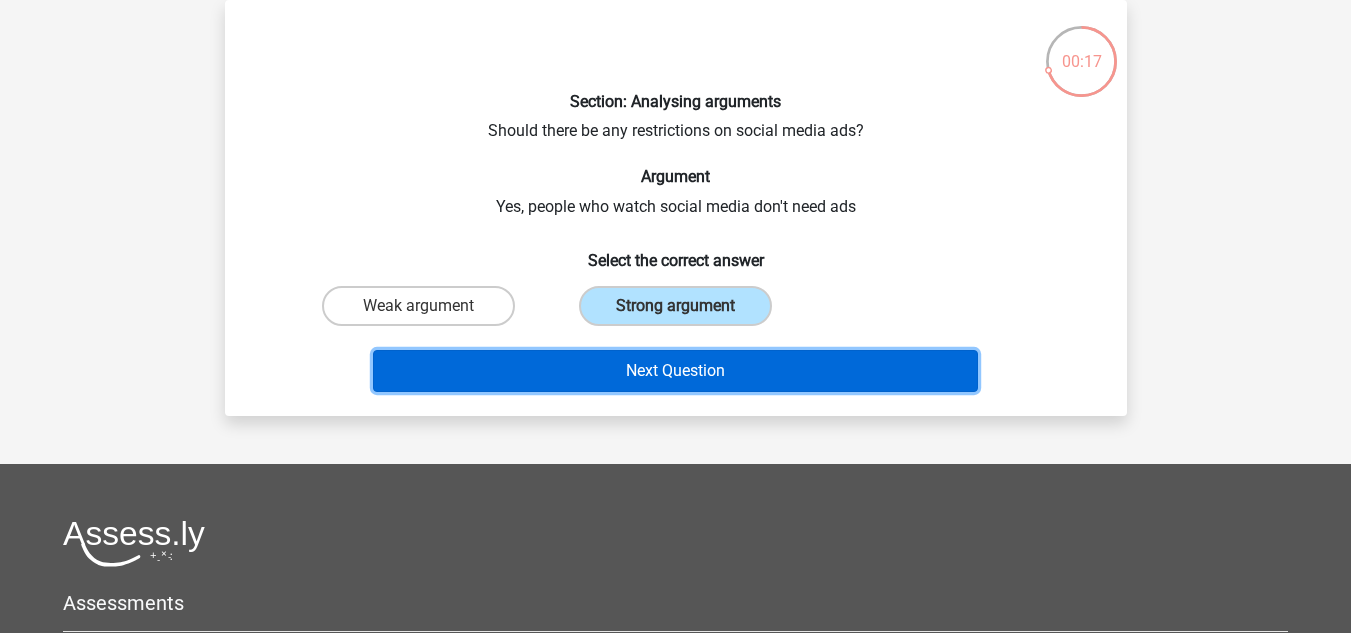 click on "Next Question" at bounding box center (675, 371) 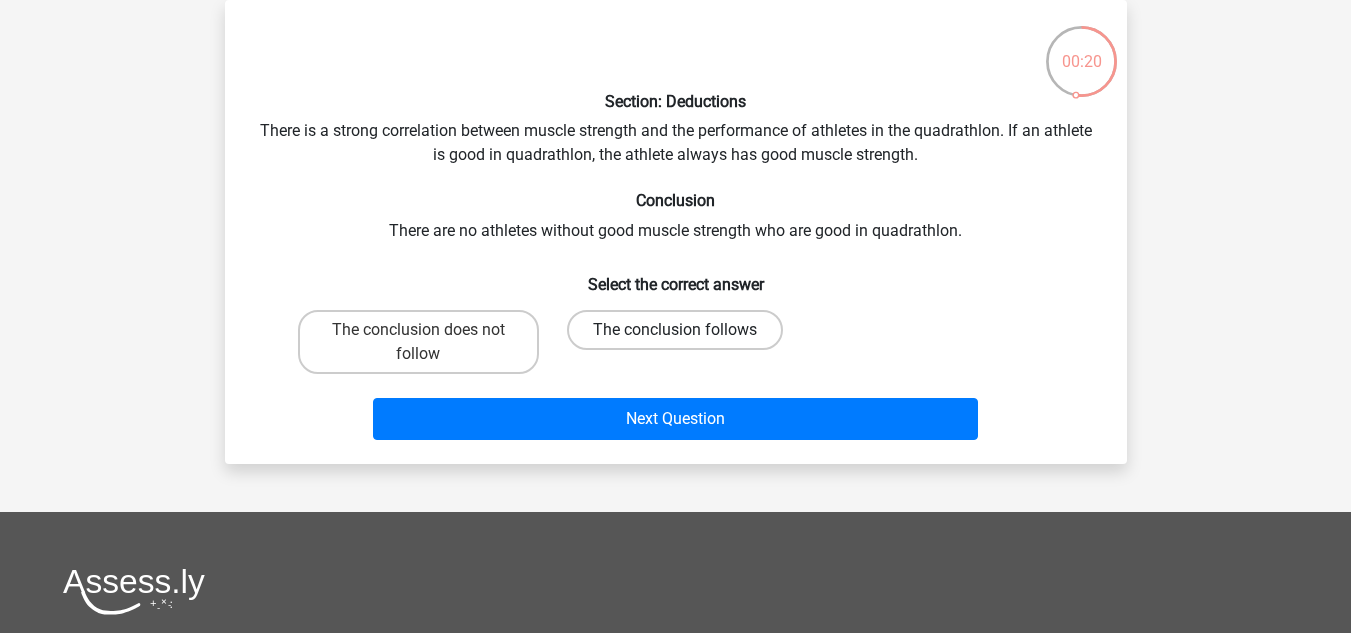 click on "The conclusion follows" at bounding box center (675, 330) 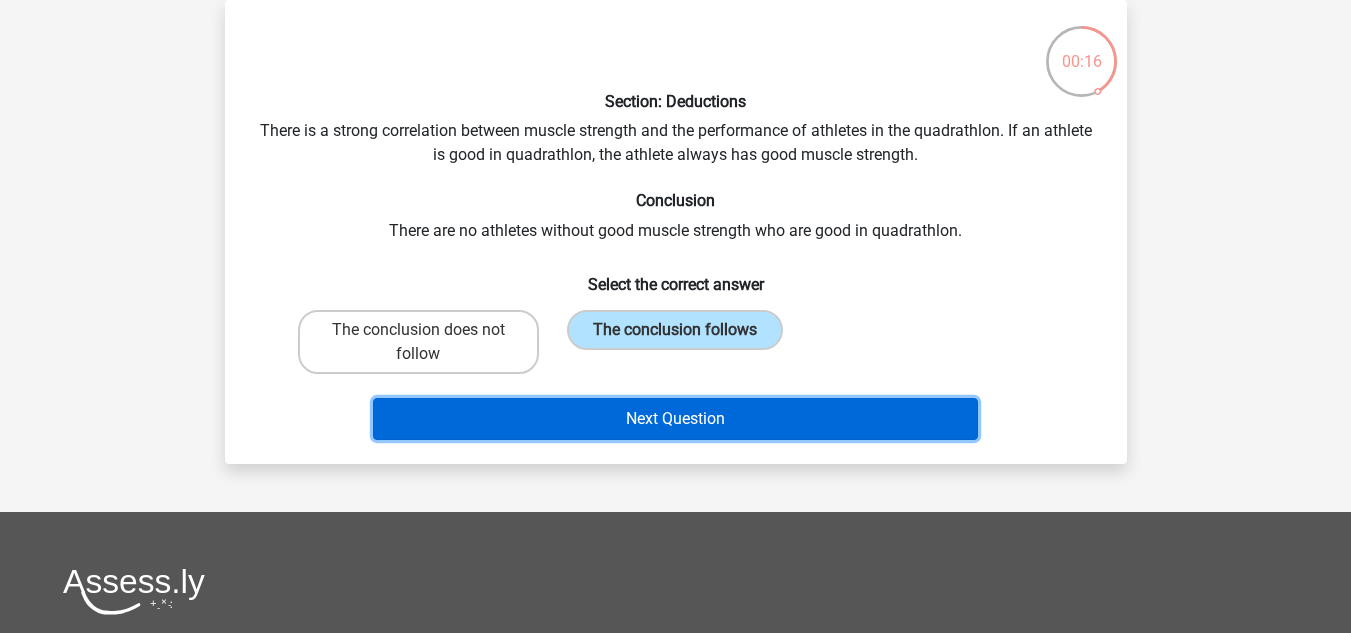 click on "Next Question" at bounding box center [675, 419] 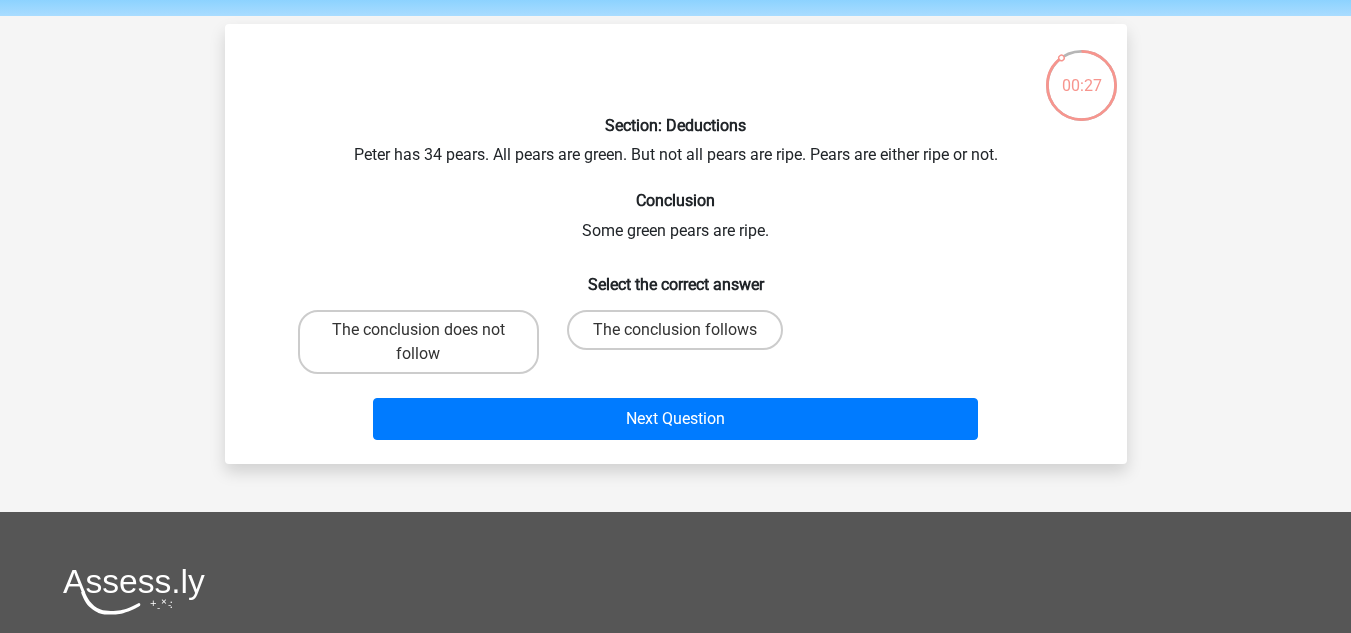 scroll, scrollTop: 67, scrollLeft: 0, axis: vertical 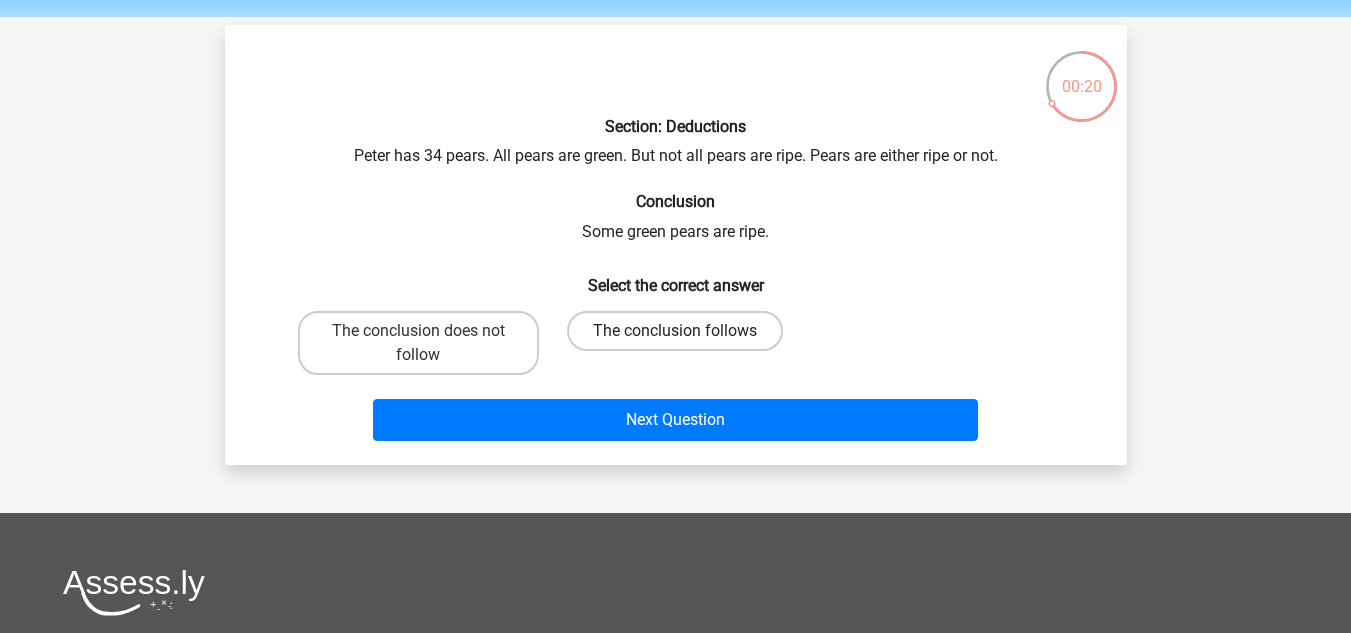 click on "The conclusion follows" at bounding box center (675, 331) 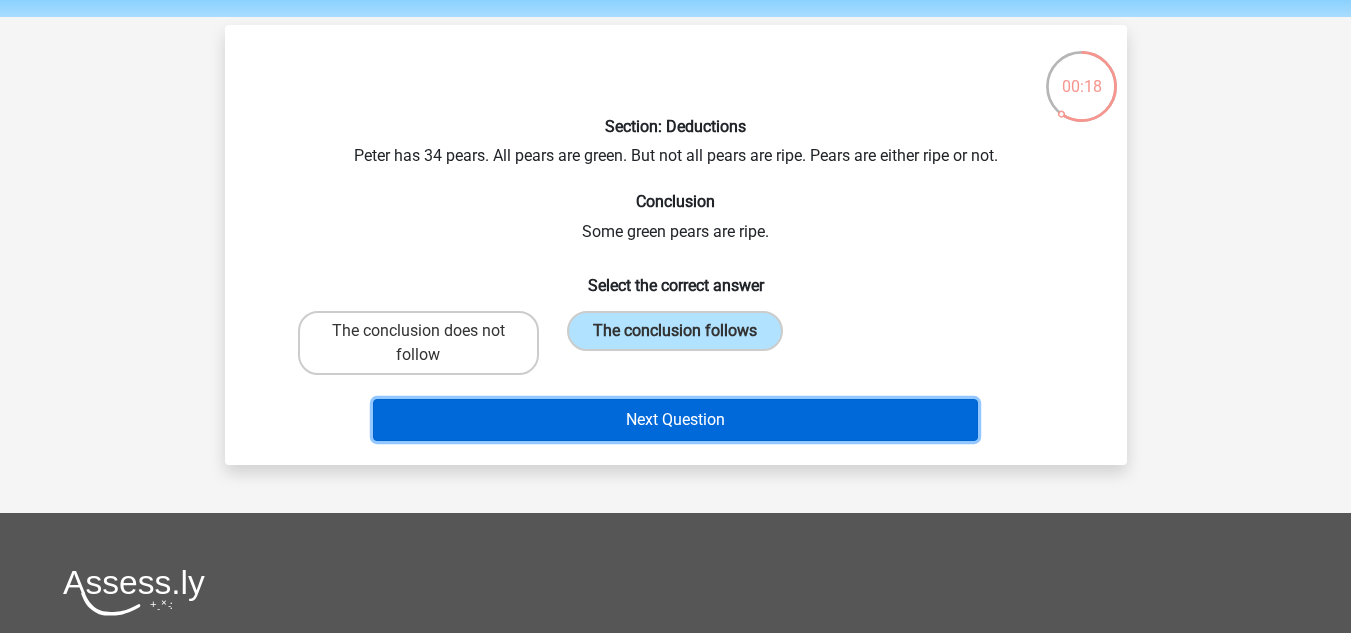 click on "Next Question" at bounding box center (675, 420) 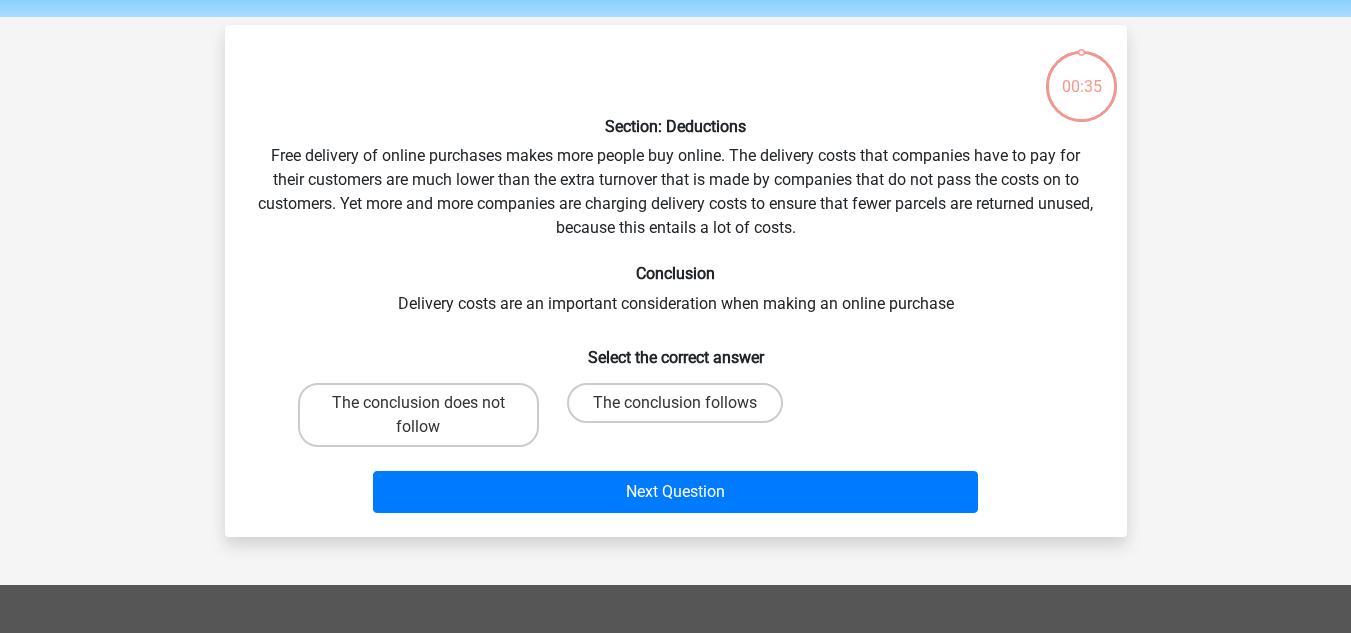 scroll, scrollTop: 92, scrollLeft: 0, axis: vertical 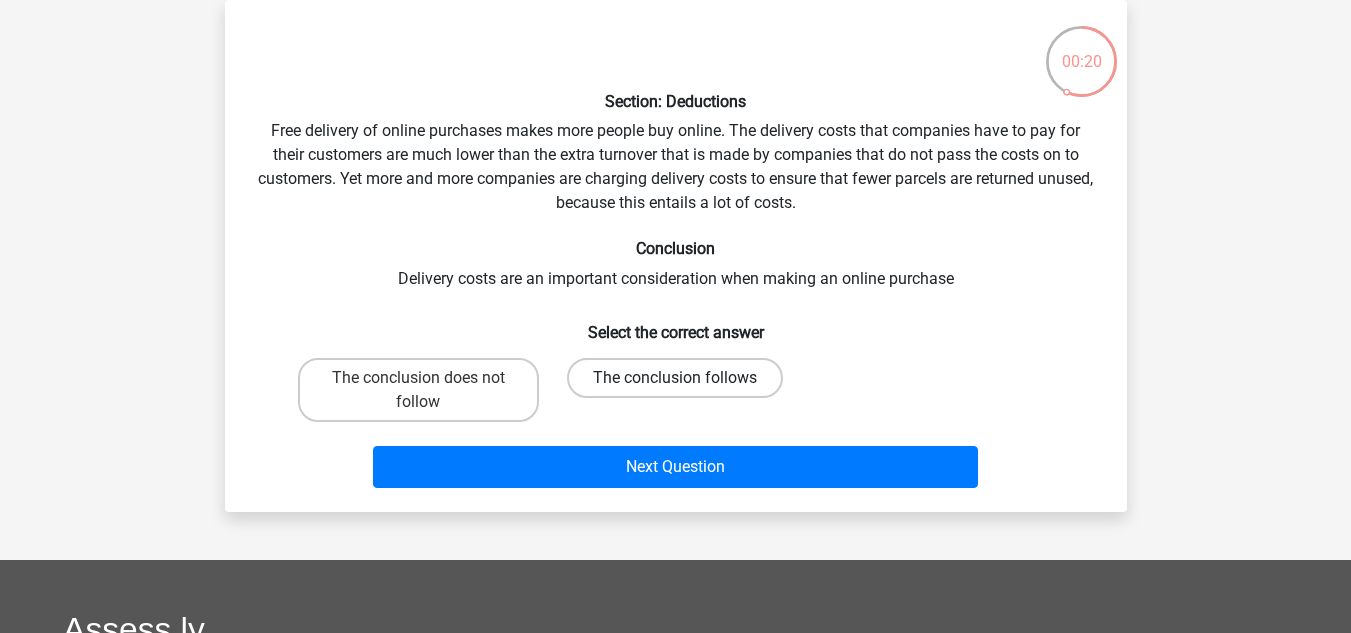 click on "The conclusion follows" at bounding box center (675, 378) 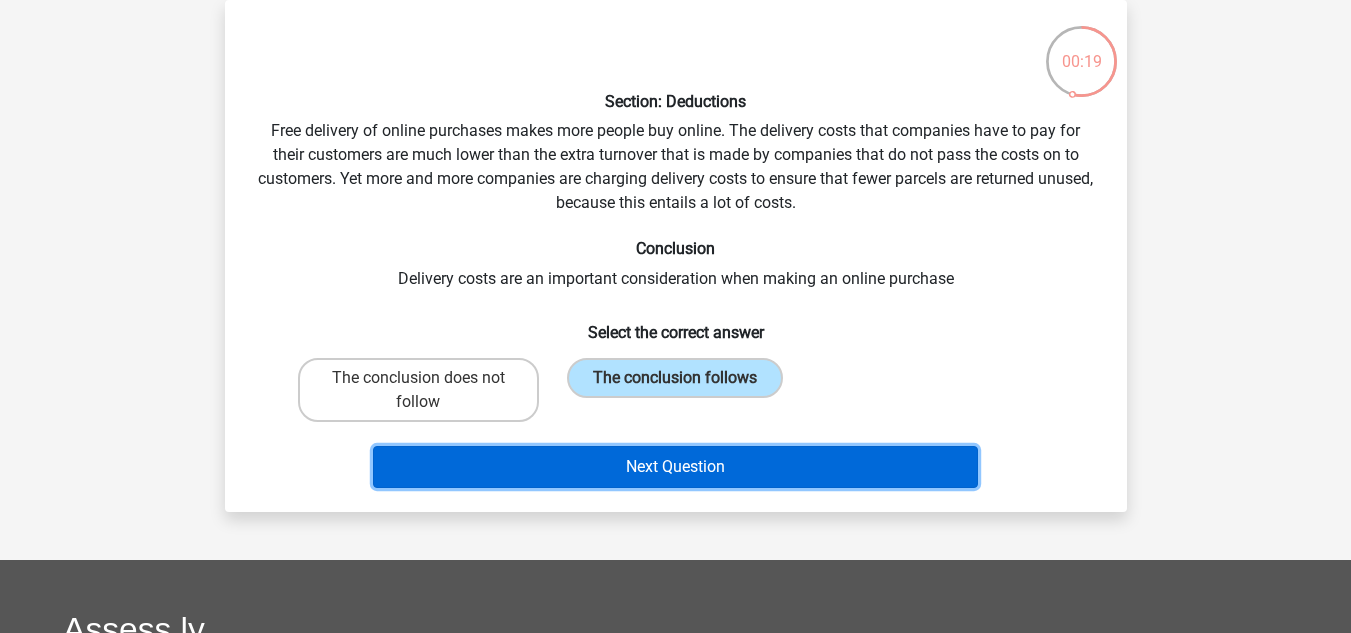 click on "Next Question" at bounding box center (675, 467) 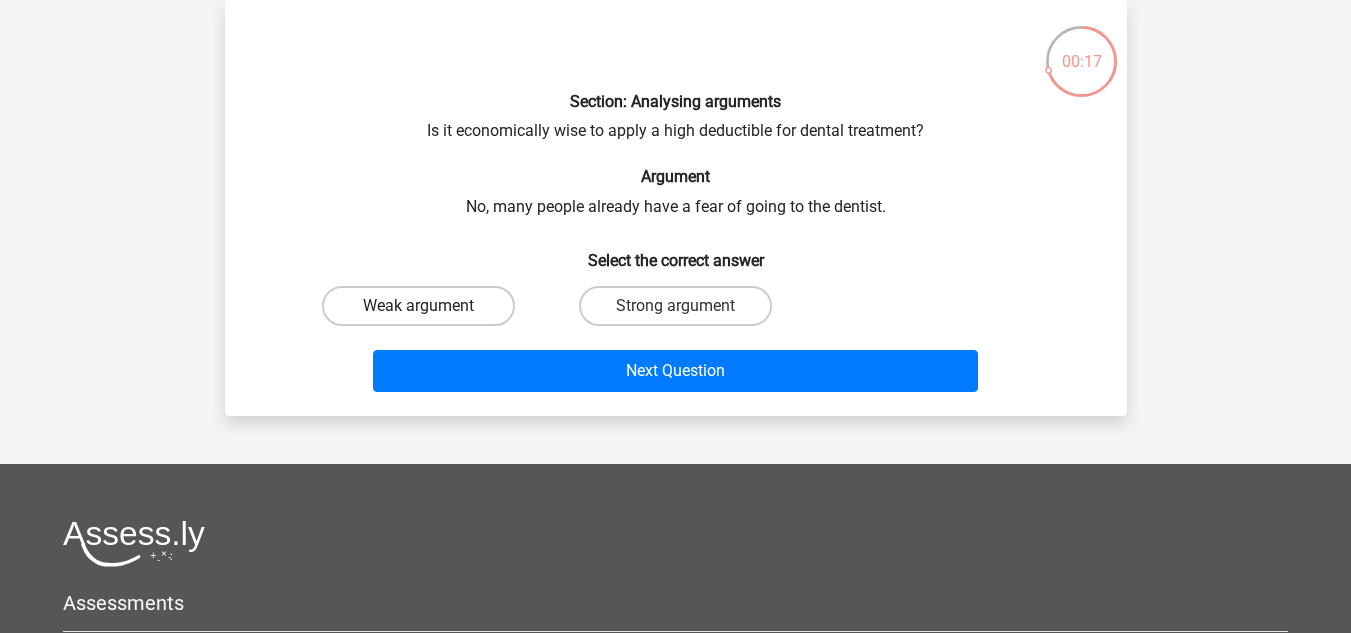 click on "Weak argument" at bounding box center [418, 306] 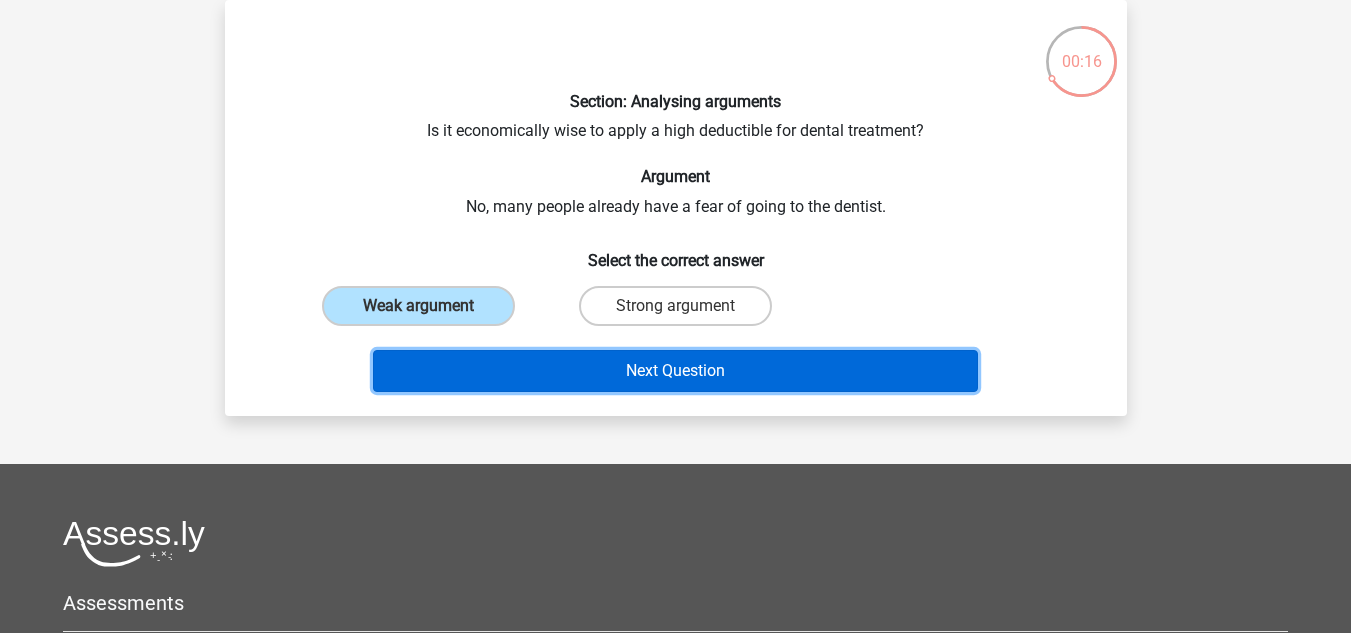 click on "Next Question" at bounding box center (675, 371) 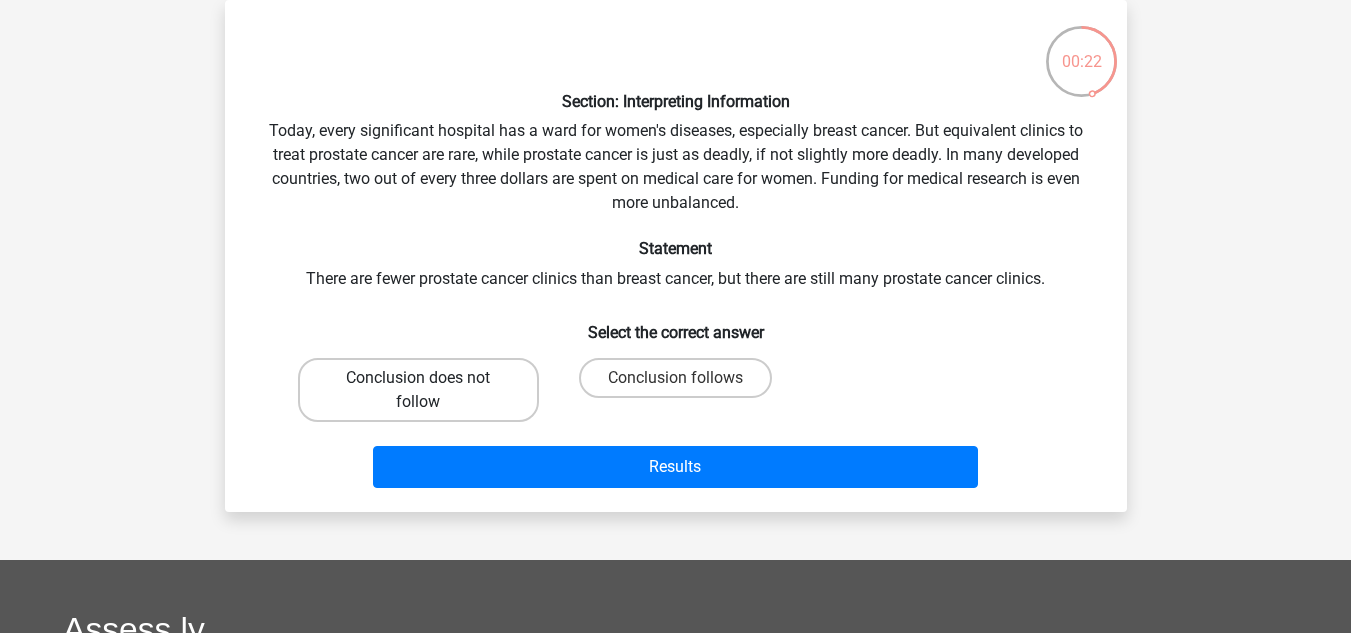 click on "Conclusion does not follow" at bounding box center [418, 390] 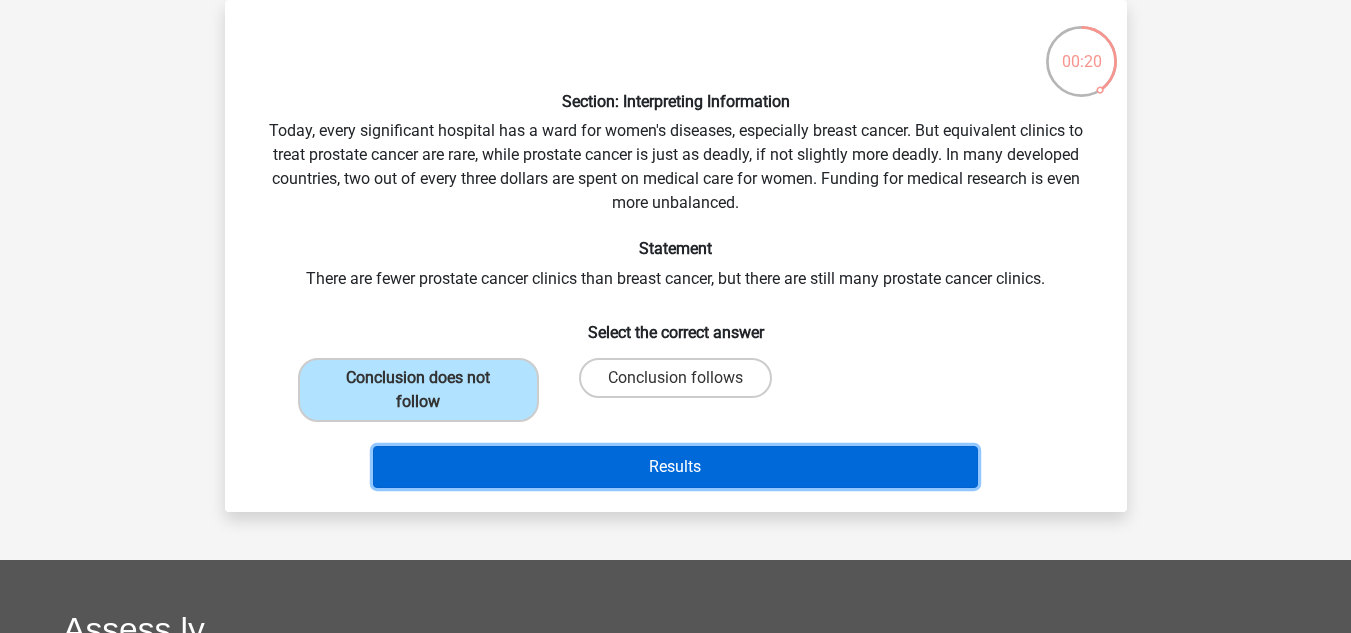 click on "Results" at bounding box center [675, 467] 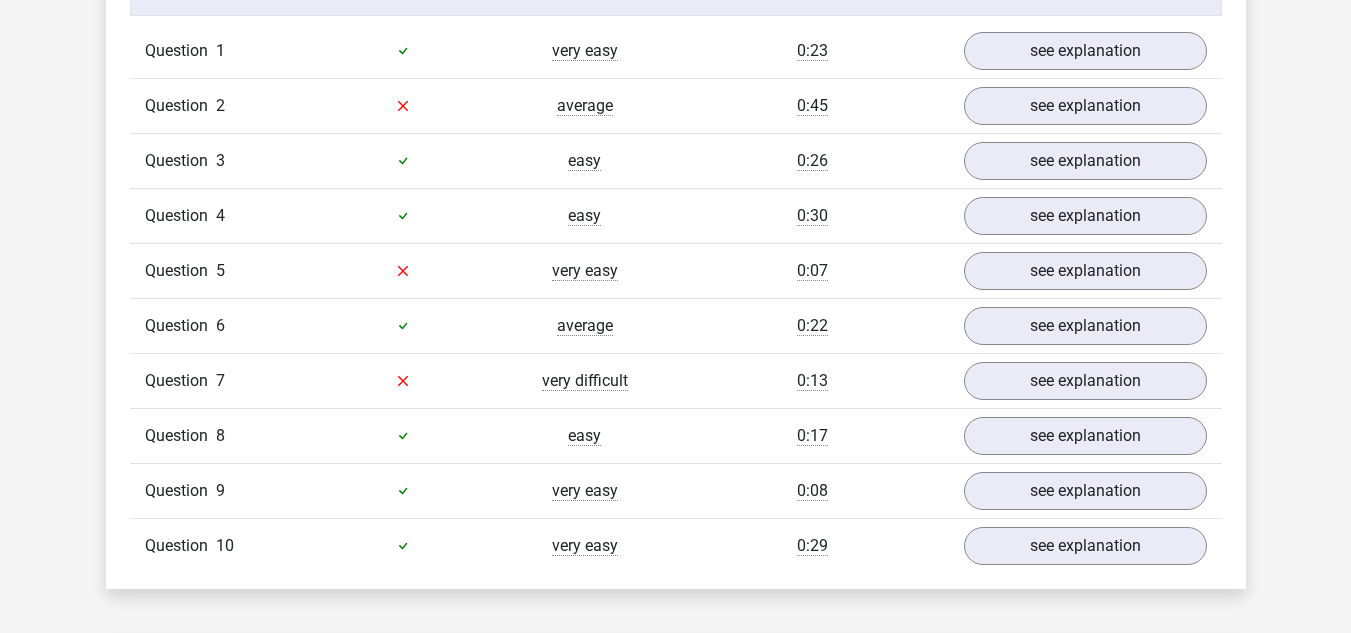 scroll, scrollTop: 1355, scrollLeft: 0, axis: vertical 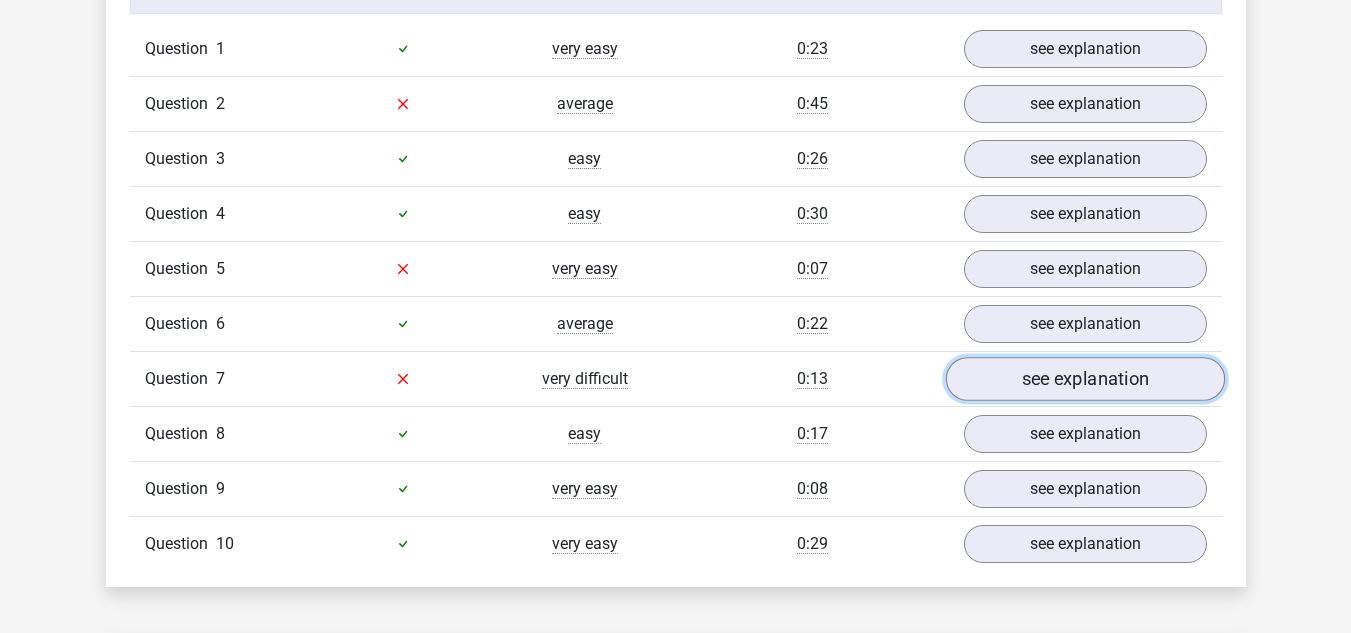 click on "see explanation" at bounding box center [1084, 379] 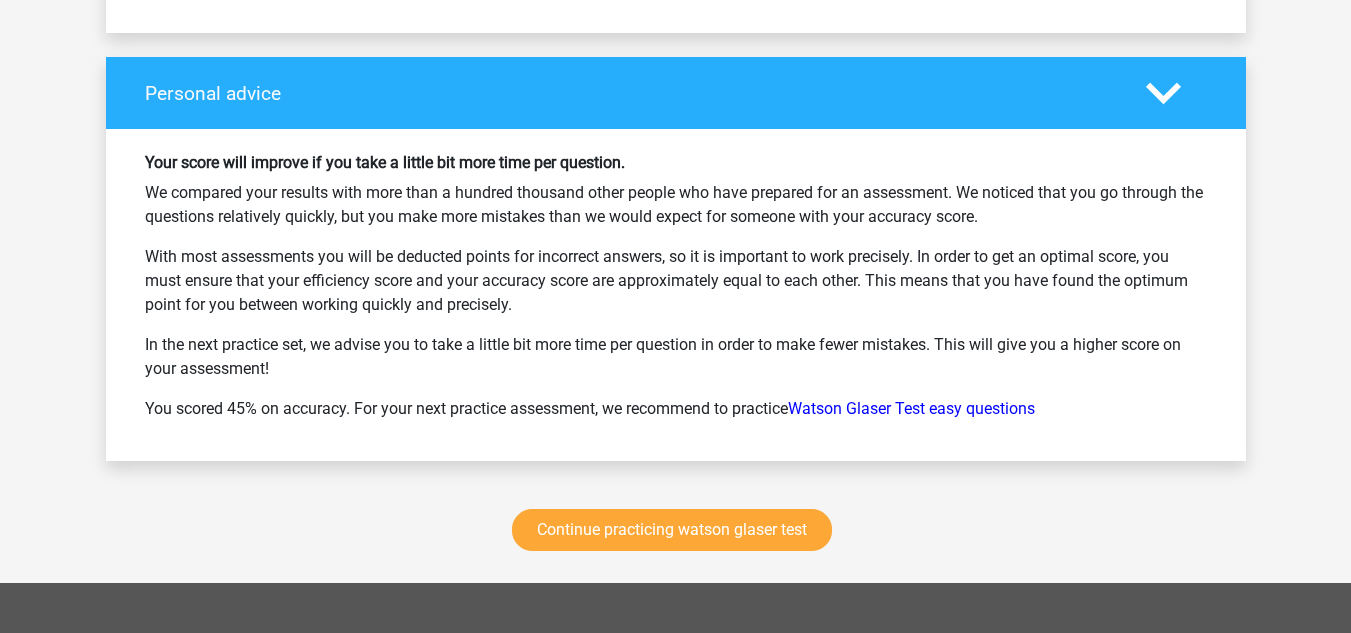 scroll, scrollTop: 3149, scrollLeft: 0, axis: vertical 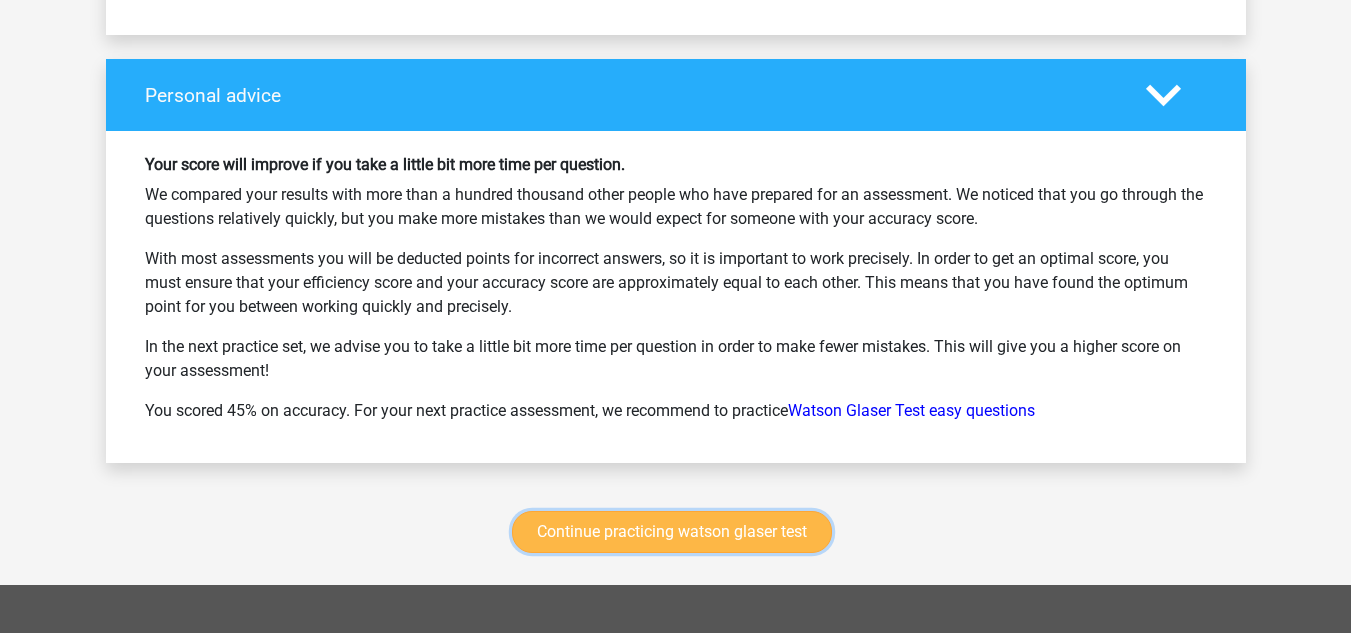 click on "Continue practicing watson glaser test" at bounding box center (672, 532) 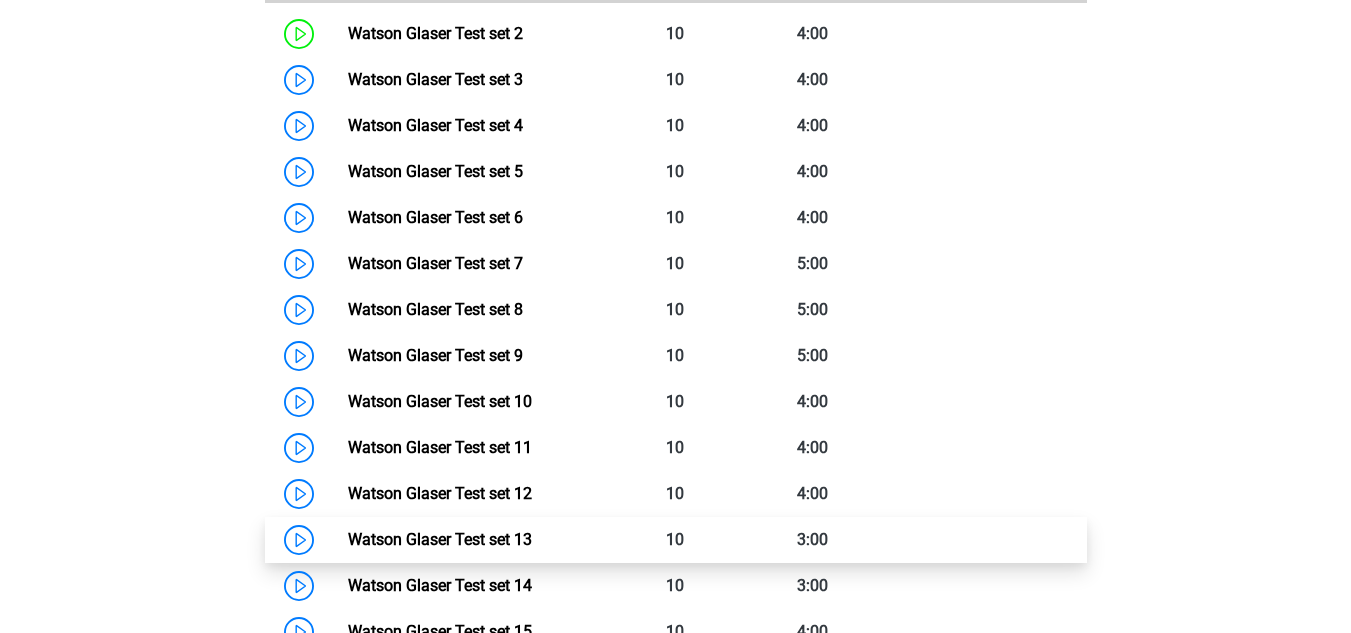 scroll, scrollTop: 1004, scrollLeft: 0, axis: vertical 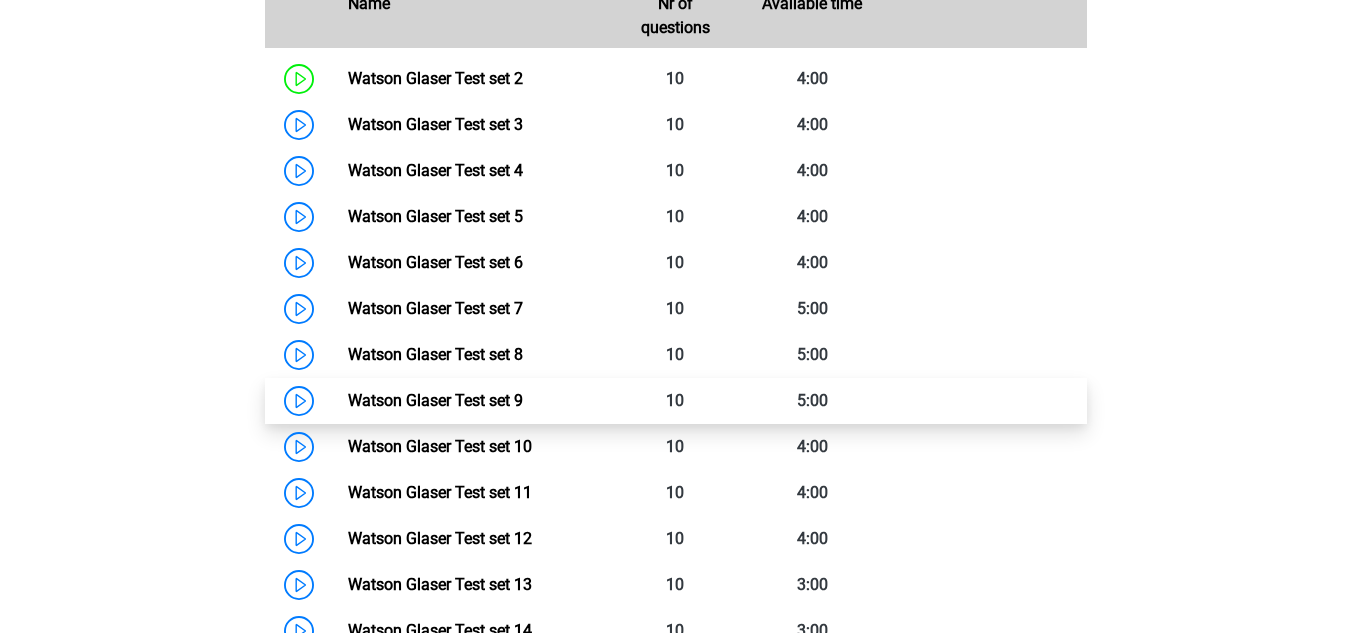 click on "Watson Glaser Test
set 9" at bounding box center [435, 400] 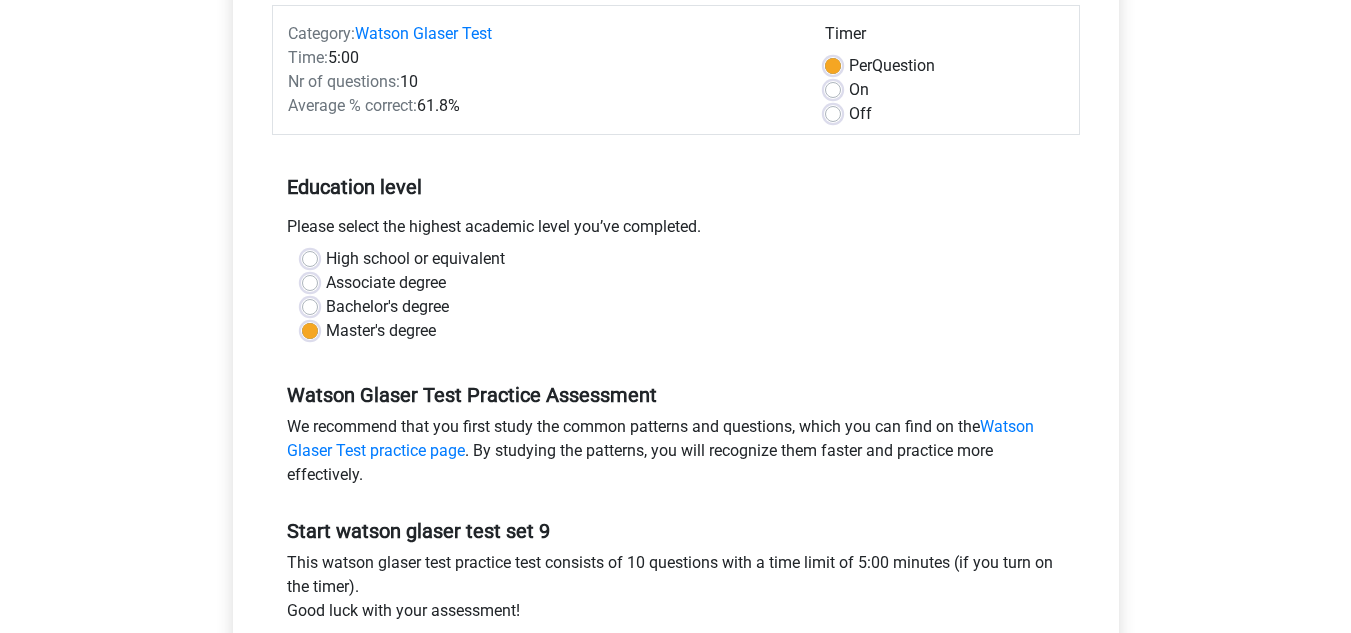 scroll, scrollTop: 260, scrollLeft: 0, axis: vertical 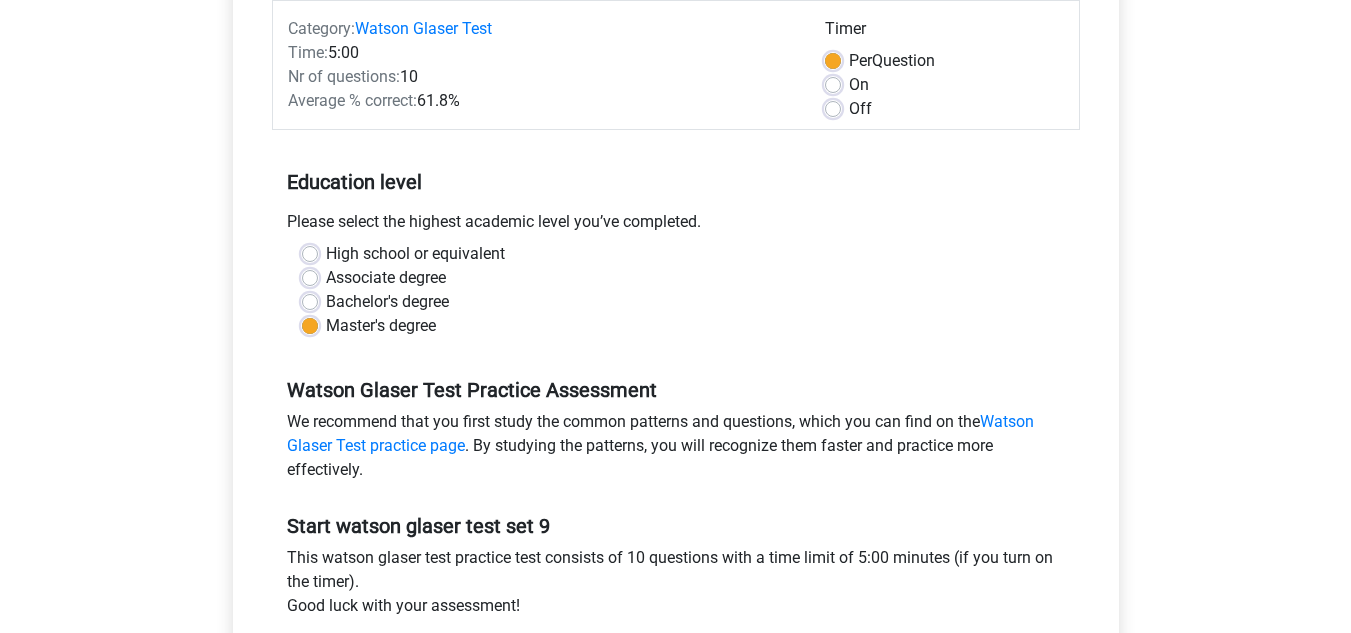 click on "On" at bounding box center [859, 85] 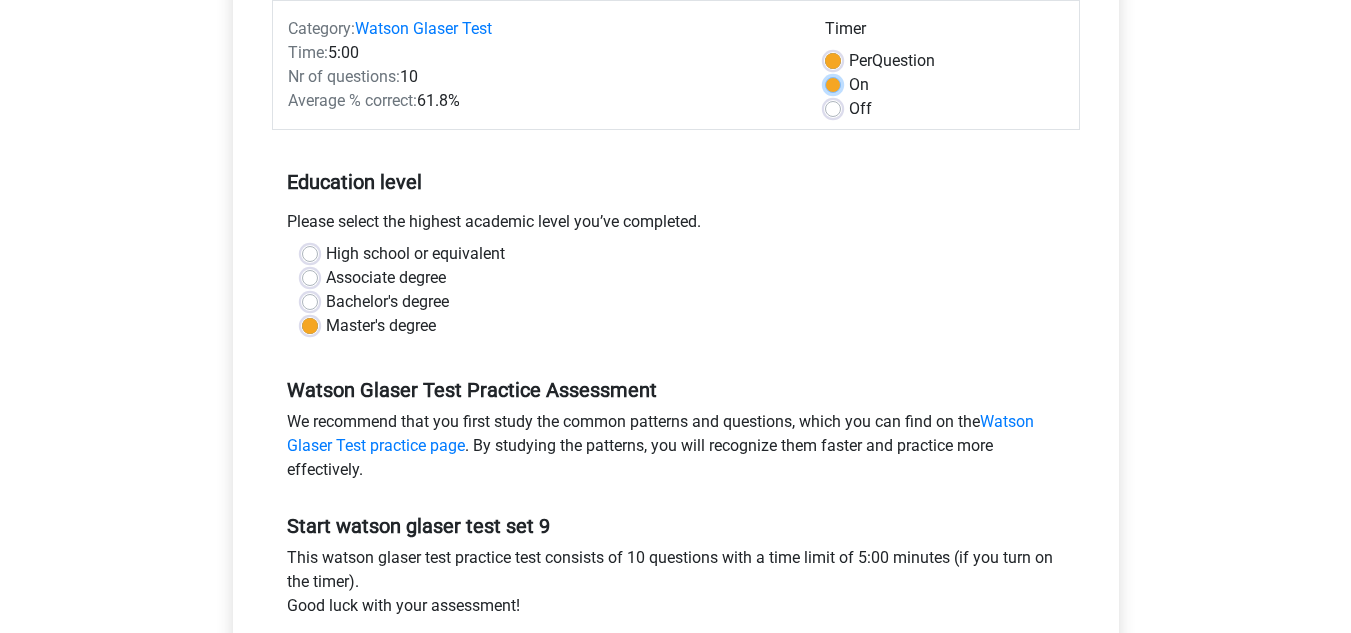 click on "On" at bounding box center (833, 83) 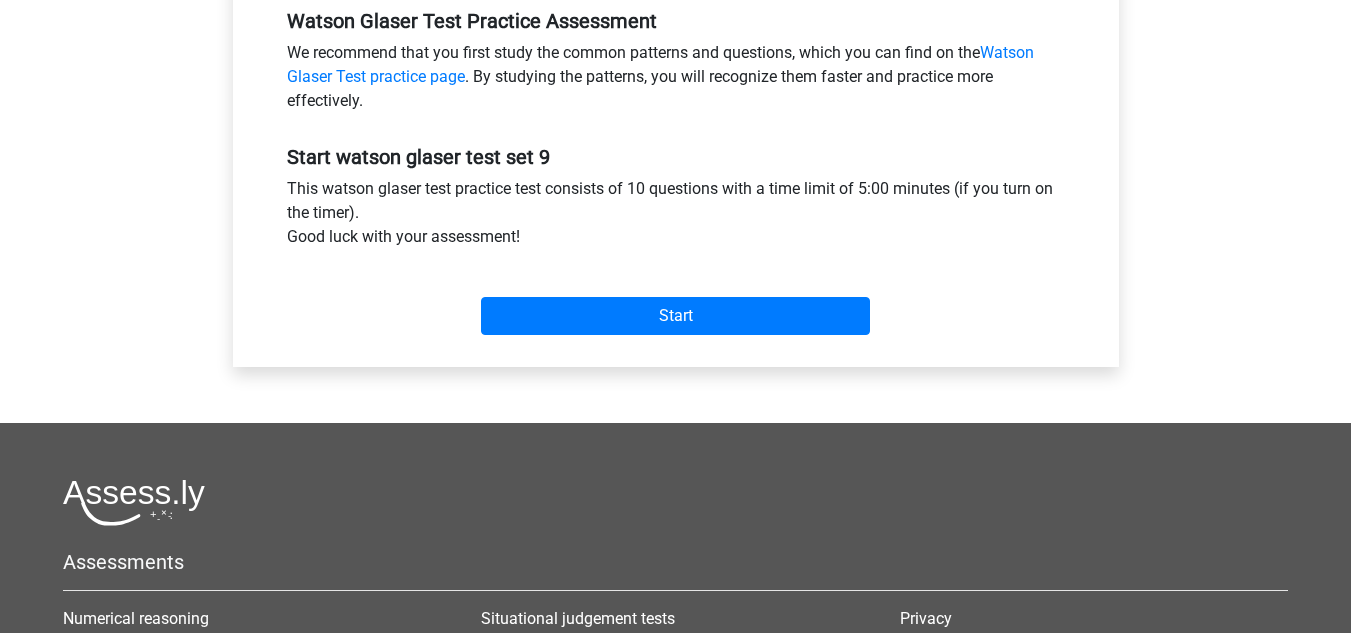 scroll, scrollTop: 645, scrollLeft: 0, axis: vertical 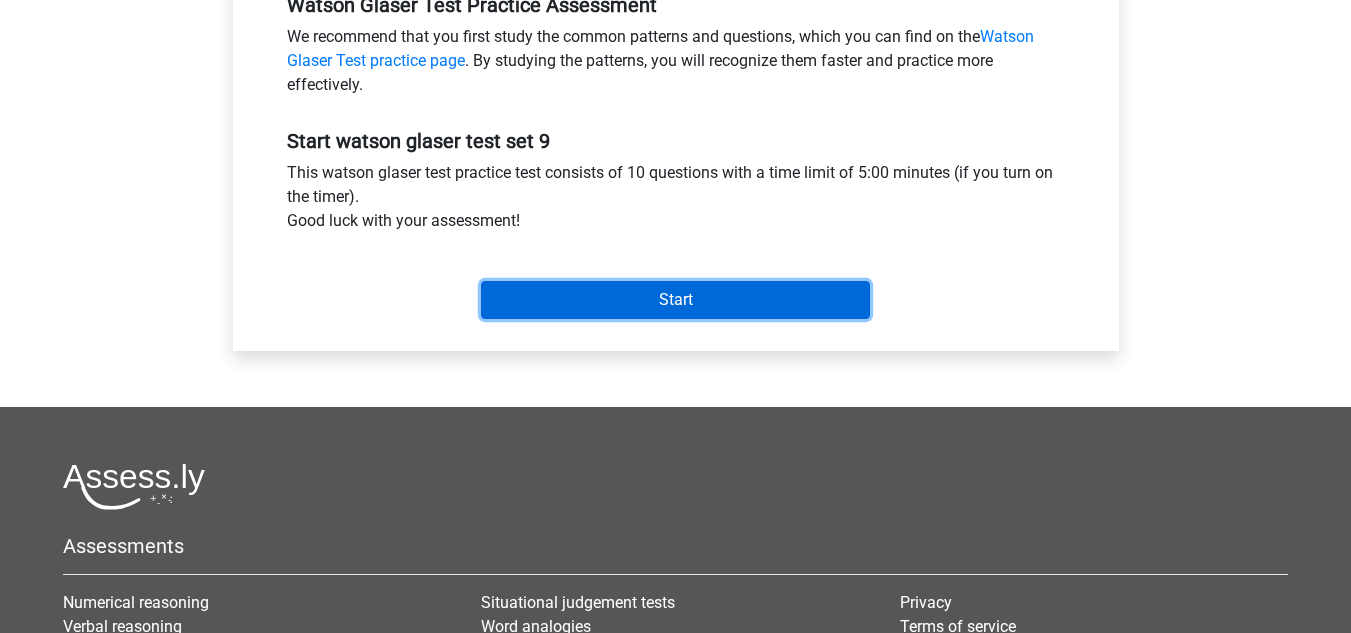 click on "Start" at bounding box center [675, 300] 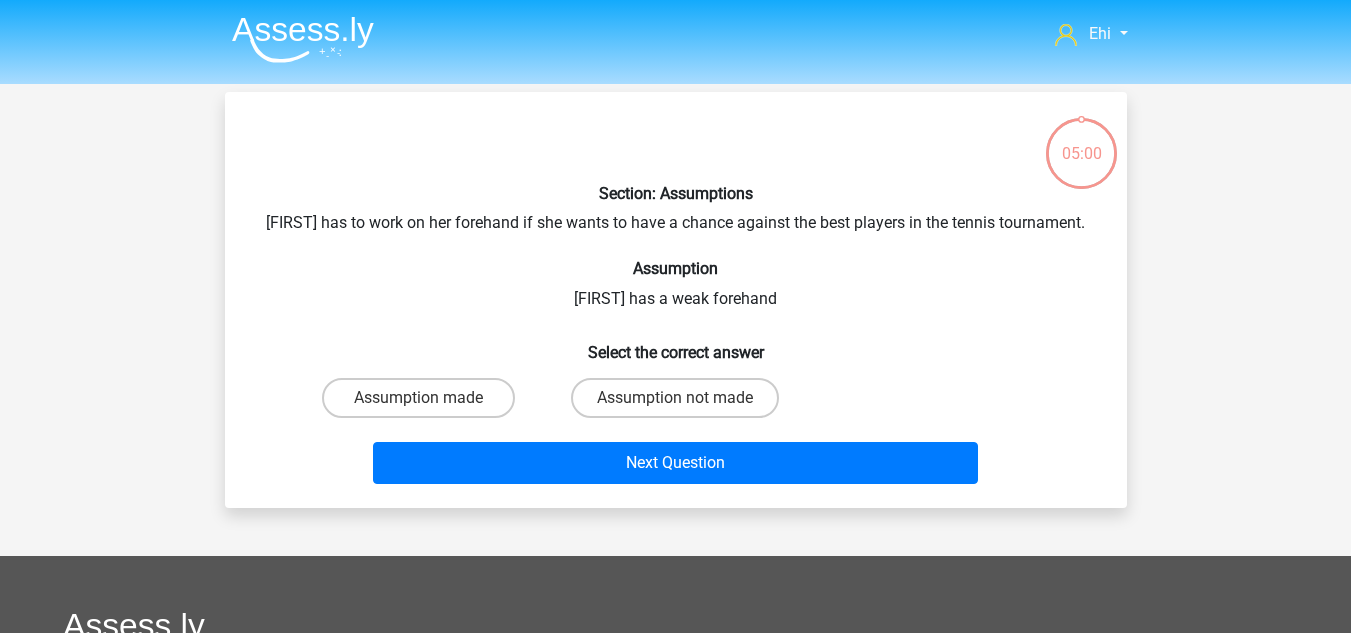 scroll, scrollTop: 0, scrollLeft: 0, axis: both 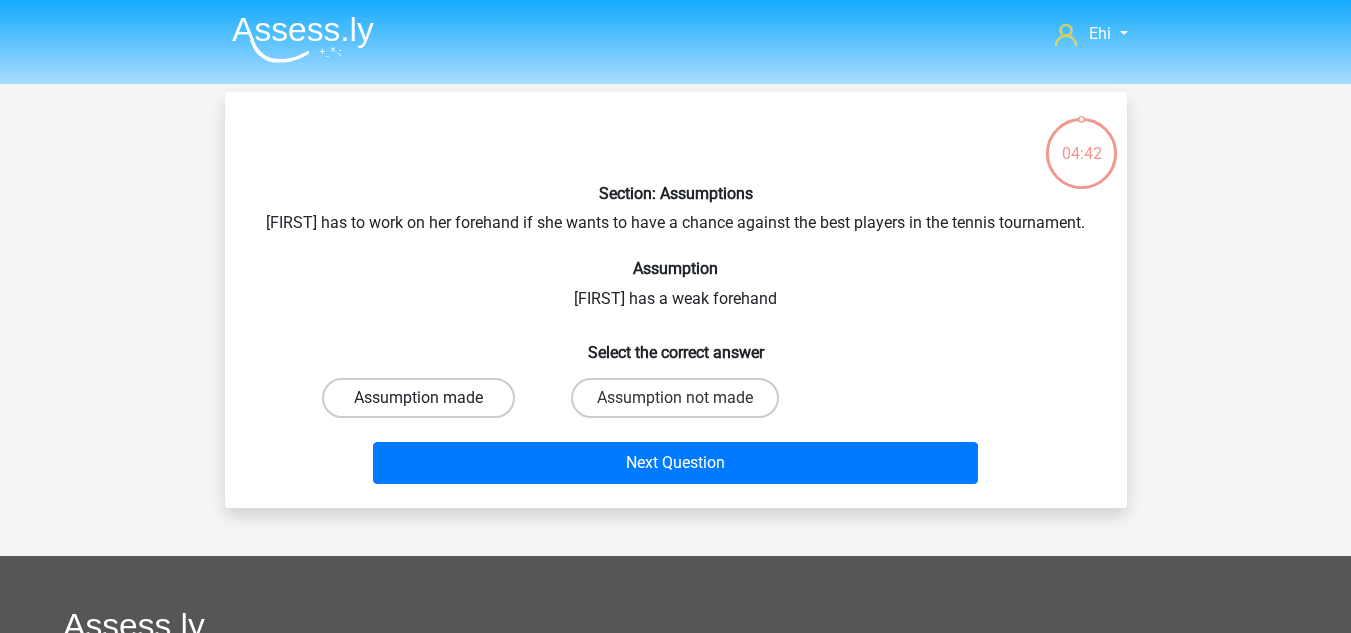 click on "Assumption made" at bounding box center [418, 398] 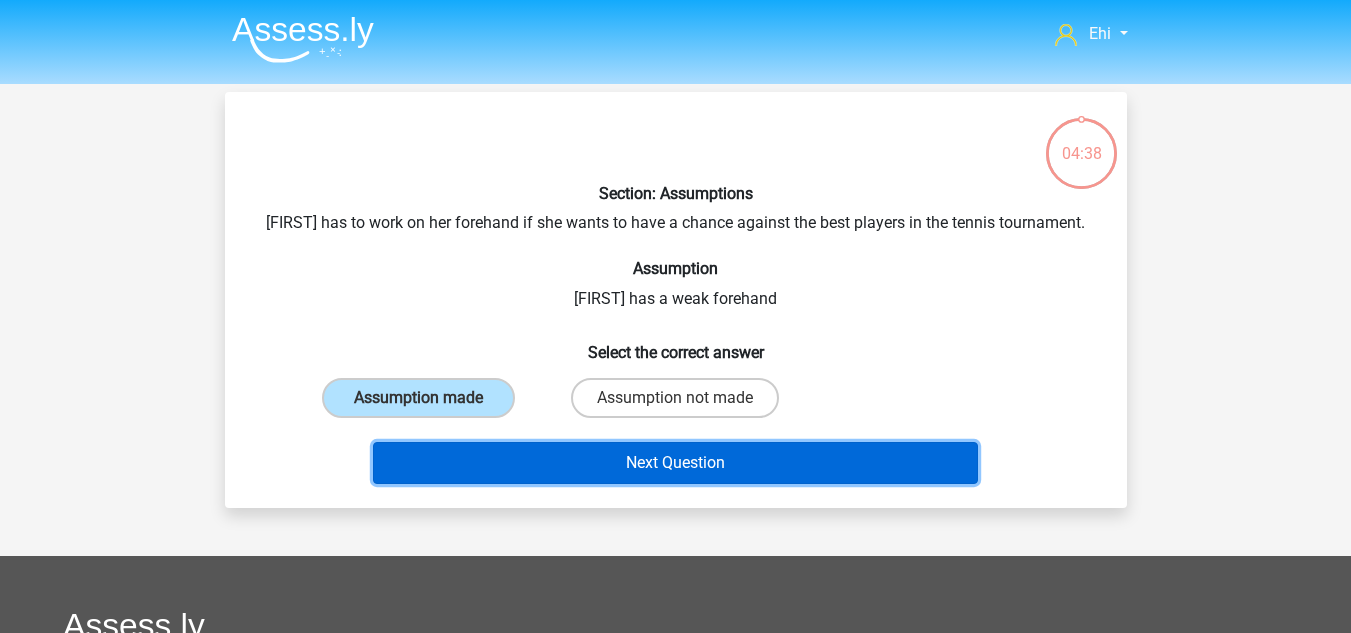 click on "Next Question" at bounding box center (675, 463) 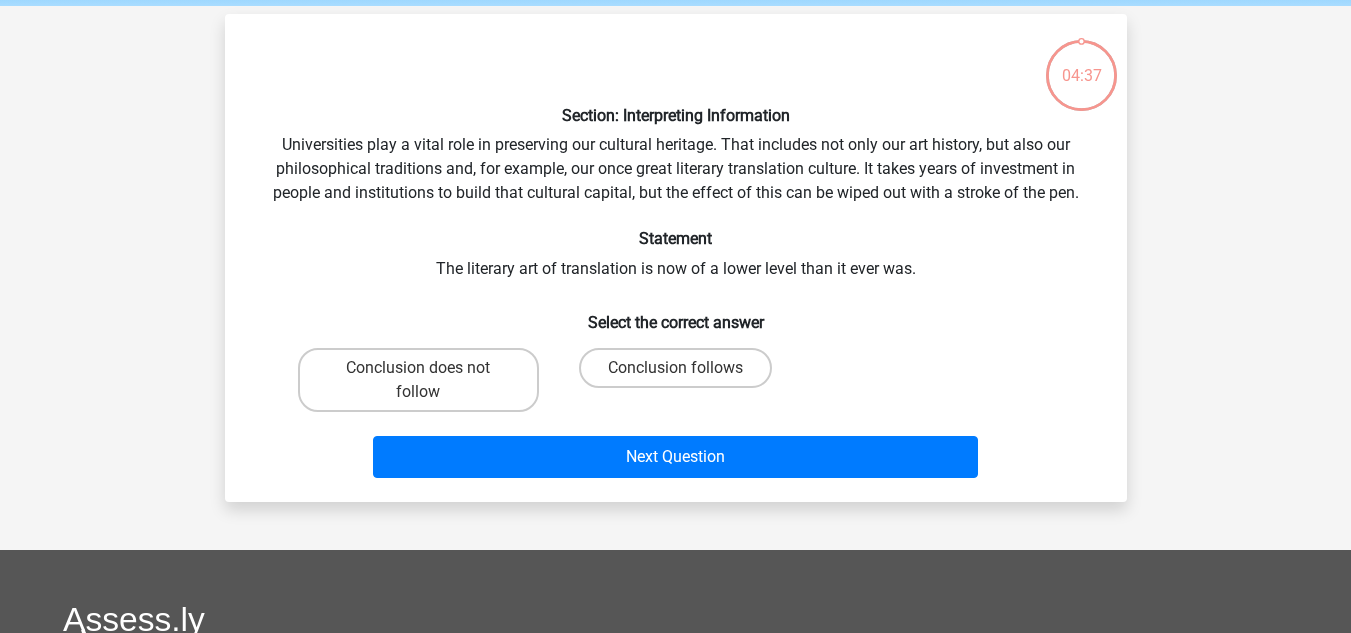 scroll, scrollTop: 92, scrollLeft: 0, axis: vertical 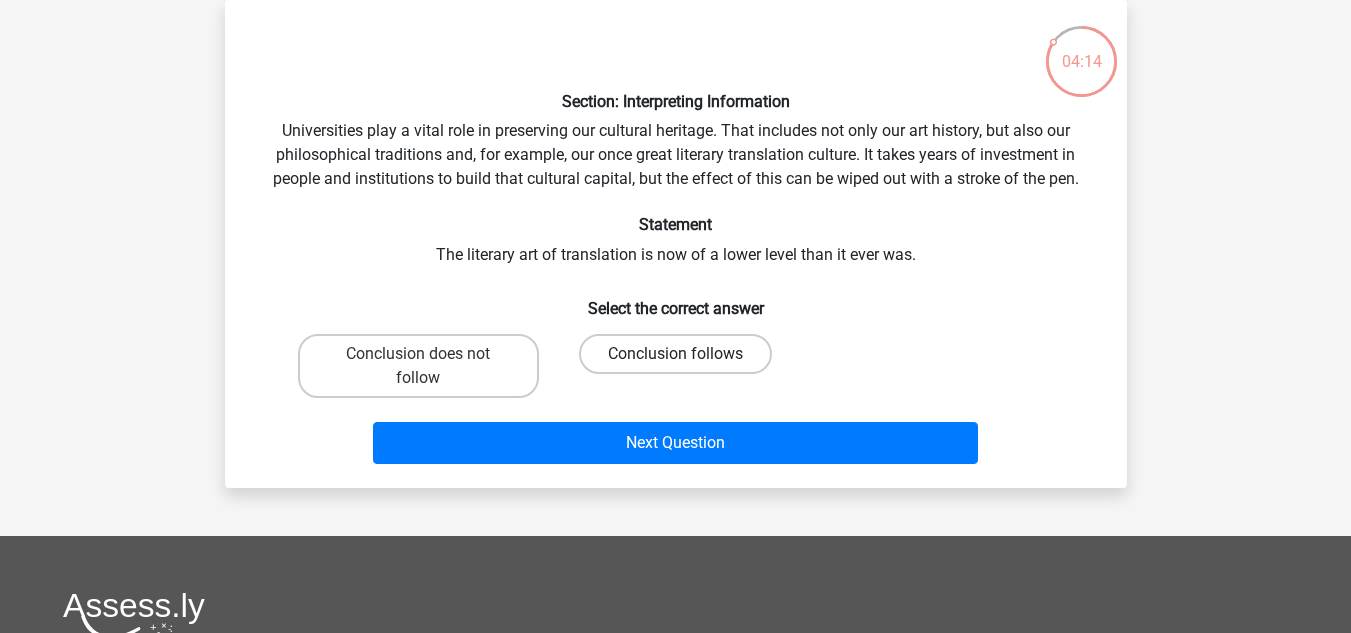click on "Conclusion follows" at bounding box center (675, 354) 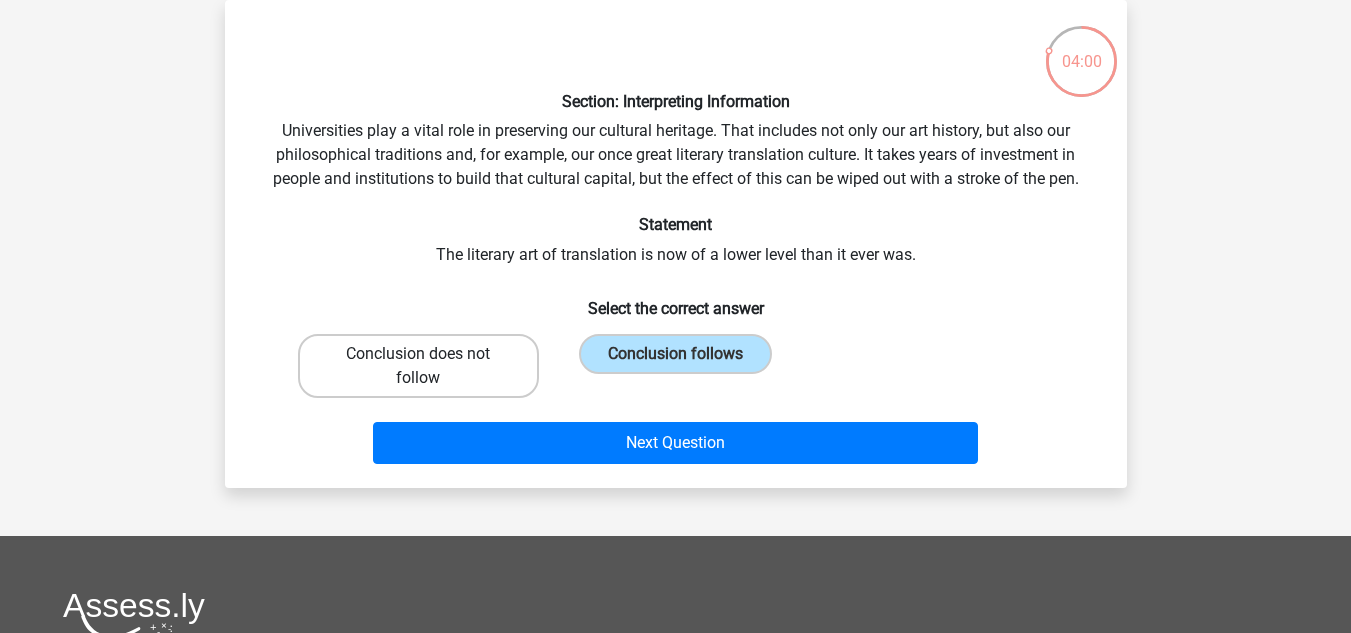 click on "Conclusion does not follow" at bounding box center (418, 366) 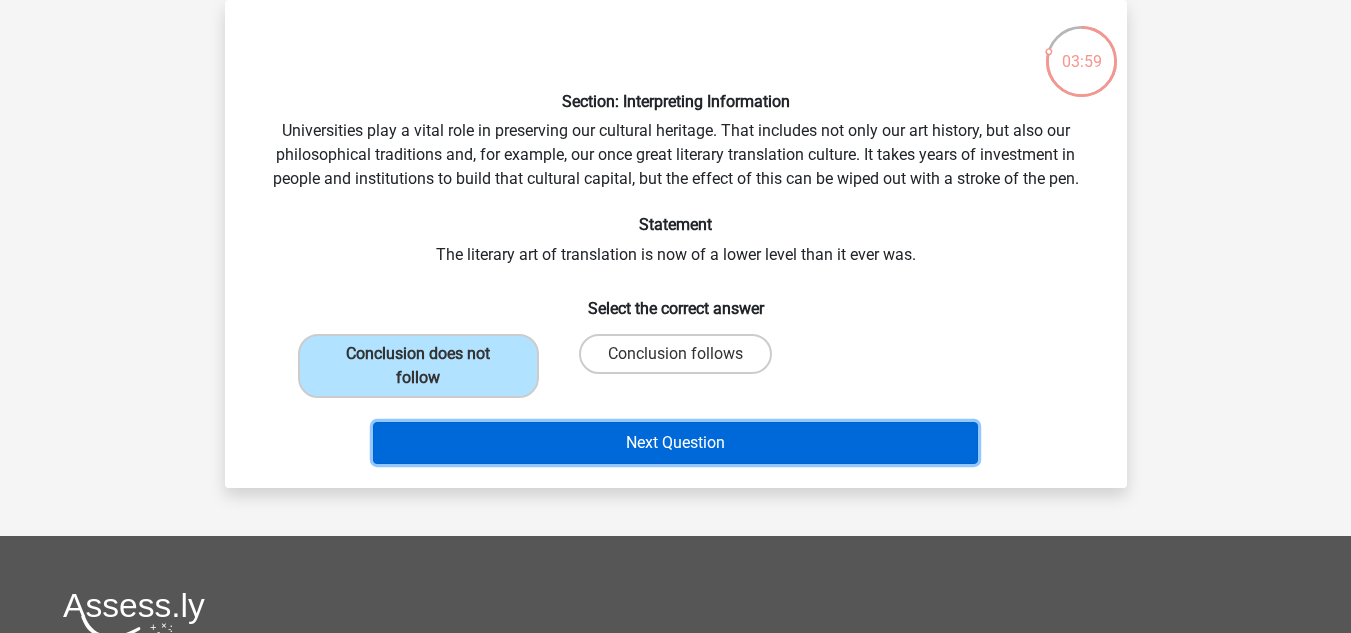click on "Next Question" at bounding box center (675, 443) 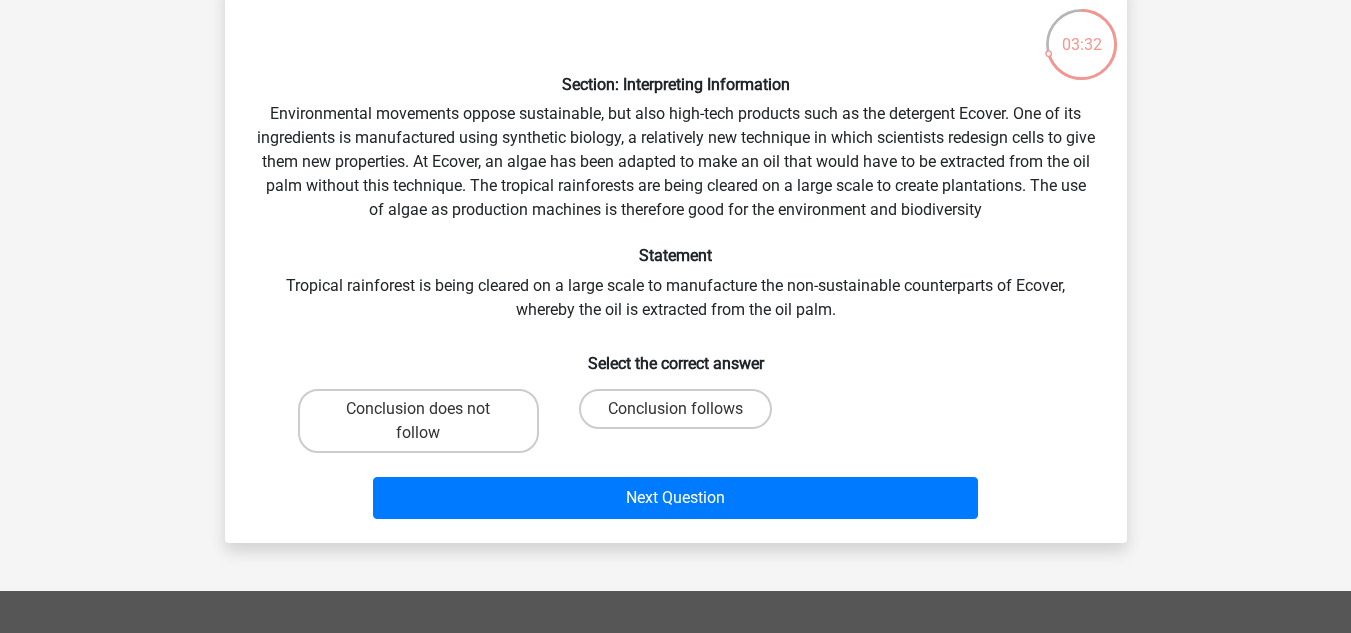 scroll, scrollTop: 111, scrollLeft: 0, axis: vertical 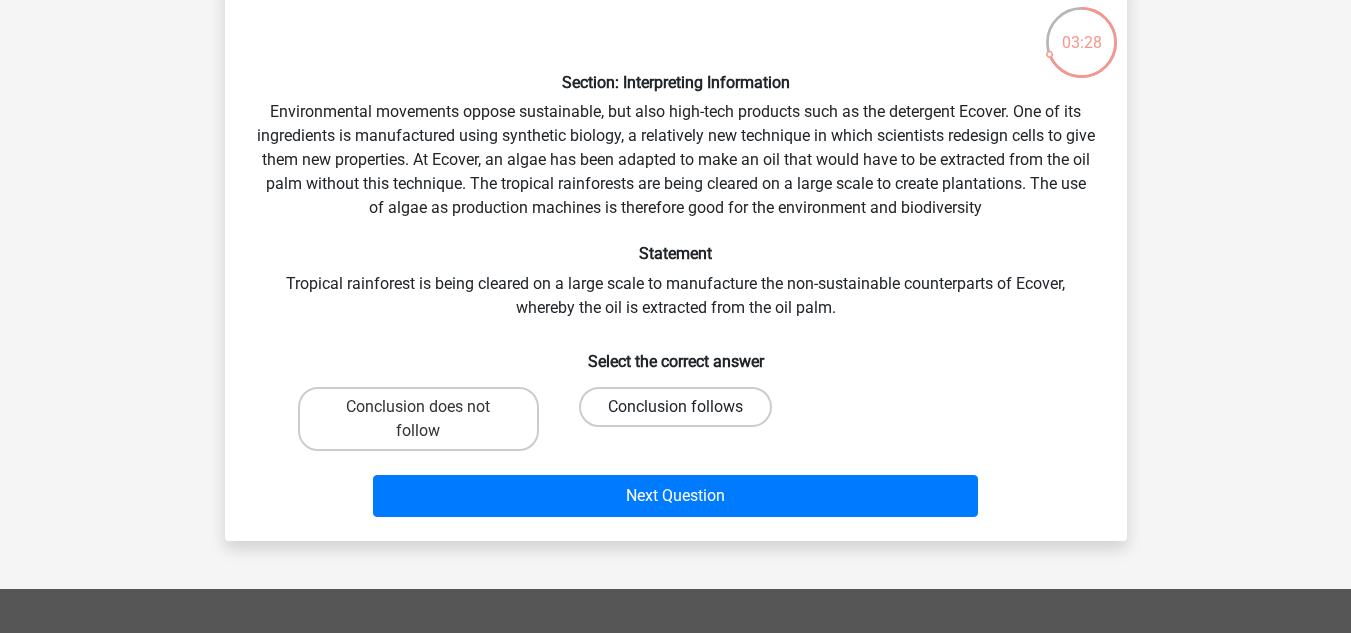 click on "Conclusion follows" at bounding box center (675, 407) 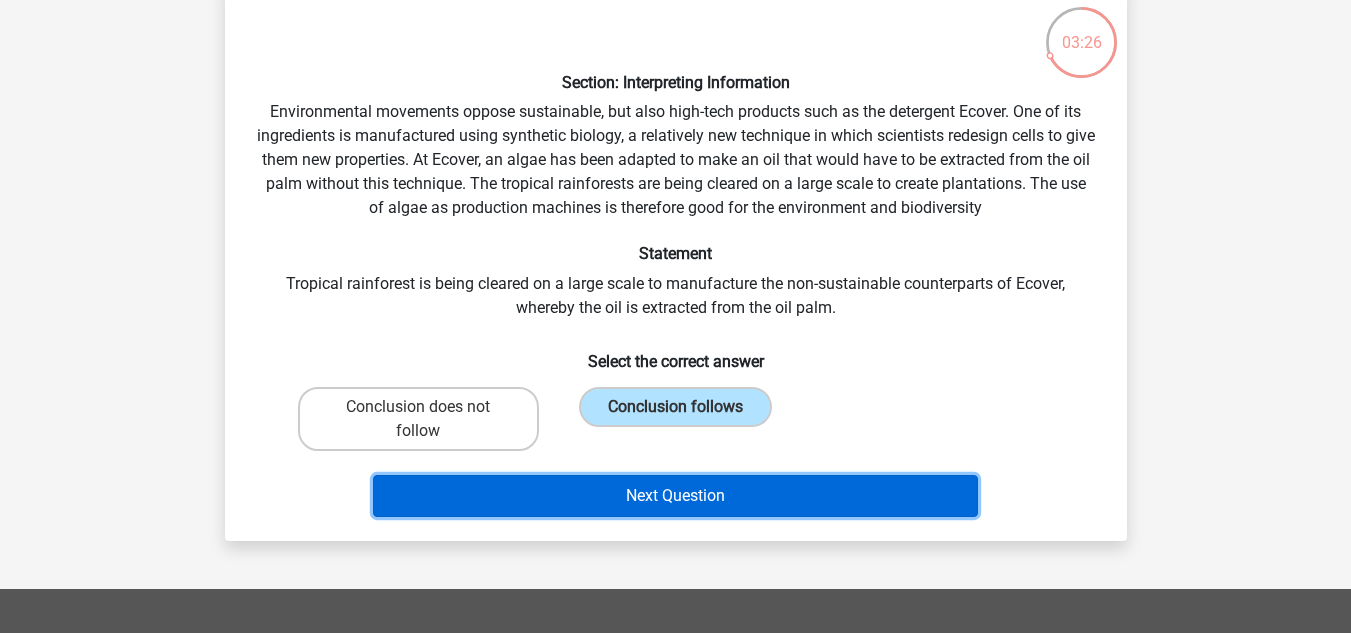 click on "Next Question" at bounding box center [675, 496] 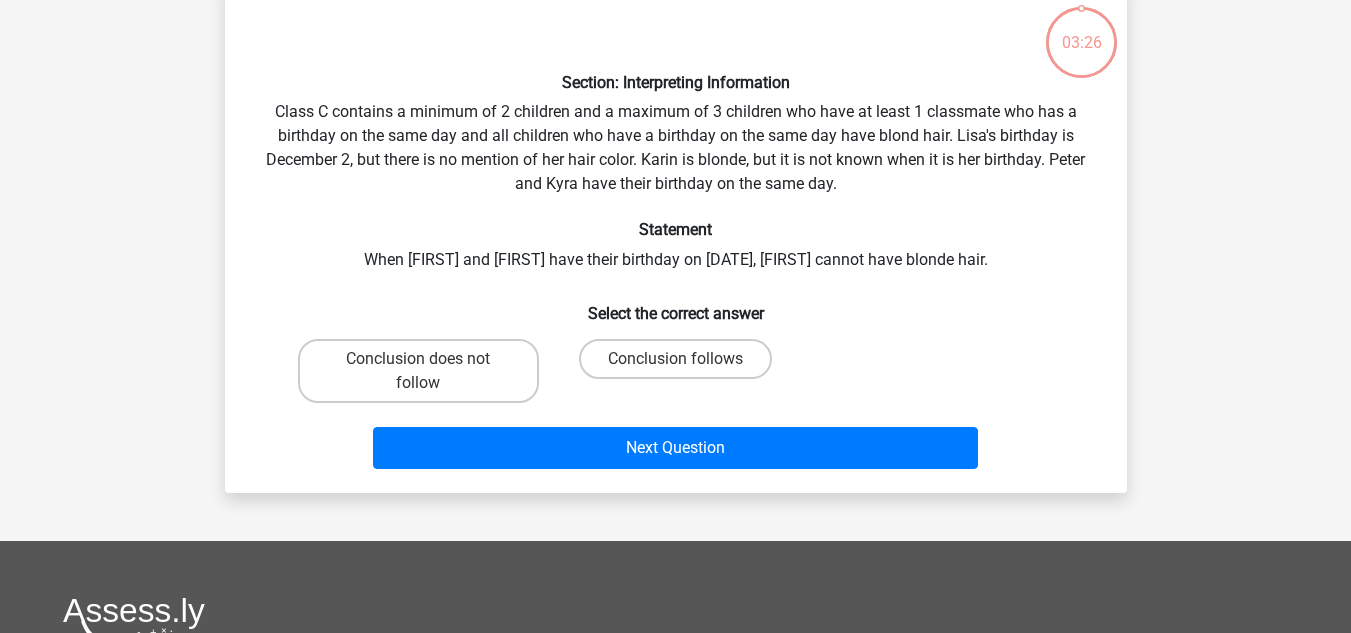 scroll, scrollTop: 92, scrollLeft: 0, axis: vertical 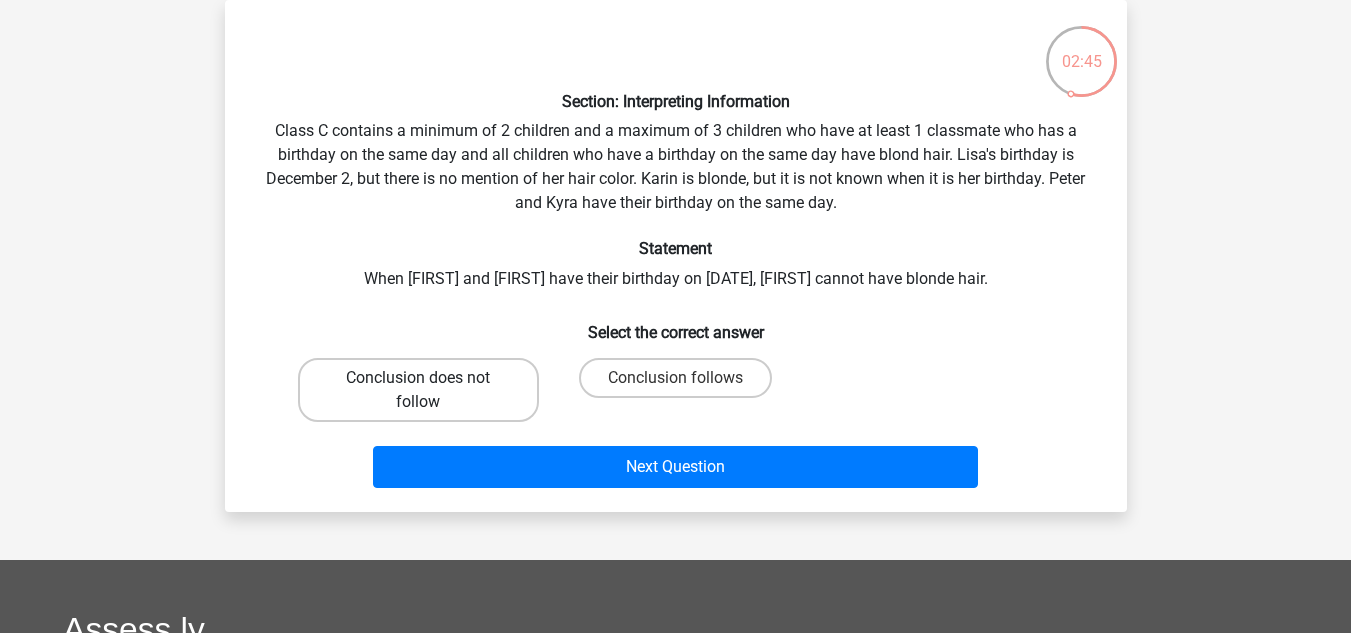 click on "Conclusion does not follow" at bounding box center (418, 390) 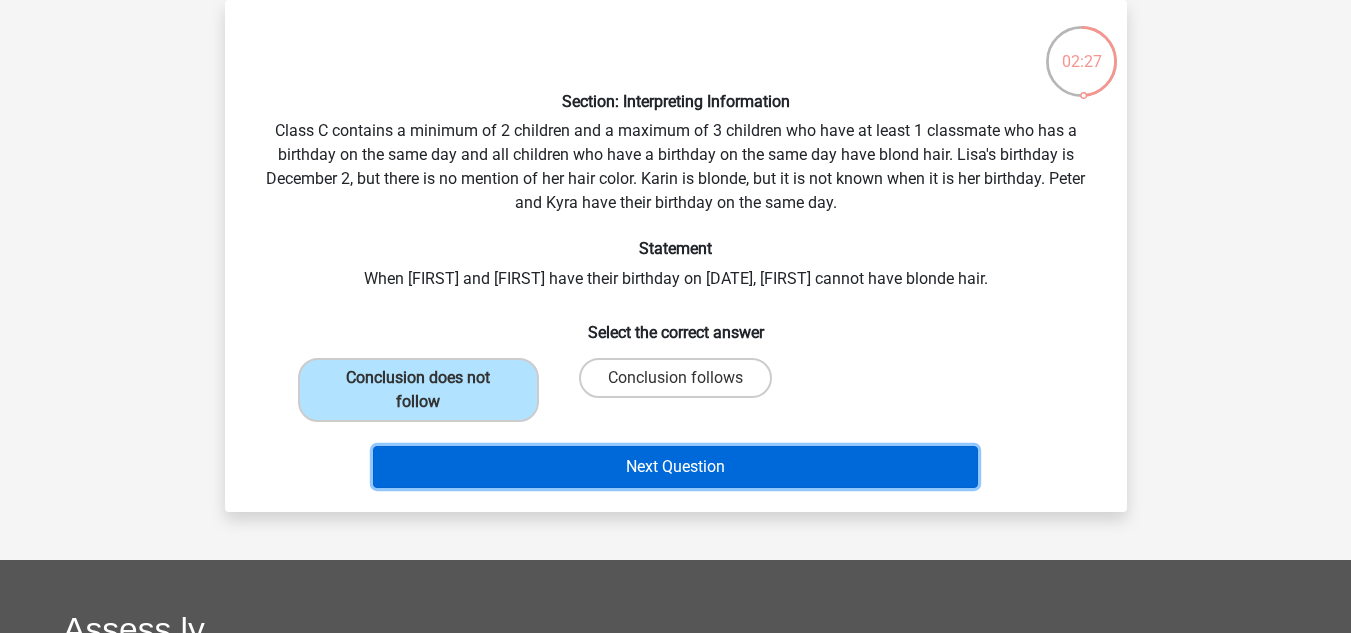 click on "Next Question" at bounding box center (675, 467) 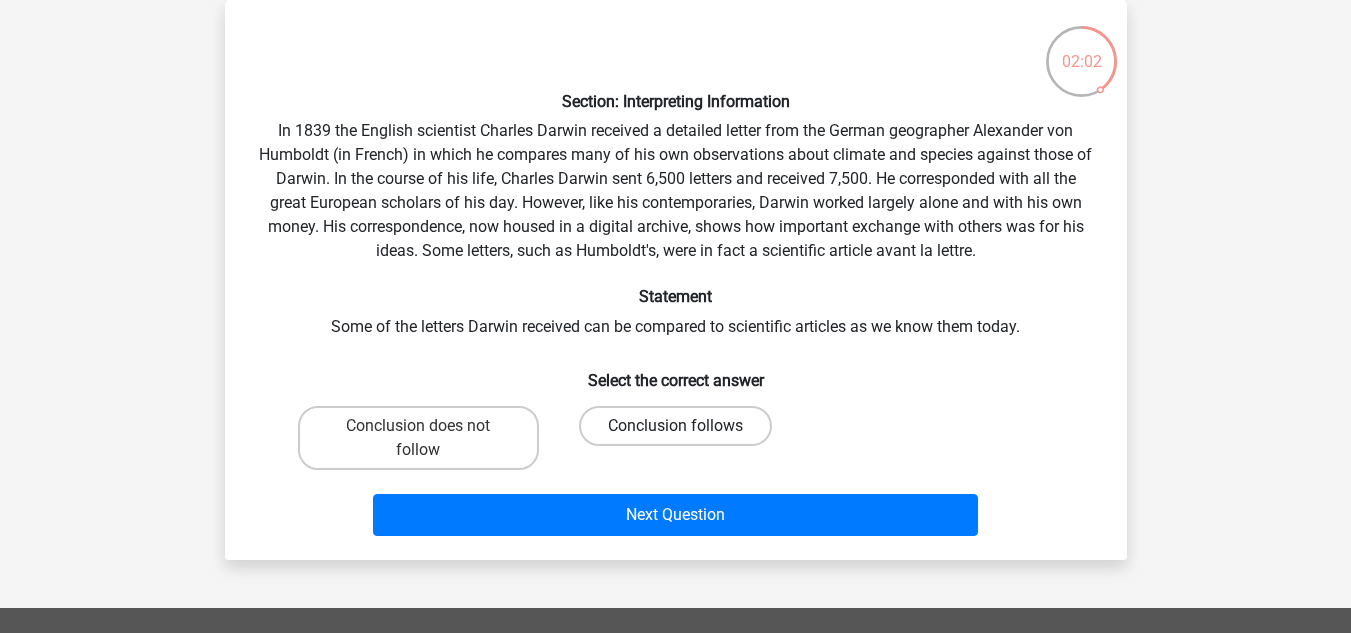 click on "Conclusion follows" at bounding box center [675, 426] 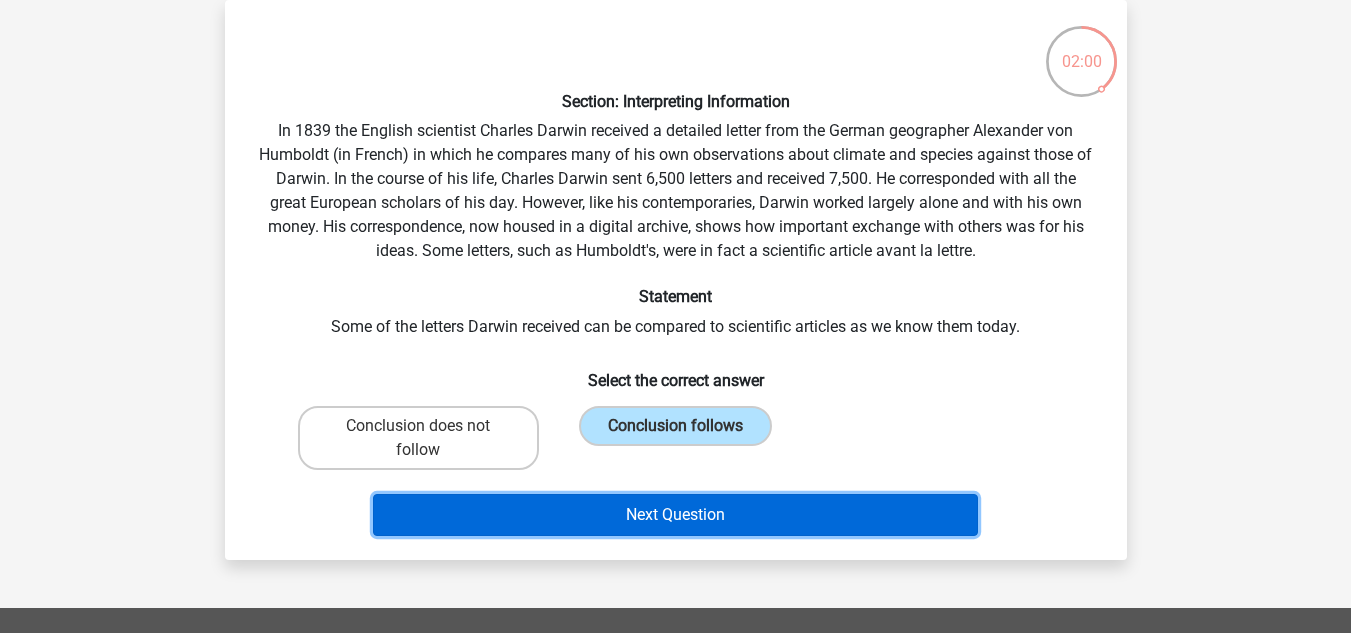 click on "Next Question" at bounding box center [675, 515] 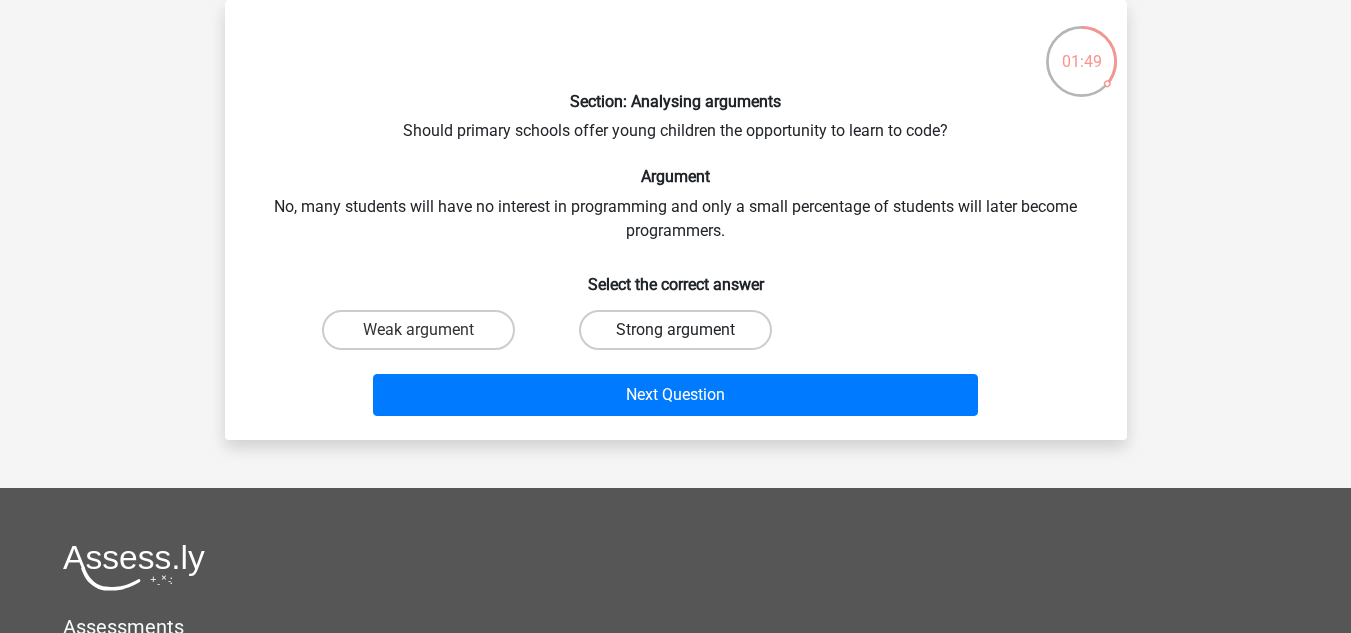 click on "Strong argument" at bounding box center (675, 330) 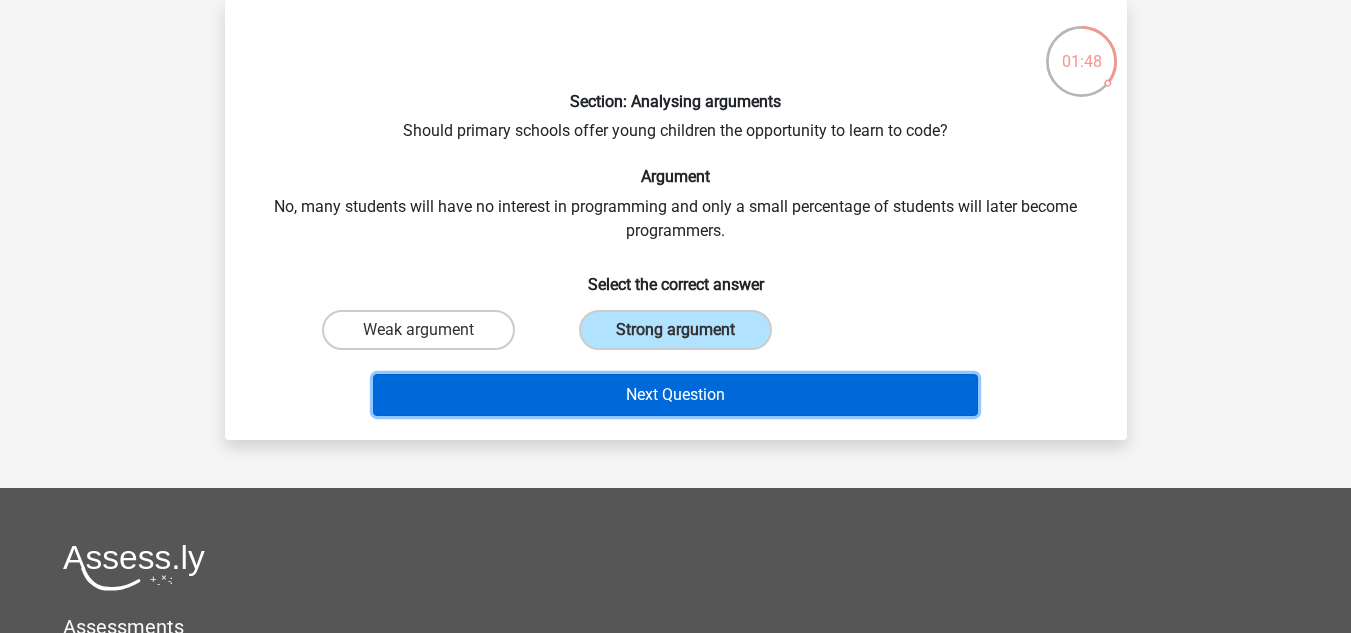 click on "Next Question" at bounding box center [675, 395] 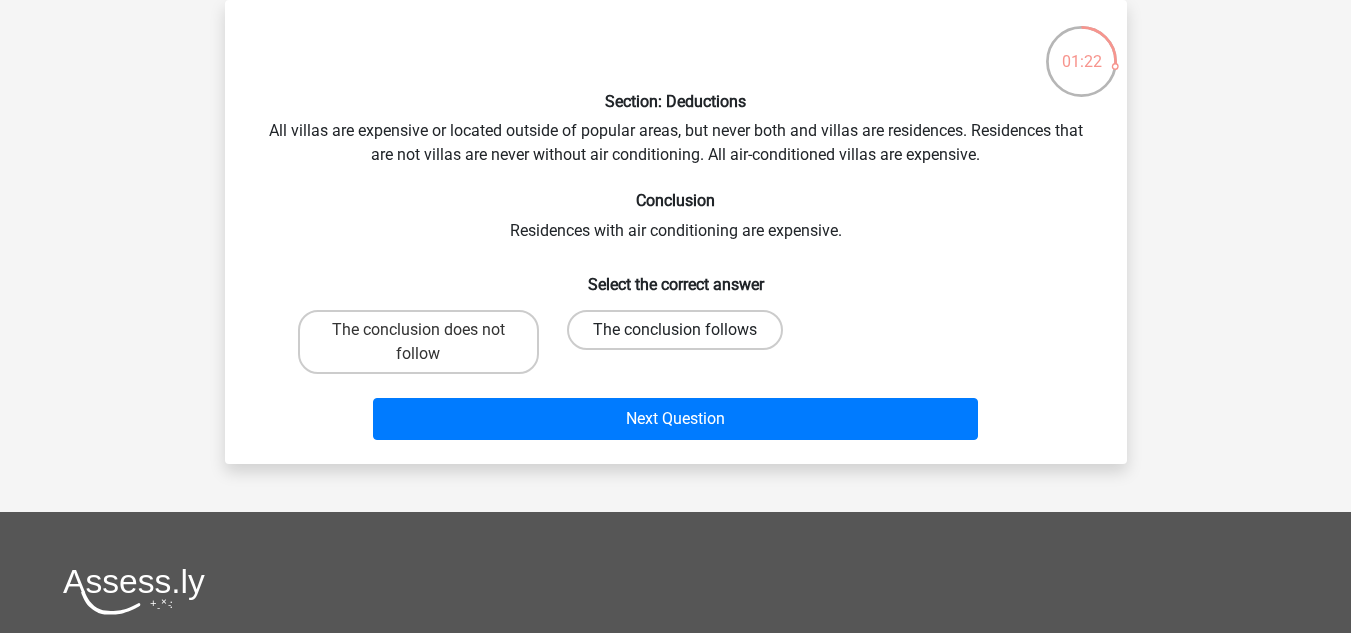 click on "The conclusion follows" at bounding box center [675, 330] 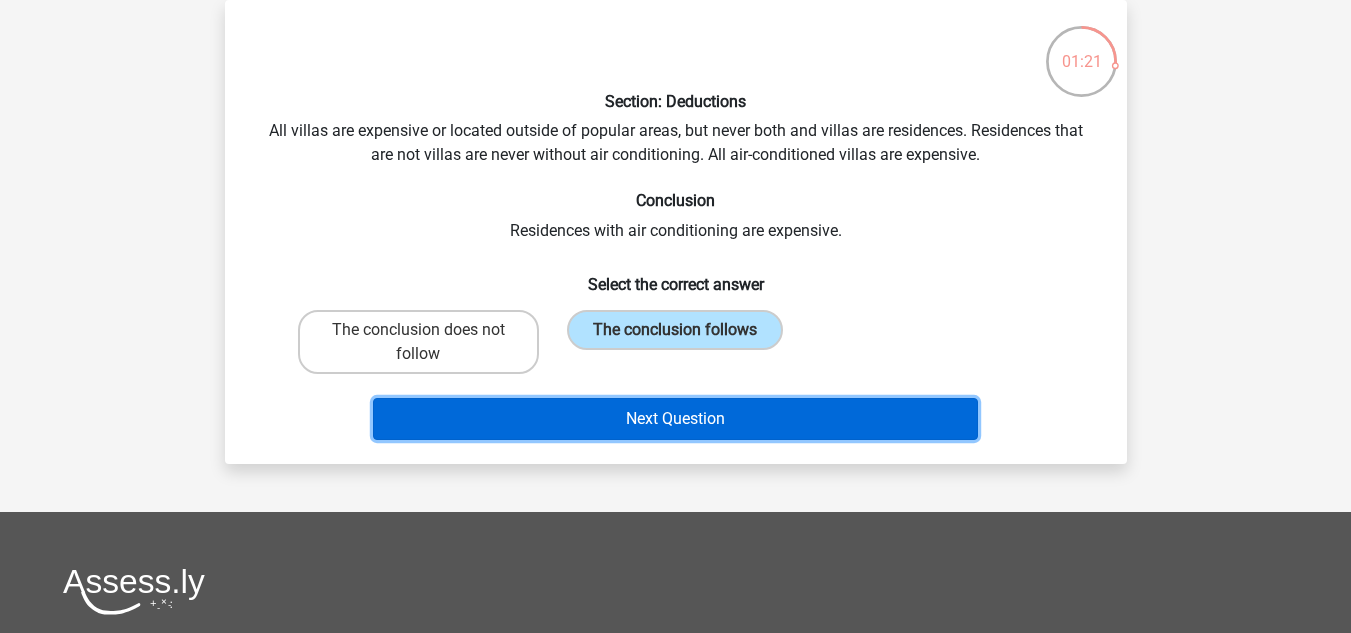 click on "Next Question" at bounding box center [675, 419] 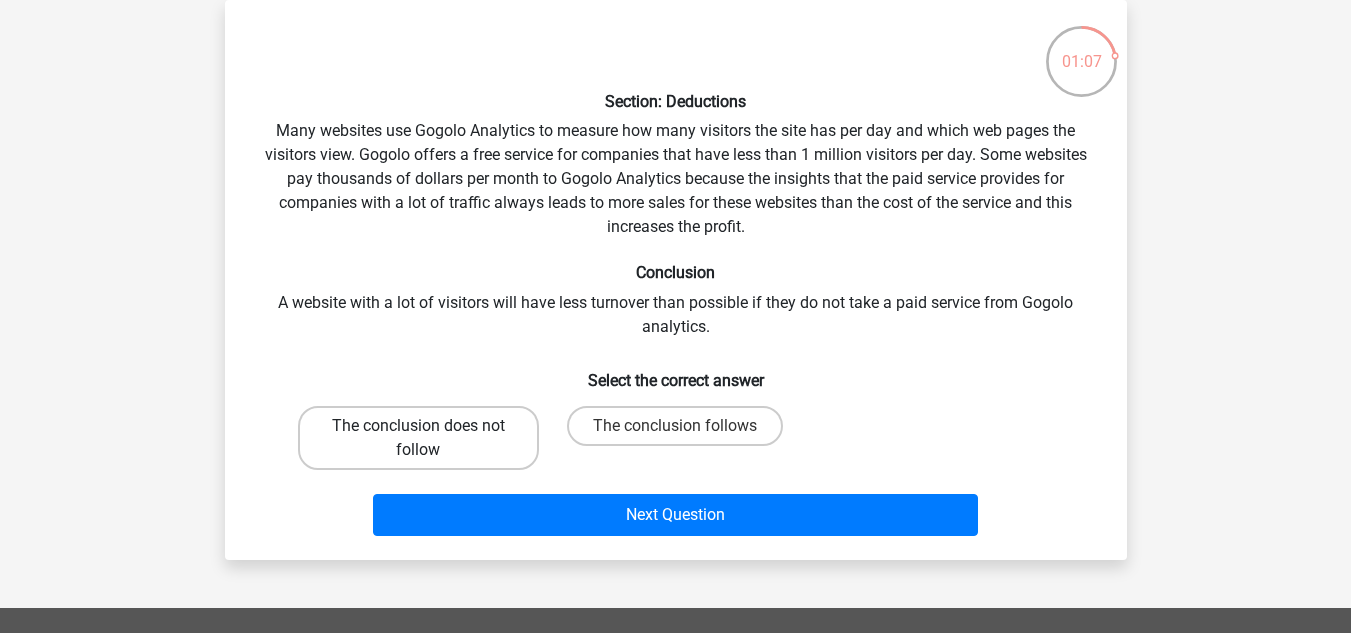 click on "The conclusion does not follow" at bounding box center [418, 438] 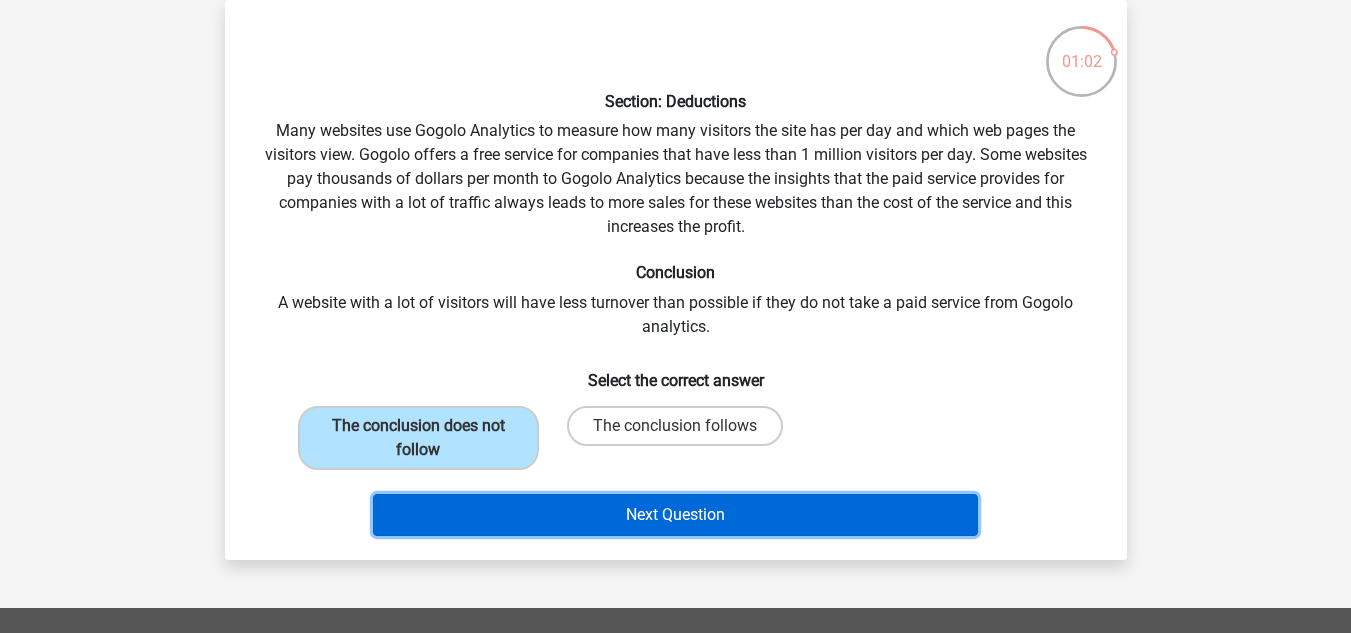 click on "Next Question" at bounding box center [675, 515] 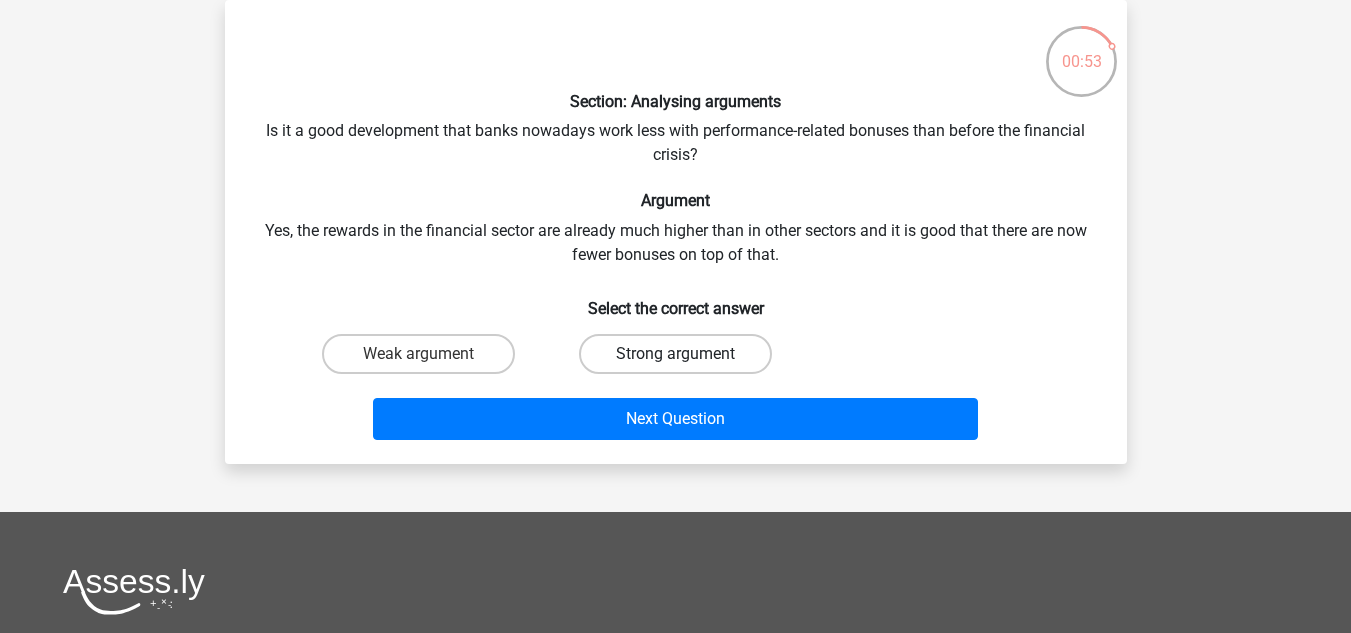 click on "Strong argument" at bounding box center [675, 354] 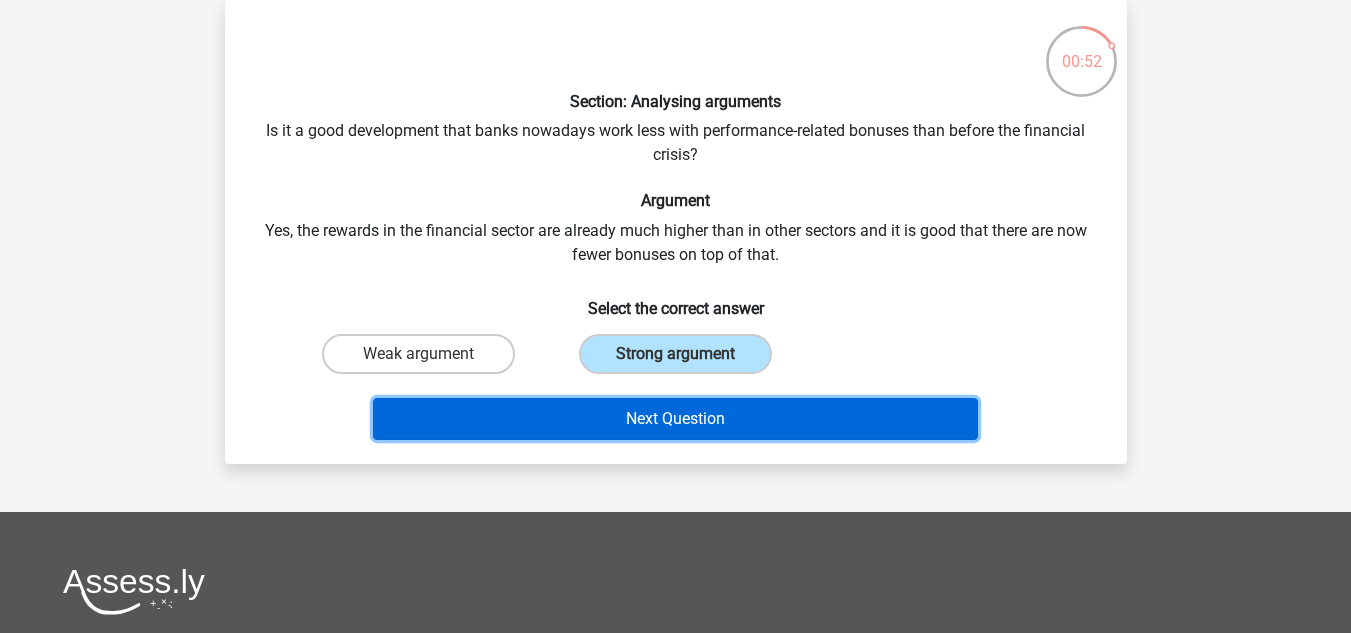 click on "Next Question" at bounding box center [675, 419] 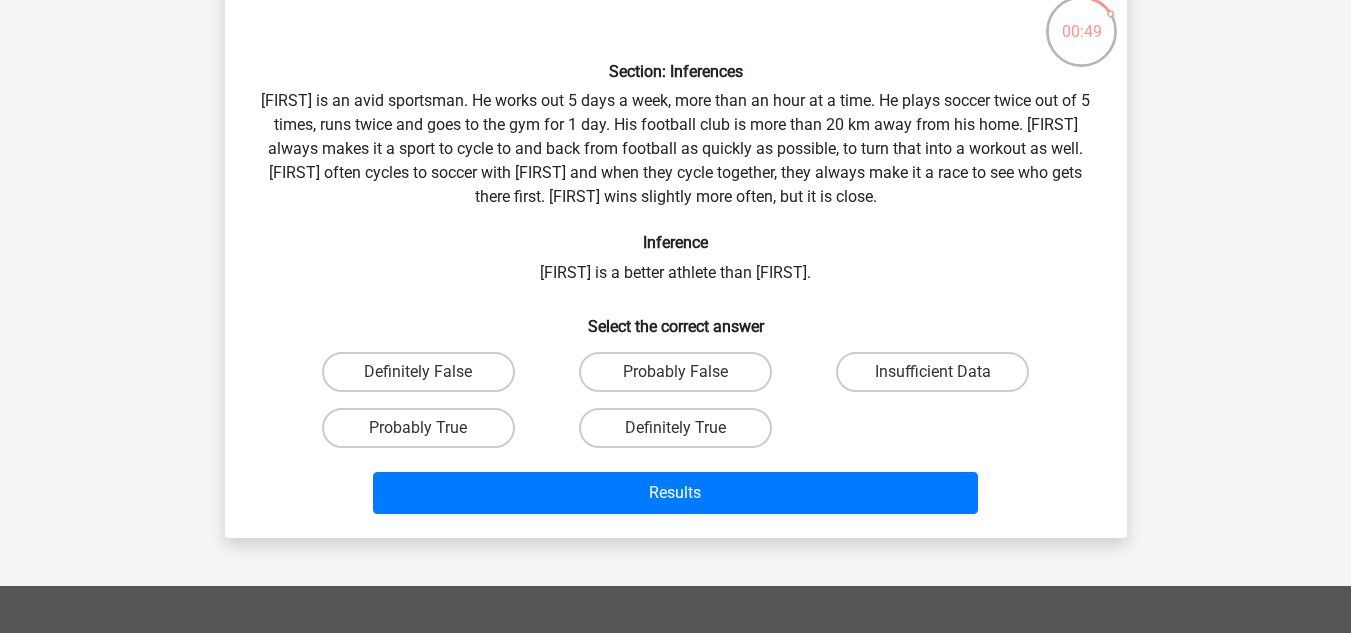 scroll, scrollTop: 124, scrollLeft: 0, axis: vertical 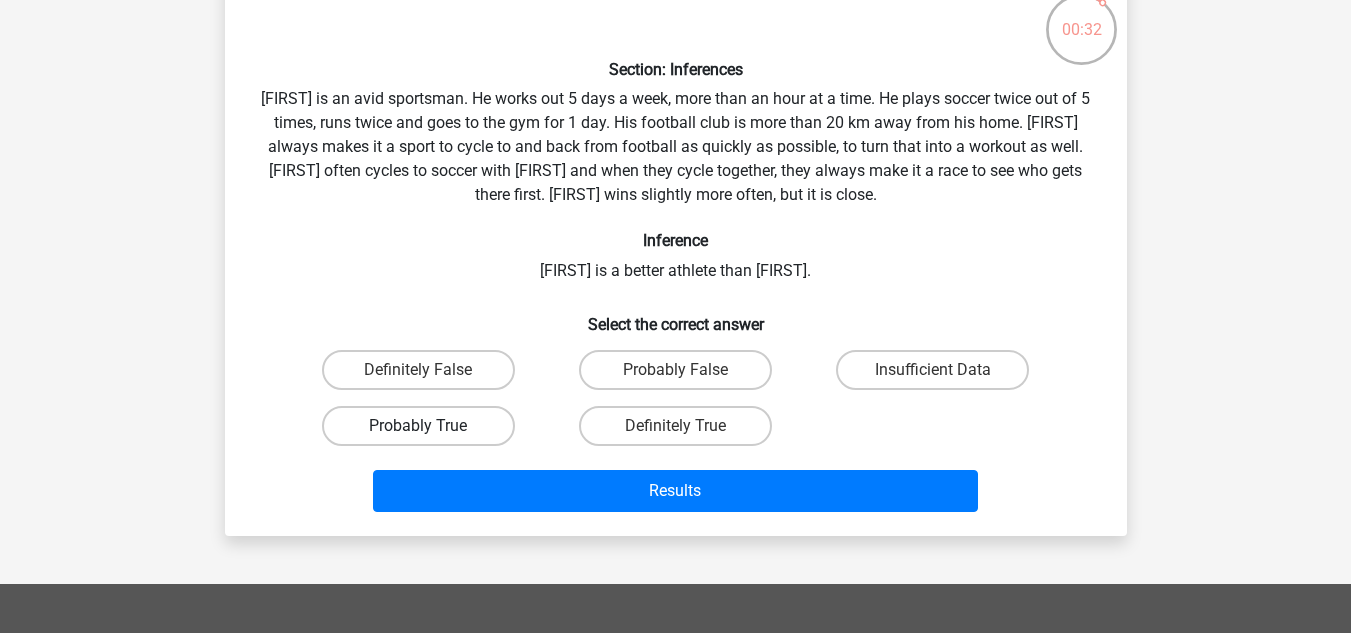 click on "Probably True" at bounding box center (418, 426) 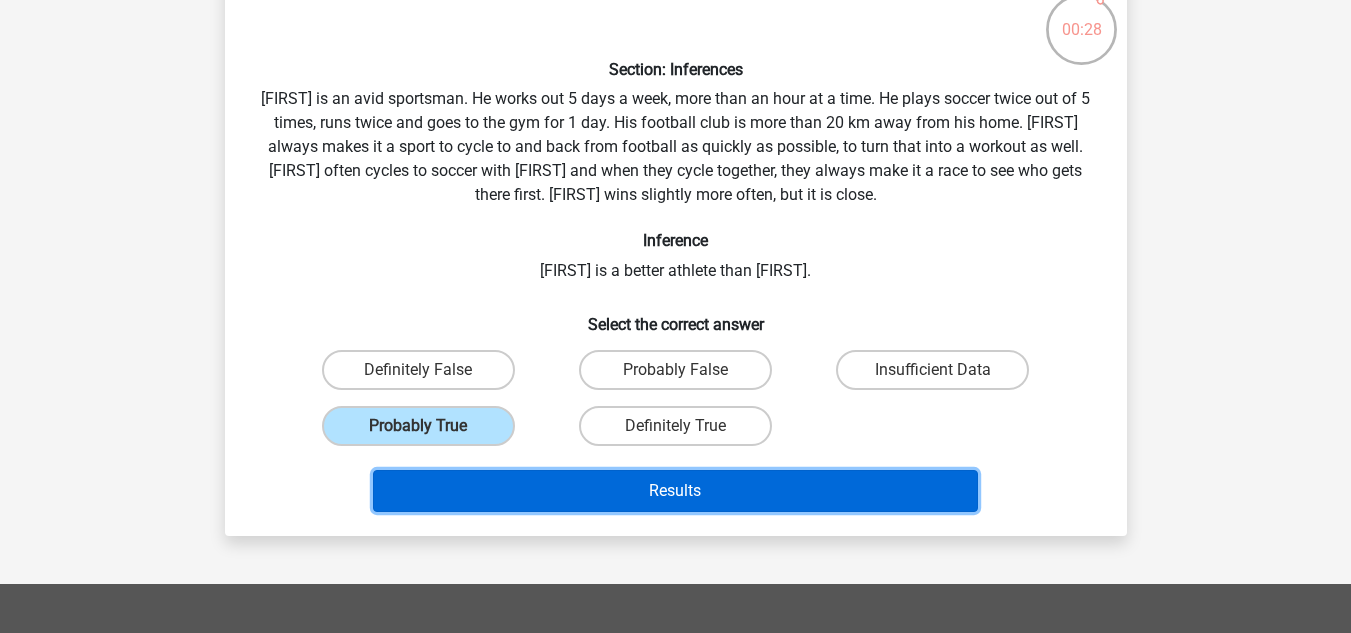 click on "Results" at bounding box center (675, 491) 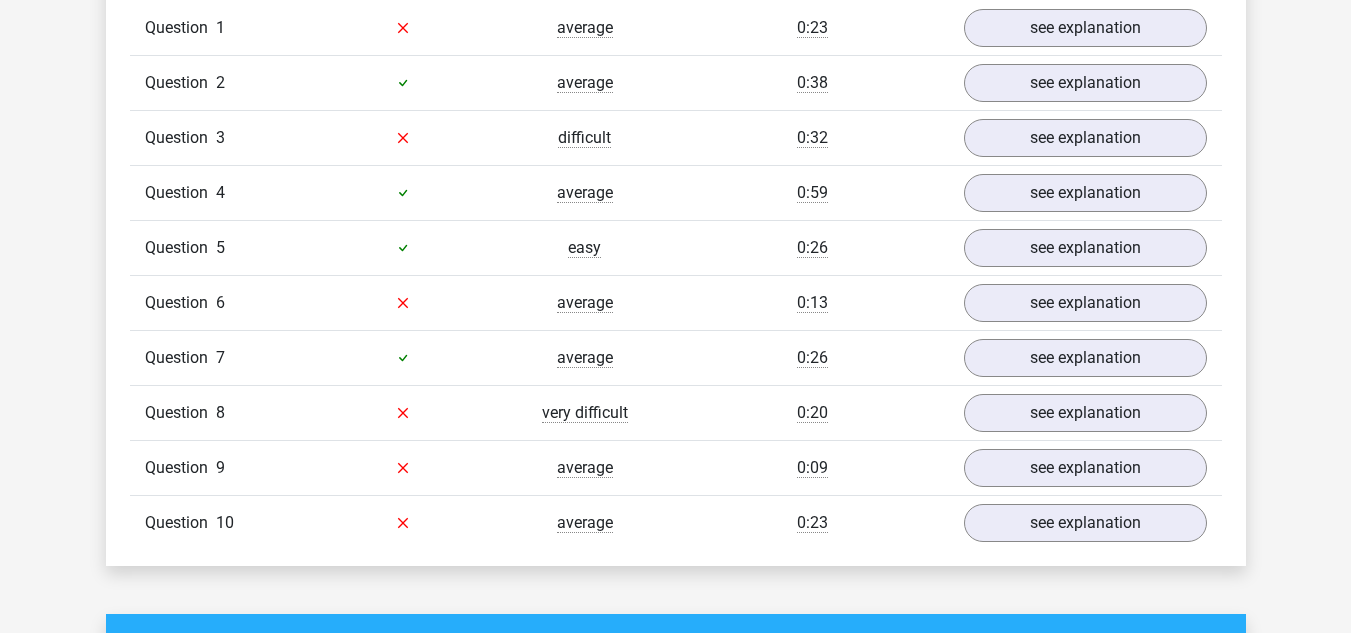 scroll, scrollTop: 1393, scrollLeft: 0, axis: vertical 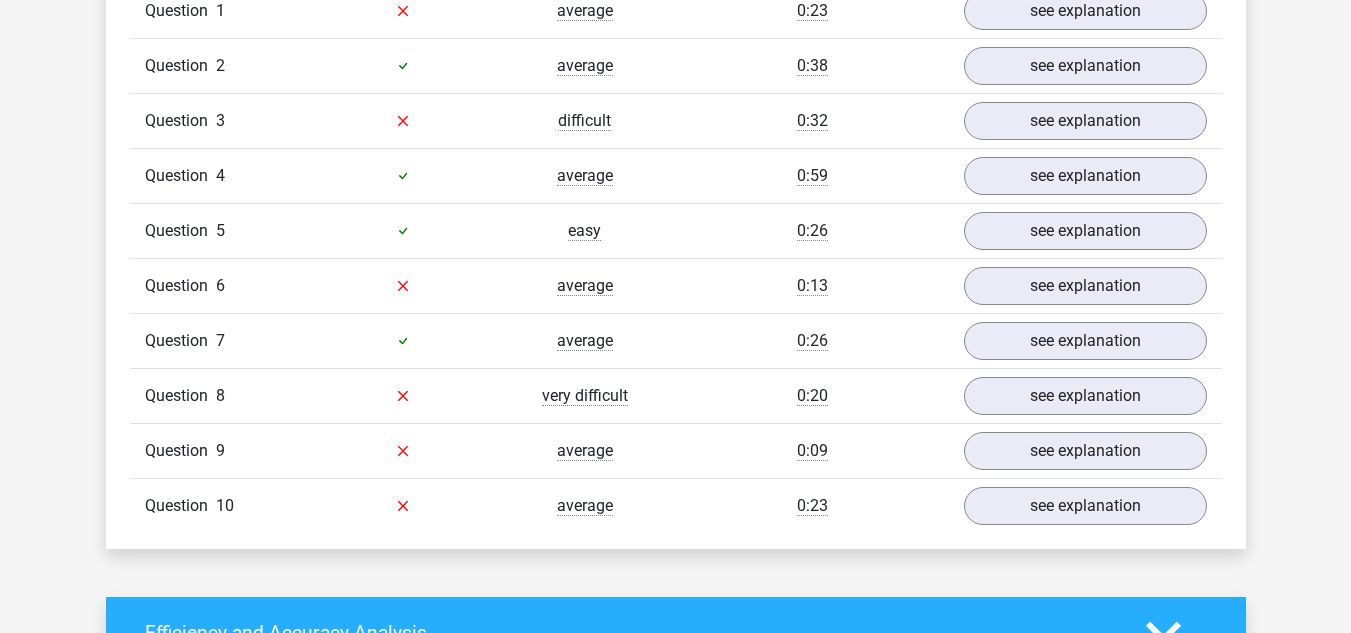 click on "difficult" at bounding box center [585, 121] 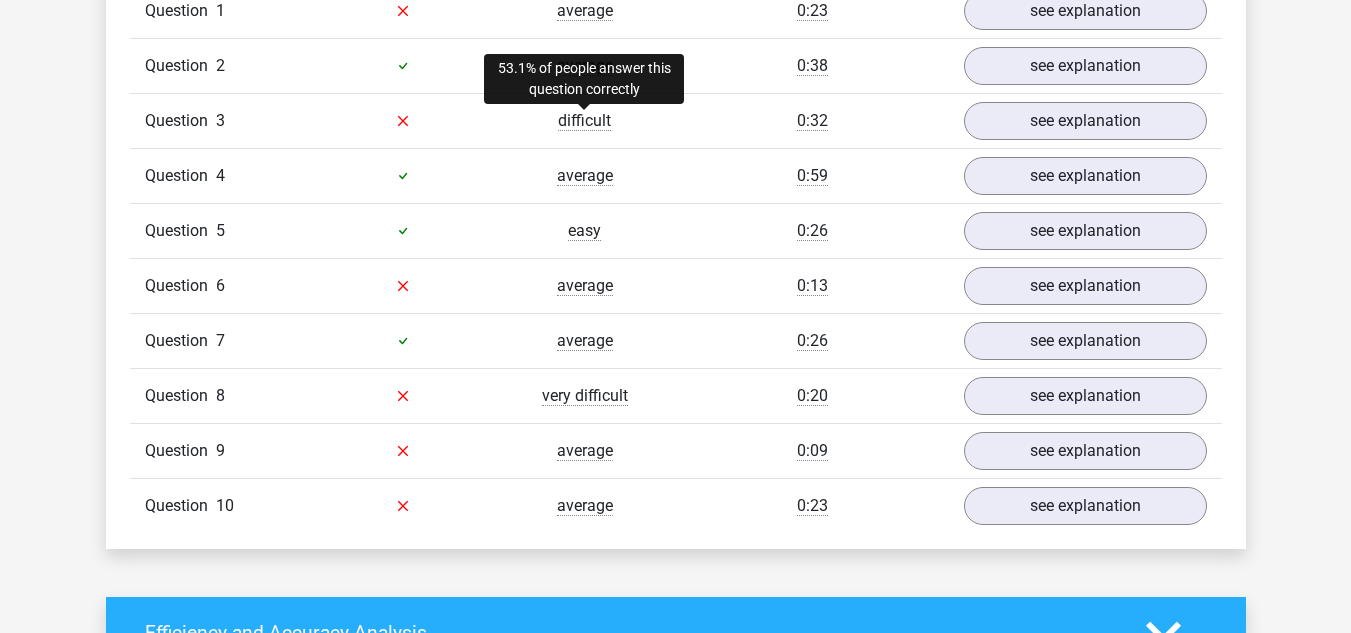 click on "difficult" at bounding box center (584, 121) 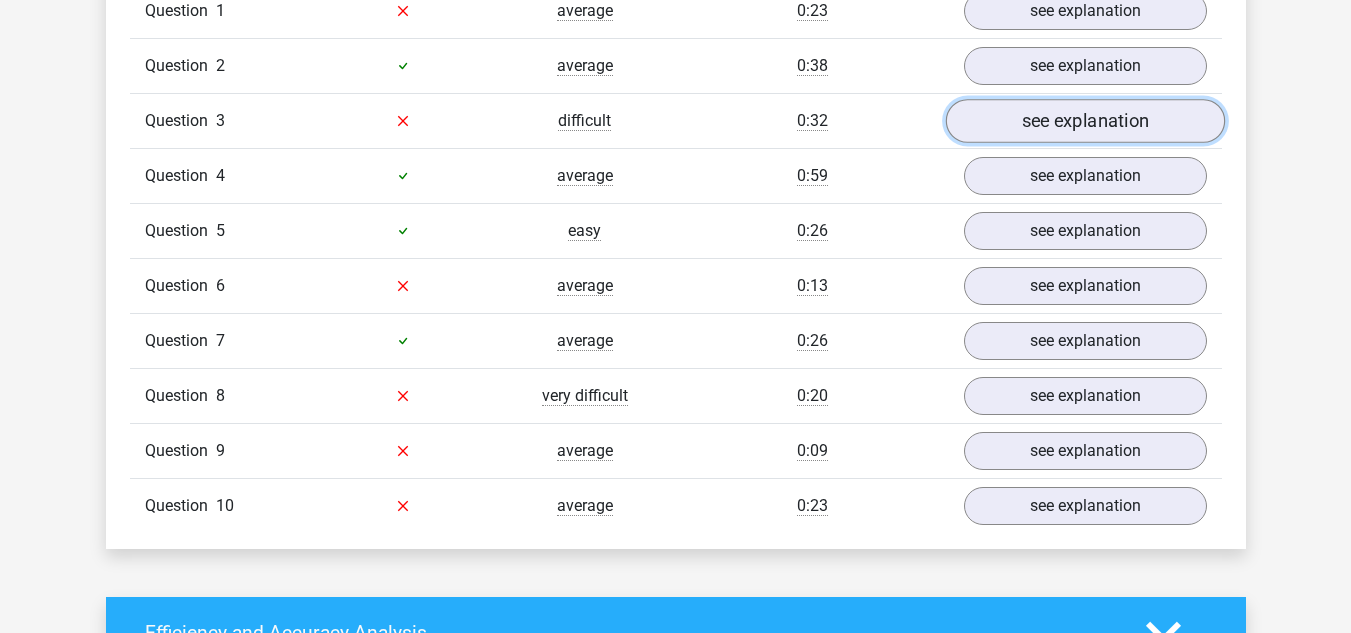click on "see explanation" at bounding box center [1084, 121] 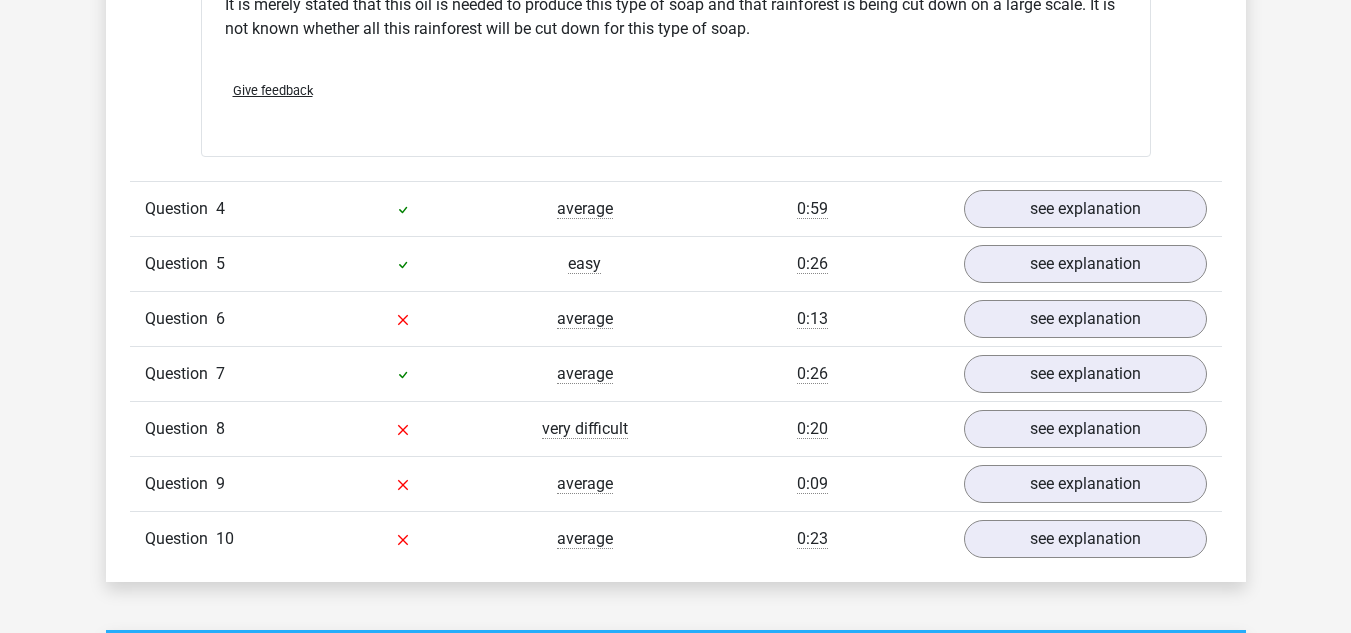 scroll, scrollTop: 1980, scrollLeft: 0, axis: vertical 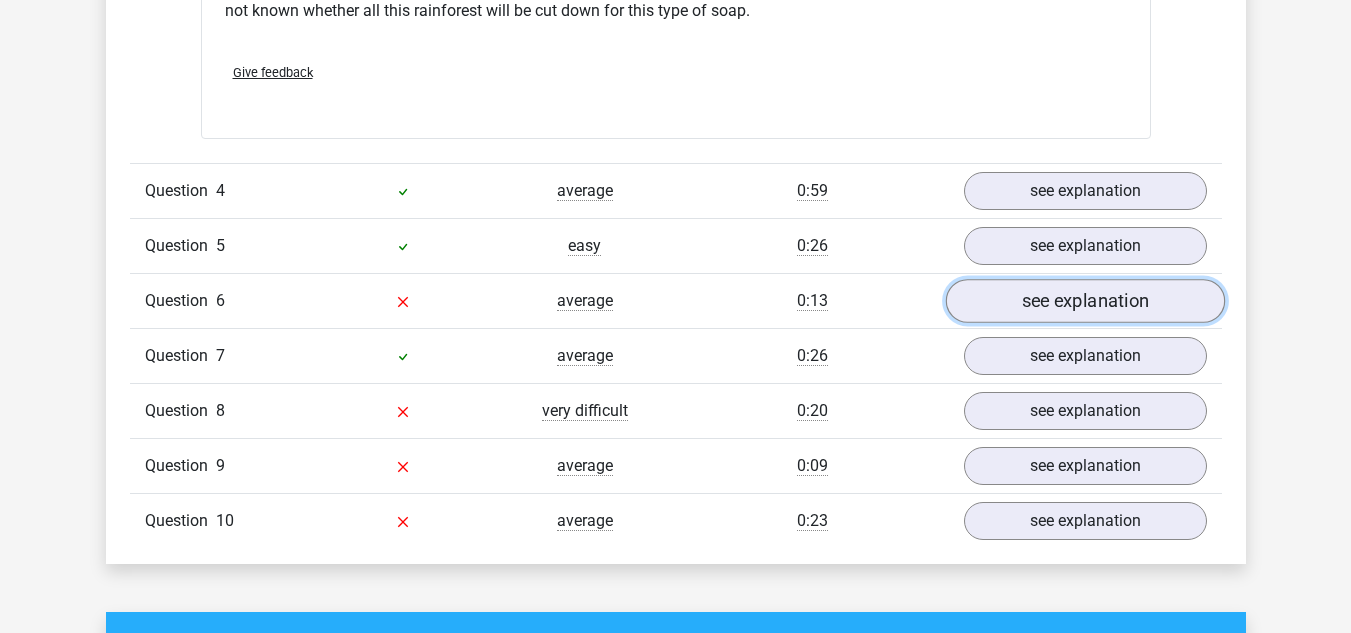 click on "see explanation" at bounding box center [1084, 301] 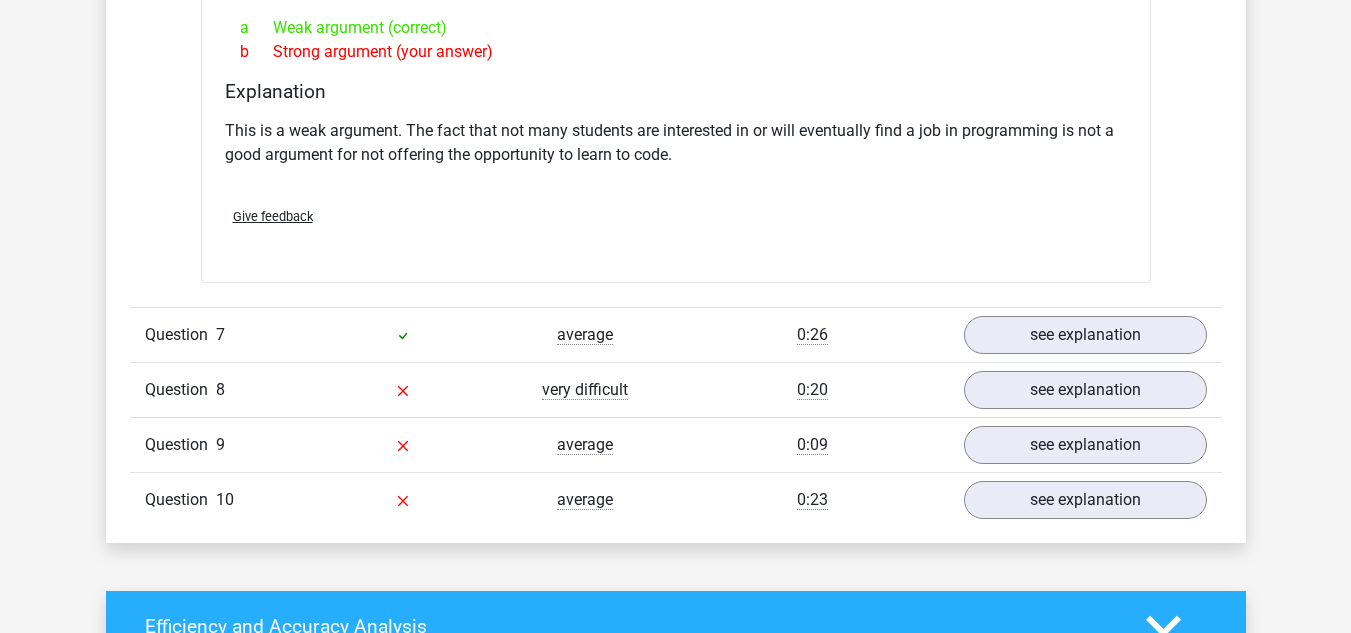 scroll, scrollTop: 2507, scrollLeft: 0, axis: vertical 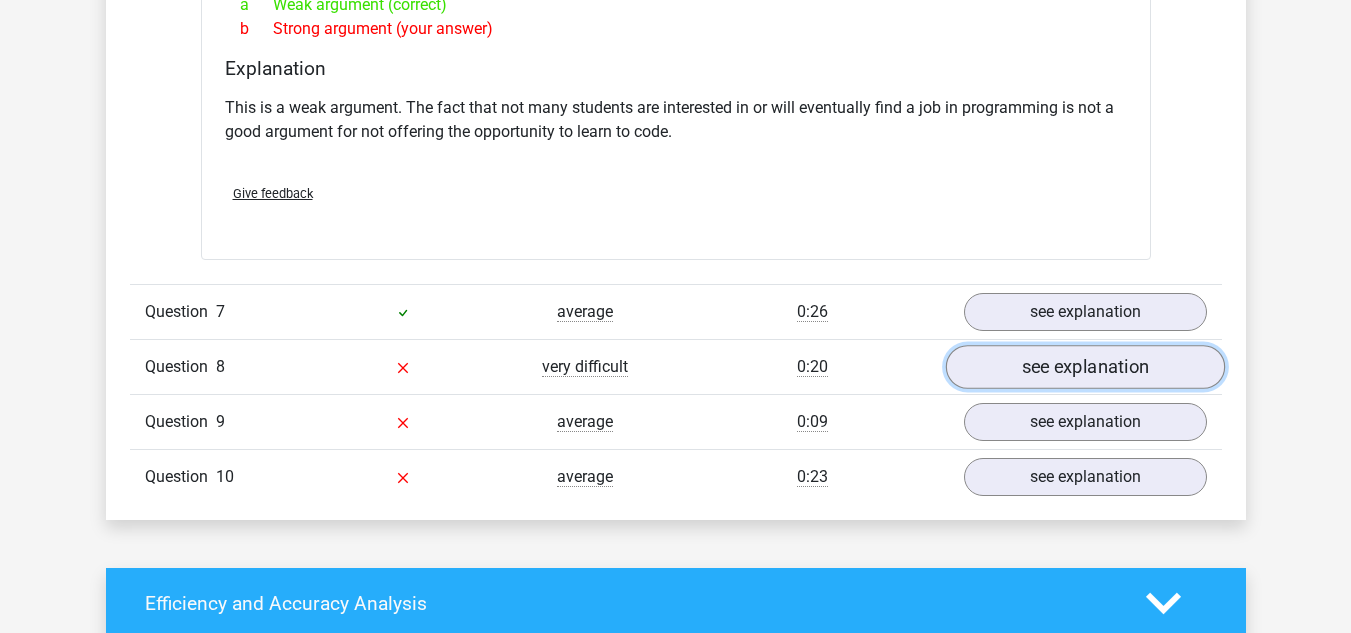 click on "see explanation" at bounding box center (1084, 367) 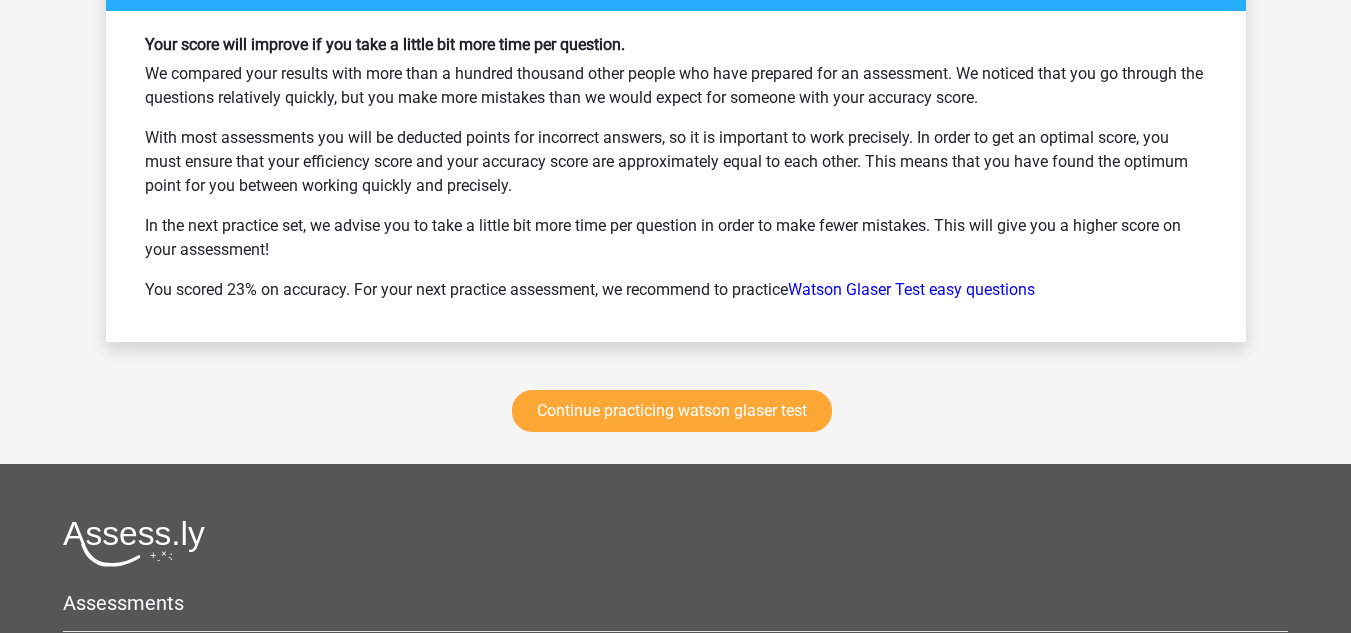 scroll, scrollTop: 4336, scrollLeft: 0, axis: vertical 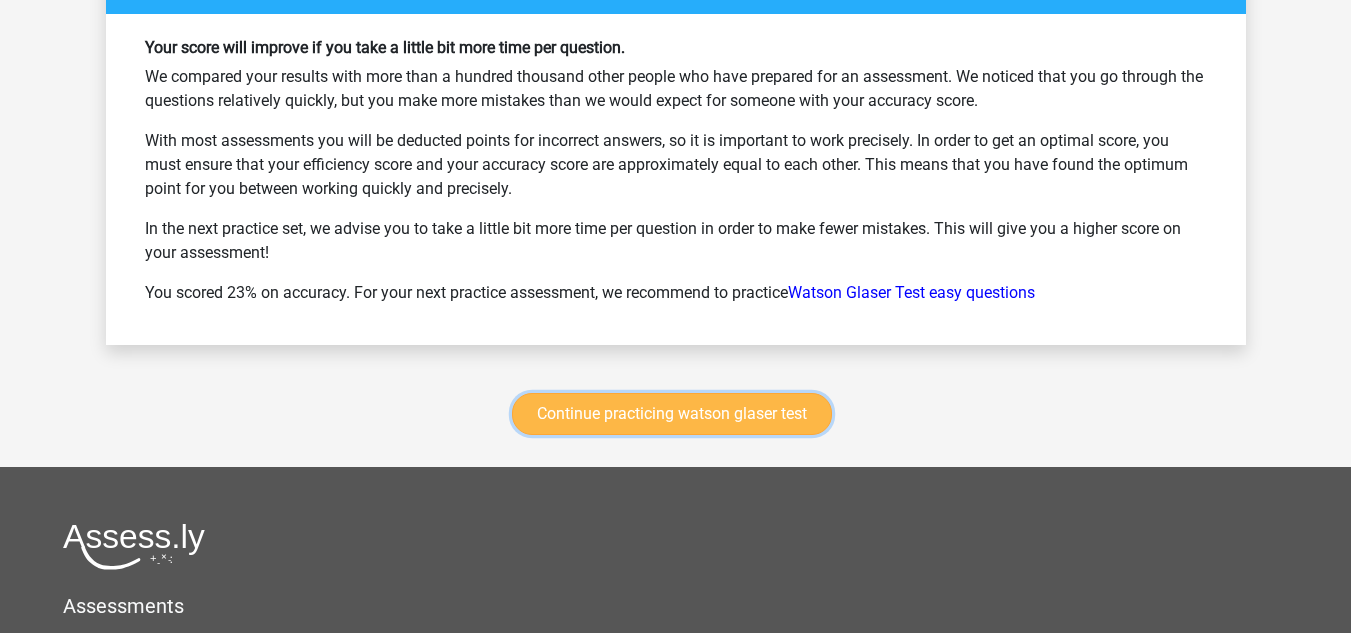 click on "Continue practicing watson glaser test" at bounding box center (672, 414) 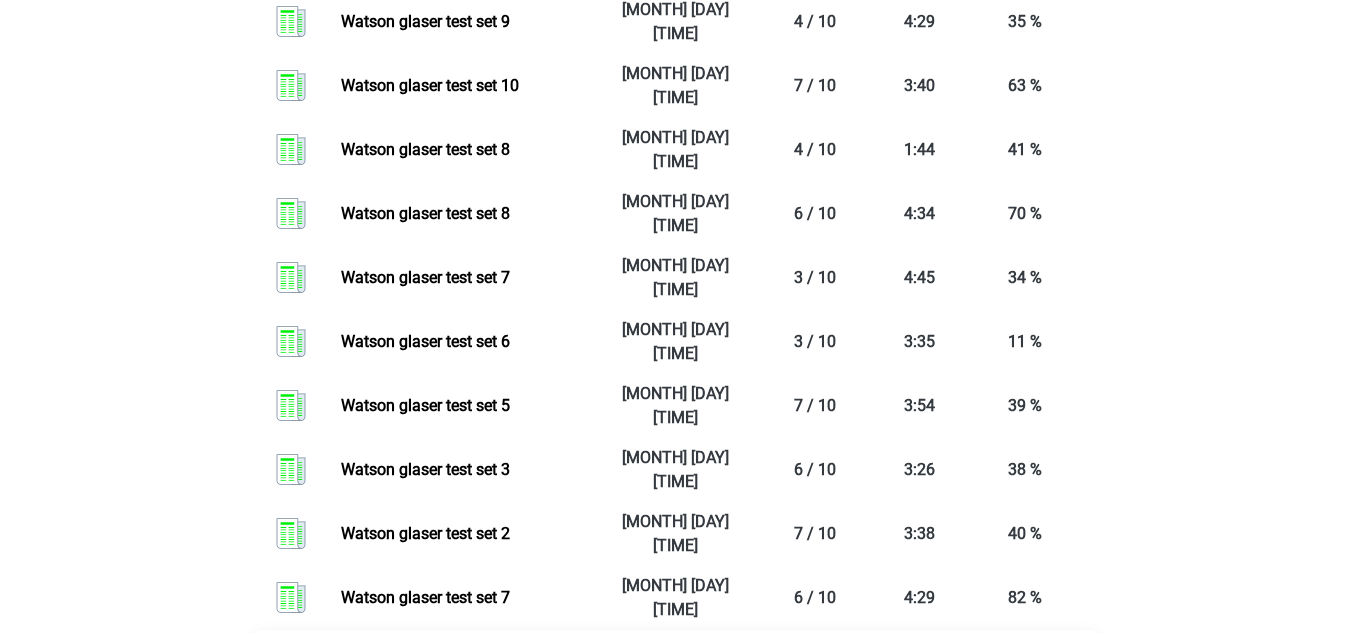 scroll, scrollTop: 2253, scrollLeft: 0, axis: vertical 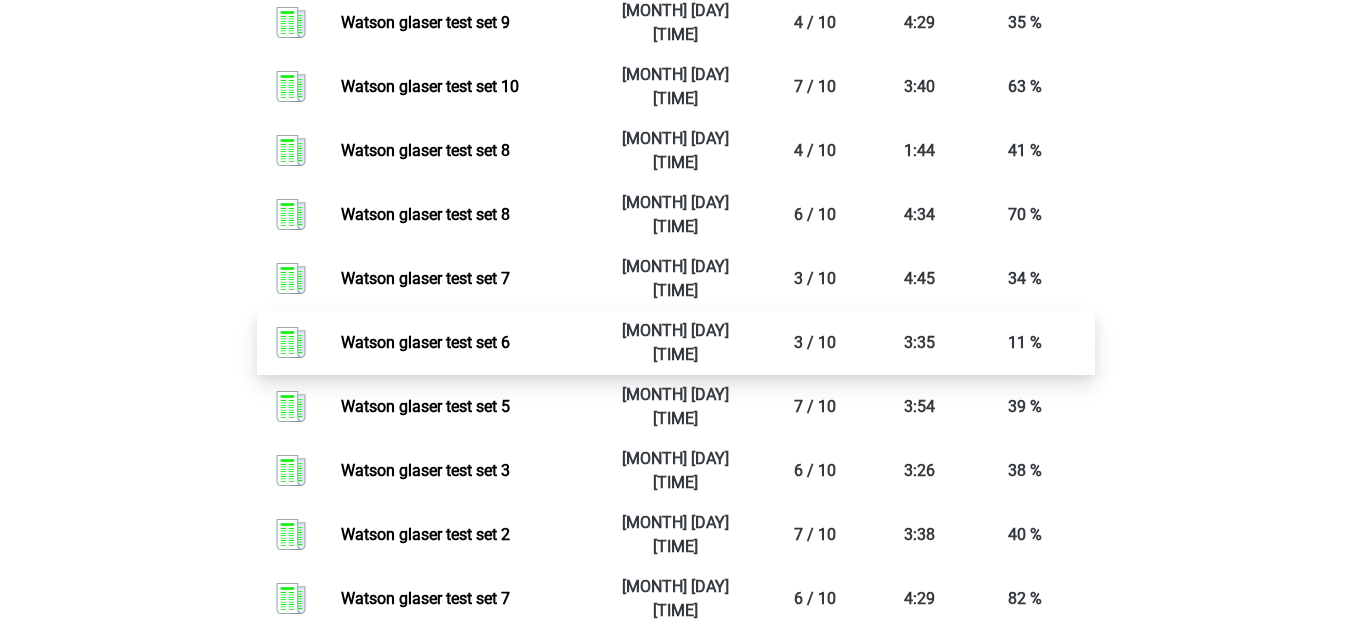click on "Watson glaser test set 6" at bounding box center (425, 342) 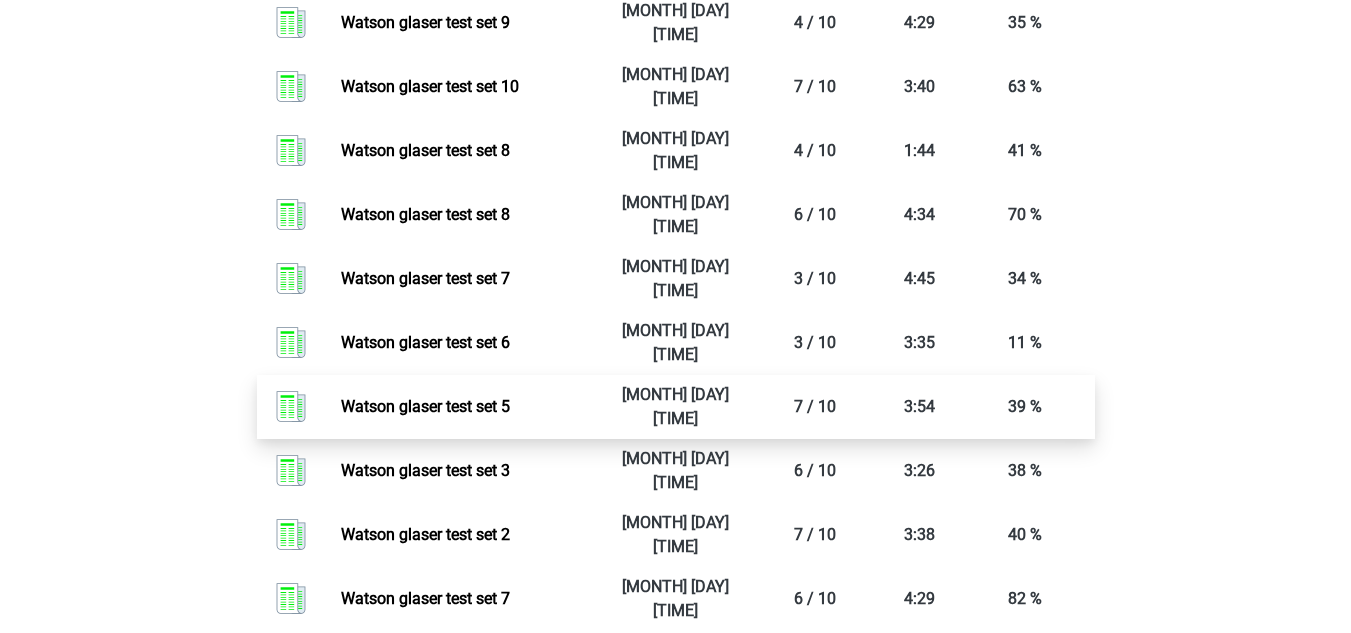 click on "Watson glaser test set 5" at bounding box center [425, 406] 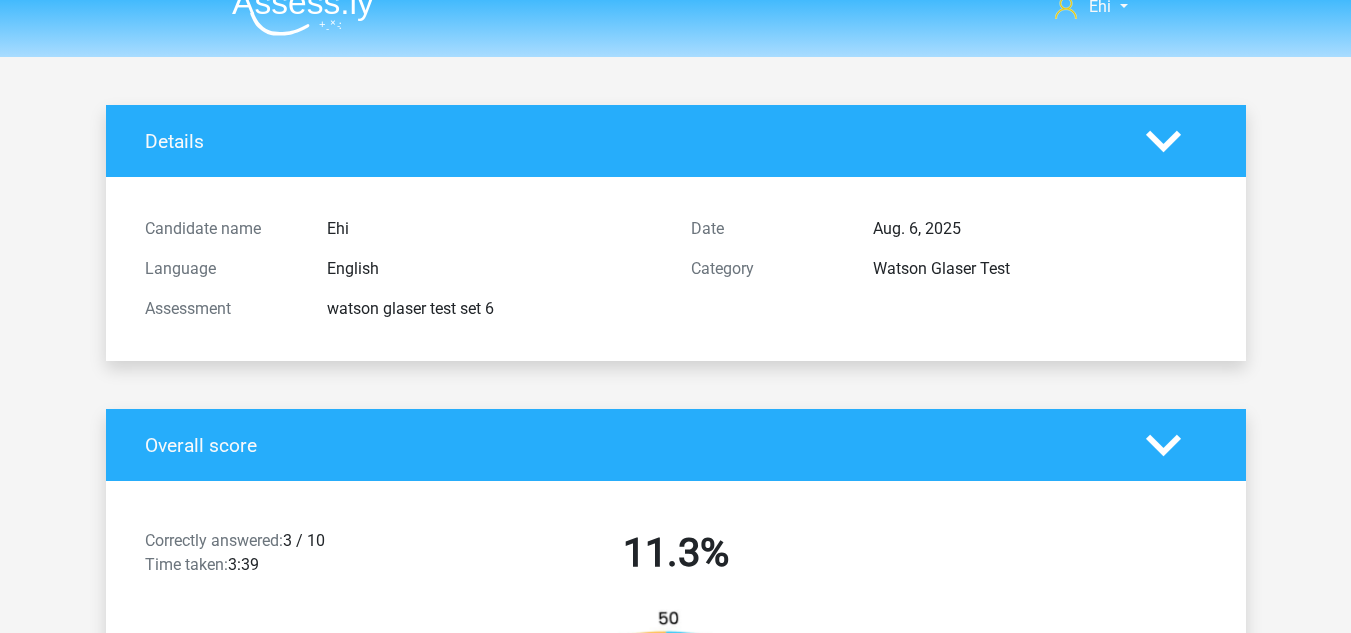 scroll, scrollTop: 0, scrollLeft: 0, axis: both 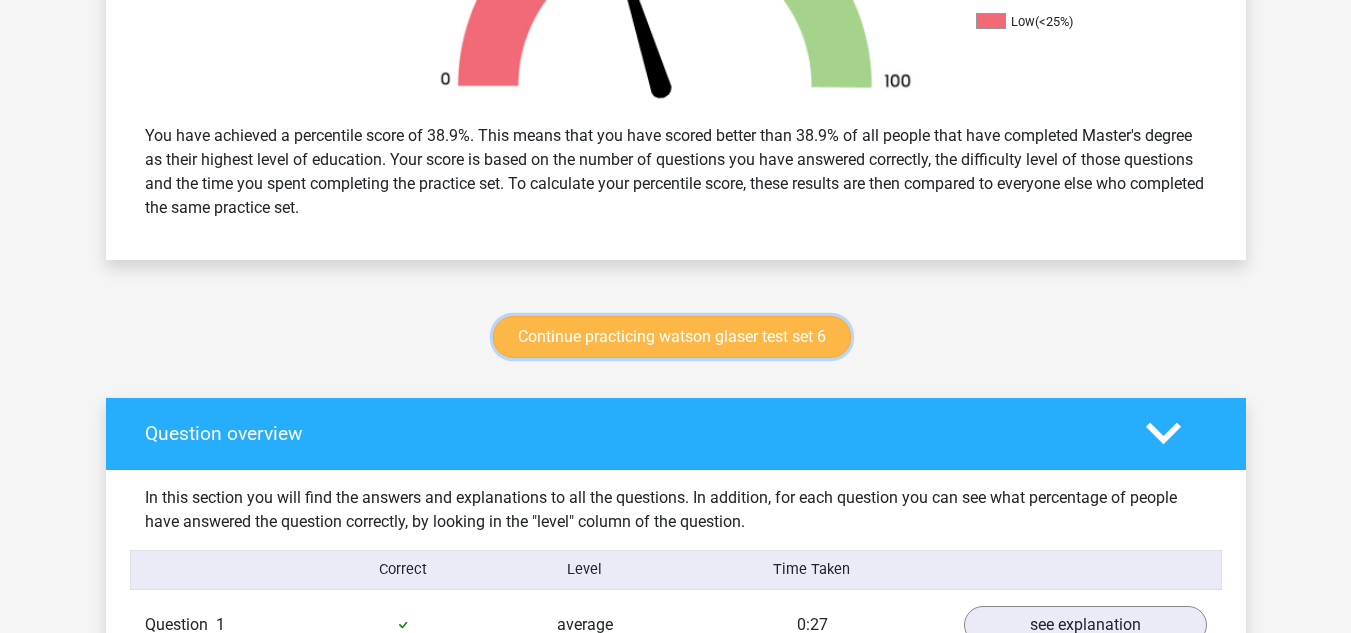 click on "Continue practicing watson glaser test set 6" at bounding box center (672, 337) 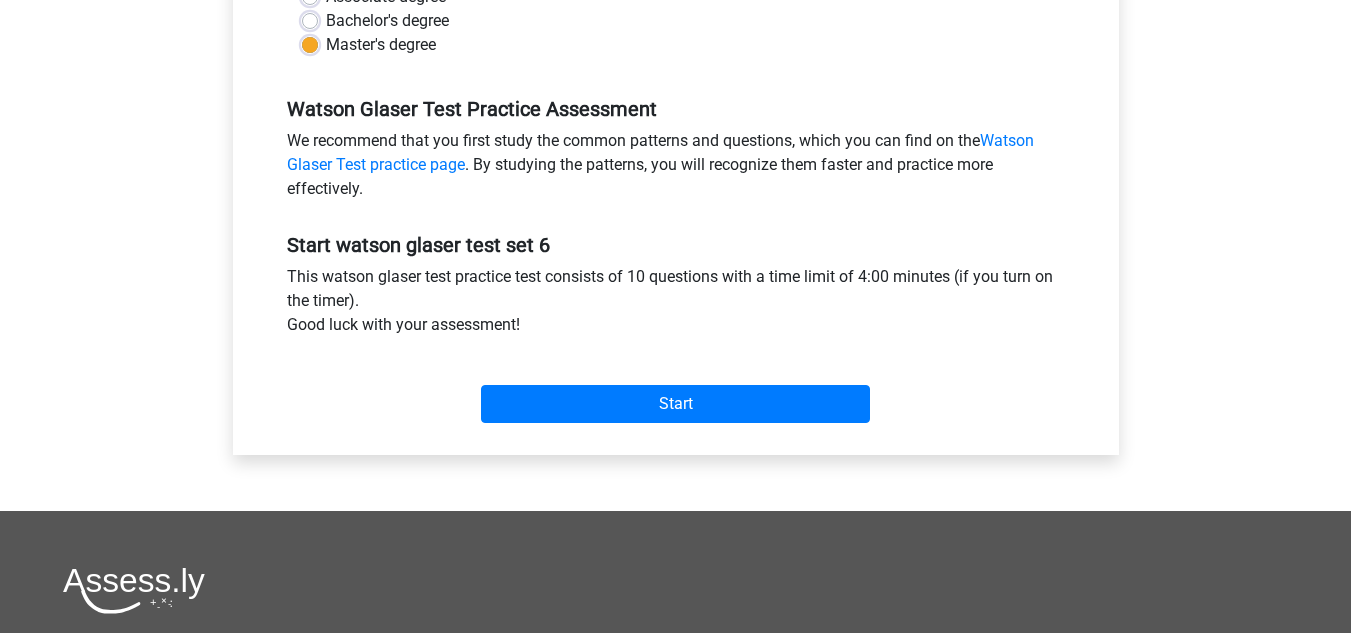 scroll, scrollTop: 476, scrollLeft: 0, axis: vertical 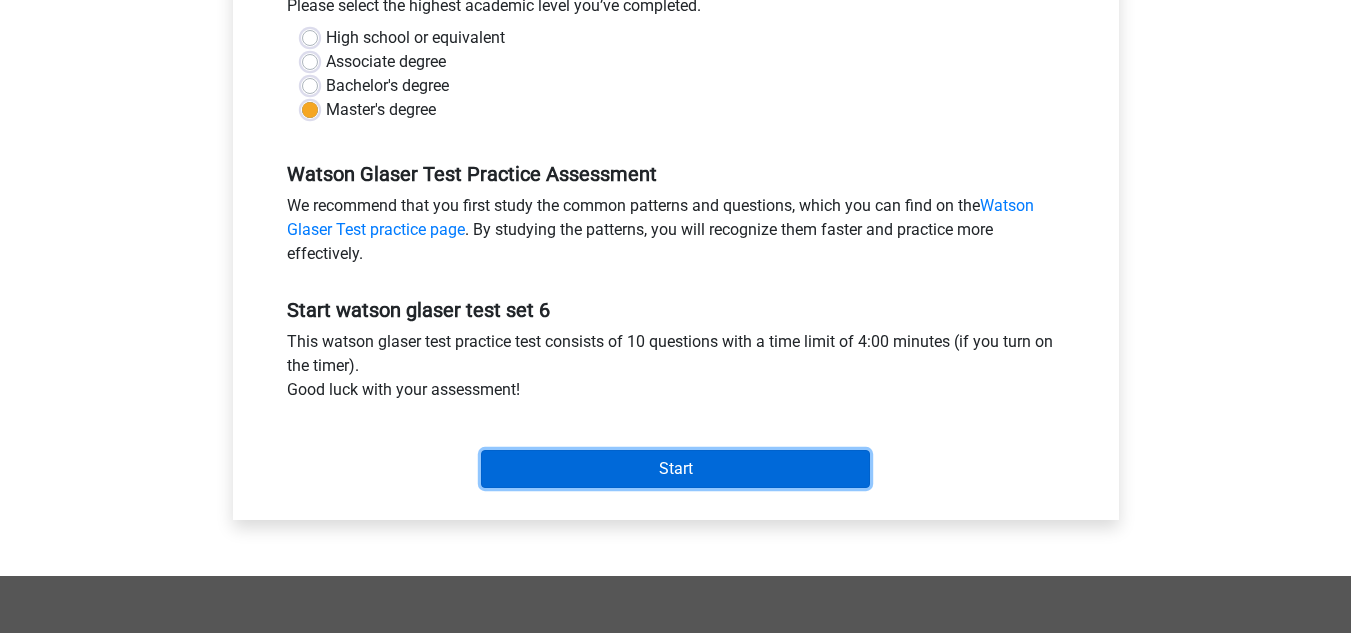 click on "Start" at bounding box center [675, 469] 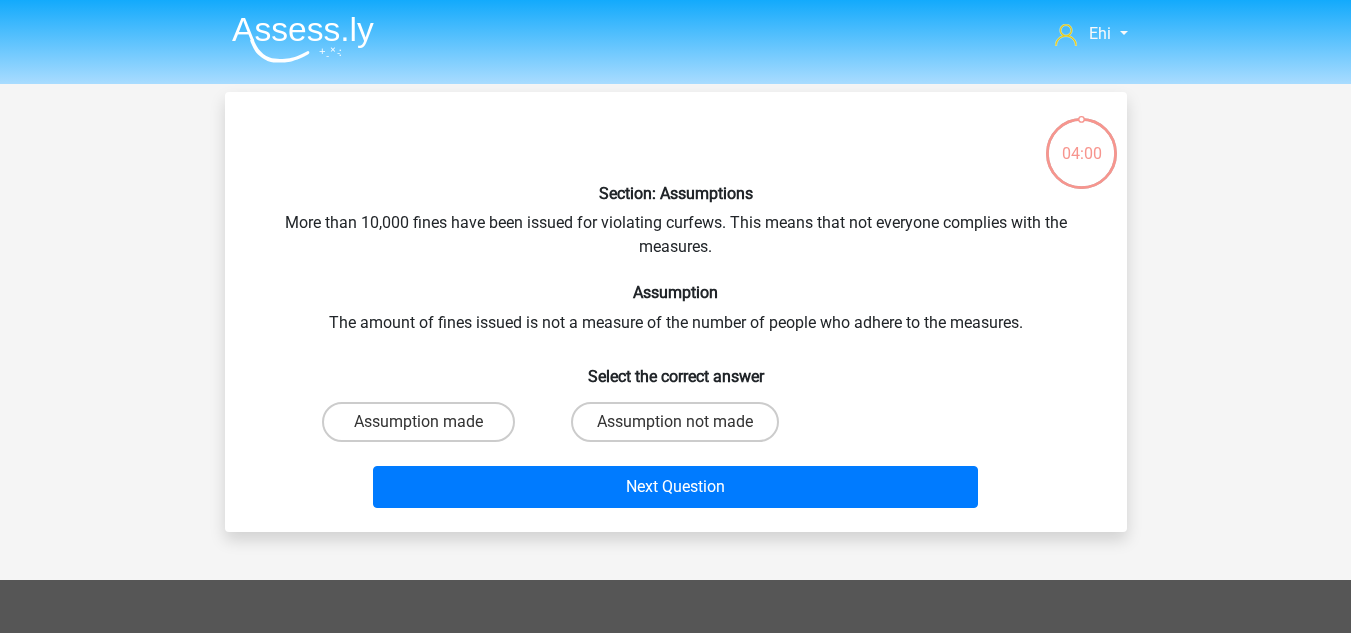 scroll, scrollTop: 0, scrollLeft: 0, axis: both 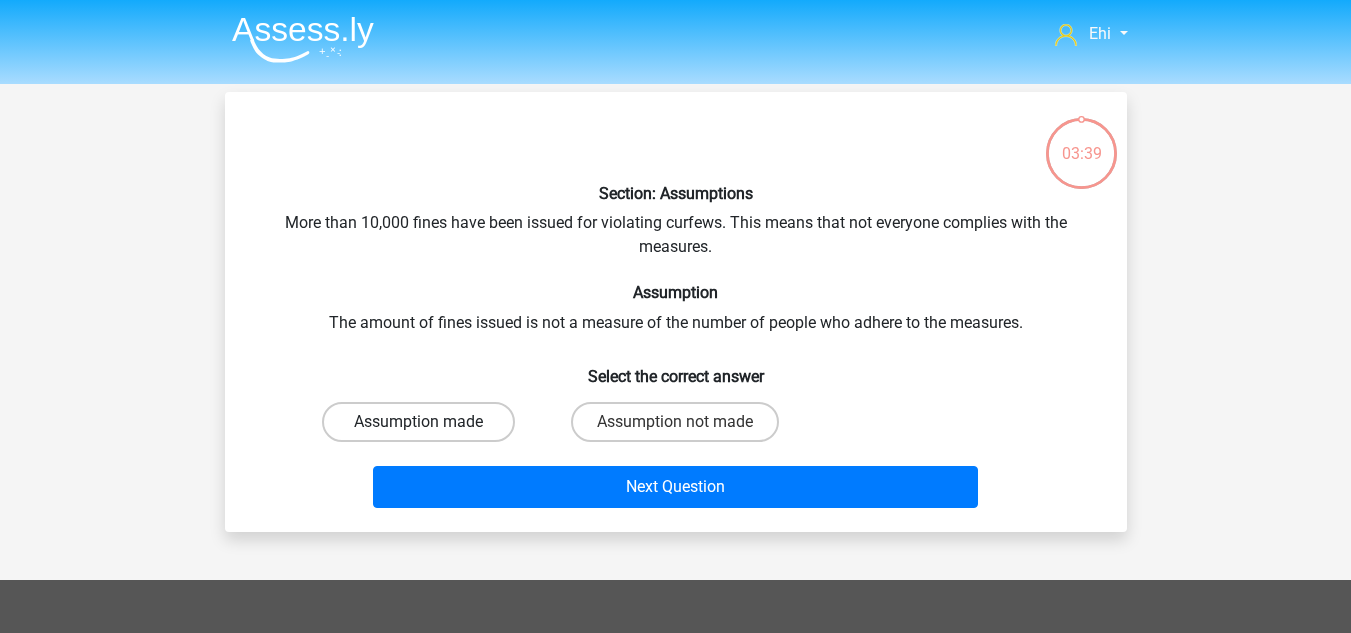 click on "Assumption made" at bounding box center (418, 422) 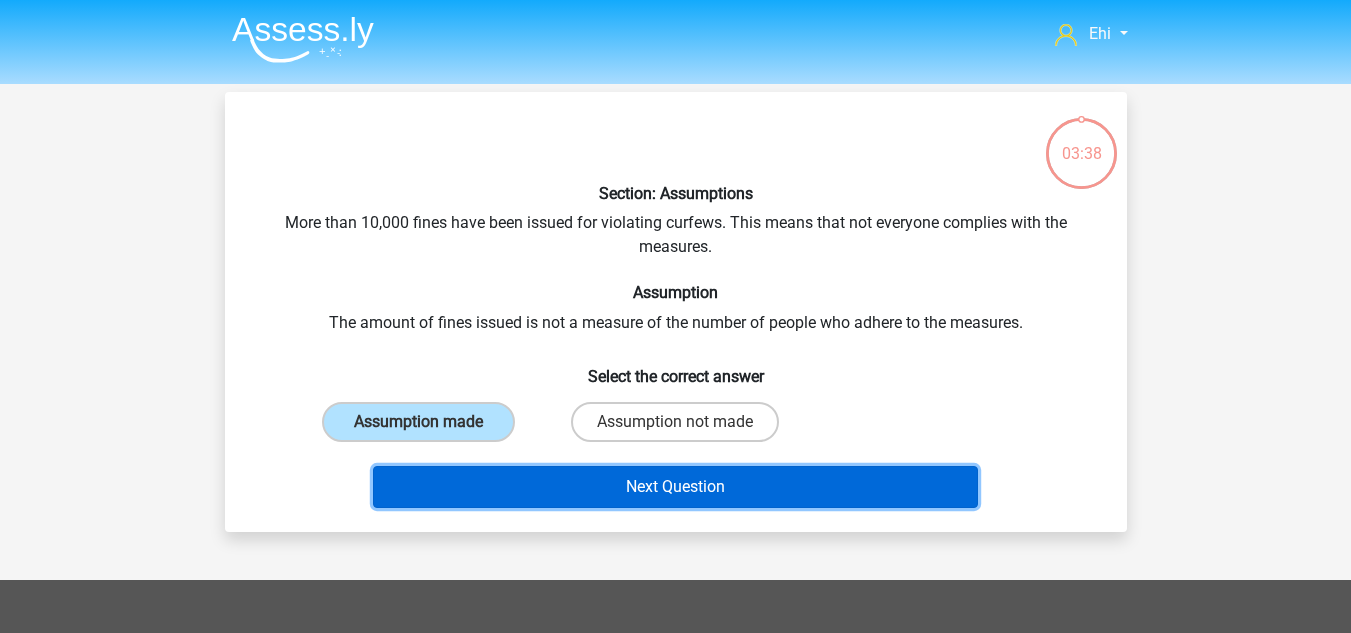 click on "Next Question" at bounding box center [675, 487] 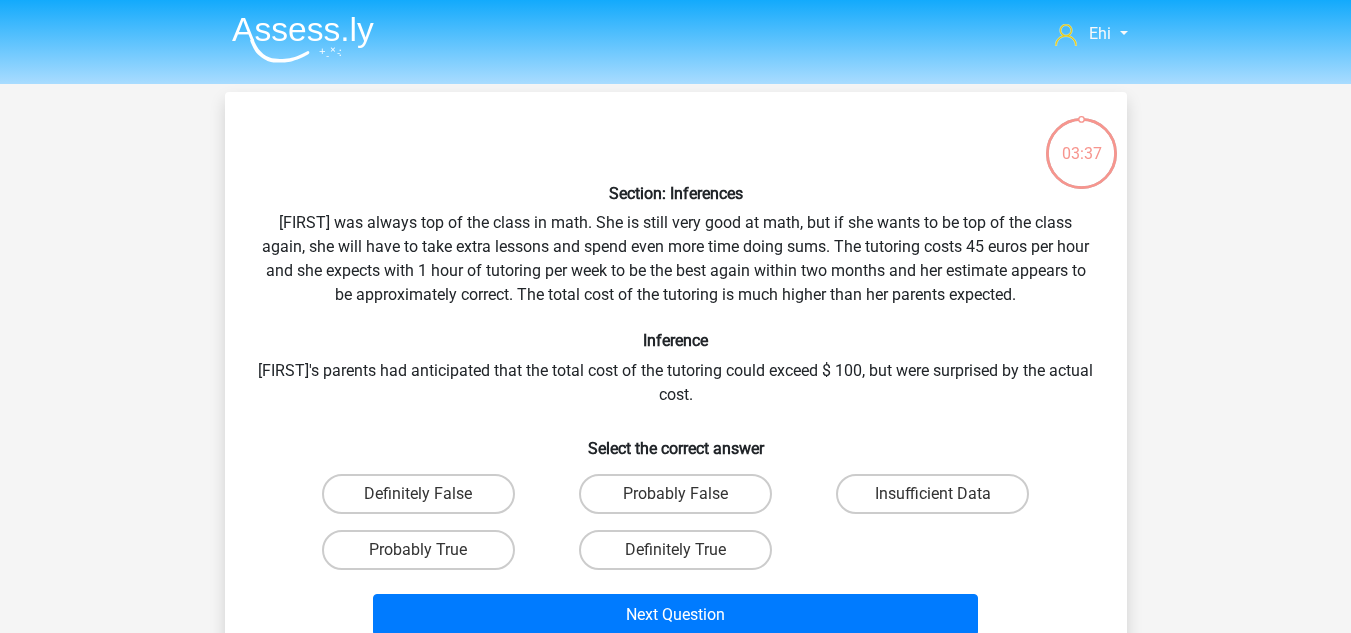 scroll, scrollTop: 92, scrollLeft: 0, axis: vertical 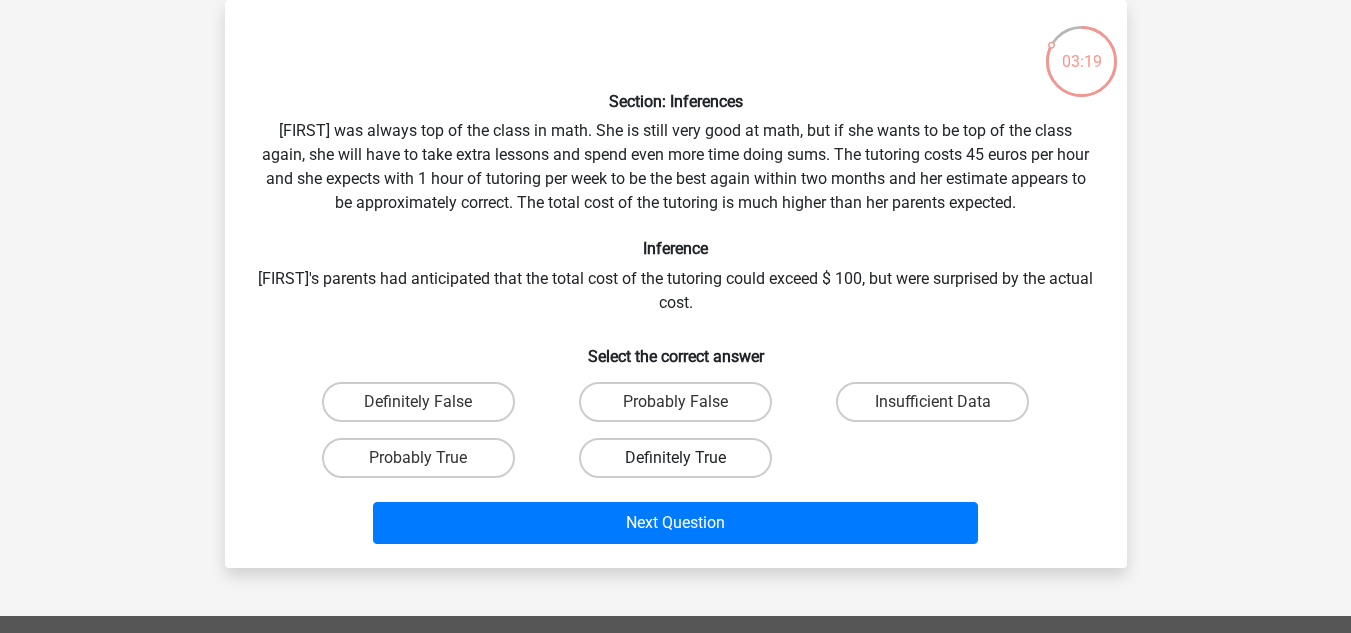 click on "Definitely True" at bounding box center [675, 458] 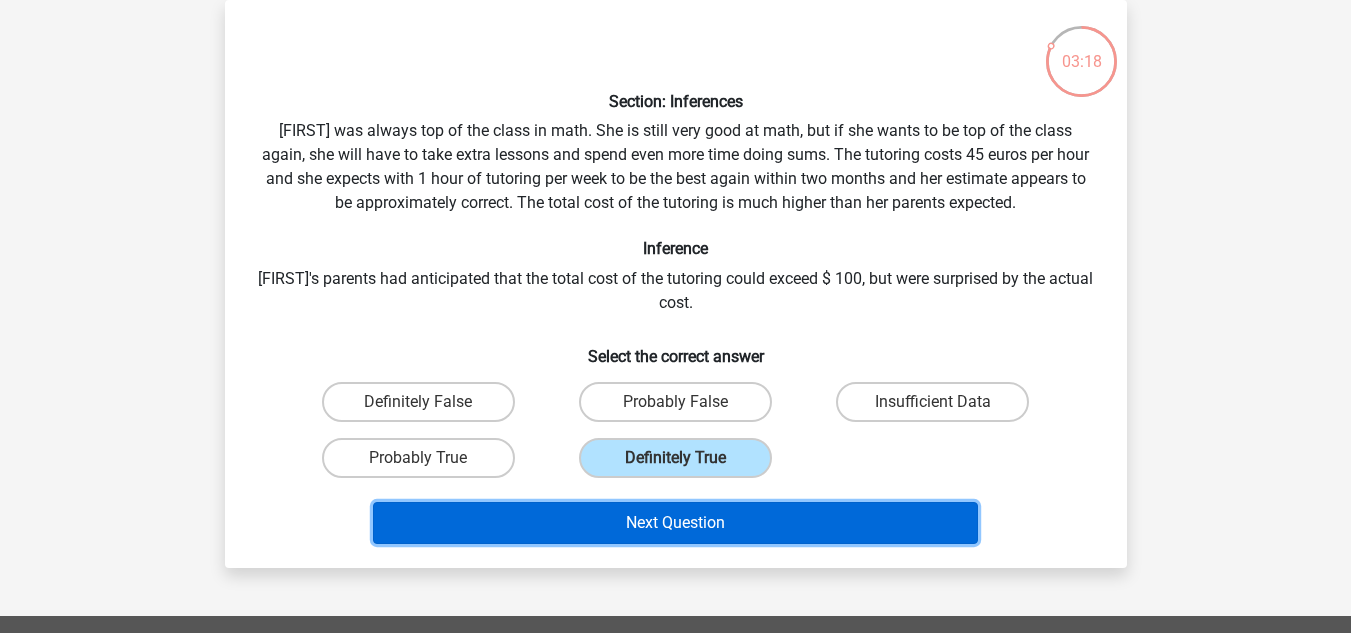 click on "Next Question" at bounding box center (675, 523) 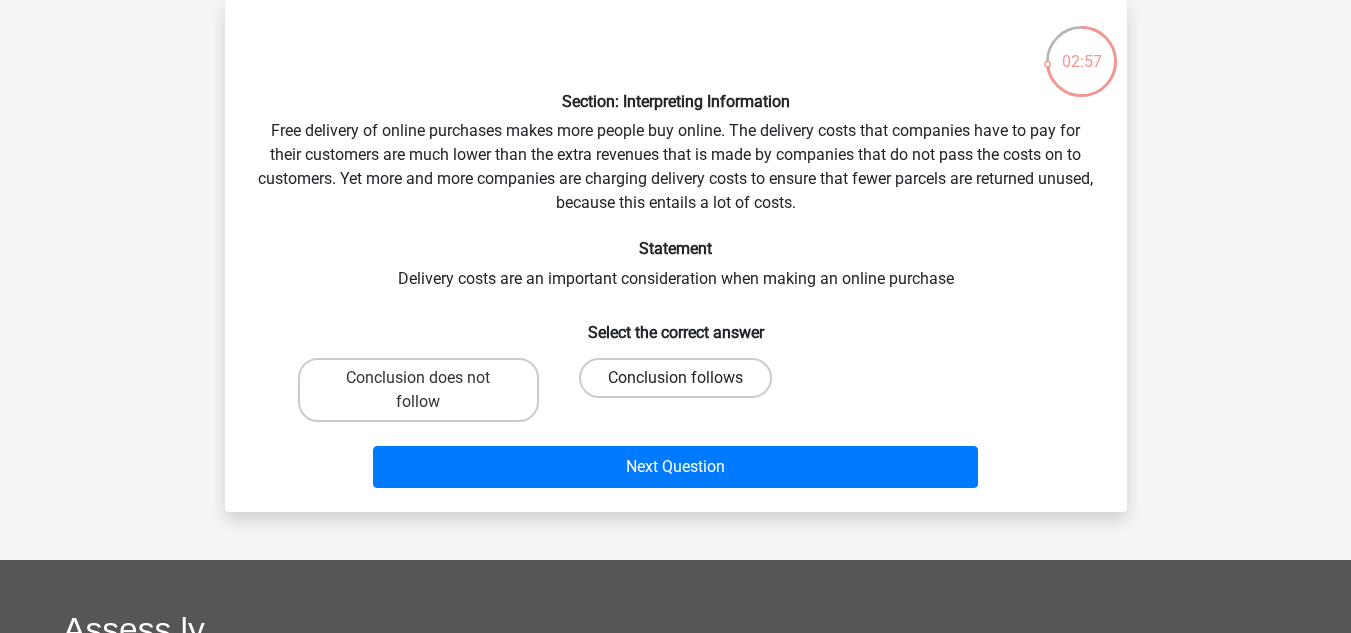 click on "Conclusion follows" at bounding box center [675, 378] 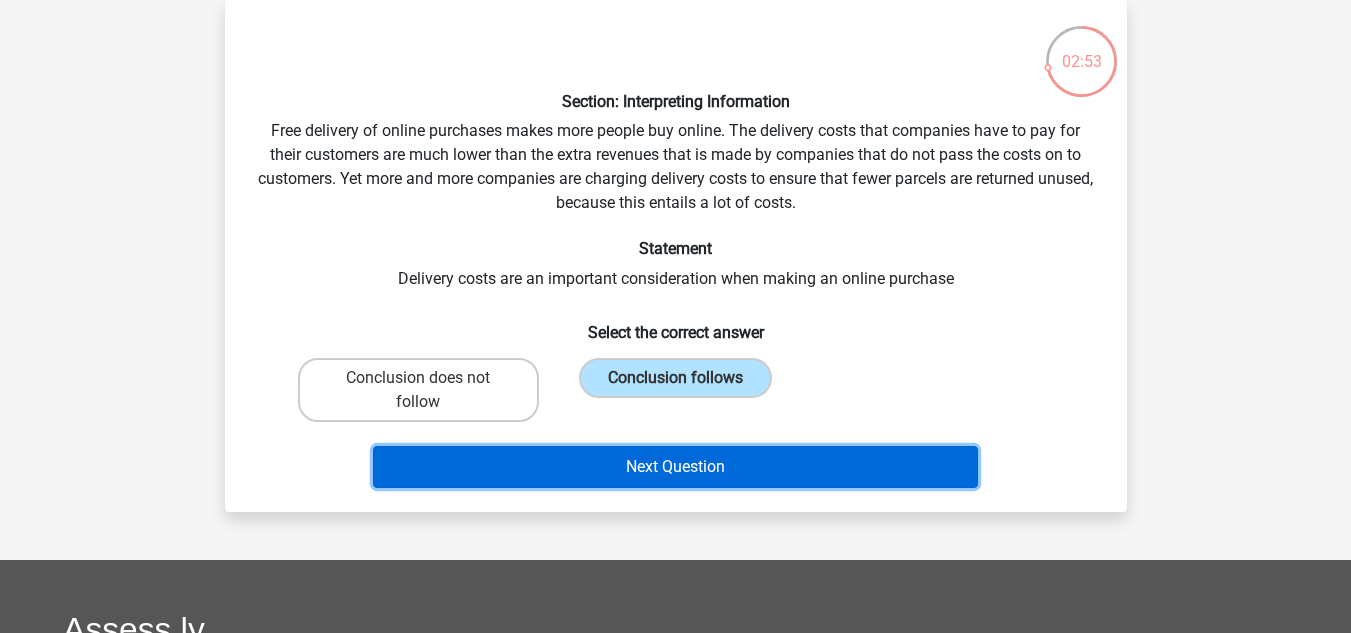 click on "Next Question" at bounding box center [675, 467] 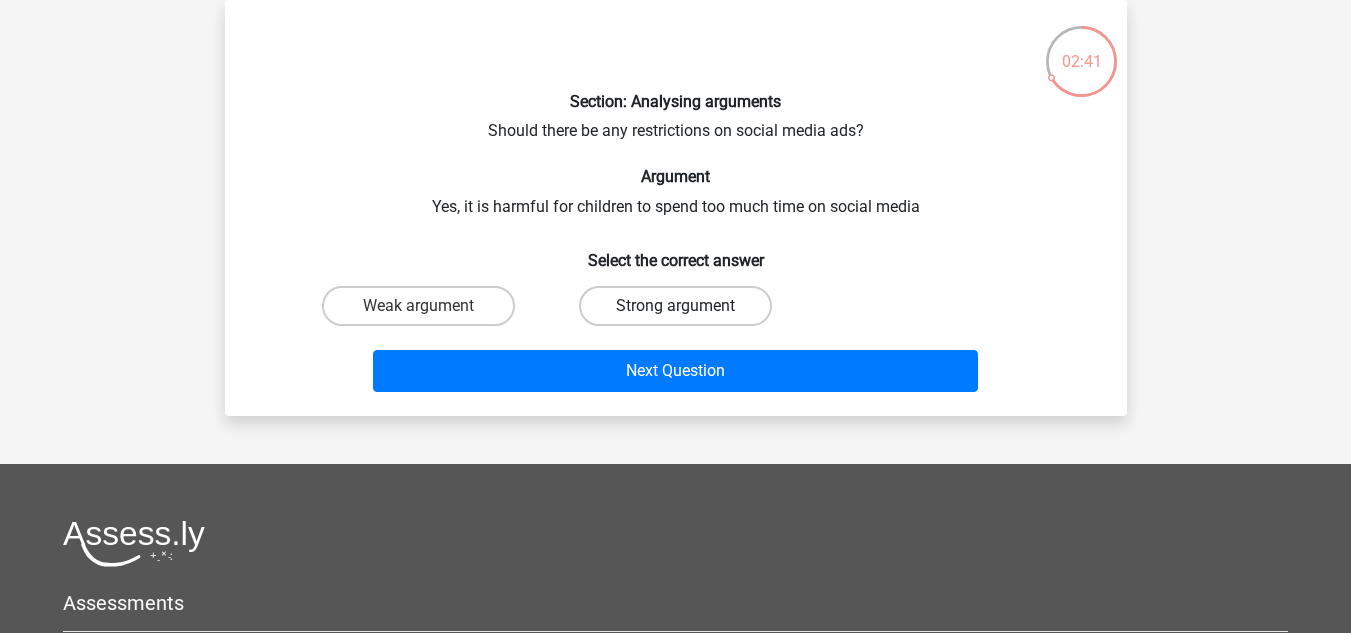click on "Strong argument" at bounding box center [675, 306] 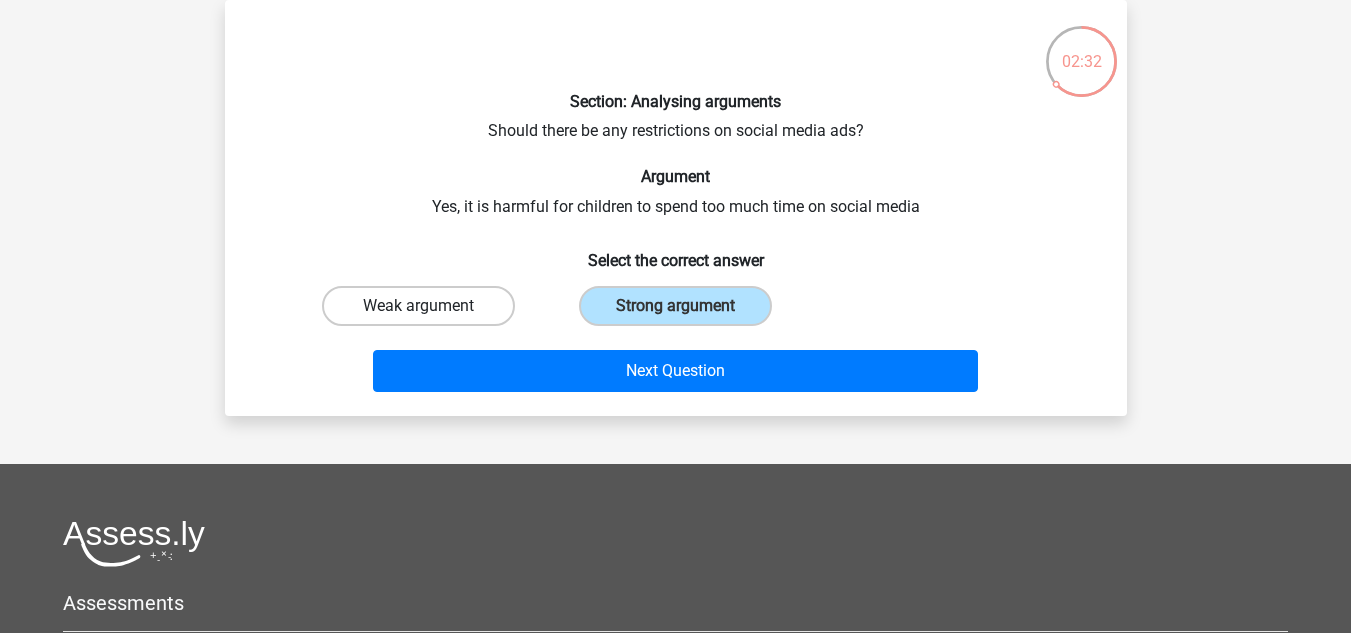 click on "Weak argument" at bounding box center (418, 306) 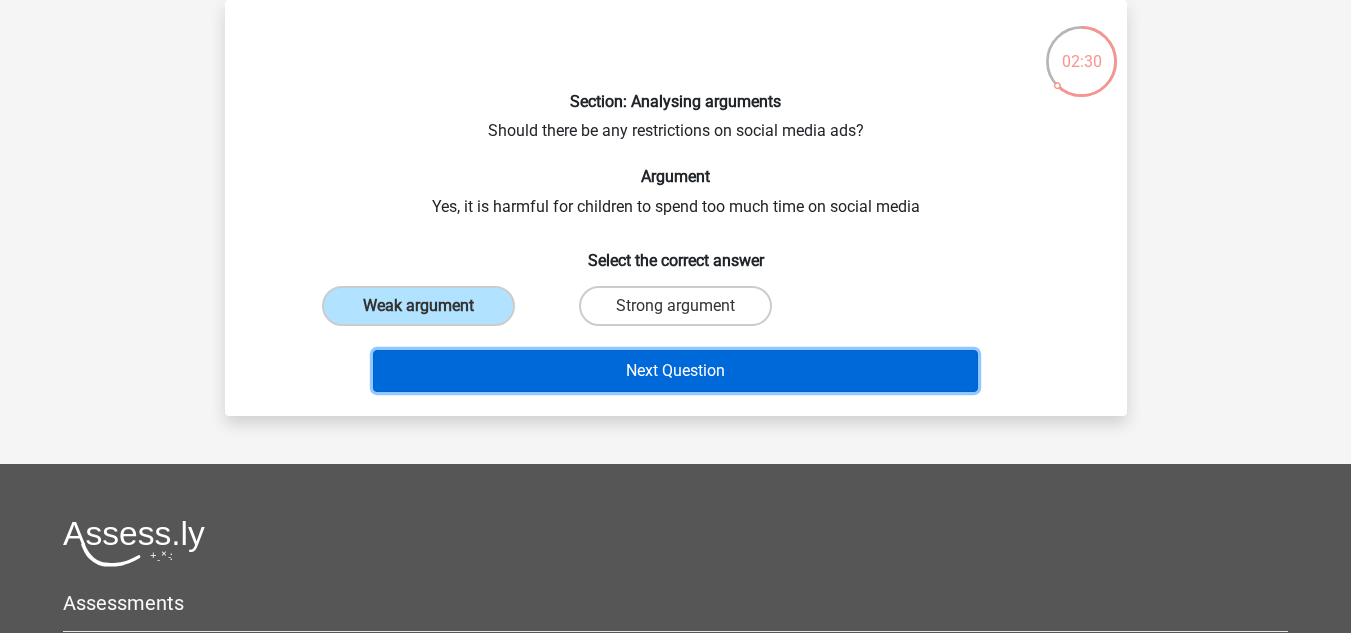click on "Next Question" at bounding box center [675, 371] 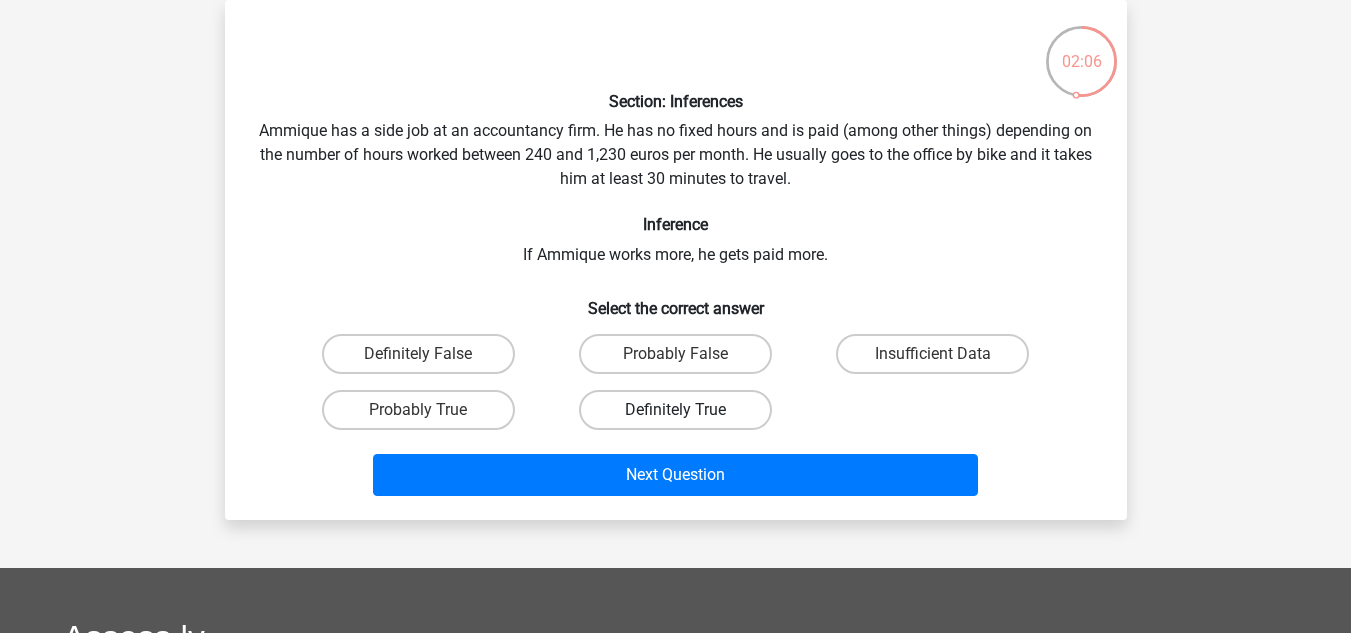click on "Definitely True" at bounding box center (675, 410) 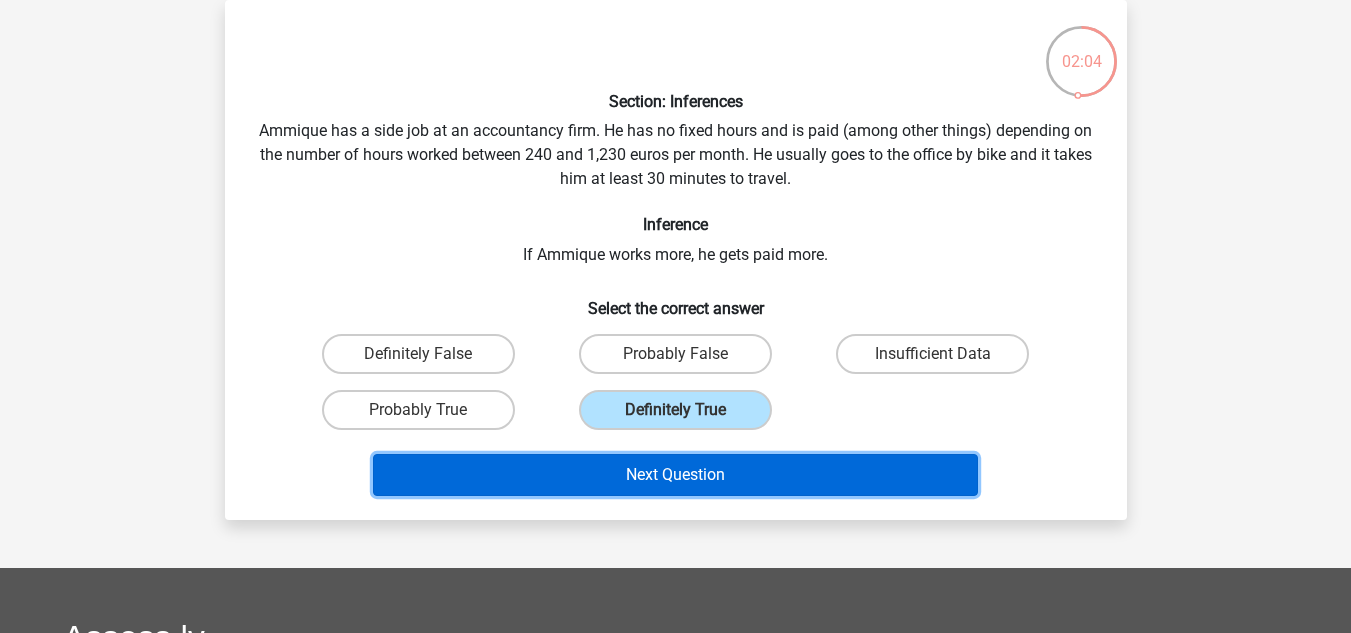 click on "Next Question" at bounding box center (675, 475) 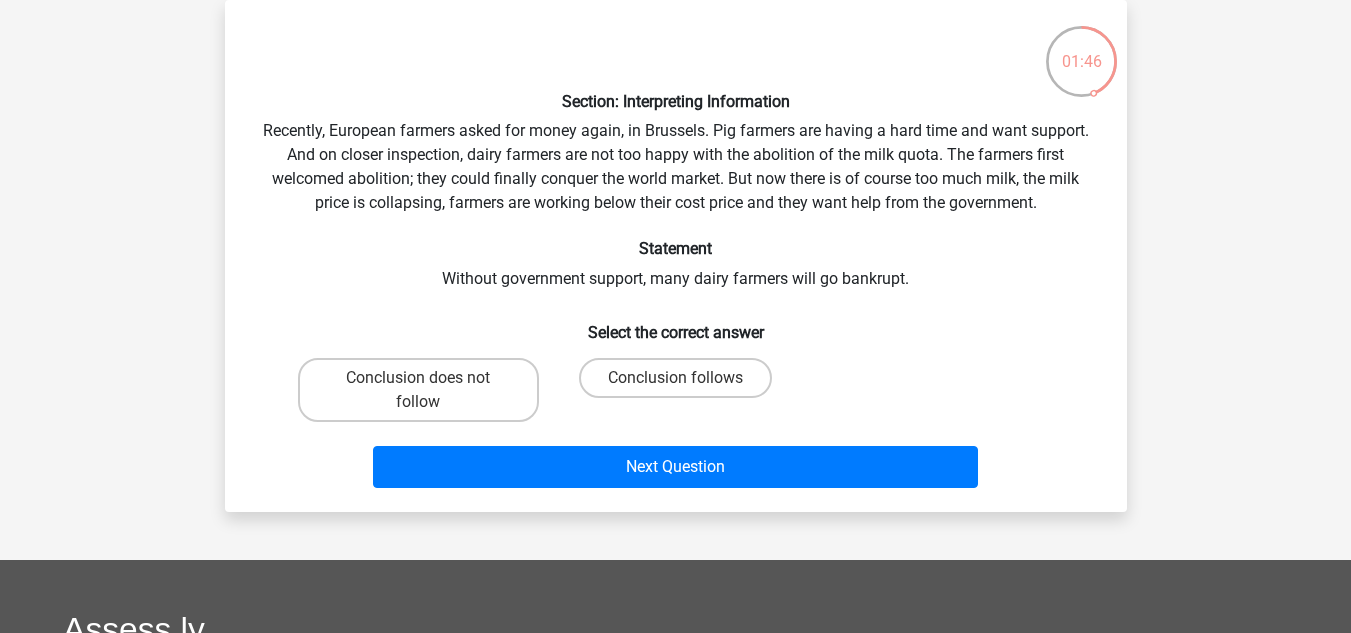 click on "Conclusion follows" at bounding box center (681, 384) 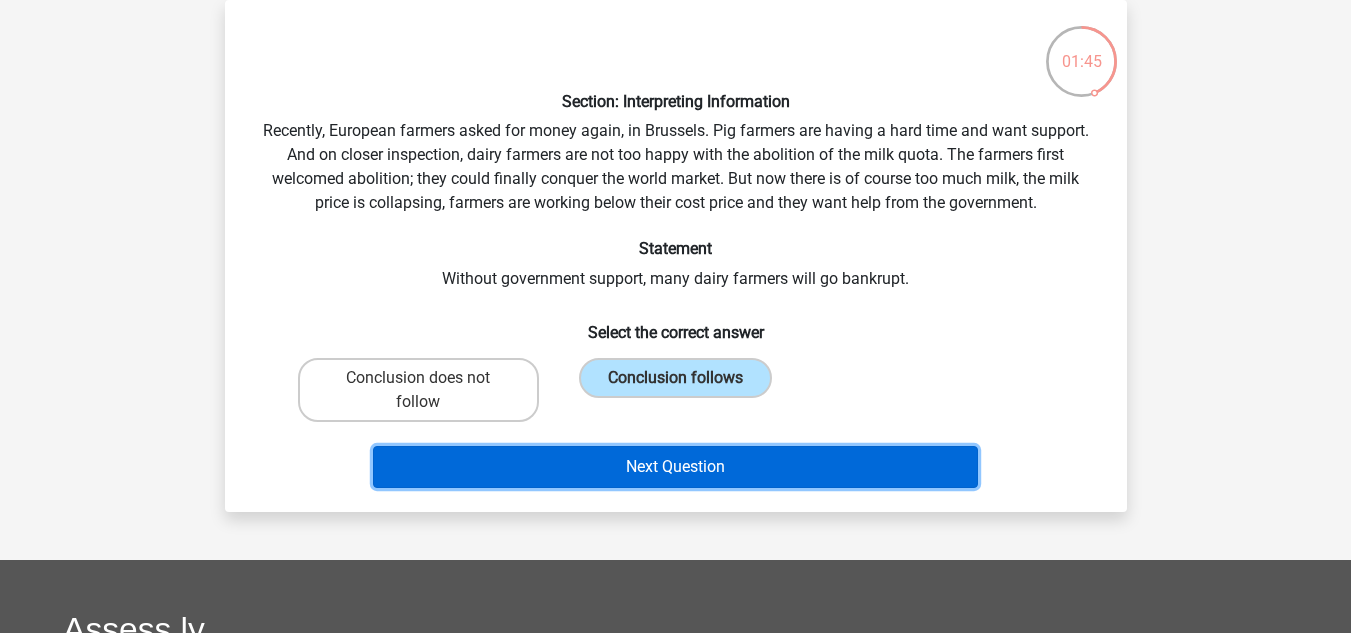 click on "Next Question" at bounding box center [675, 467] 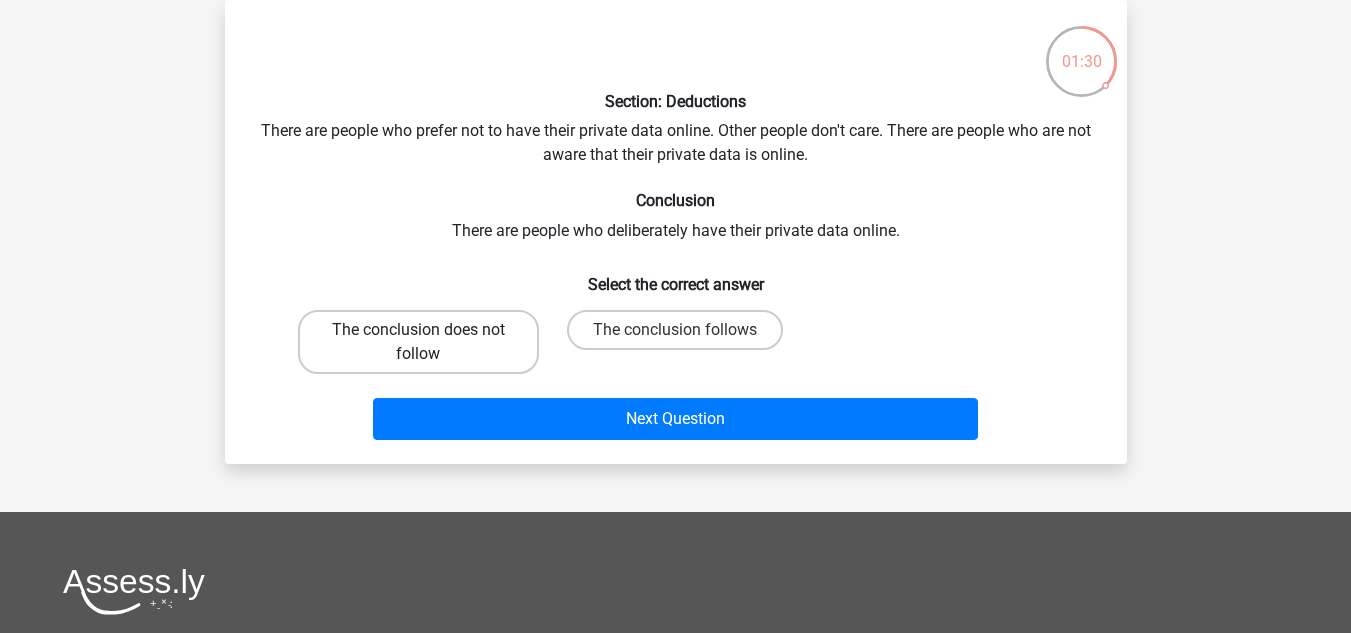 click on "The conclusion does not follow" at bounding box center (418, 342) 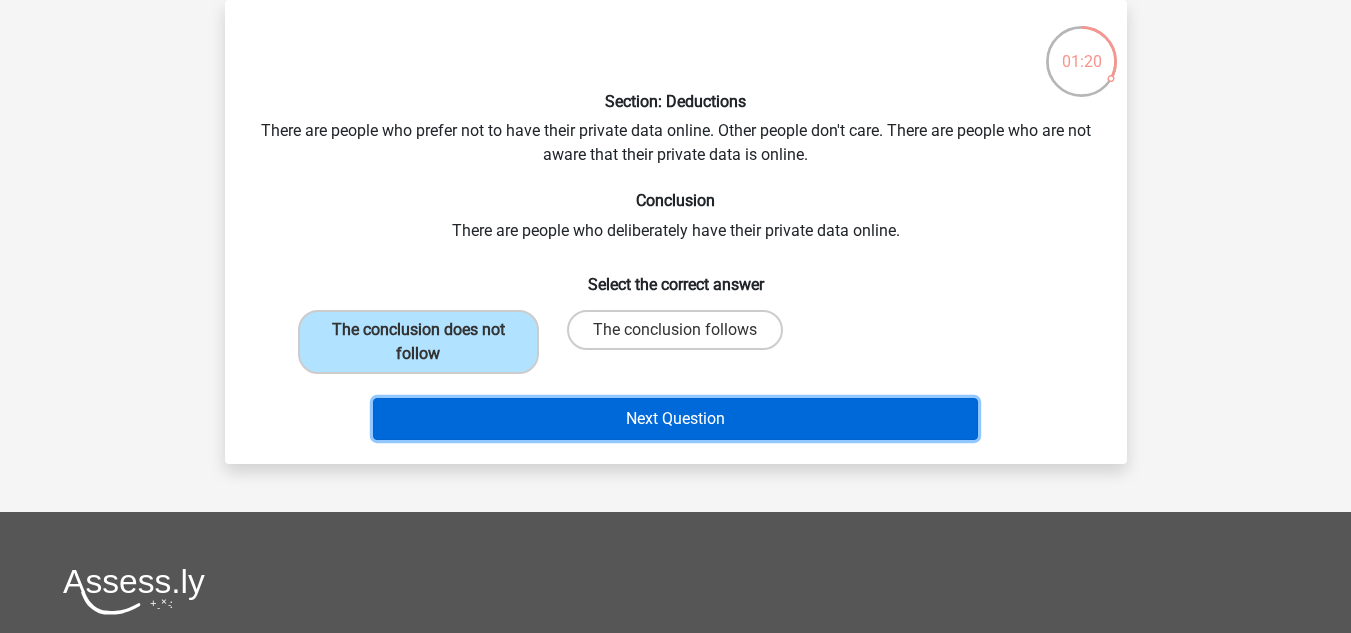 click on "Next Question" at bounding box center [675, 419] 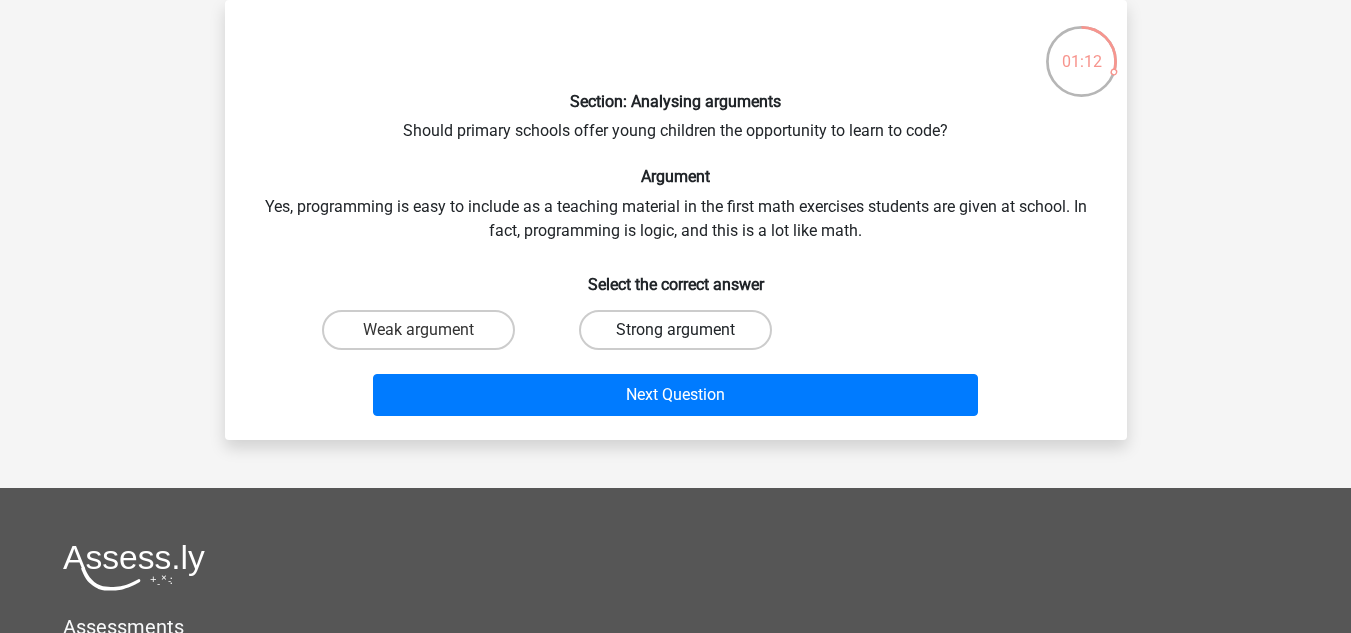 click on "Strong argument" at bounding box center (675, 330) 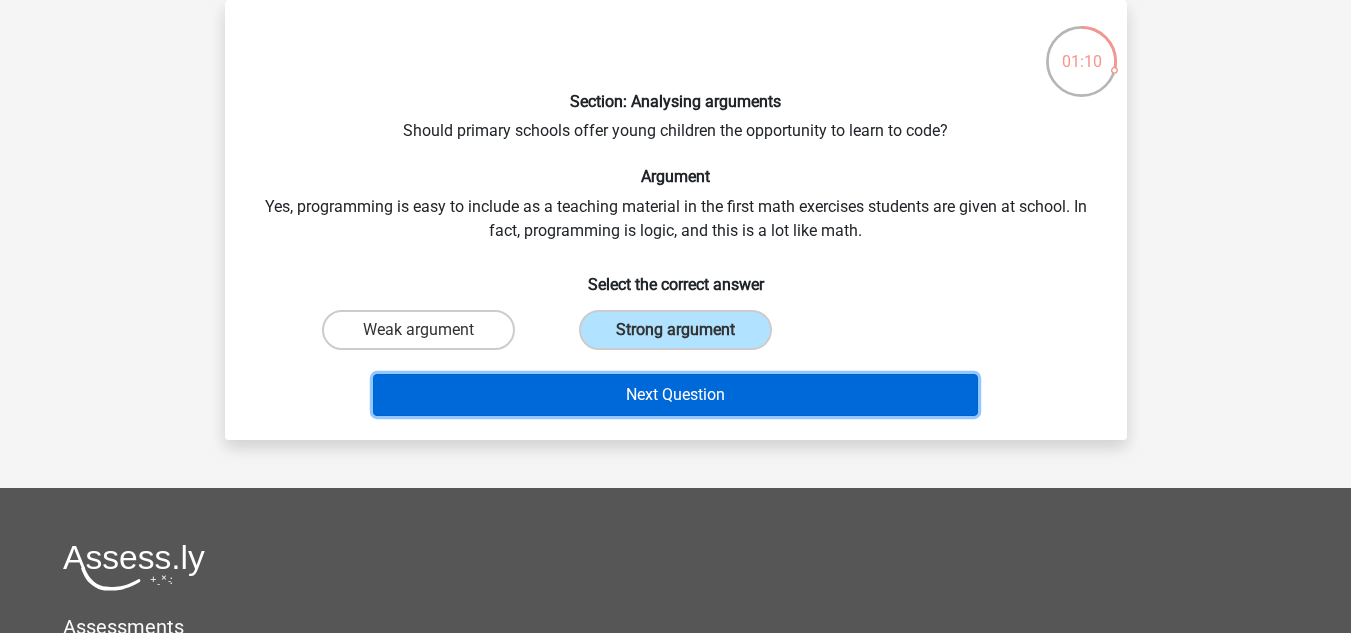 click on "Next Question" at bounding box center [675, 395] 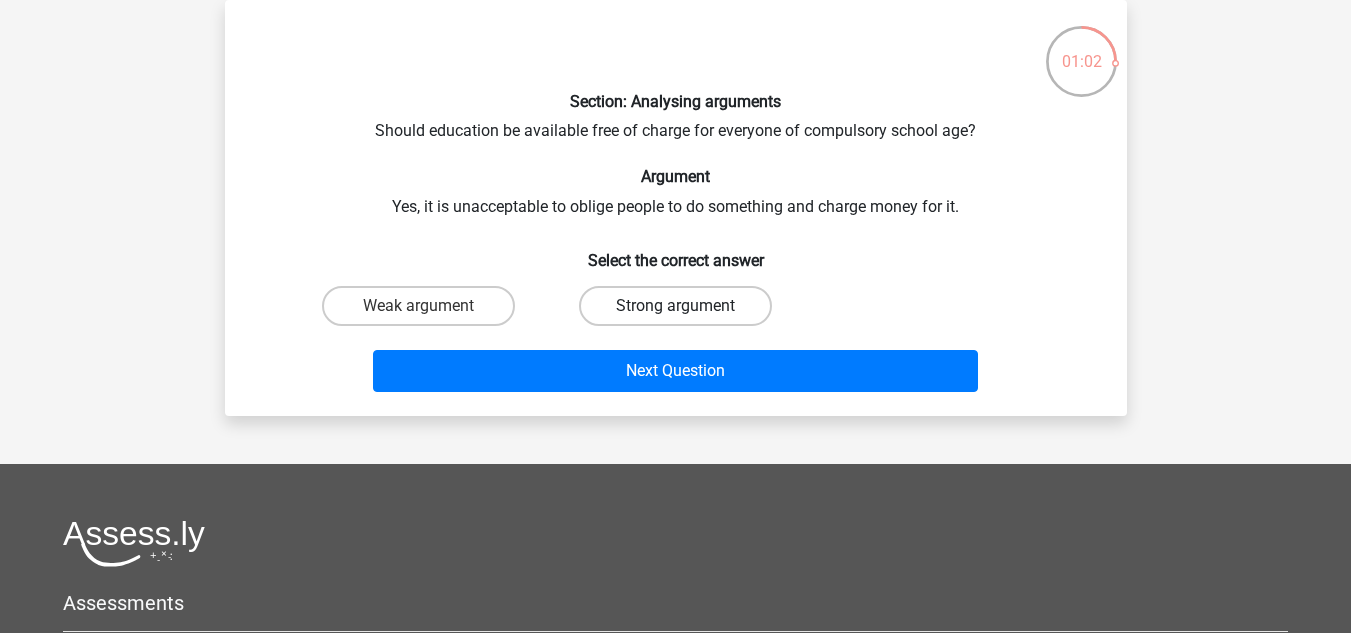 click on "Strong argument" at bounding box center (675, 306) 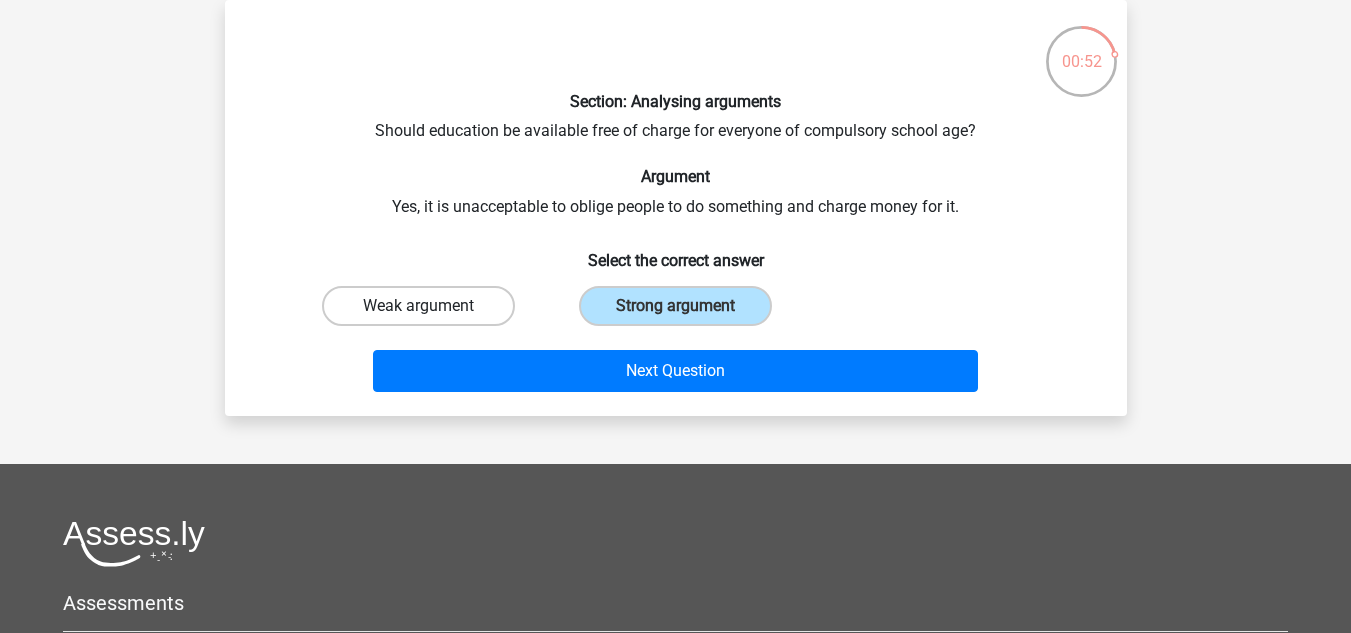 click on "Weak argument" at bounding box center [418, 306] 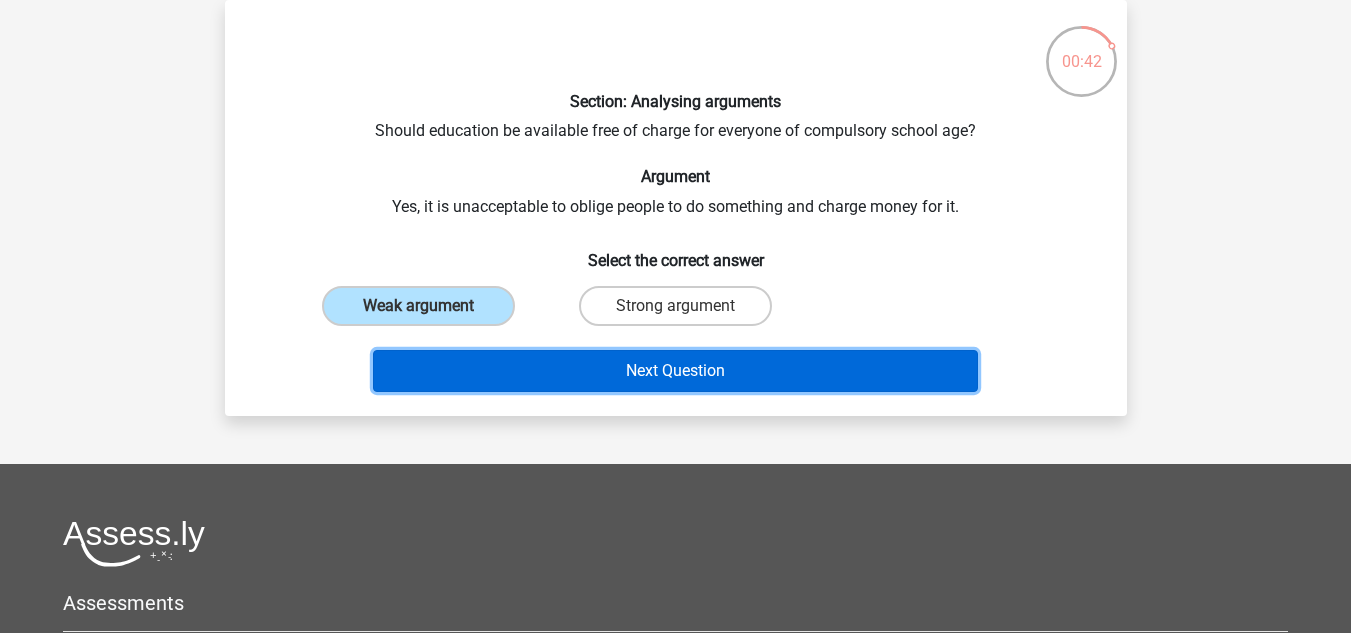 click on "Next Question" at bounding box center (675, 371) 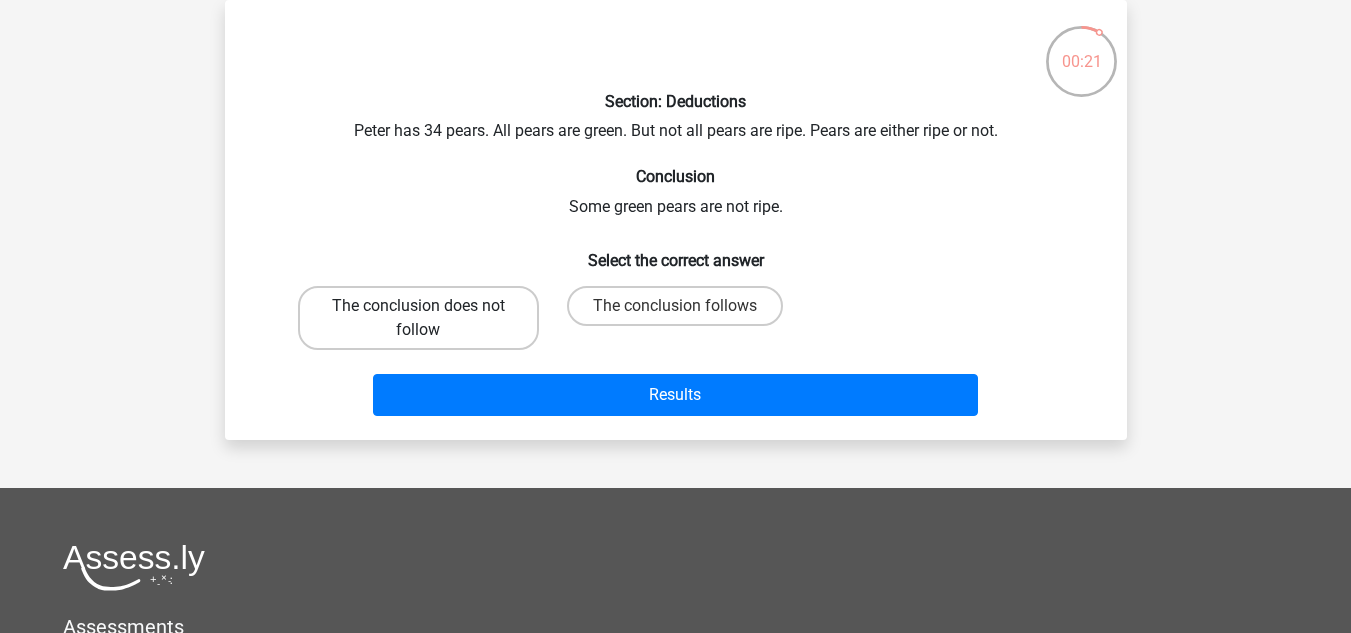 click on "The conclusion does not follow" at bounding box center (418, 318) 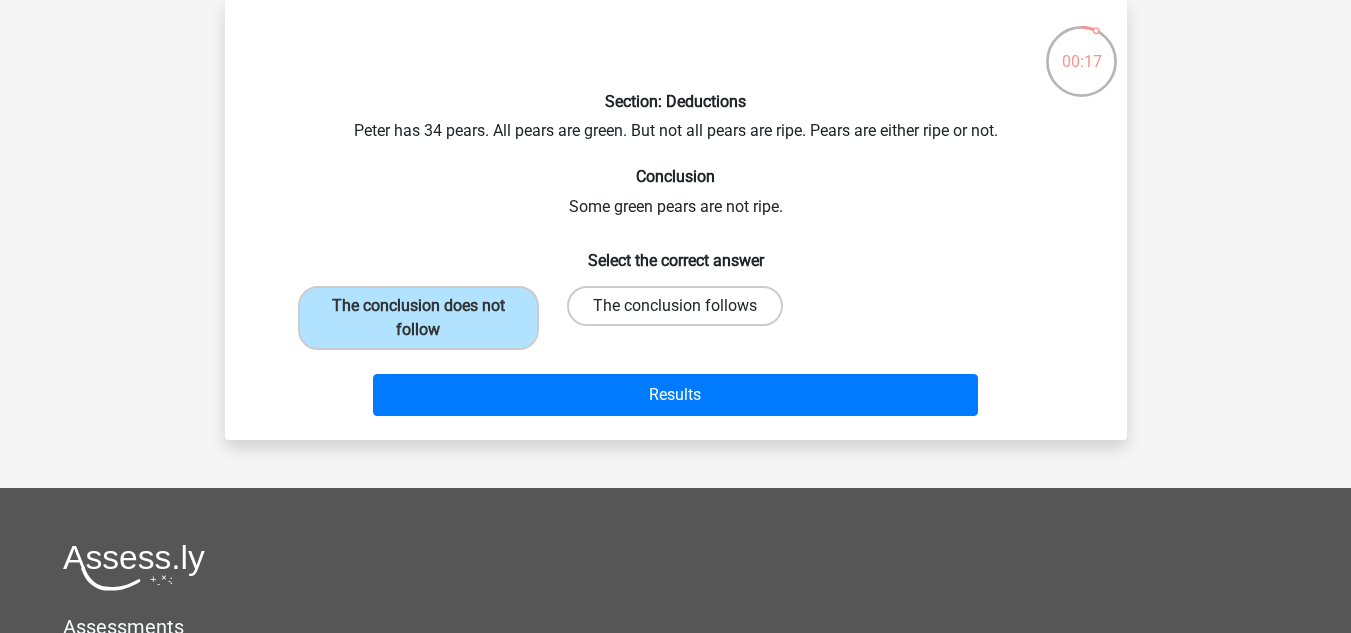 click on "The conclusion follows" at bounding box center [675, 306] 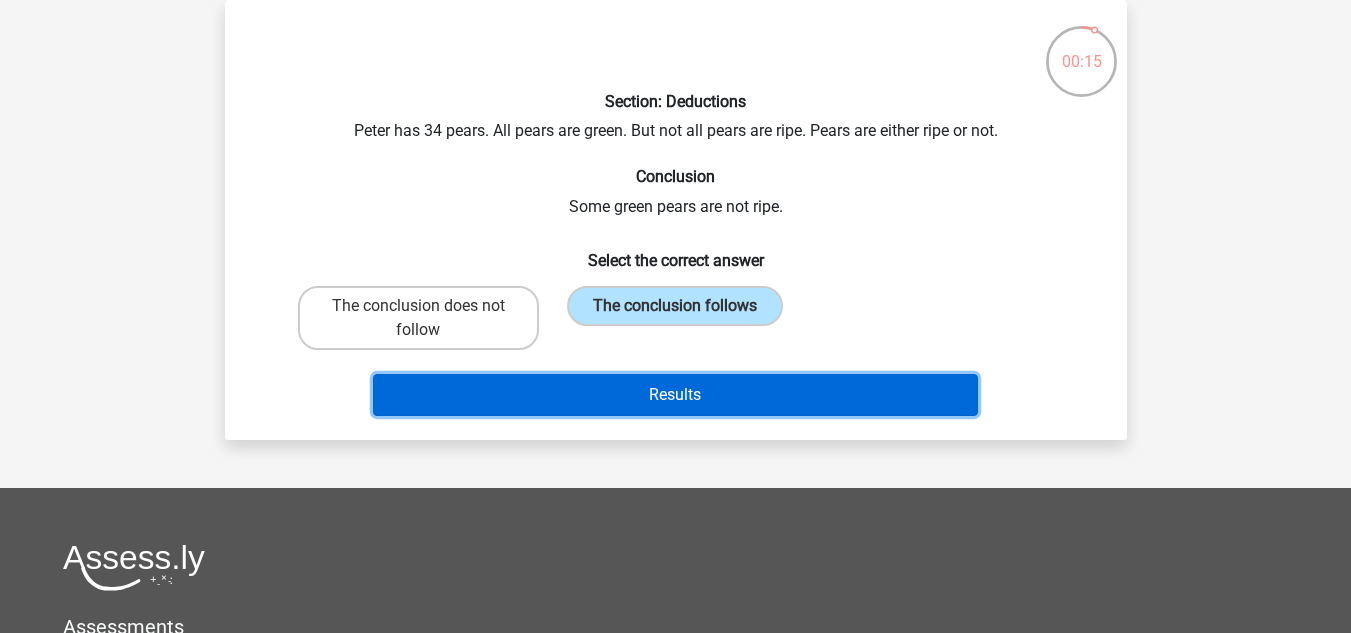 click on "Results" at bounding box center (675, 395) 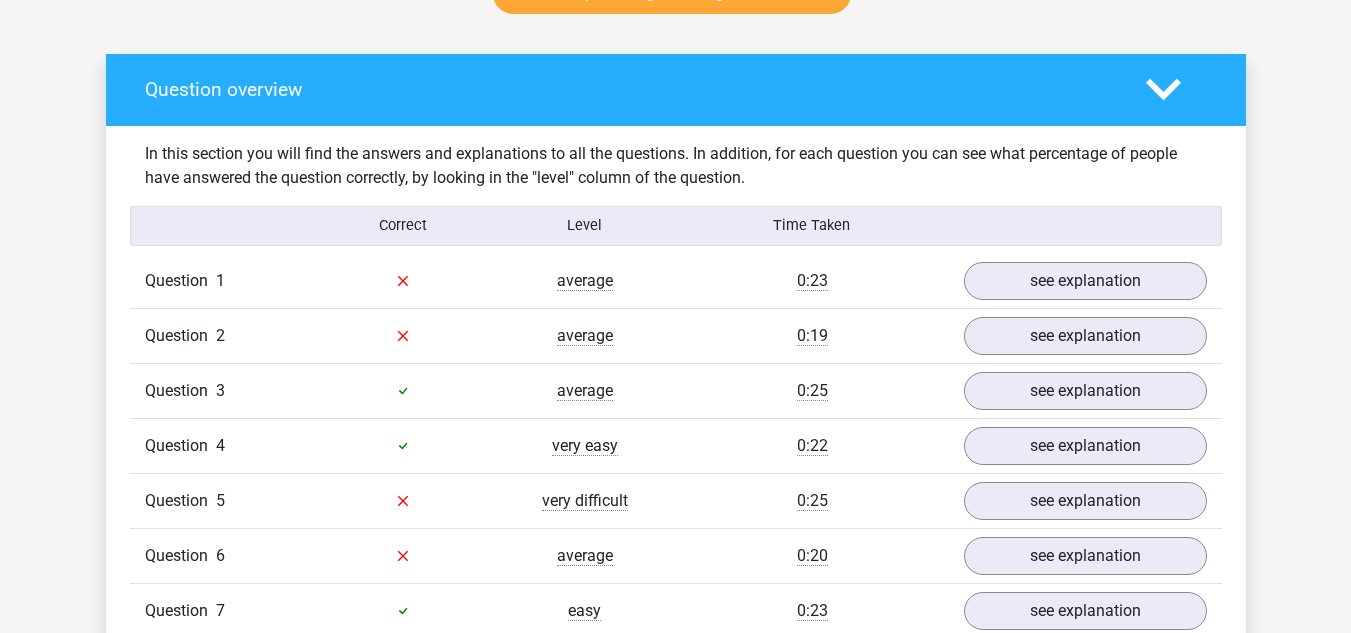 scroll, scrollTop: 1122, scrollLeft: 0, axis: vertical 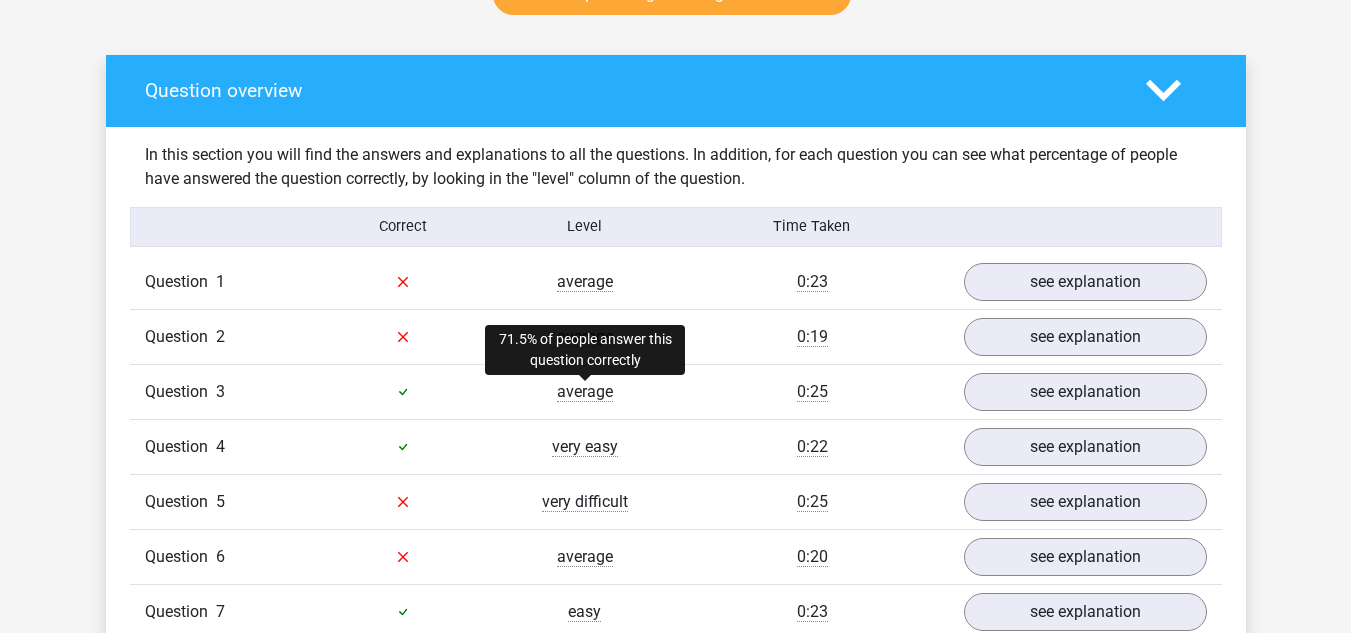 click on "average" at bounding box center (585, 392) 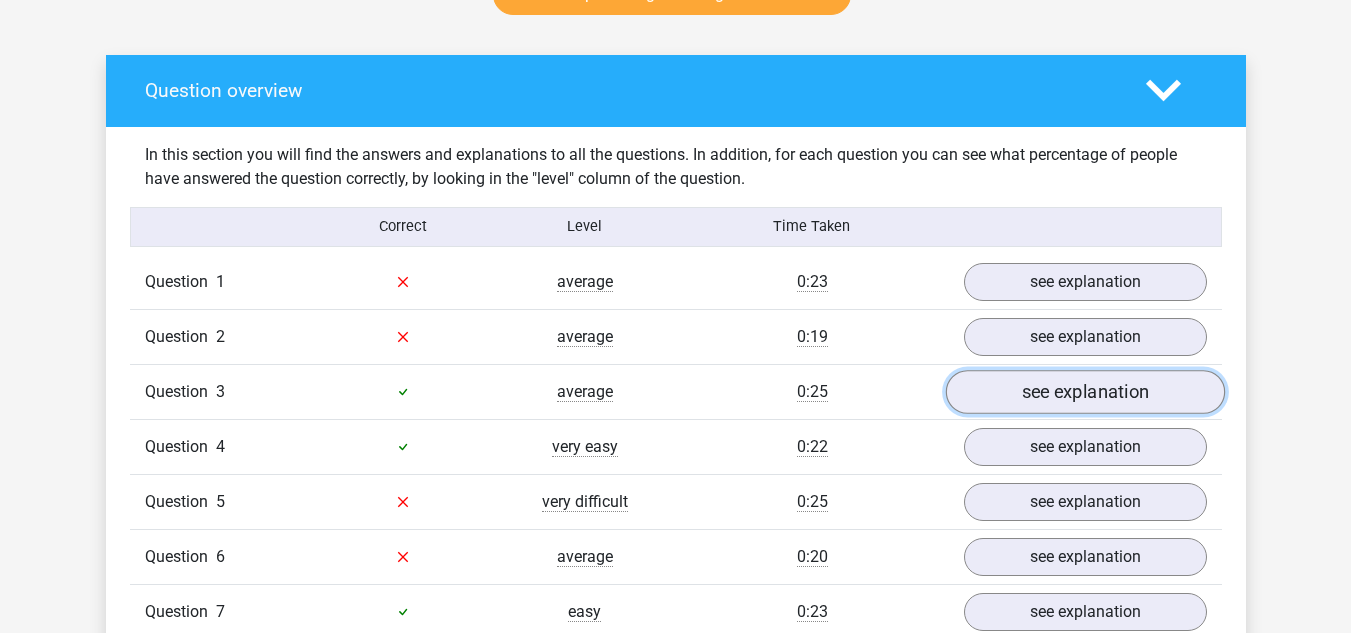 click on "see explanation" at bounding box center (1084, 392) 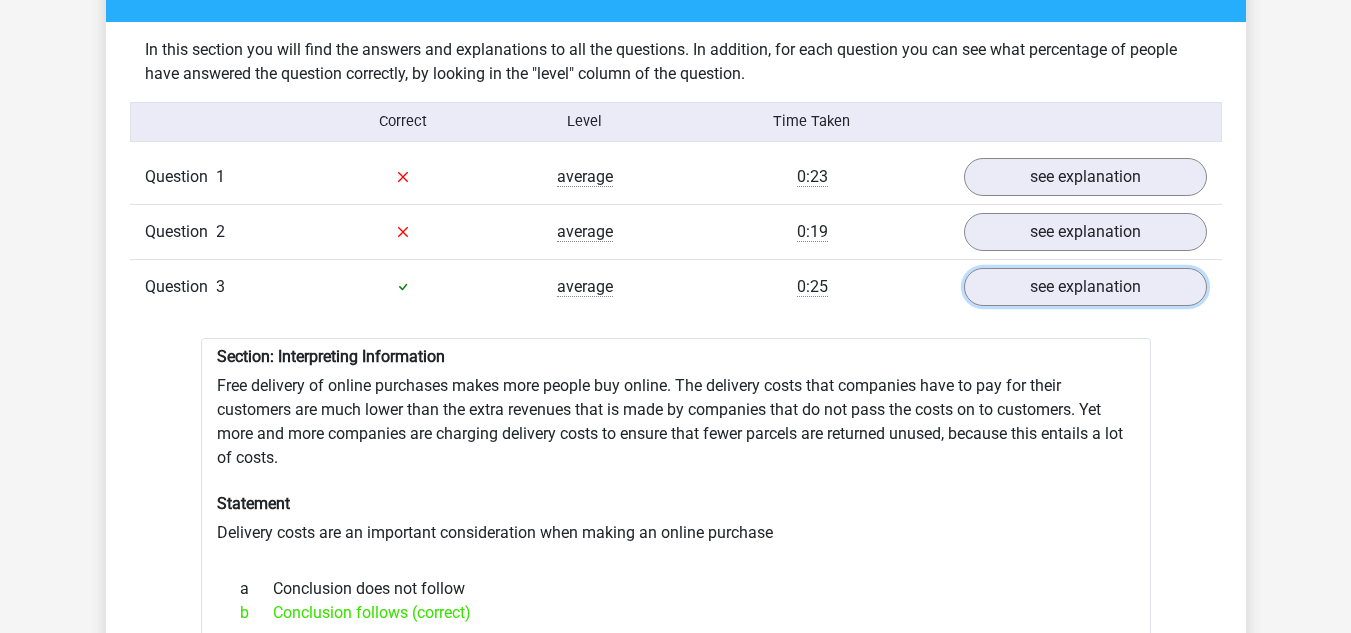 scroll, scrollTop: 1186, scrollLeft: 0, axis: vertical 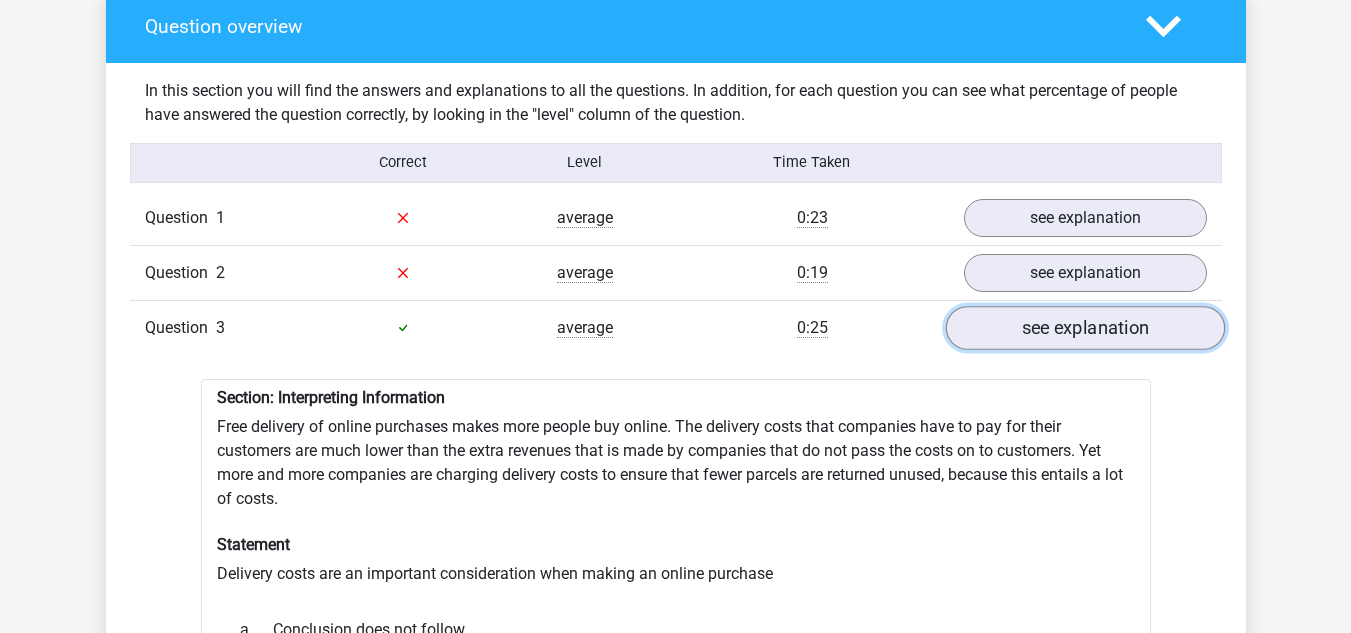 click on "see explanation" at bounding box center (1084, 328) 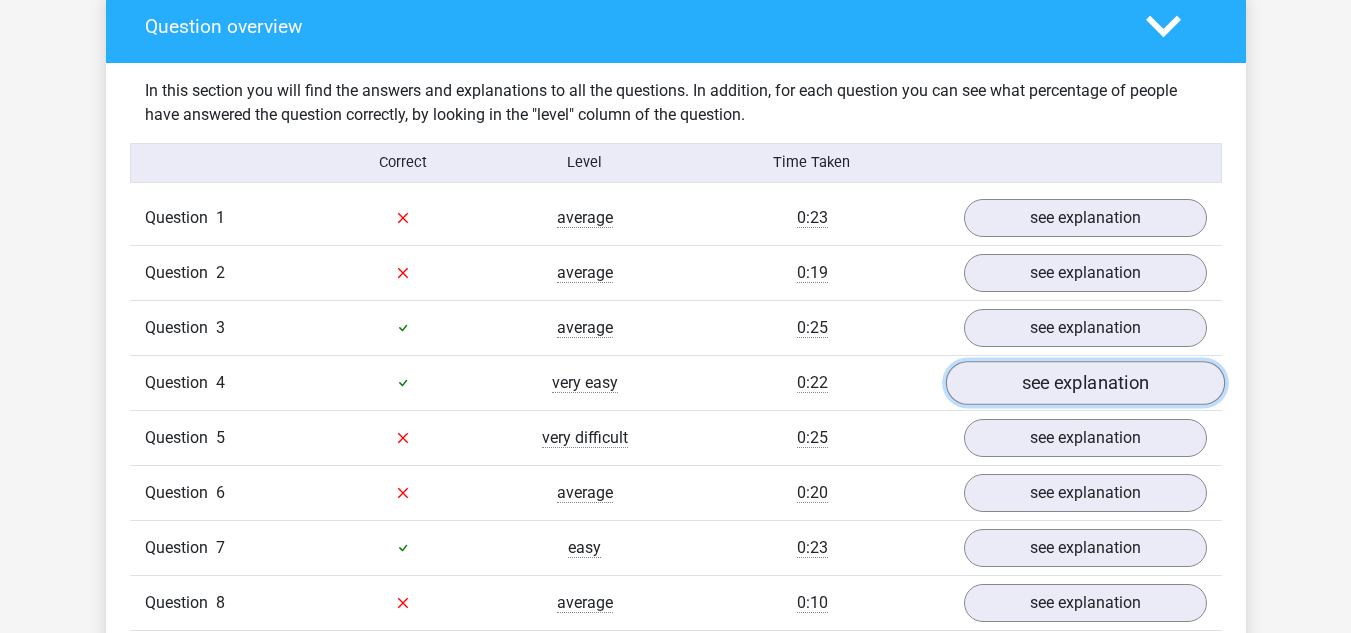 click on "see explanation" at bounding box center (1084, 383) 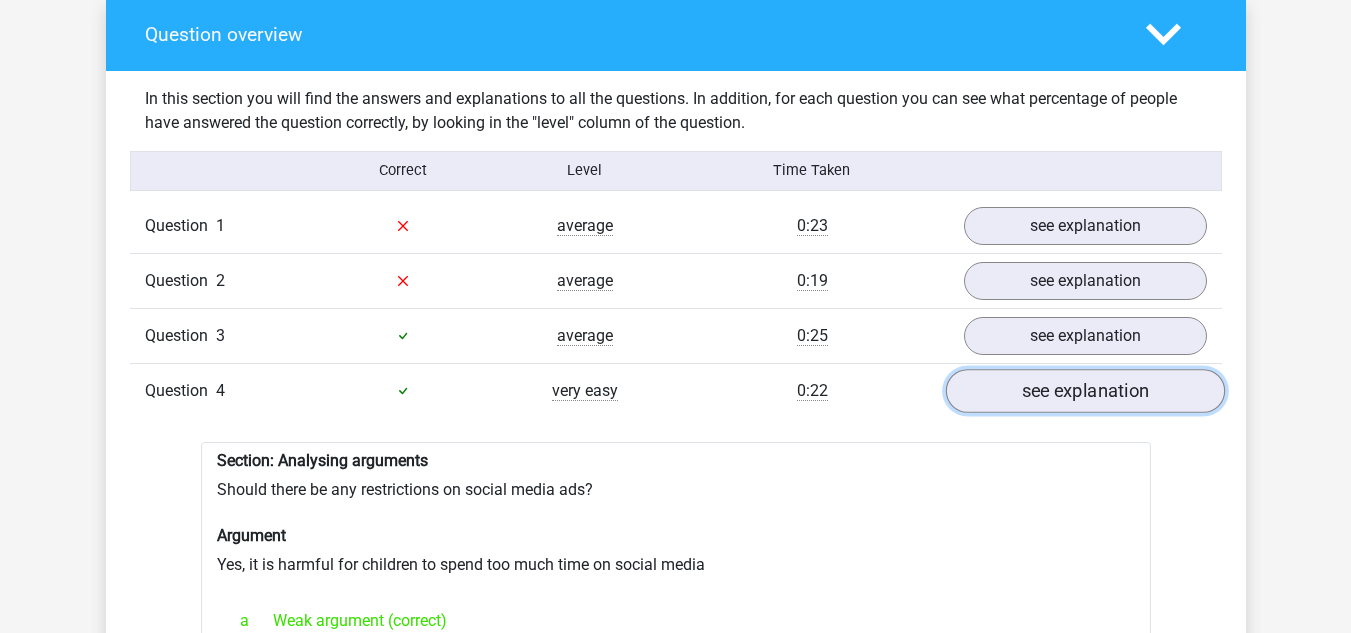 scroll, scrollTop: 1177, scrollLeft: 0, axis: vertical 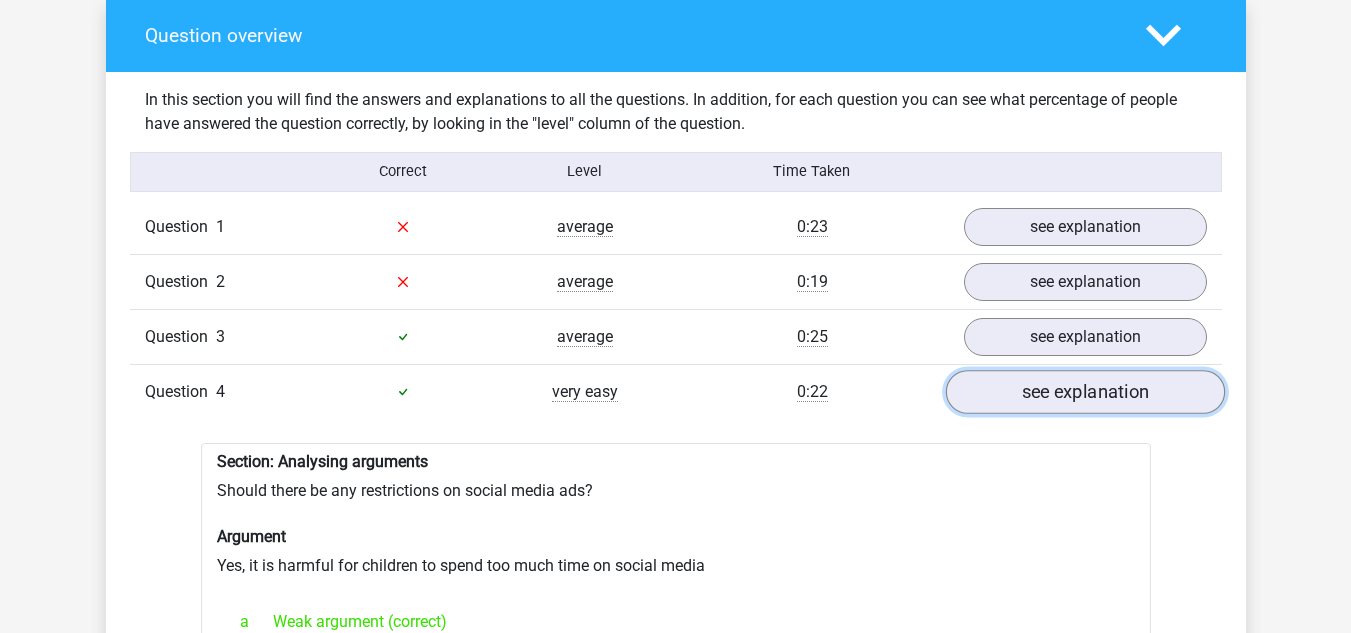 click on "see explanation" at bounding box center [1084, 392] 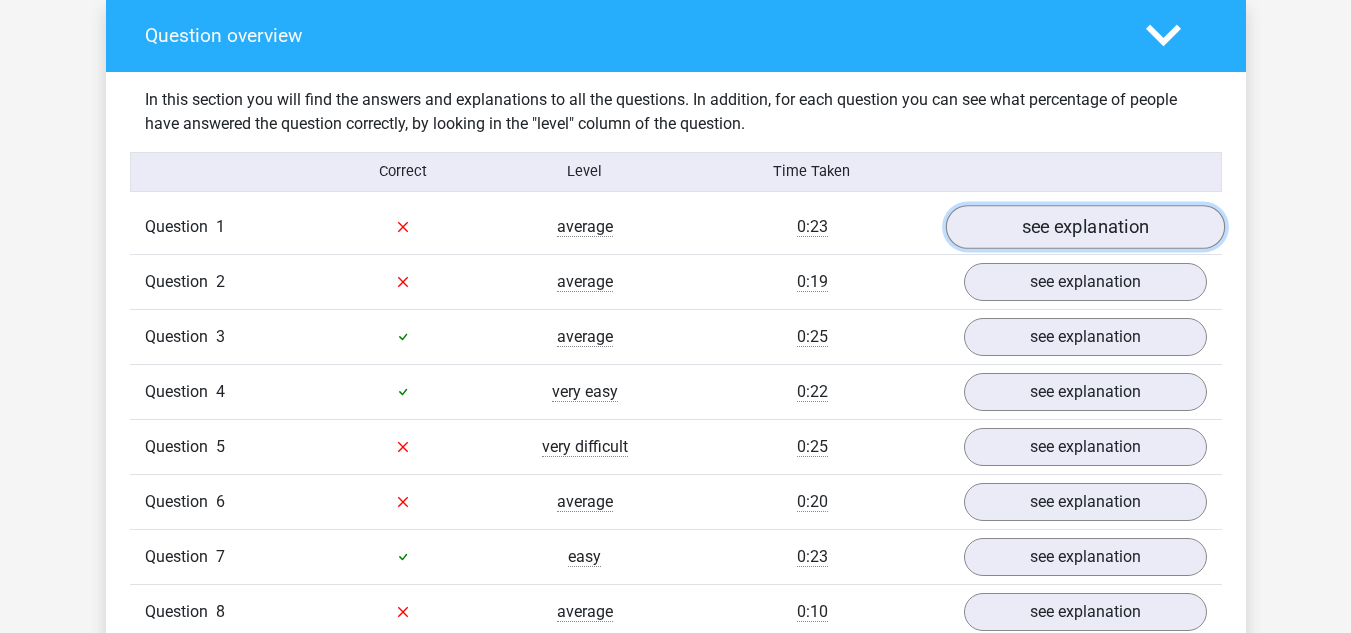 click on "see explanation" at bounding box center (1084, 227) 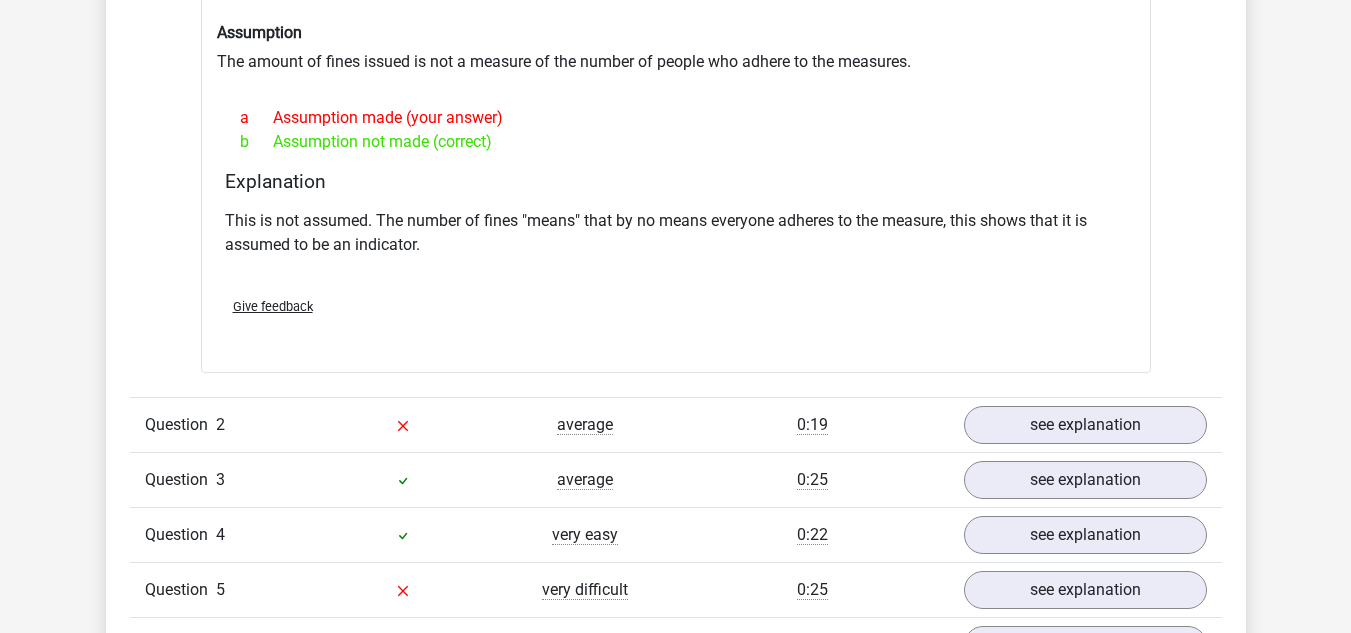 scroll, scrollTop: 1489, scrollLeft: 0, axis: vertical 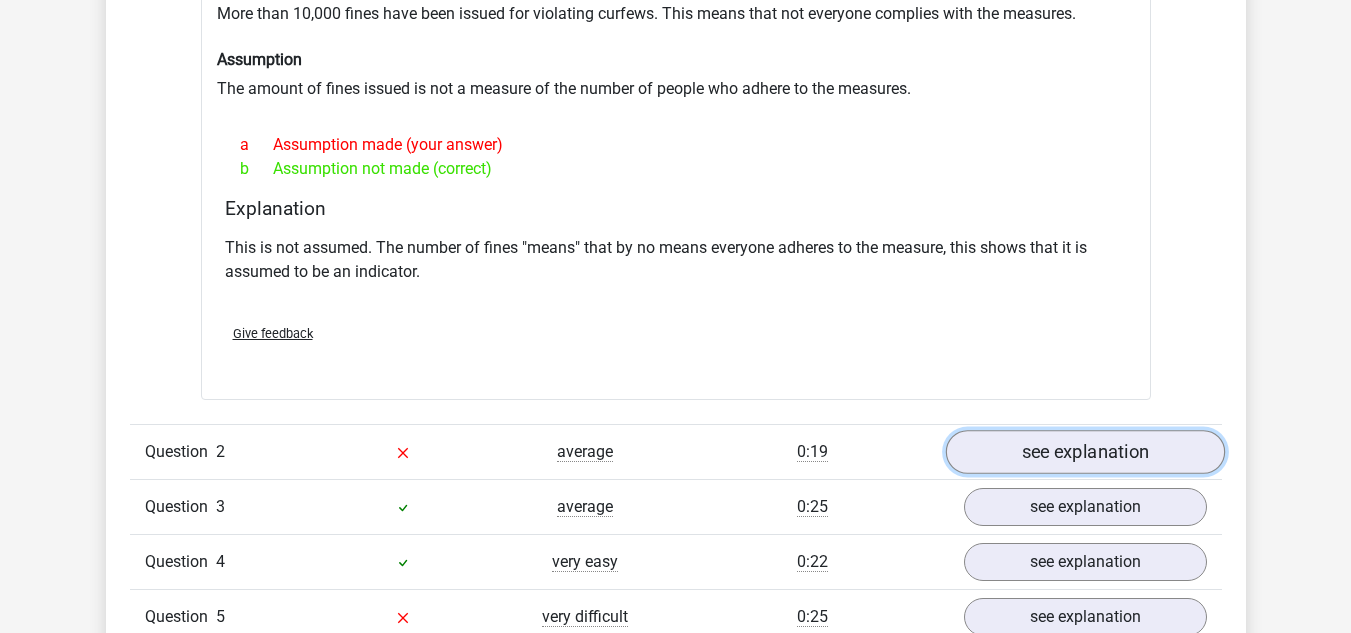 click on "see explanation" at bounding box center [1084, 452] 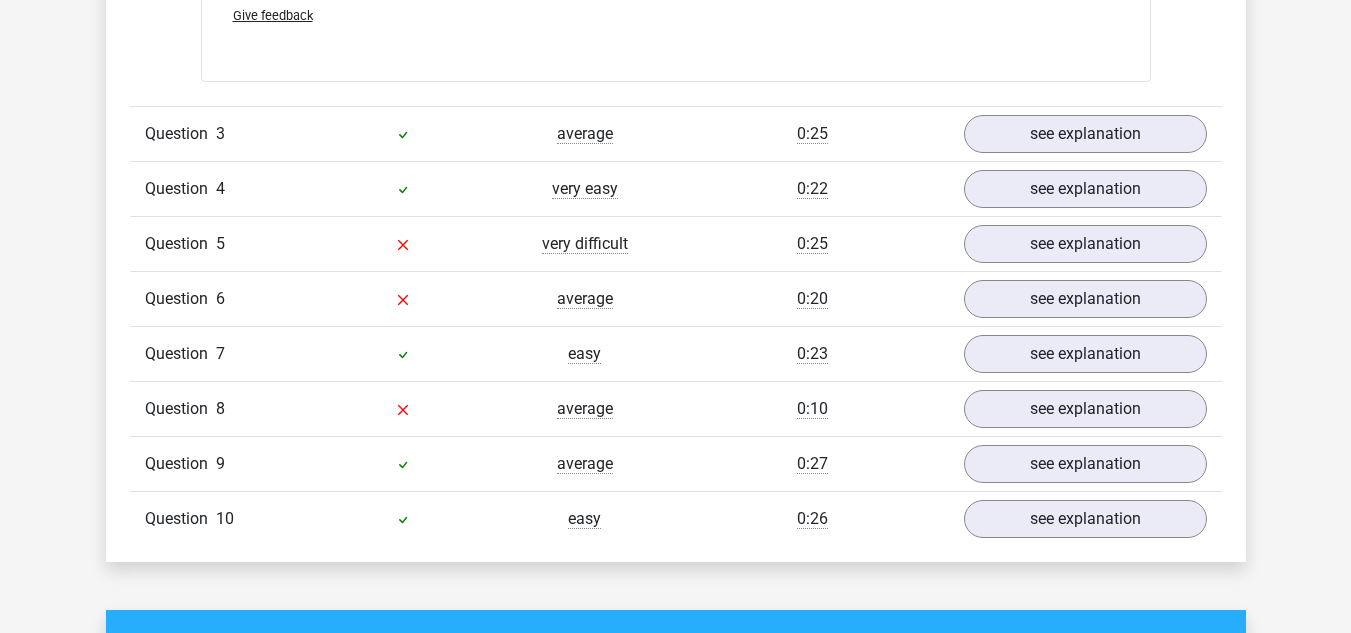 scroll, scrollTop: 2560, scrollLeft: 0, axis: vertical 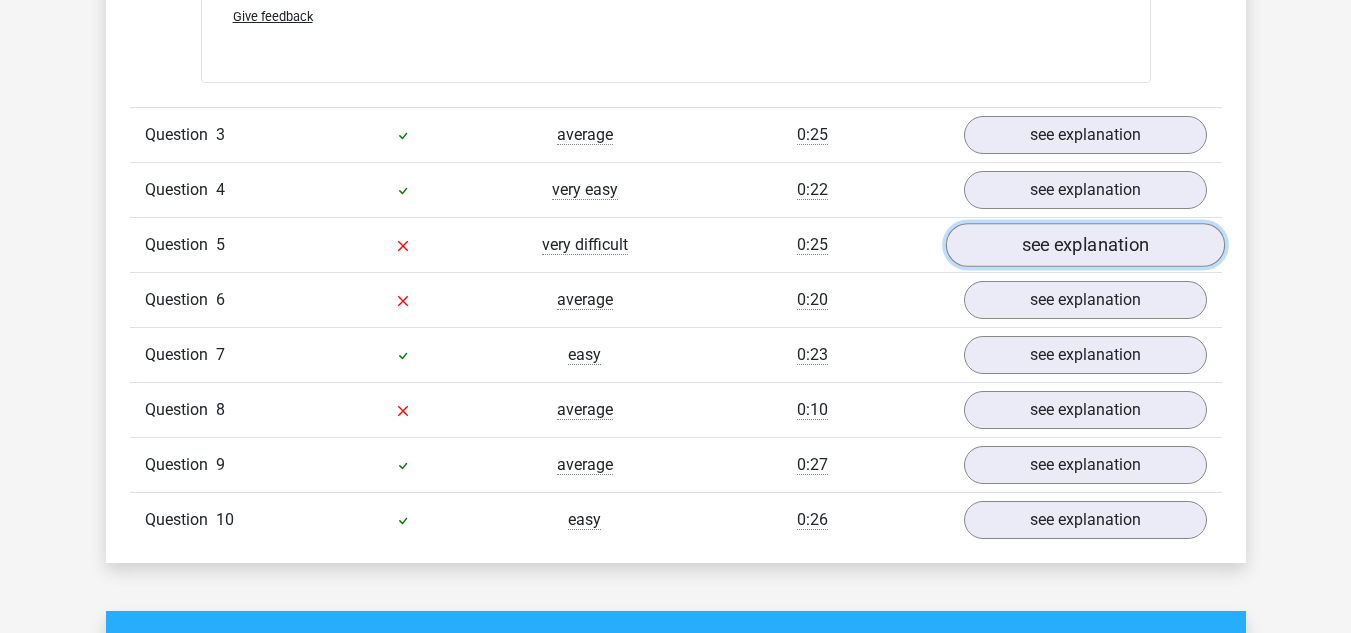 click on "see explanation" at bounding box center (1084, 245) 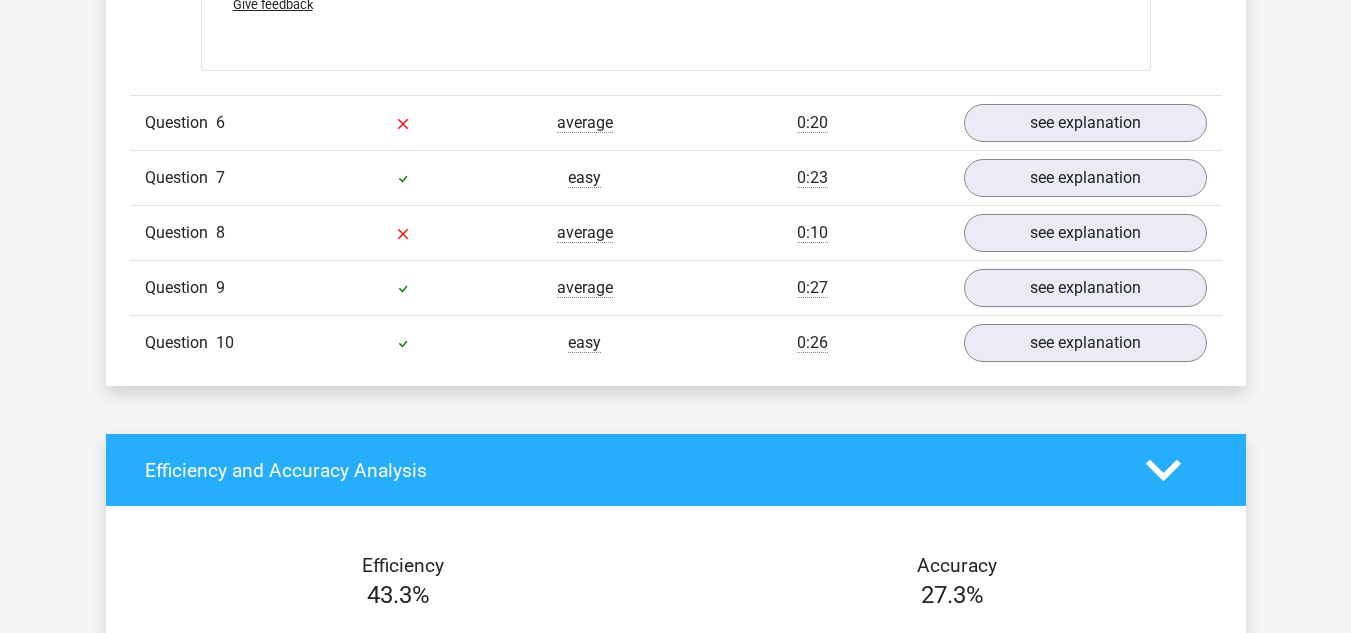 scroll, scrollTop: 3318, scrollLeft: 0, axis: vertical 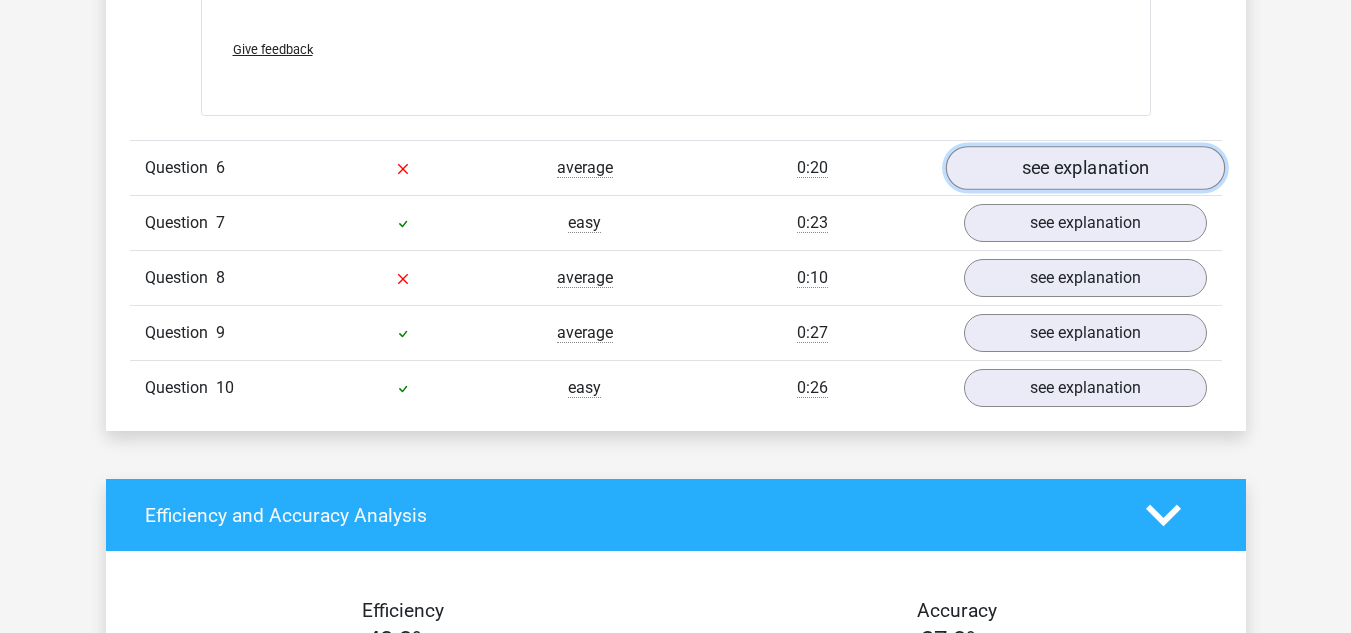 click on "see explanation" at bounding box center (1084, 169) 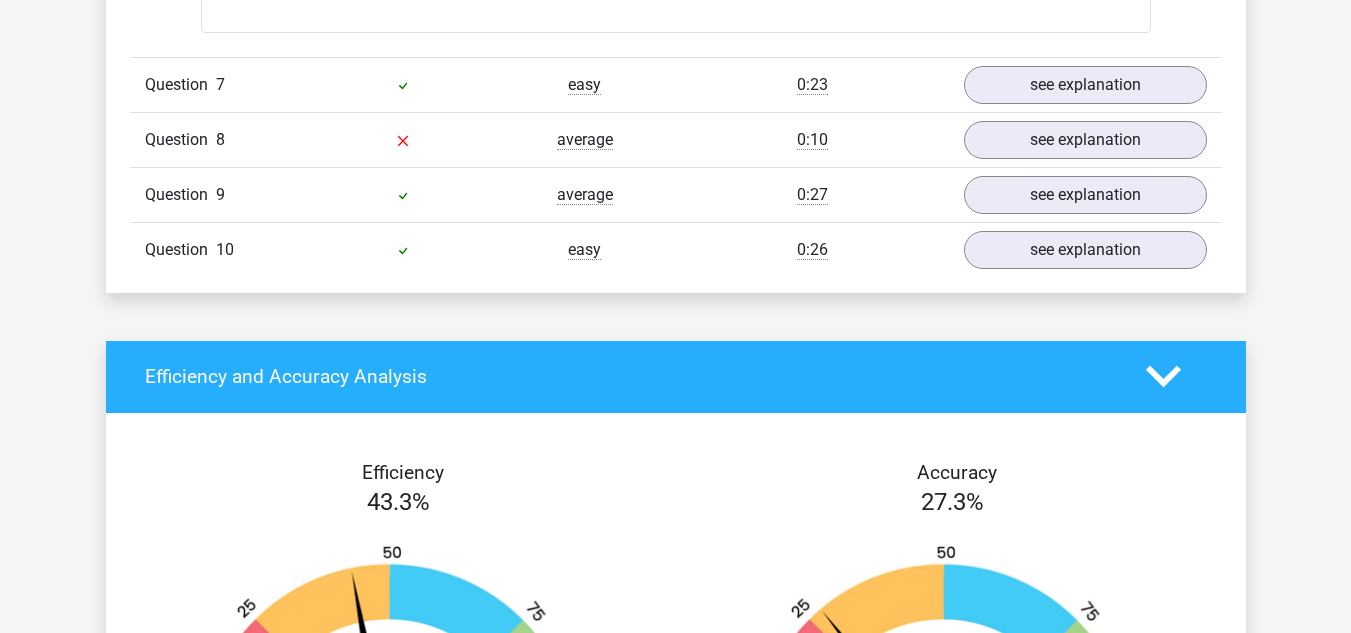 scroll, scrollTop: 4036, scrollLeft: 0, axis: vertical 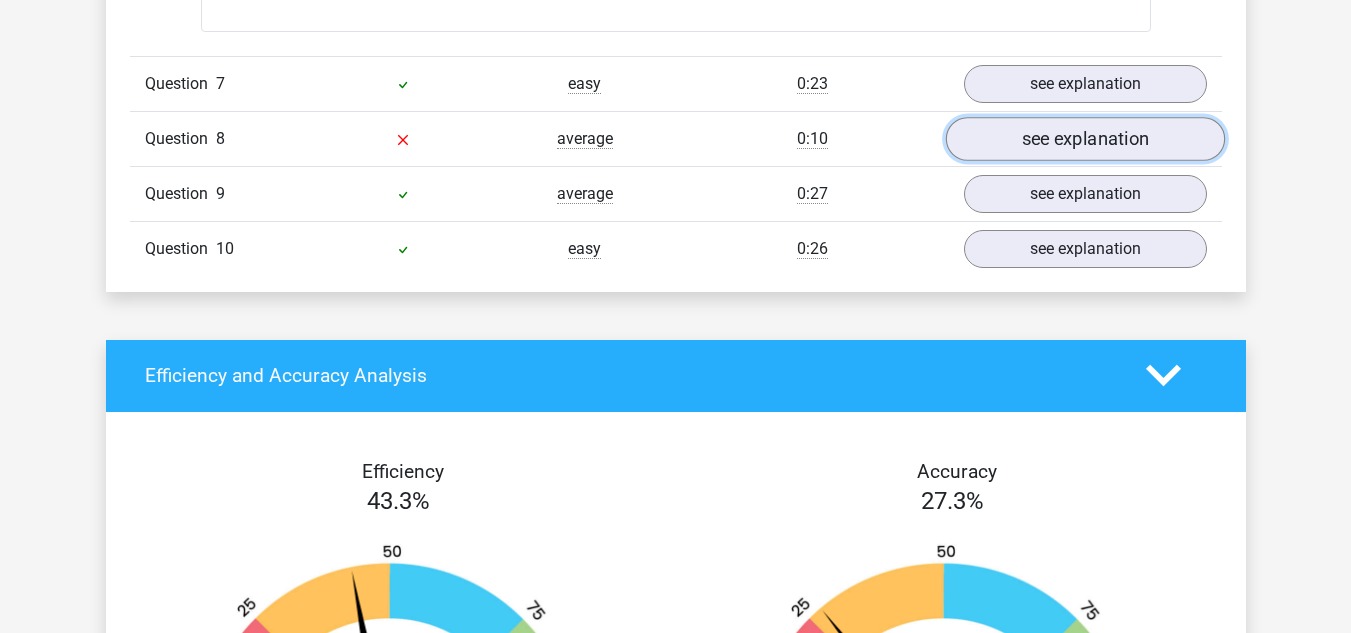 click on "see explanation" at bounding box center [1084, 139] 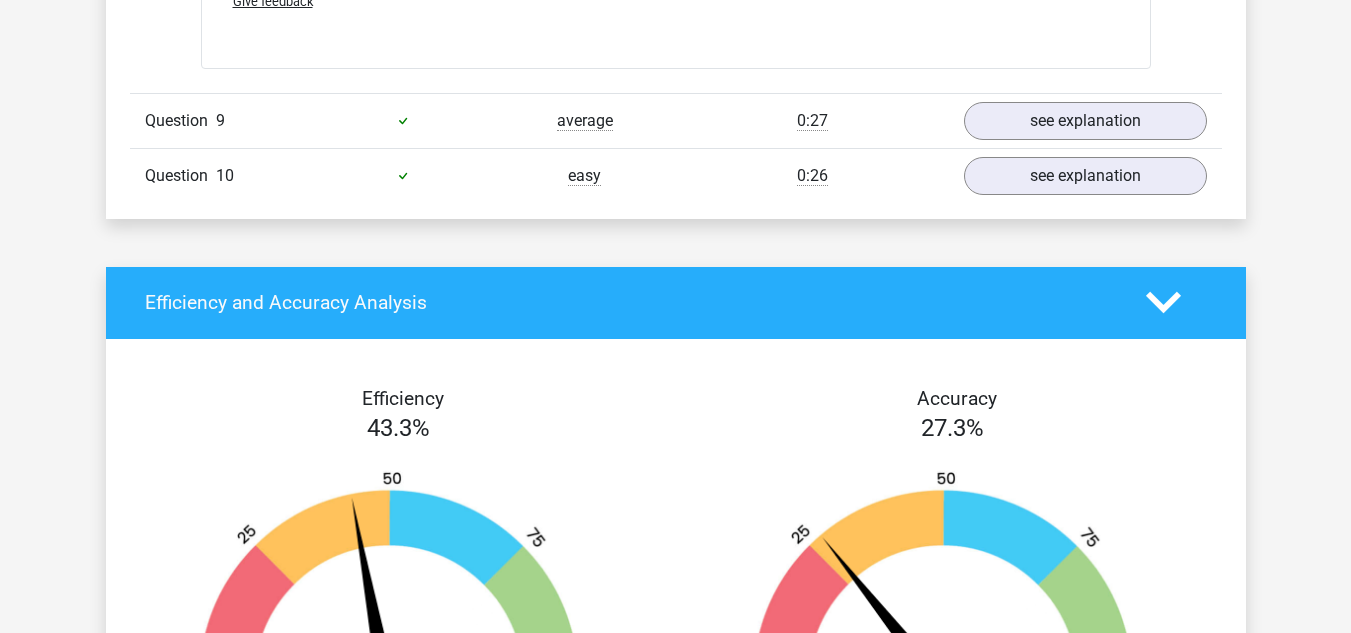 scroll, scrollTop: 4618, scrollLeft: 0, axis: vertical 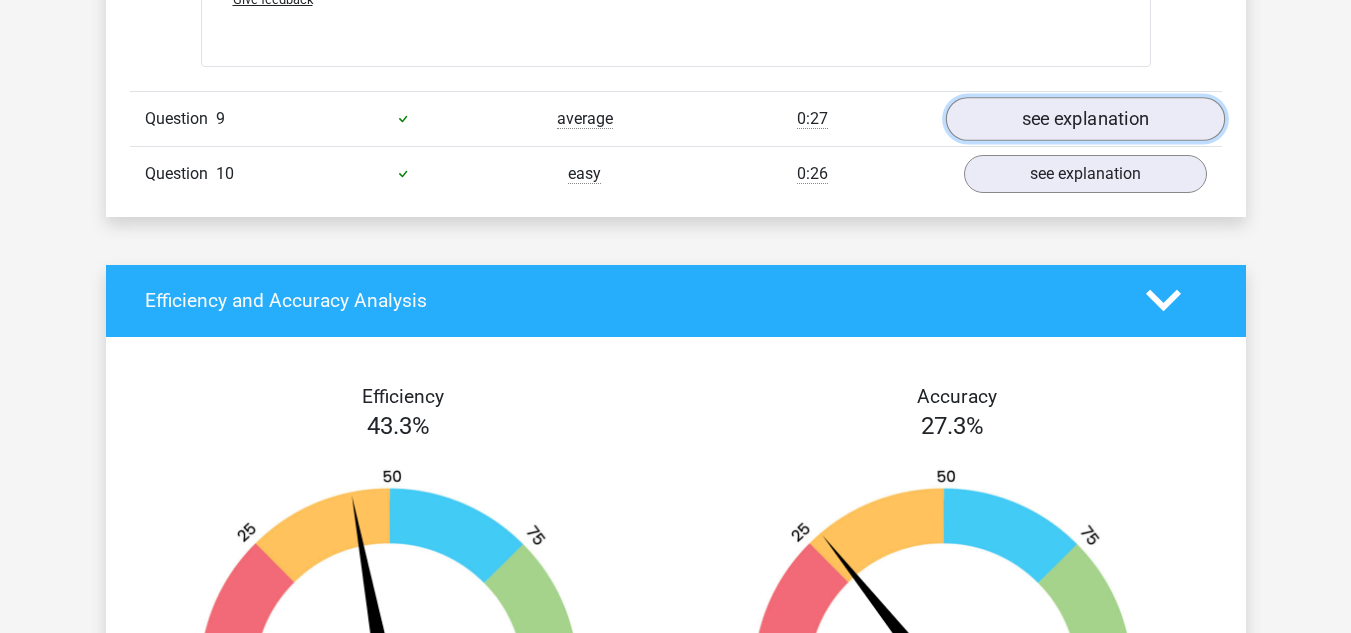 click on "see explanation" at bounding box center (1084, 119) 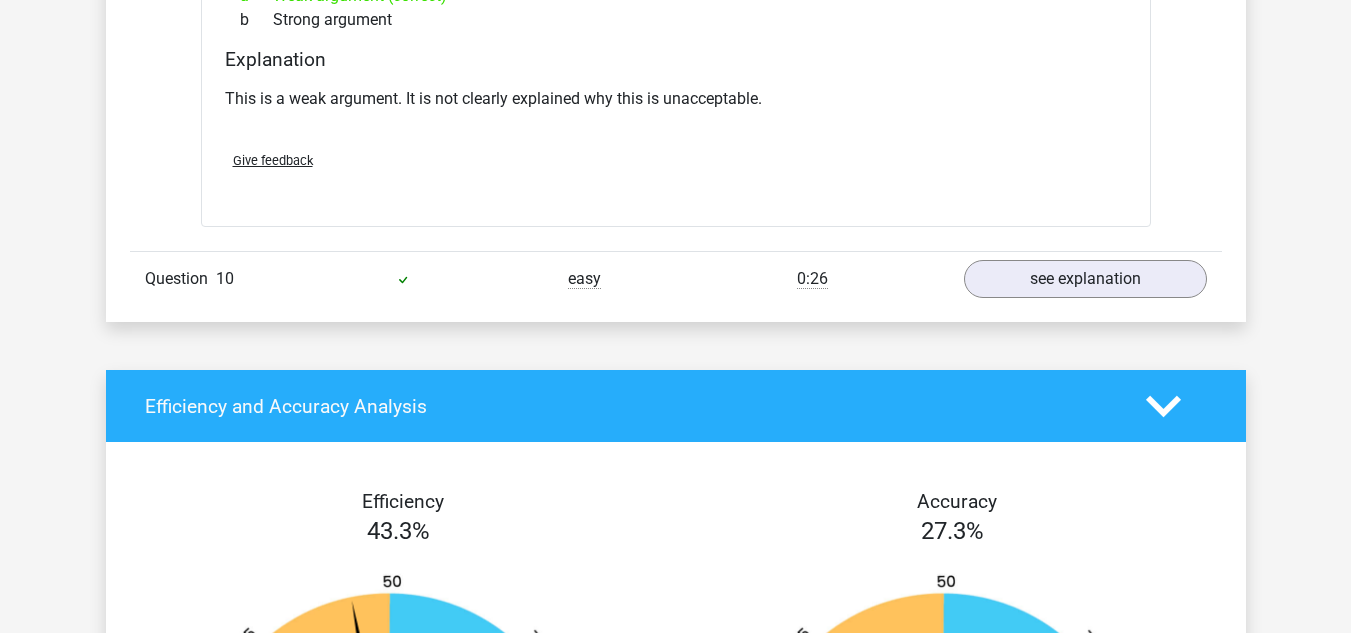 scroll, scrollTop: 4976, scrollLeft: 0, axis: vertical 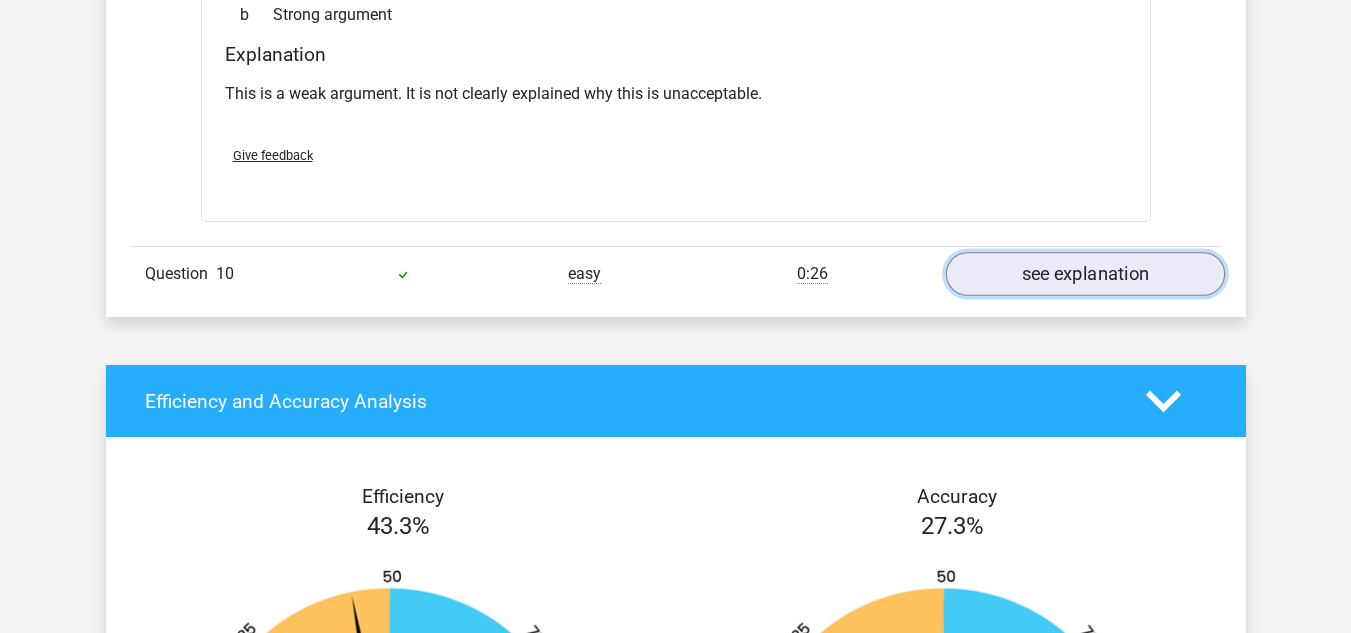 click on "see explanation" at bounding box center (1084, 274) 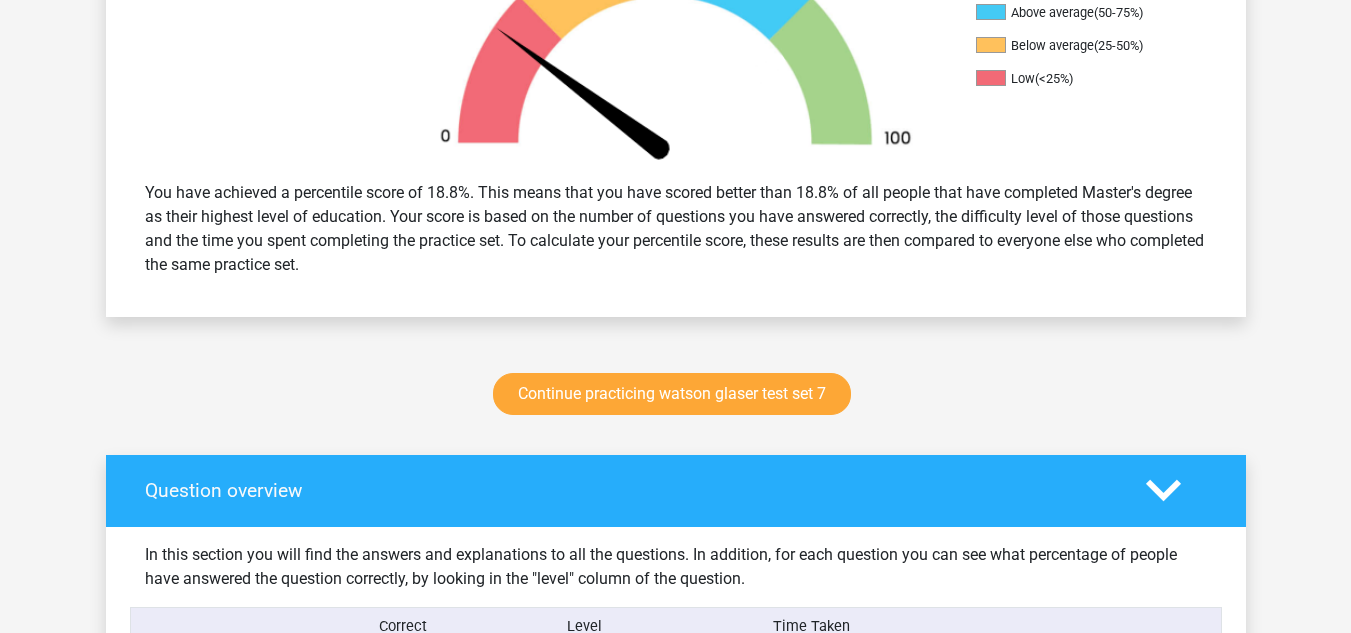 scroll, scrollTop: 632, scrollLeft: 0, axis: vertical 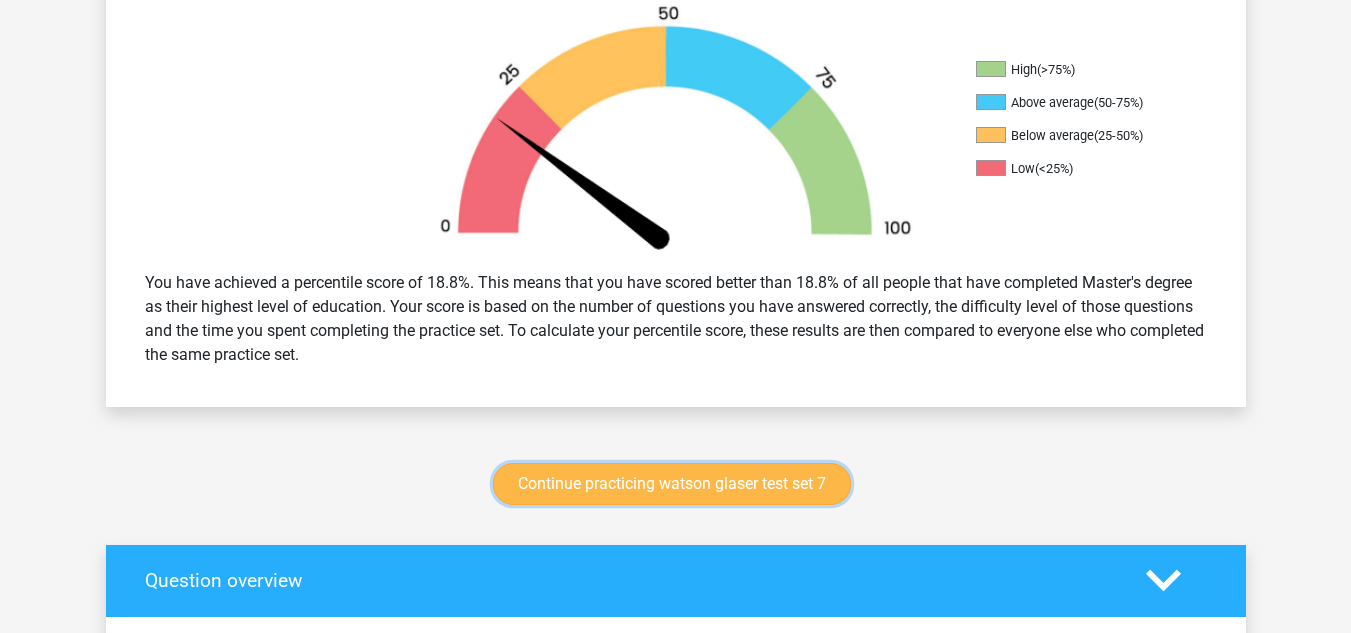 click on "Continue practicing watson glaser test set 7" at bounding box center (672, 484) 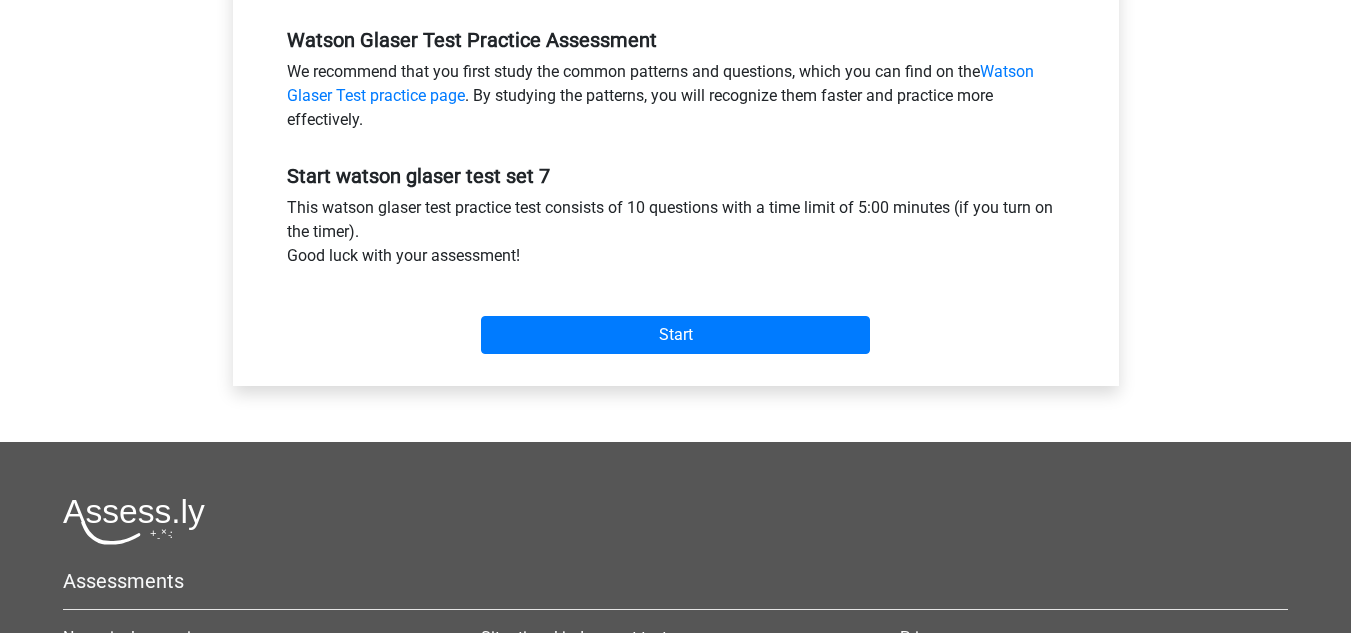 scroll, scrollTop: 612, scrollLeft: 0, axis: vertical 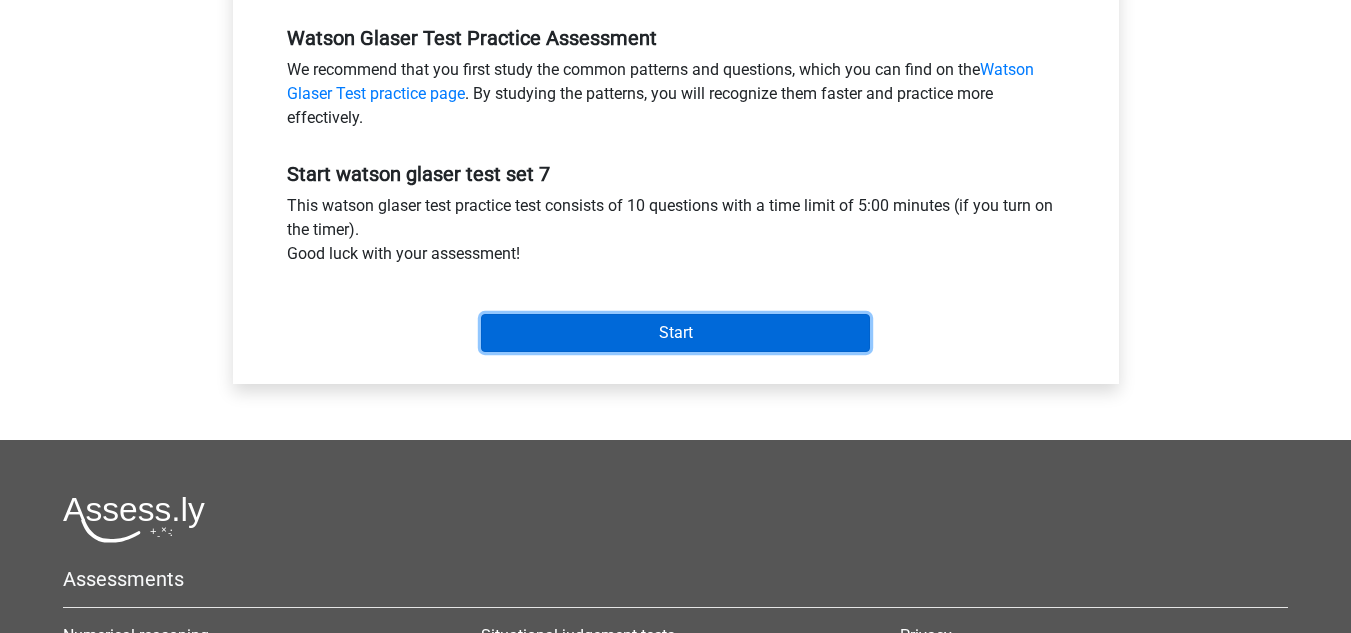 click on "Start" at bounding box center (675, 333) 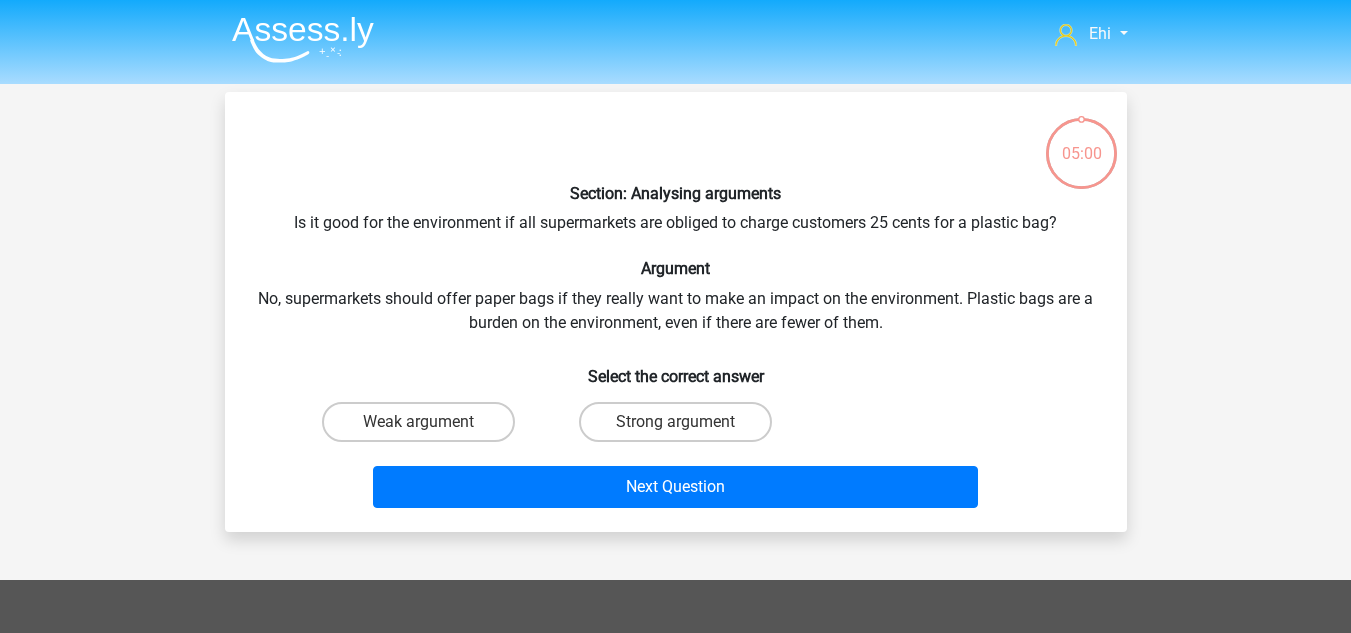 scroll, scrollTop: 0, scrollLeft: 0, axis: both 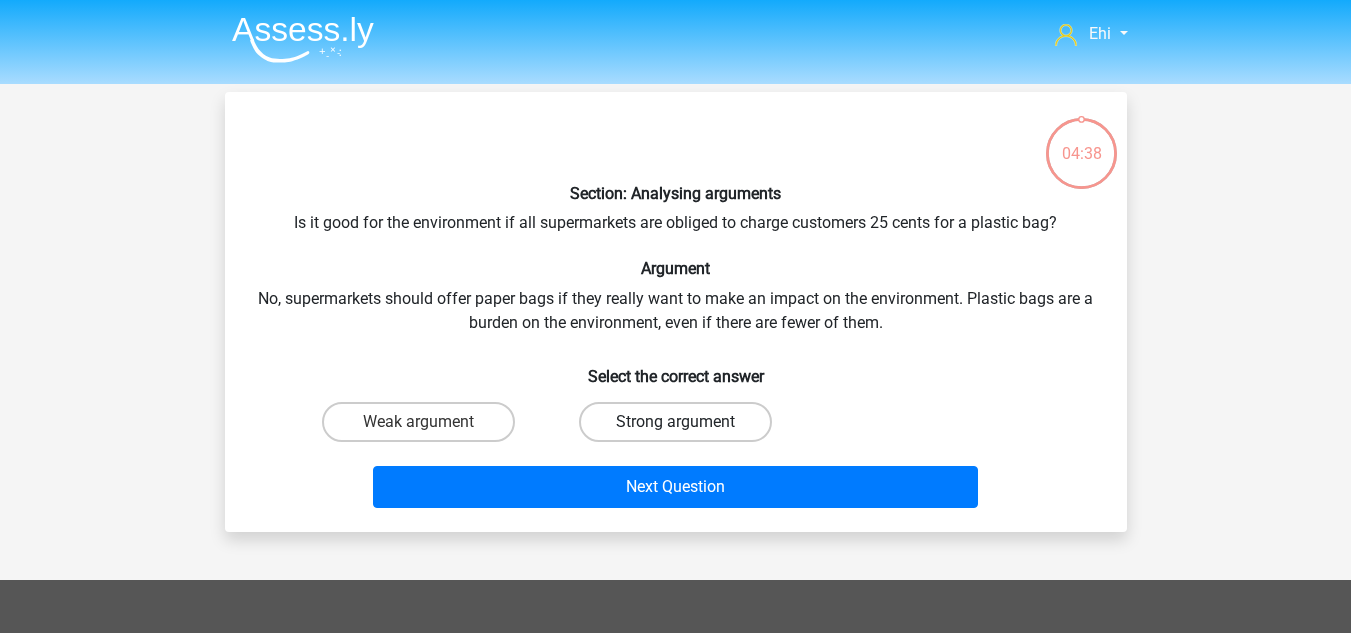 click on "Strong argument" at bounding box center (675, 422) 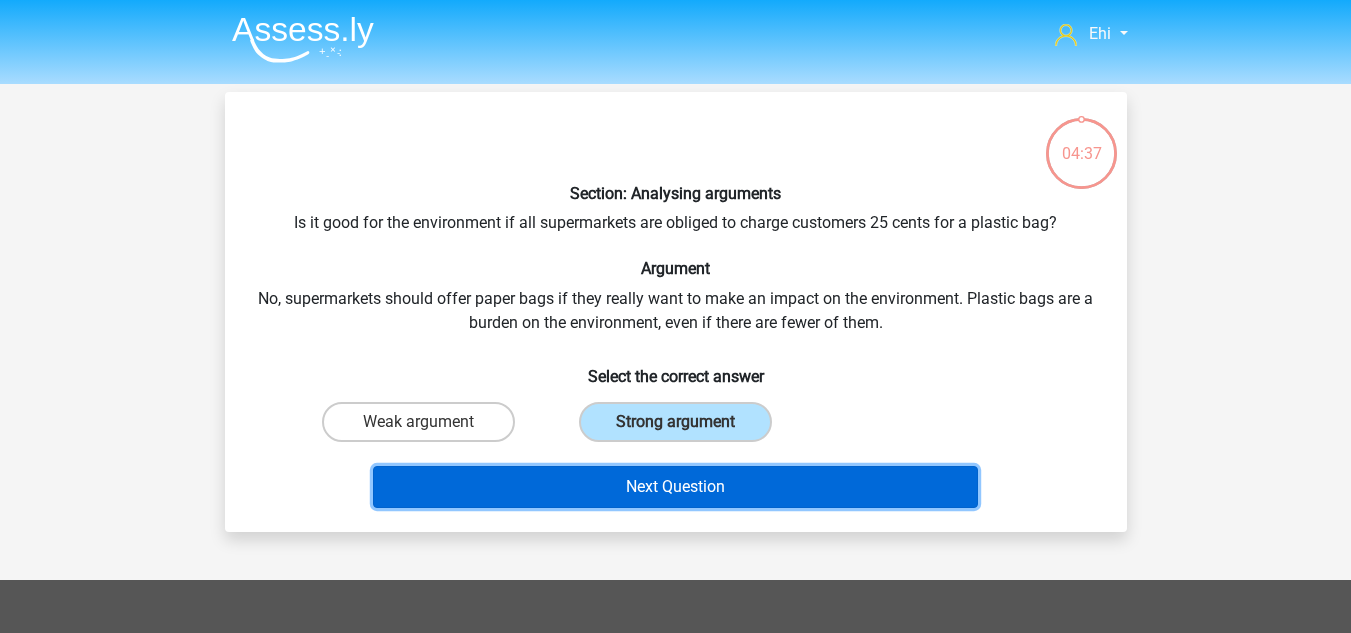 click on "Next Question" at bounding box center (675, 487) 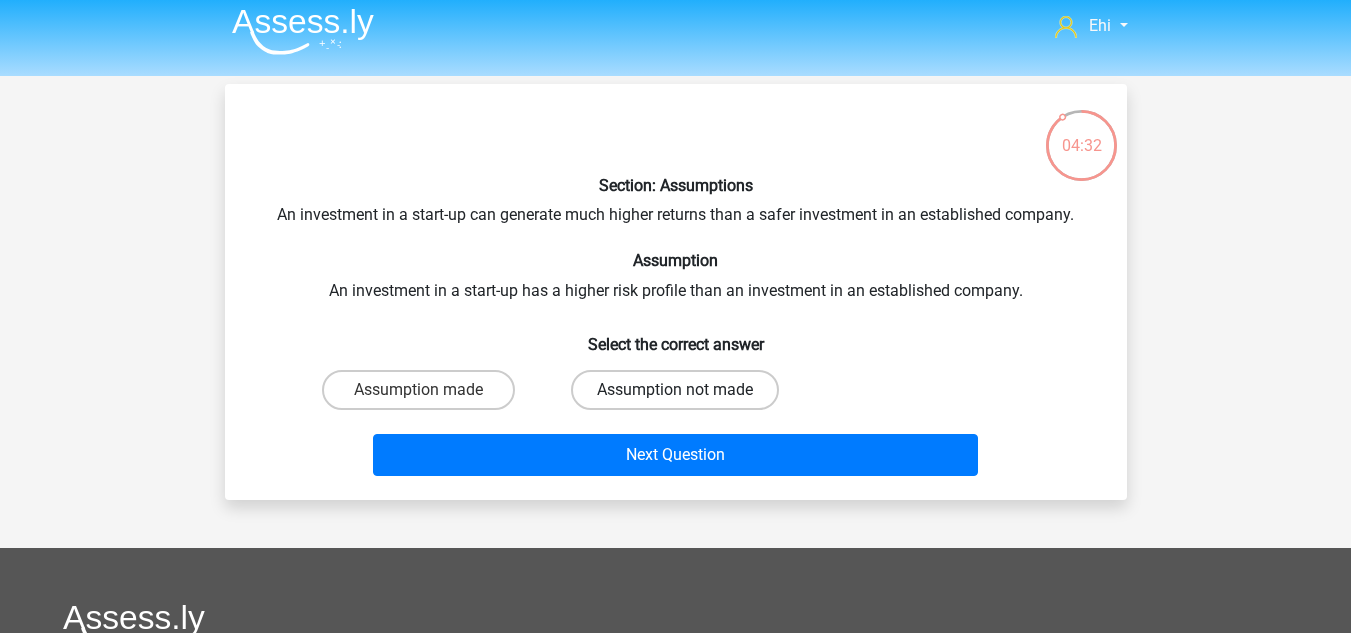 scroll, scrollTop: 6, scrollLeft: 0, axis: vertical 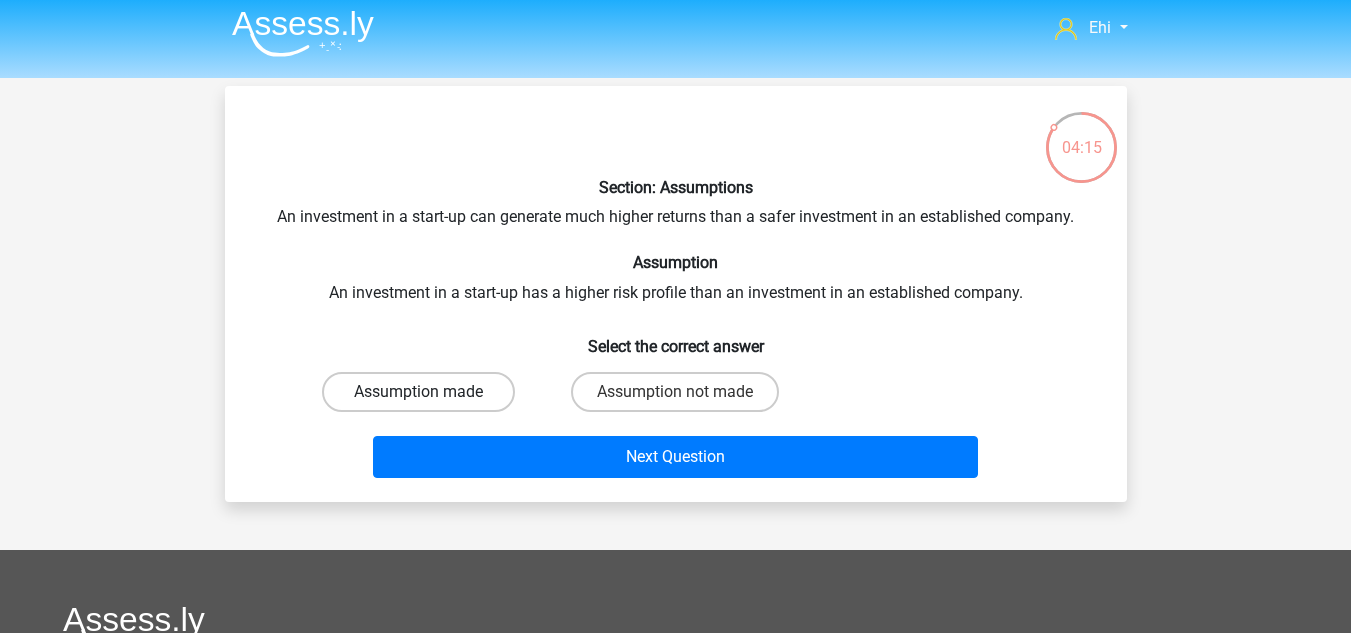 click on "Assumption made" at bounding box center [418, 392] 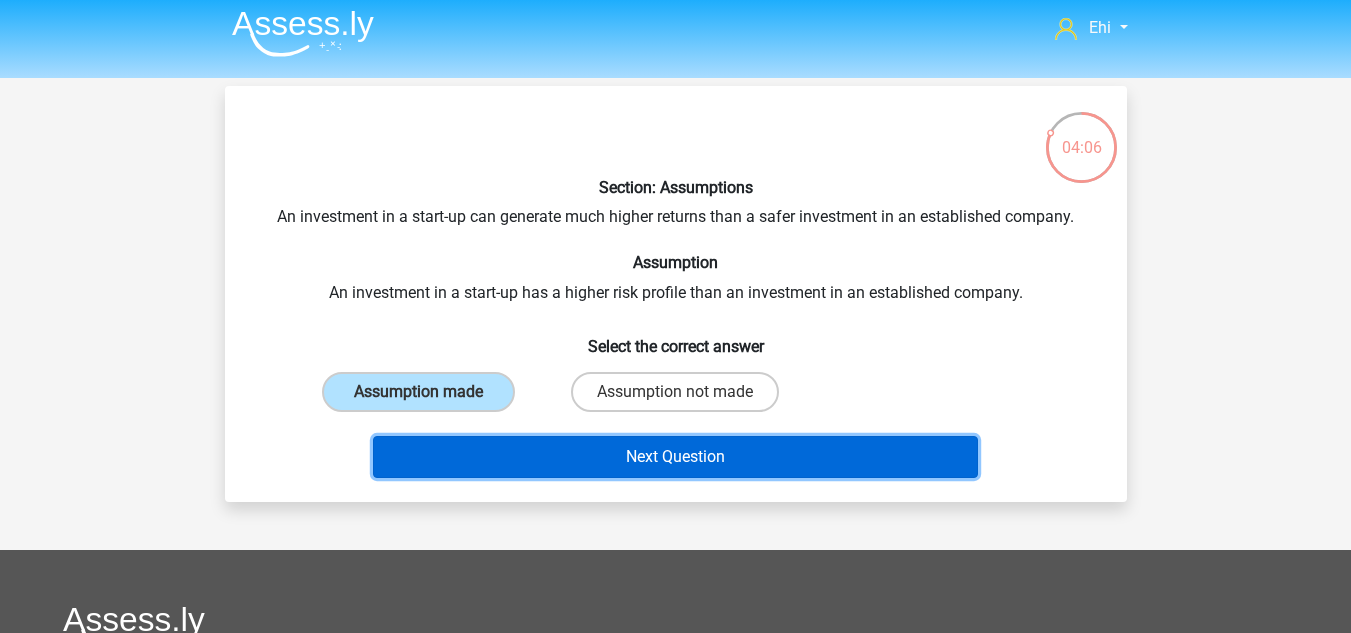 click on "Next Question" at bounding box center [675, 457] 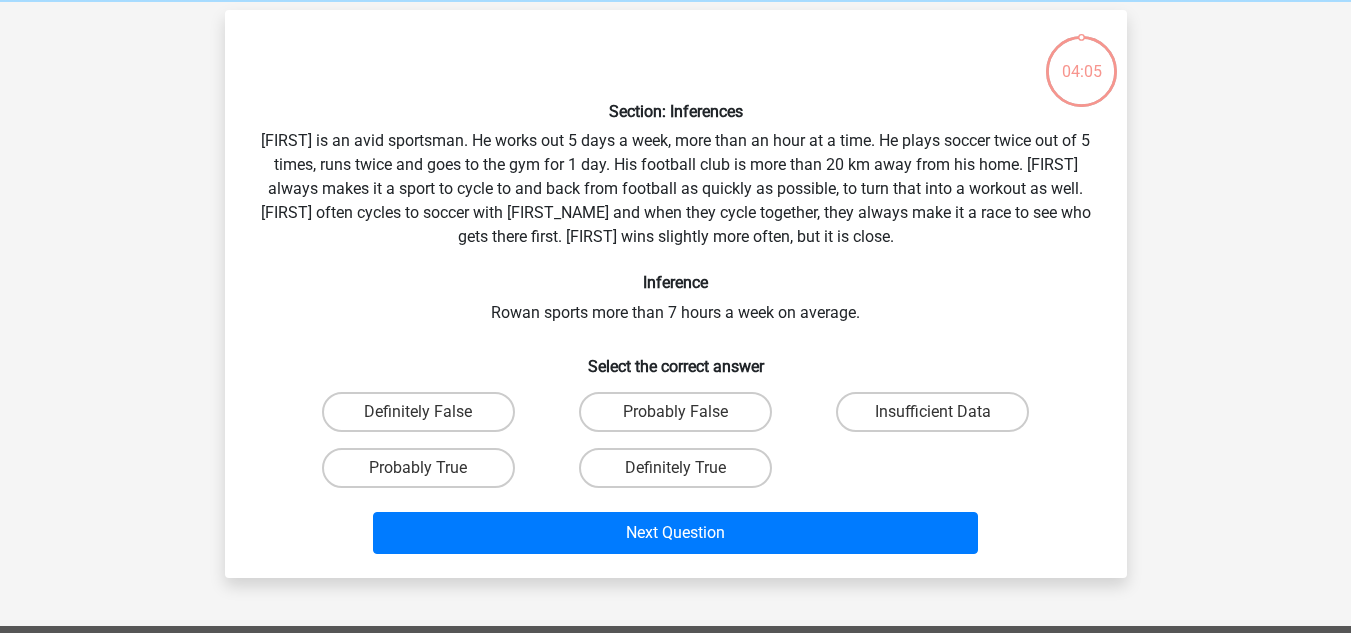 scroll, scrollTop: 92, scrollLeft: 0, axis: vertical 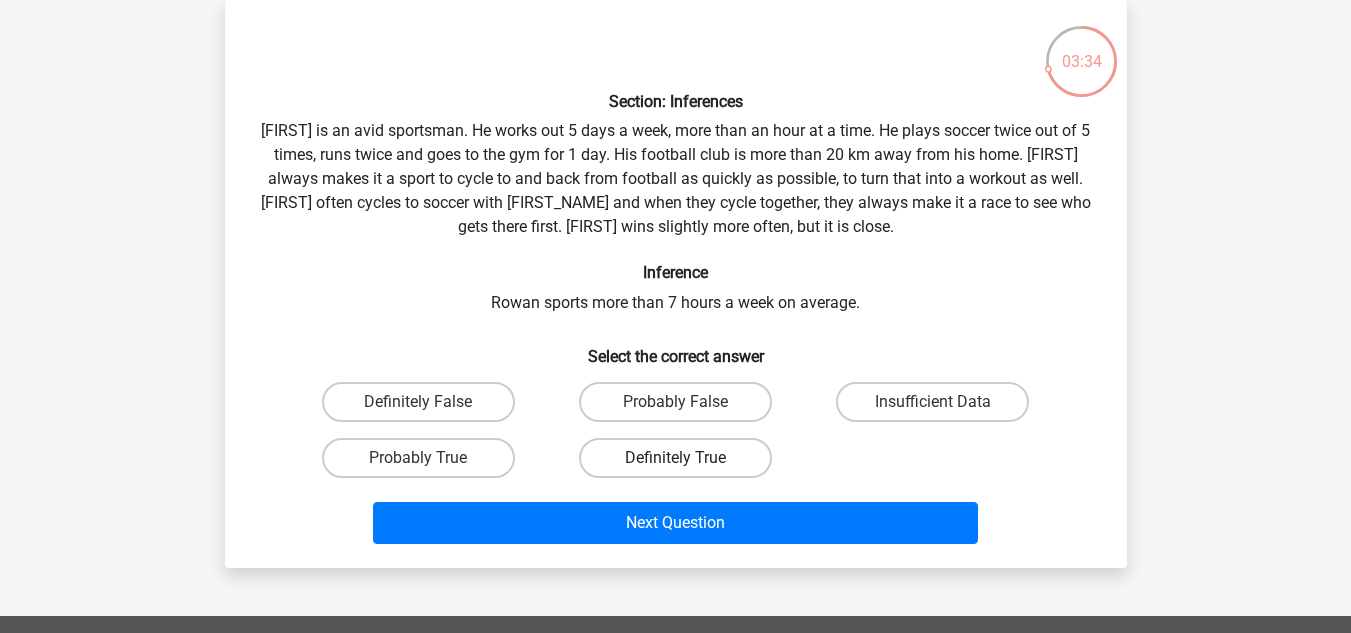 click on "Definitely True" at bounding box center [675, 458] 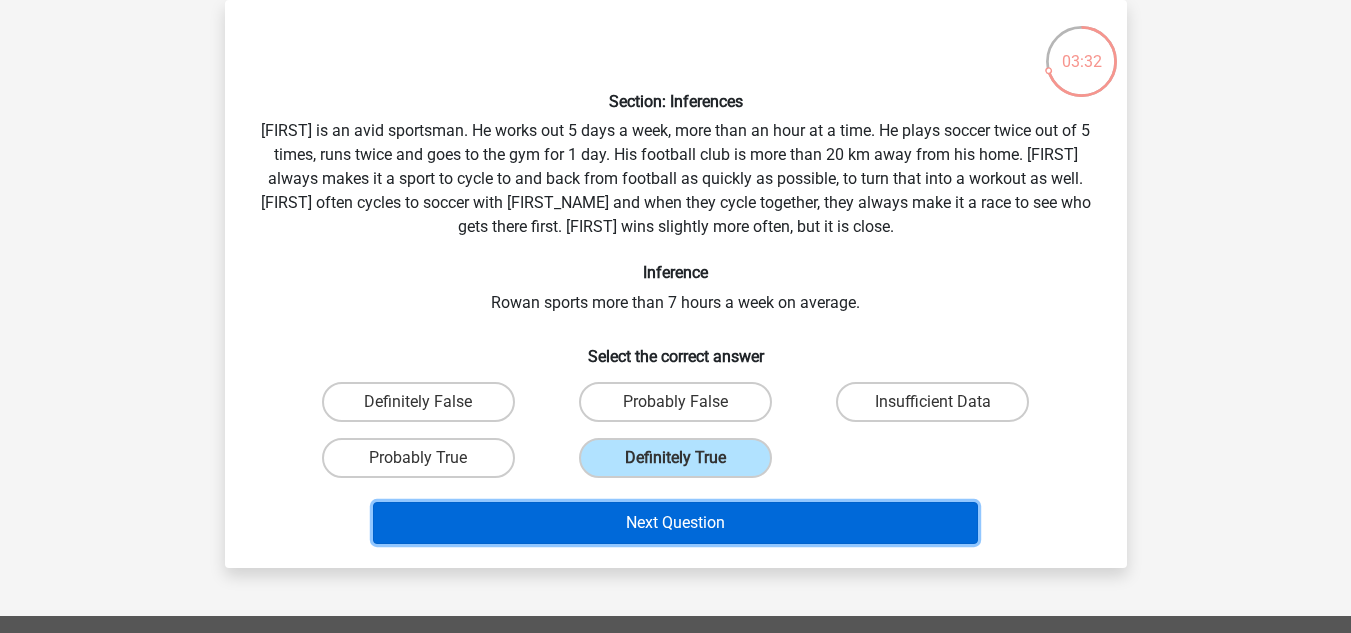 click on "Next Question" at bounding box center [675, 523] 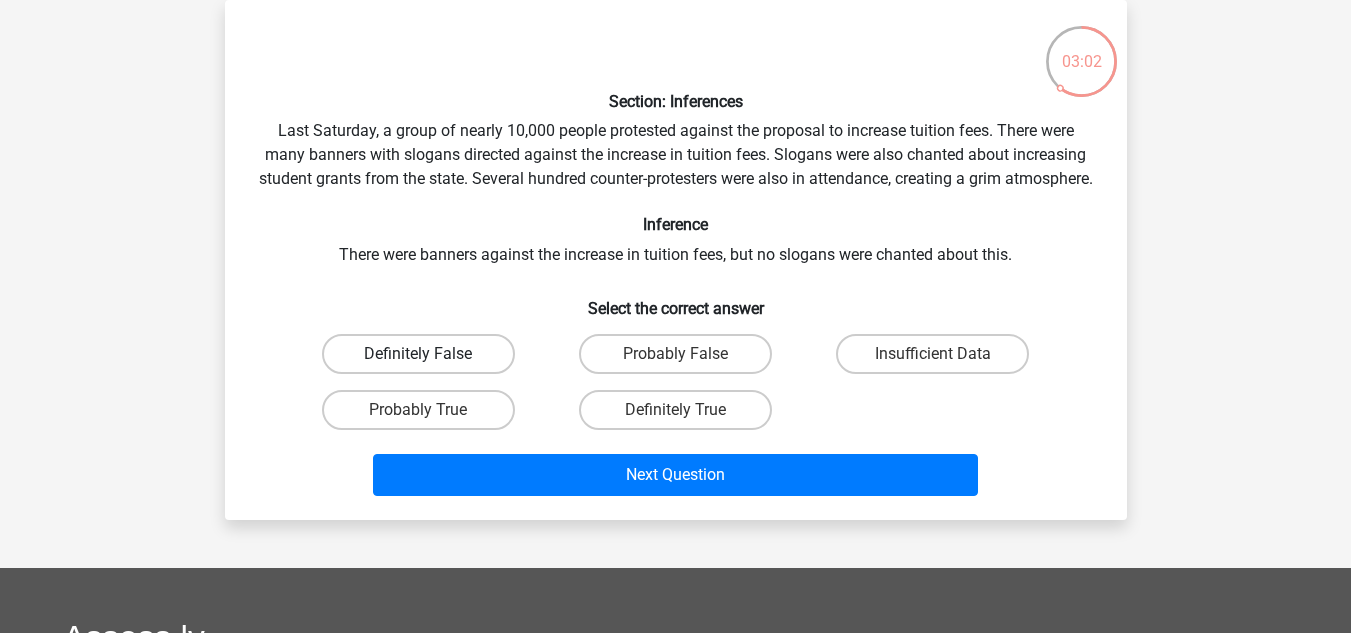click on "Definitely False" at bounding box center (418, 354) 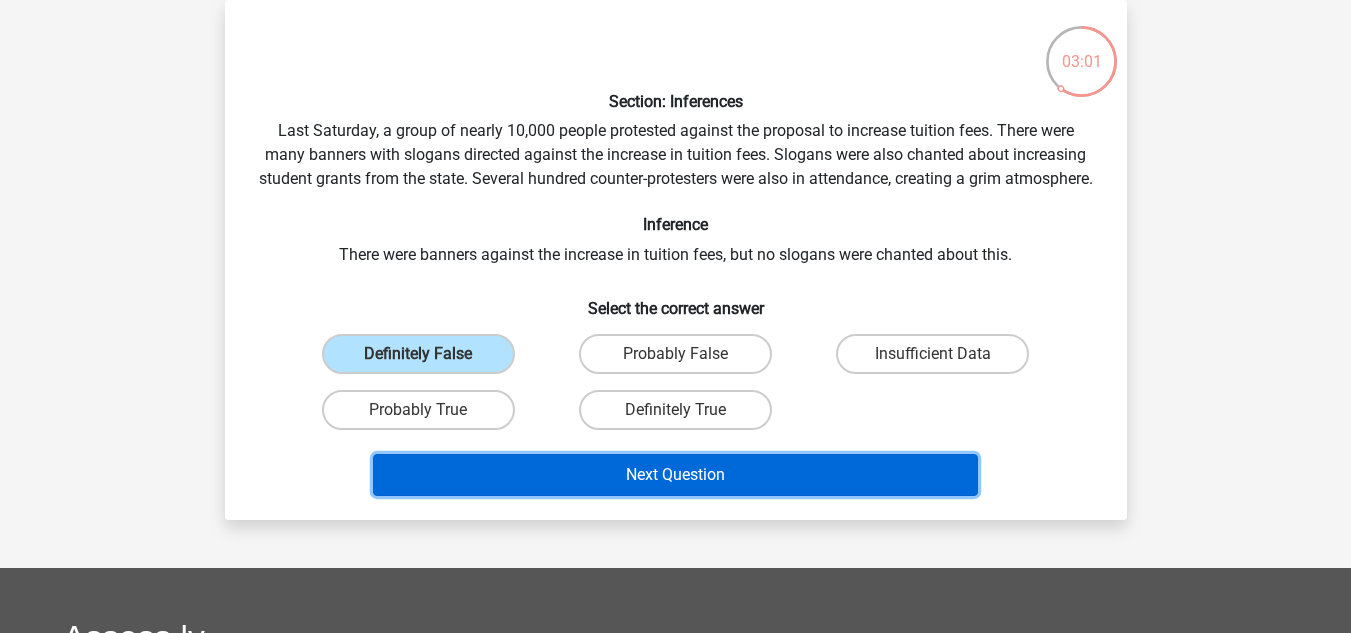 click on "Next Question" at bounding box center (675, 475) 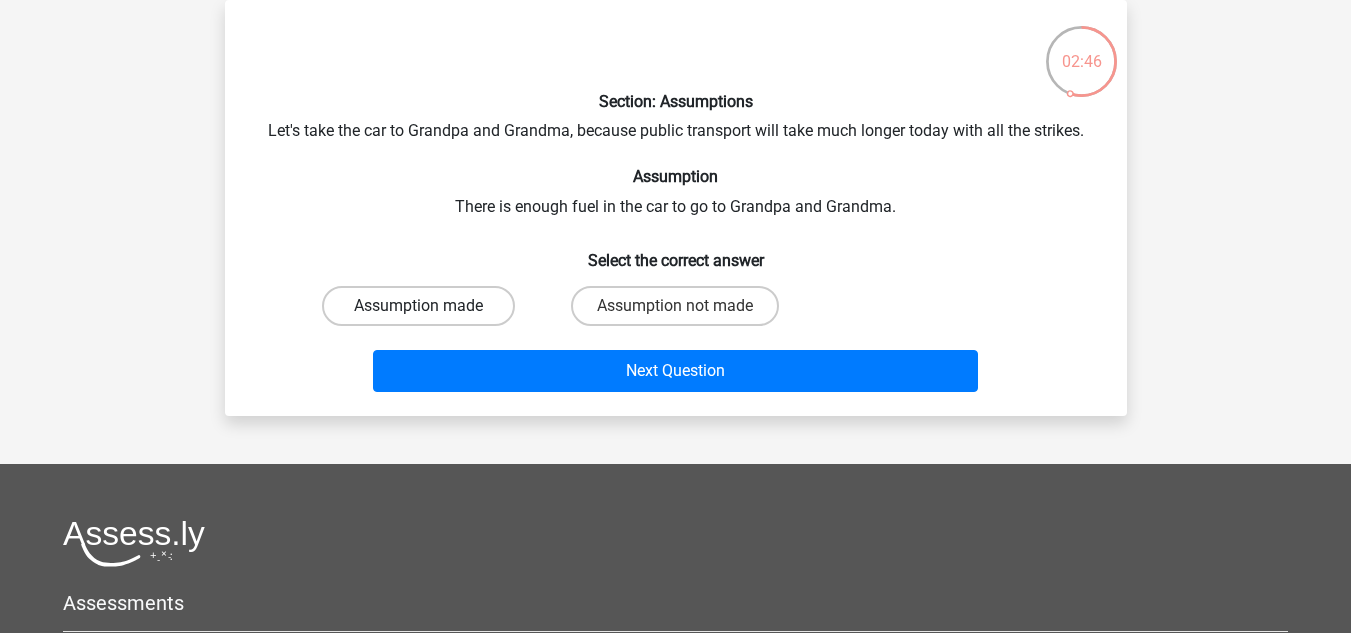 click on "Assumption made" at bounding box center (418, 306) 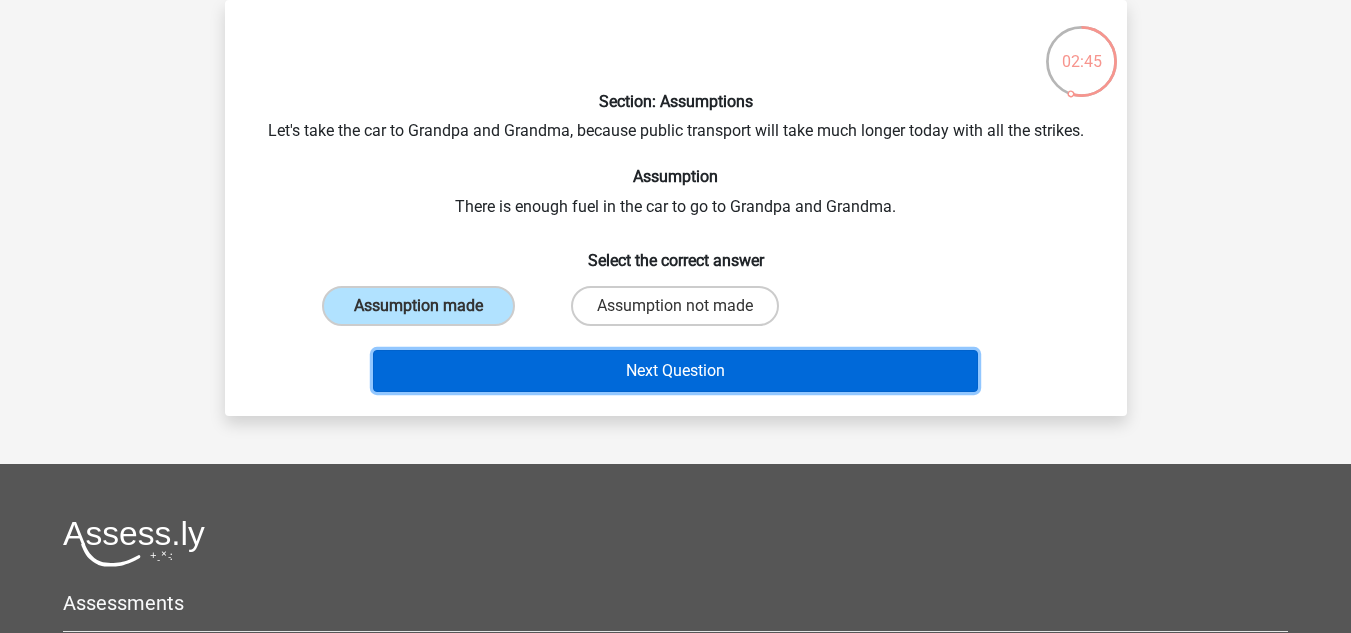 click on "Next Question" at bounding box center (675, 371) 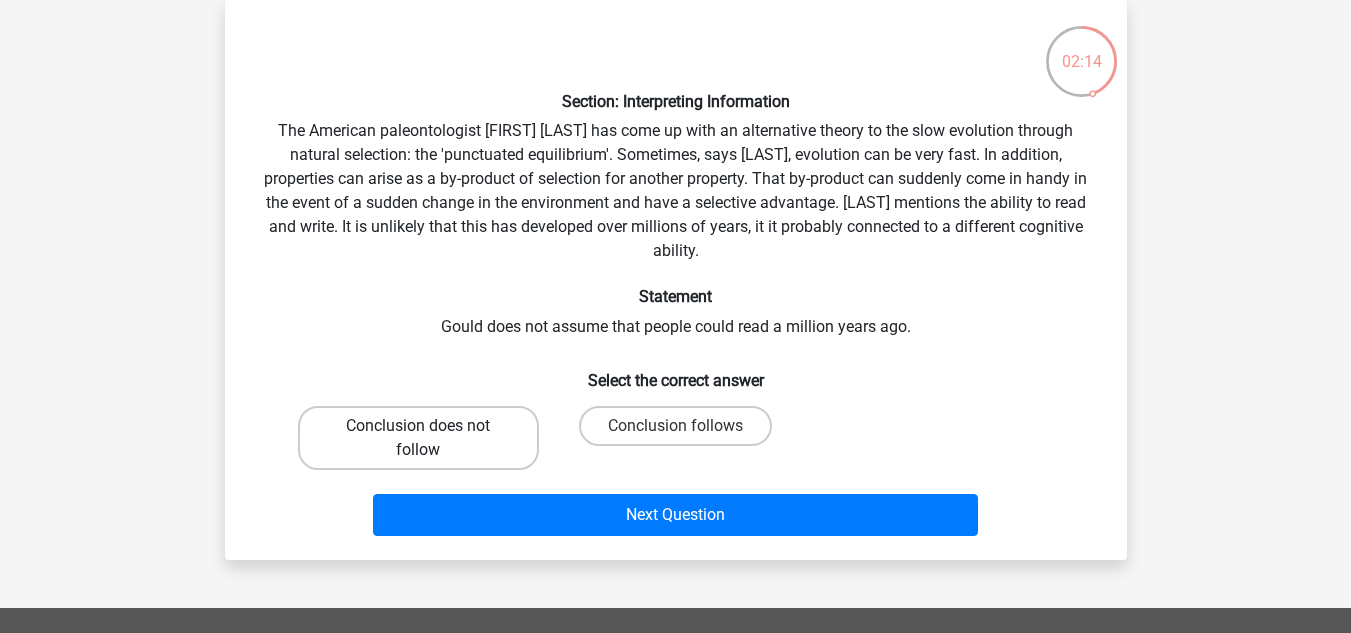 click on "Conclusion does not follow" at bounding box center (418, 438) 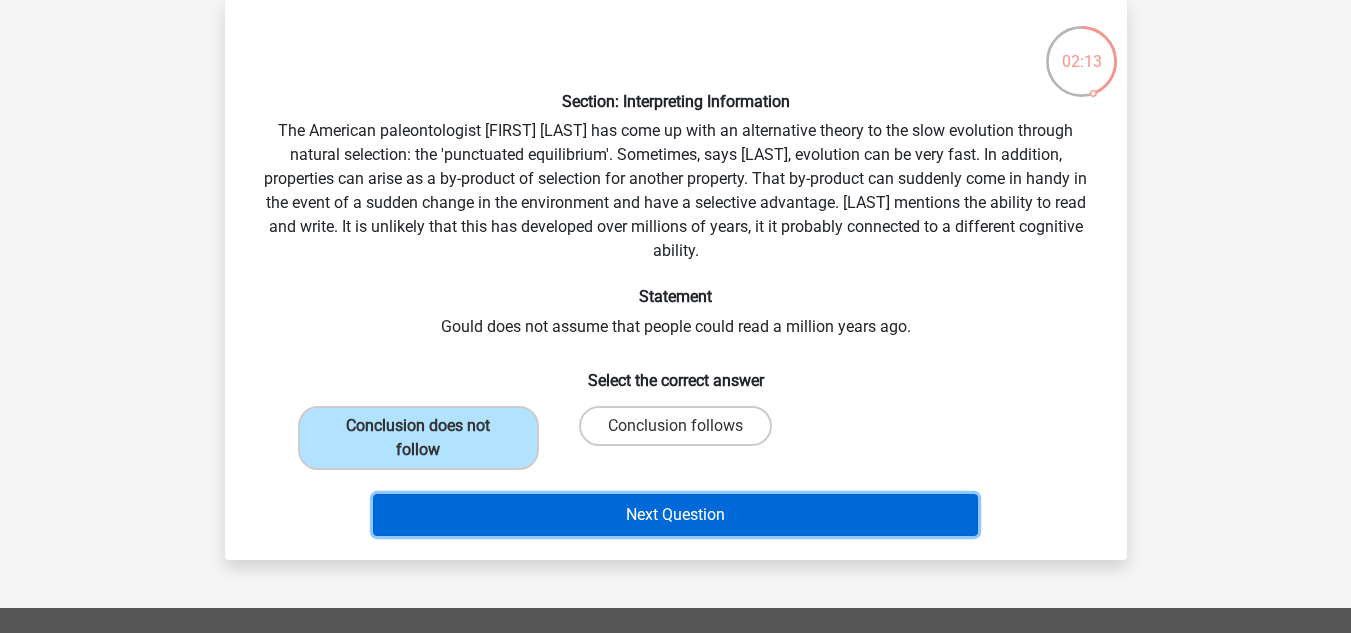click on "Next Question" at bounding box center (675, 515) 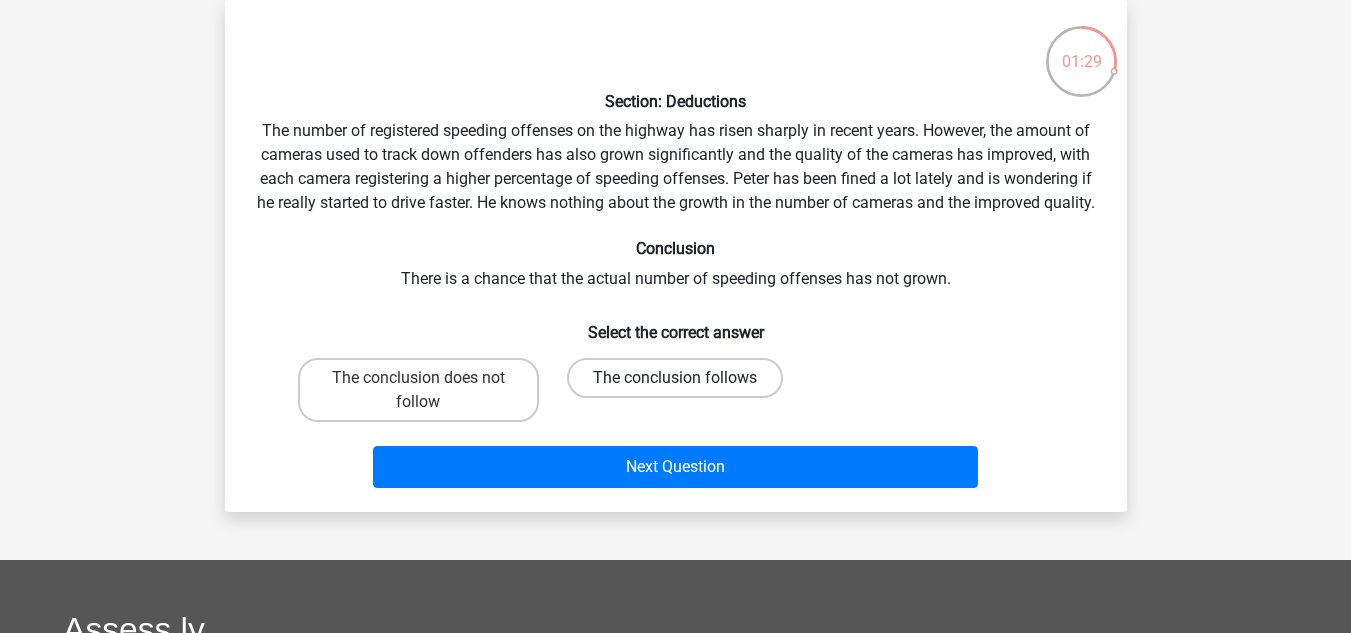 click on "The conclusion follows" at bounding box center [675, 378] 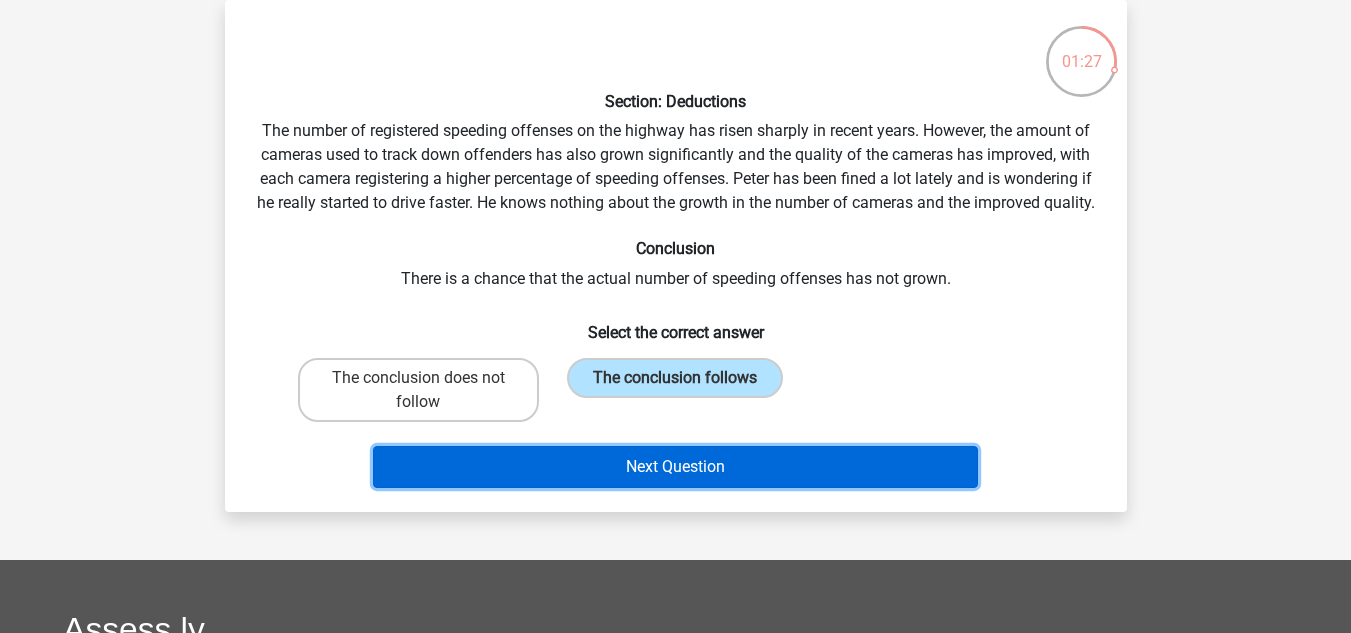 click on "Next Question" at bounding box center [675, 467] 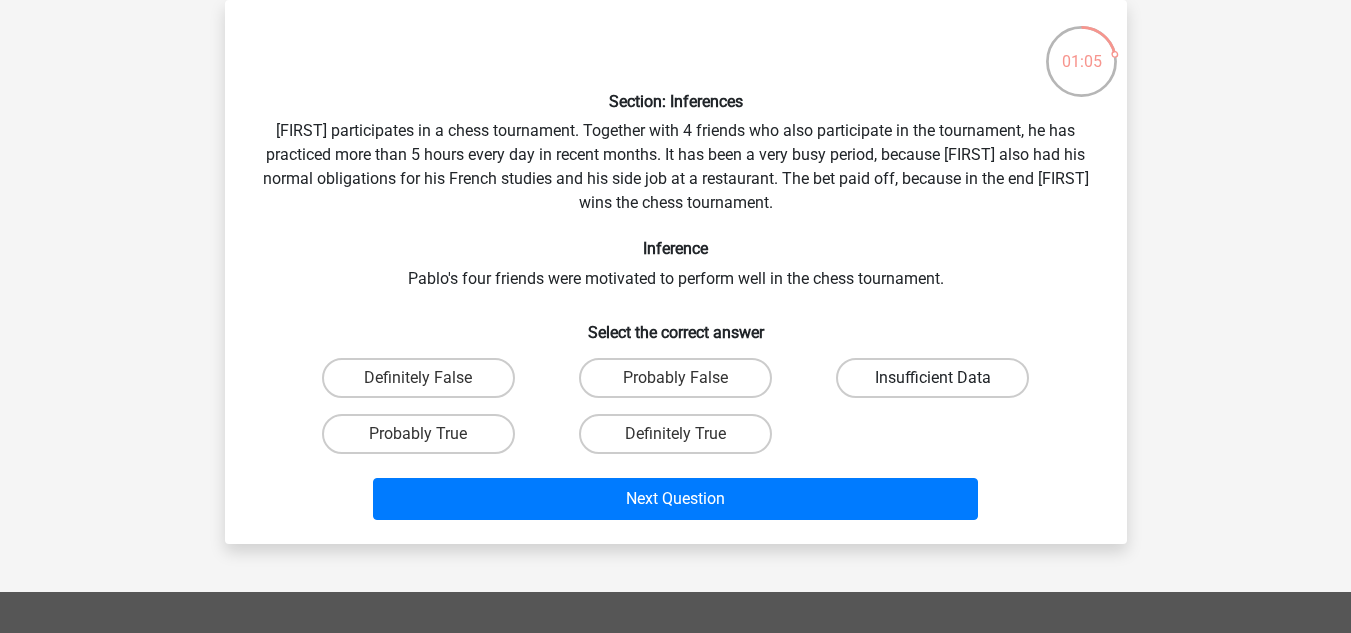 click on "Insufficient Data" at bounding box center (932, 378) 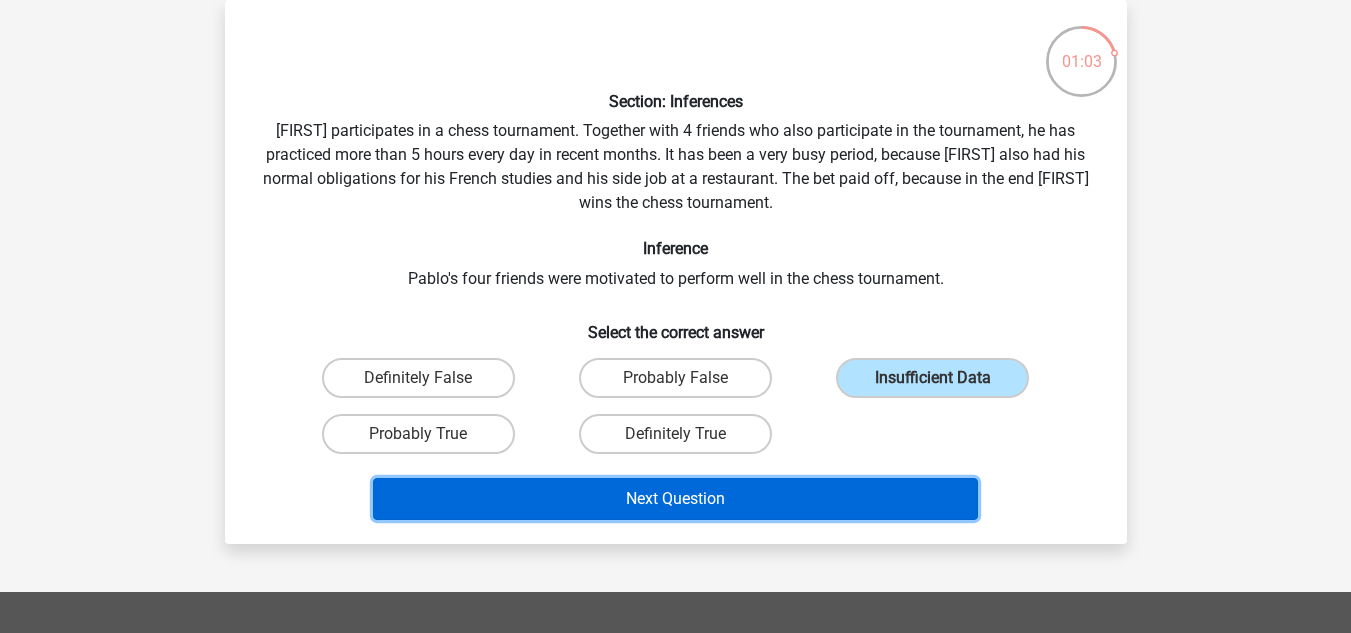 click on "Next Question" at bounding box center [675, 499] 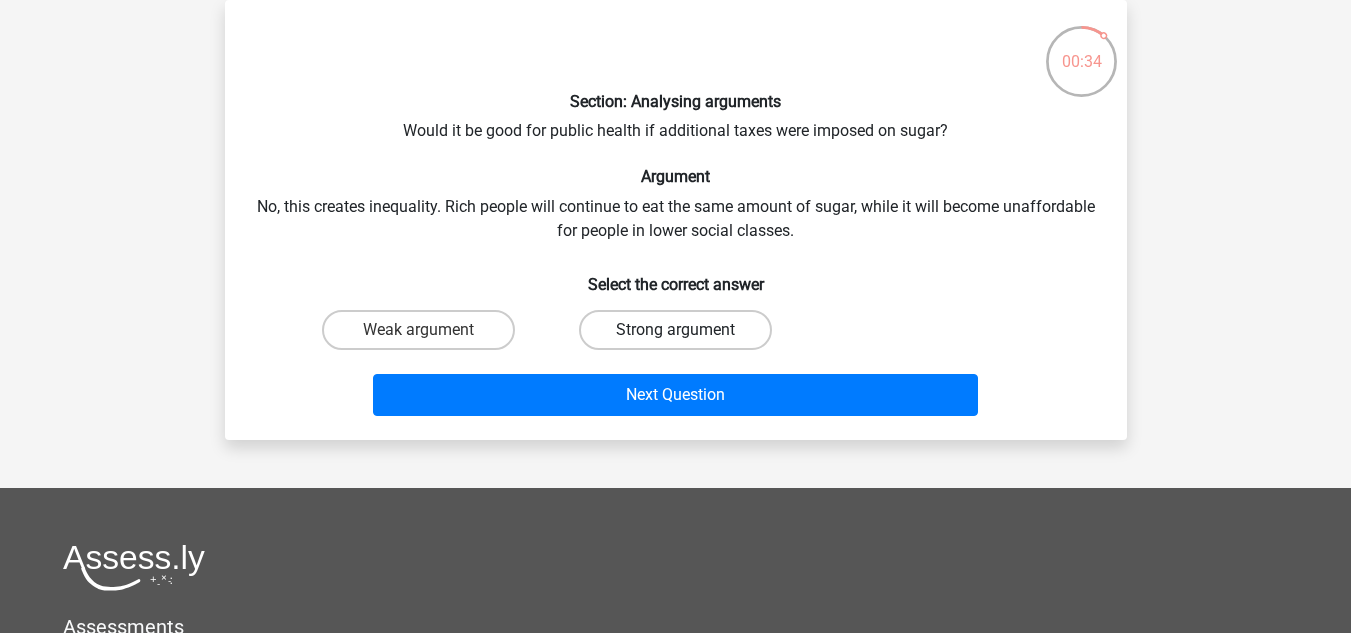 click on "Strong argument" at bounding box center [675, 330] 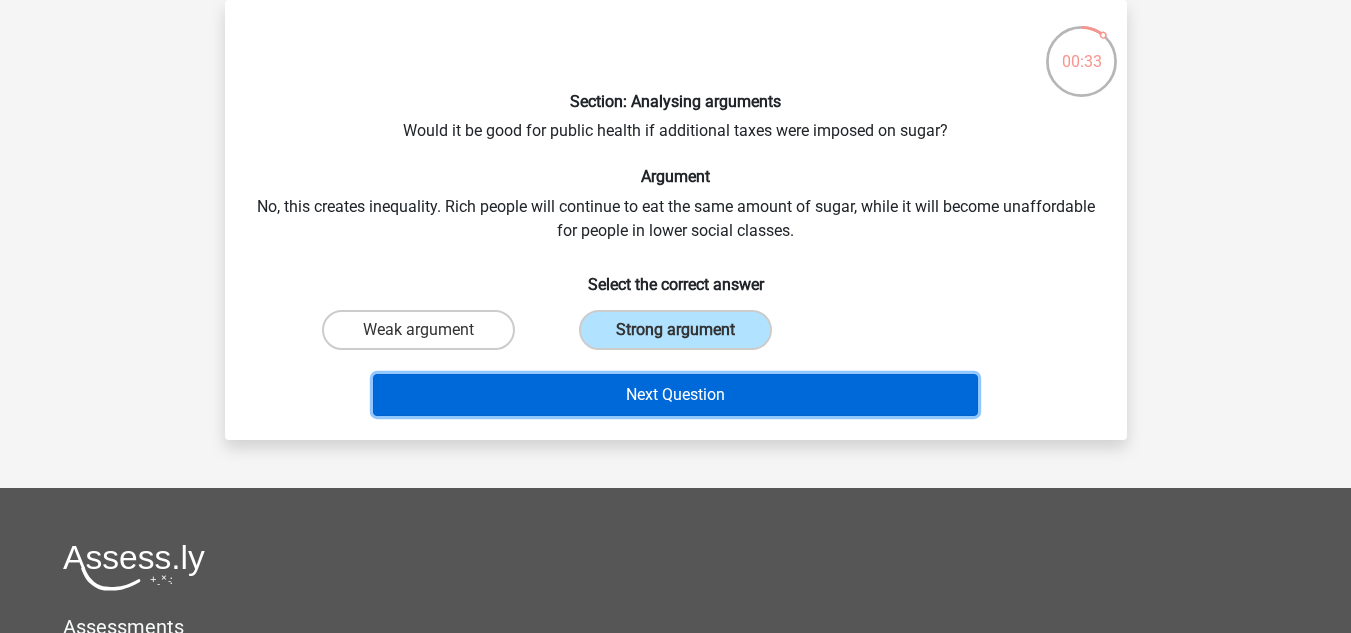 click on "Next Question" at bounding box center (675, 395) 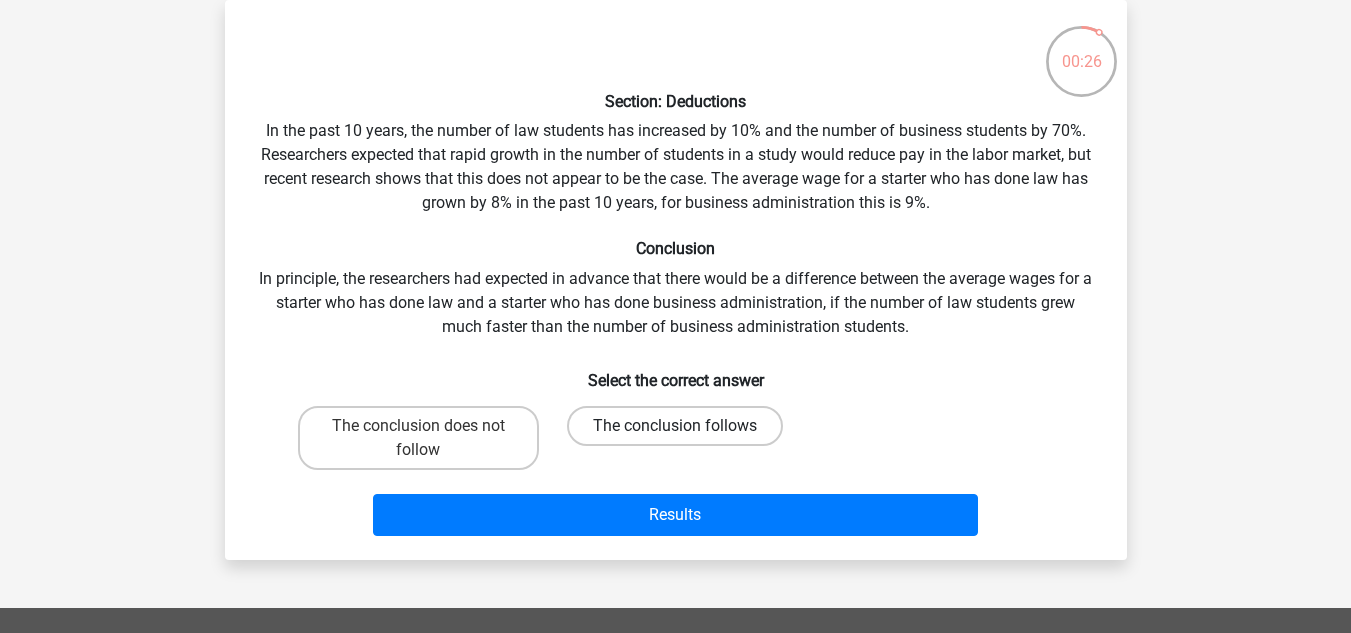 click on "The conclusion follows" at bounding box center (675, 426) 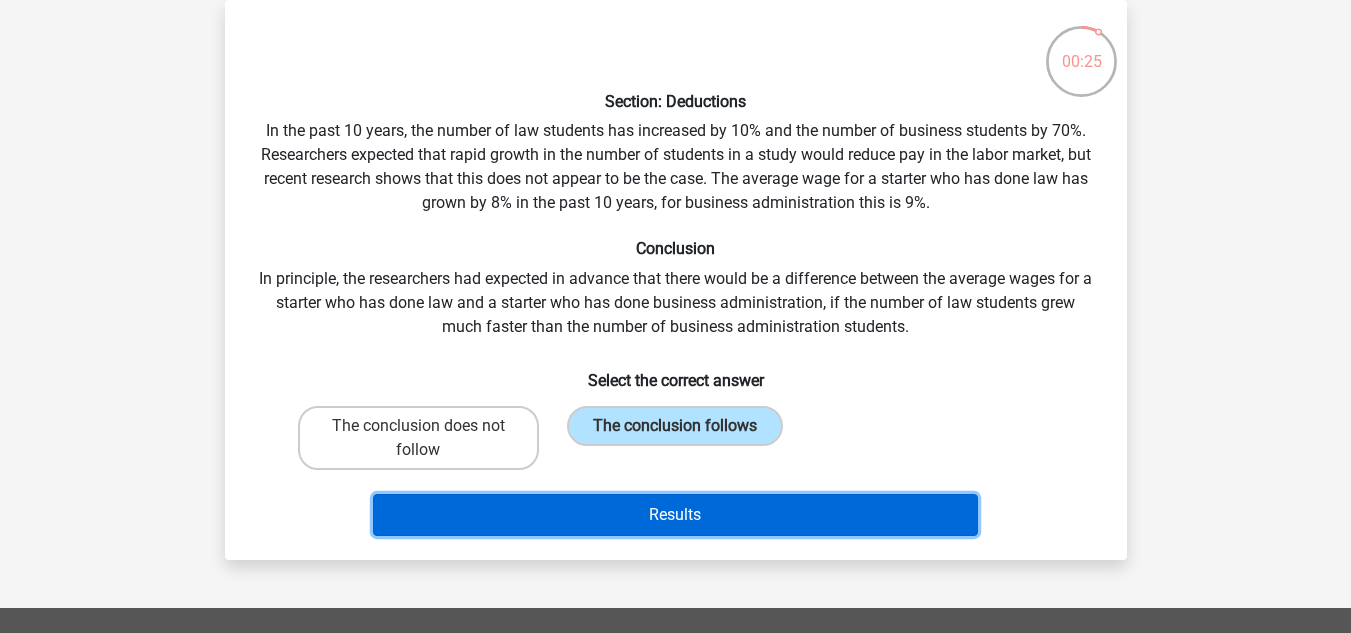click on "Results" at bounding box center (675, 515) 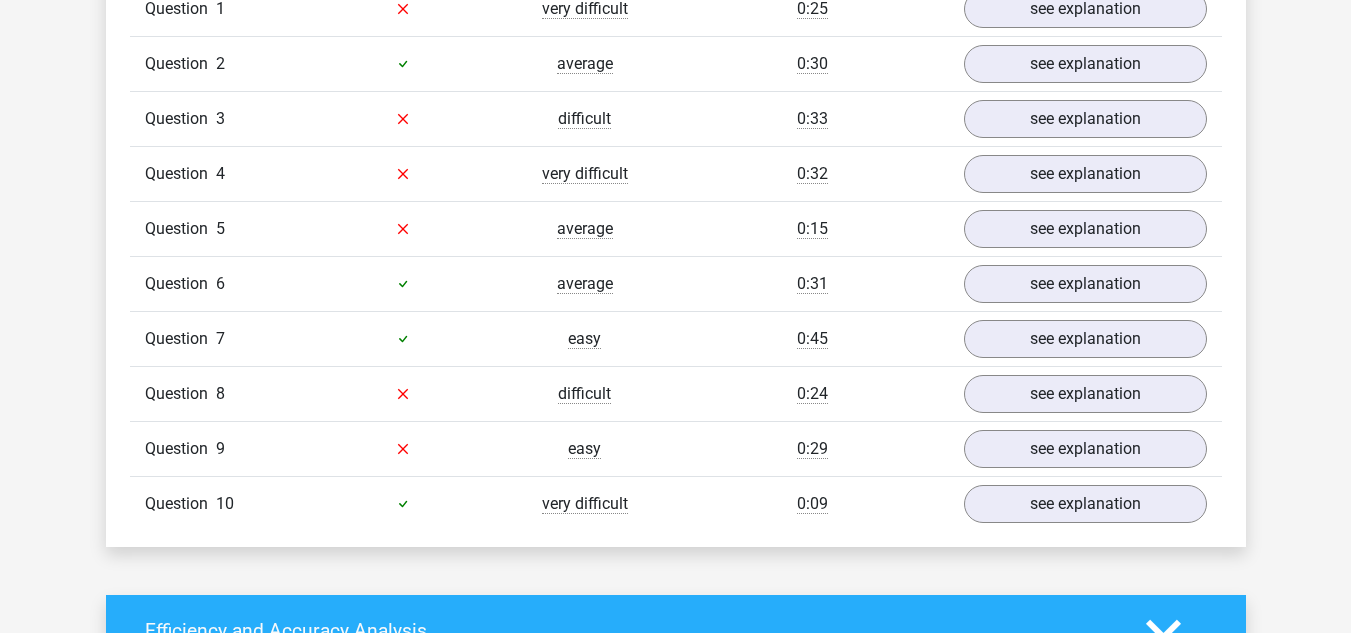 scroll, scrollTop: 1398, scrollLeft: 0, axis: vertical 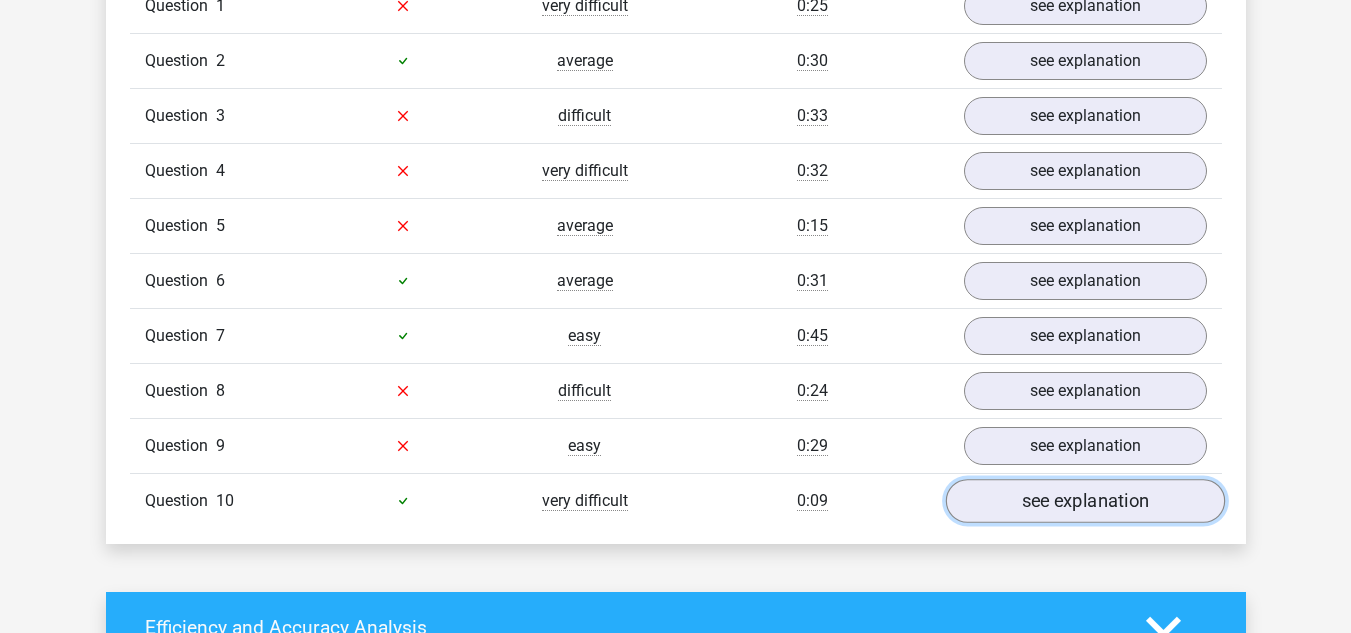 click on "see explanation" at bounding box center (1084, 501) 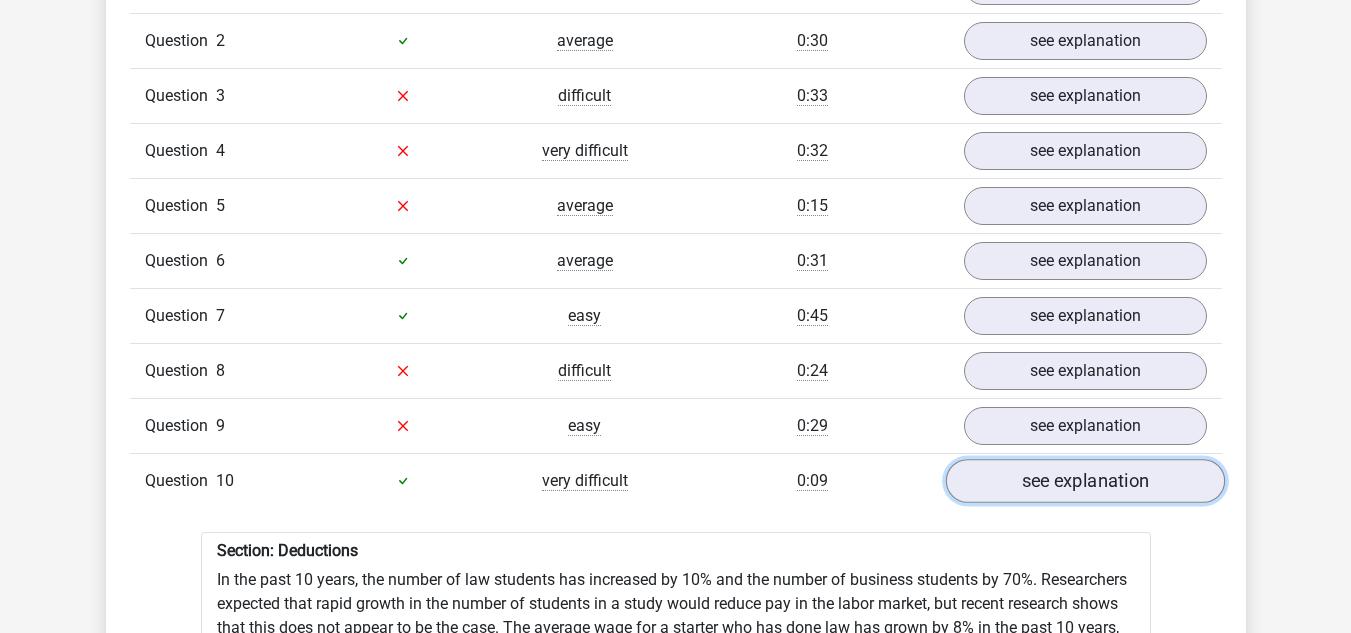 scroll, scrollTop: 1408, scrollLeft: 0, axis: vertical 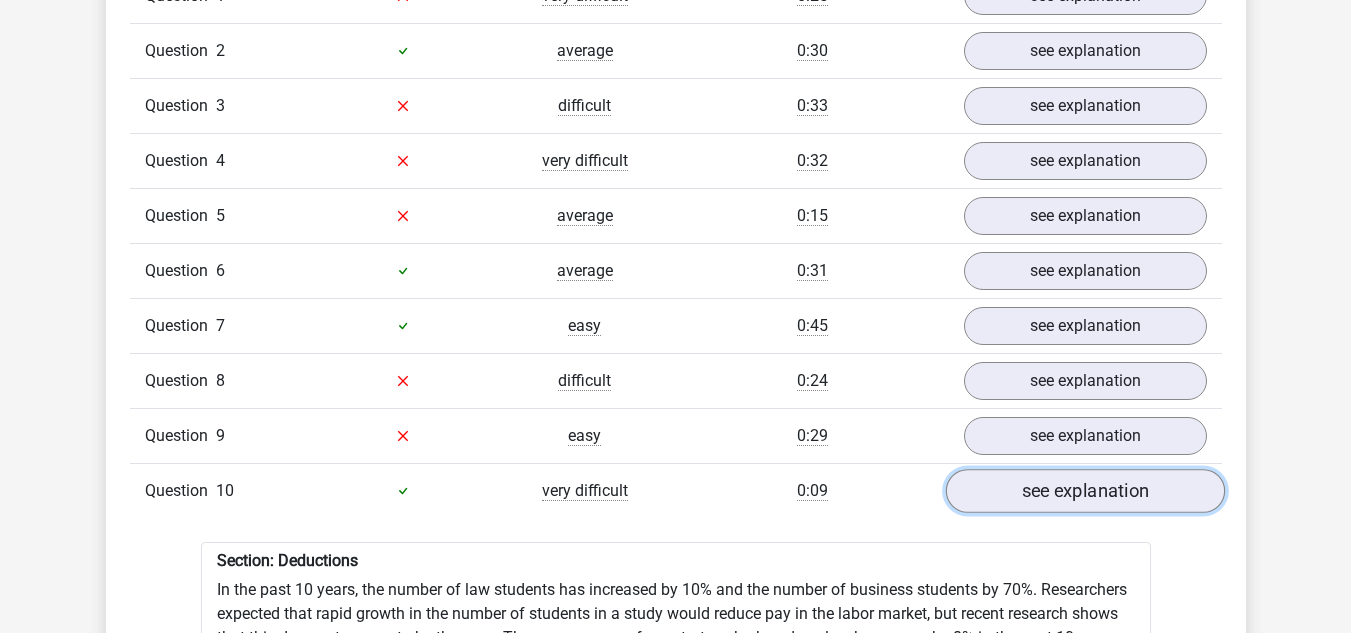 click on "see explanation" at bounding box center (1084, 491) 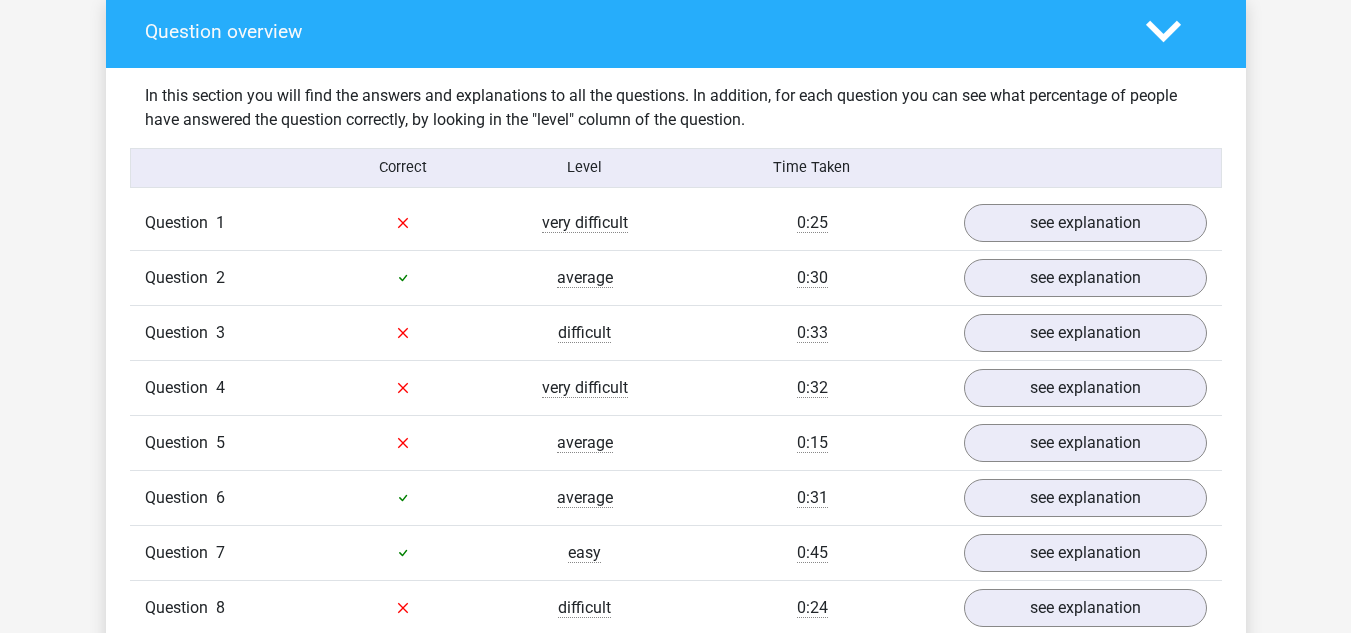 scroll, scrollTop: 1178, scrollLeft: 0, axis: vertical 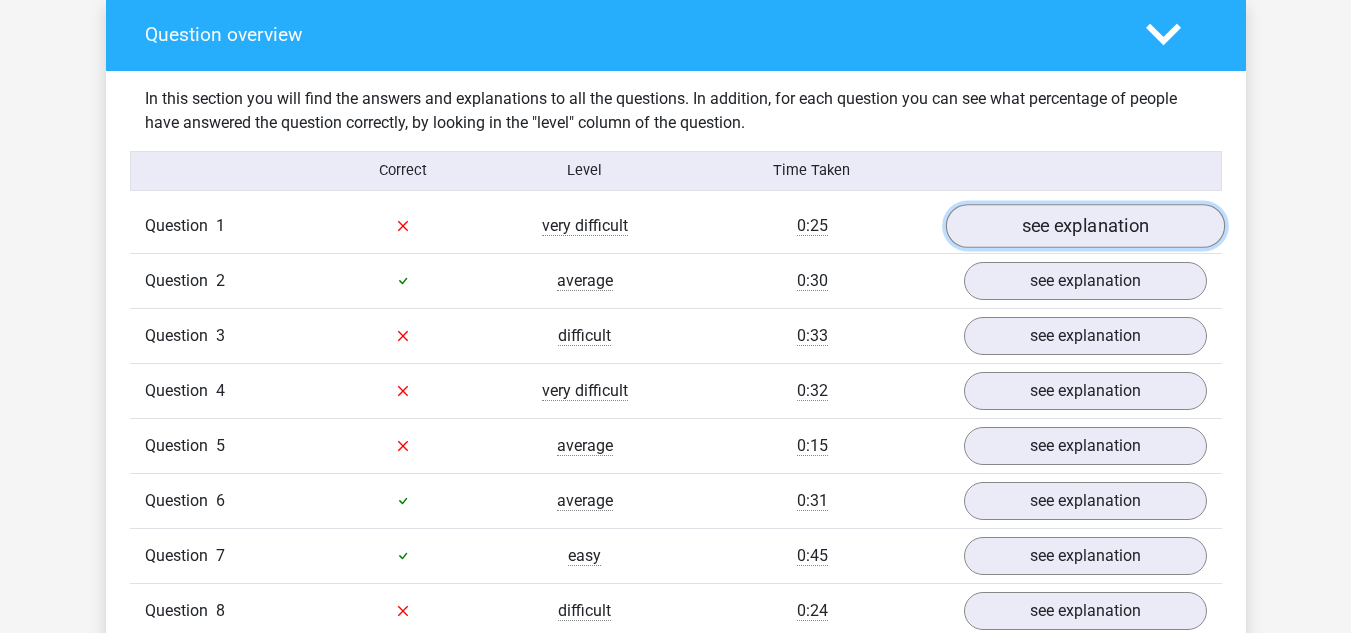 click on "see explanation" at bounding box center [1084, 226] 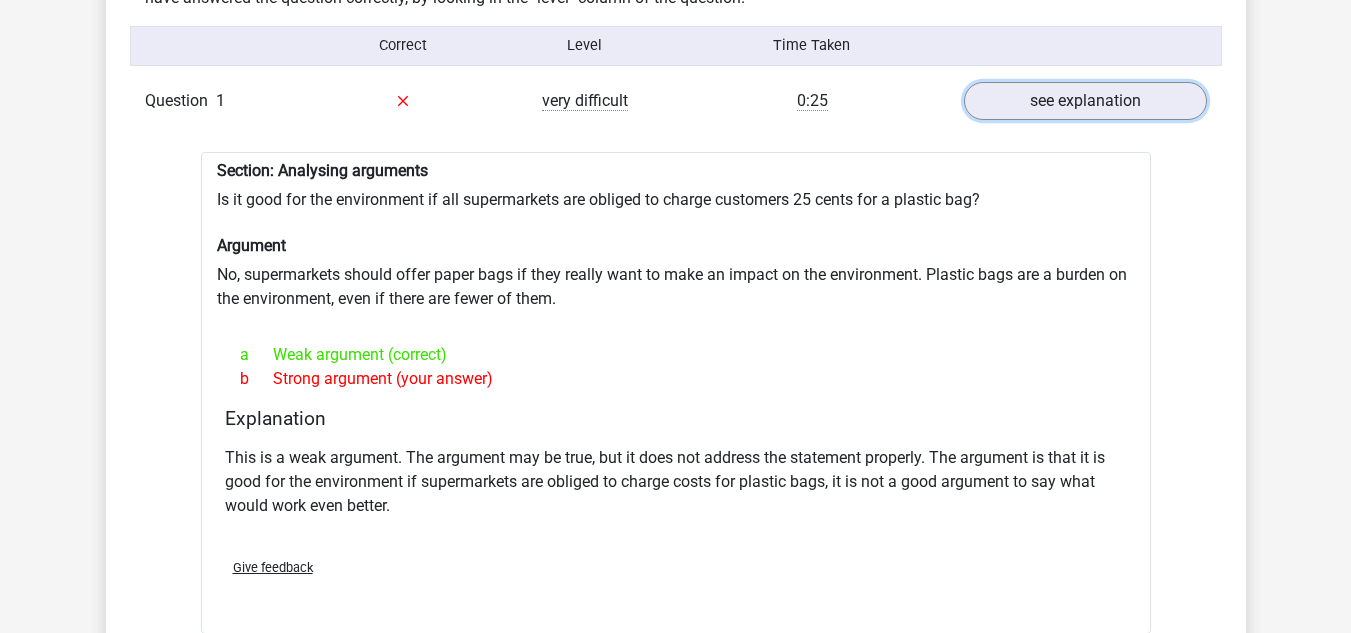 scroll, scrollTop: 1305, scrollLeft: 0, axis: vertical 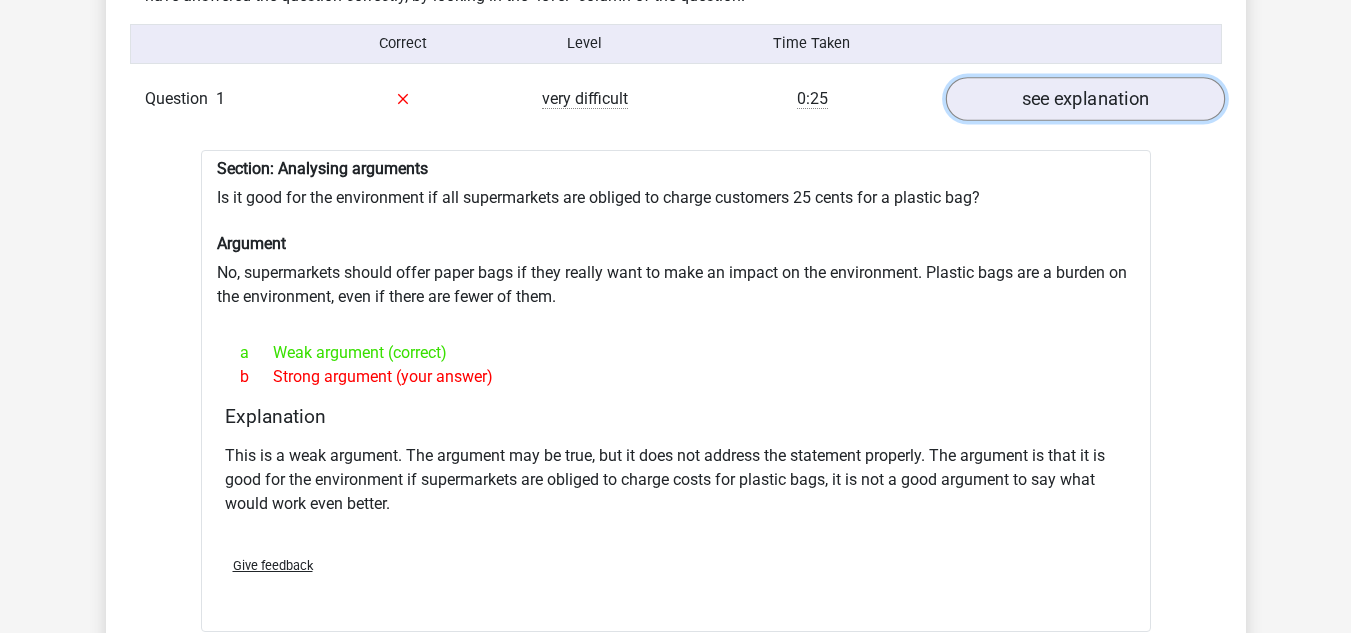 click on "see explanation" at bounding box center [1084, 99] 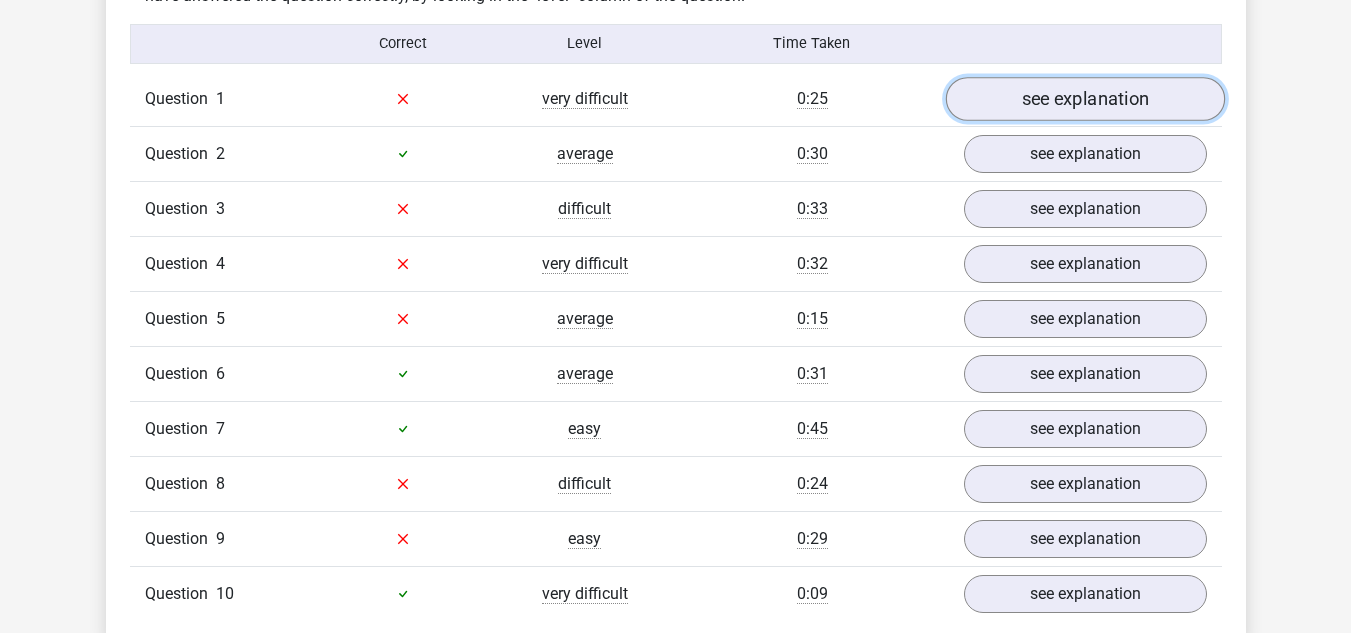 click on "see explanation" at bounding box center [1084, 99] 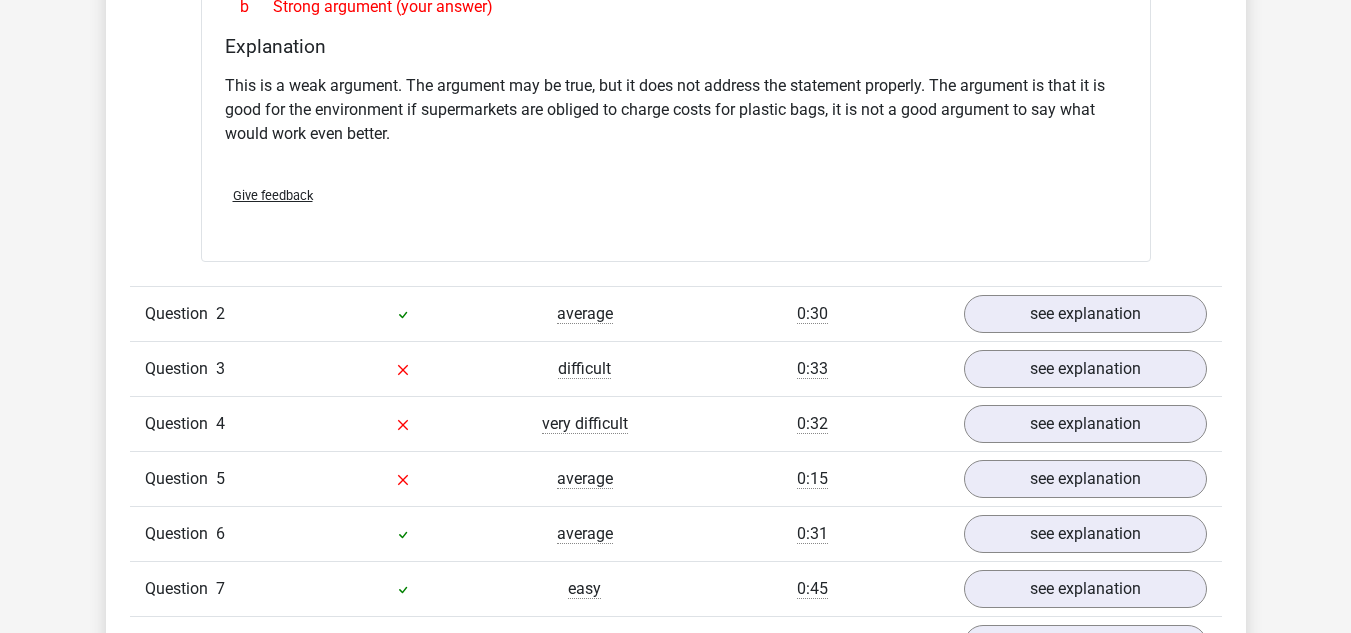scroll, scrollTop: 1680, scrollLeft: 0, axis: vertical 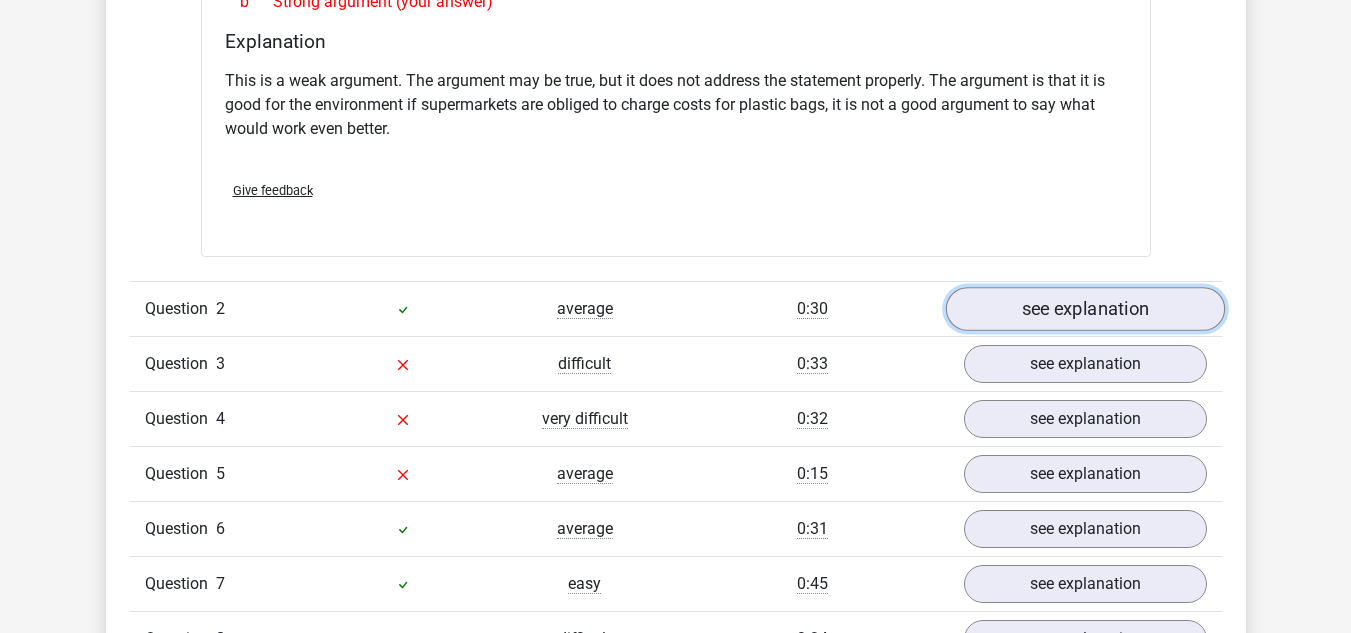 click on "see explanation" at bounding box center (1084, 309) 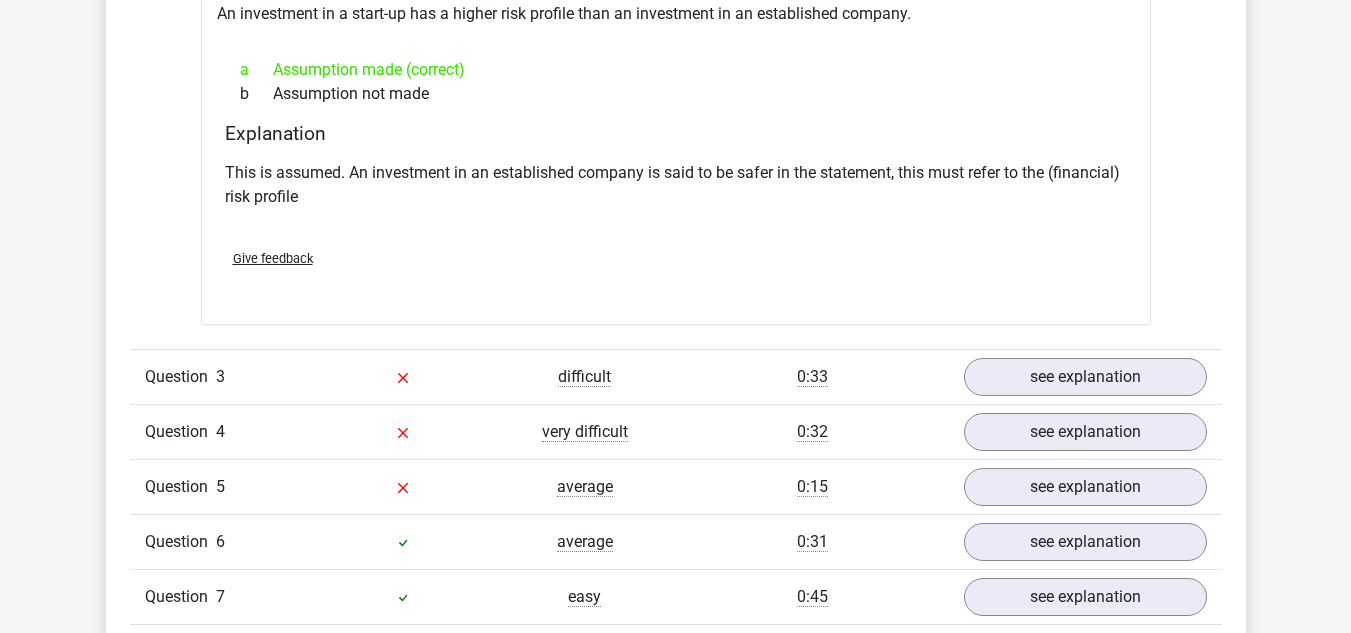 scroll, scrollTop: 2215, scrollLeft: 0, axis: vertical 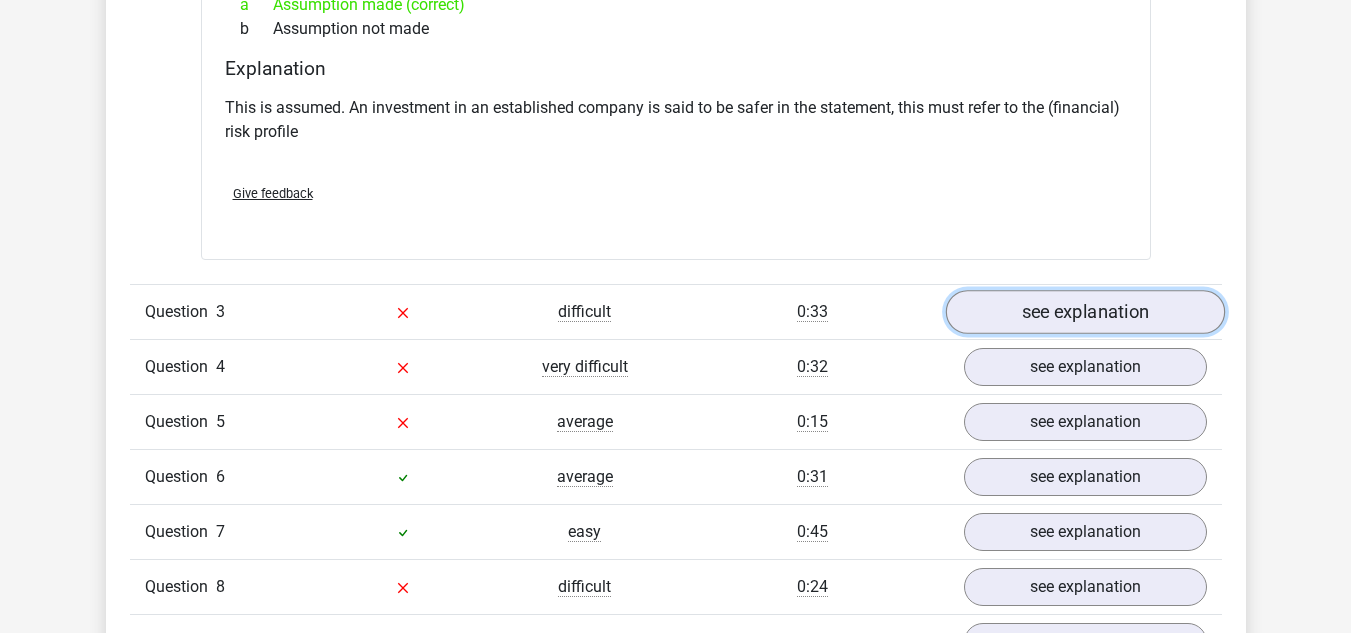 click on "see explanation" at bounding box center [1084, 312] 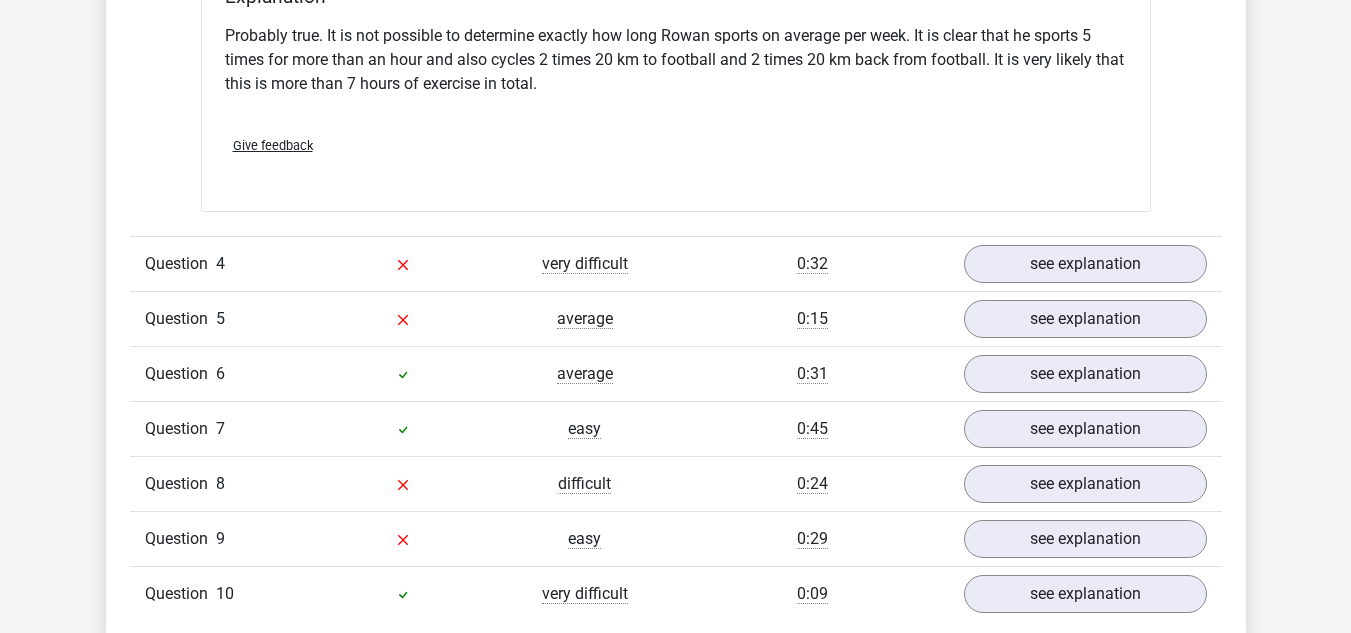 scroll, scrollTop: 2993, scrollLeft: 0, axis: vertical 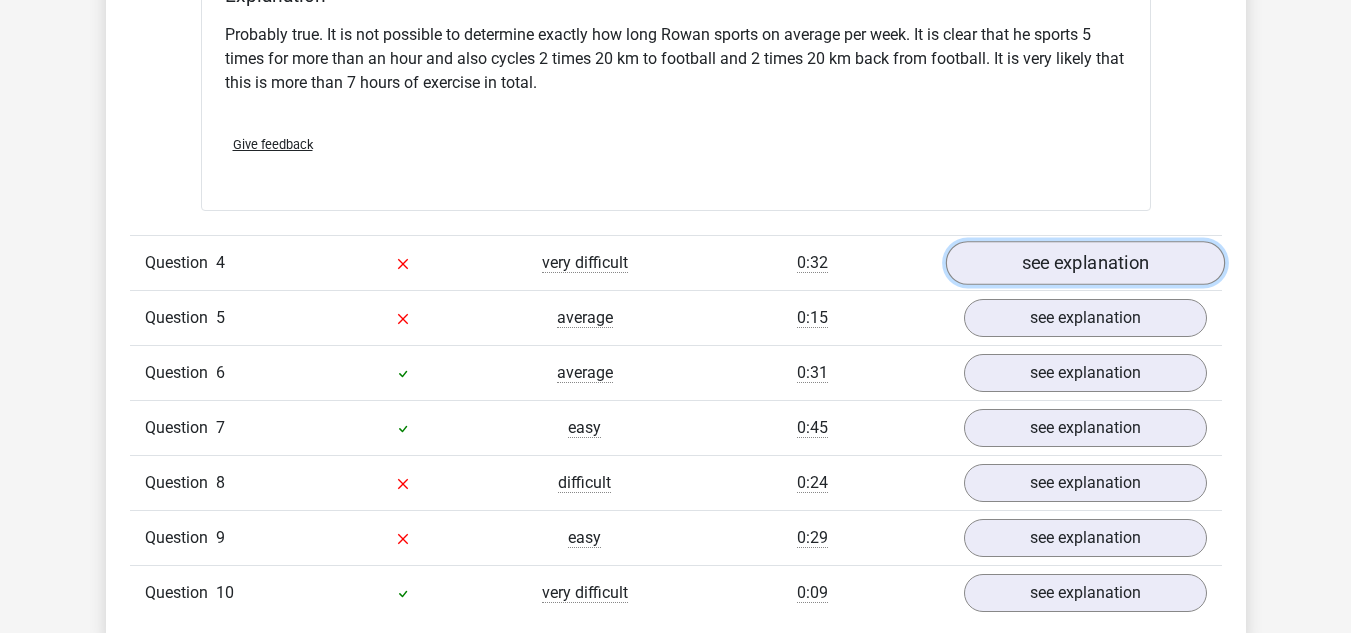 click on "see explanation" at bounding box center [1084, 264] 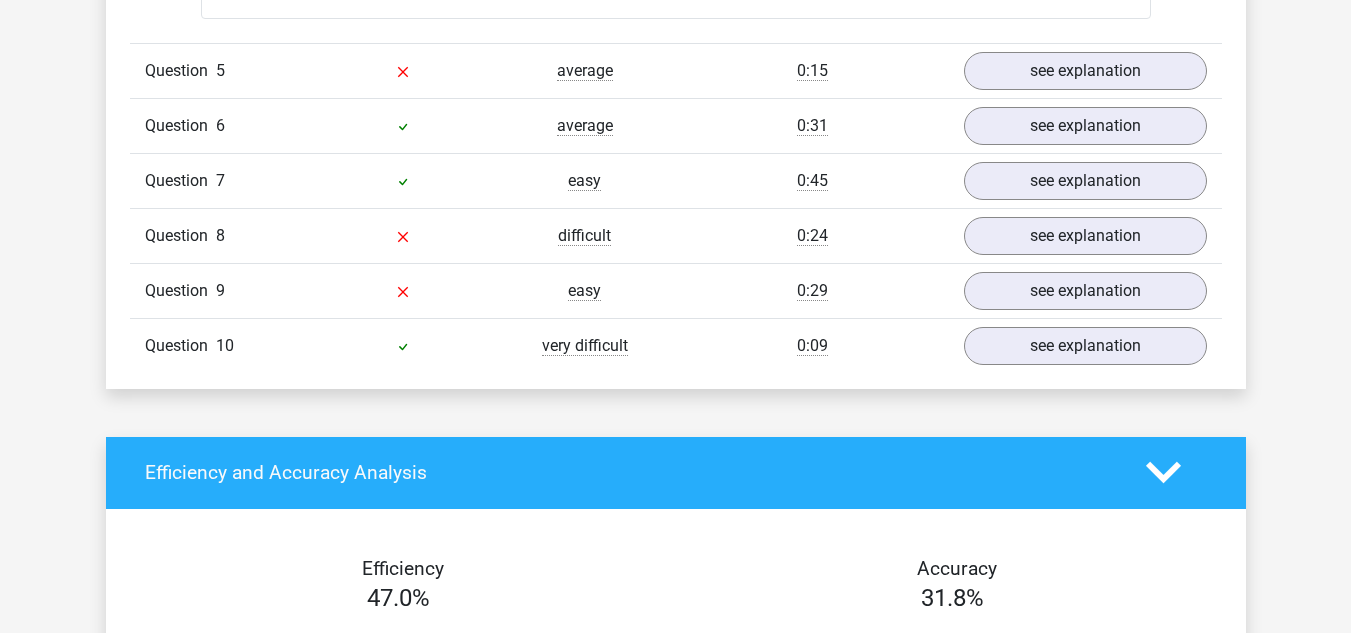 scroll, scrollTop: 3852, scrollLeft: 0, axis: vertical 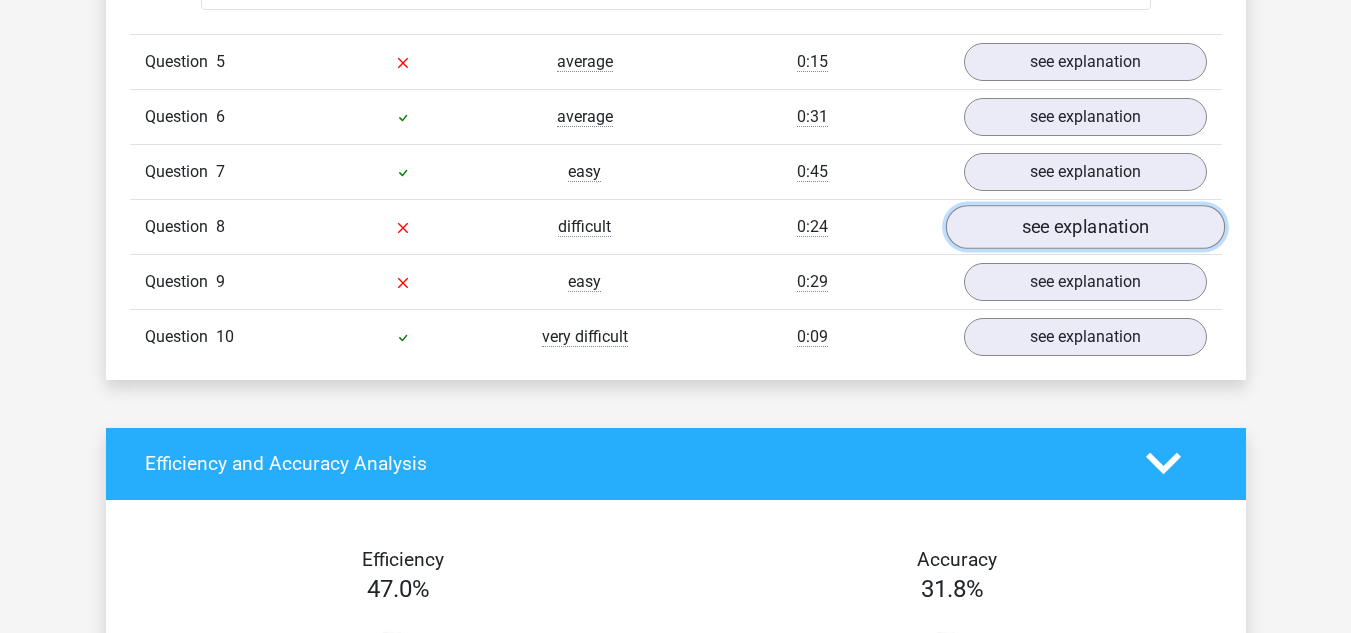 click on "see explanation" at bounding box center [1084, 227] 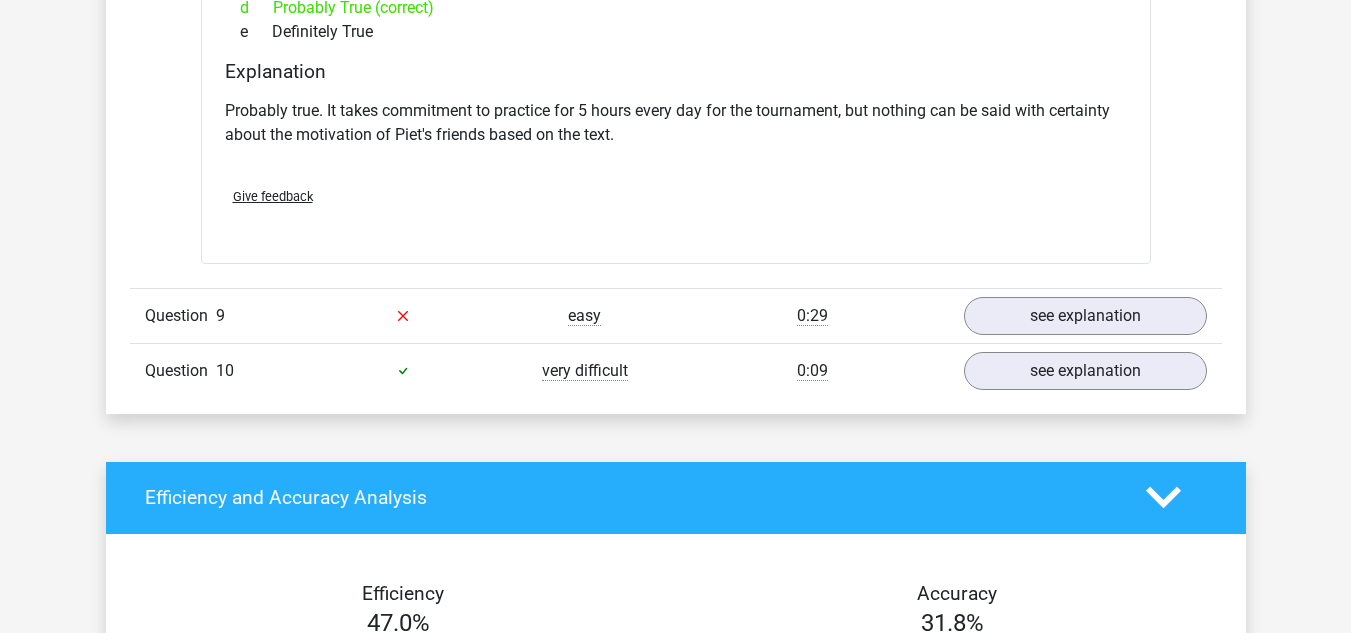 scroll, scrollTop: 4401, scrollLeft: 0, axis: vertical 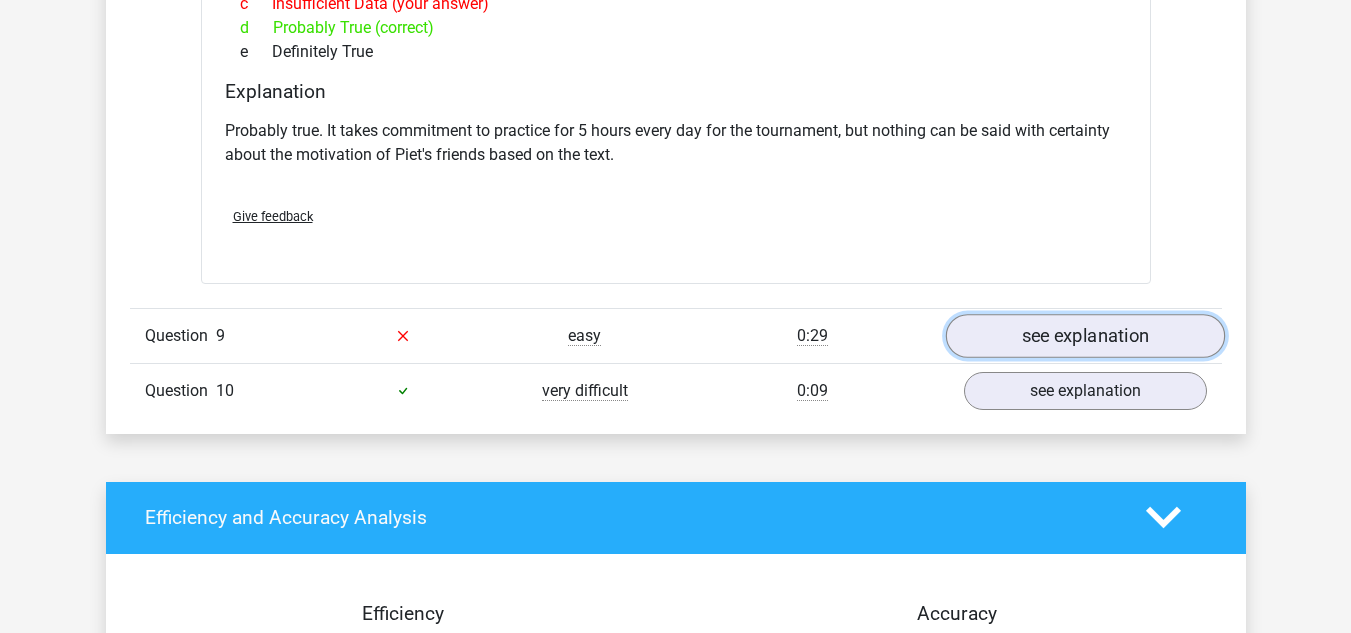 click on "see explanation" at bounding box center [1084, 336] 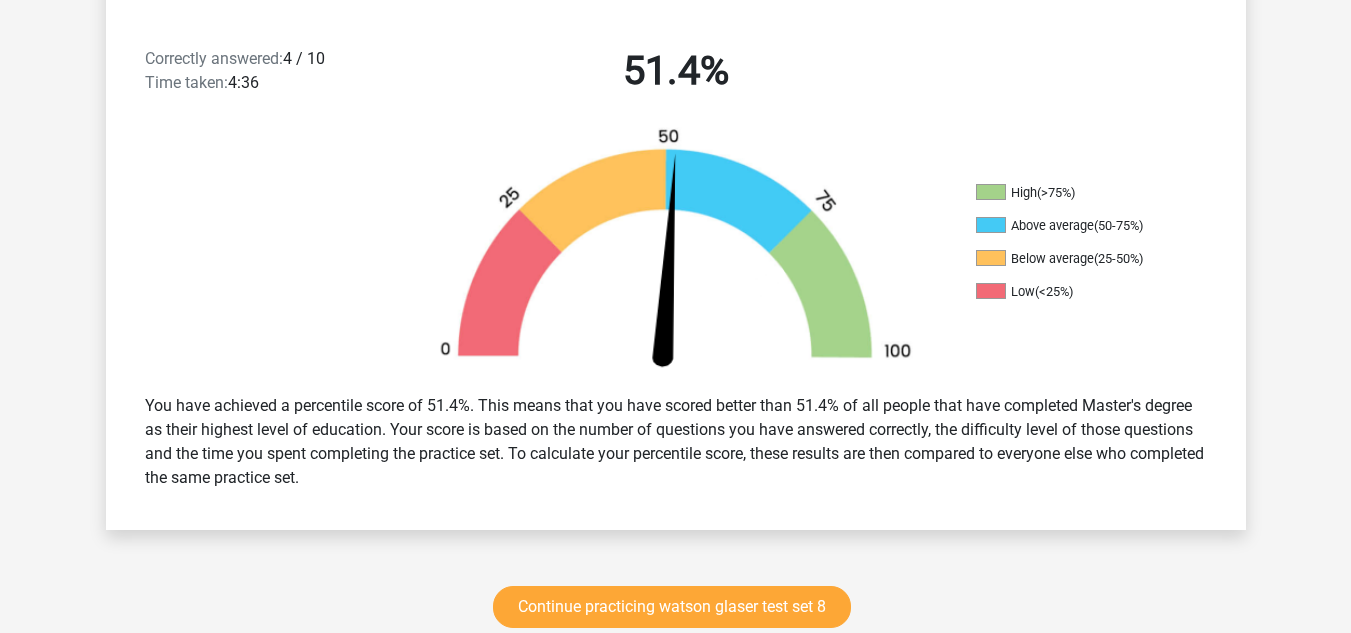 scroll, scrollTop: 736, scrollLeft: 0, axis: vertical 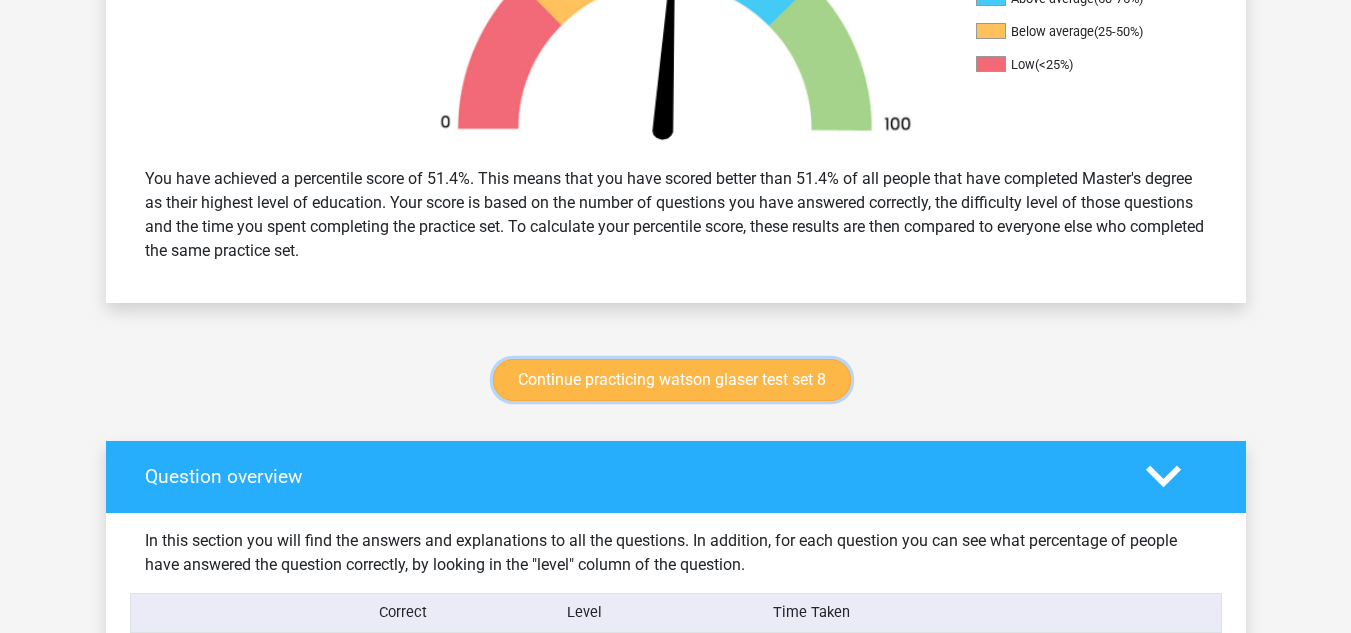 click on "Continue practicing watson glaser test set 8" at bounding box center (672, 380) 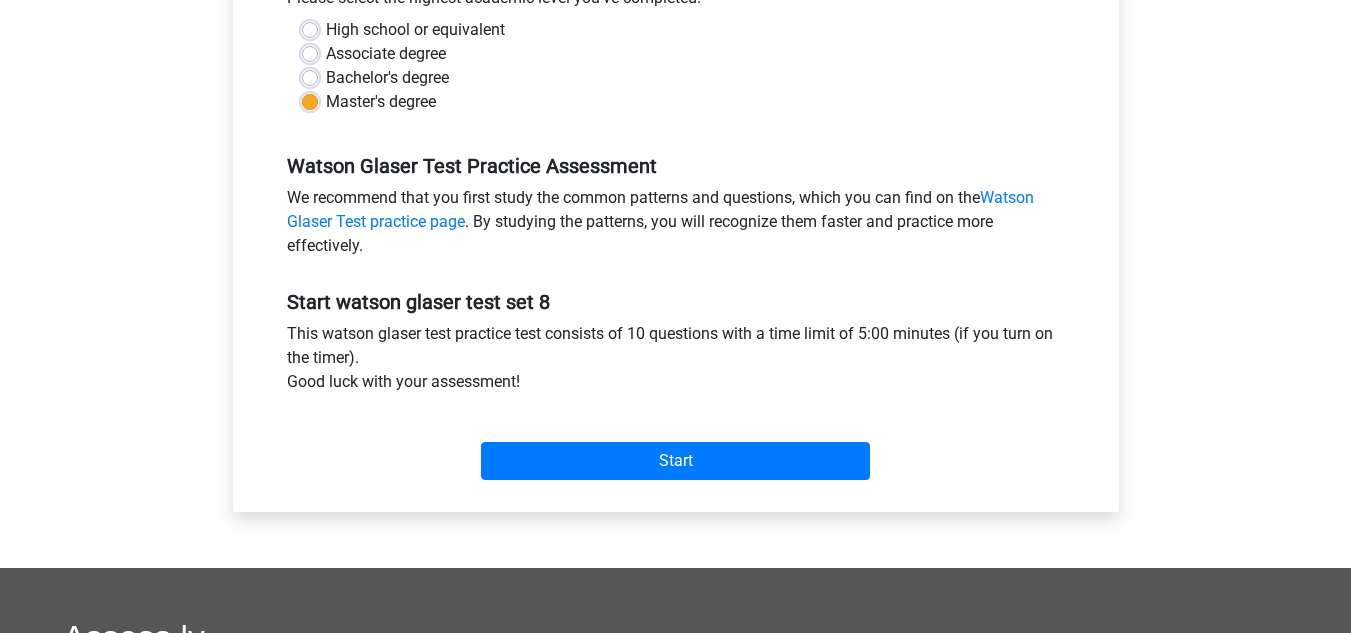 scroll, scrollTop: 510, scrollLeft: 0, axis: vertical 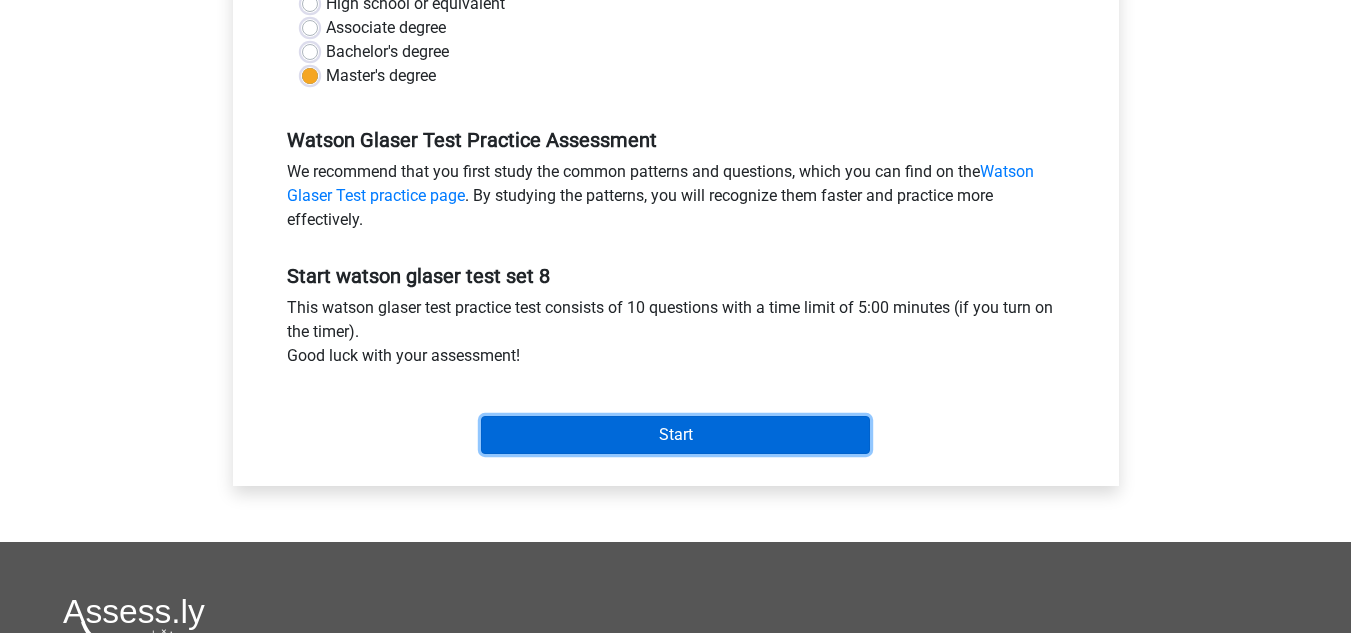 click on "Start" at bounding box center (675, 435) 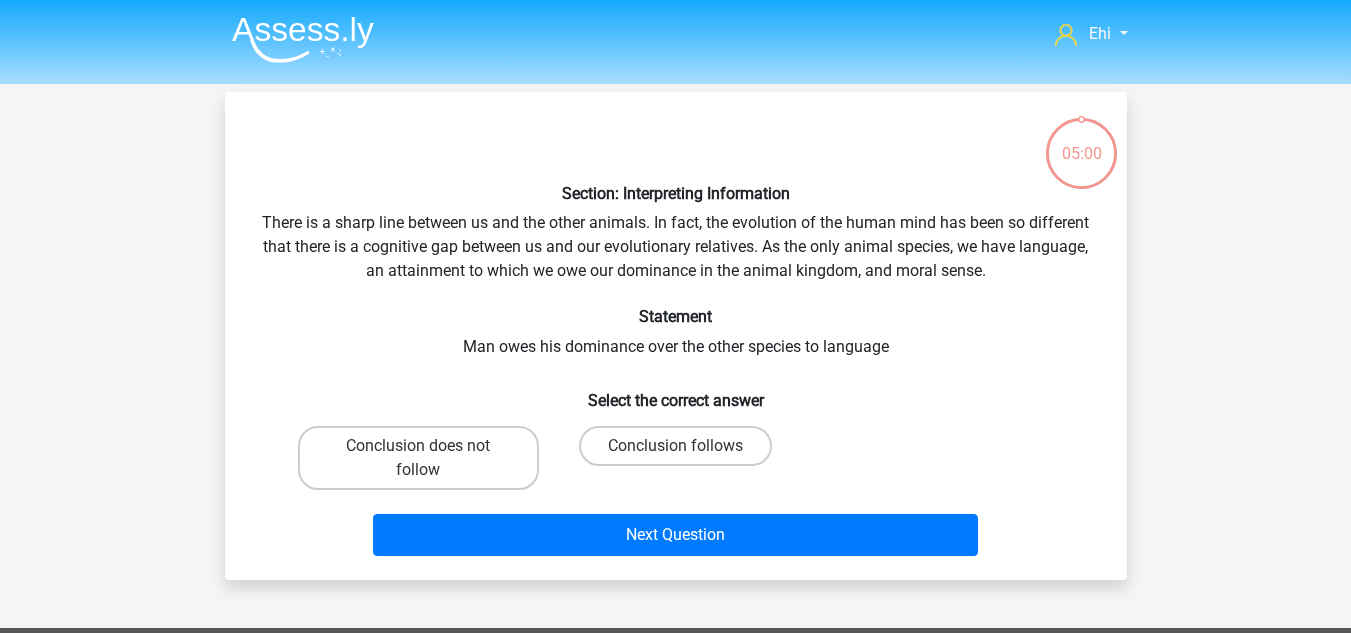 scroll, scrollTop: 0, scrollLeft: 0, axis: both 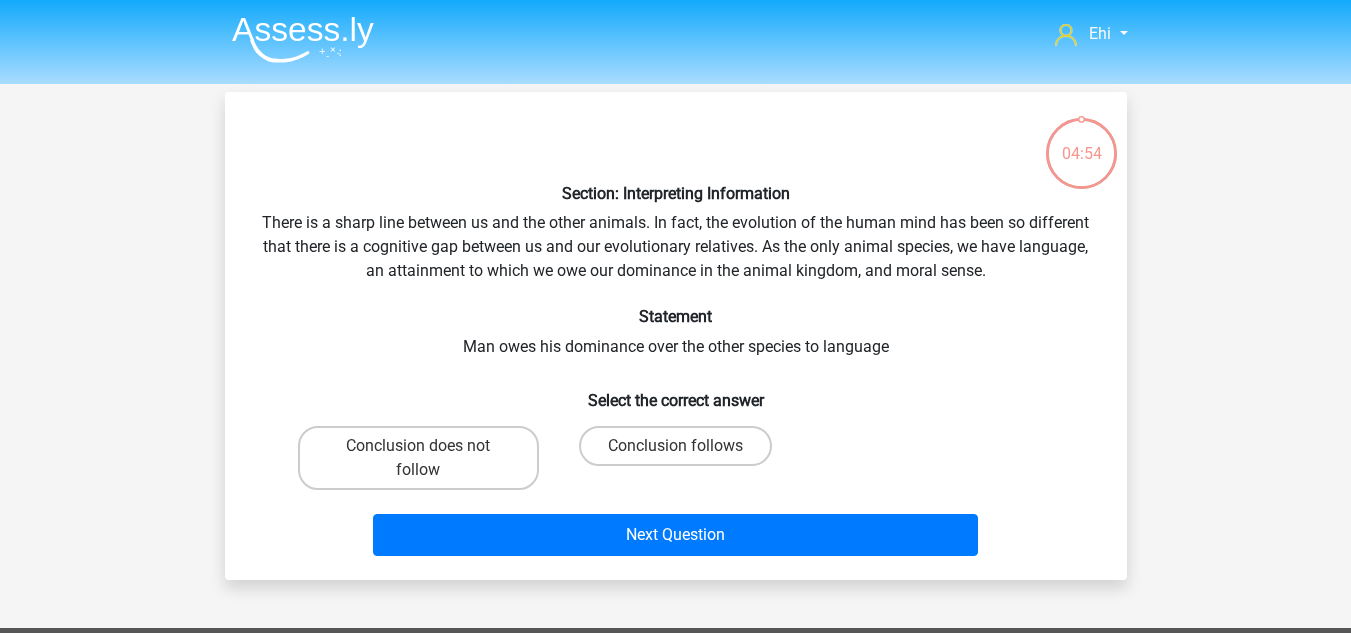 click on "Conclusion follows" at bounding box center (681, 452) 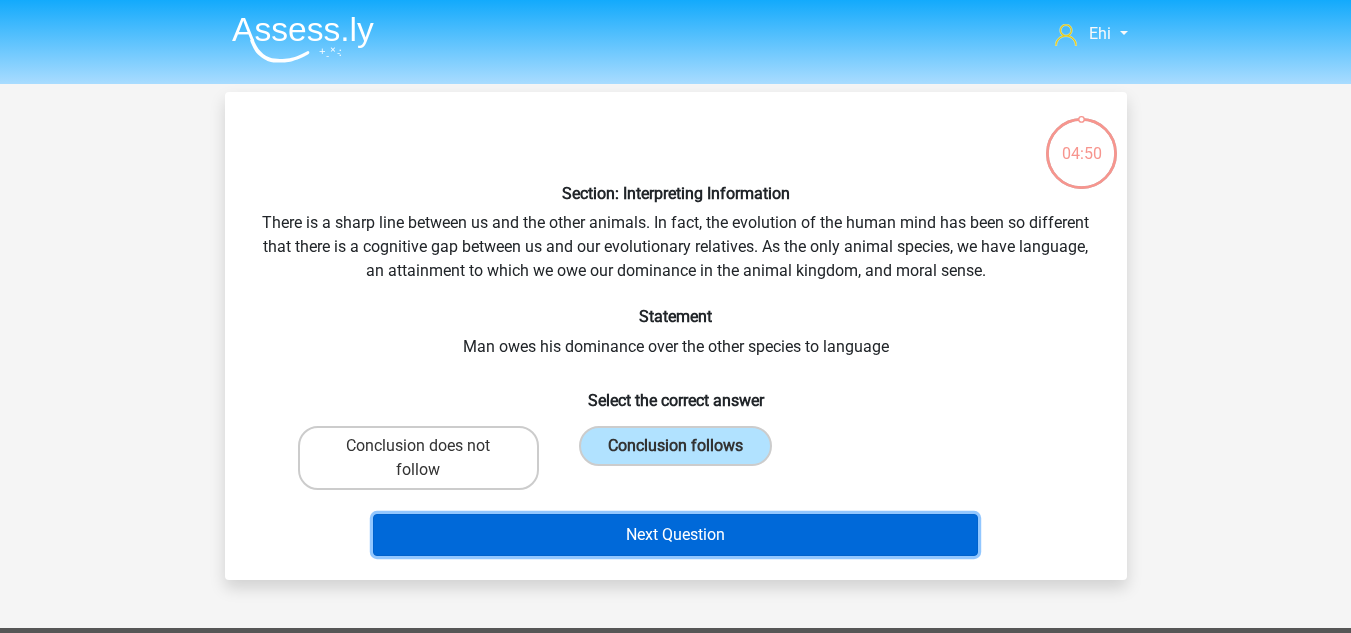 click on "Next Question" at bounding box center (675, 535) 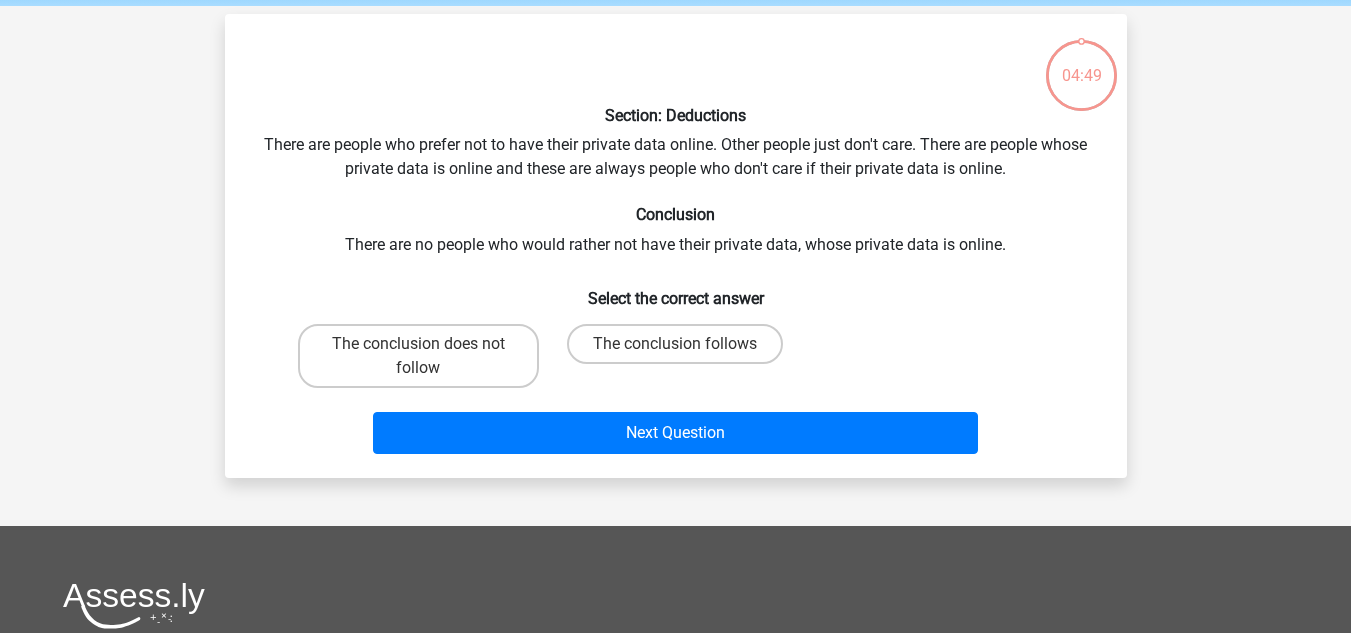 scroll, scrollTop: 92, scrollLeft: 0, axis: vertical 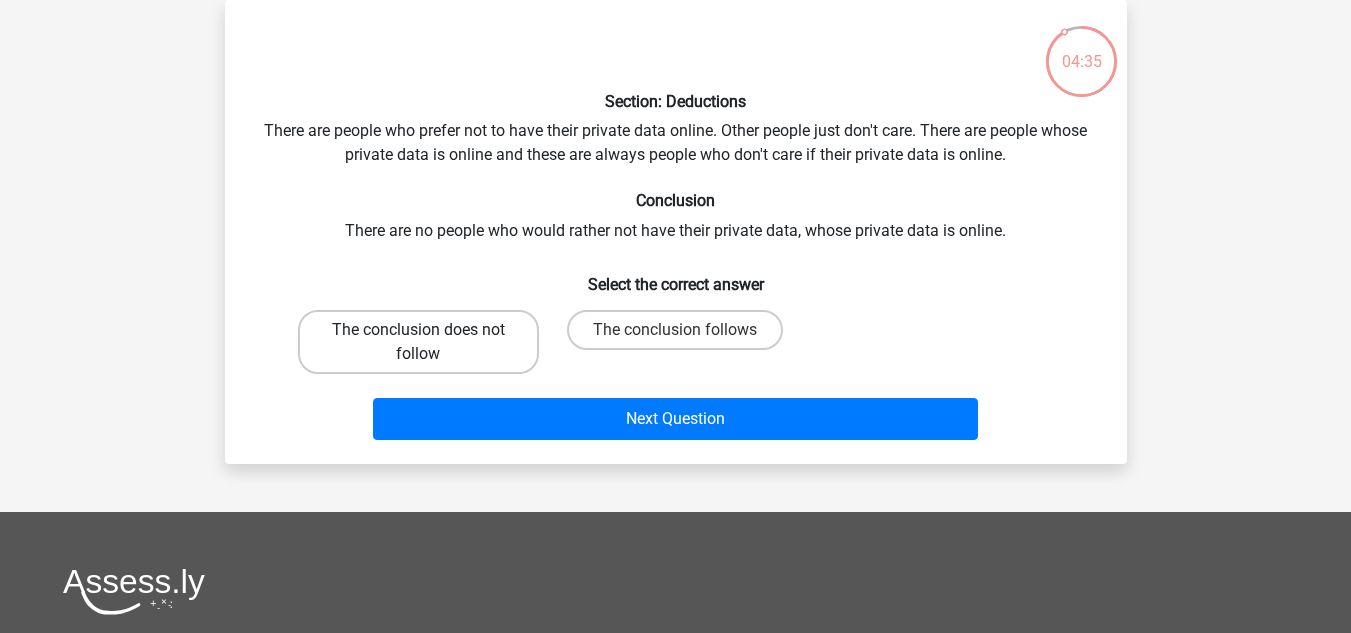 click on "The conclusion does not follow" at bounding box center (418, 342) 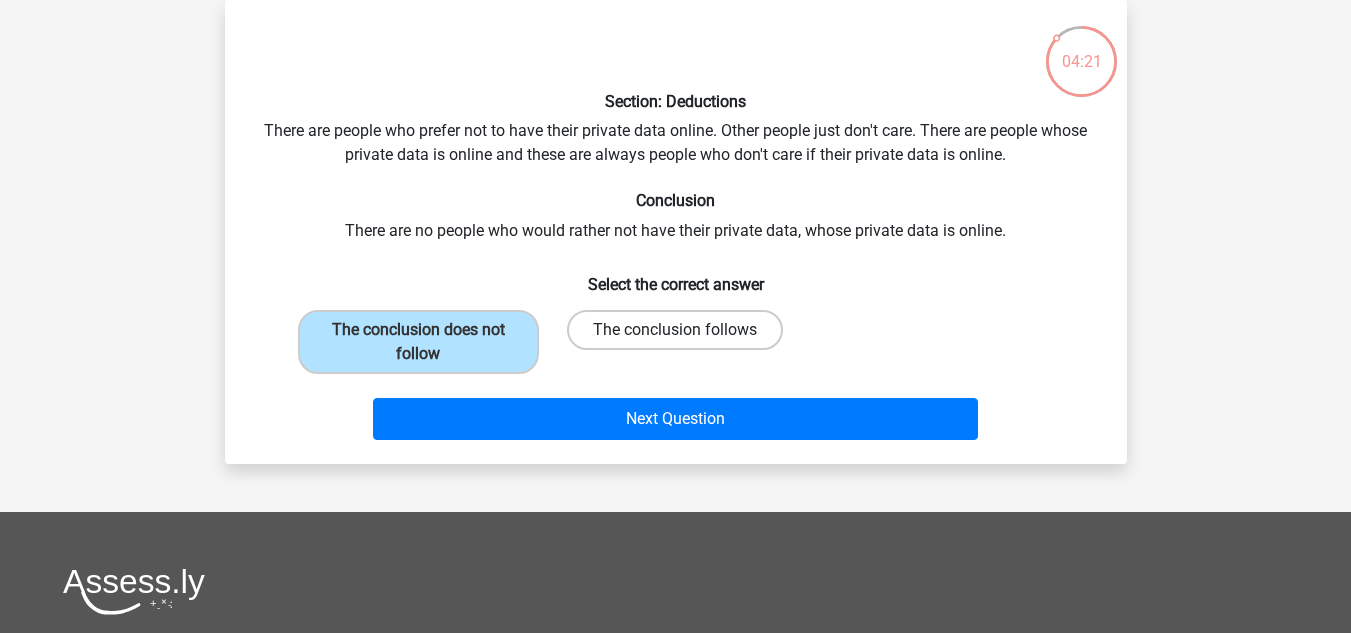 click on "The conclusion follows" at bounding box center (675, 330) 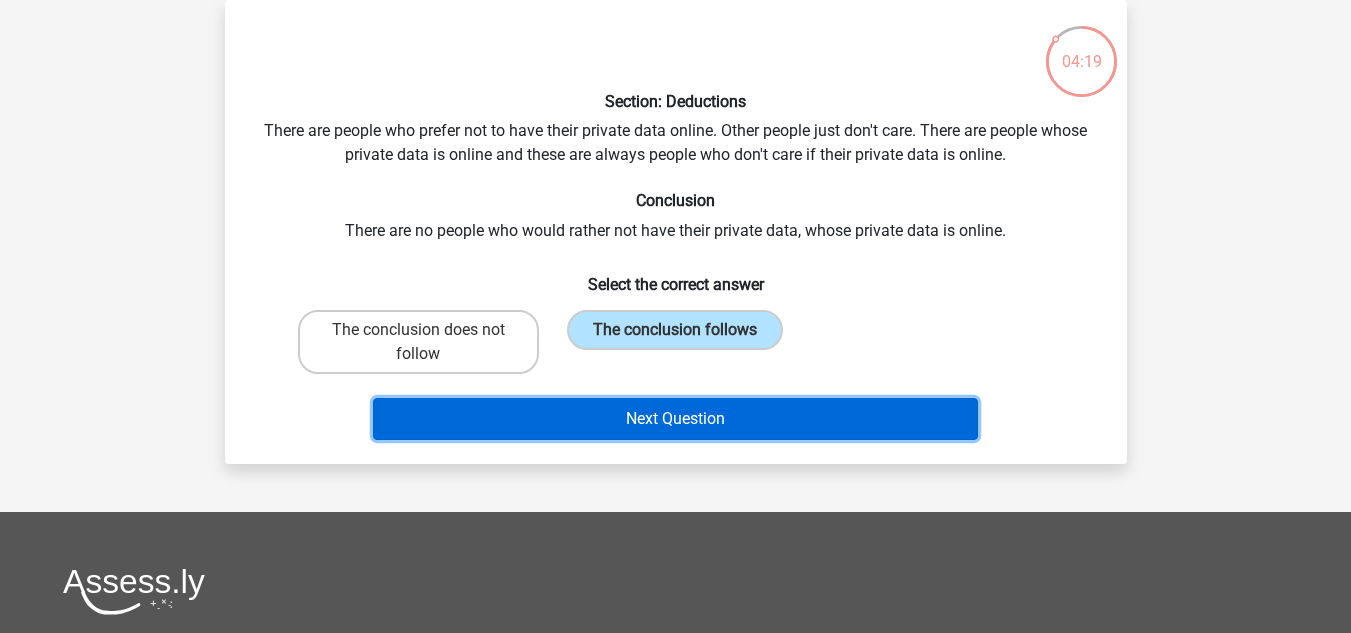 click on "Next Question" at bounding box center [675, 419] 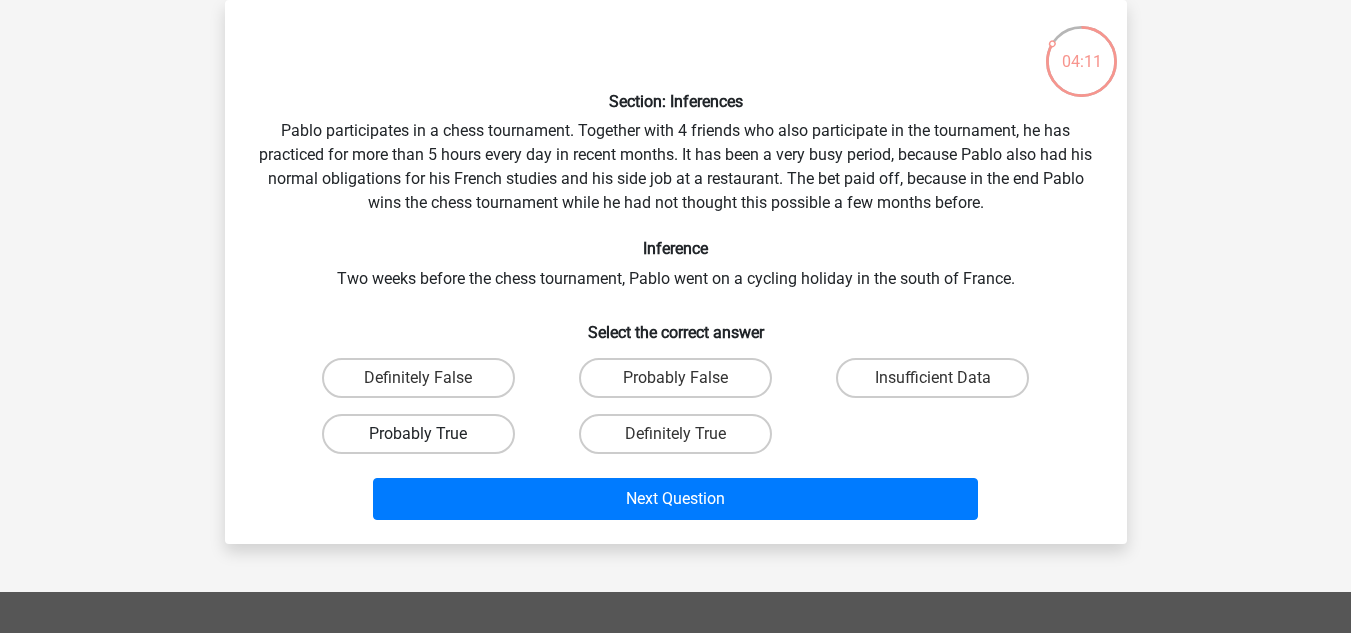 click on "Probably True" at bounding box center (418, 434) 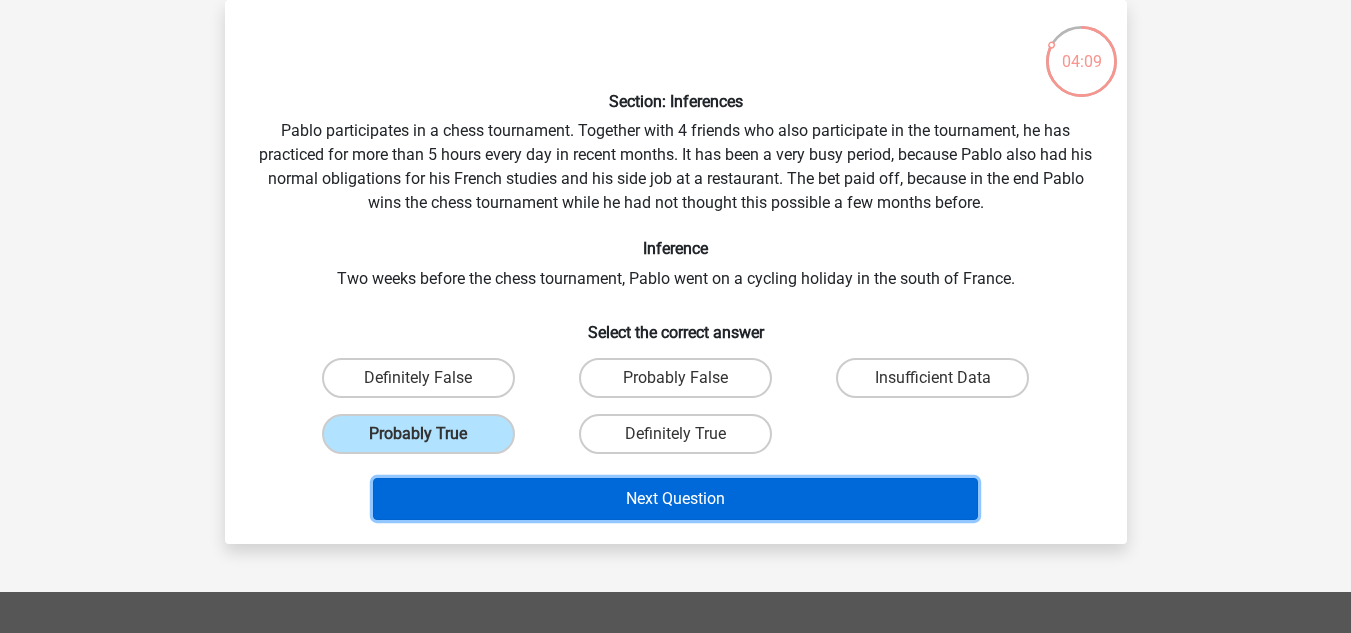 click on "Next Question" at bounding box center [675, 499] 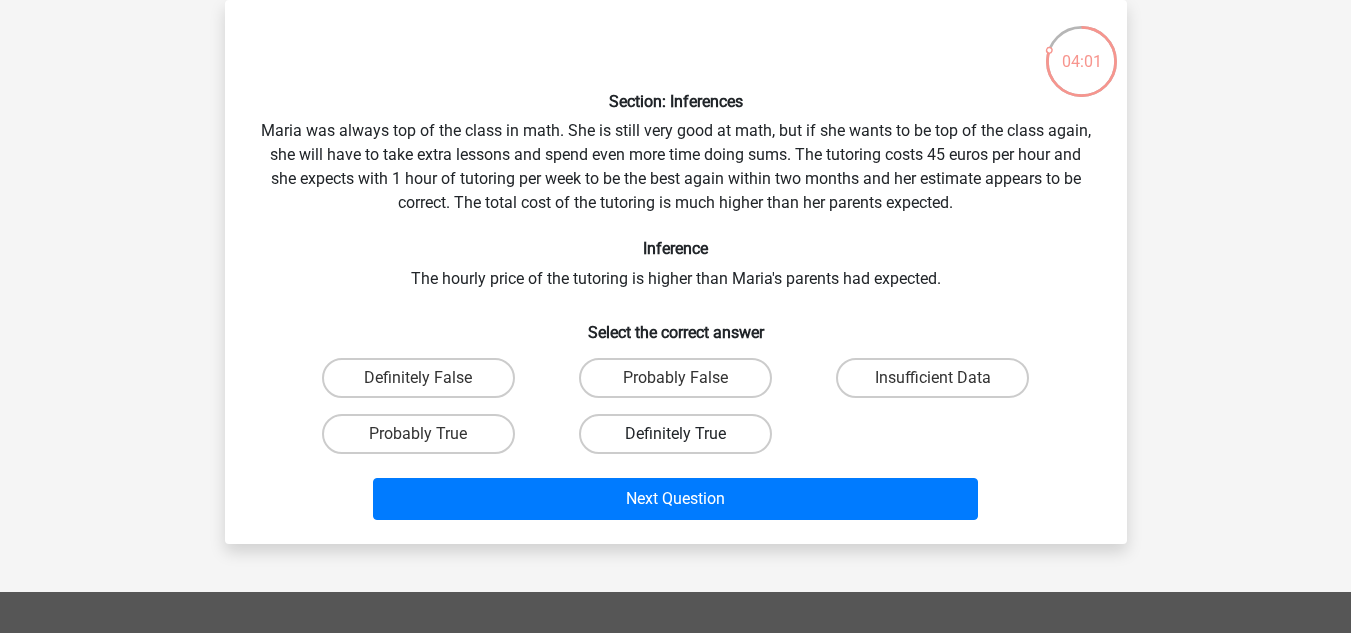 click on "Definitely True" at bounding box center (675, 434) 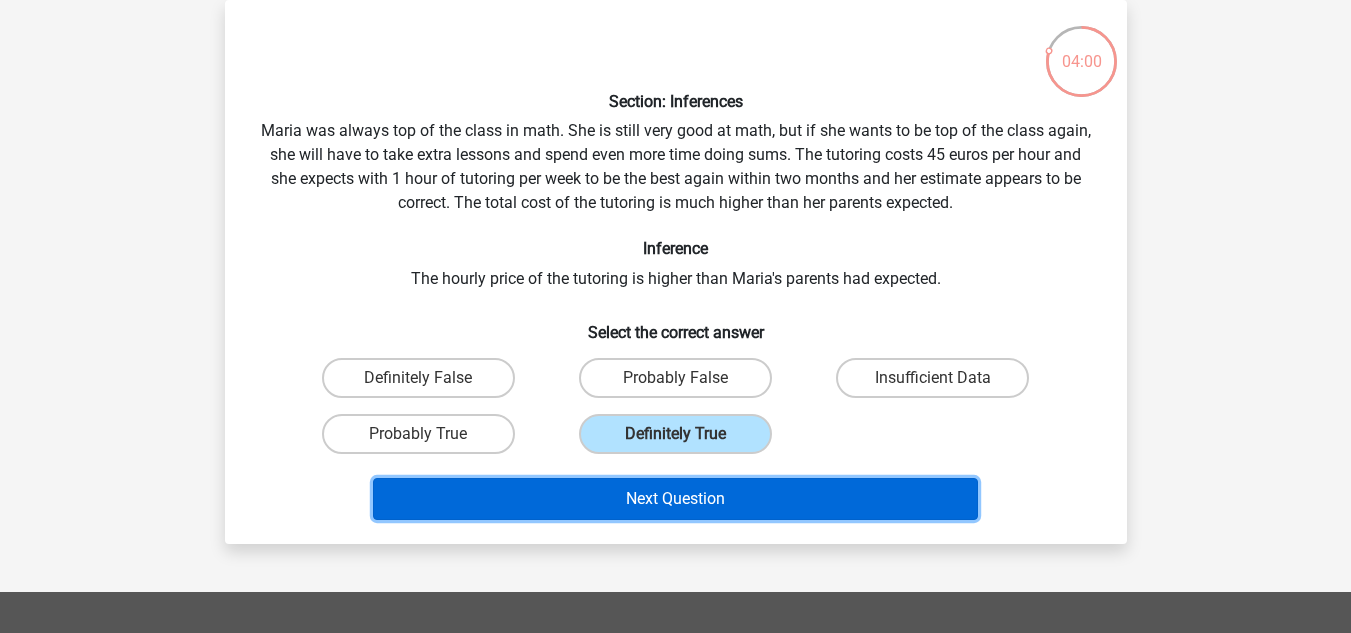 click on "Next Question" at bounding box center (675, 499) 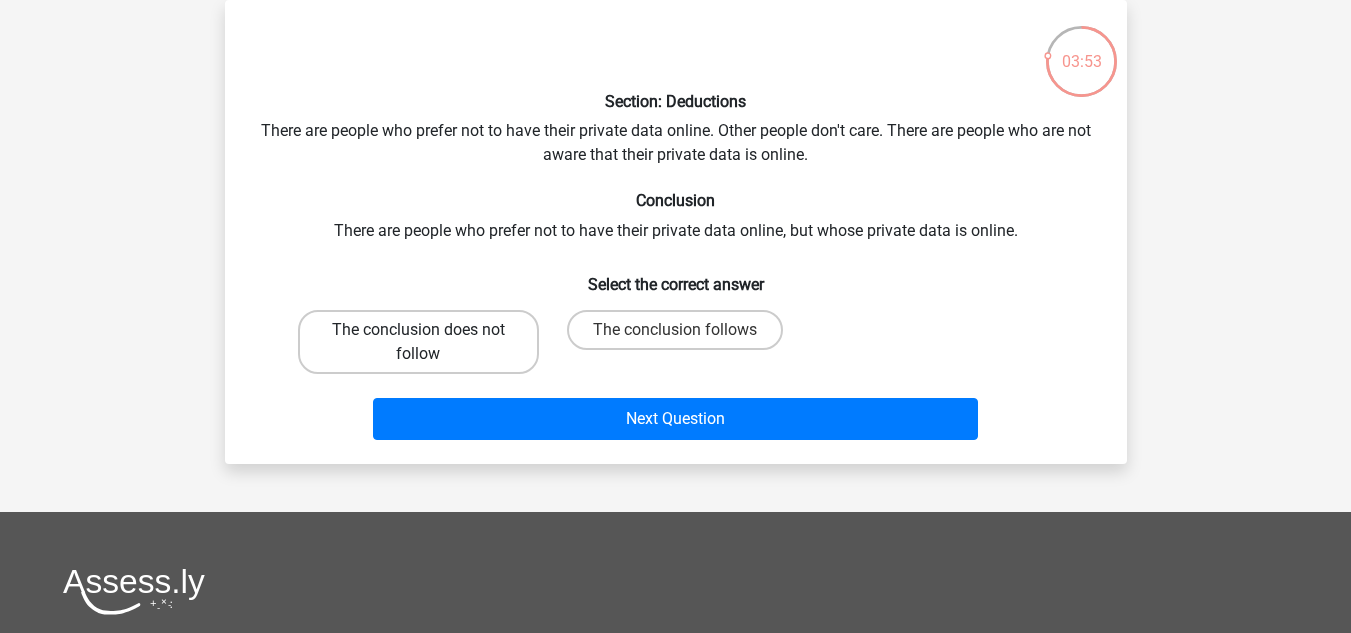 click on "The conclusion does not follow" at bounding box center (418, 342) 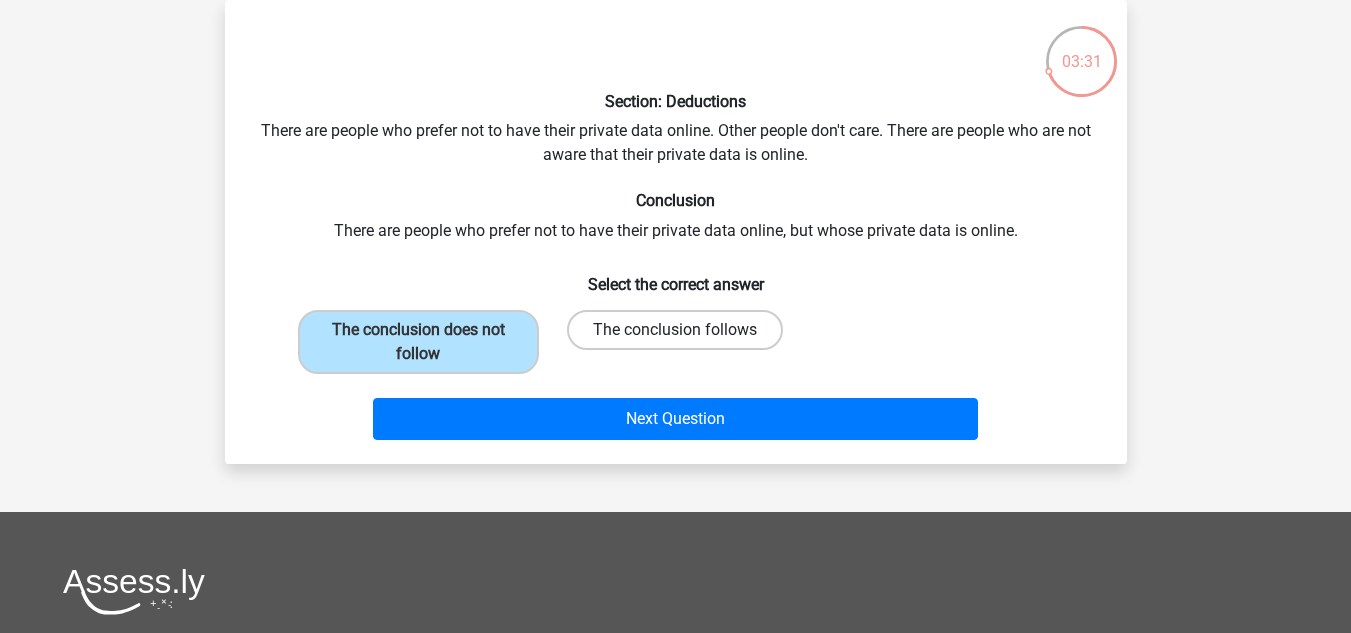 click on "The conclusion follows" at bounding box center (675, 330) 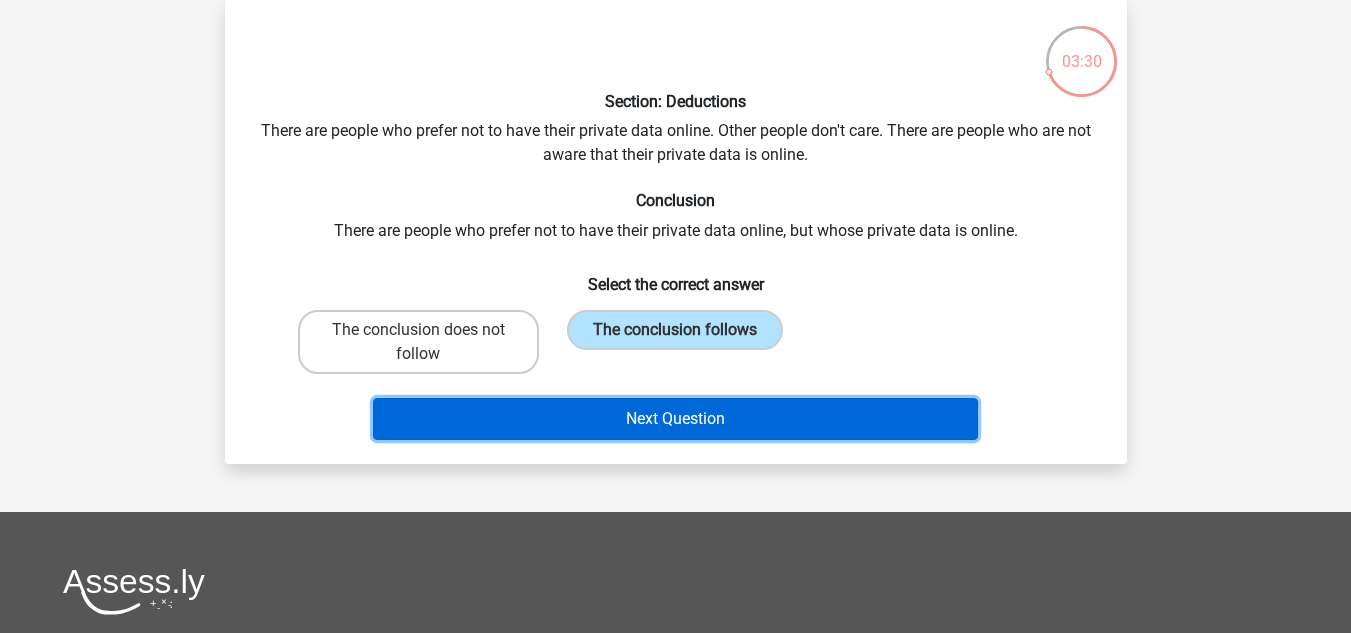 click on "Next Question" at bounding box center [675, 419] 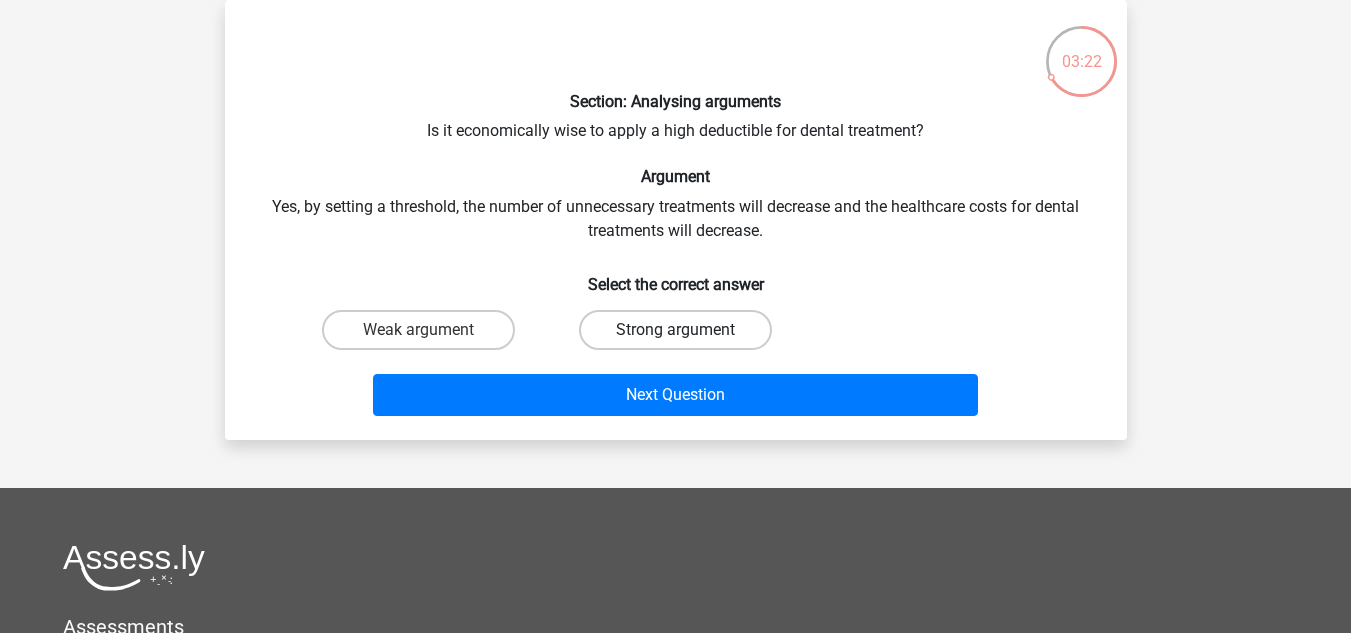 click on "Strong argument" at bounding box center [675, 330] 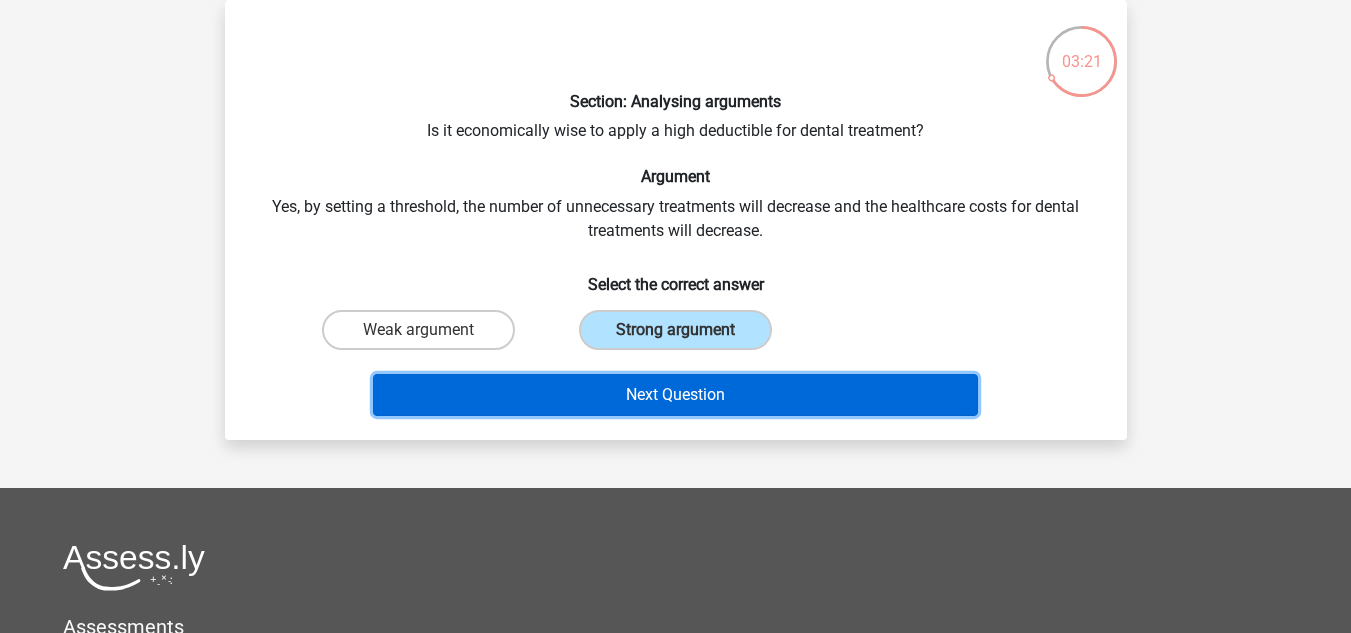 click on "Next Question" at bounding box center (675, 395) 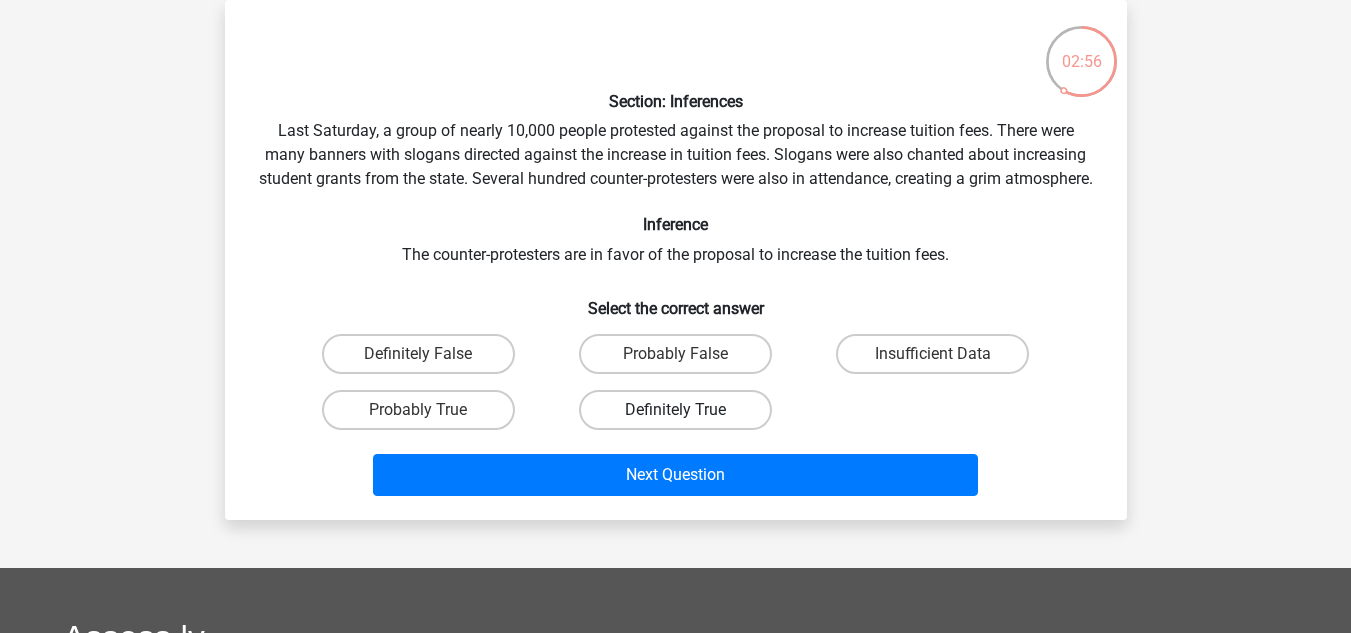 click on "Definitely True" at bounding box center [675, 410] 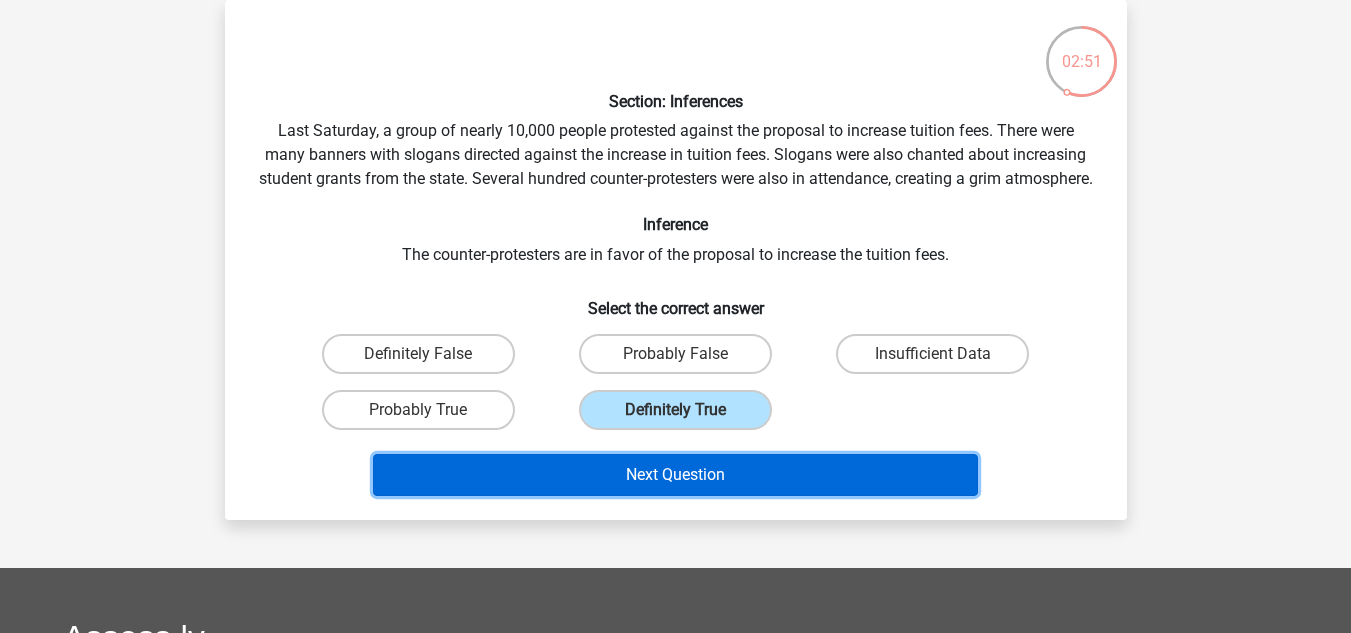 click on "Next Question" at bounding box center [675, 475] 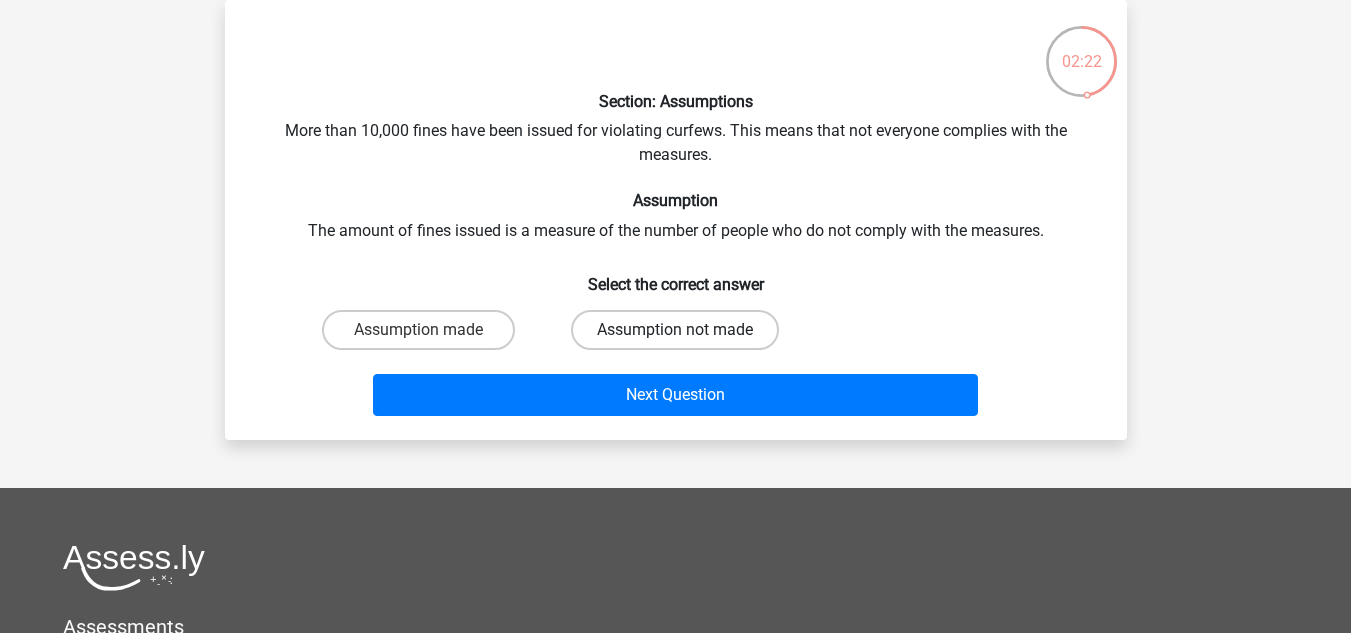click on "Assumption not made" at bounding box center (675, 330) 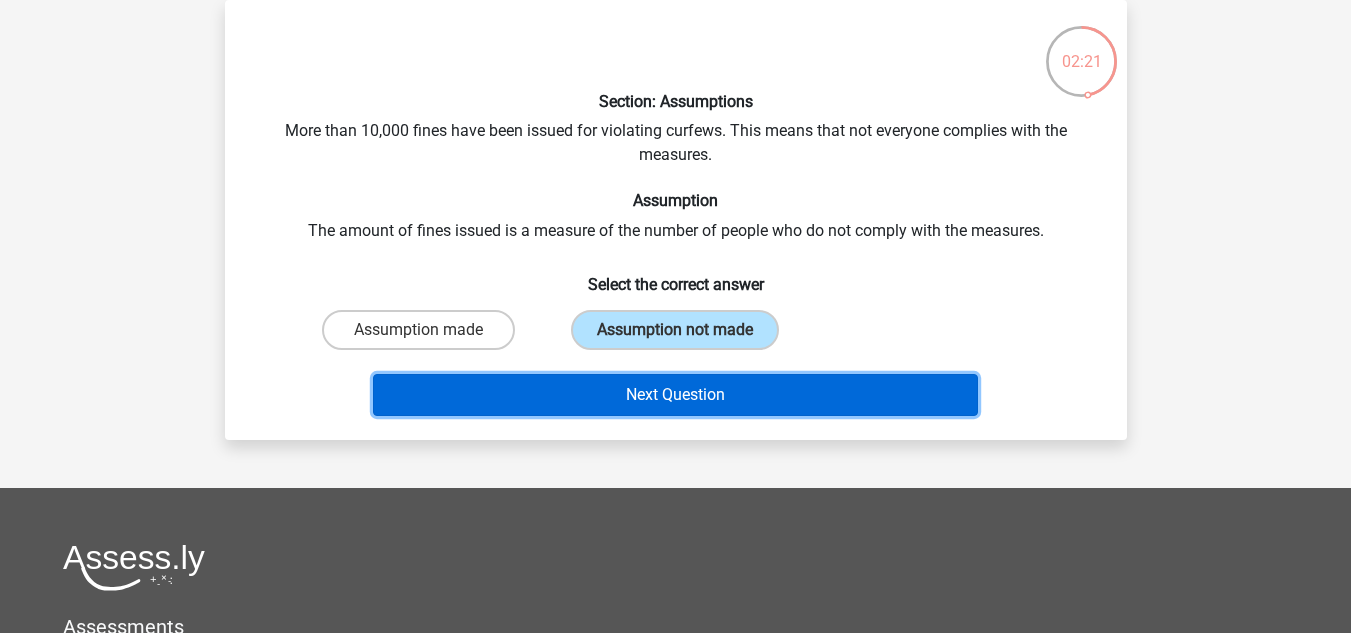 click on "Next Question" at bounding box center [675, 395] 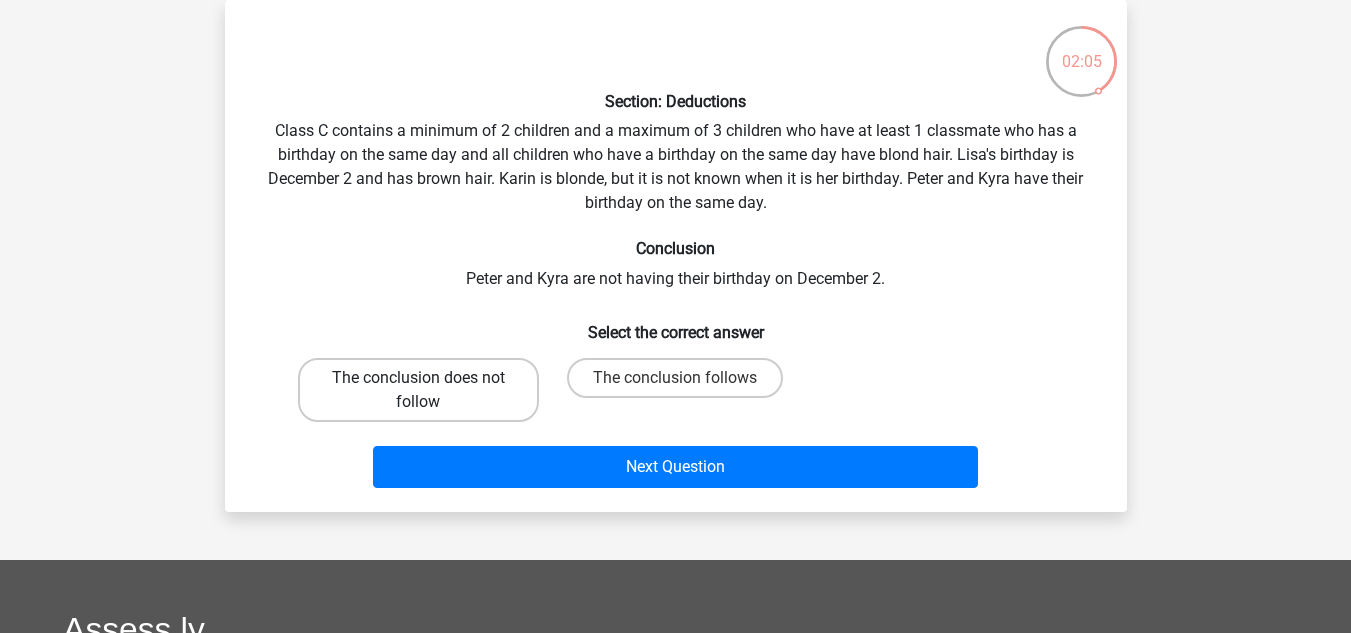 click on "The conclusion does not follow" at bounding box center [418, 390] 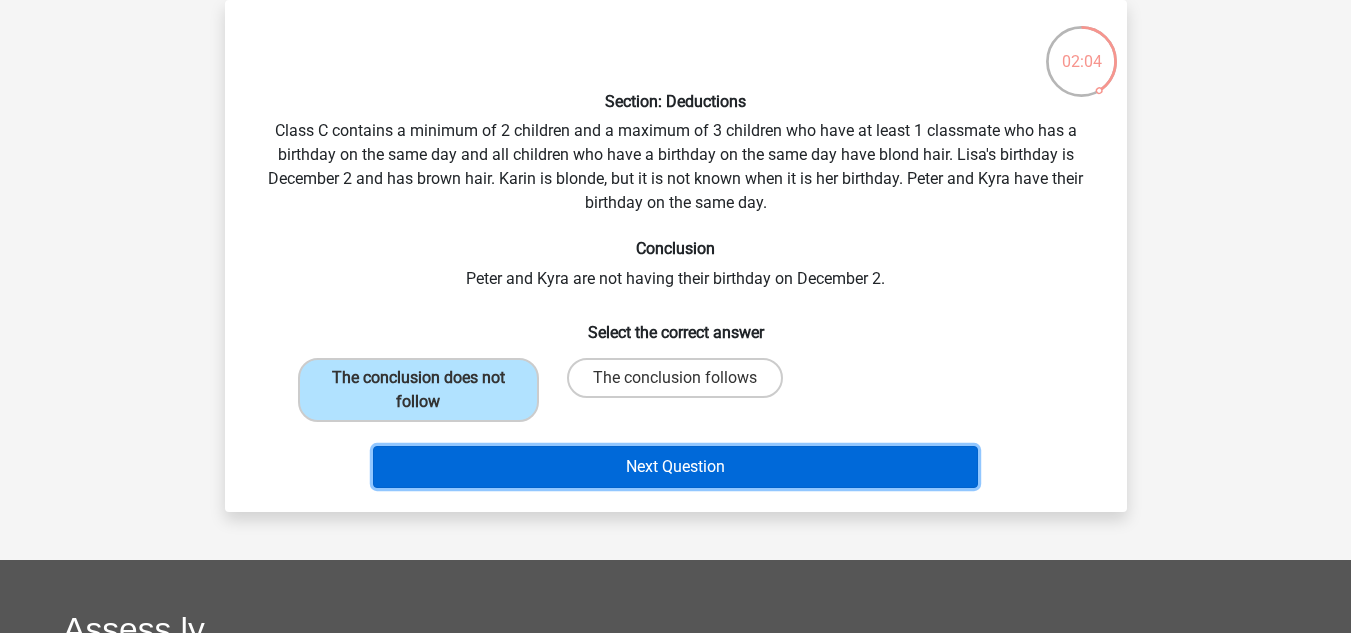 click on "Next Question" at bounding box center [675, 467] 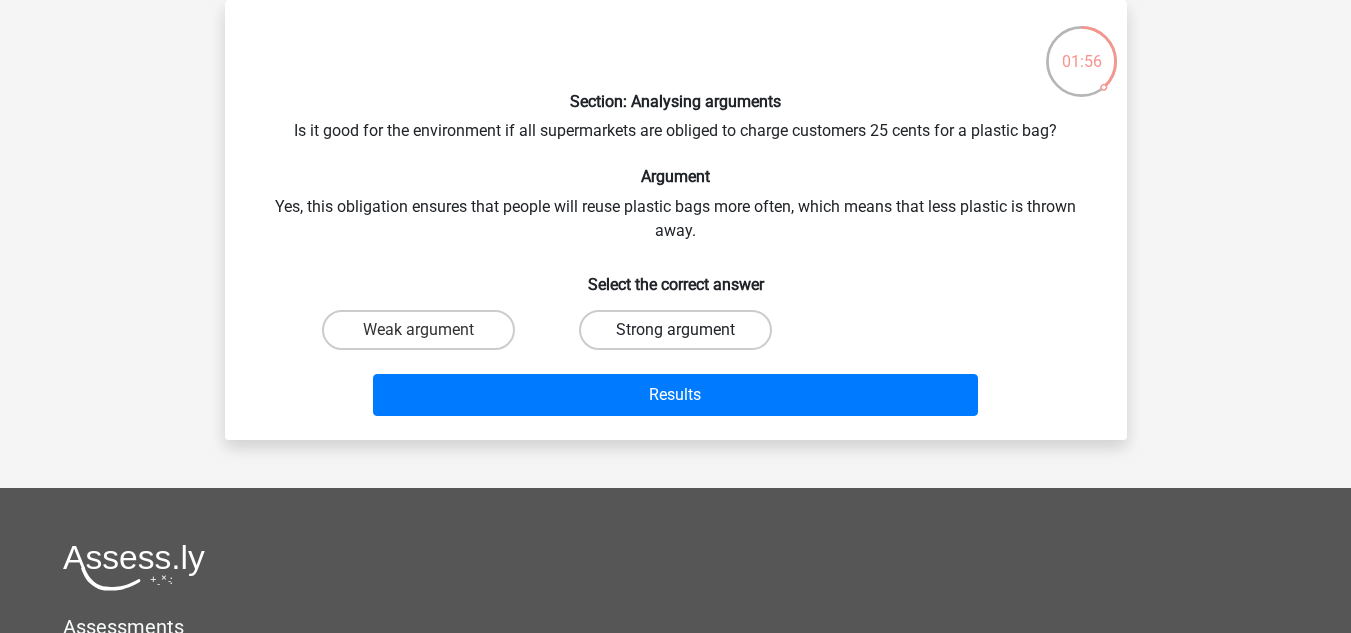click on "Strong argument" at bounding box center (675, 330) 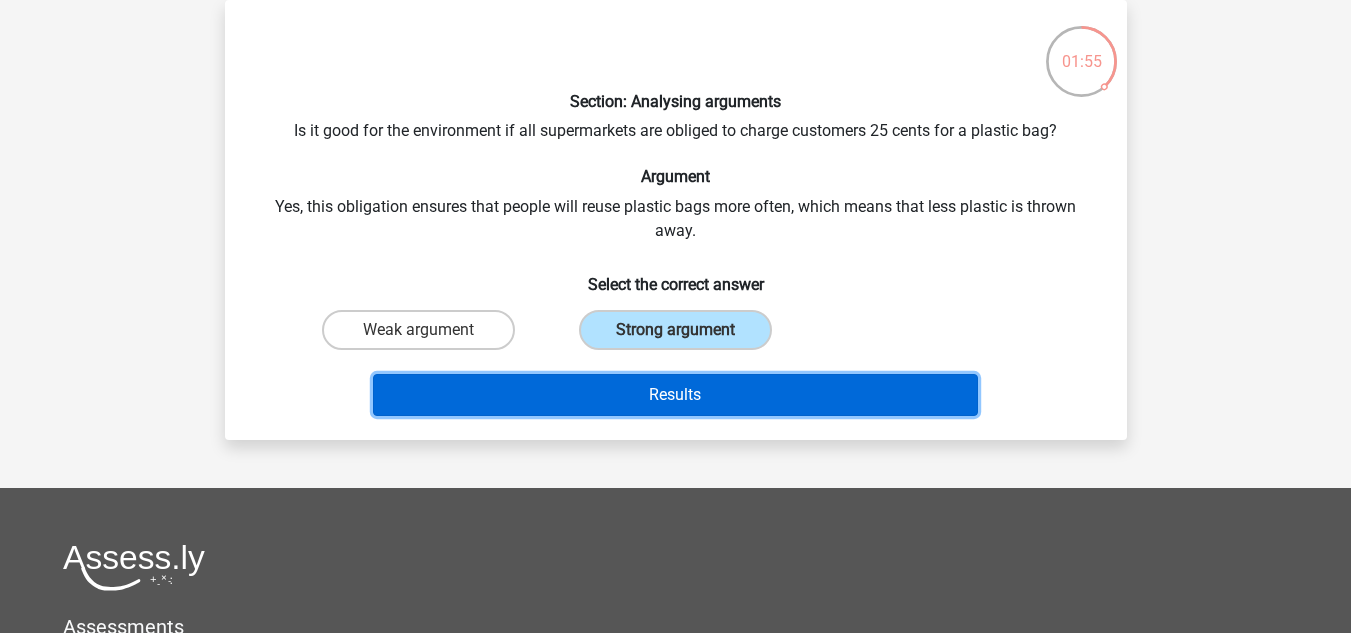 click on "Results" at bounding box center (675, 395) 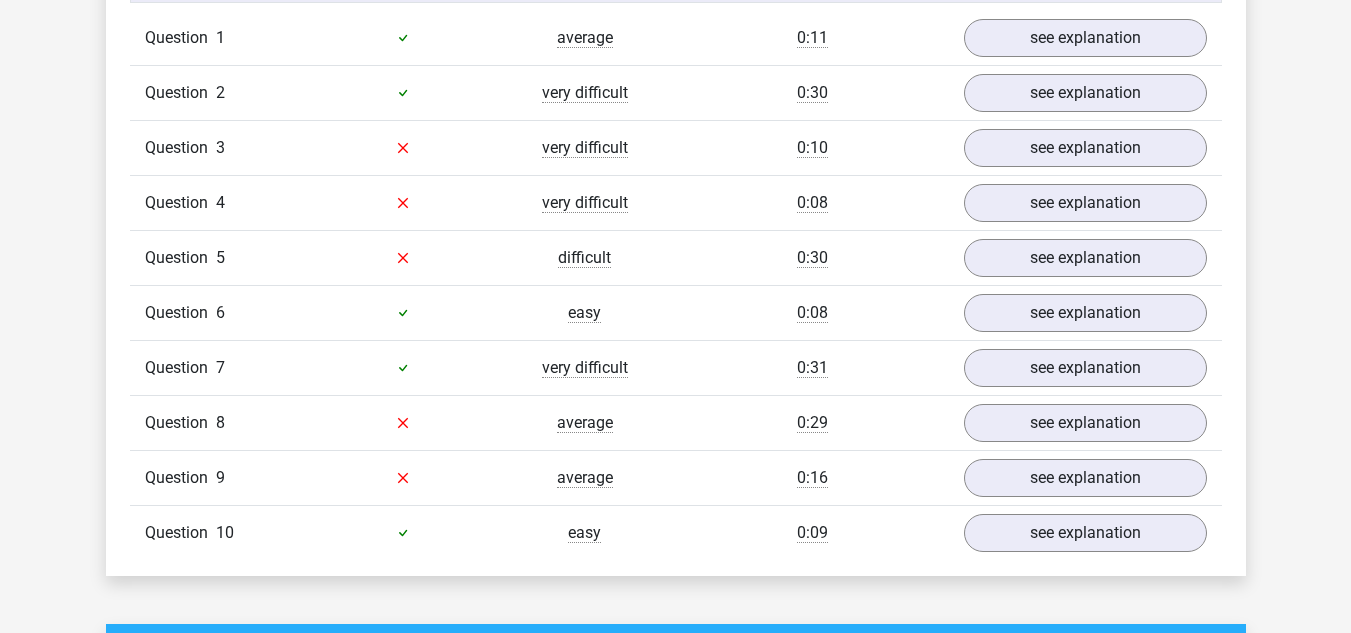 scroll, scrollTop: 1367, scrollLeft: 0, axis: vertical 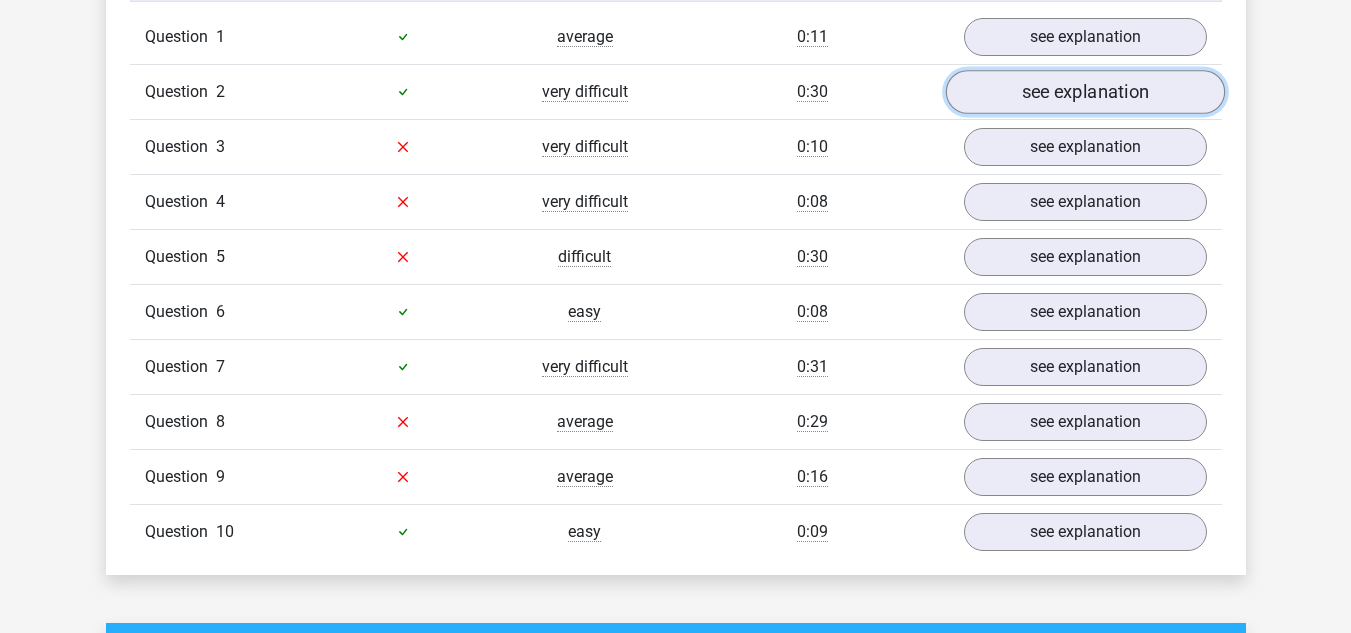 click on "see explanation" at bounding box center (1084, 92) 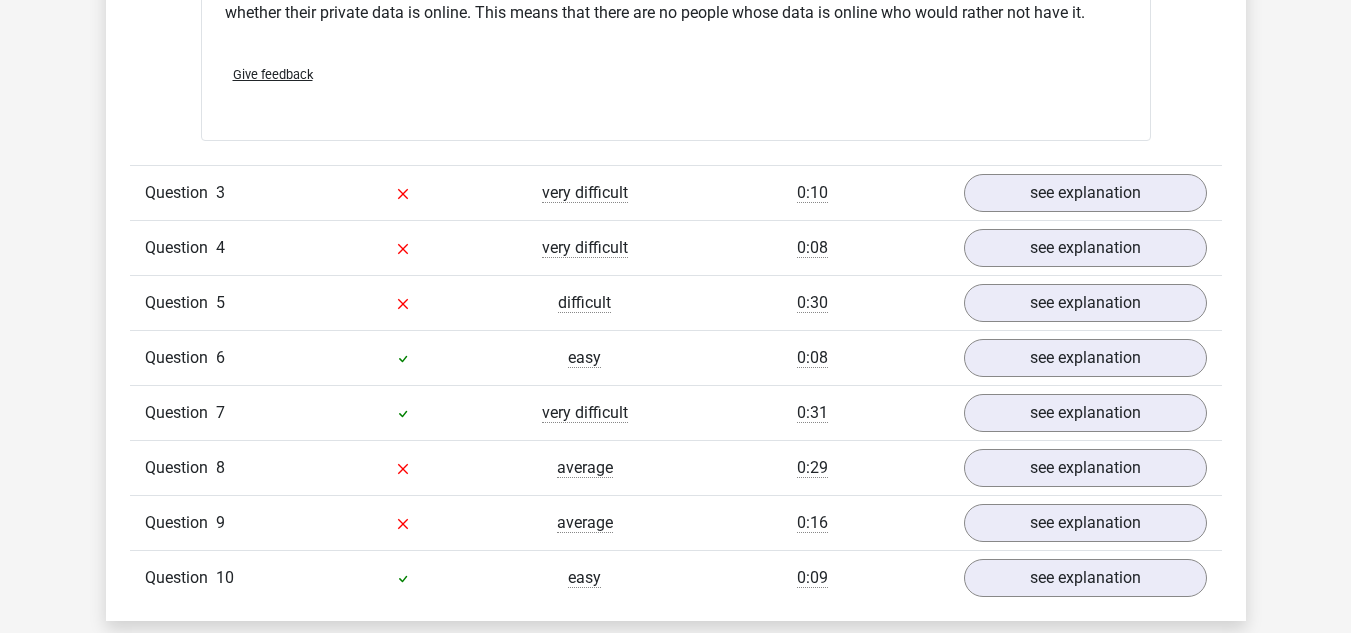 scroll, scrollTop: 1873, scrollLeft: 0, axis: vertical 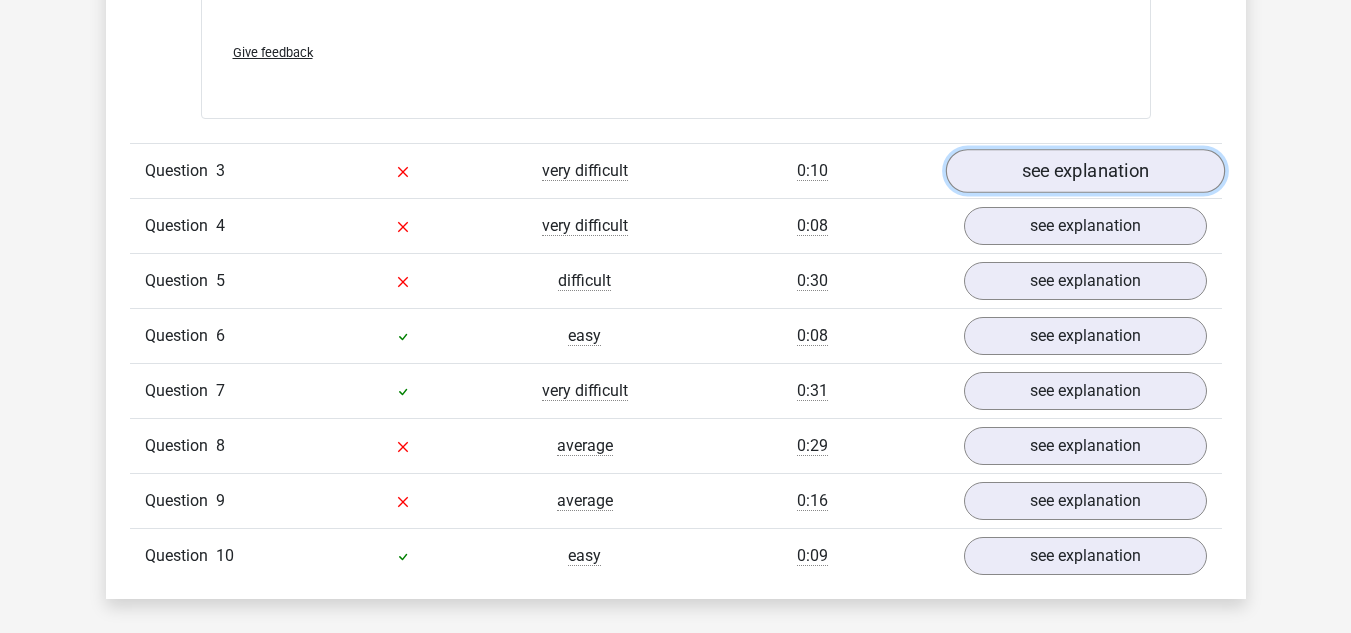click on "see explanation" at bounding box center [1084, 171] 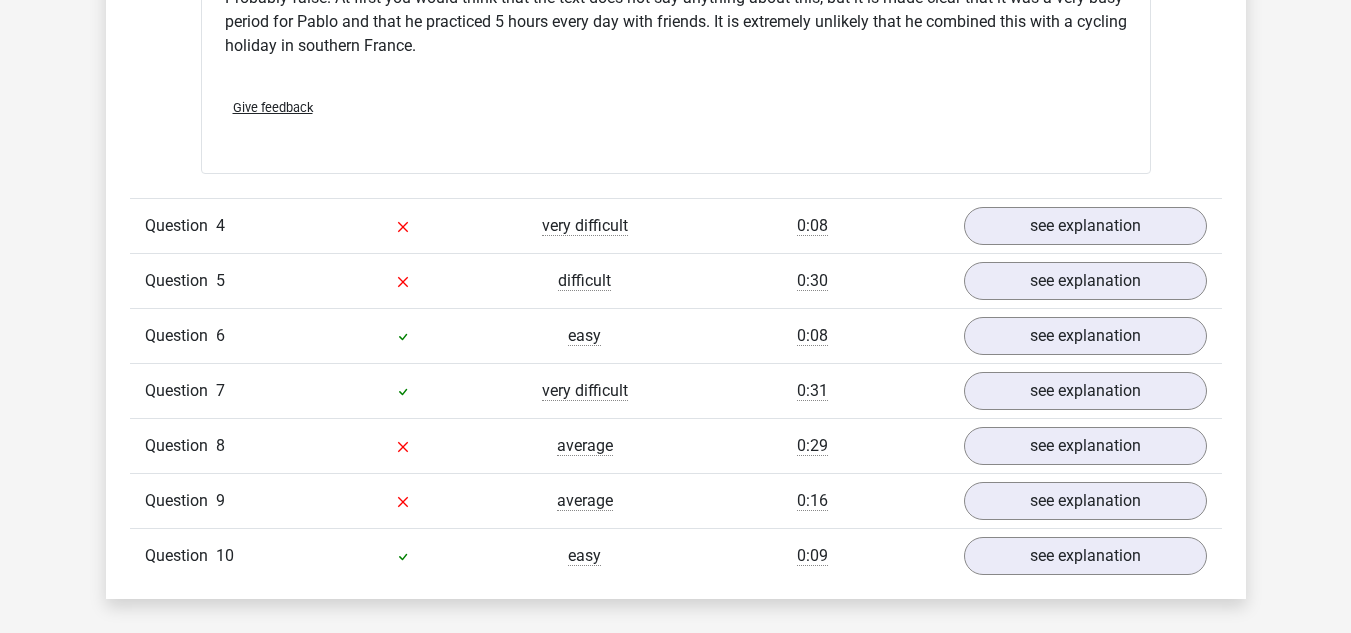 scroll, scrollTop: 2560, scrollLeft: 0, axis: vertical 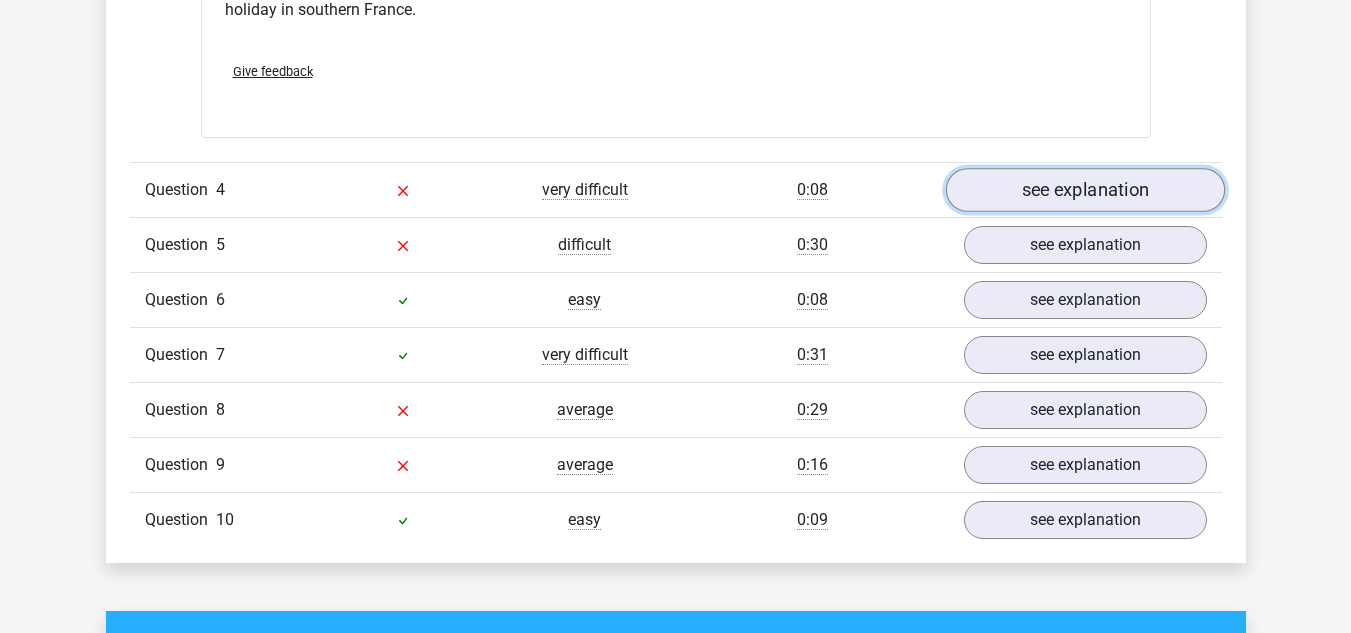 click on "see explanation" at bounding box center (1084, 190) 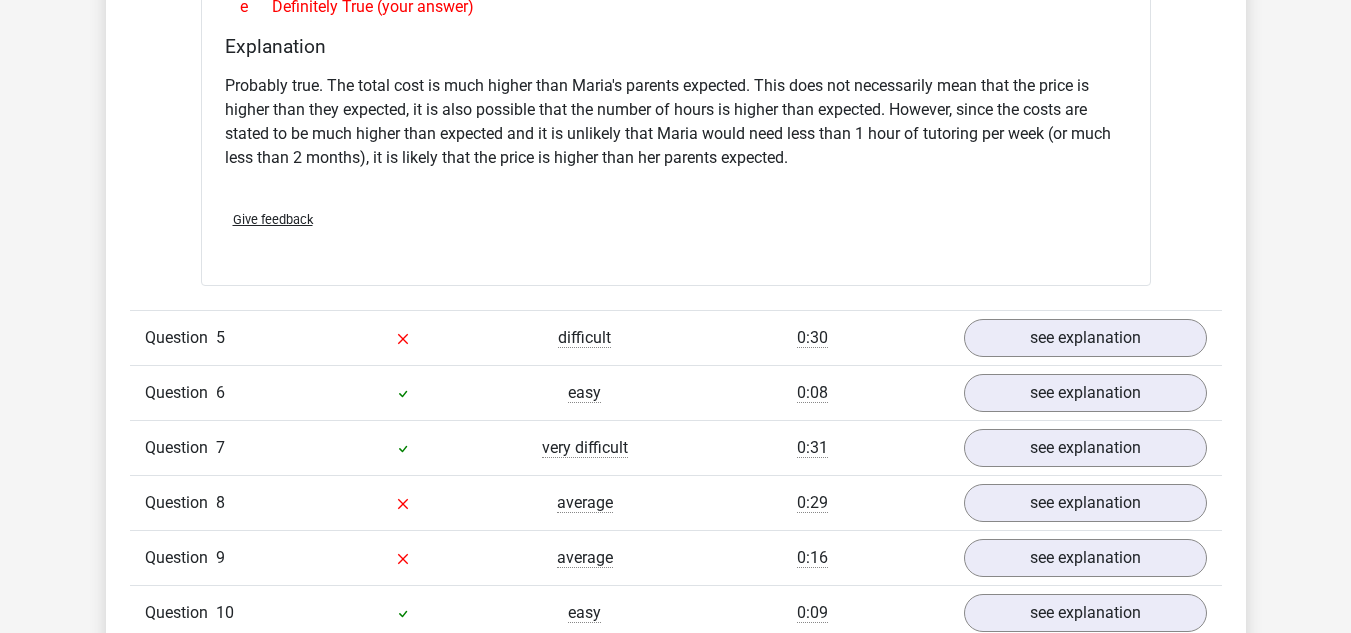 scroll, scrollTop: 3152, scrollLeft: 0, axis: vertical 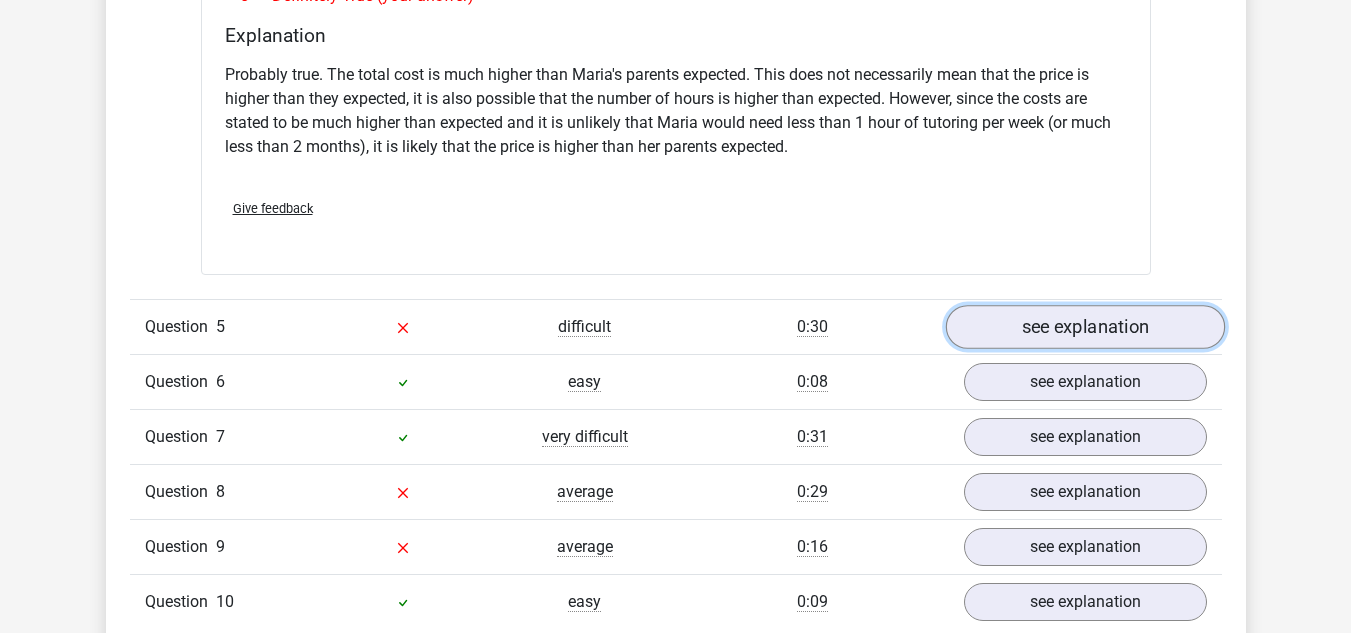click on "see explanation" at bounding box center [1084, 328] 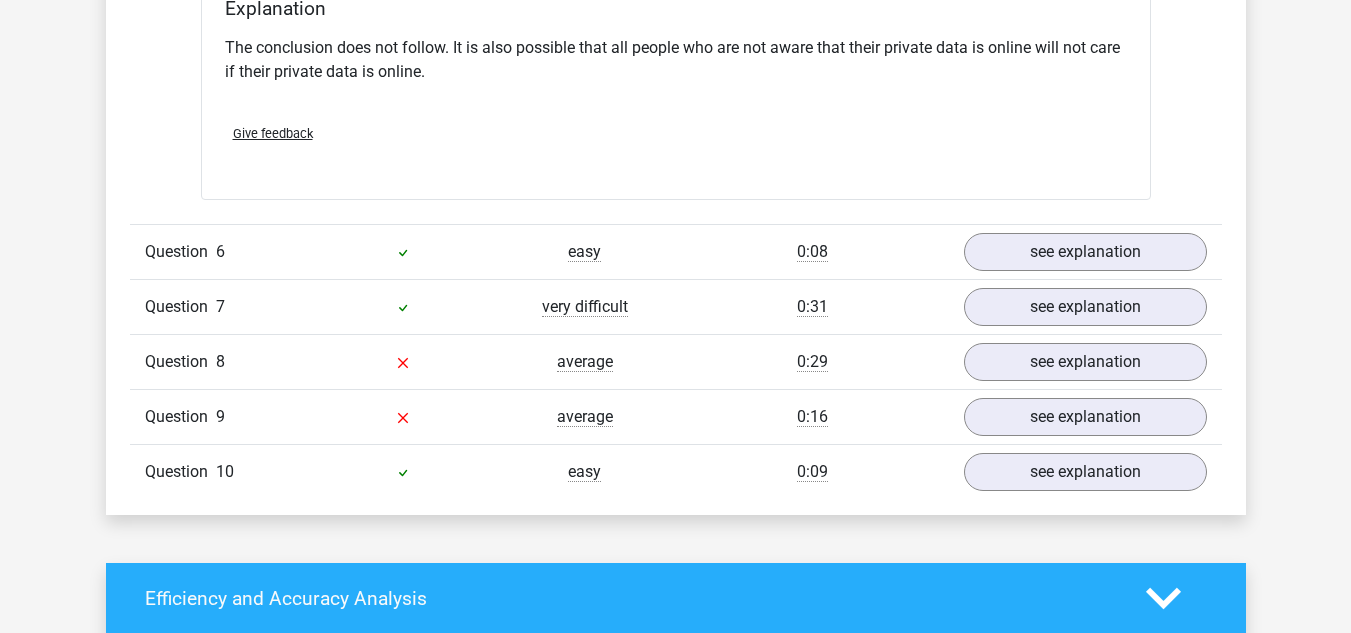 scroll, scrollTop: 3792, scrollLeft: 0, axis: vertical 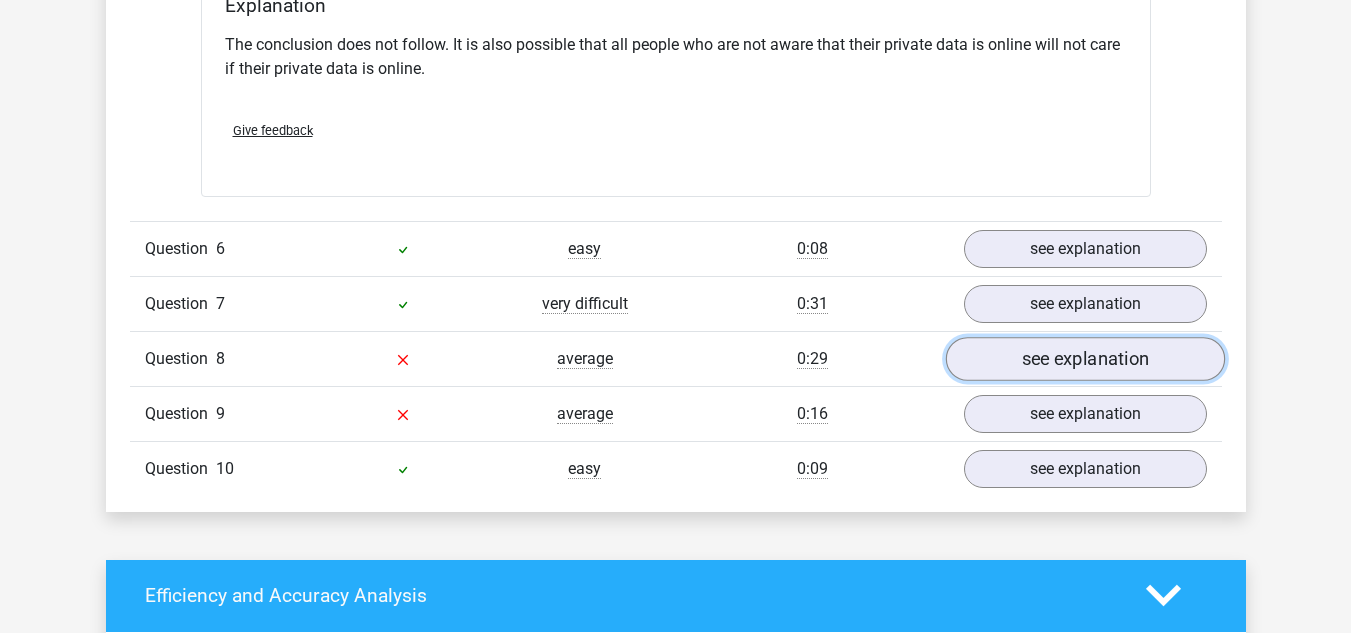 click on "see explanation" at bounding box center [1084, 359] 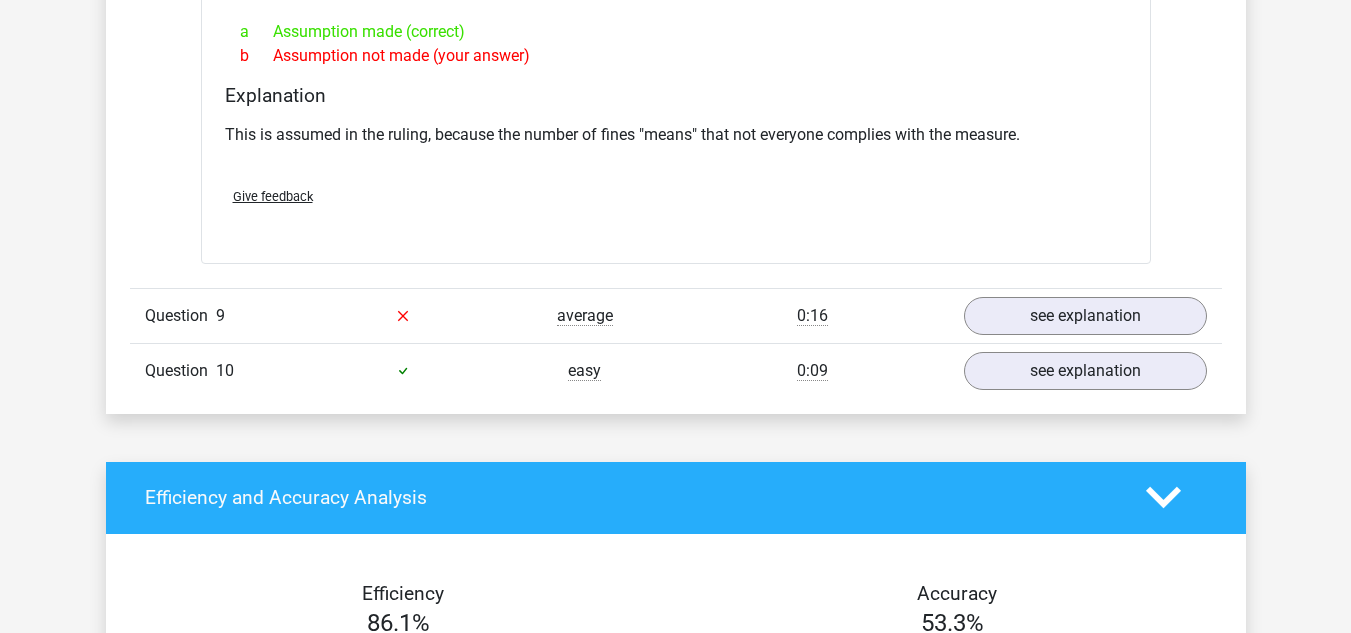 scroll, scrollTop: 4381, scrollLeft: 0, axis: vertical 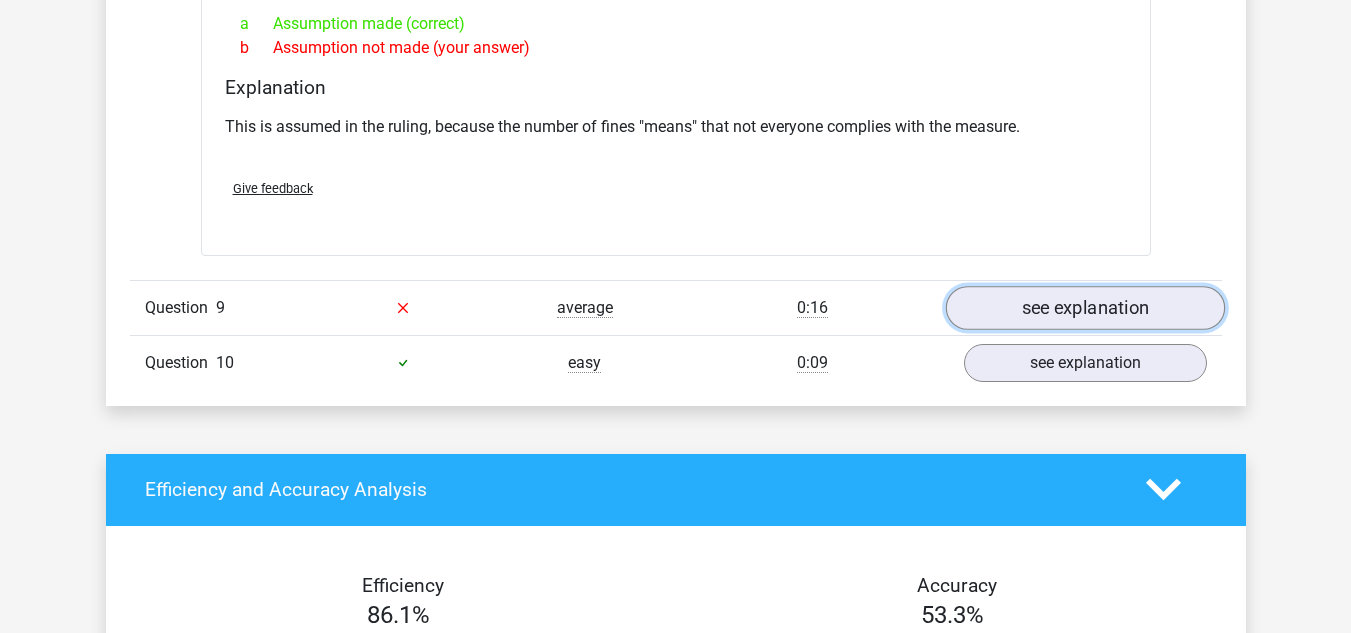 click on "see explanation" at bounding box center [1084, 308] 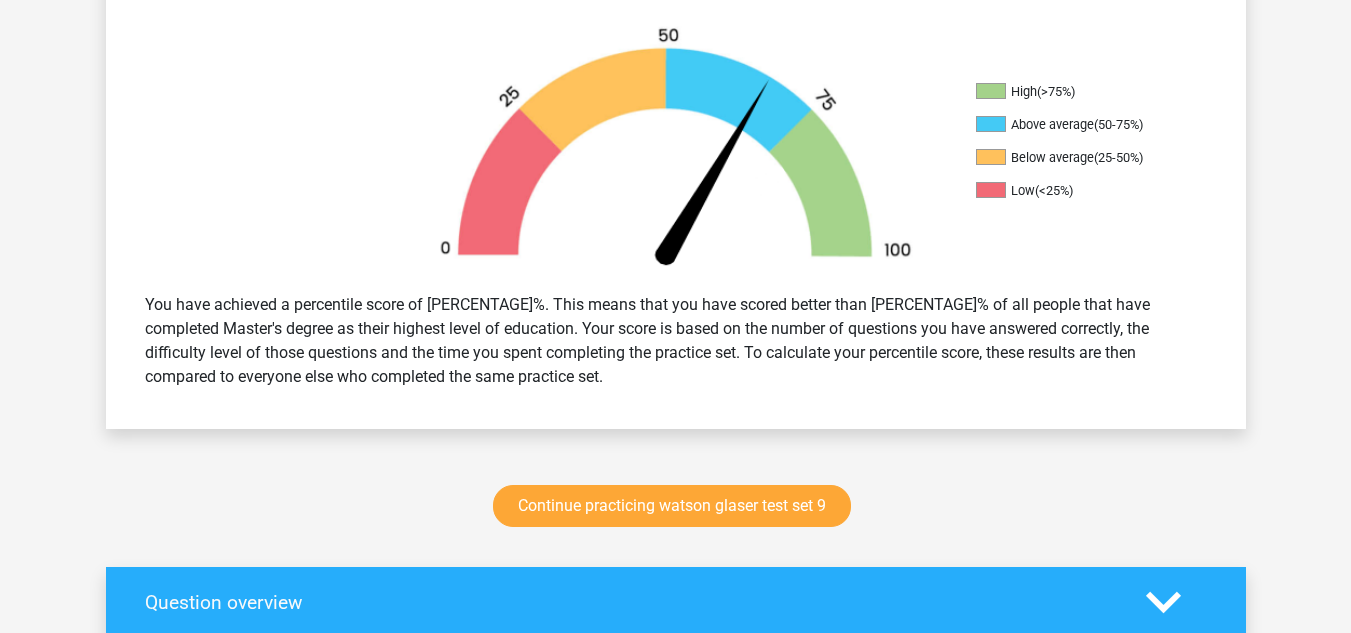 scroll, scrollTop: 674, scrollLeft: 0, axis: vertical 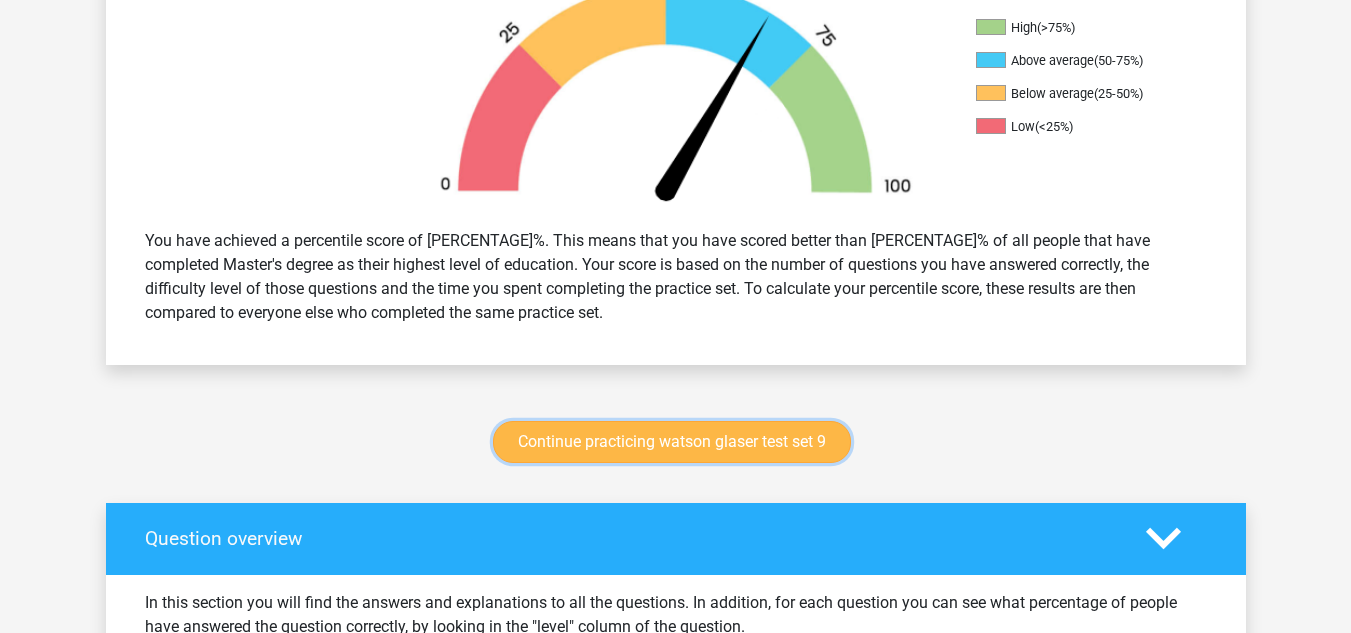 click on "Continue practicing watson glaser test set 9" at bounding box center [672, 442] 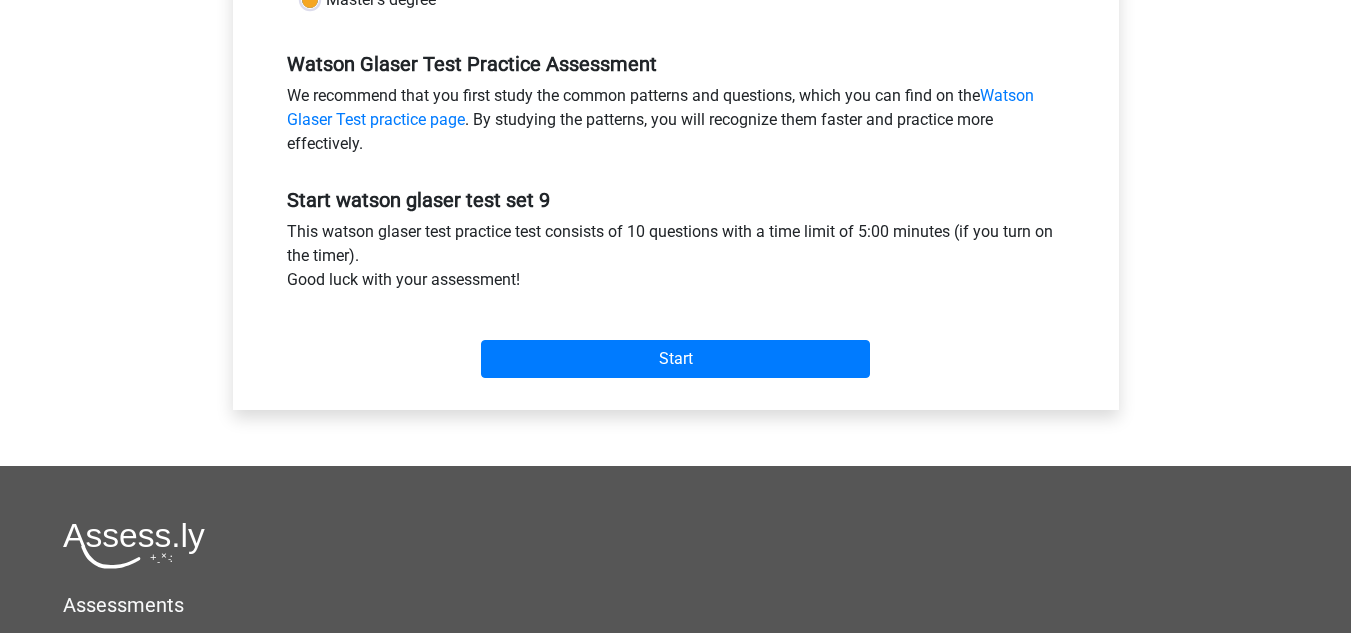 scroll, scrollTop: 603, scrollLeft: 0, axis: vertical 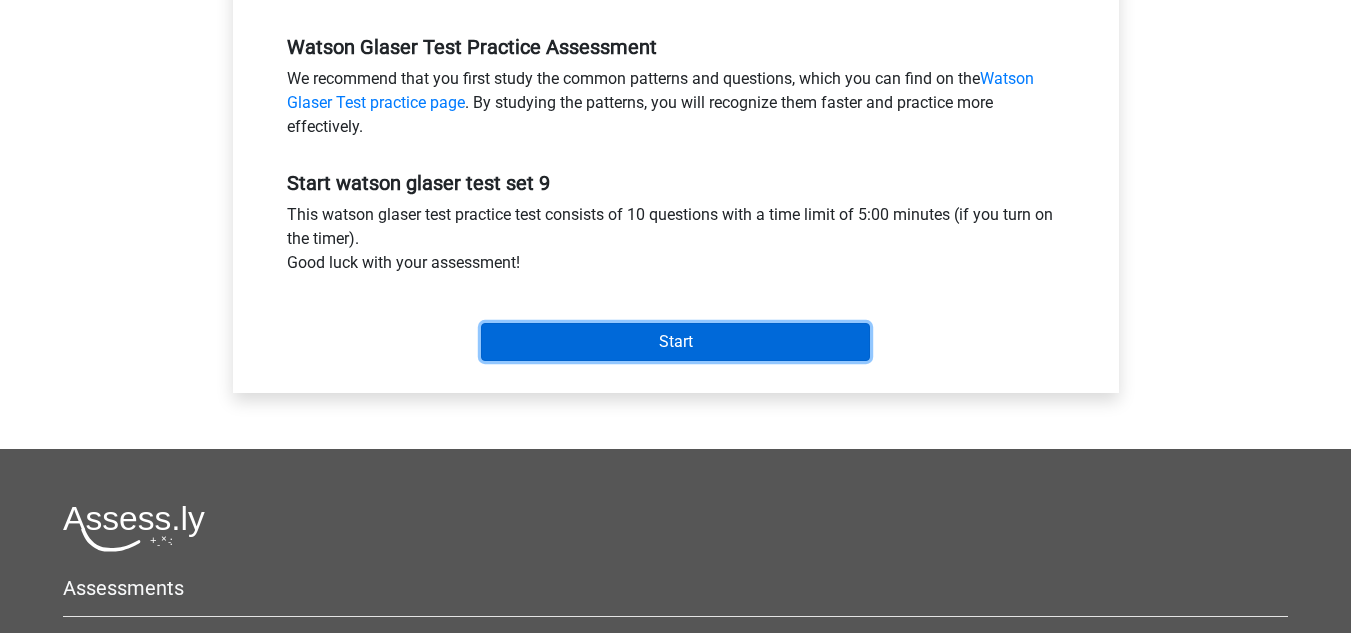click on "Start" at bounding box center [675, 342] 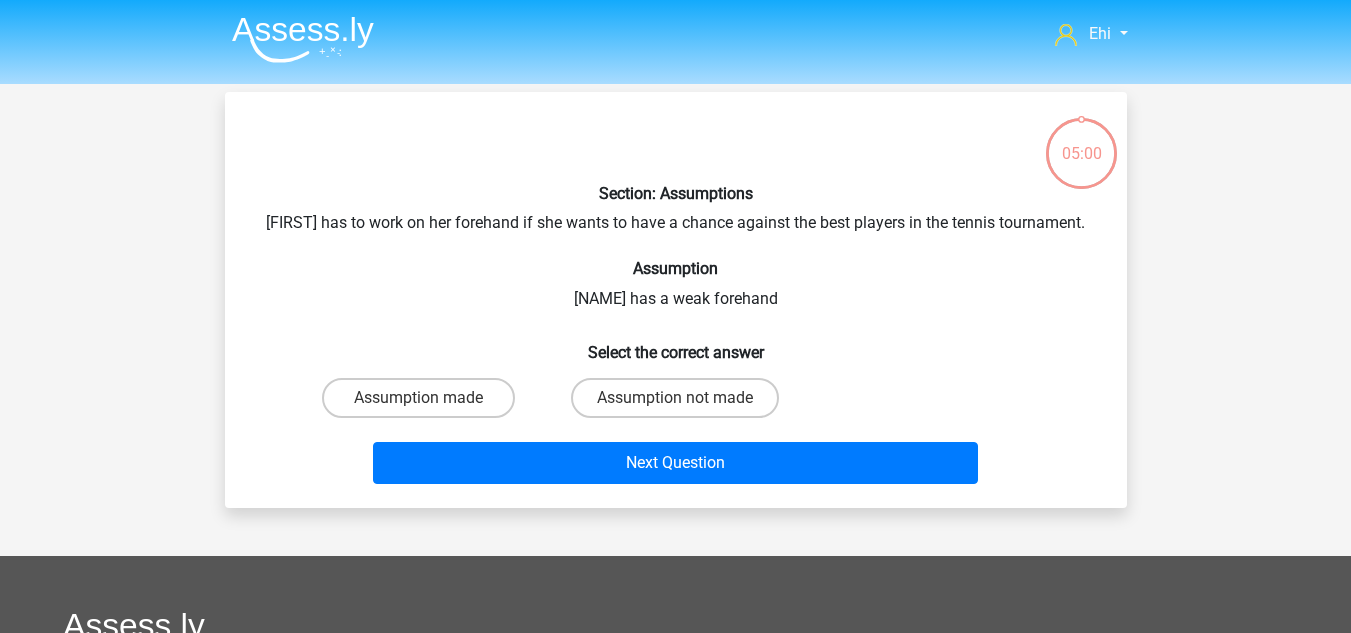 scroll, scrollTop: 0, scrollLeft: 0, axis: both 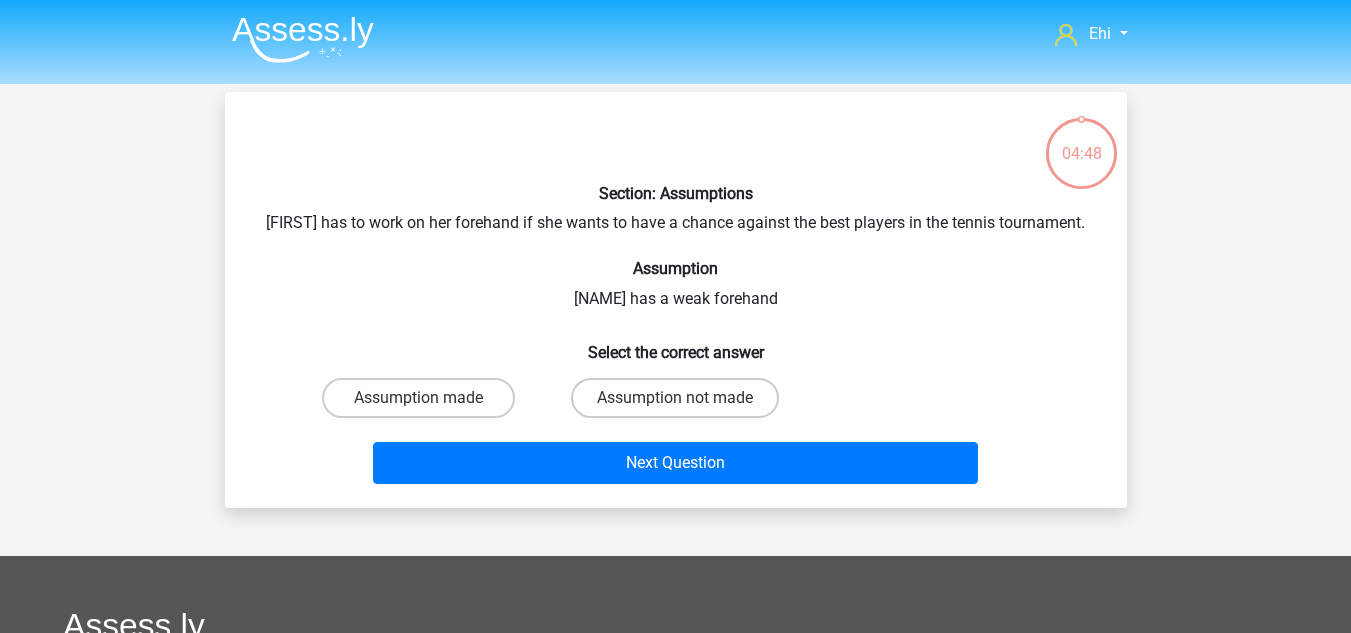 click on "Assumption made" at bounding box center (418, 398) 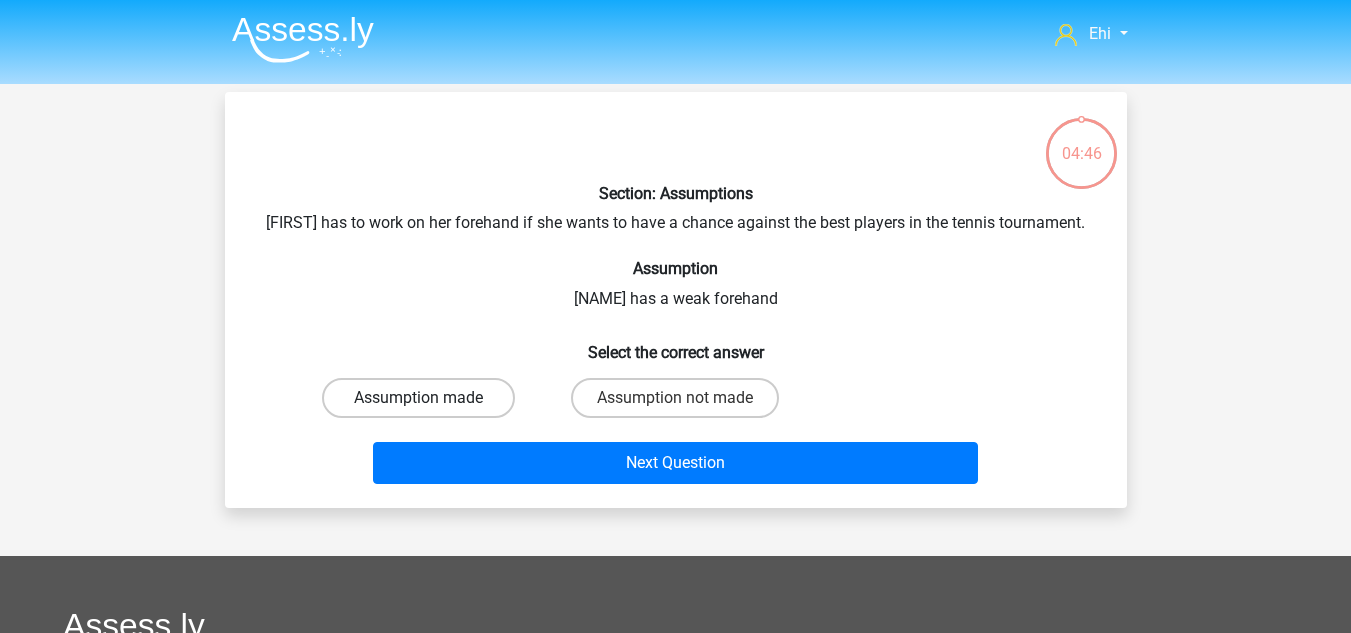 click on "Assumption made" at bounding box center (418, 398) 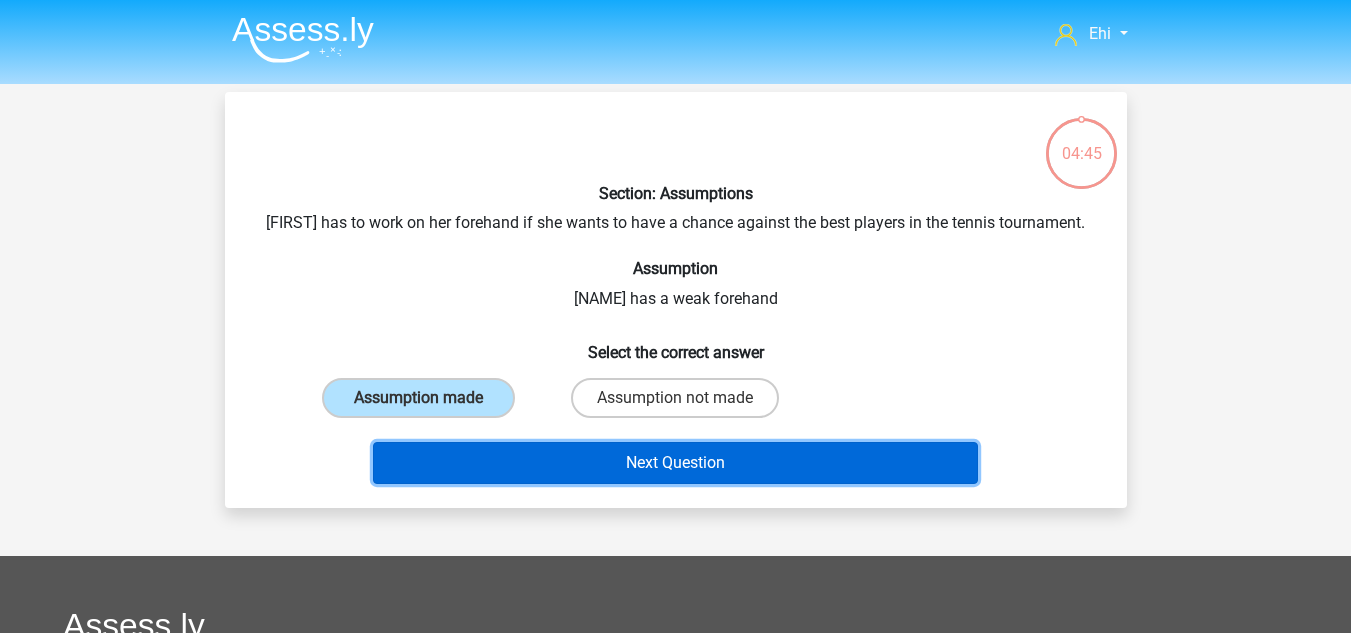click on "Next Question" at bounding box center [675, 463] 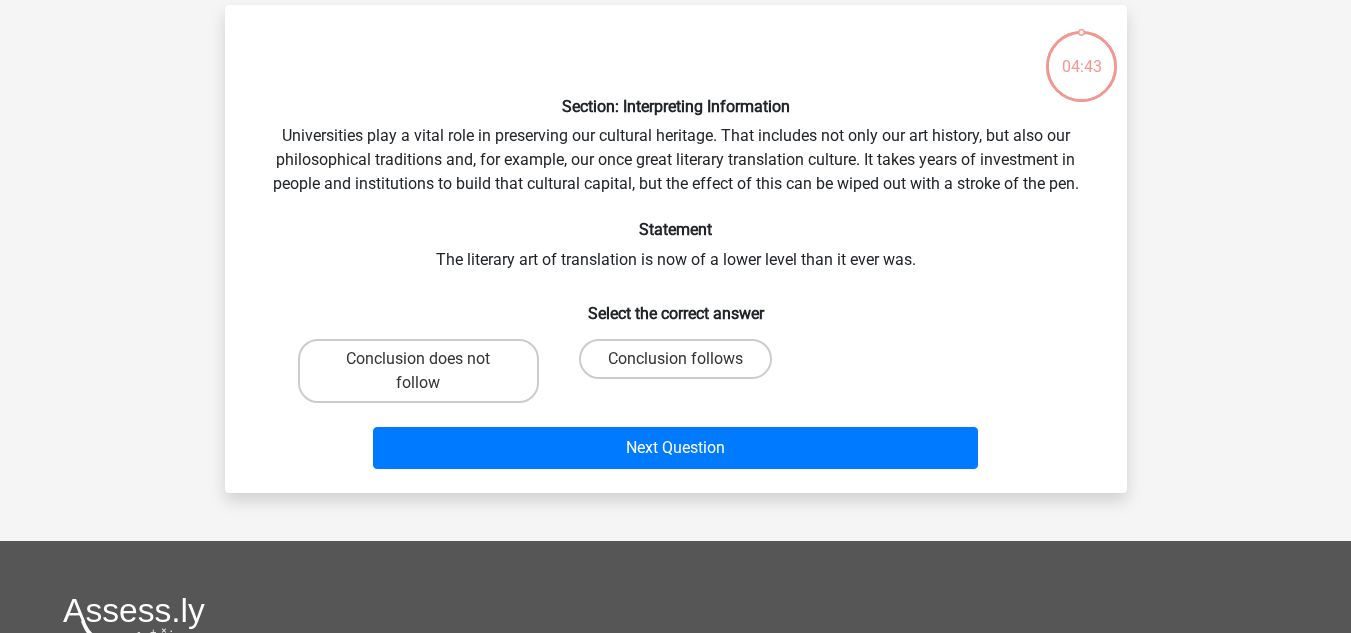 scroll, scrollTop: 92, scrollLeft: 0, axis: vertical 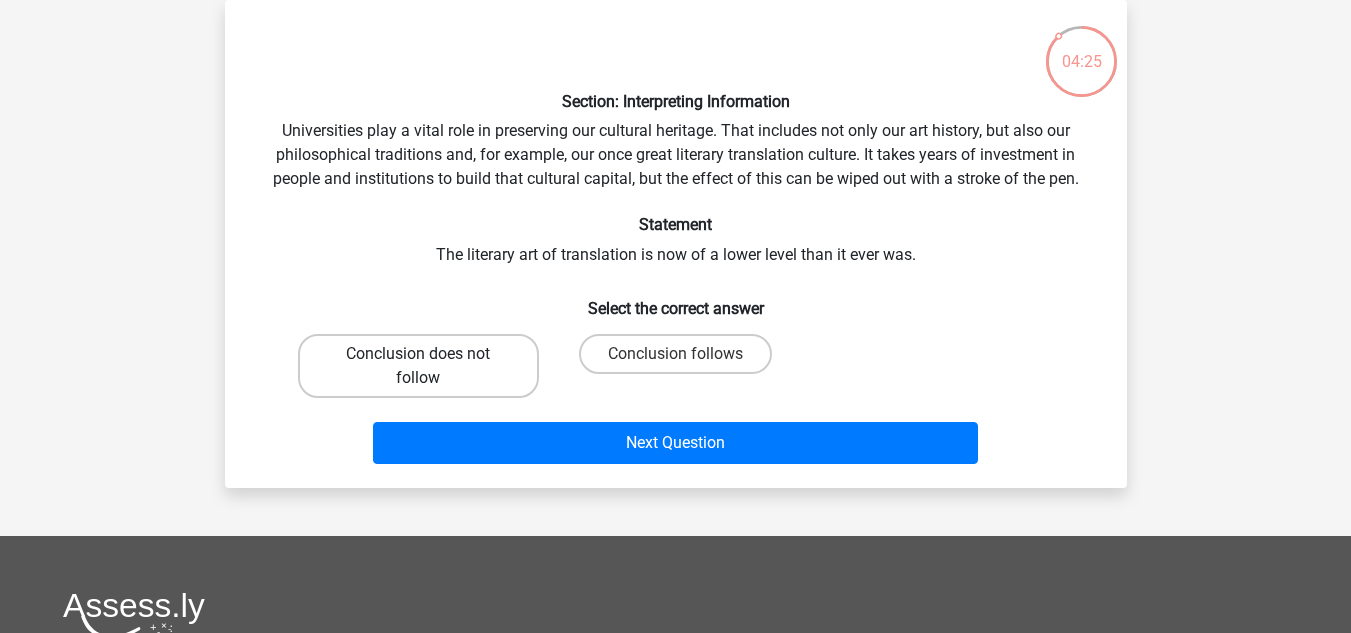 click on "Conclusion does not follow" at bounding box center (418, 366) 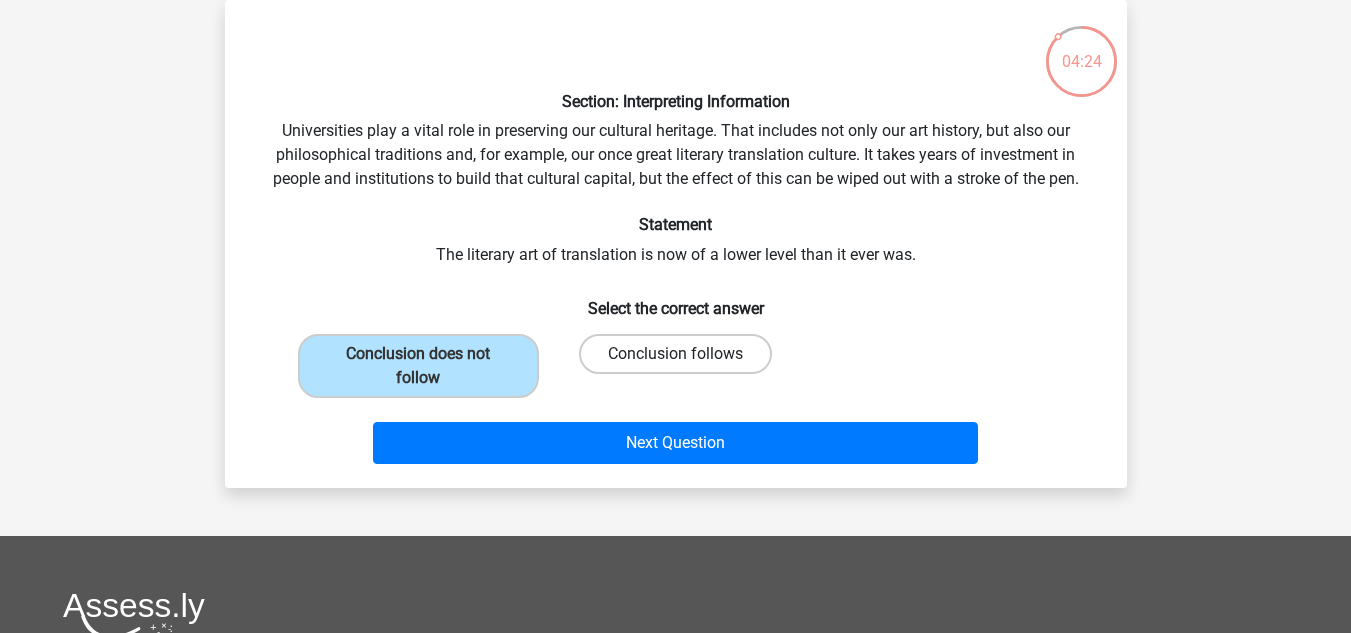 click on "Conclusion follows" at bounding box center (675, 354) 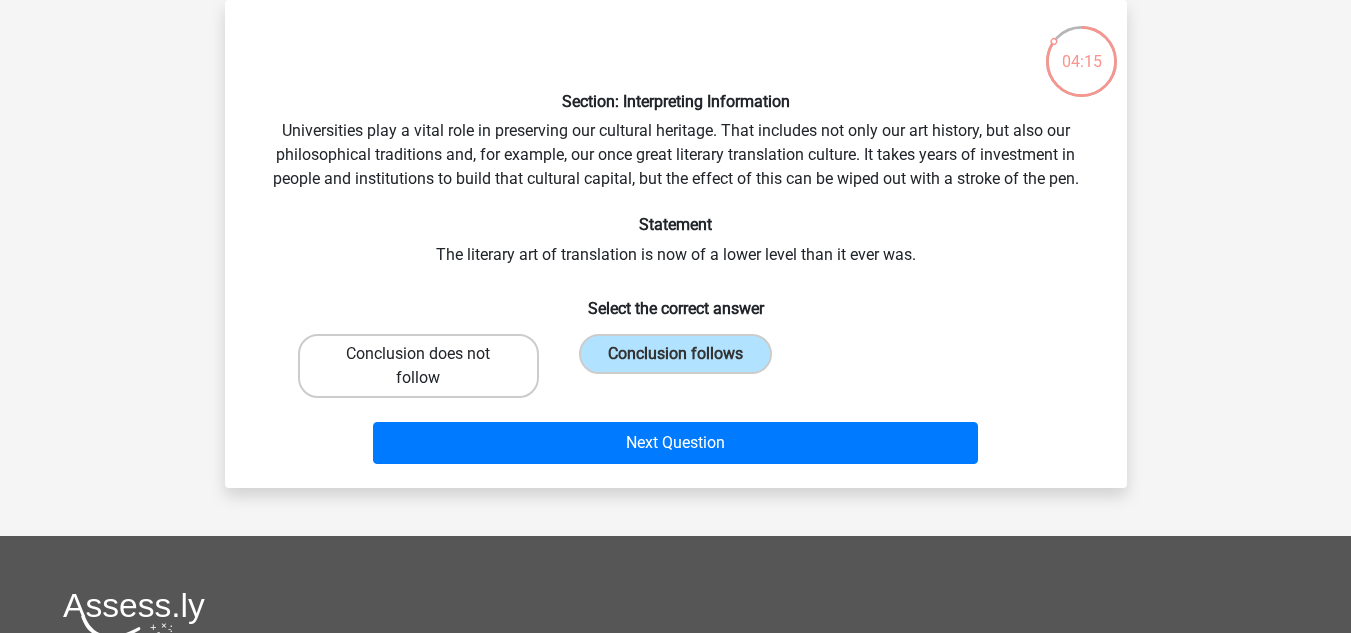 click on "Conclusion does not follow" at bounding box center (418, 366) 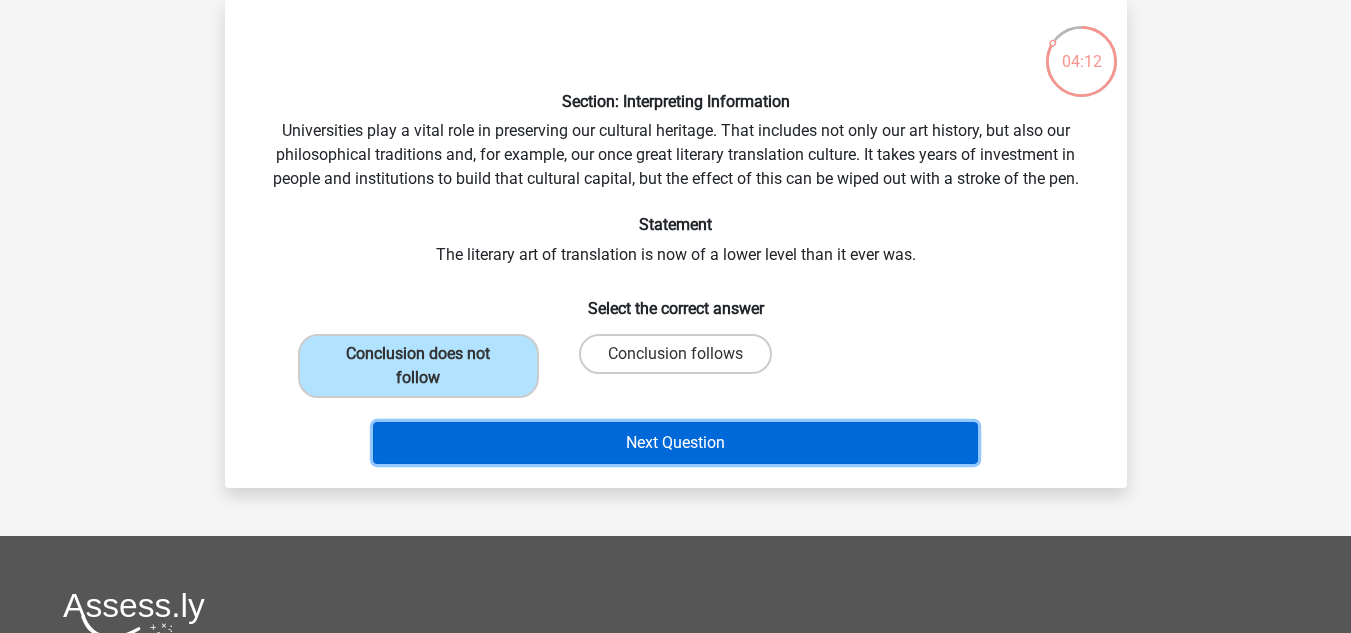 click on "Next Question" at bounding box center (675, 443) 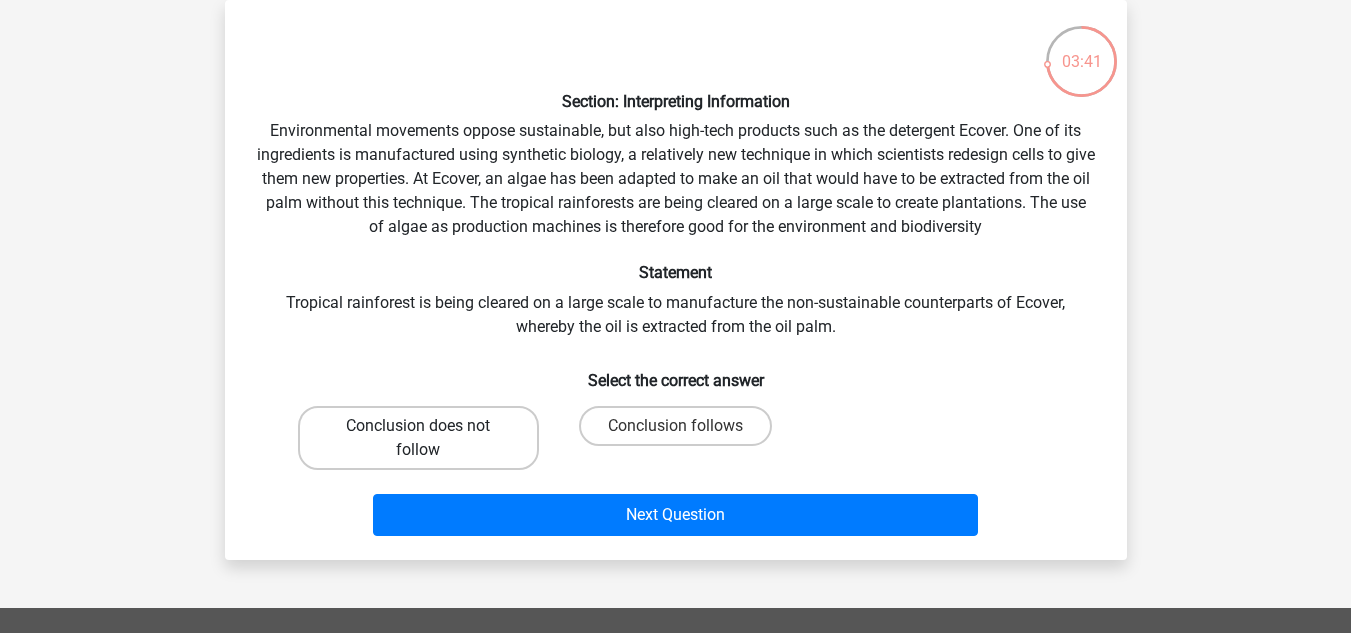 click on "Conclusion does not follow" at bounding box center (418, 438) 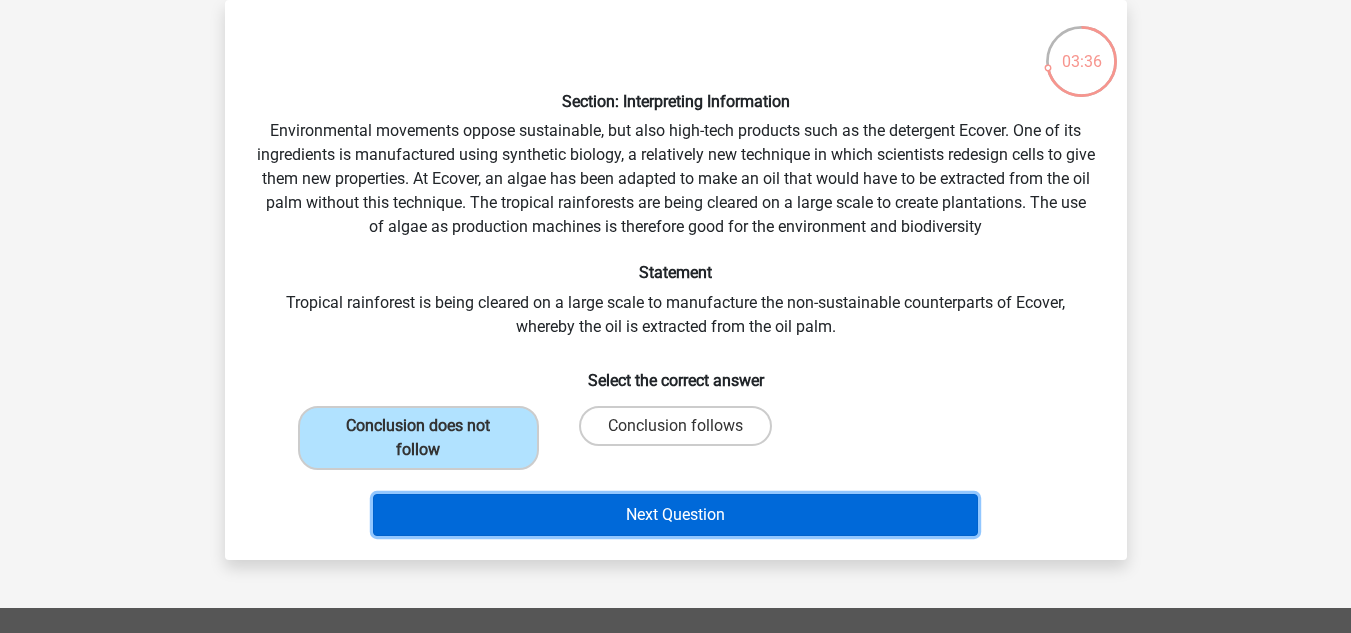 click on "Next Question" at bounding box center [675, 515] 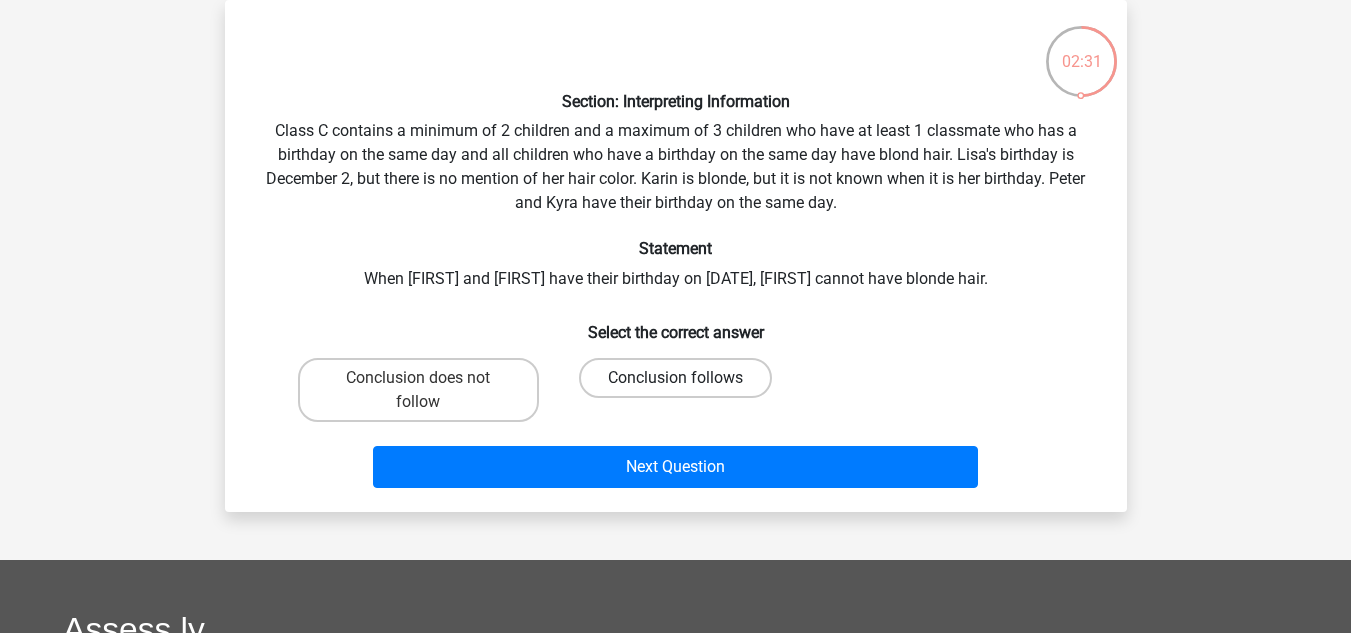 click on "Conclusion follows" at bounding box center [675, 378] 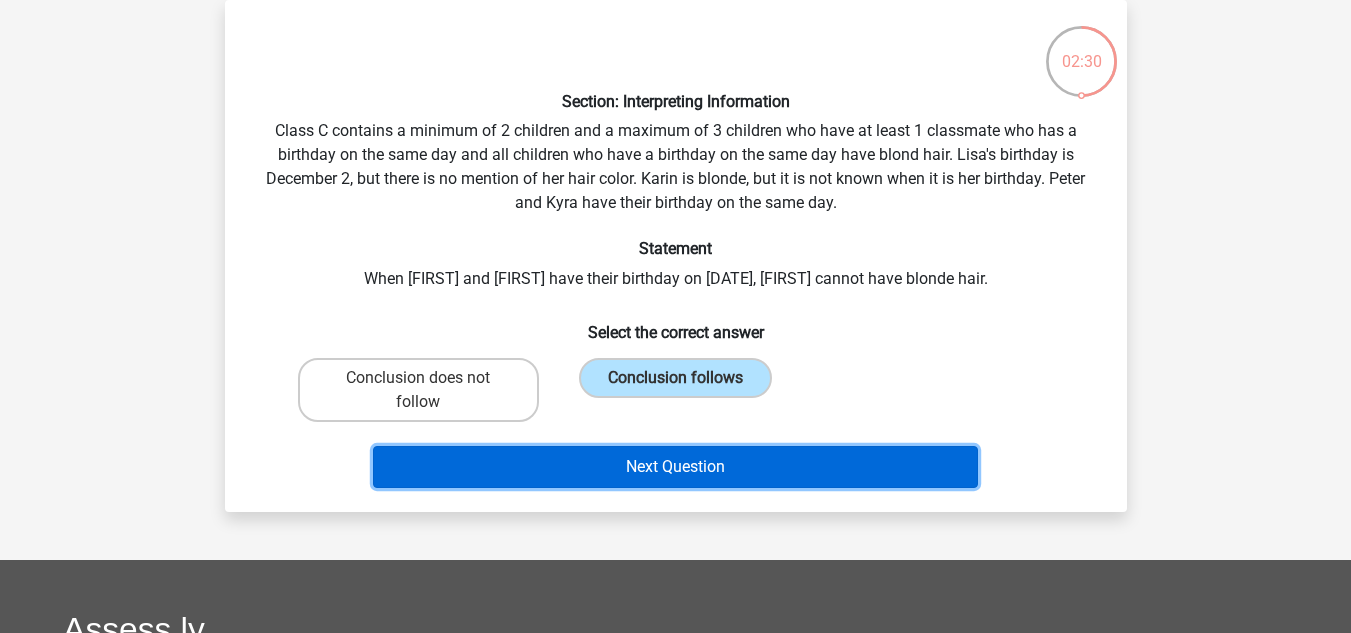 click on "Next Question" at bounding box center [675, 467] 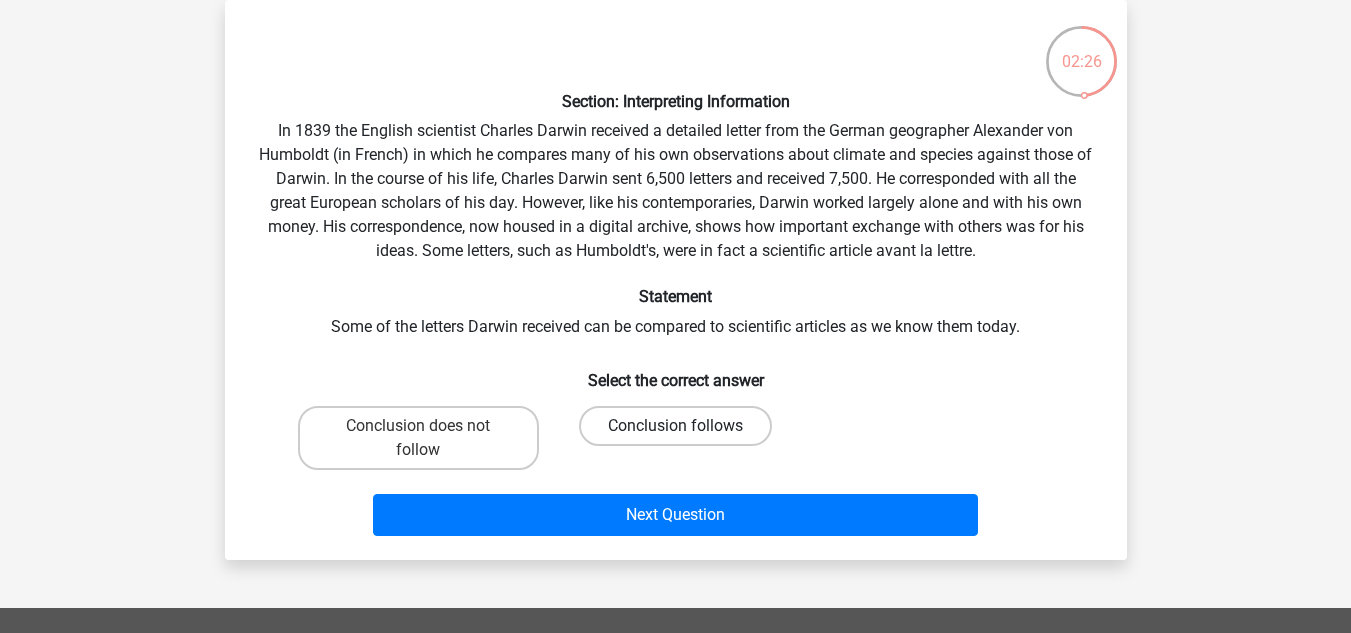 click on "Conclusion follows" at bounding box center (675, 426) 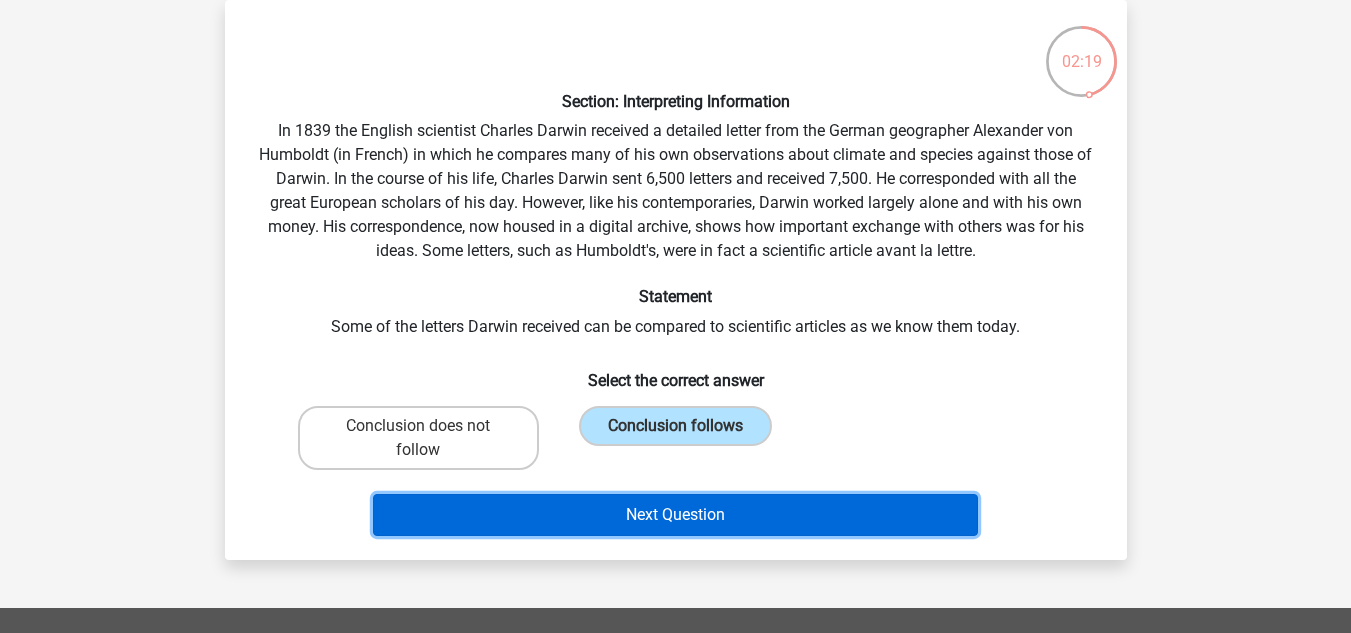 click on "Next Question" at bounding box center (675, 515) 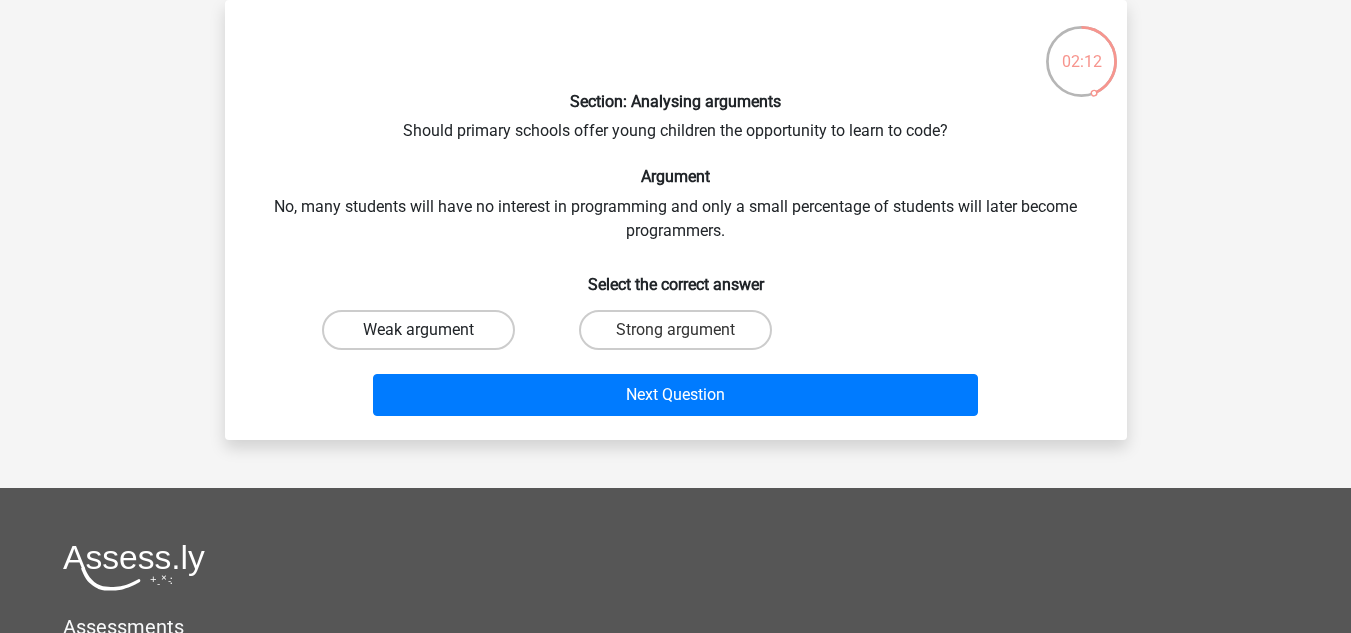 click on "Weak argument" at bounding box center [418, 330] 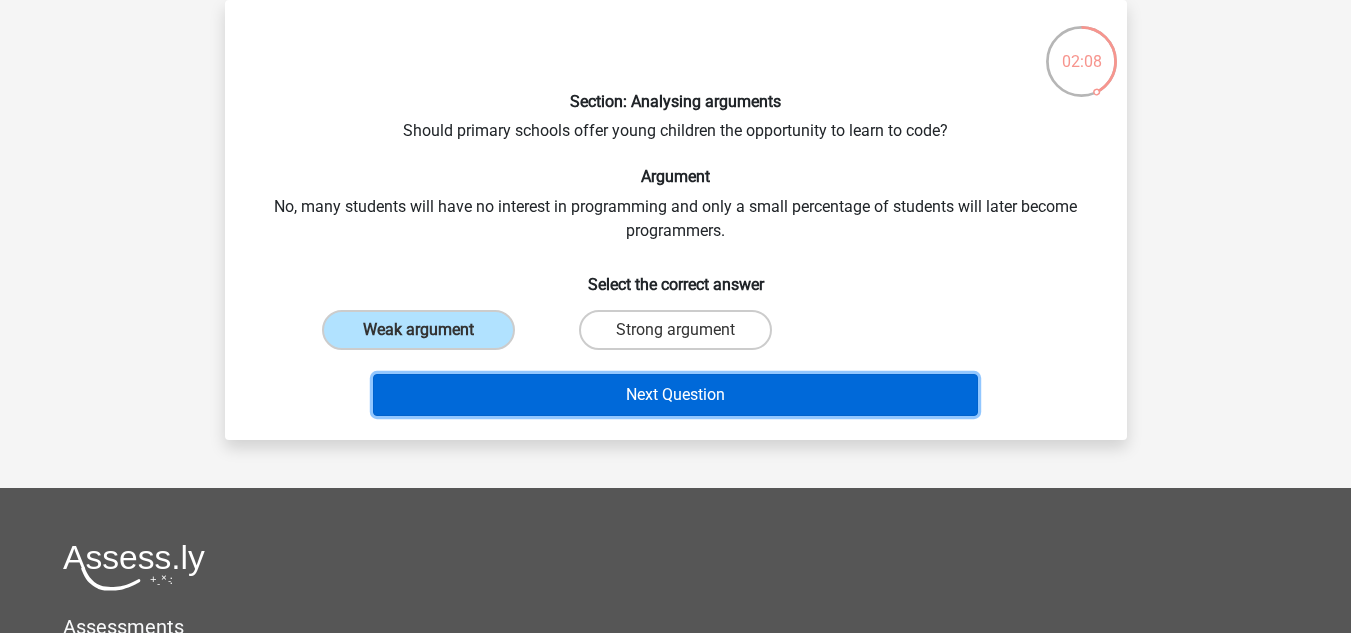 click on "Next Question" at bounding box center (675, 395) 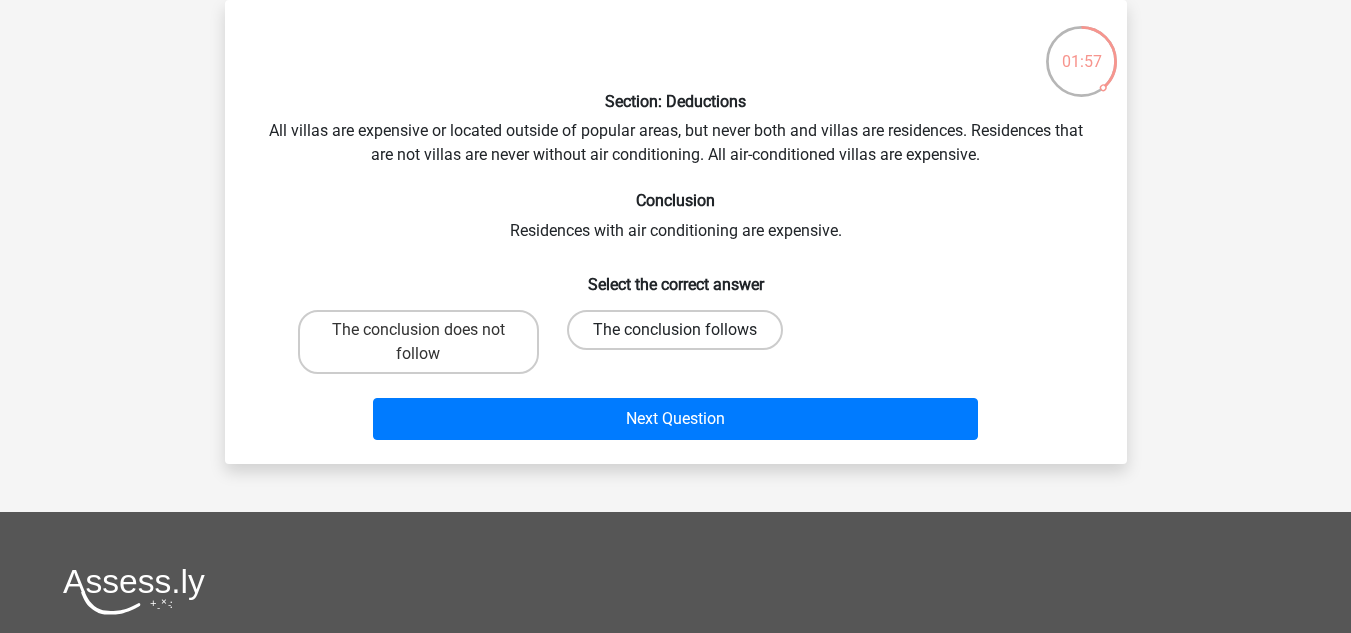 click on "The conclusion follows" at bounding box center (675, 330) 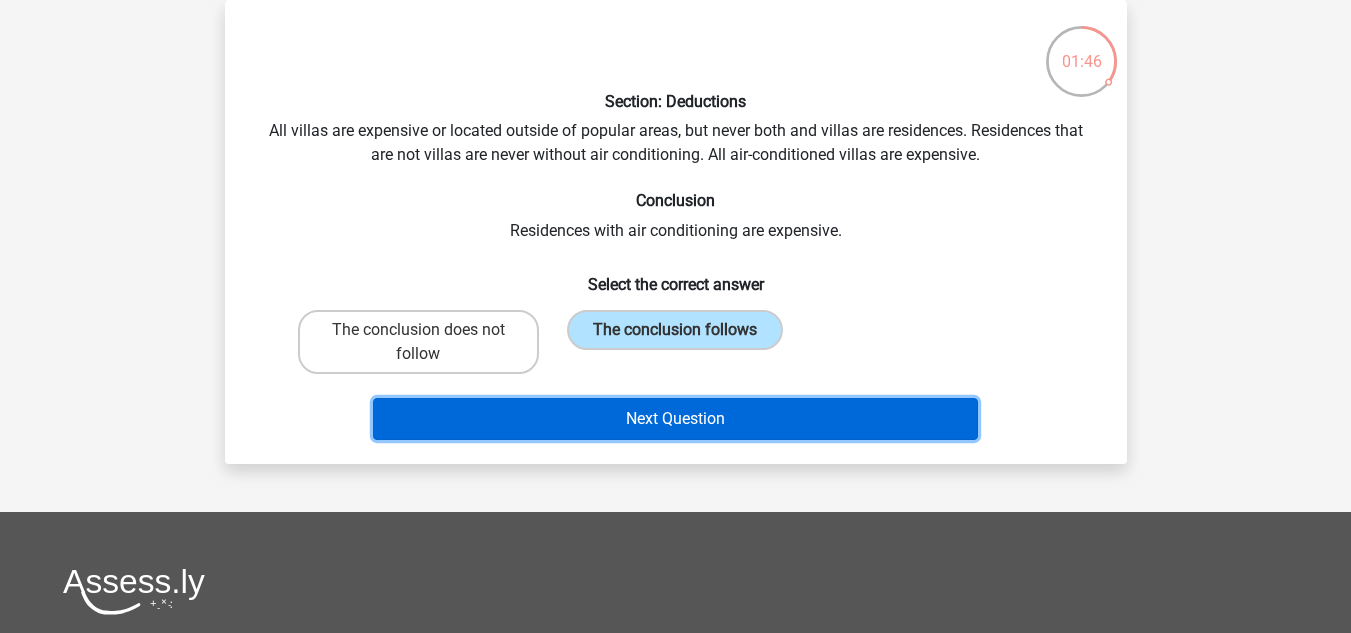click on "Next Question" at bounding box center [675, 419] 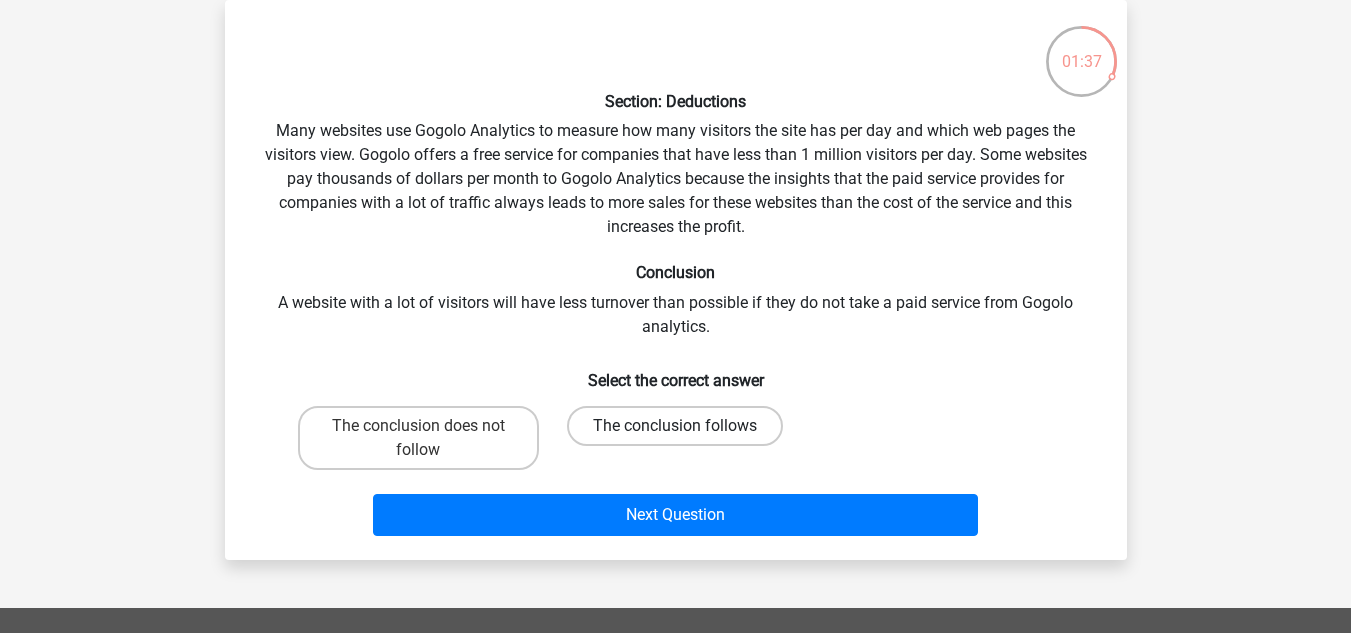 click on "The conclusion follows" at bounding box center [675, 426] 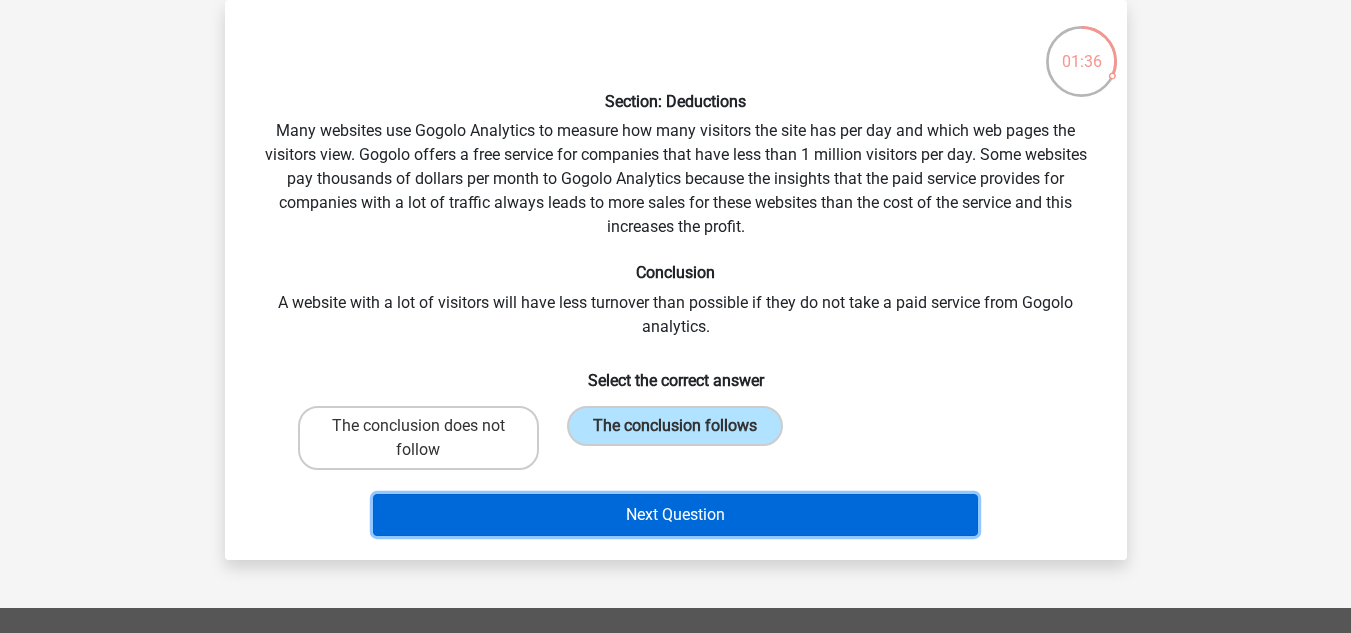 click on "Next Question" at bounding box center [675, 515] 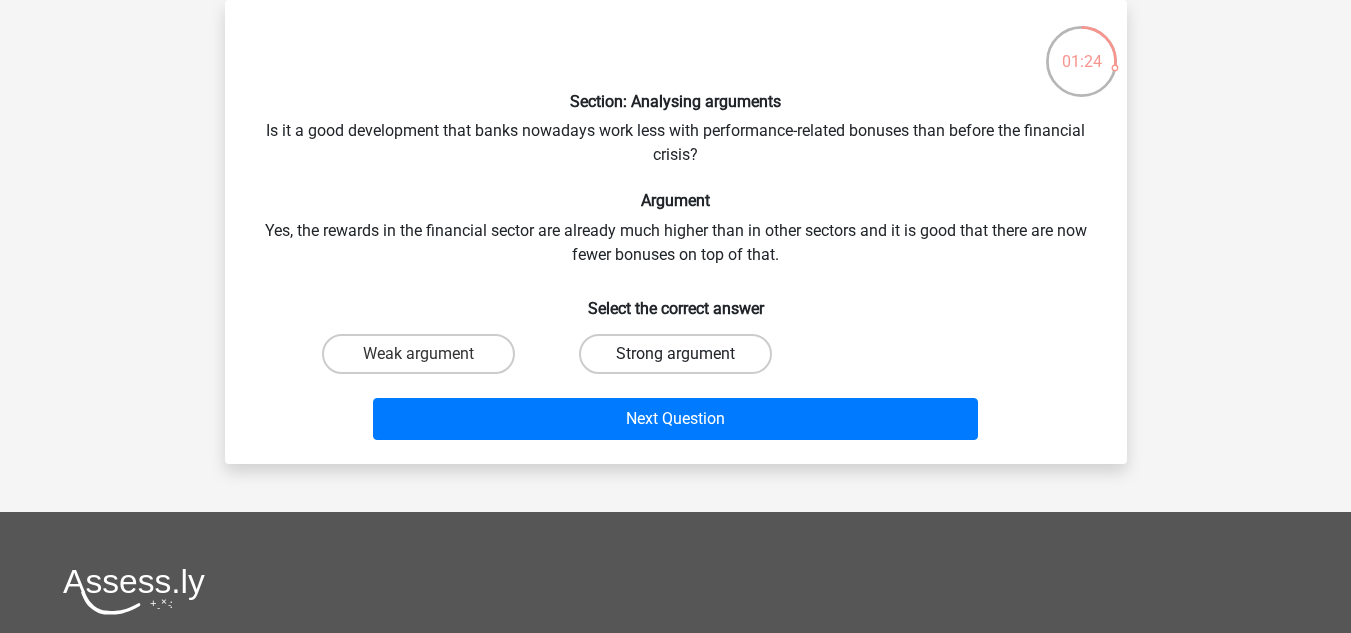 click on "Strong argument" at bounding box center (675, 354) 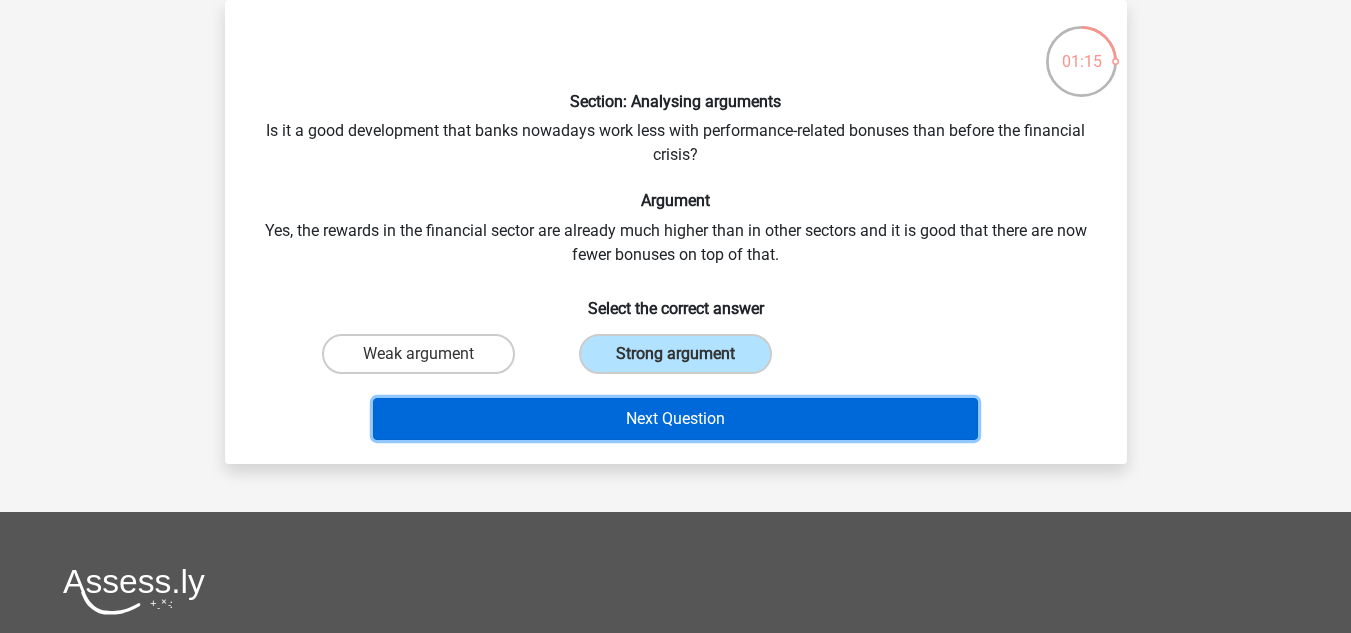 click on "Next Question" at bounding box center [675, 419] 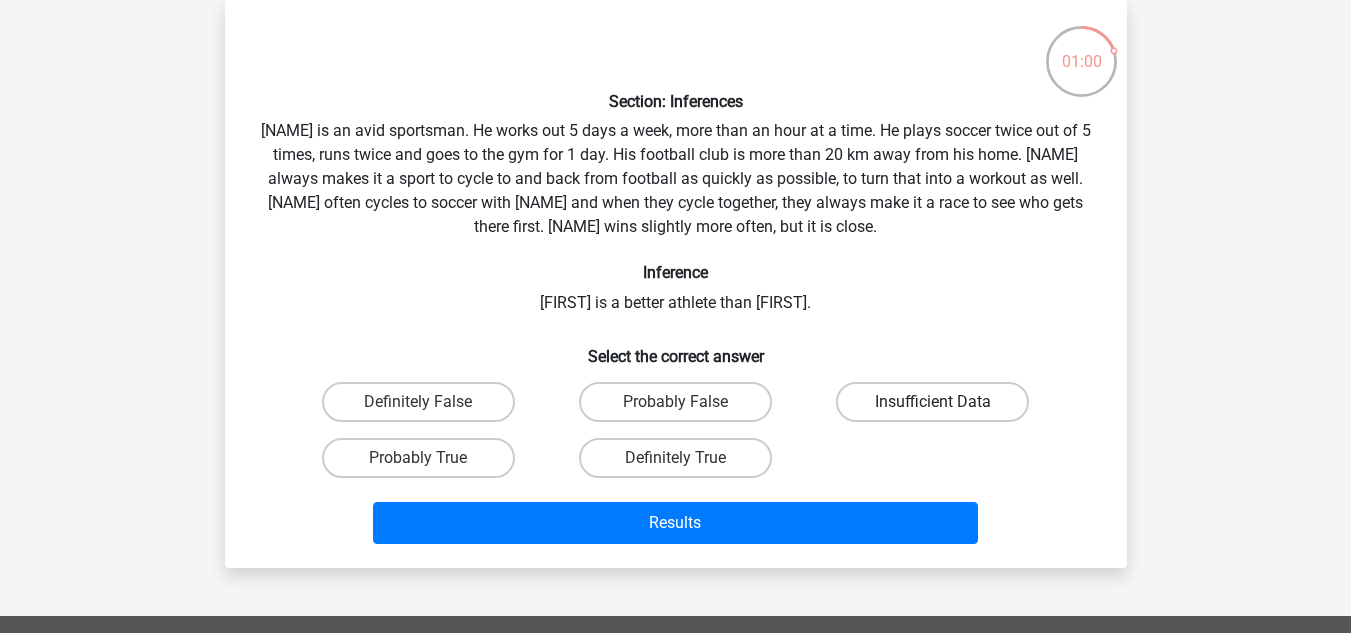 click on "Insufficient Data" at bounding box center [932, 402] 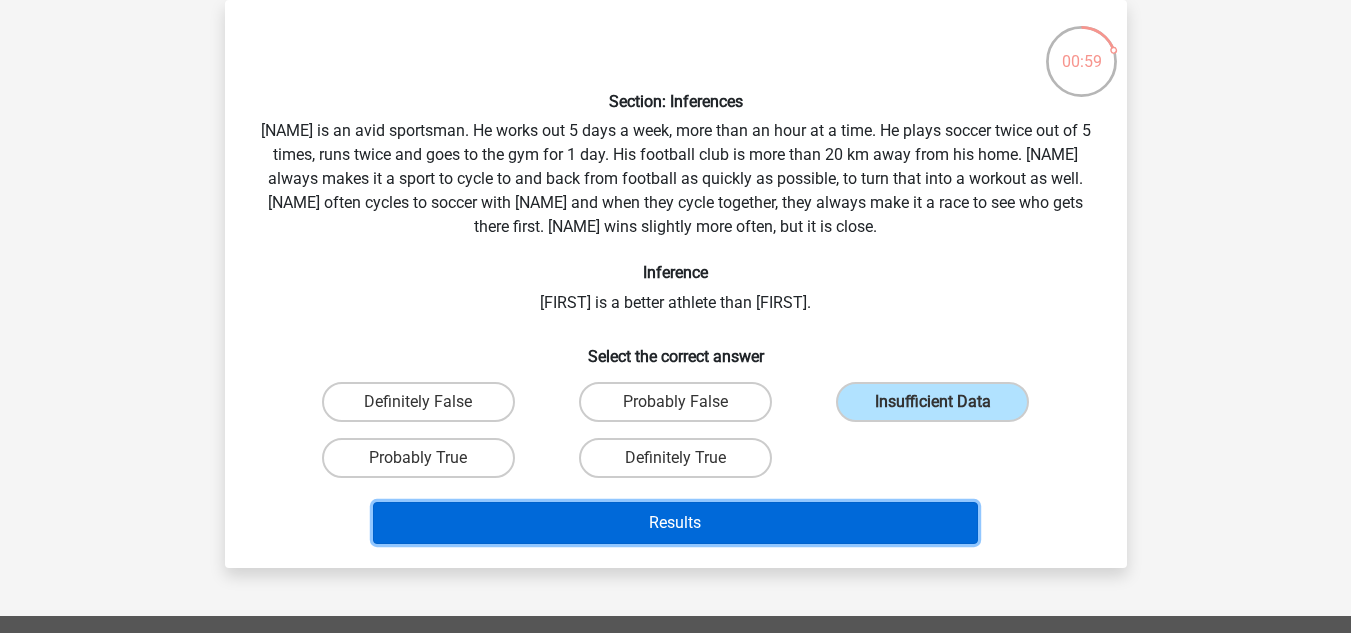 click on "Results" at bounding box center (675, 523) 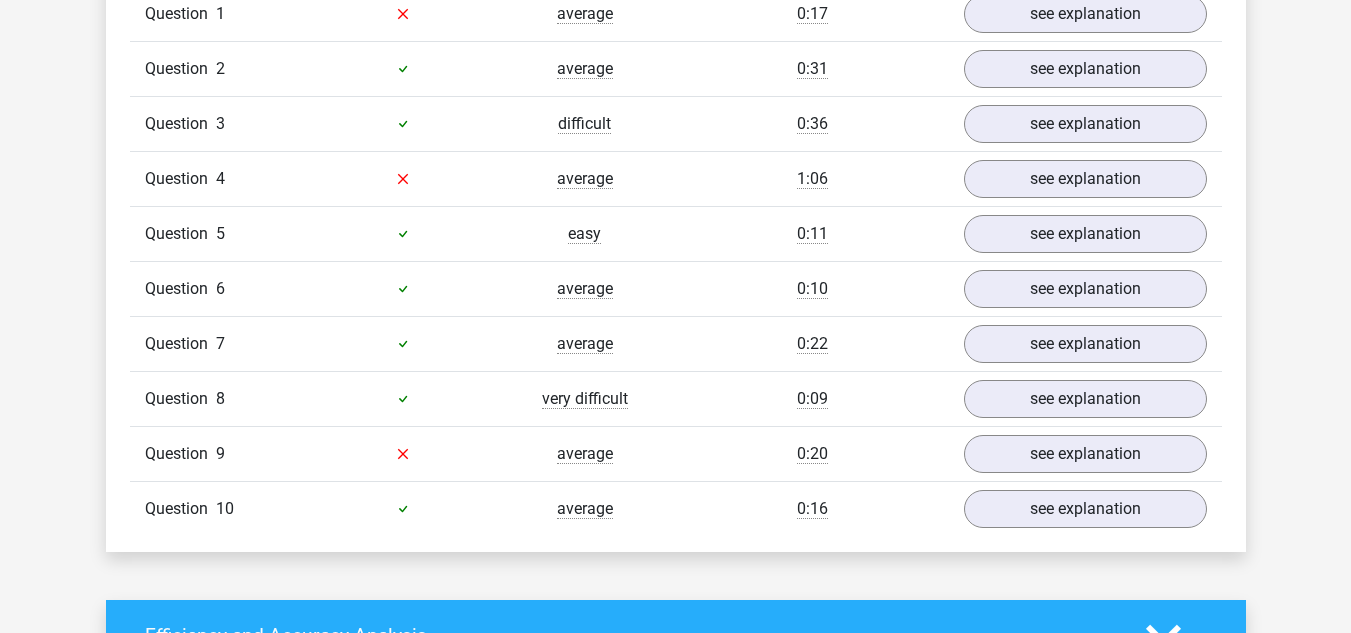 scroll, scrollTop: 1392, scrollLeft: 0, axis: vertical 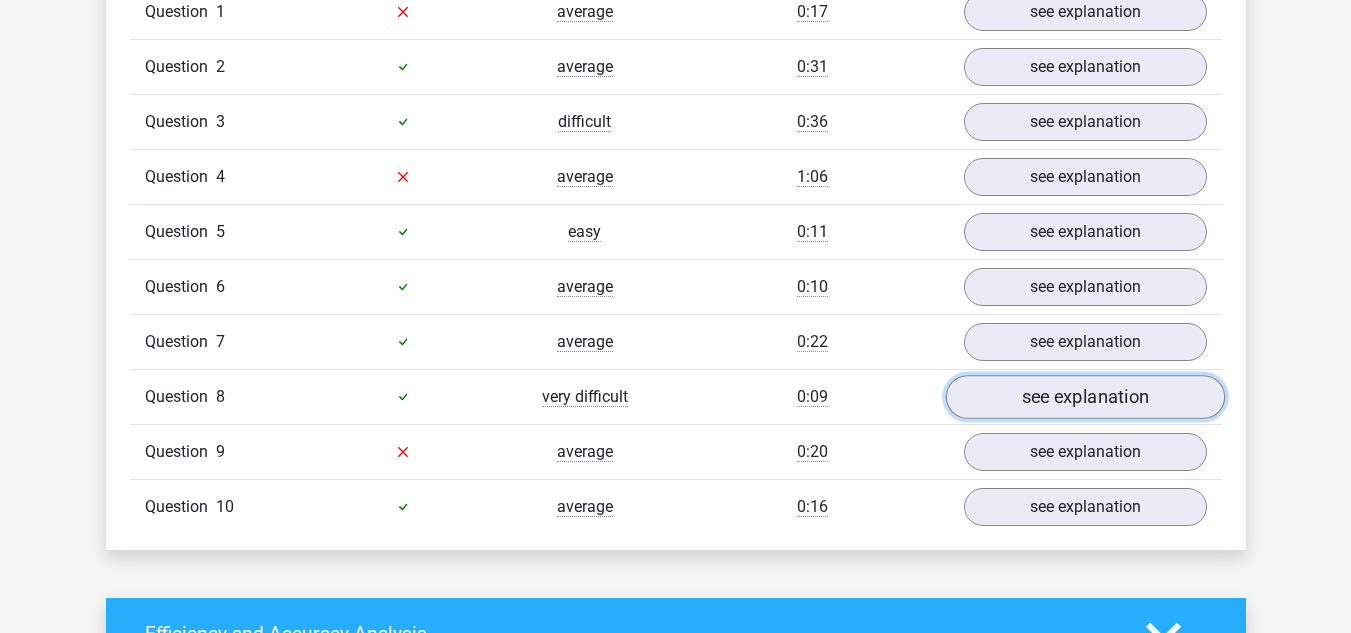 click on "see explanation" at bounding box center (1084, 397) 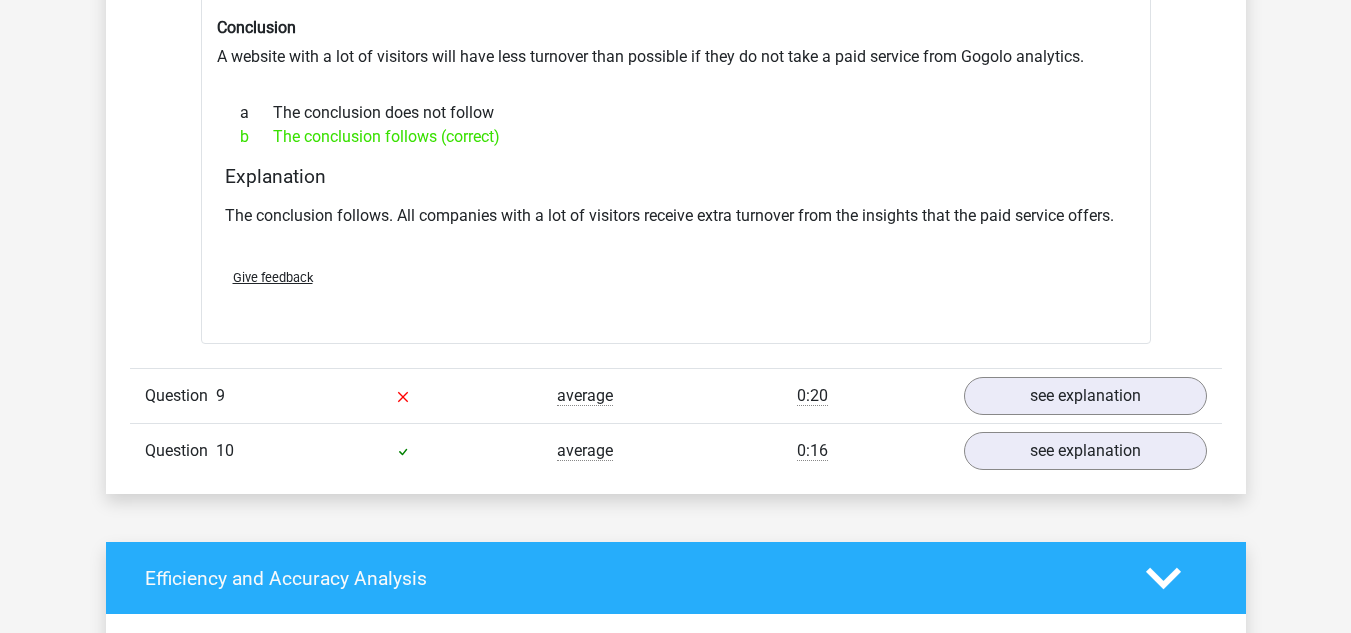 scroll, scrollTop: 1982, scrollLeft: 0, axis: vertical 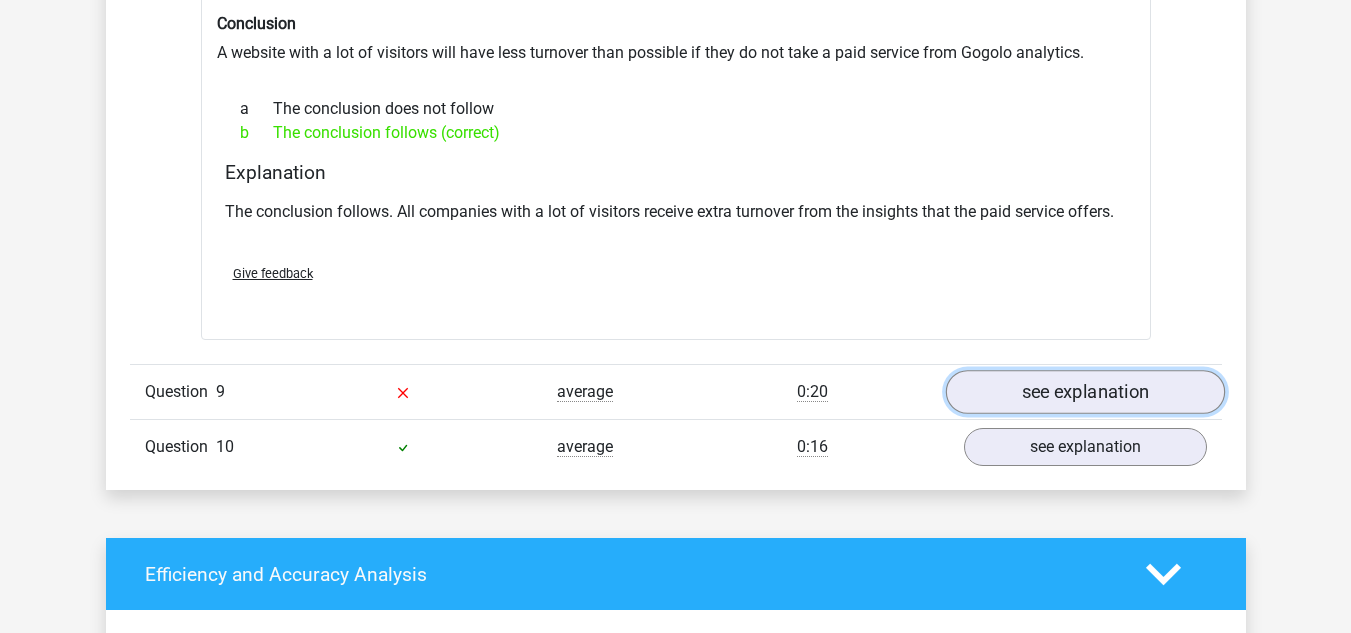 click on "see explanation" at bounding box center [1084, 392] 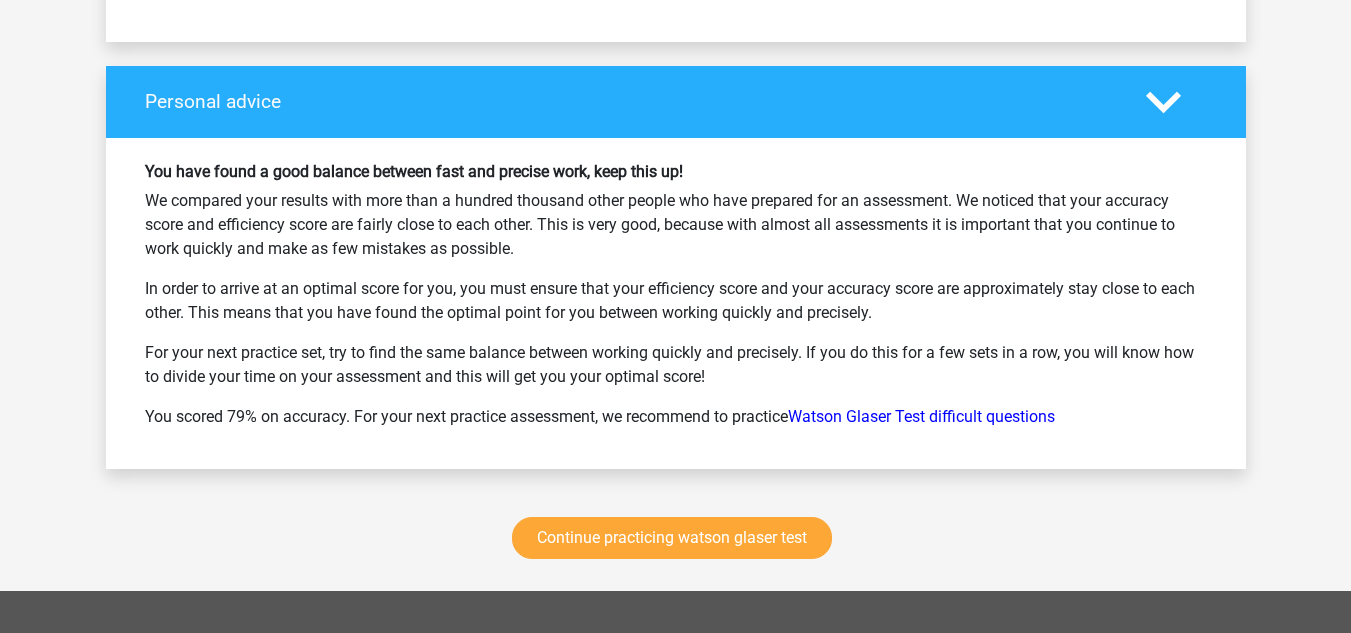 scroll, scrollTop: 3632, scrollLeft: 0, axis: vertical 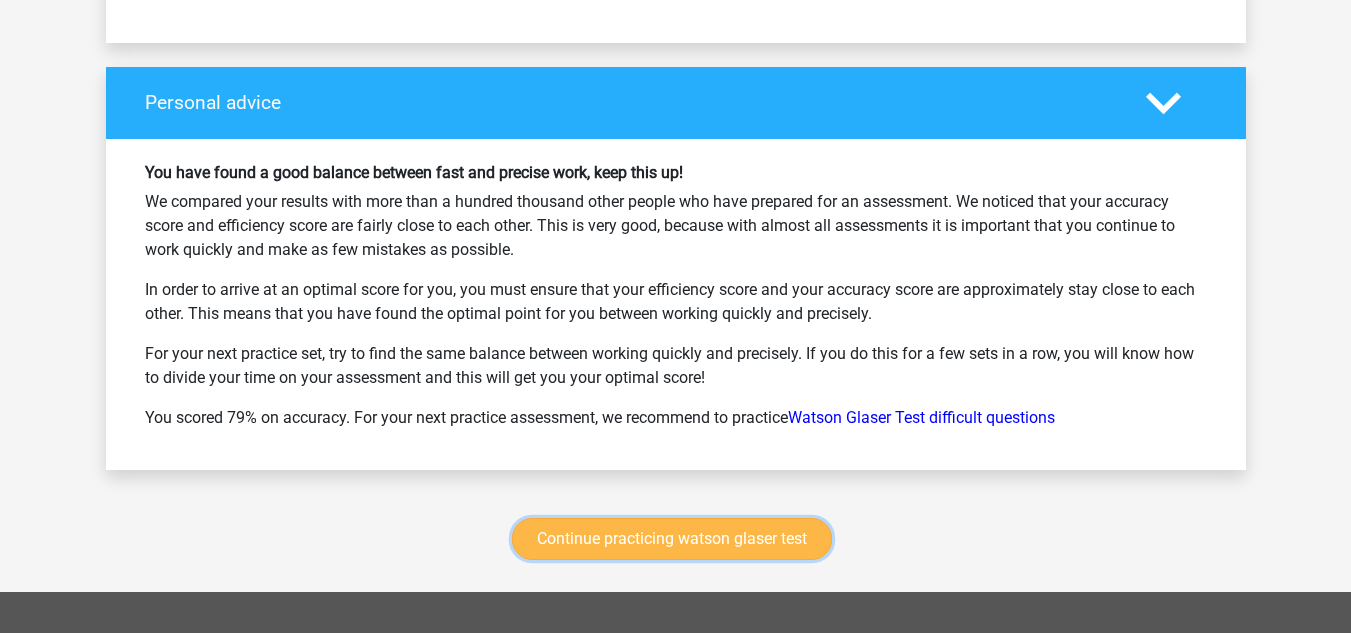 click on "Continue practicing watson glaser test" at bounding box center [672, 539] 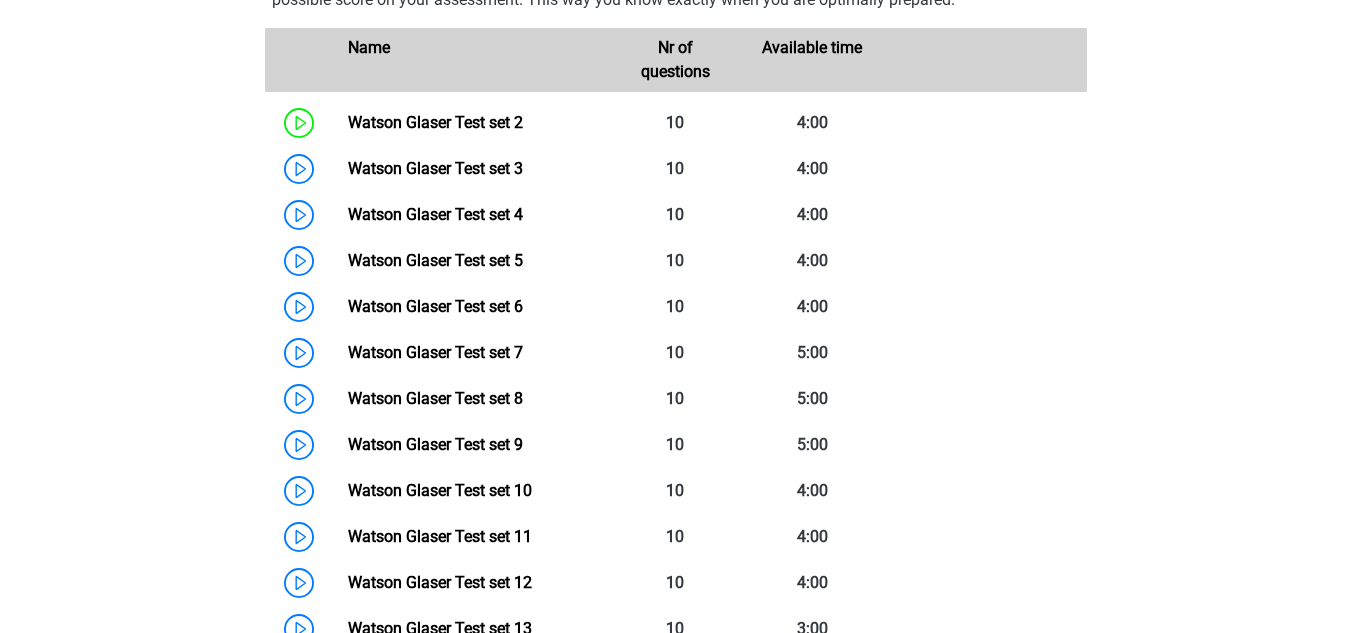 scroll, scrollTop: 945, scrollLeft: 0, axis: vertical 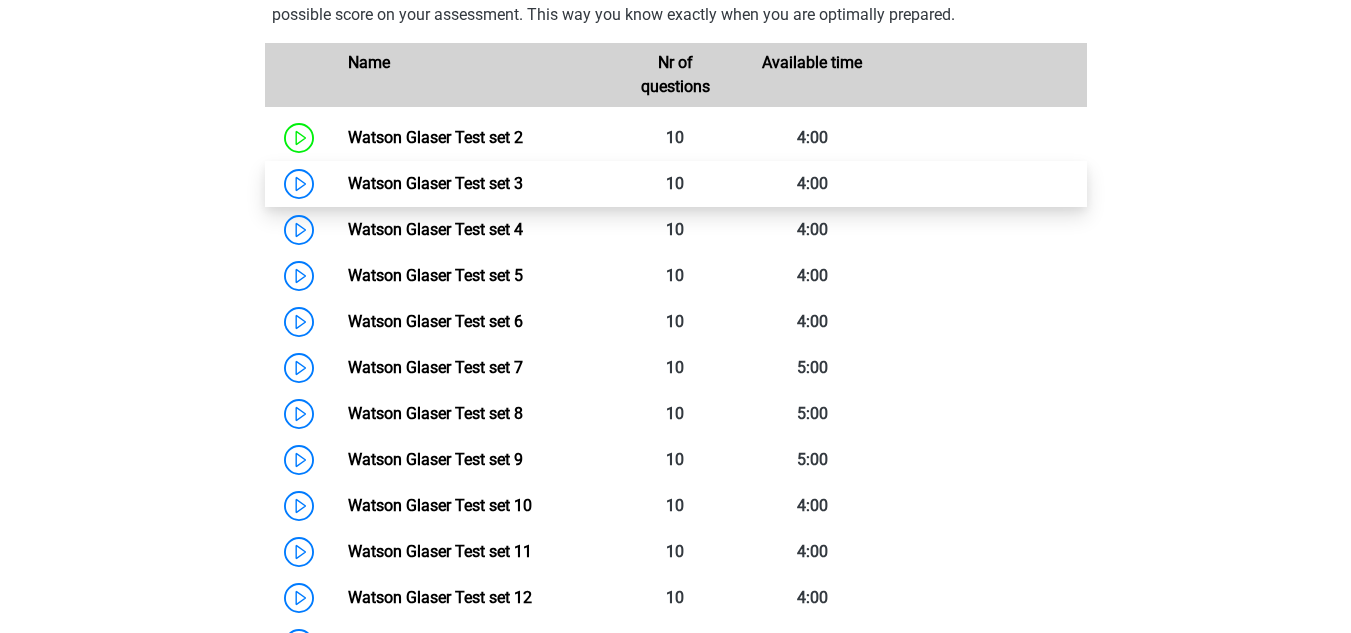 click on "Watson Glaser Test
set 3" at bounding box center (435, 183) 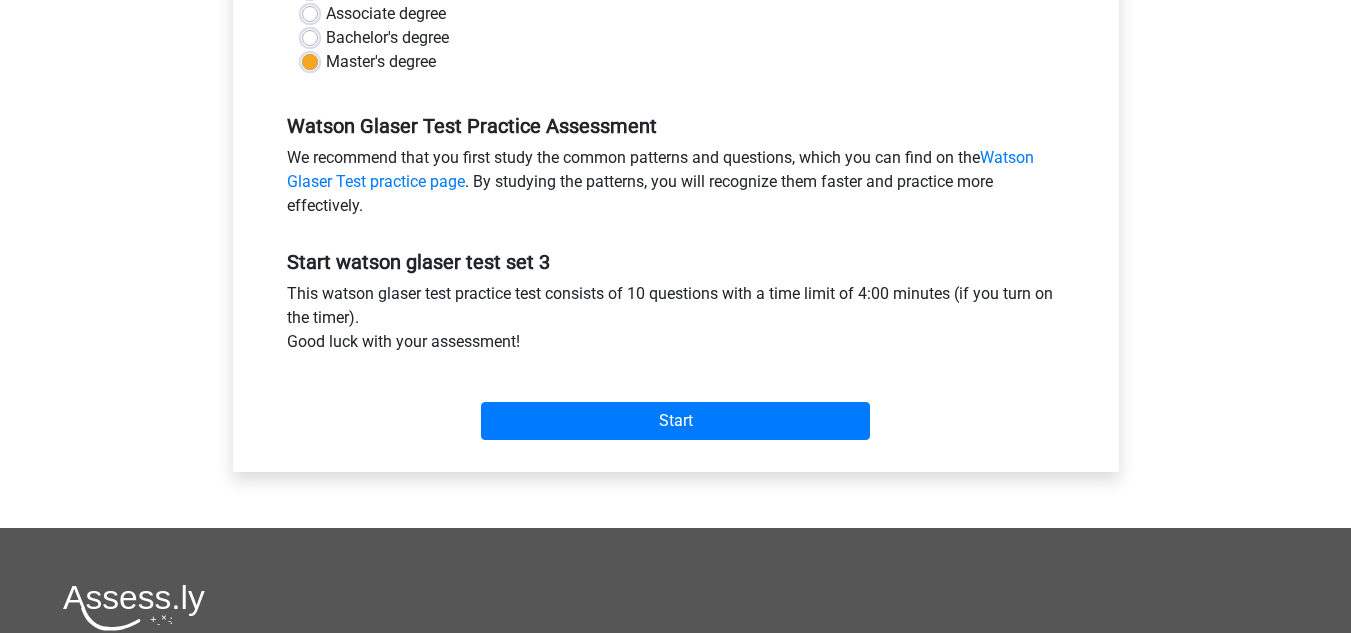 scroll, scrollTop: 532, scrollLeft: 0, axis: vertical 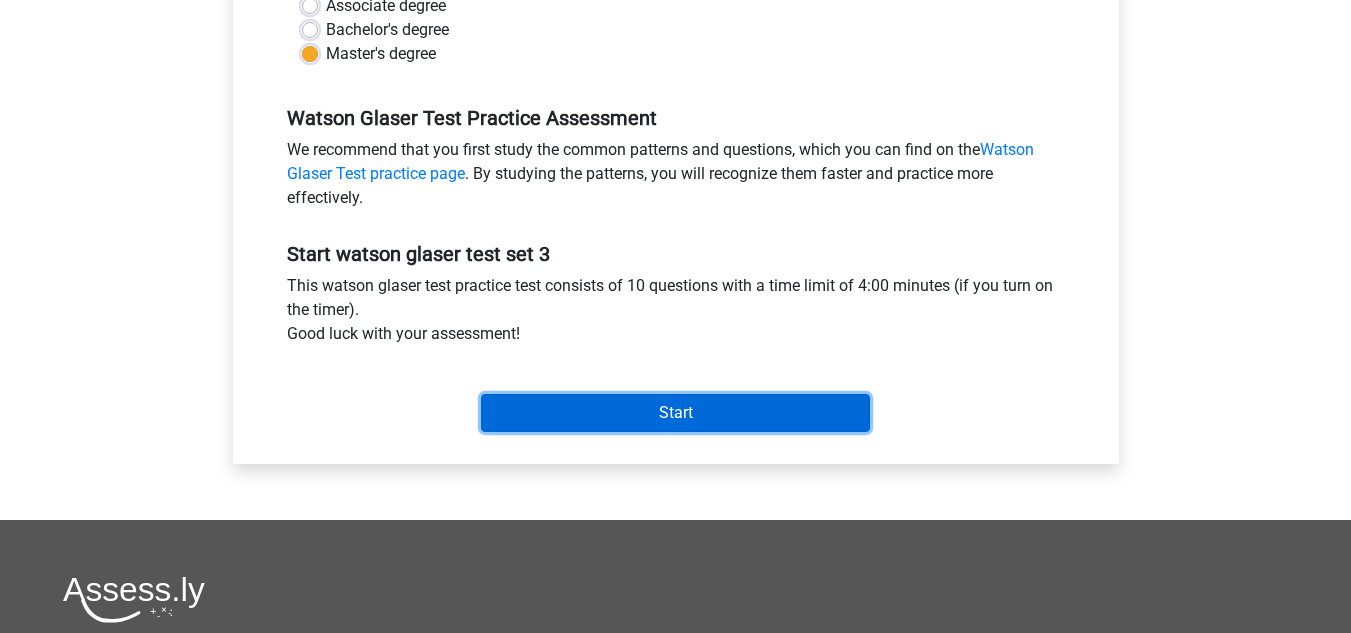 click on "Start" at bounding box center (675, 413) 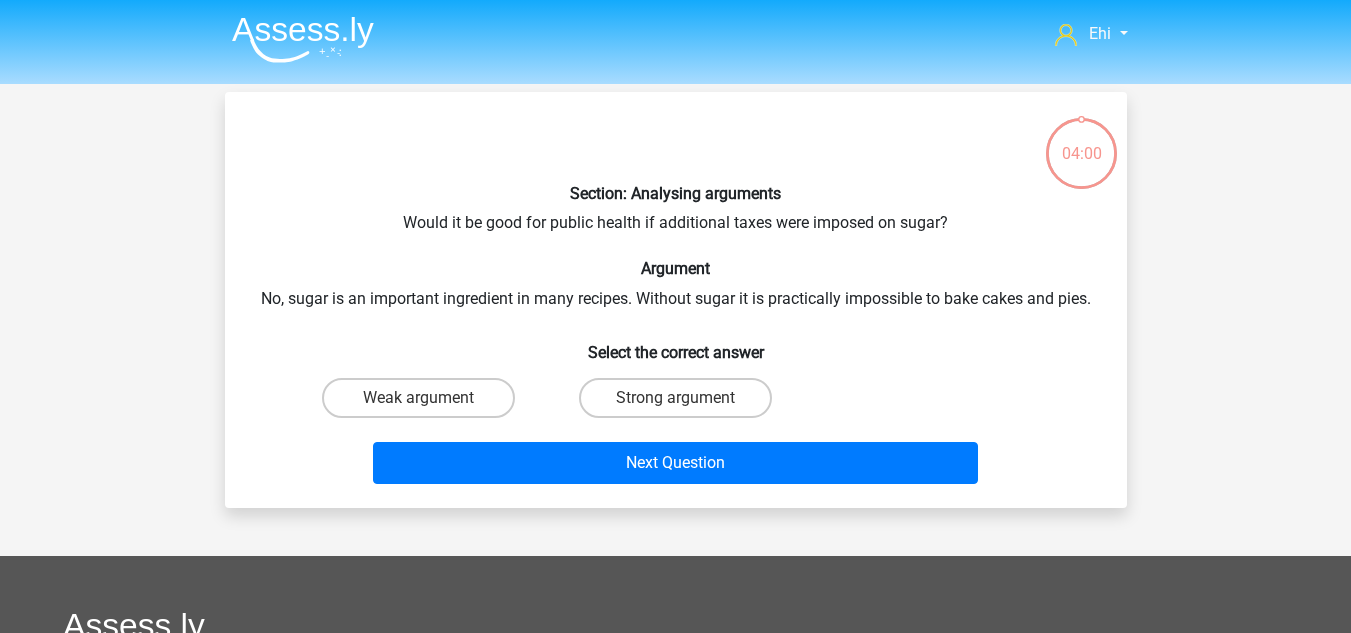 scroll, scrollTop: 0, scrollLeft: 0, axis: both 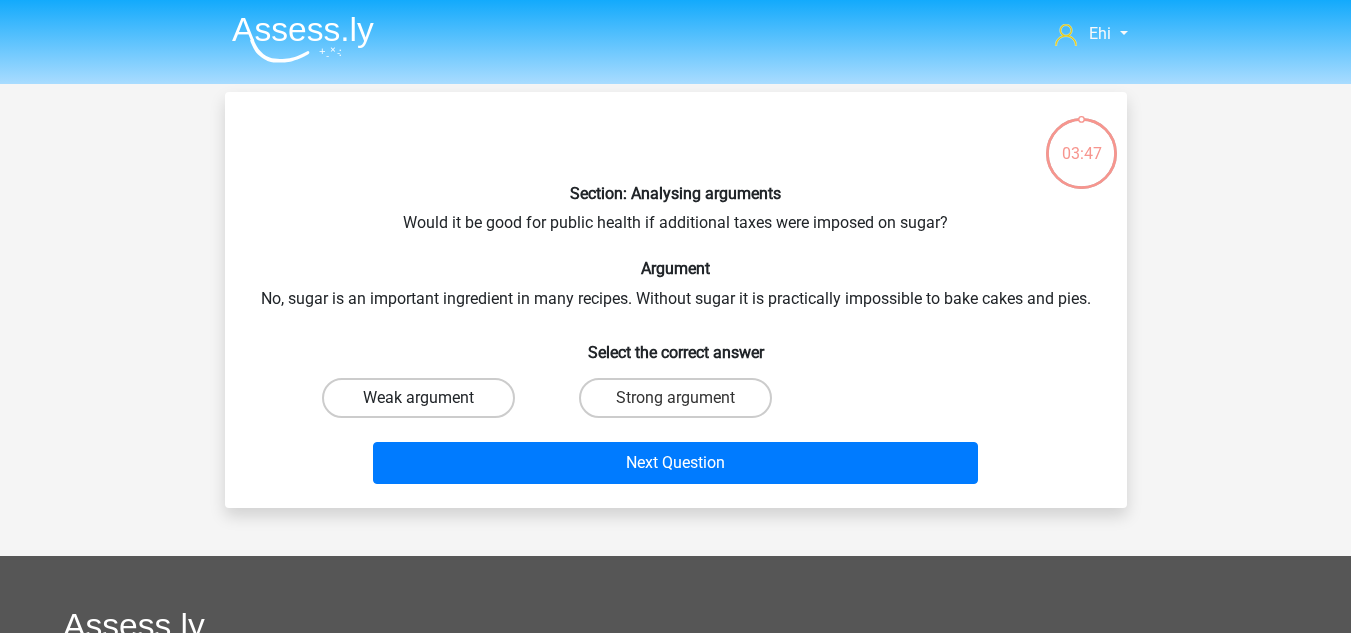 click on "Weak argument" at bounding box center [418, 398] 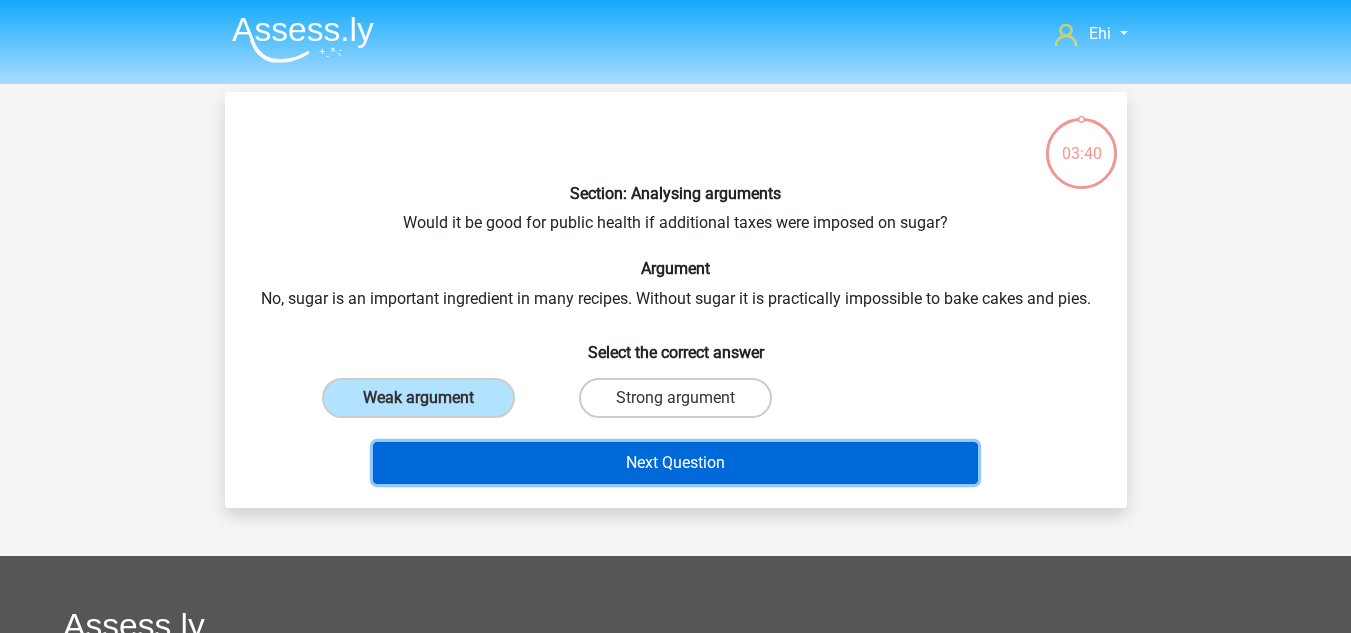 click on "Next Question" at bounding box center (675, 463) 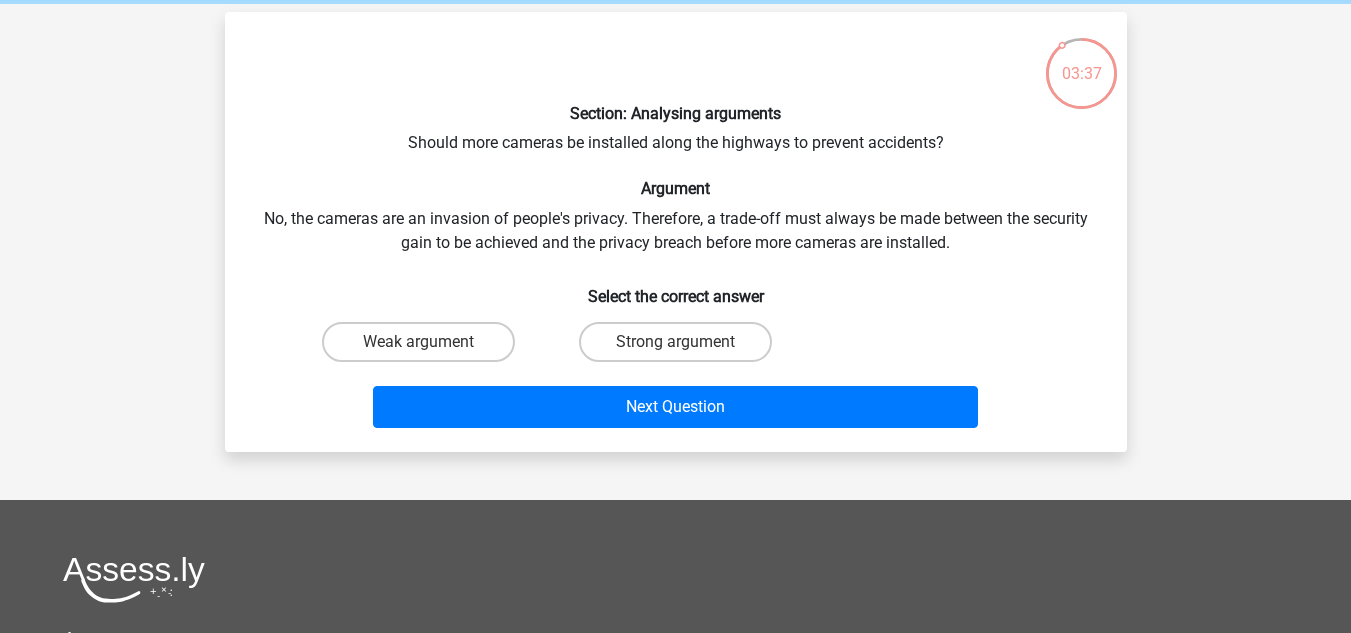 scroll, scrollTop: 46, scrollLeft: 0, axis: vertical 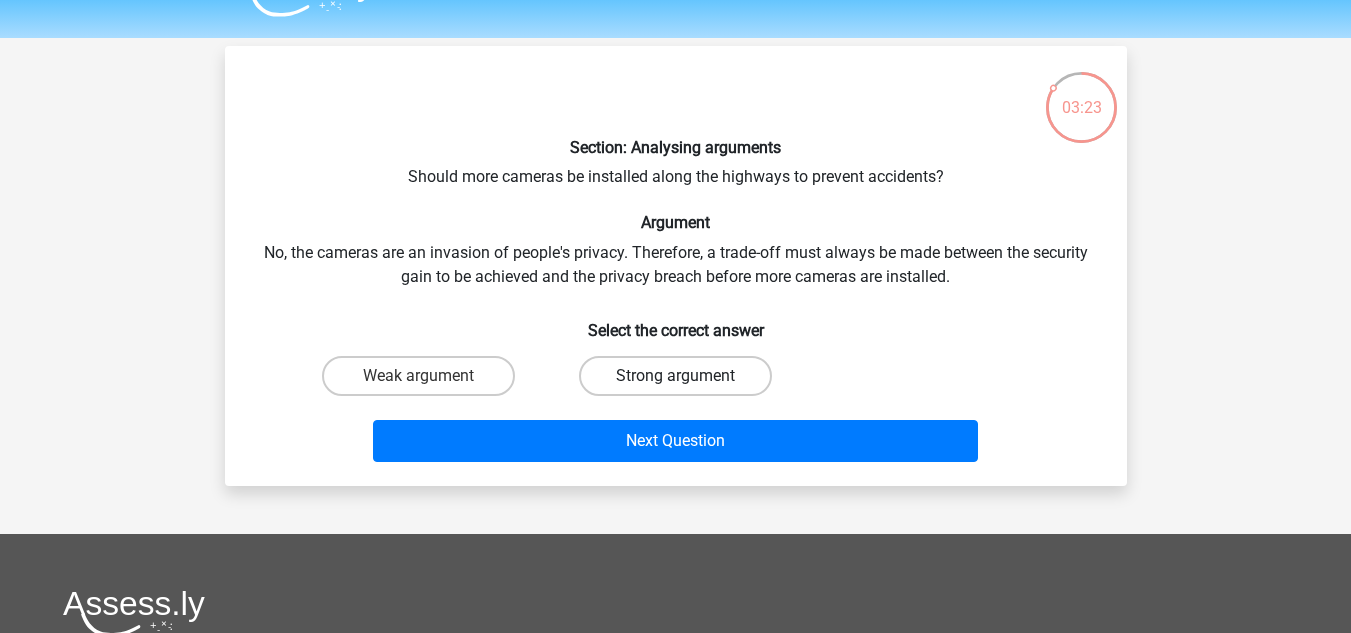 click on "Strong argument" at bounding box center (675, 376) 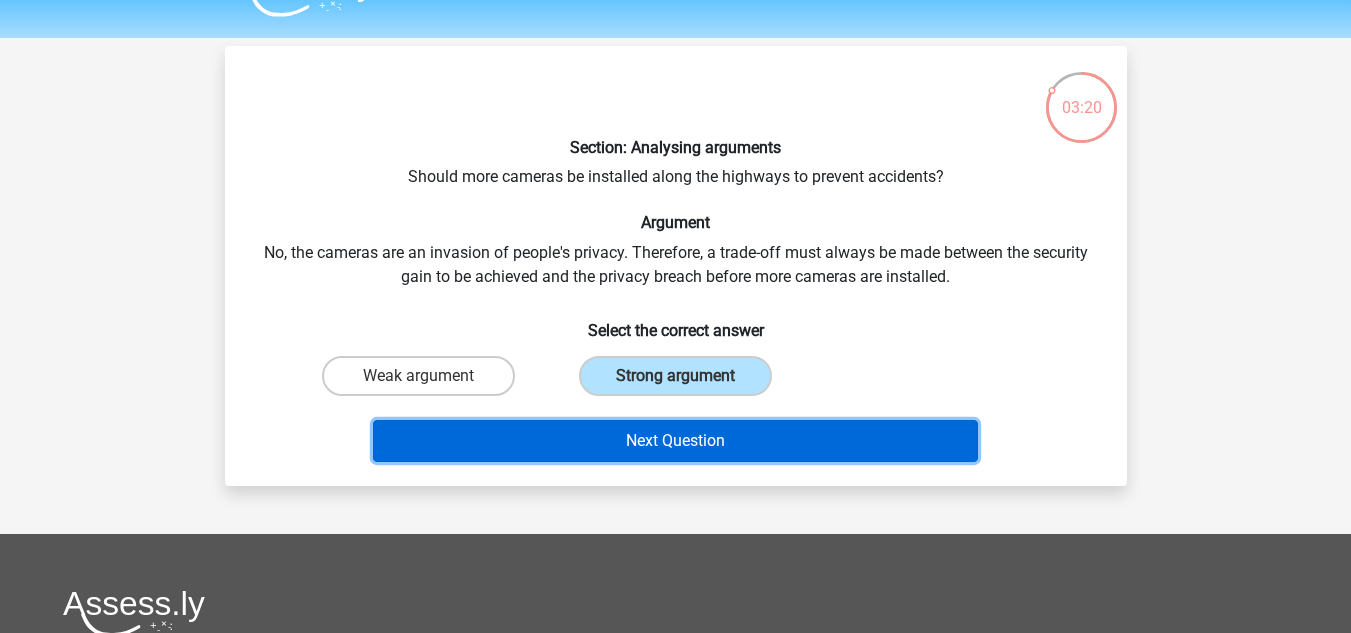 click on "Next Question" at bounding box center [675, 441] 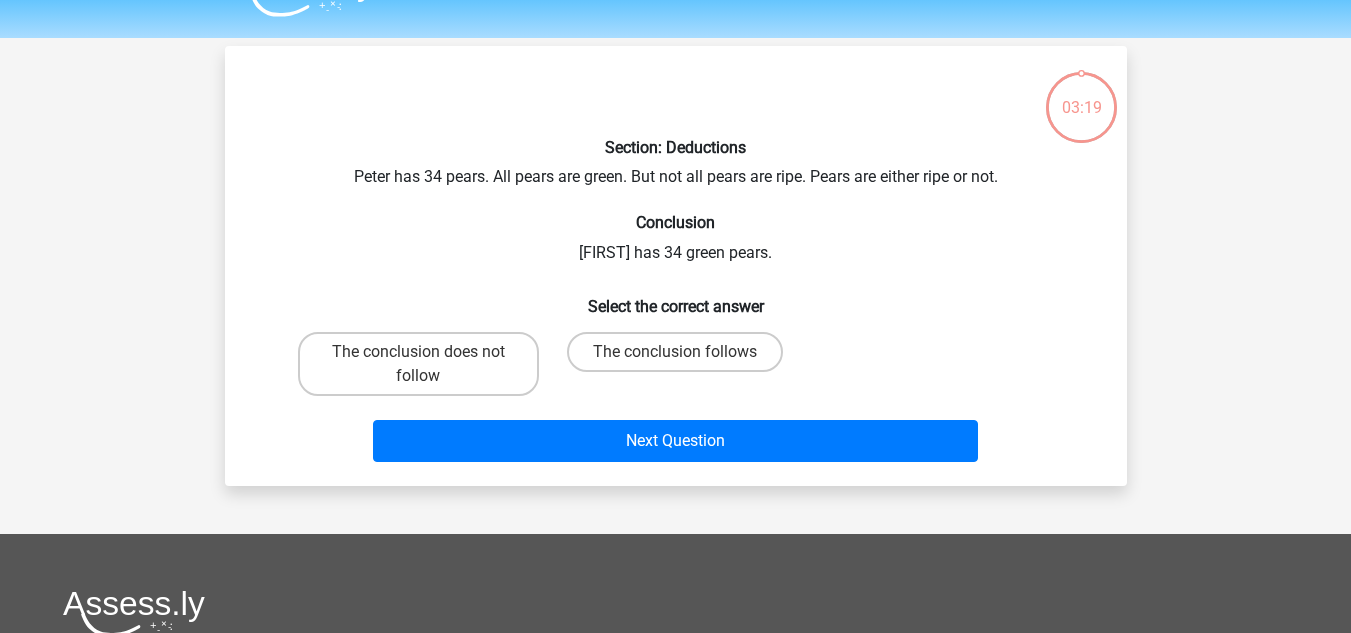 scroll, scrollTop: 92, scrollLeft: 0, axis: vertical 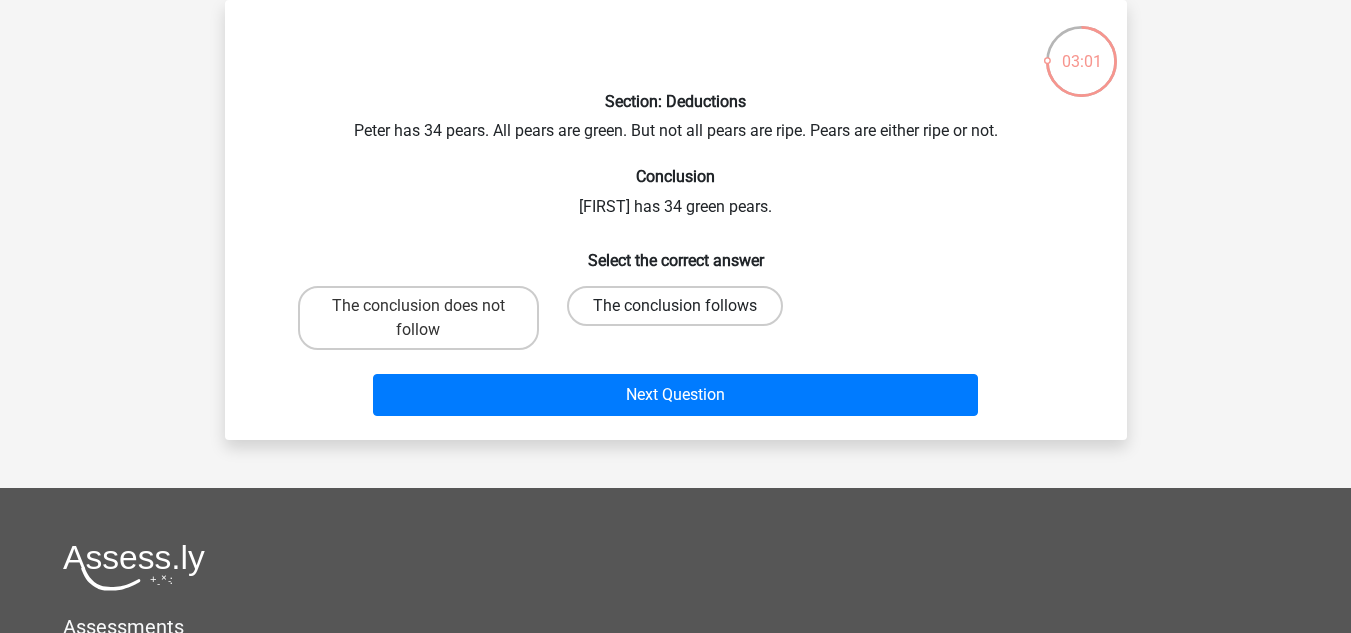 click on "The conclusion follows" at bounding box center [675, 306] 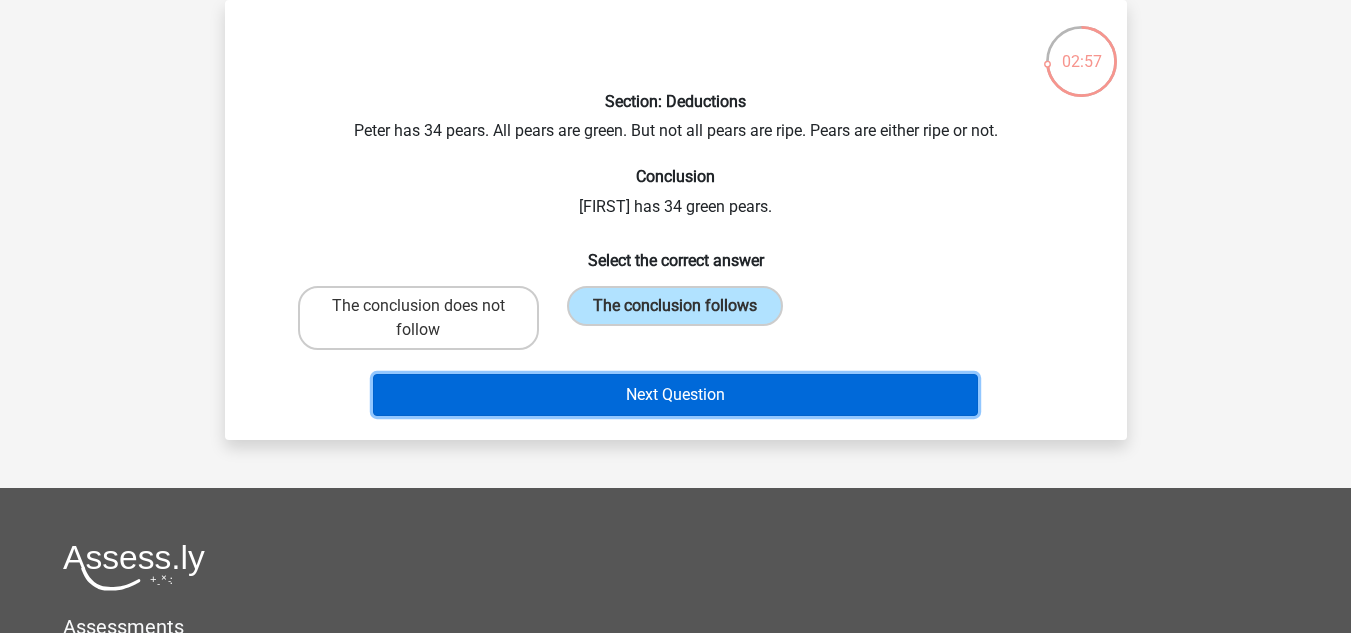 click on "Next Question" at bounding box center (675, 395) 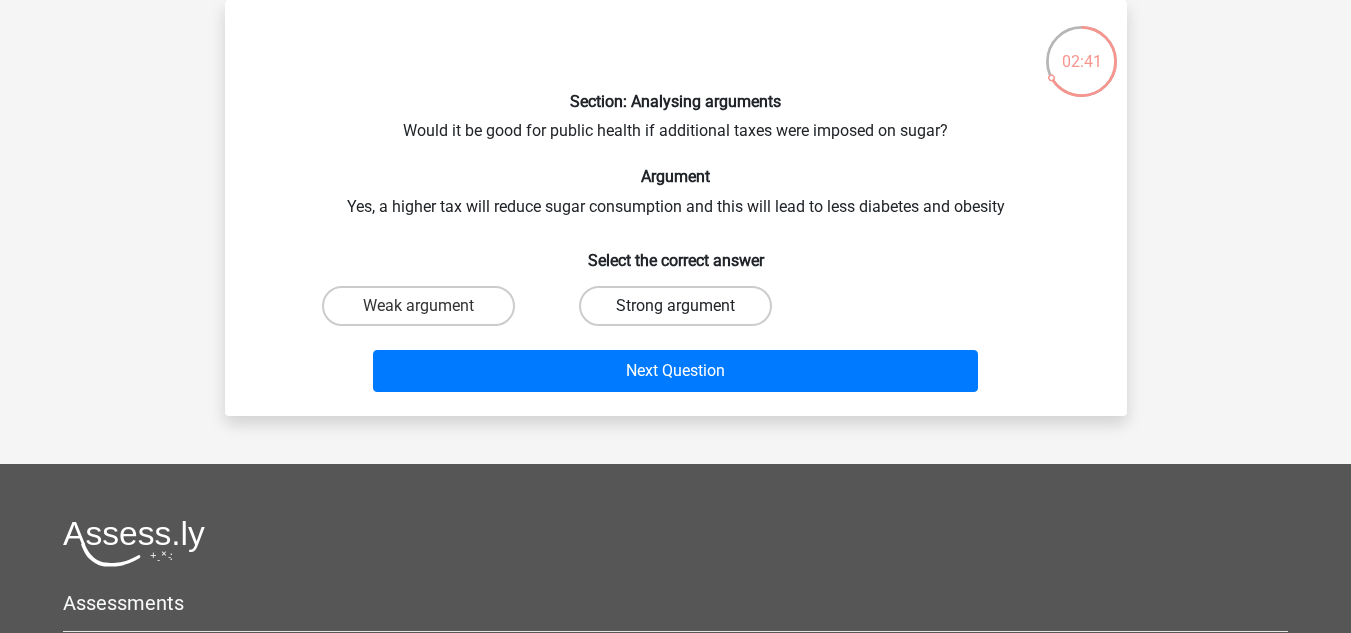 click on "Strong argument" at bounding box center [675, 306] 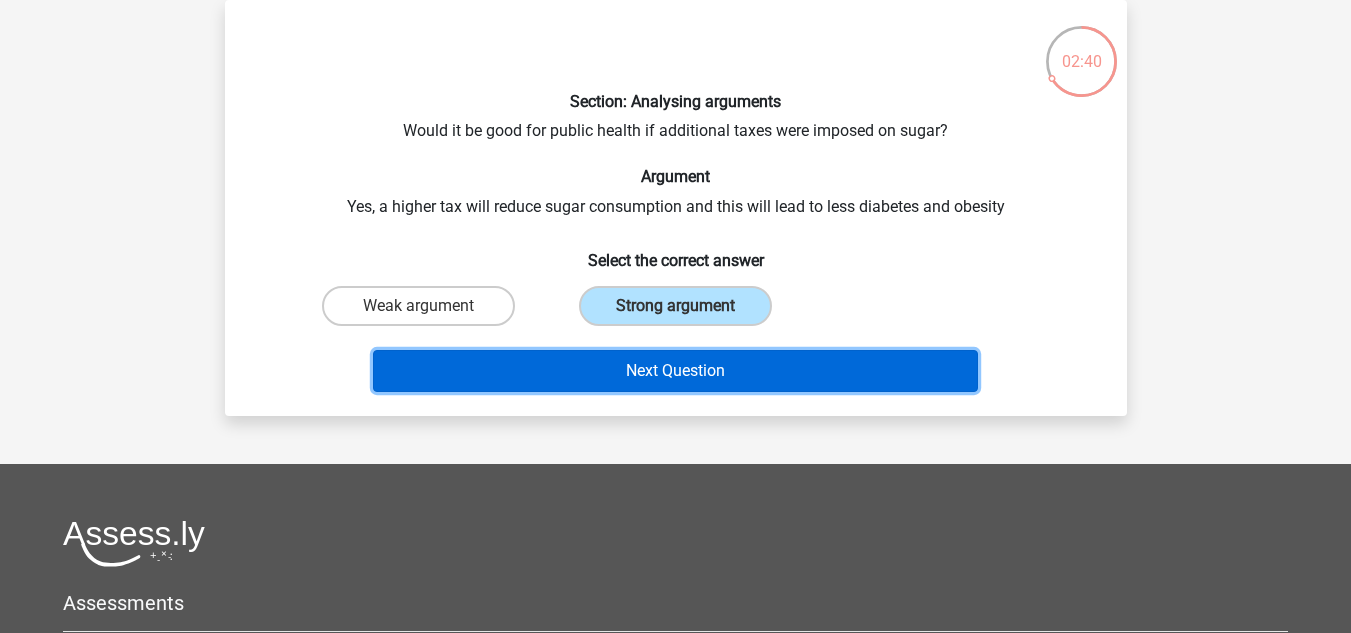 click on "Next Question" at bounding box center (675, 371) 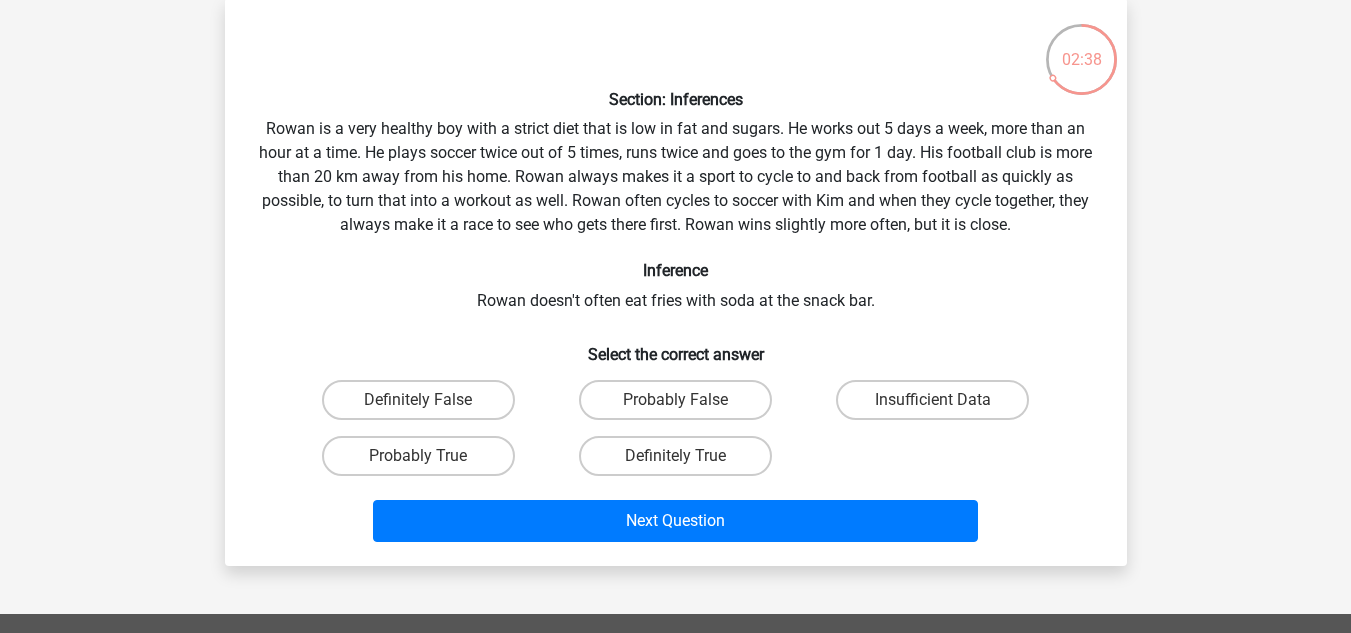 scroll, scrollTop: 97, scrollLeft: 0, axis: vertical 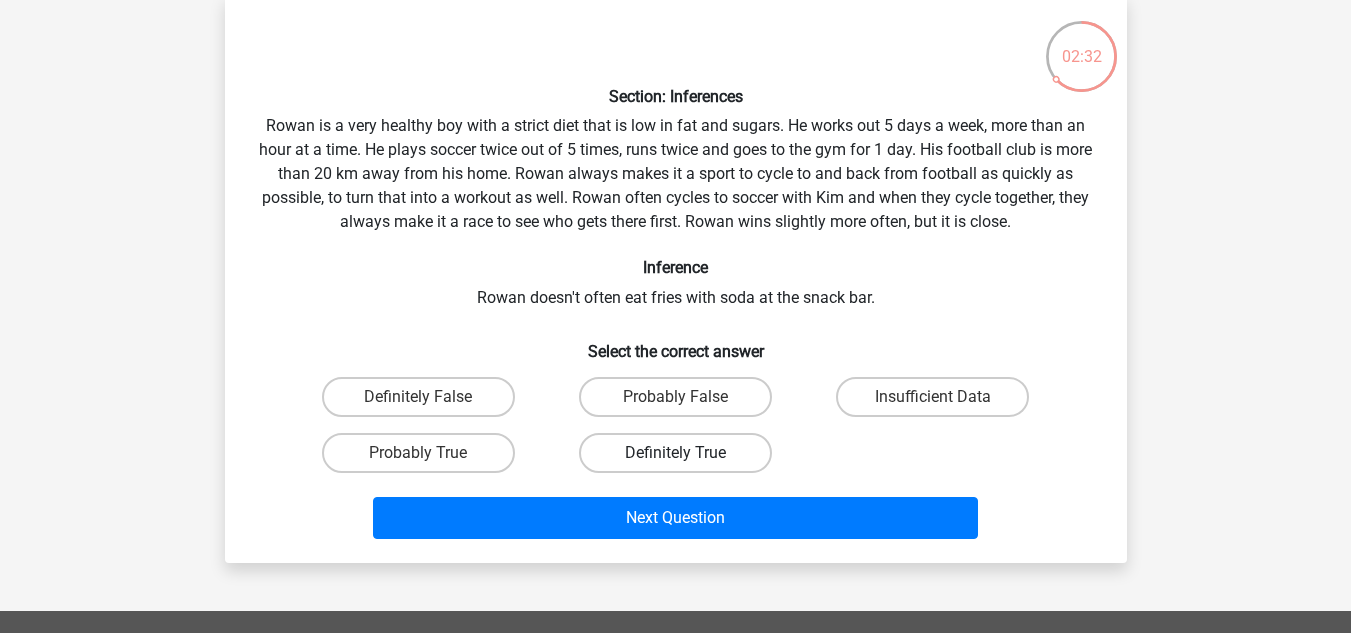 click on "Definitely True" at bounding box center (675, 453) 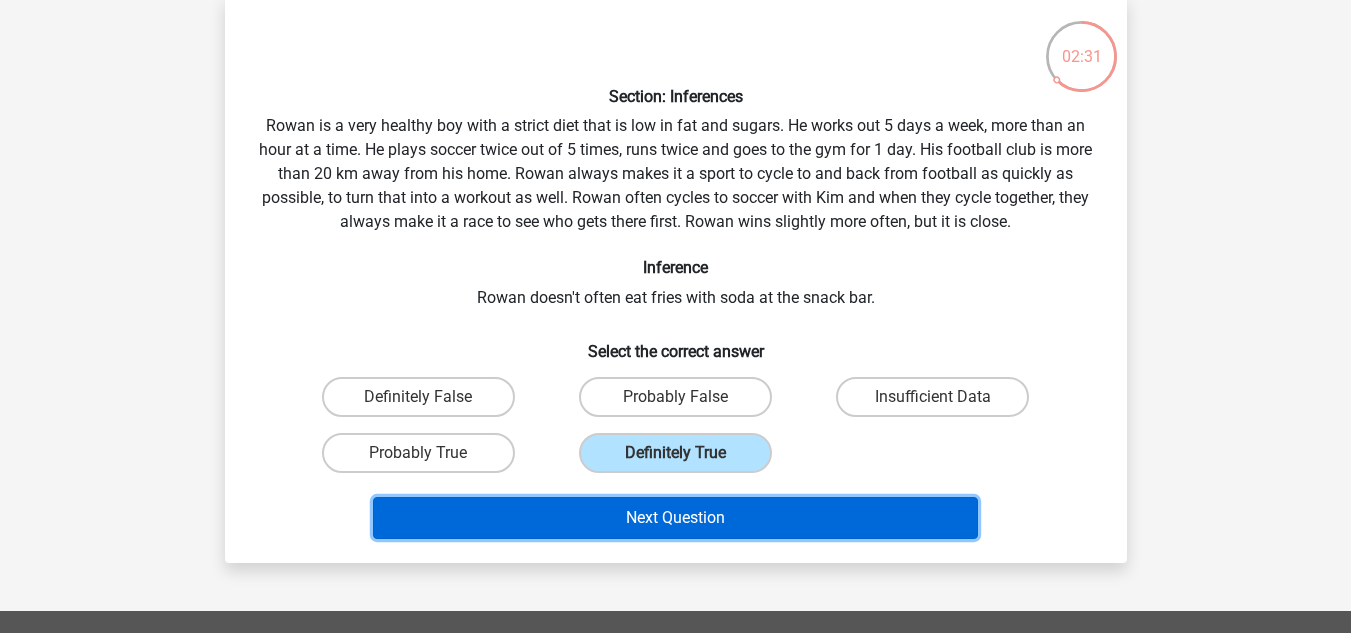 click on "Next Question" at bounding box center (675, 518) 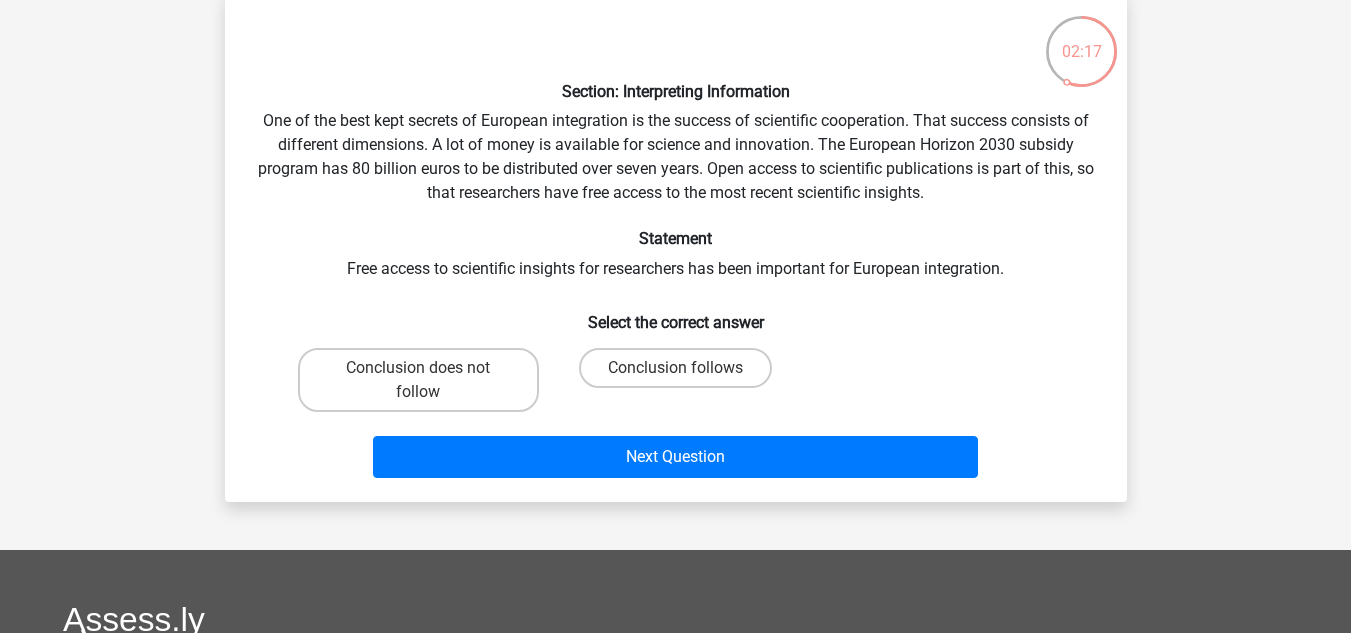 scroll, scrollTop: 104, scrollLeft: 0, axis: vertical 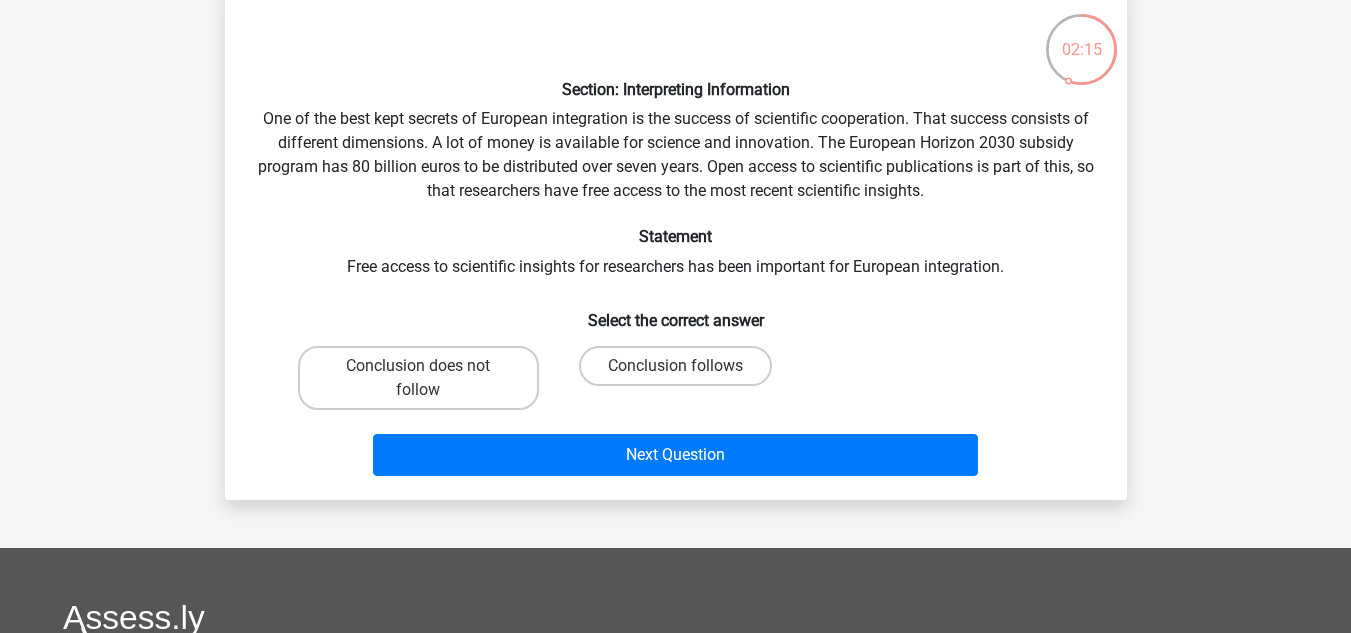 click on "Conclusion follows" at bounding box center (681, 372) 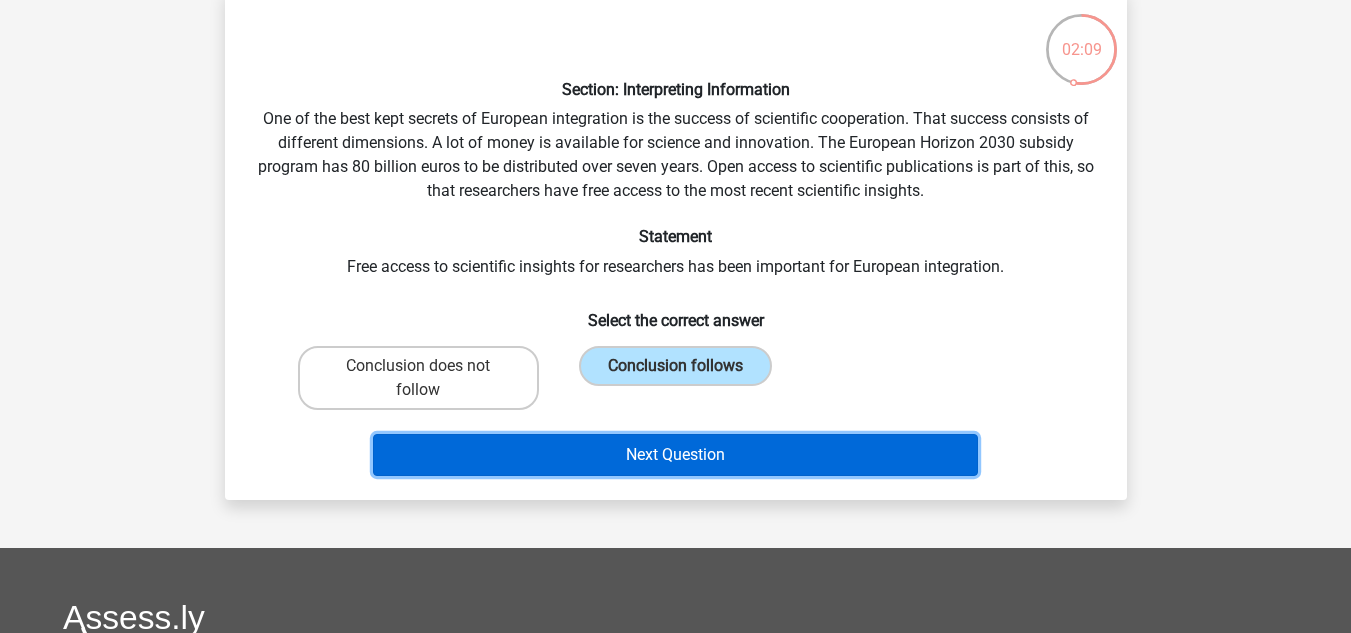 click on "Next Question" at bounding box center [675, 455] 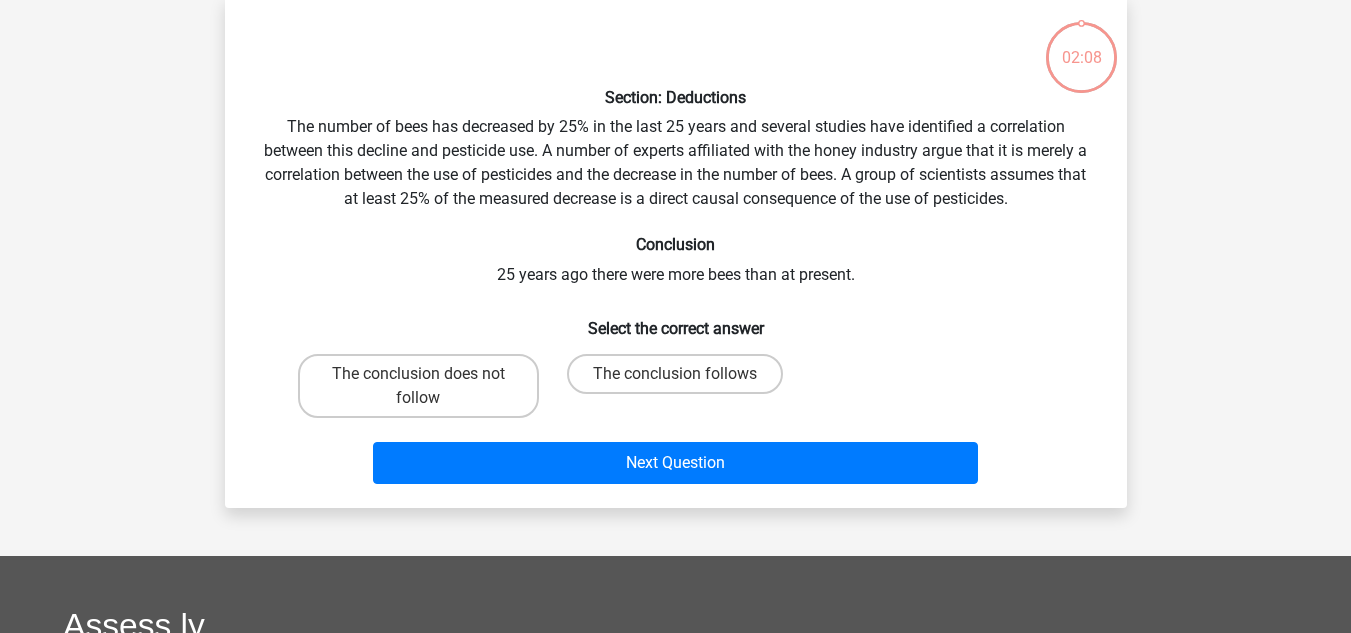 scroll, scrollTop: 92, scrollLeft: 0, axis: vertical 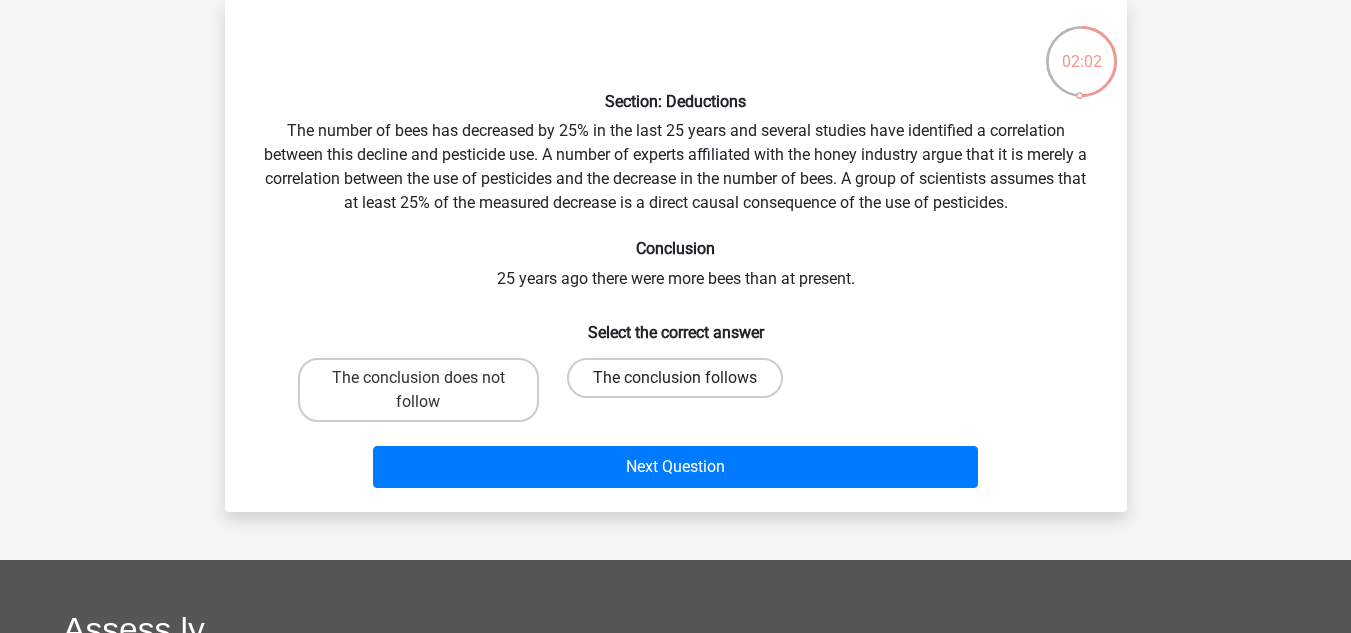 click on "The conclusion follows" at bounding box center [675, 378] 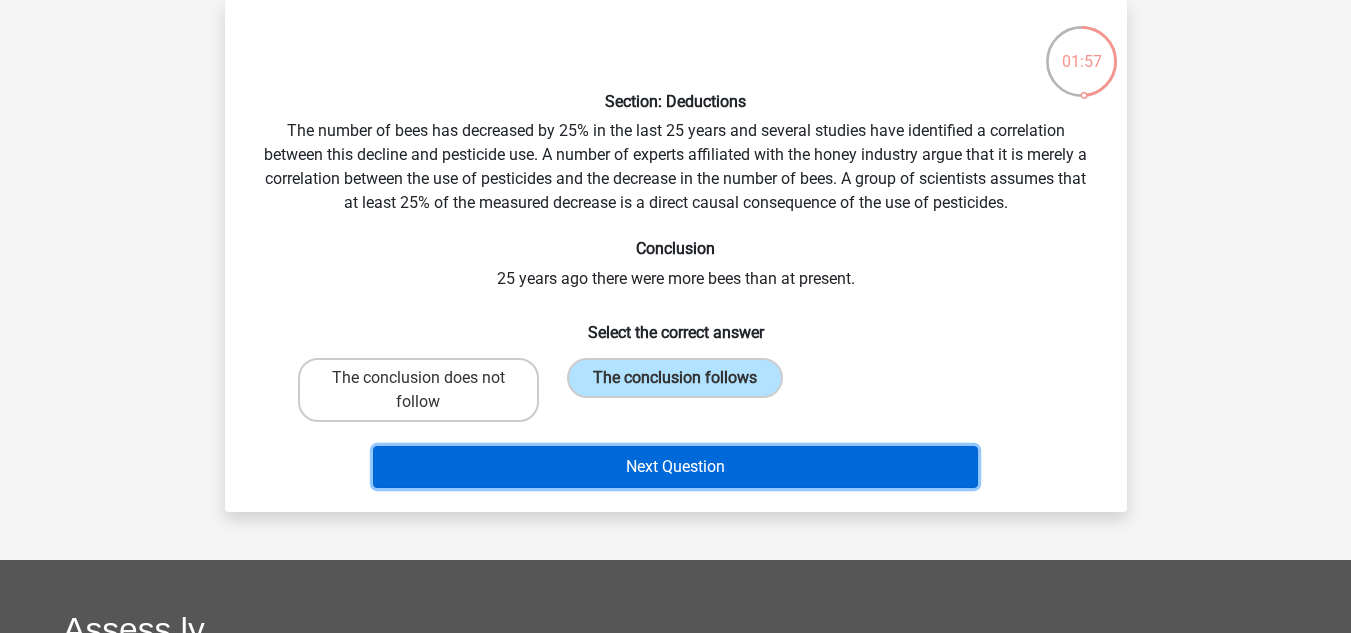 click on "Next Question" at bounding box center (675, 467) 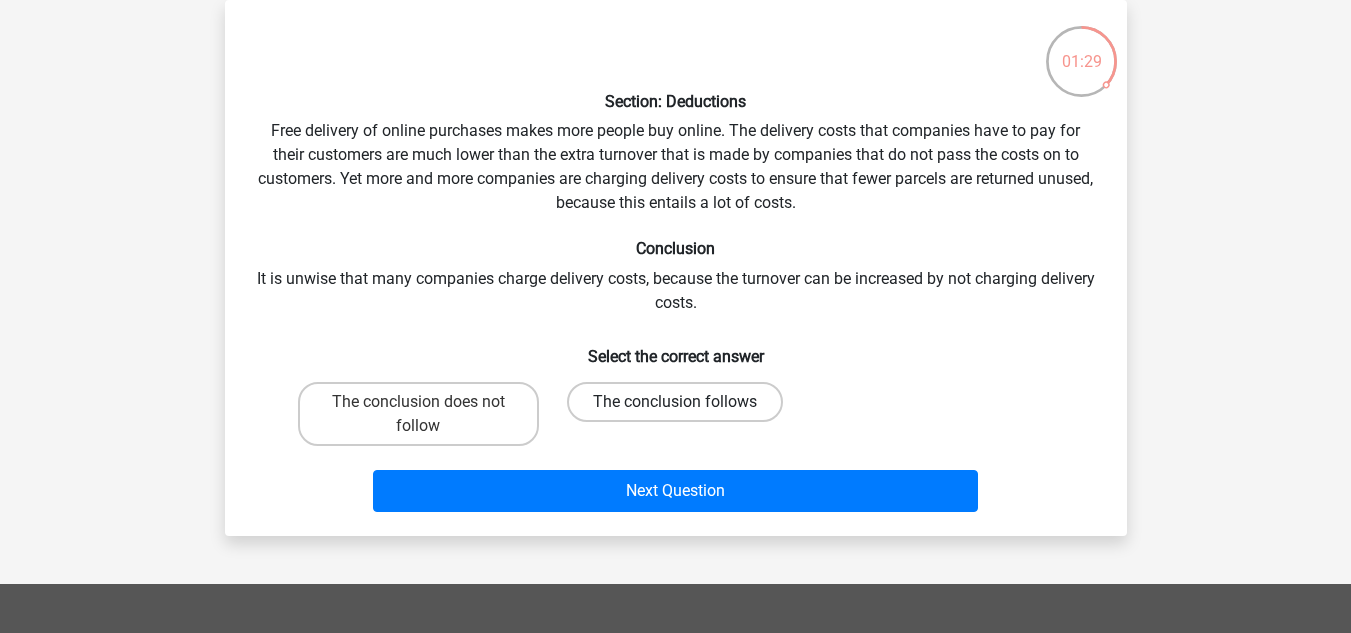 click on "The conclusion follows" at bounding box center (675, 402) 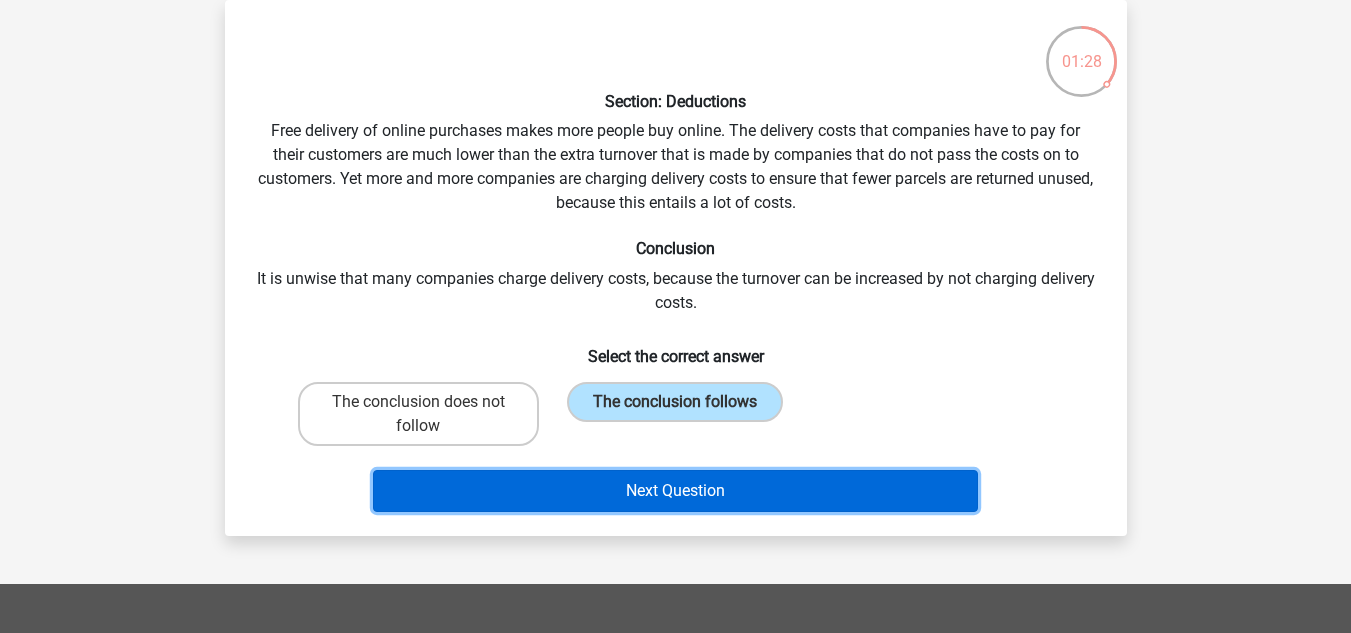 click on "Next Question" at bounding box center [675, 491] 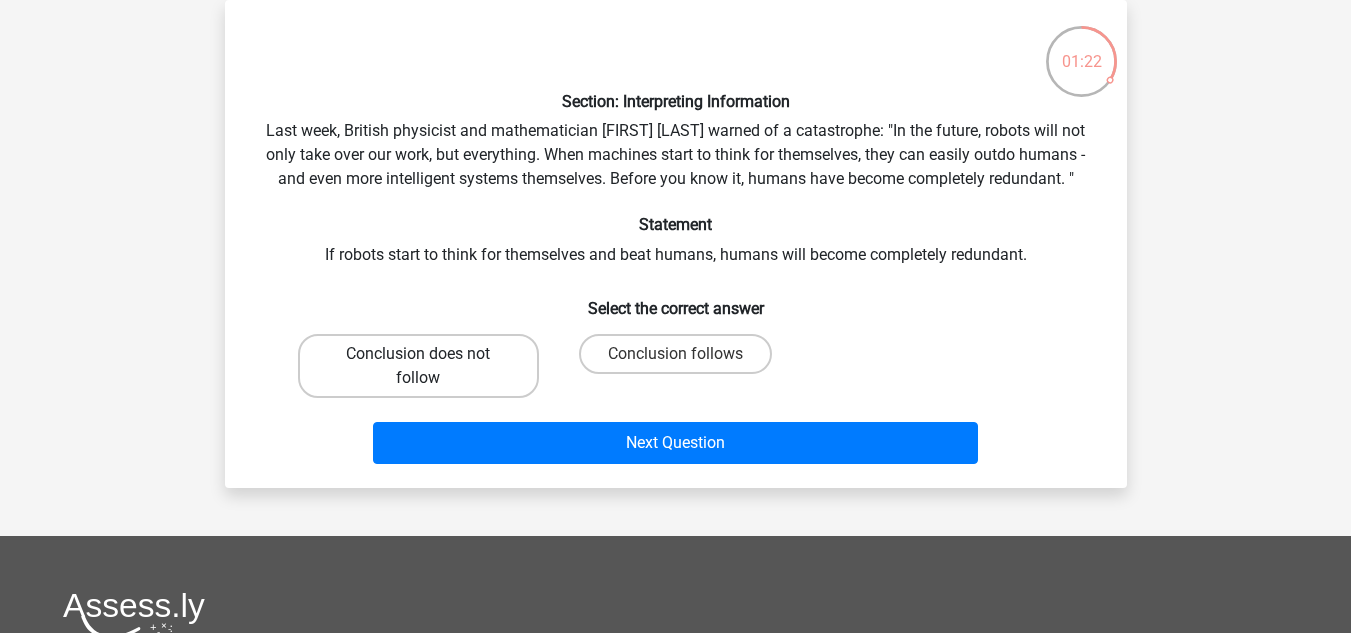 click on "Conclusion does not follow" at bounding box center (418, 366) 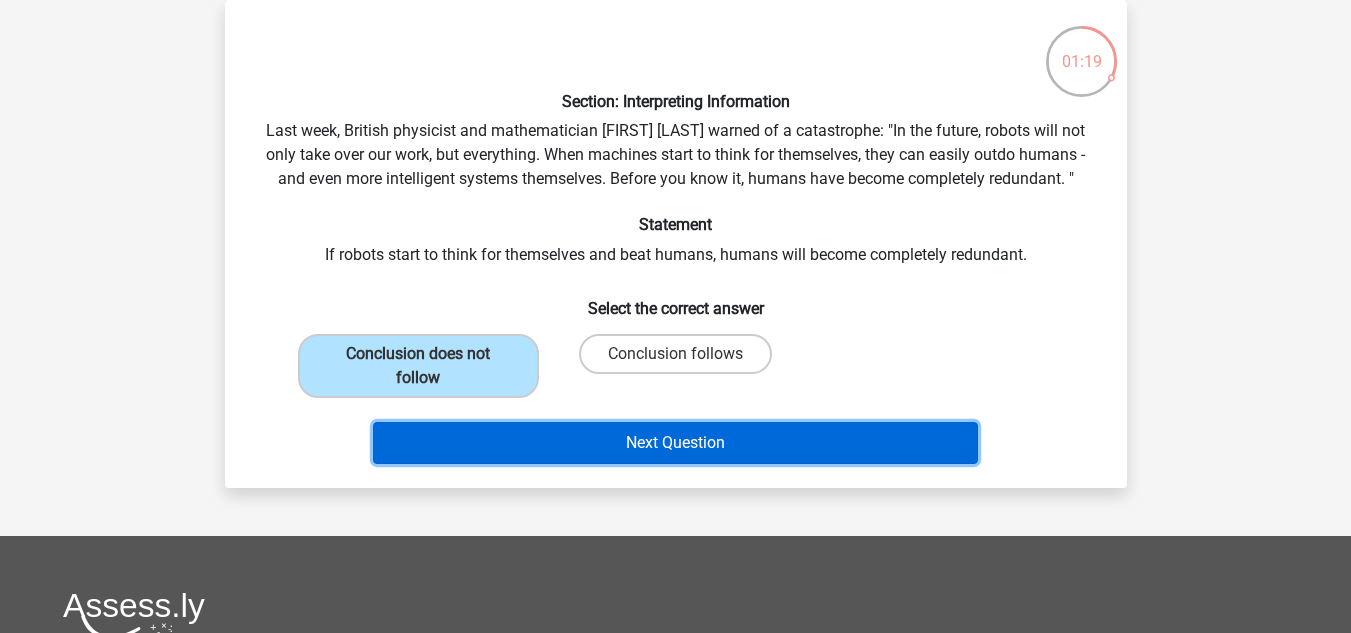 click on "Next Question" at bounding box center [675, 443] 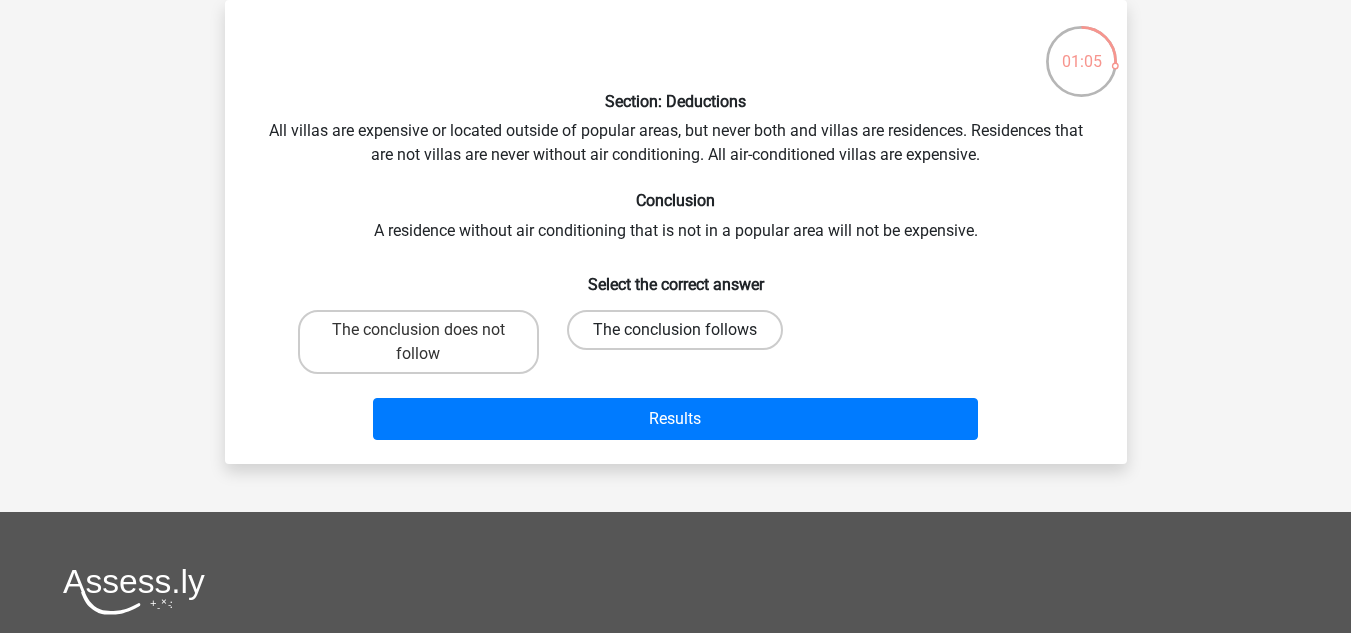 click on "The conclusion follows" at bounding box center [675, 330] 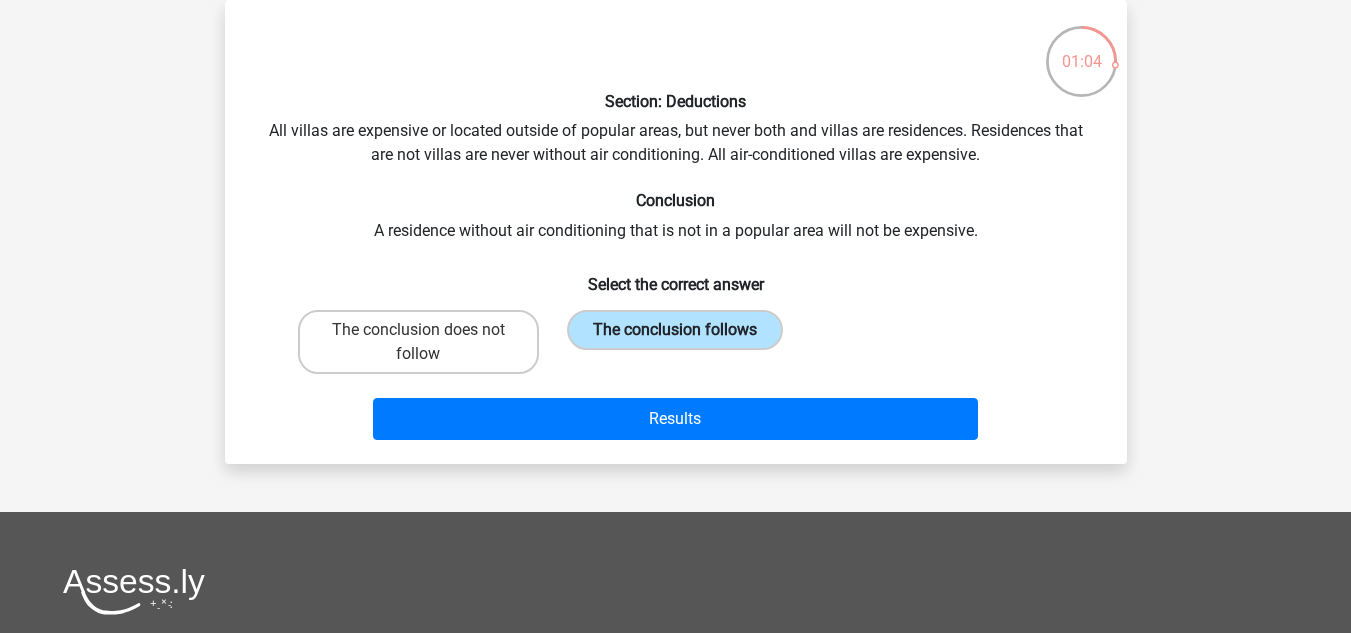 click on "The conclusion follows" at bounding box center (675, 330) 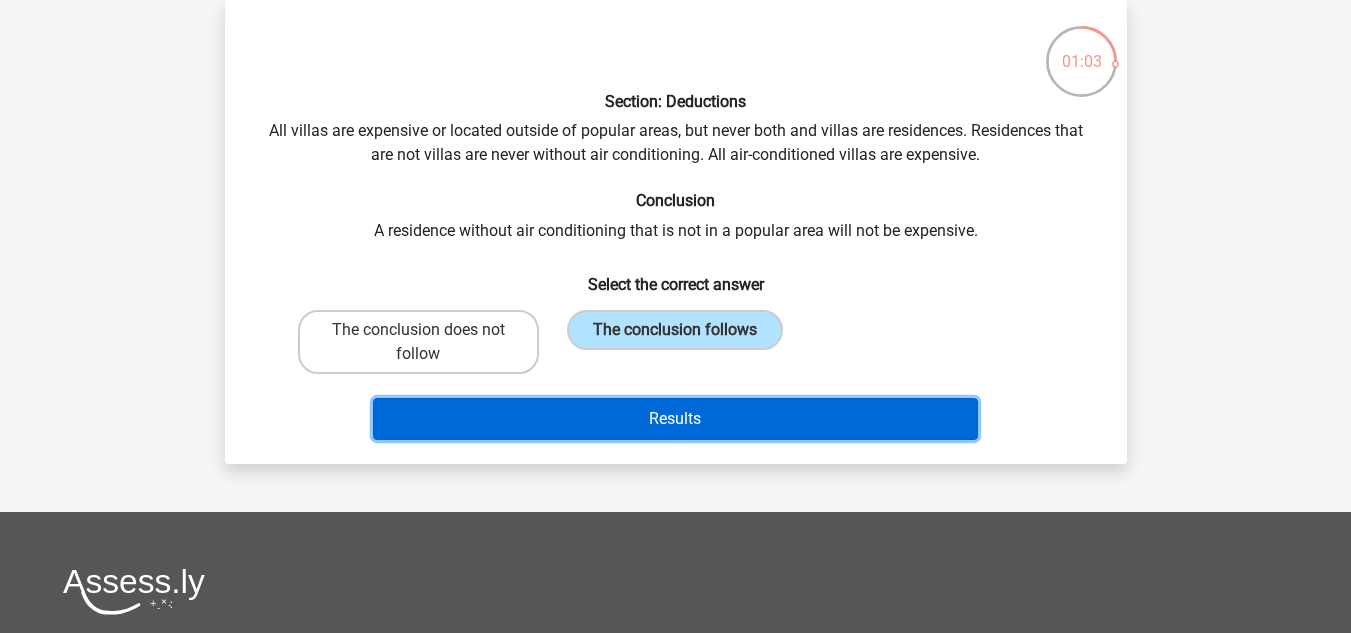 click on "Results" at bounding box center (675, 419) 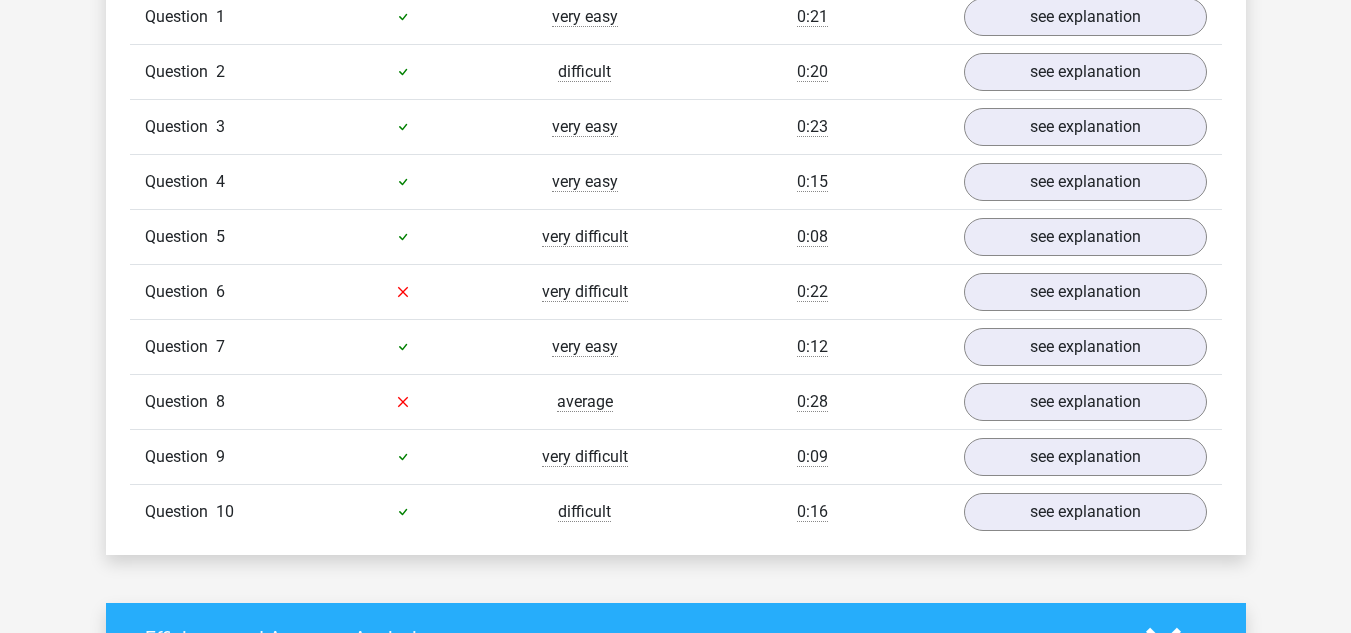 scroll, scrollTop: 1402, scrollLeft: 0, axis: vertical 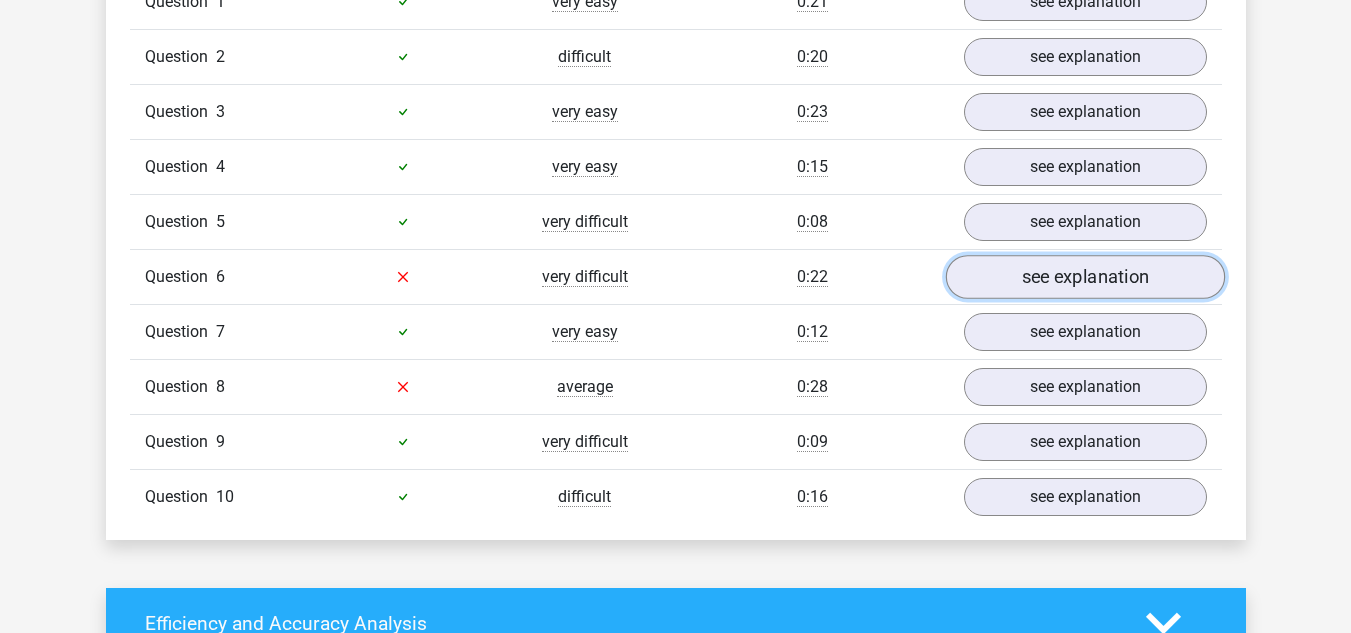 click on "see explanation" at bounding box center (1084, 277) 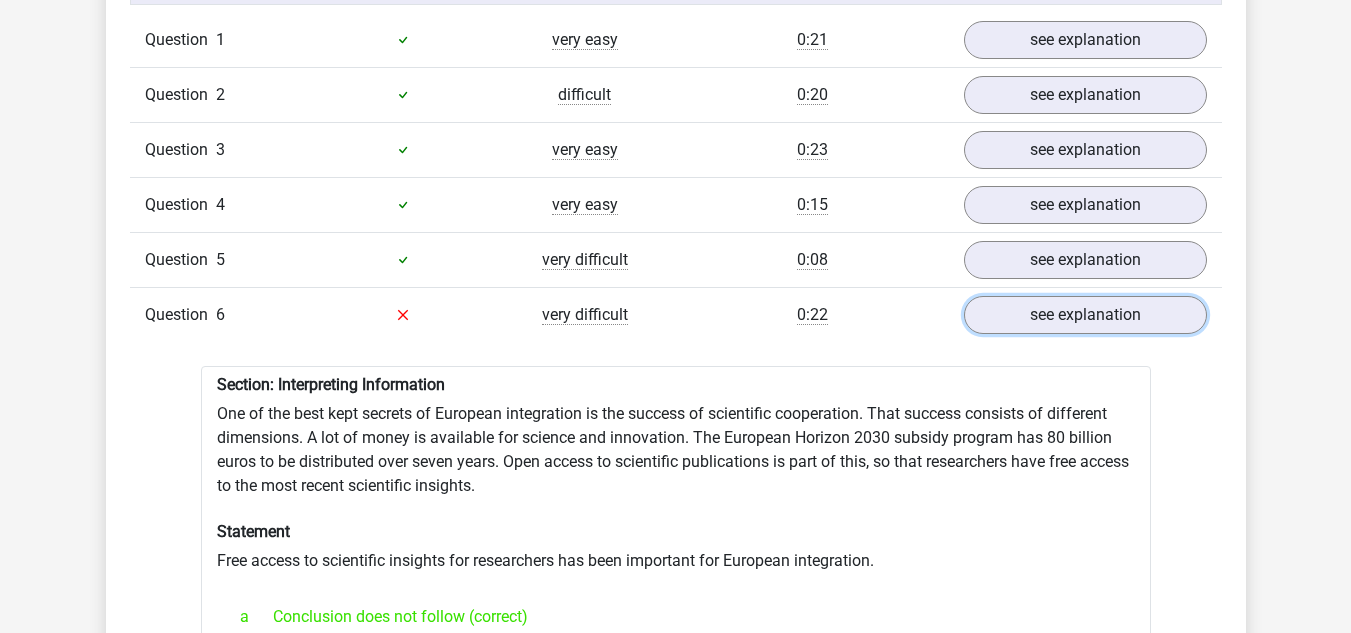scroll, scrollTop: 1366, scrollLeft: 0, axis: vertical 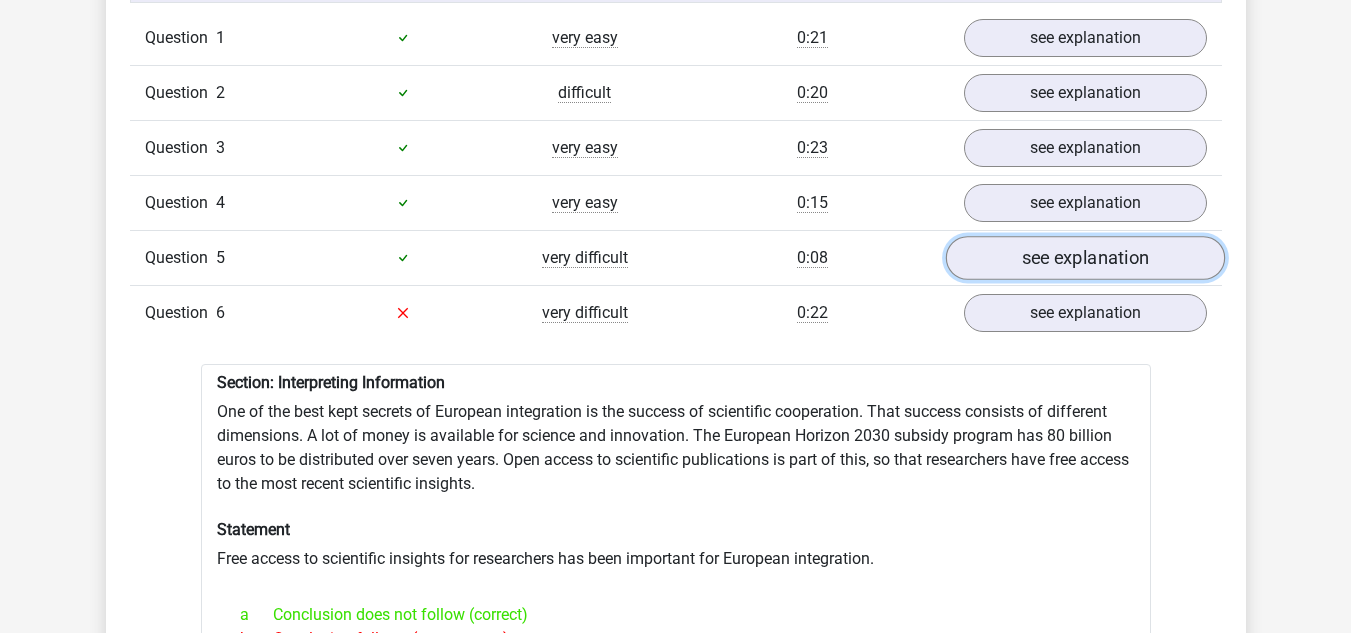 click on "see explanation" at bounding box center (1084, 258) 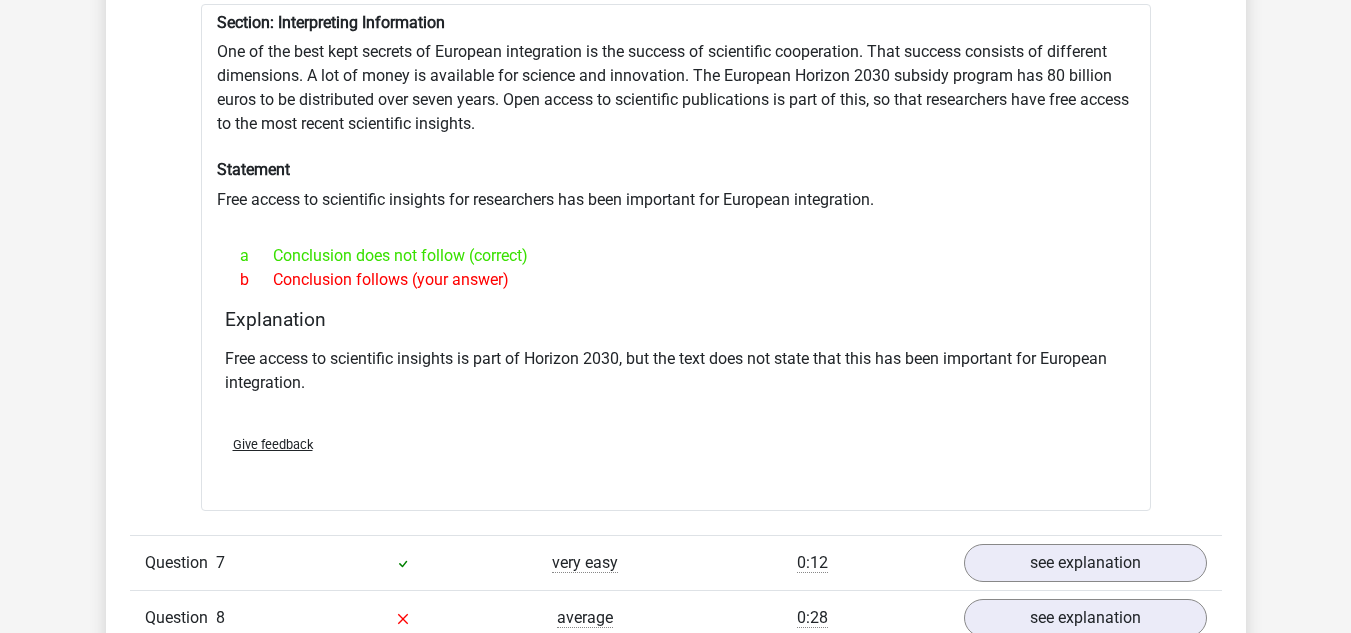scroll, scrollTop: 2717, scrollLeft: 0, axis: vertical 